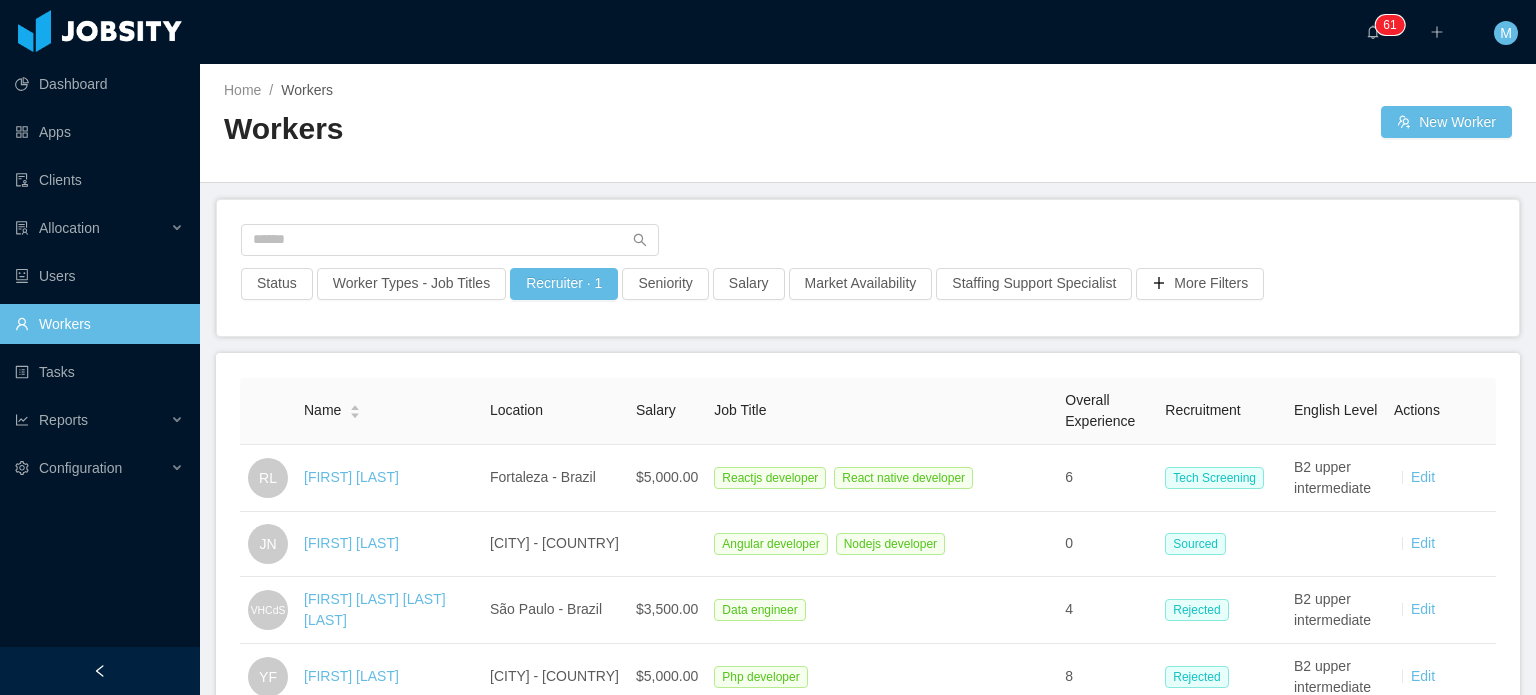 scroll, scrollTop: 0, scrollLeft: 0, axis: both 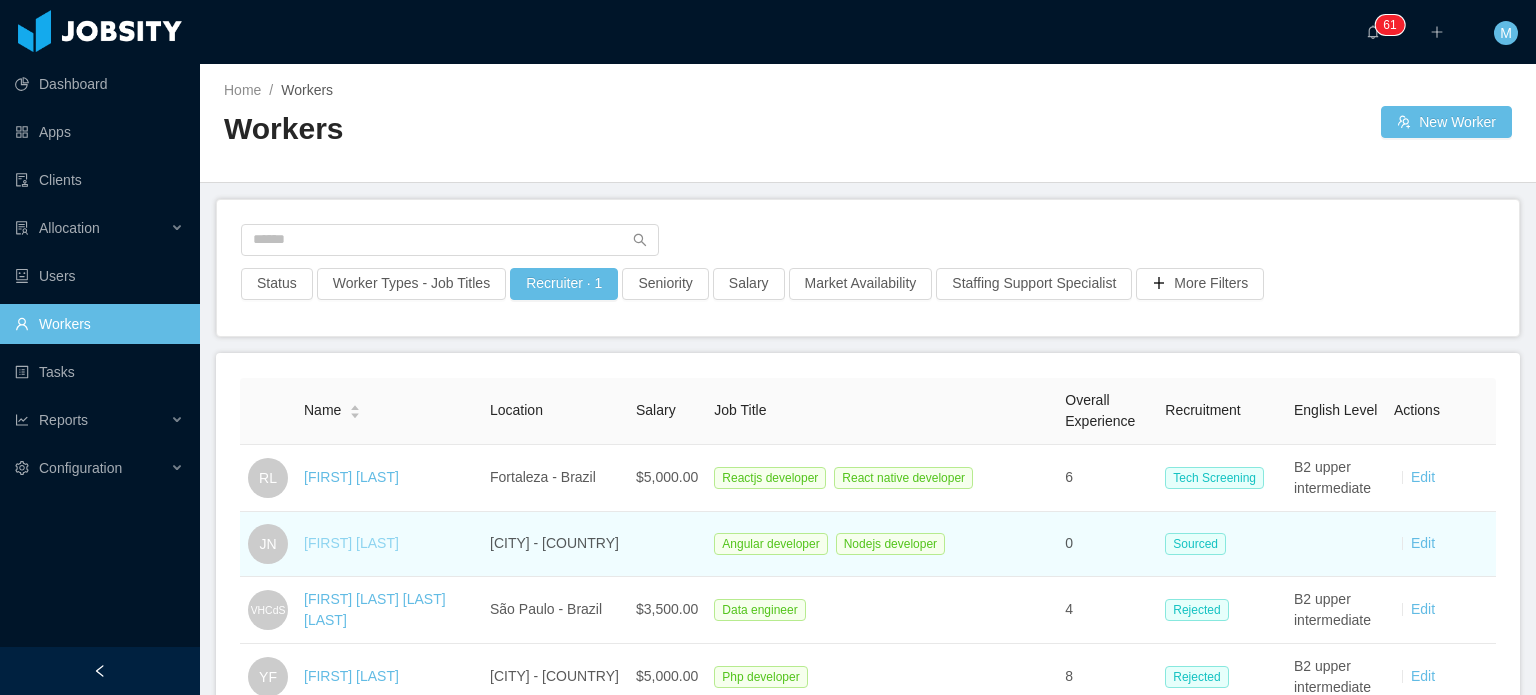 click on "[FIRST] [LAST]" at bounding box center (351, 543) 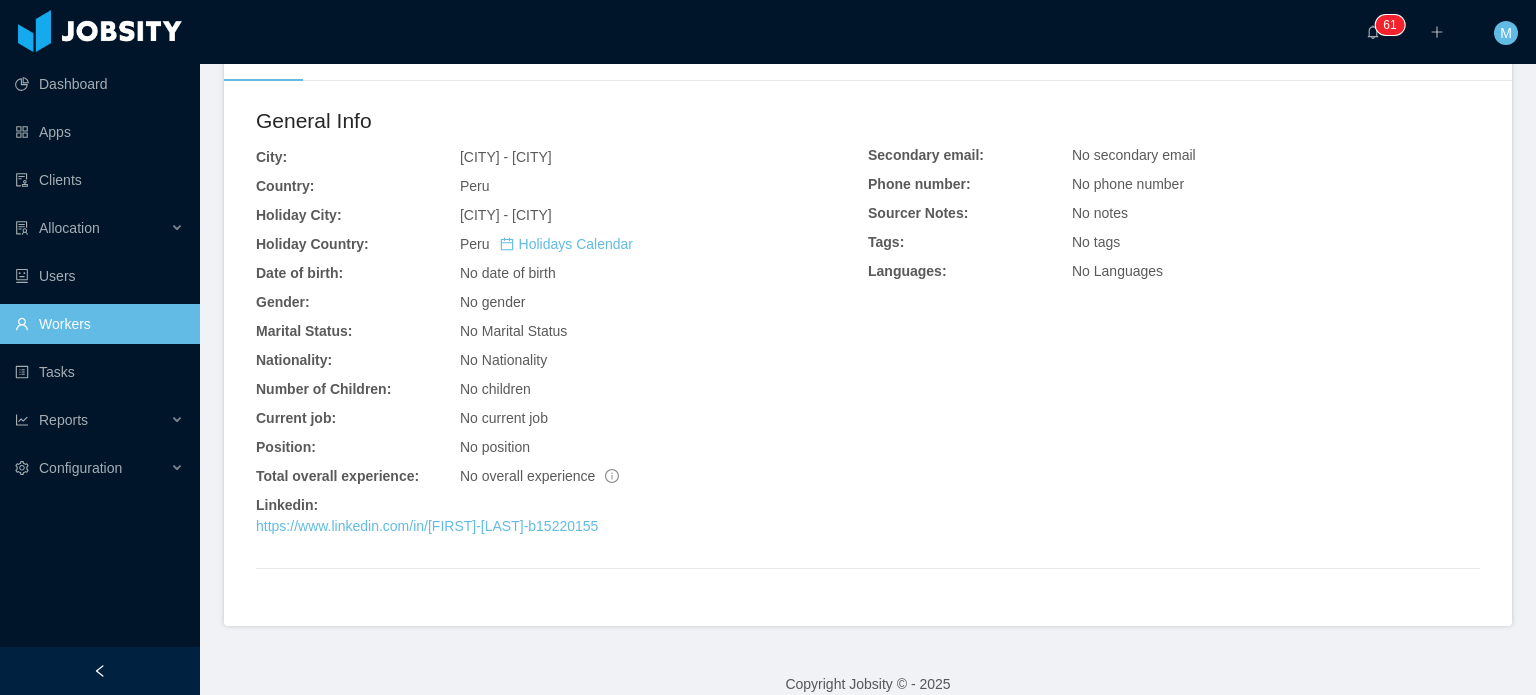 scroll, scrollTop: 522, scrollLeft: 0, axis: vertical 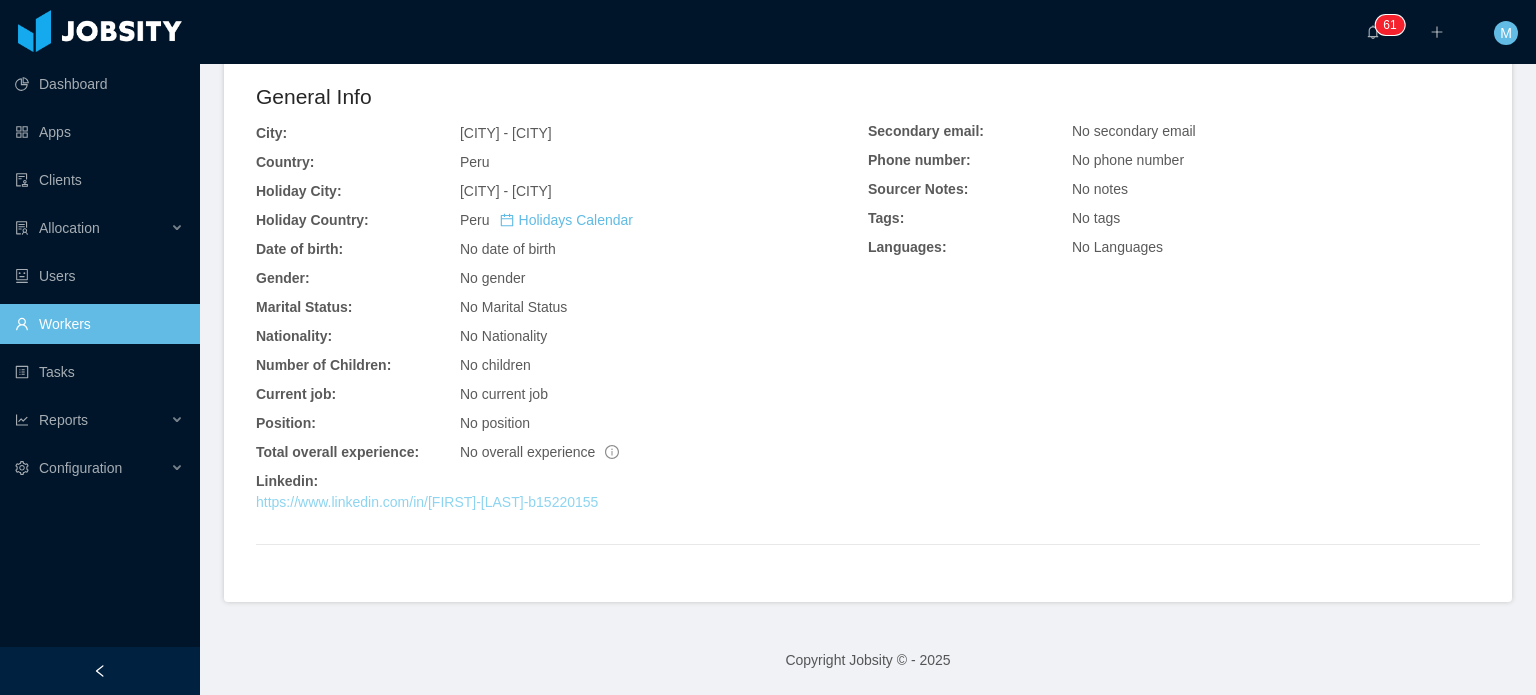 click on "https://www.linkedin.com/in/[LAST]-[LAST]-[ID]" at bounding box center [427, 502] 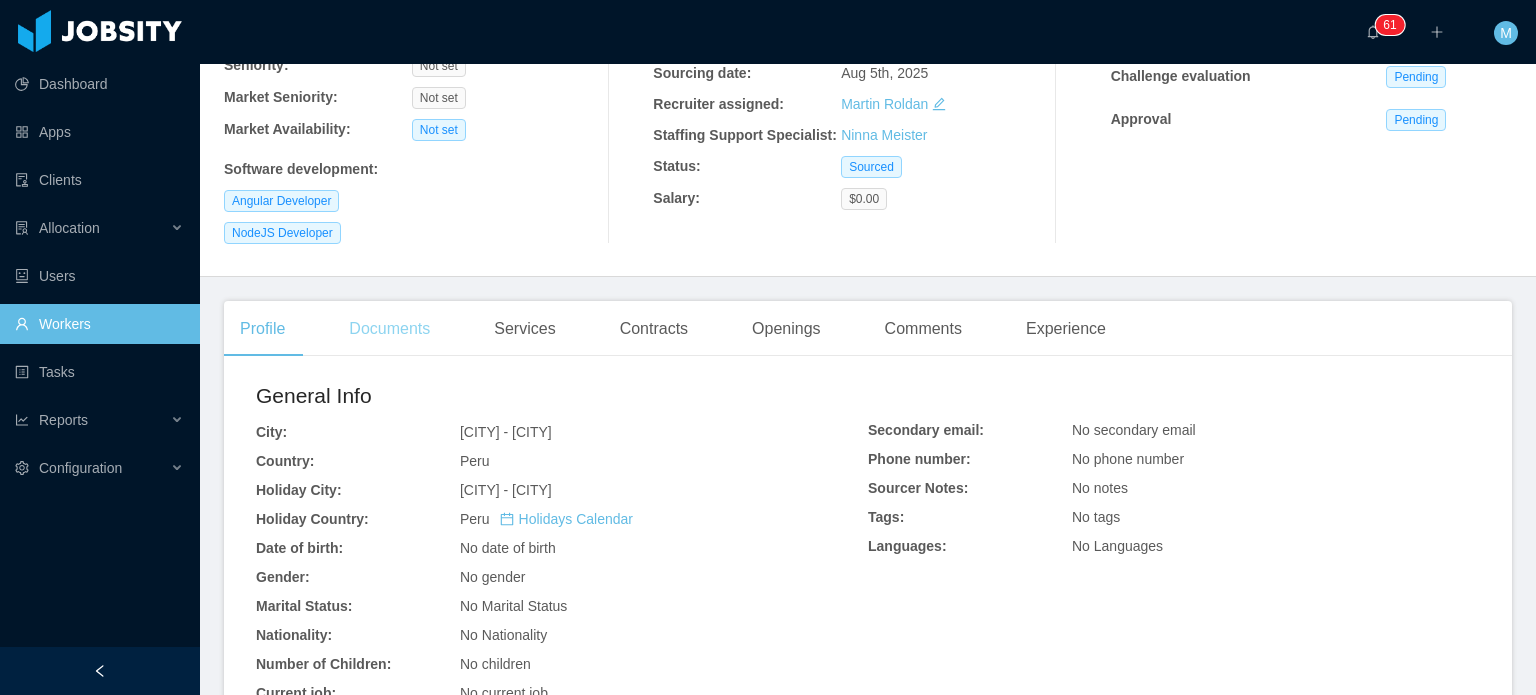 click on "Documents" at bounding box center (389, 329) 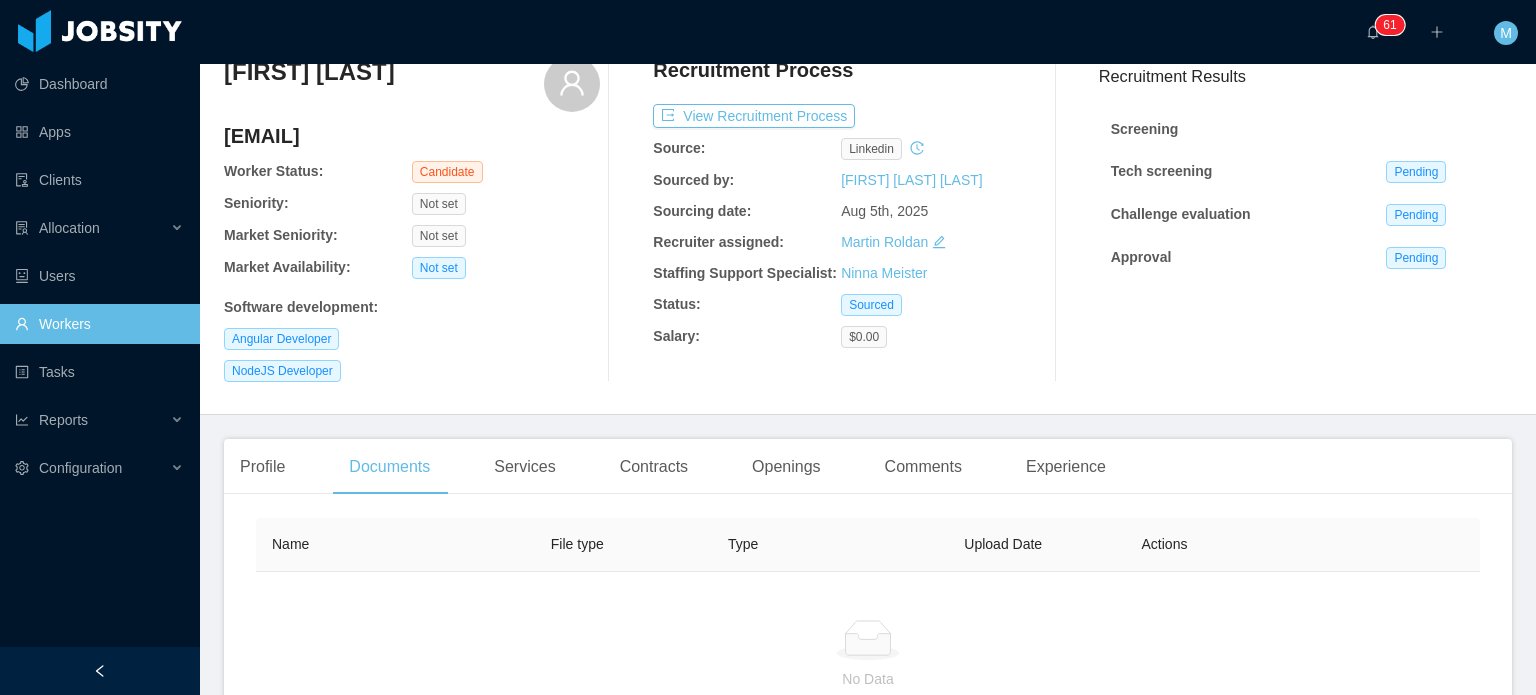 scroll, scrollTop: 0, scrollLeft: 0, axis: both 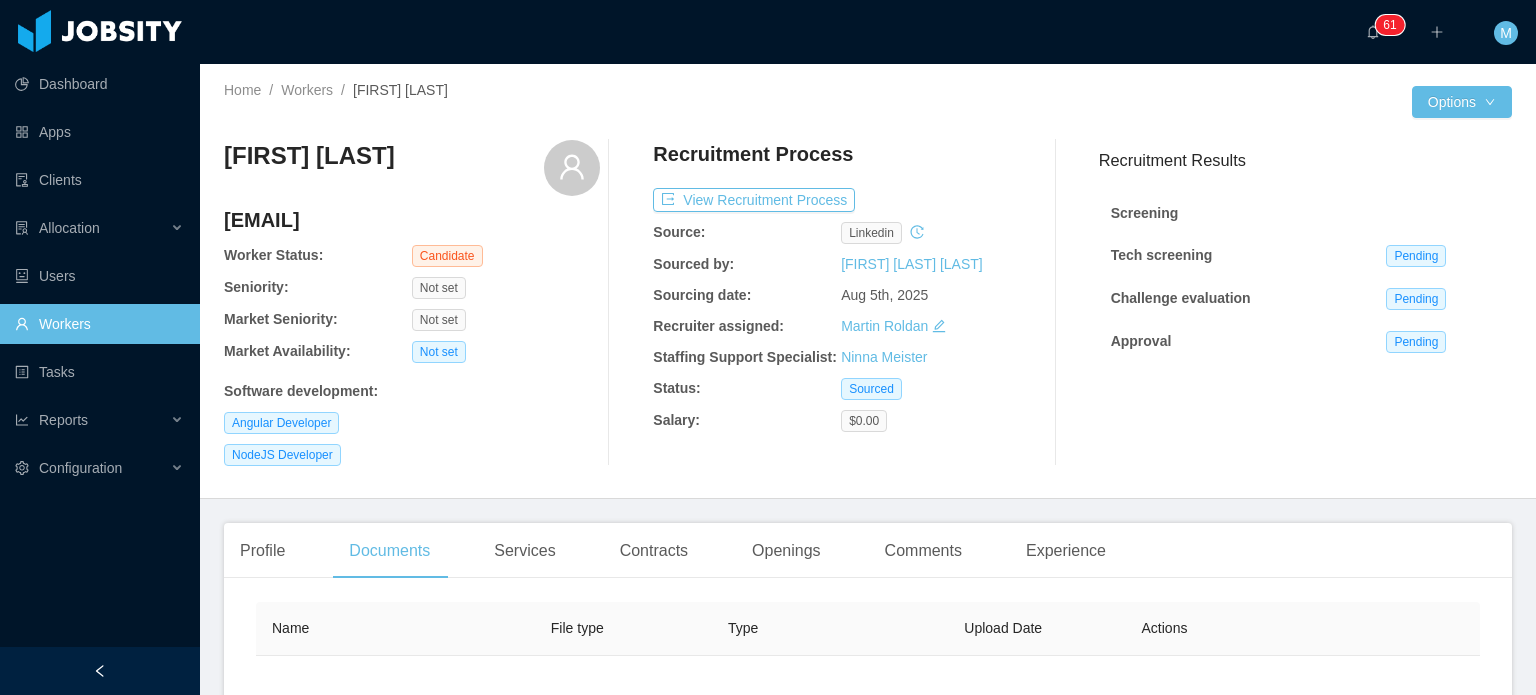 click on "Recruitment Process" at bounding box center [753, 154] 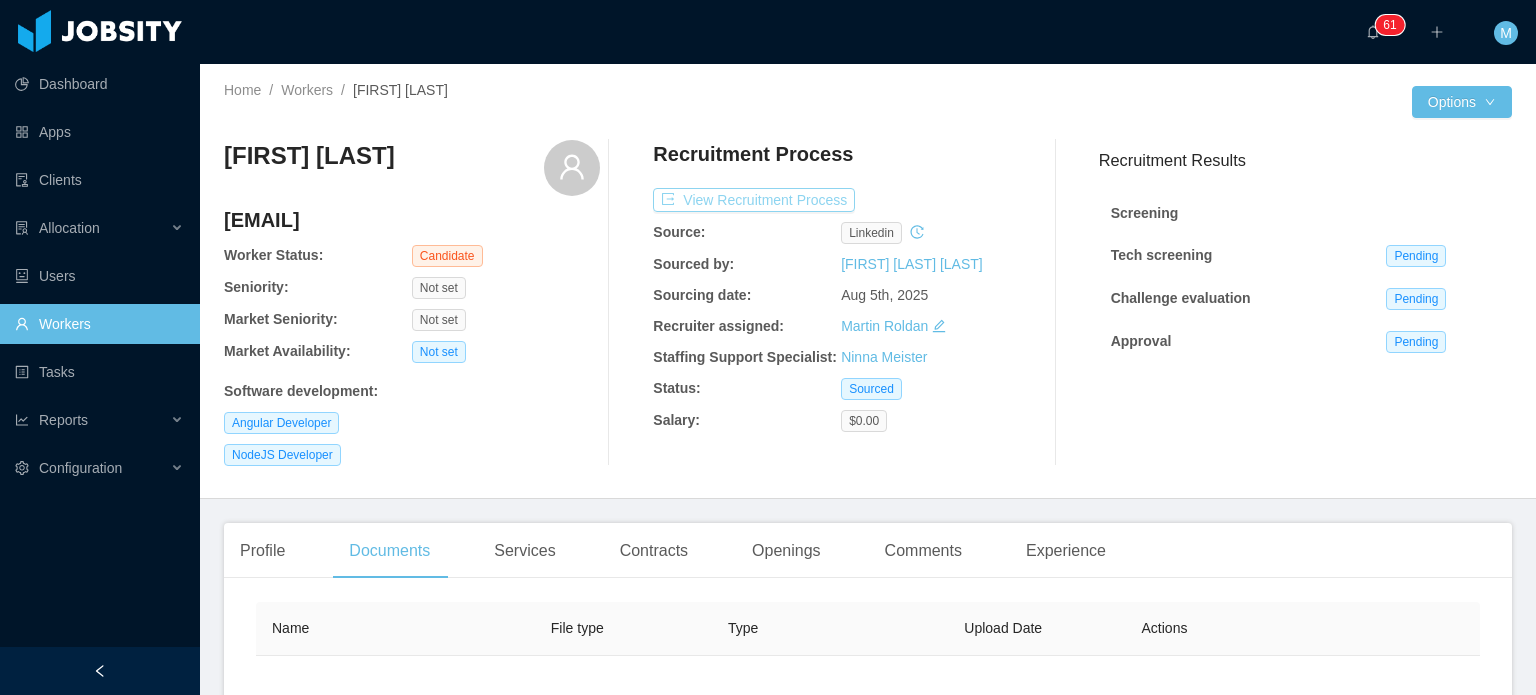 click on "View Recruitment Process" at bounding box center [754, 200] 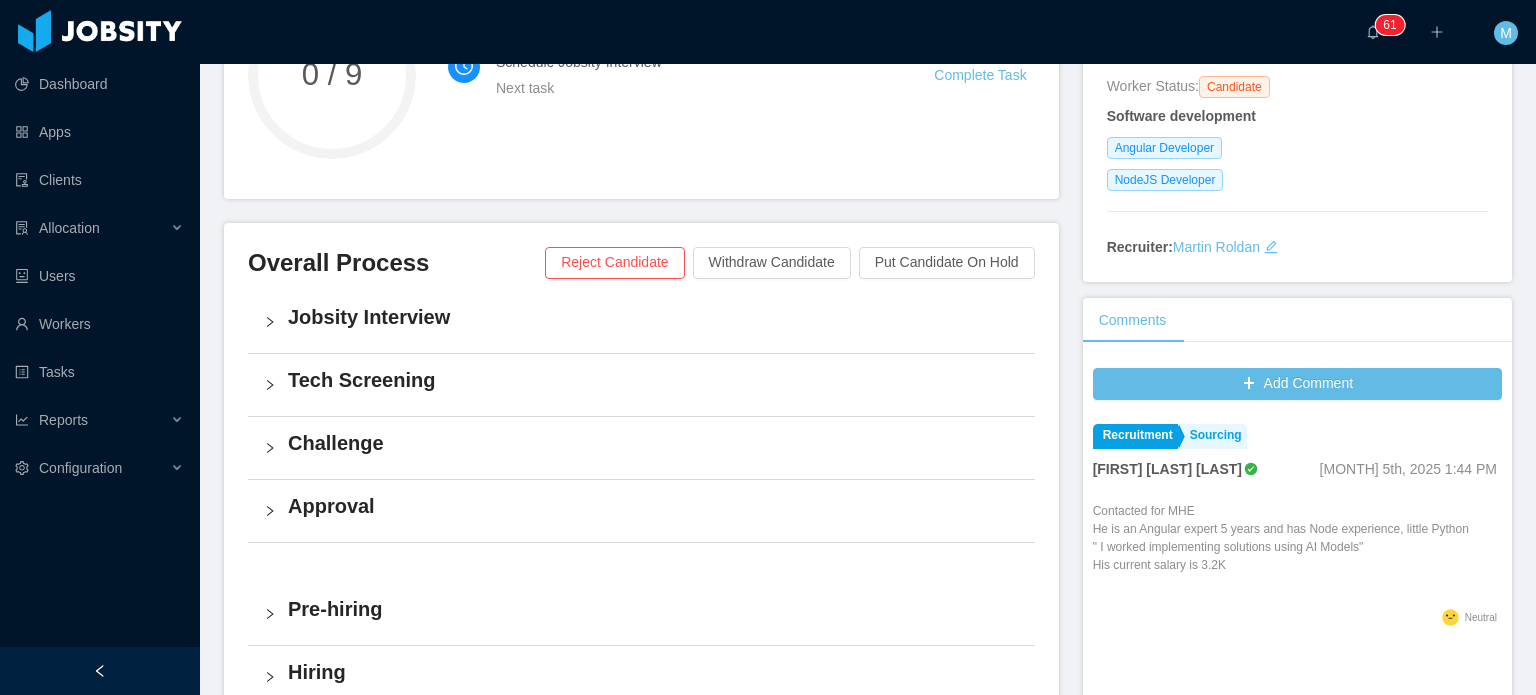 scroll, scrollTop: 400, scrollLeft: 0, axis: vertical 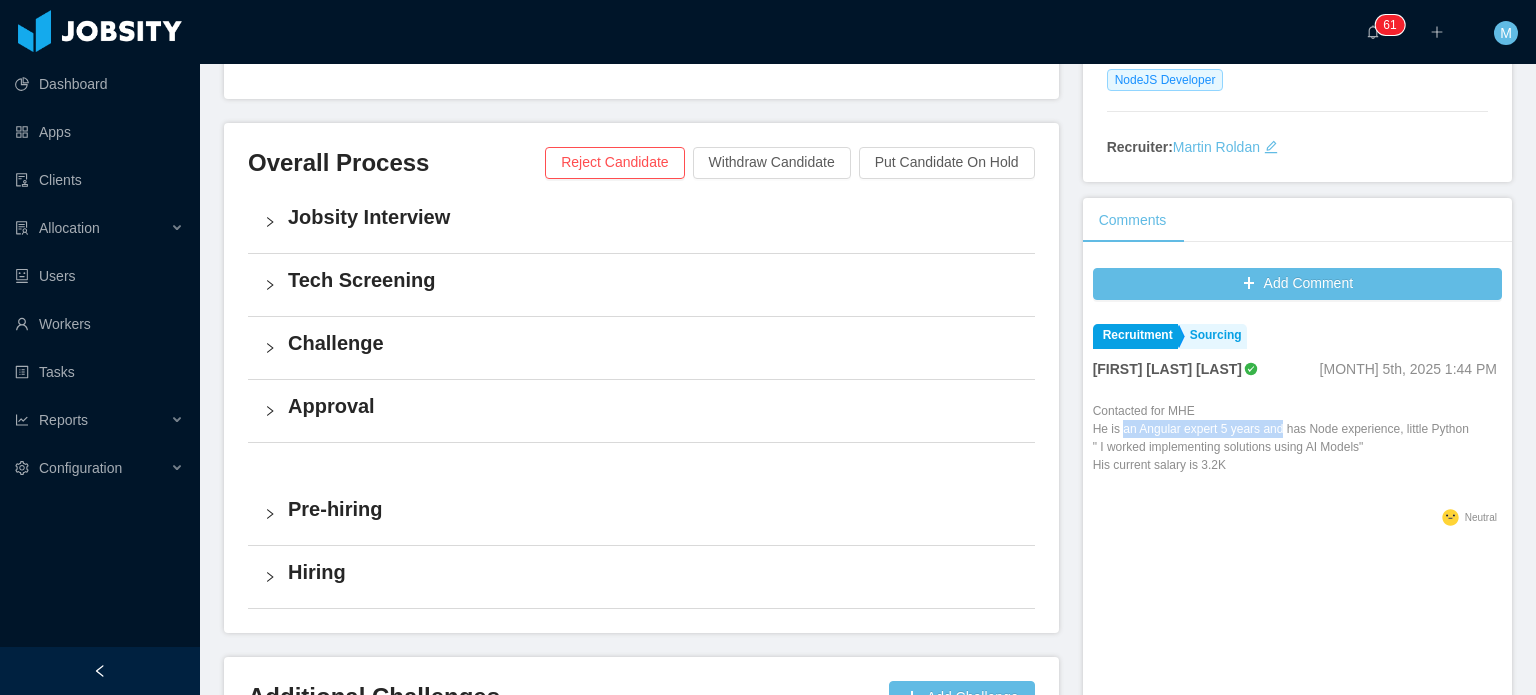 drag, startPoint x: 1111, startPoint y: 432, endPoint x: 1268, endPoint y: 435, distance: 157.02866 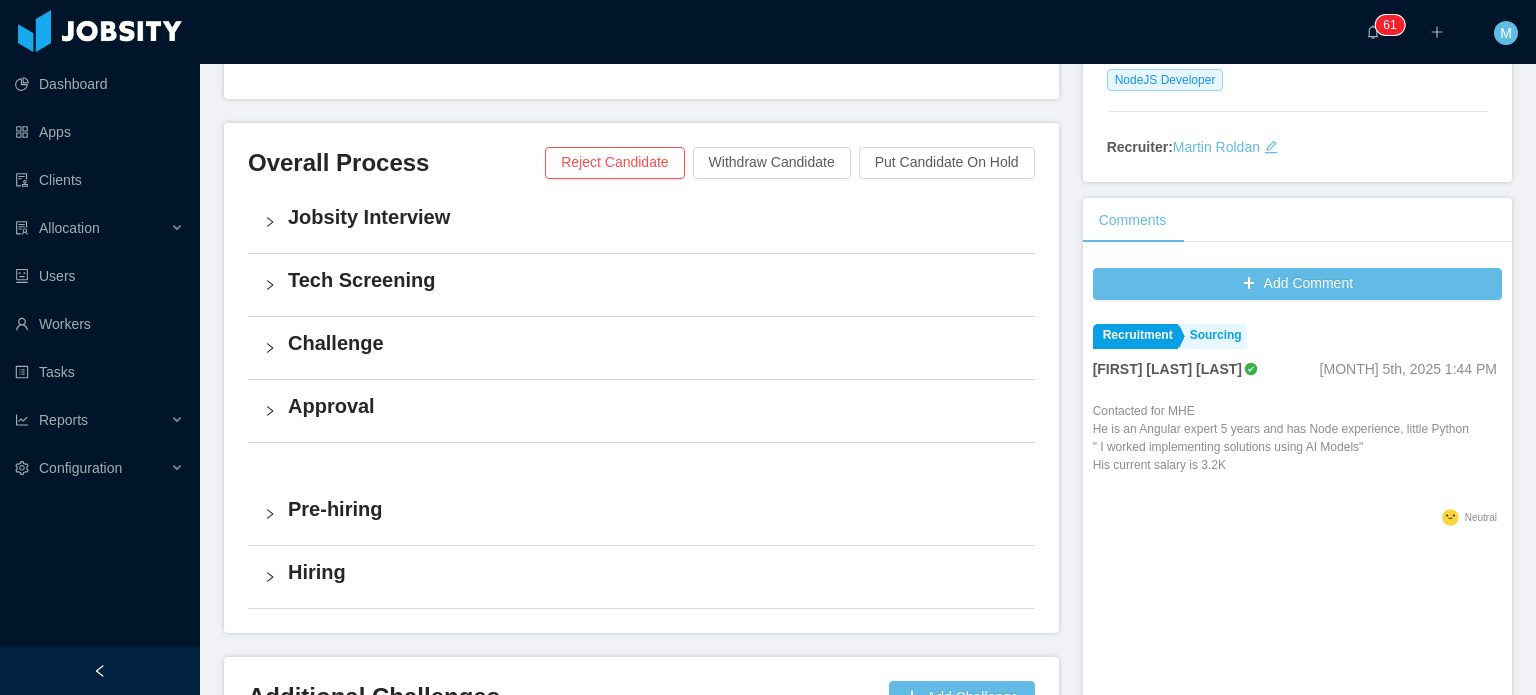 click on "Contacted for MHE He is an Angular expert 5 years and has Node experience, little Python " I worked implementing solutions using AI Models" His current salary is 3.2K" at bounding box center (1281, 438) 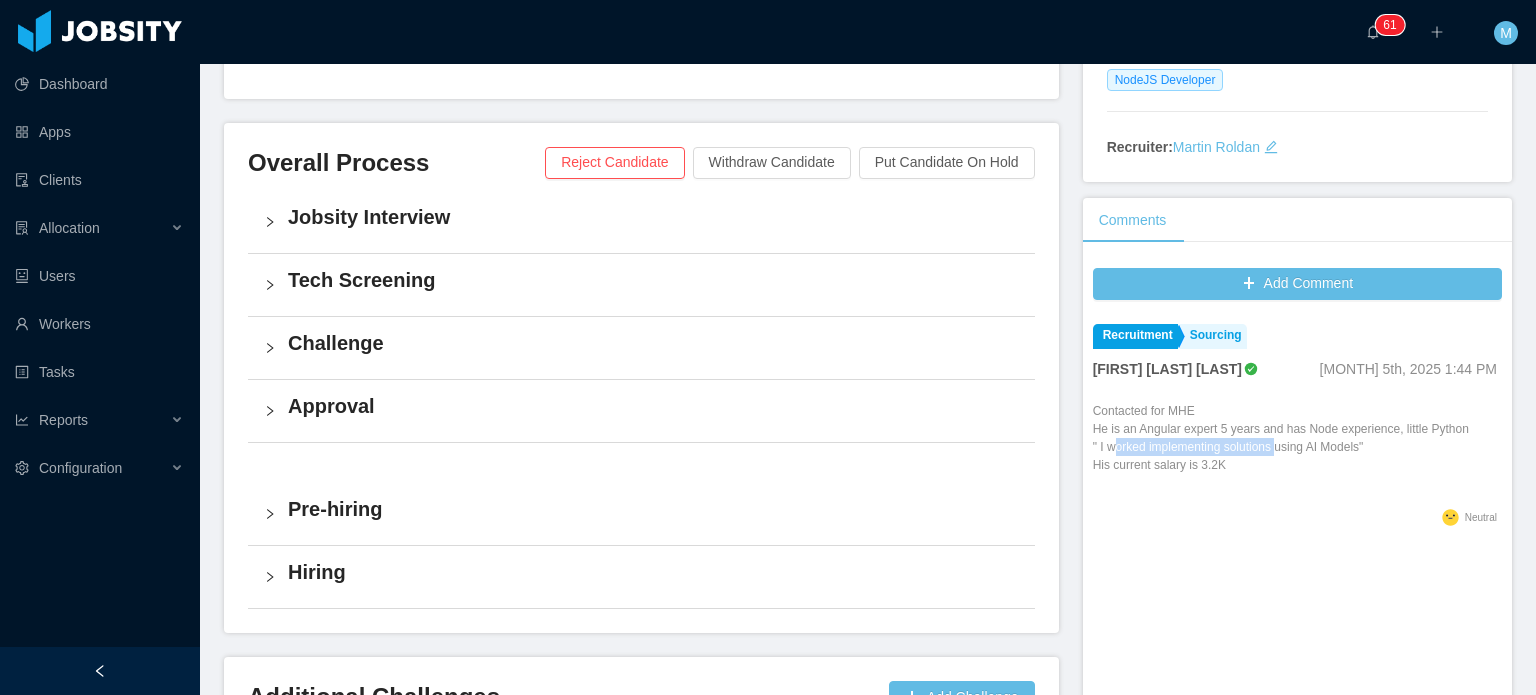 drag, startPoint x: 1110, startPoint y: 453, endPoint x: 1309, endPoint y: 453, distance: 199 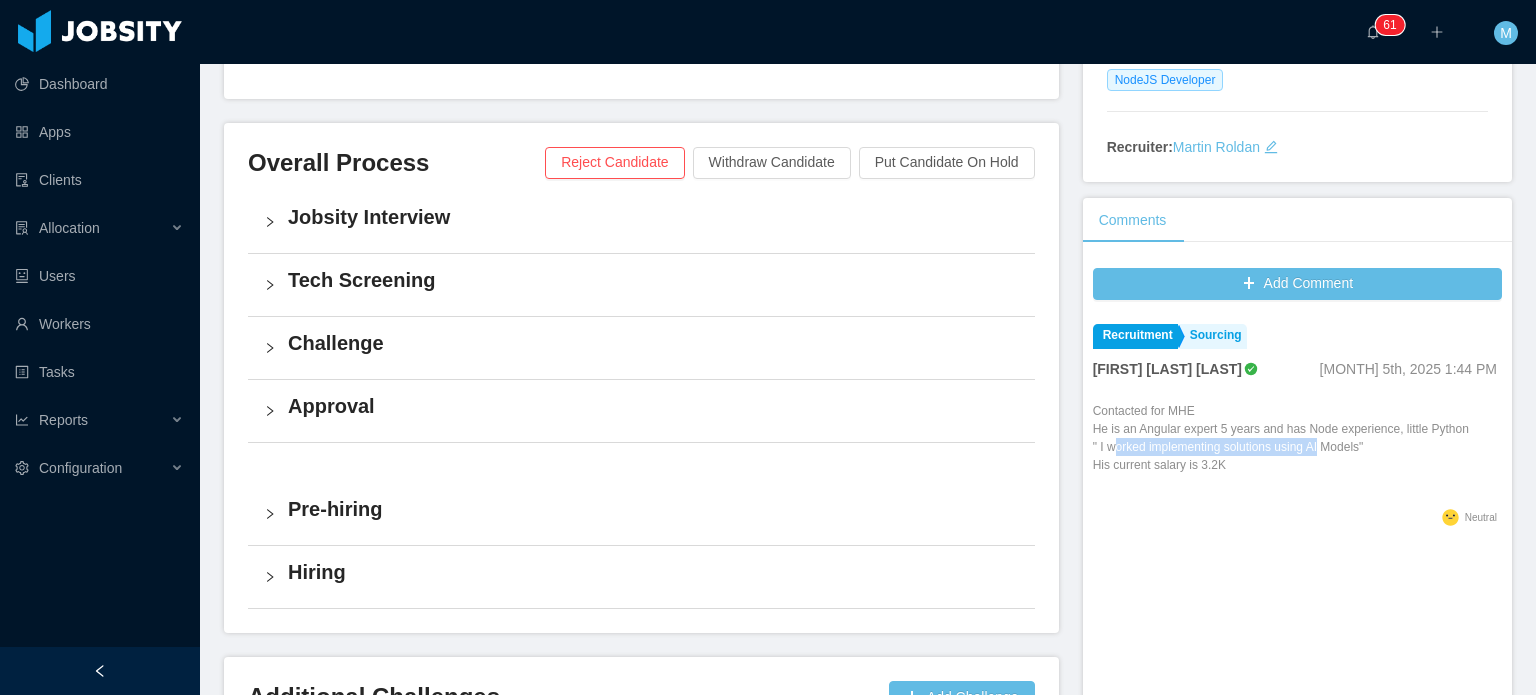 click on "Contacted for MHE He is an Angular expert 5 years and has Node experience, little Python " I worked implementing solutions using AI Models" His current salary is 3.2K" at bounding box center (1281, 438) 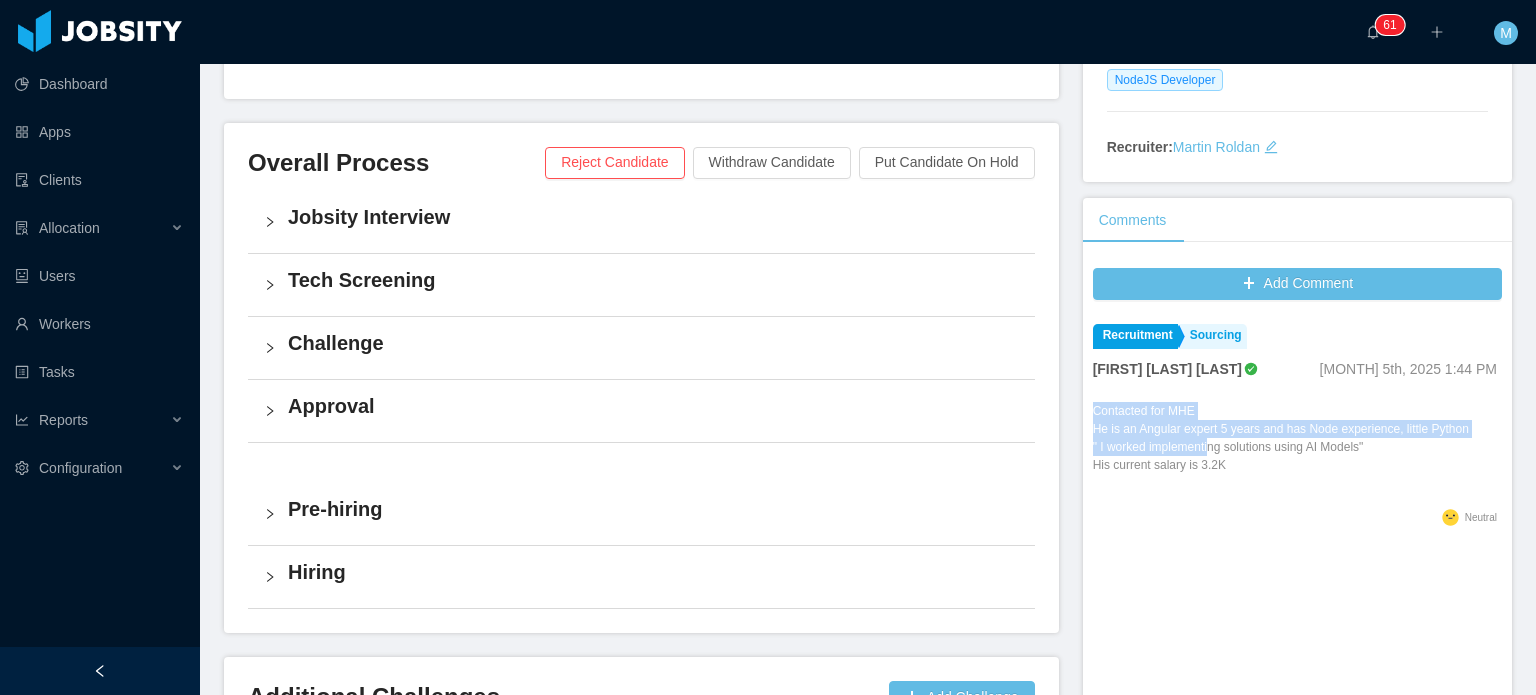 drag, startPoint x: 1241, startPoint y: 472, endPoint x: 1248, endPoint y: 480, distance: 10.630146 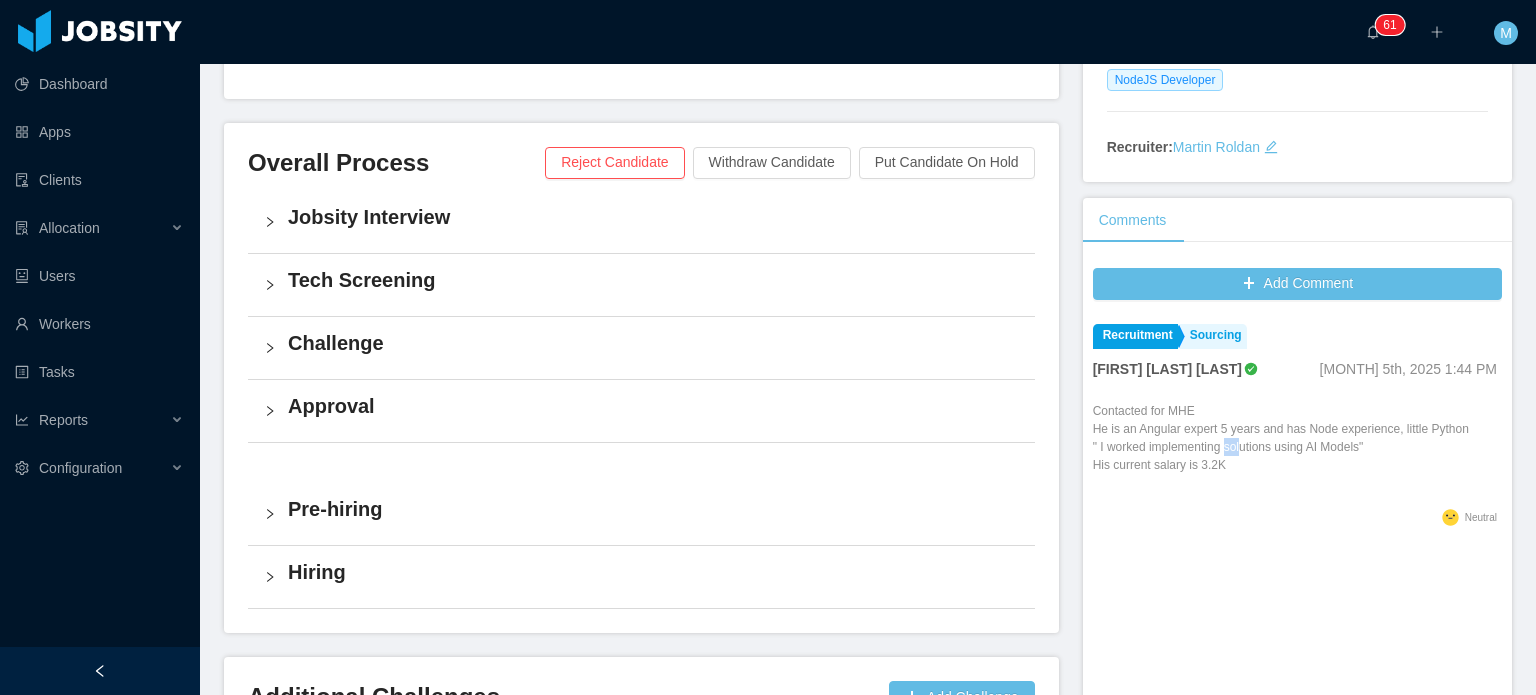 drag, startPoint x: 1216, startPoint y: 442, endPoint x: 1234, endPoint y: 455, distance: 22.203604 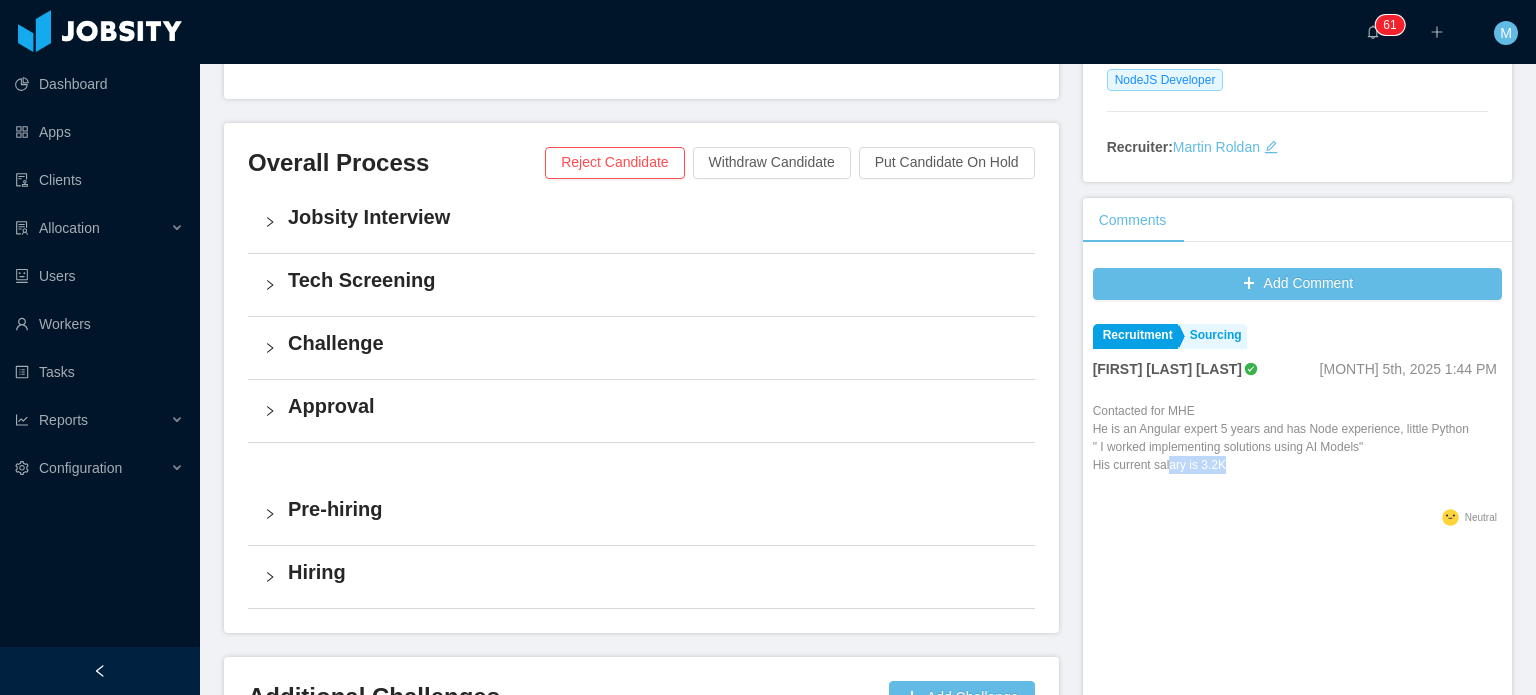 drag, startPoint x: 1230, startPoint y: 471, endPoint x: 1159, endPoint y: 465, distance: 71.25307 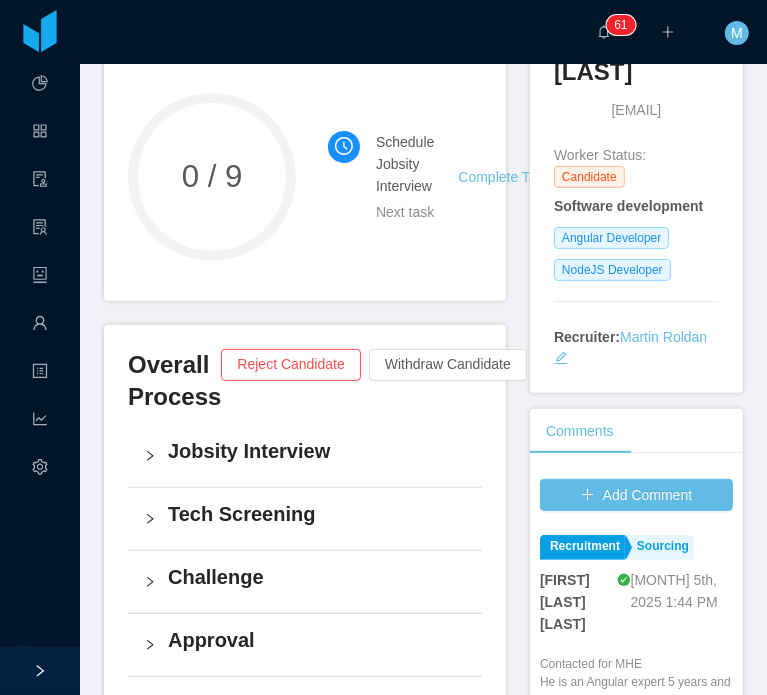 scroll, scrollTop: 600, scrollLeft: 0, axis: vertical 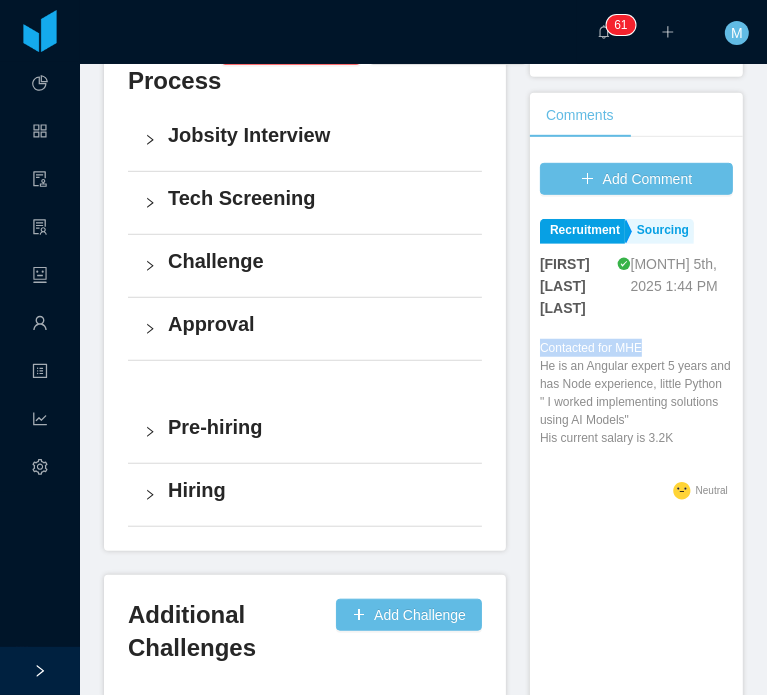 drag, startPoint x: 520, startPoint y: 311, endPoint x: 667, endPoint y: 311, distance: 147 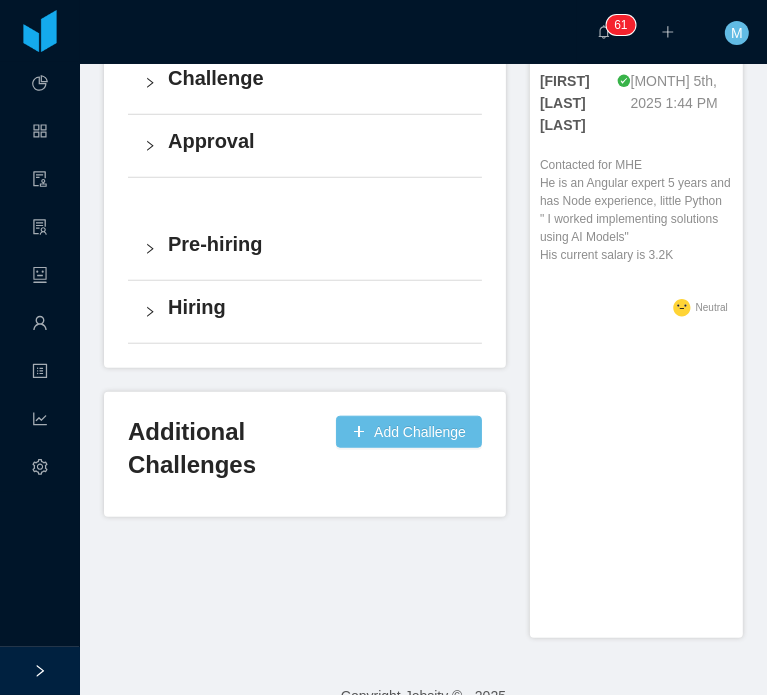 scroll, scrollTop: 787, scrollLeft: 0, axis: vertical 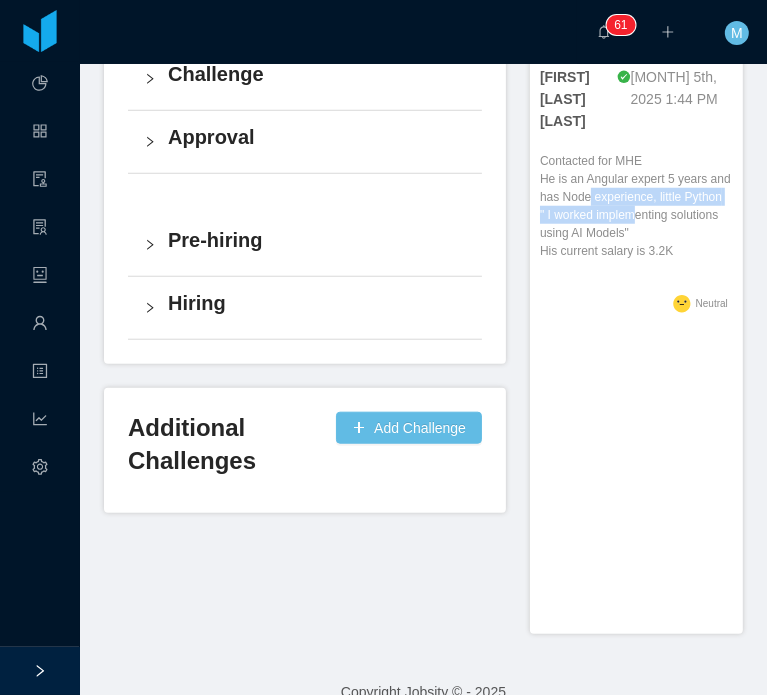 click on "Contacted for MHE He is an Angular expert 5 years and has Node experience, little Python " I worked implementing solutions using AI Models" His current salary is 3.2K" at bounding box center [636, 206] 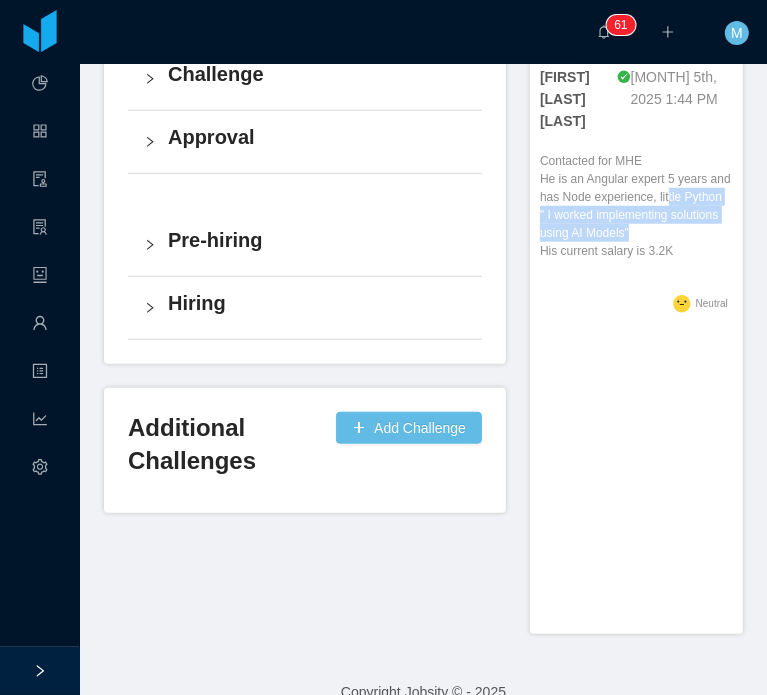 drag, startPoint x: 661, startPoint y: 173, endPoint x: 672, endPoint y: 198, distance: 27.313 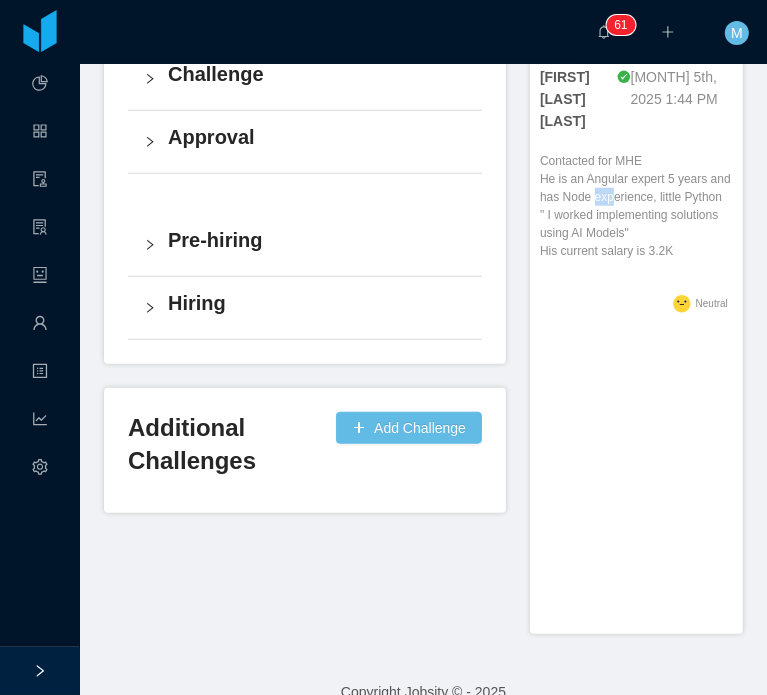 click on "Contacted for MHE He is an Angular expert 5 years and has Node experience, little Python " I worked implementing solutions using AI Models" His current salary is 3.2K" at bounding box center (636, 206) 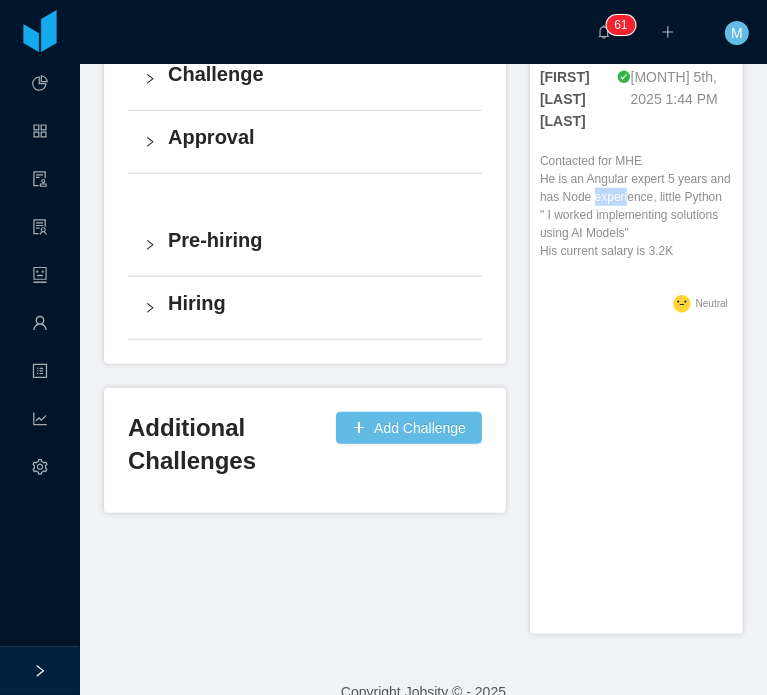 click on "Contacted for MHE He is an Angular expert 5 years and has Node experience, little Python " I worked implementing solutions using AI Models" His current salary is 3.2K" at bounding box center (636, 206) 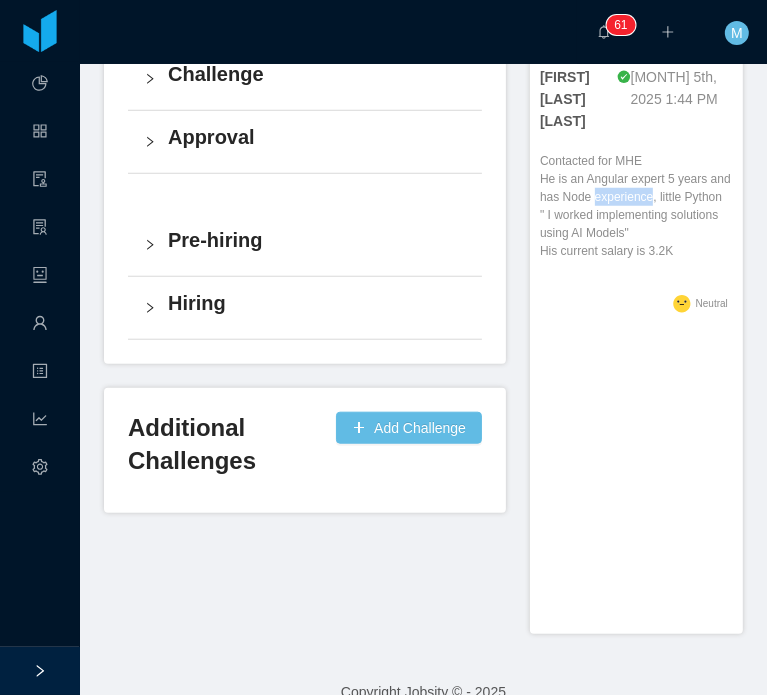 click on "Contacted for MHE He is an Angular expert 5 years and has Node experience, little Python " I worked implementing solutions using AI Models" His current salary is 3.2K" at bounding box center (636, 206) 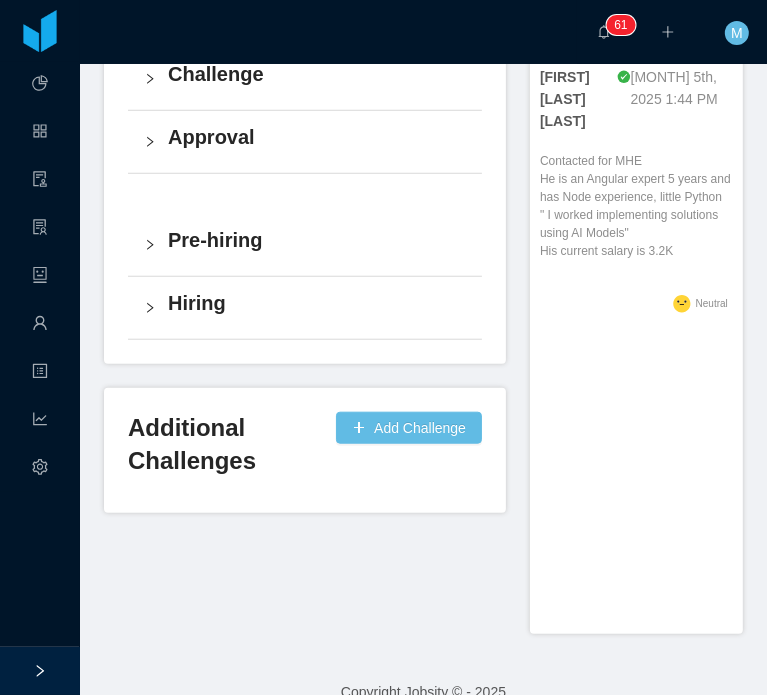 click on "Overall Process Reject Candidate Withdraw Candidate Put Candidate On Hold Jobsity Interview Tech Screening Challenge Approval Pre-hiring Hiring" at bounding box center (305, 93) 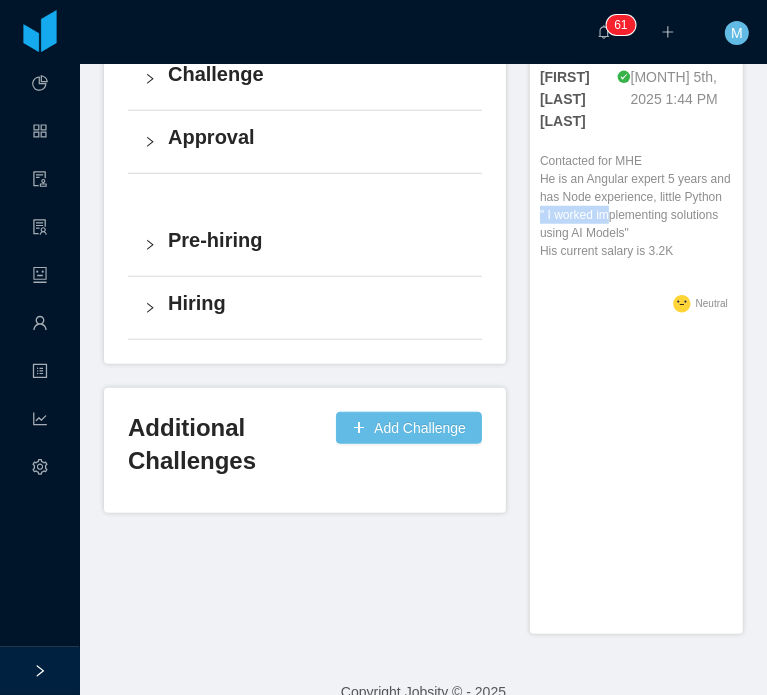 drag, startPoint x: 595, startPoint y: 191, endPoint x: 620, endPoint y: 191, distance: 25 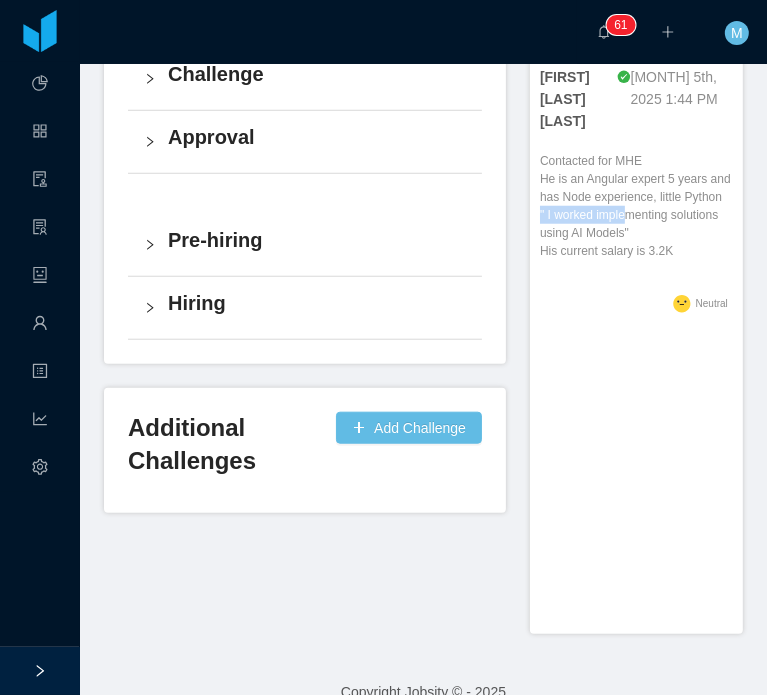 click on "Contacted for MHE He is an Angular expert 5 years and has Node experience, little Python " I worked implementing solutions using AI Models" His current salary is 3.2K" at bounding box center (636, 206) 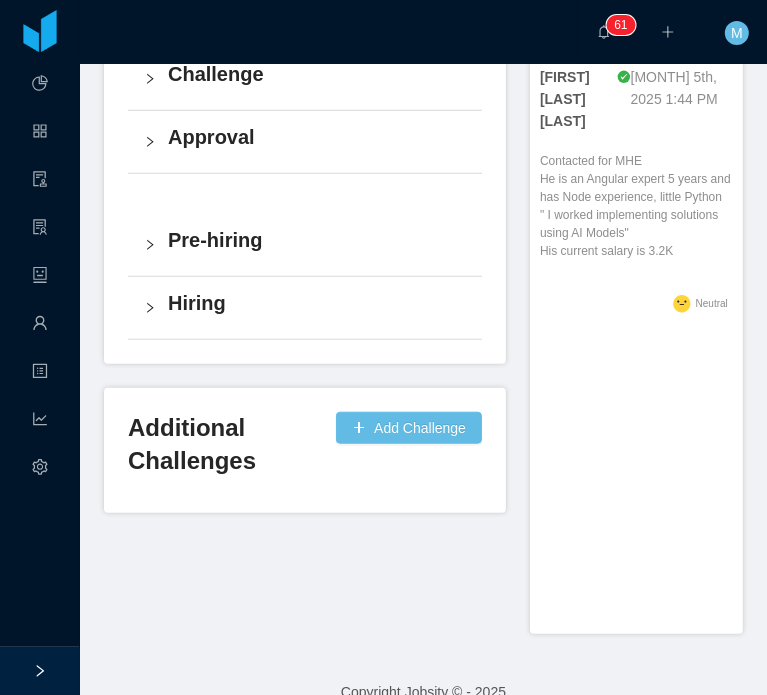 click on "Contacted for MHE He is an Angular expert 5 years and has Node experience, little Python " I worked implementing solutions using AI Models" His current salary is 3.2K" at bounding box center [636, 206] 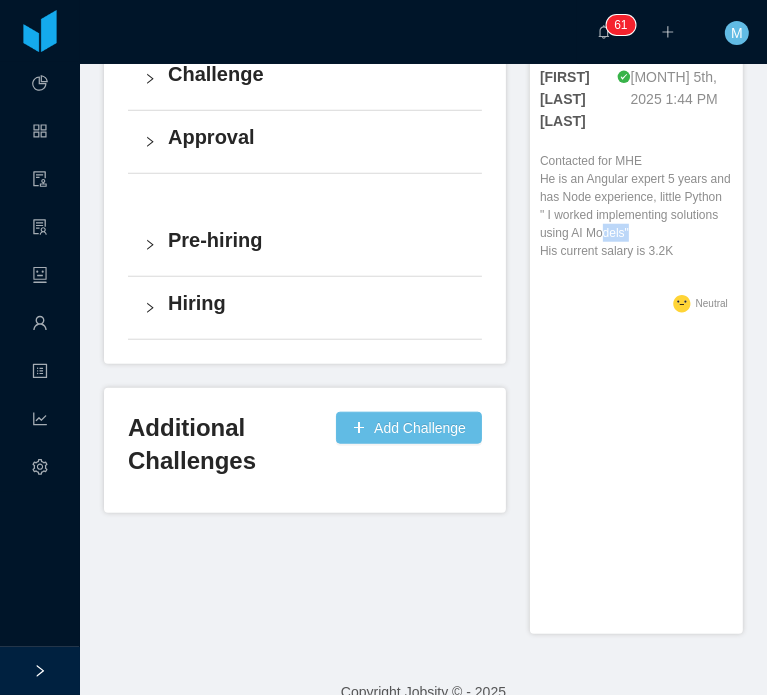 drag, startPoint x: 643, startPoint y: 194, endPoint x: 628, endPoint y: 199, distance: 15.811388 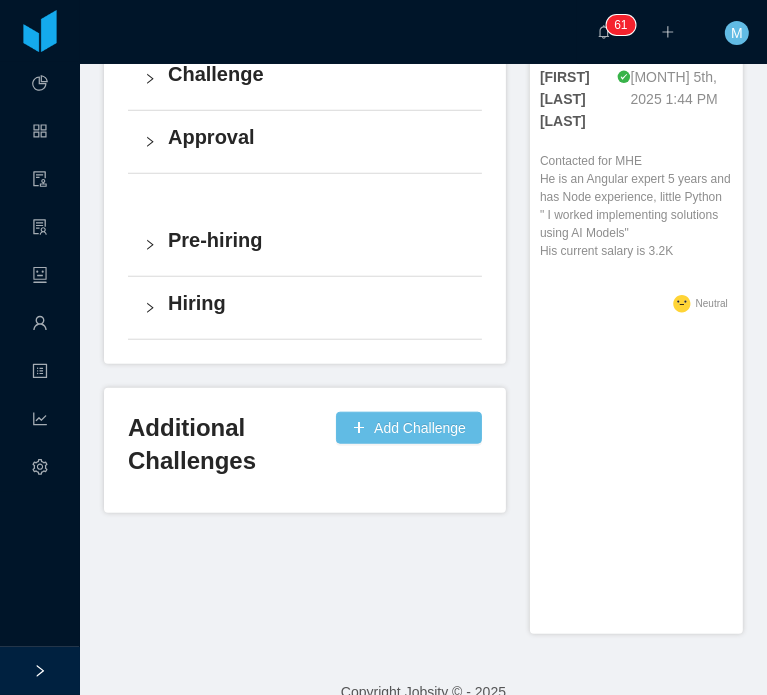 click on "Contacted for MHE He is an Angular expert 5 years and has Node experience, little Python " I worked implementing solutions using AI Models" His current salary is 3.2K" at bounding box center (636, 206) 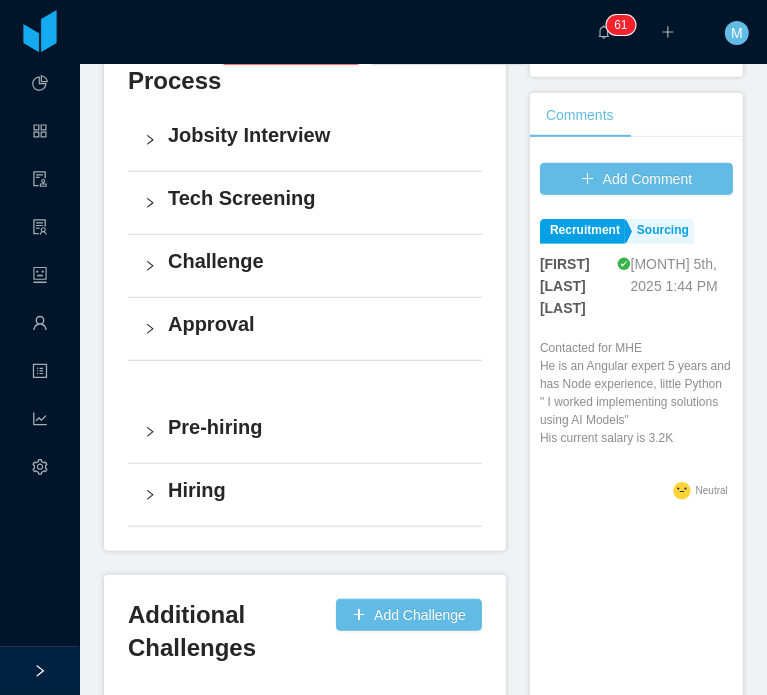 scroll, scrollTop: 587, scrollLeft: 0, axis: vertical 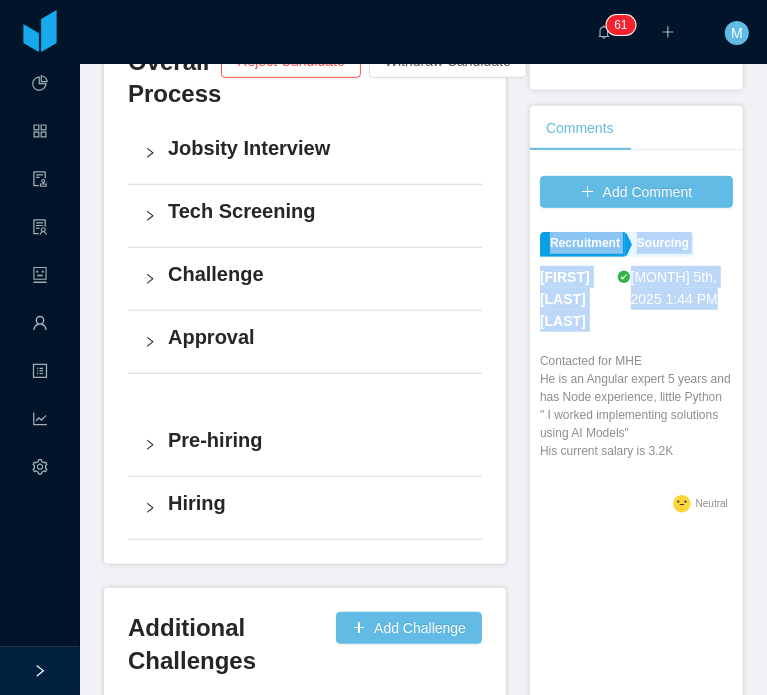 drag, startPoint x: 620, startPoint y: 447, endPoint x: 766, endPoint y: 466, distance: 147.23111 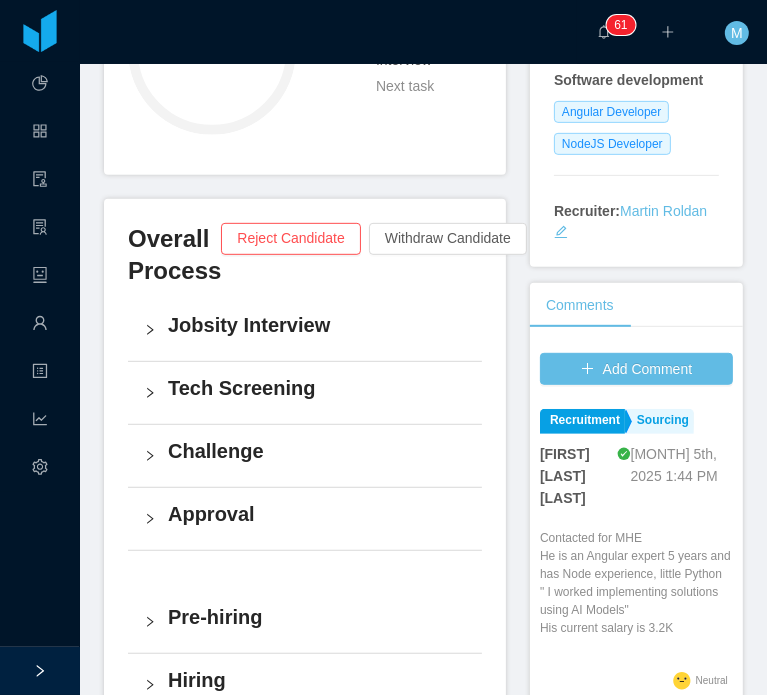 scroll, scrollTop: 0, scrollLeft: 0, axis: both 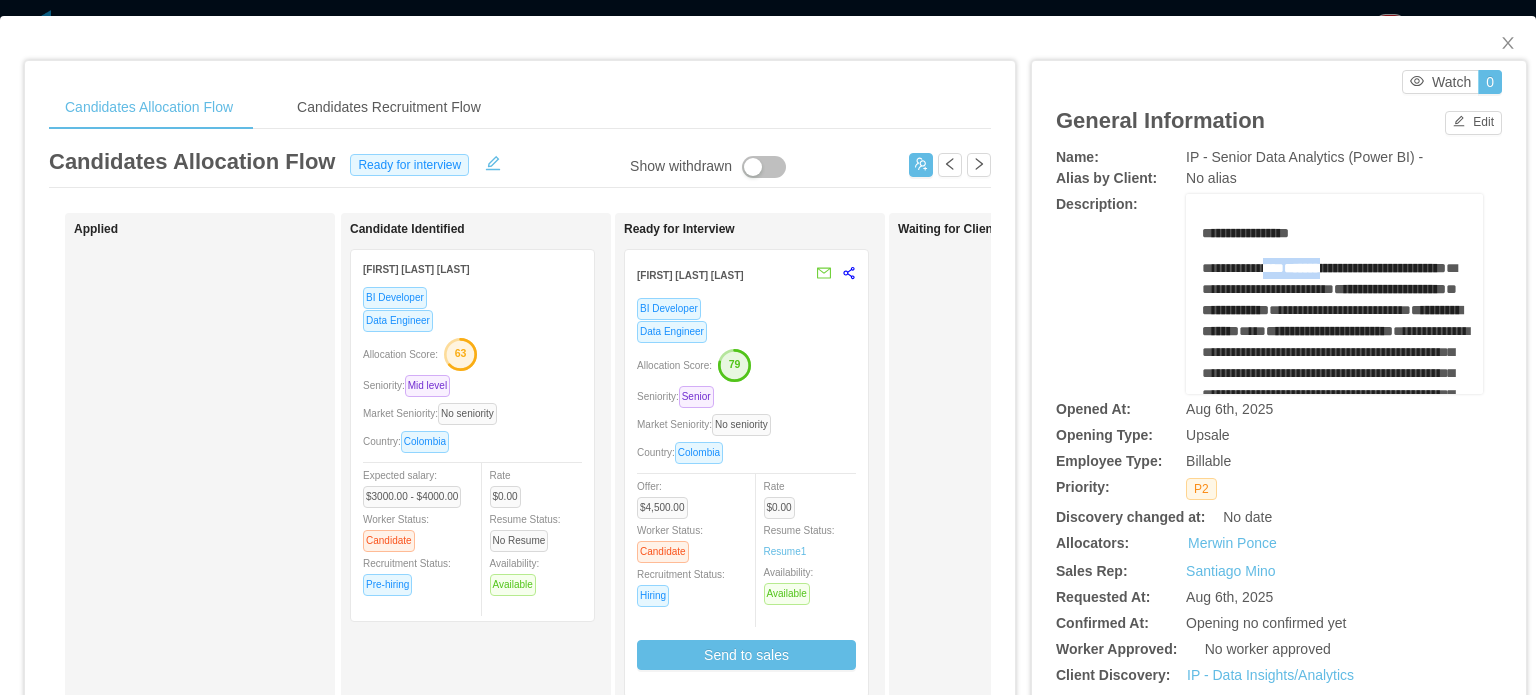 drag, startPoint x: 1264, startPoint y: 270, endPoint x: 1388, endPoint y: 270, distance: 124 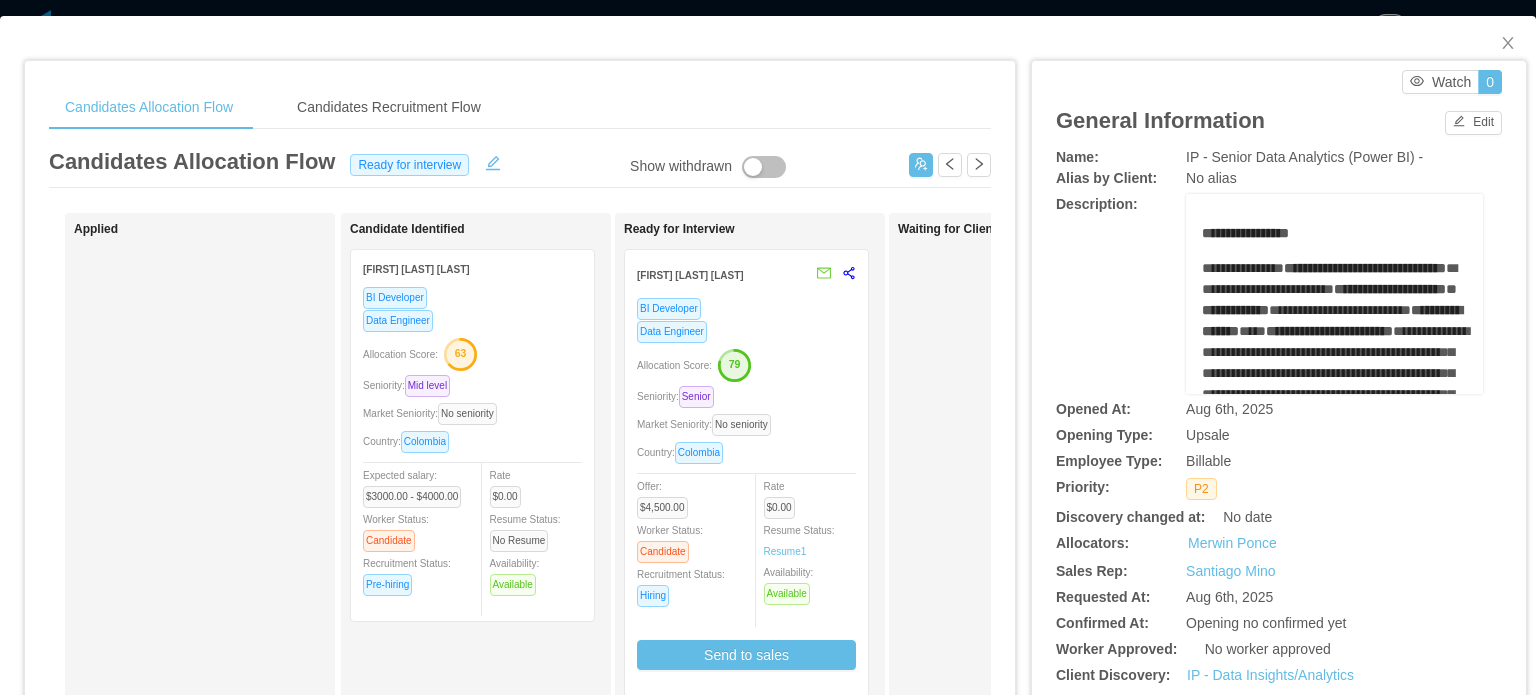click on "**********" at bounding box center (1365, 268) 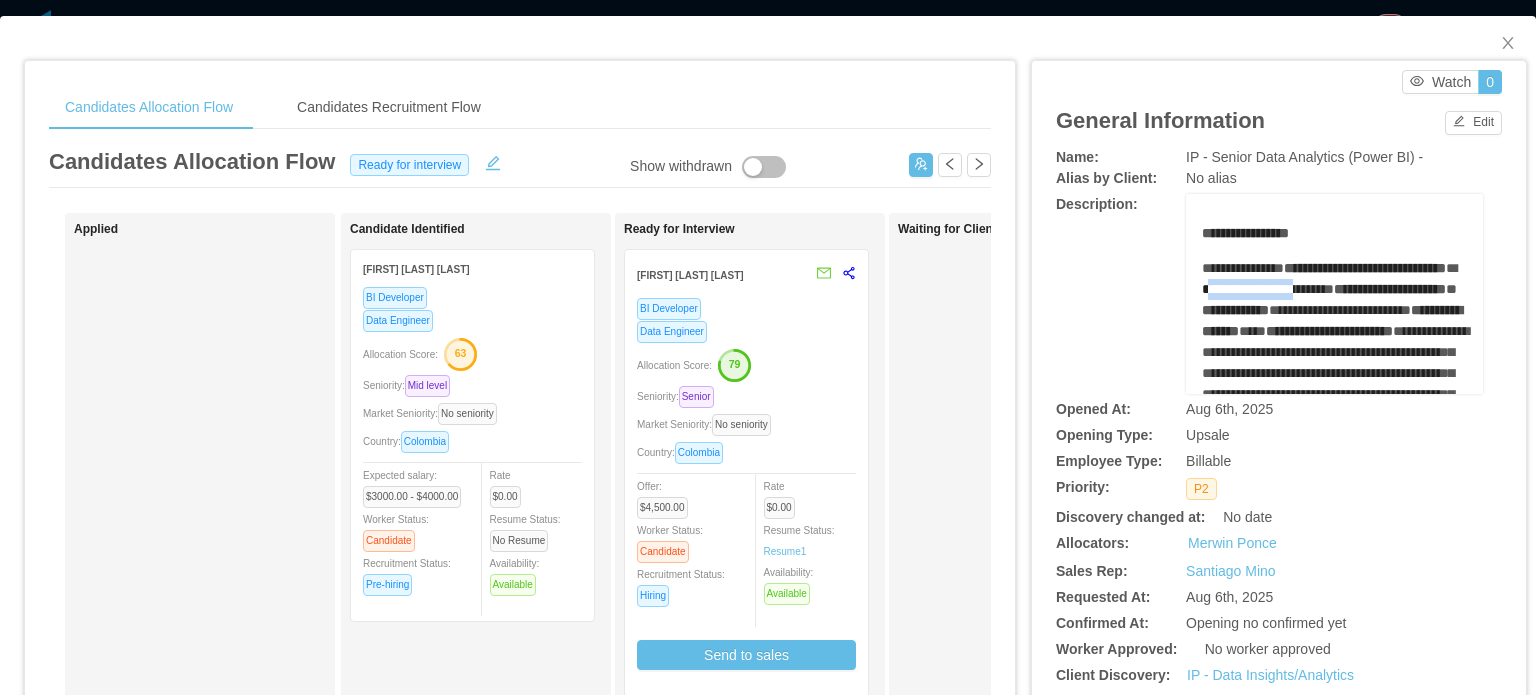 drag, startPoint x: 1274, startPoint y: 287, endPoint x: 1377, endPoint y: 287, distance: 103 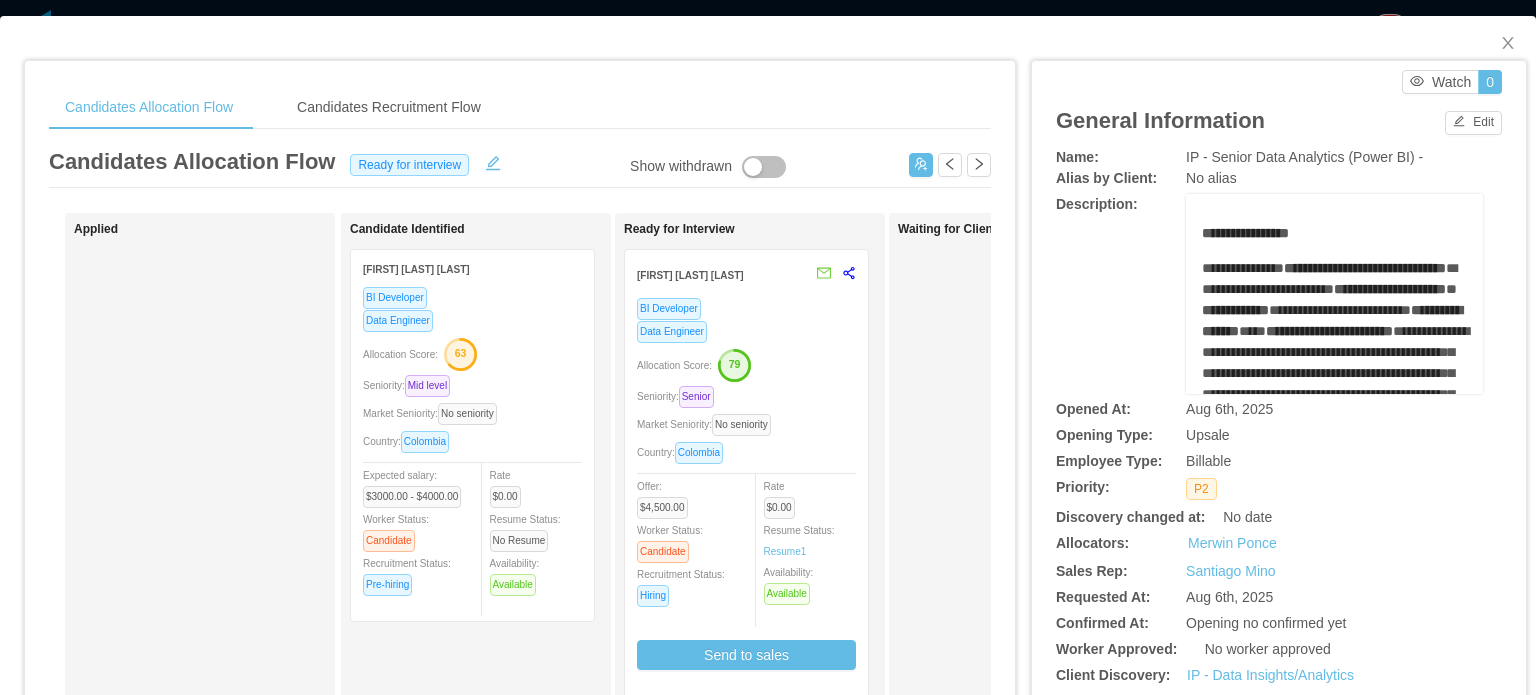 drag, startPoint x: 1267, startPoint y: 324, endPoint x: 1285, endPoint y: 324, distance: 18 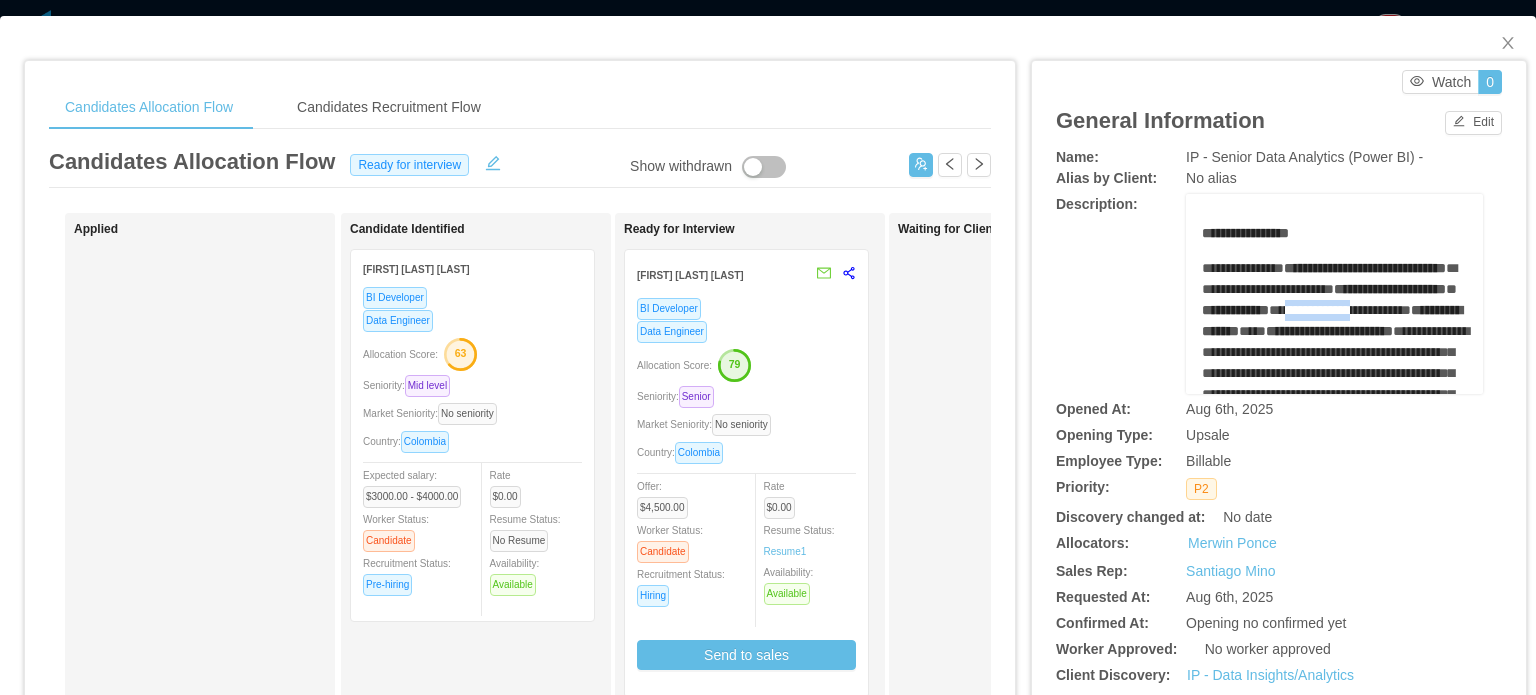drag, startPoint x: 1269, startPoint y: 331, endPoint x: 1341, endPoint y: 333, distance: 72.02777 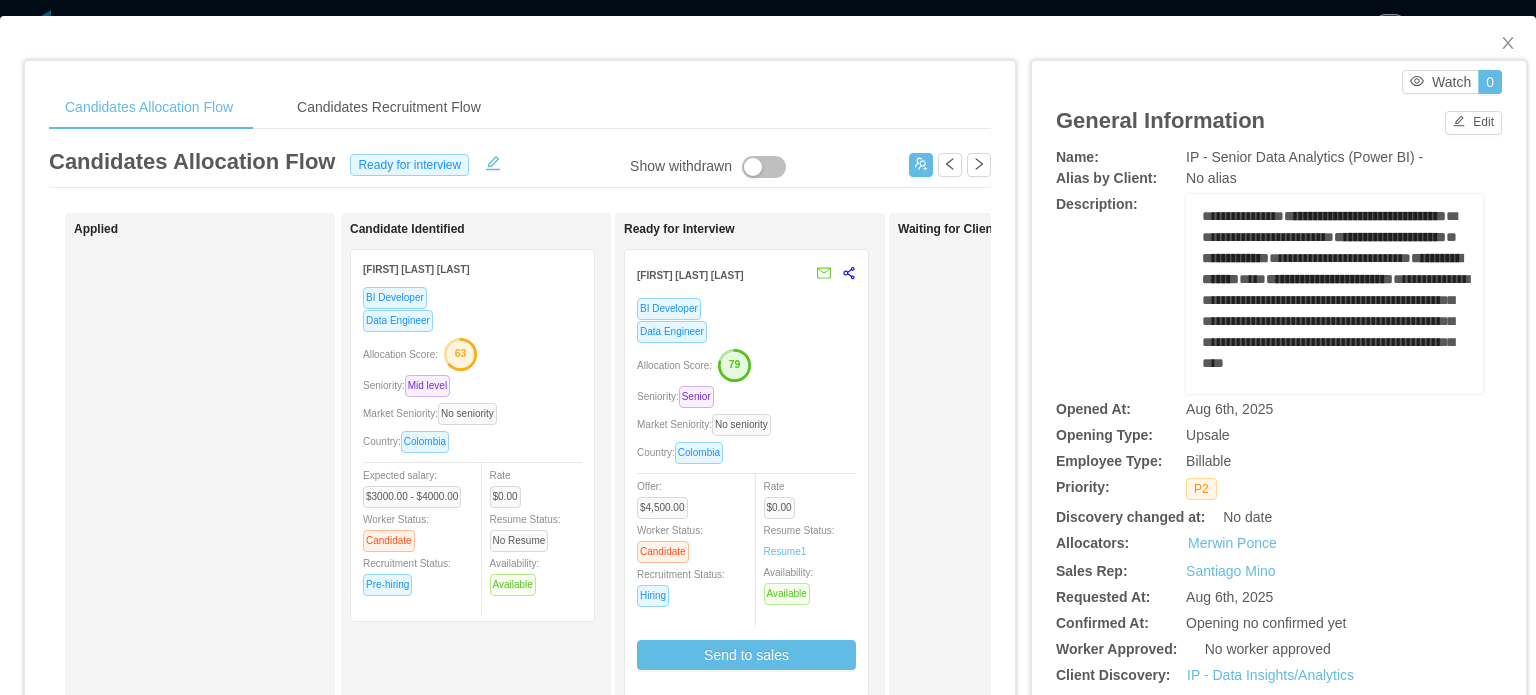 scroll, scrollTop: 100, scrollLeft: 0, axis: vertical 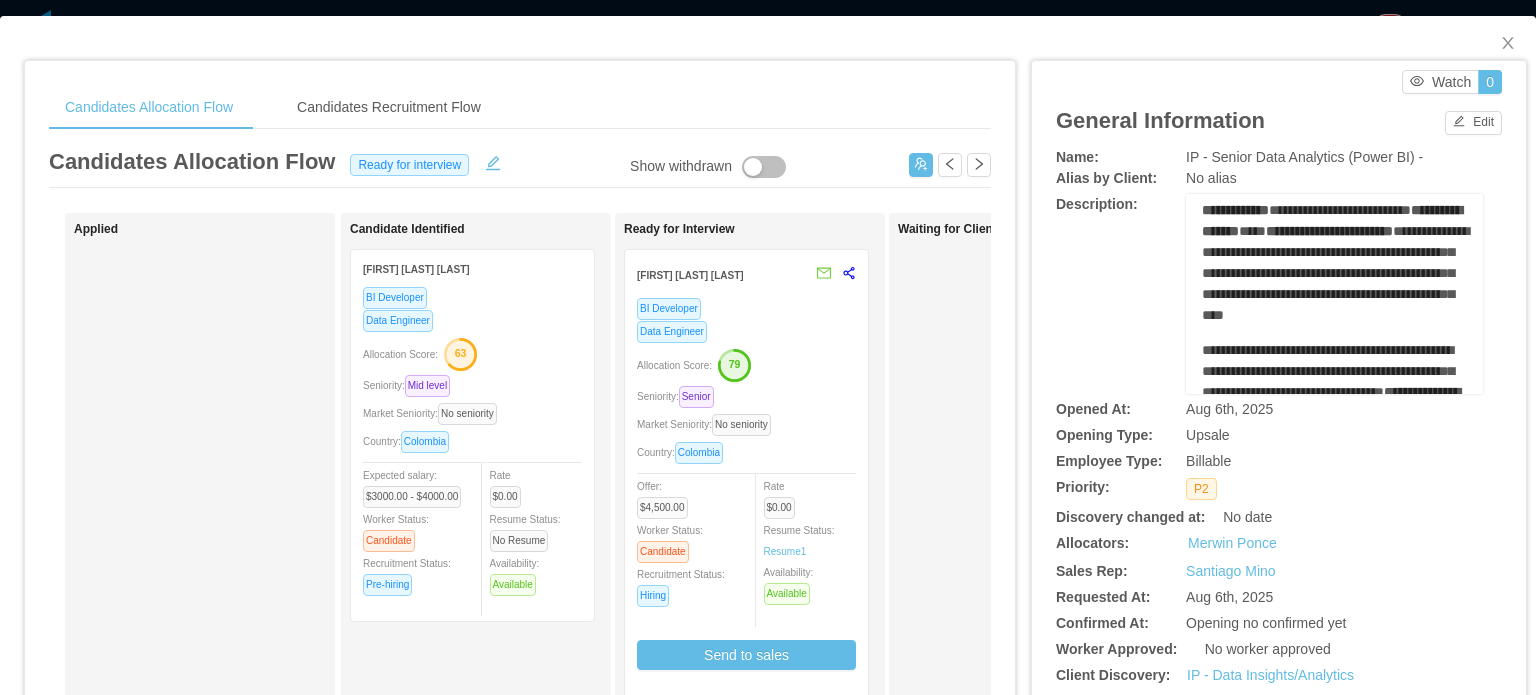 click on "**********" at bounding box center [1329, 231] 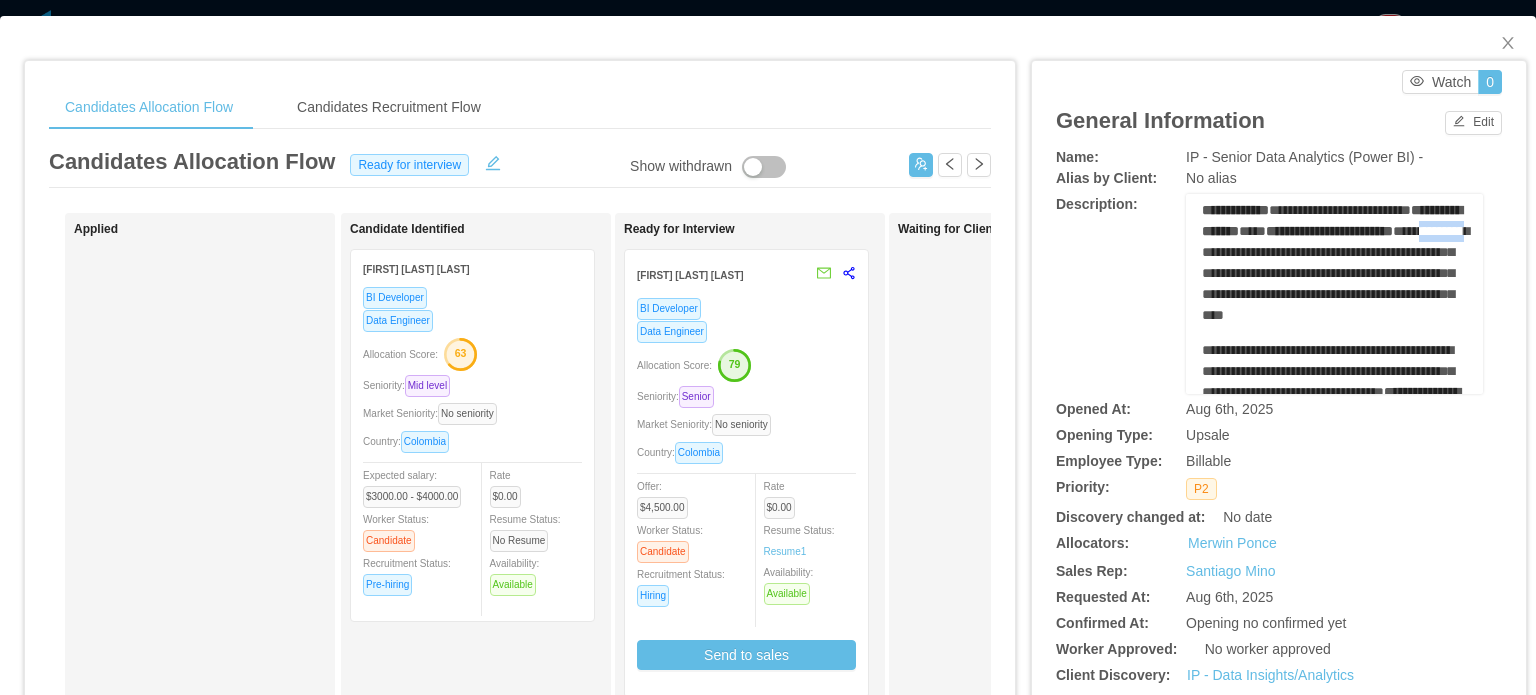 drag, startPoint x: 1364, startPoint y: 278, endPoint x: 1400, endPoint y: 282, distance: 36.221542 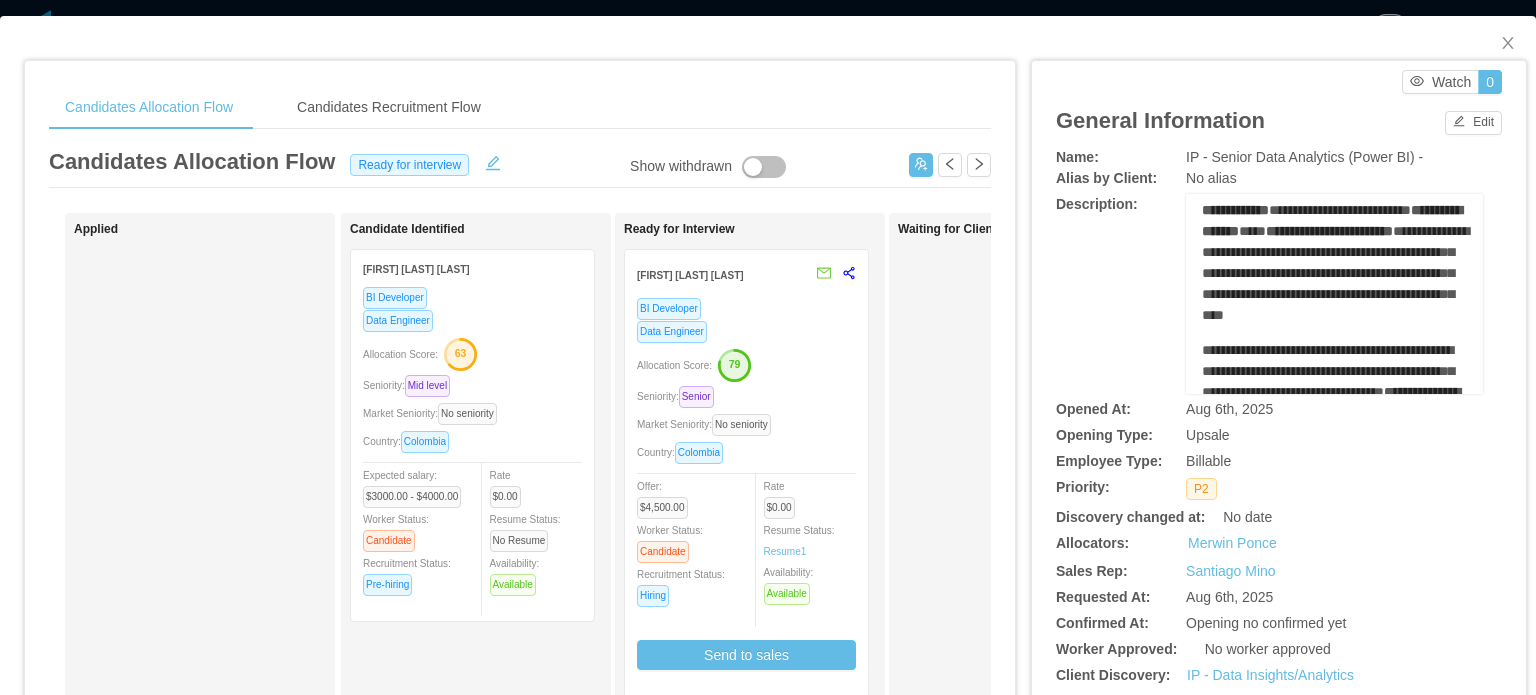 click on "**********" at bounding box center [1335, 273] 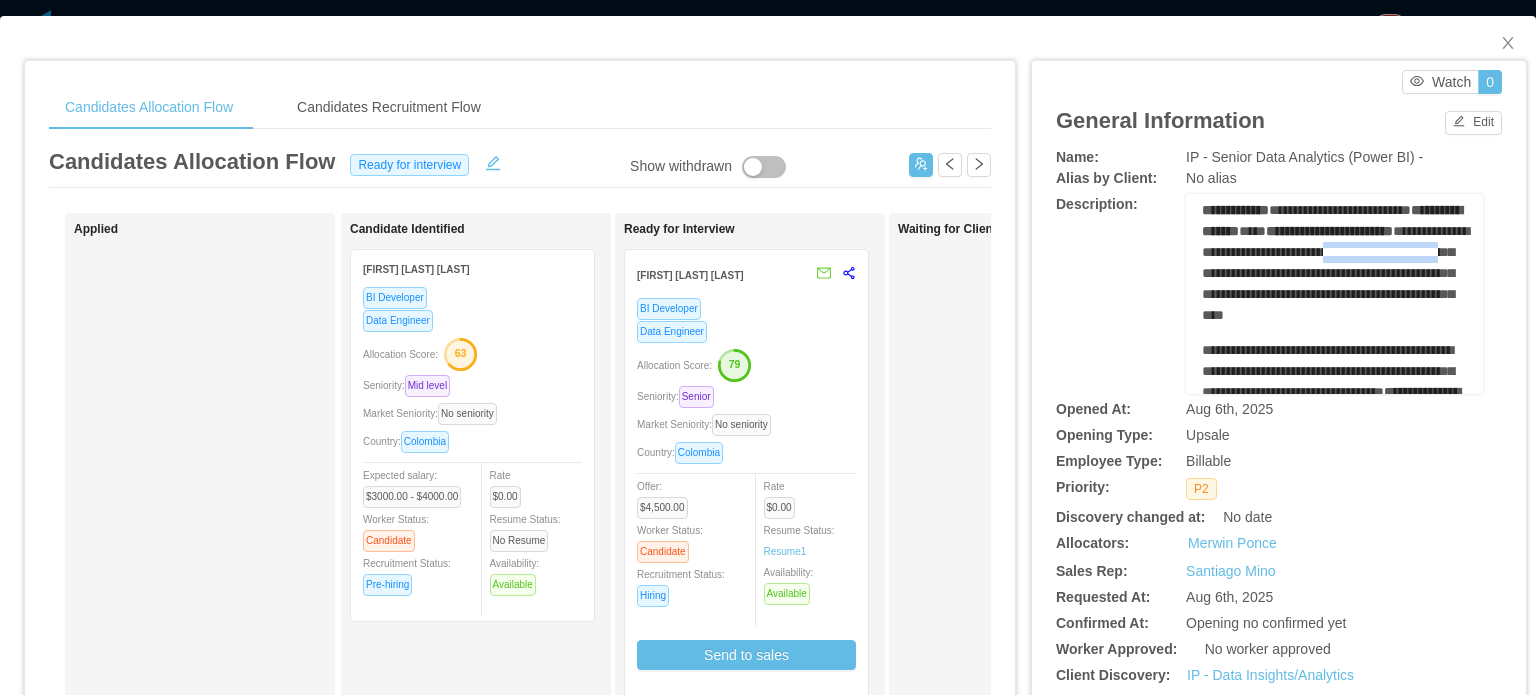 drag, startPoint x: 1263, startPoint y: 295, endPoint x: 1412, endPoint y: 296, distance: 149.00336 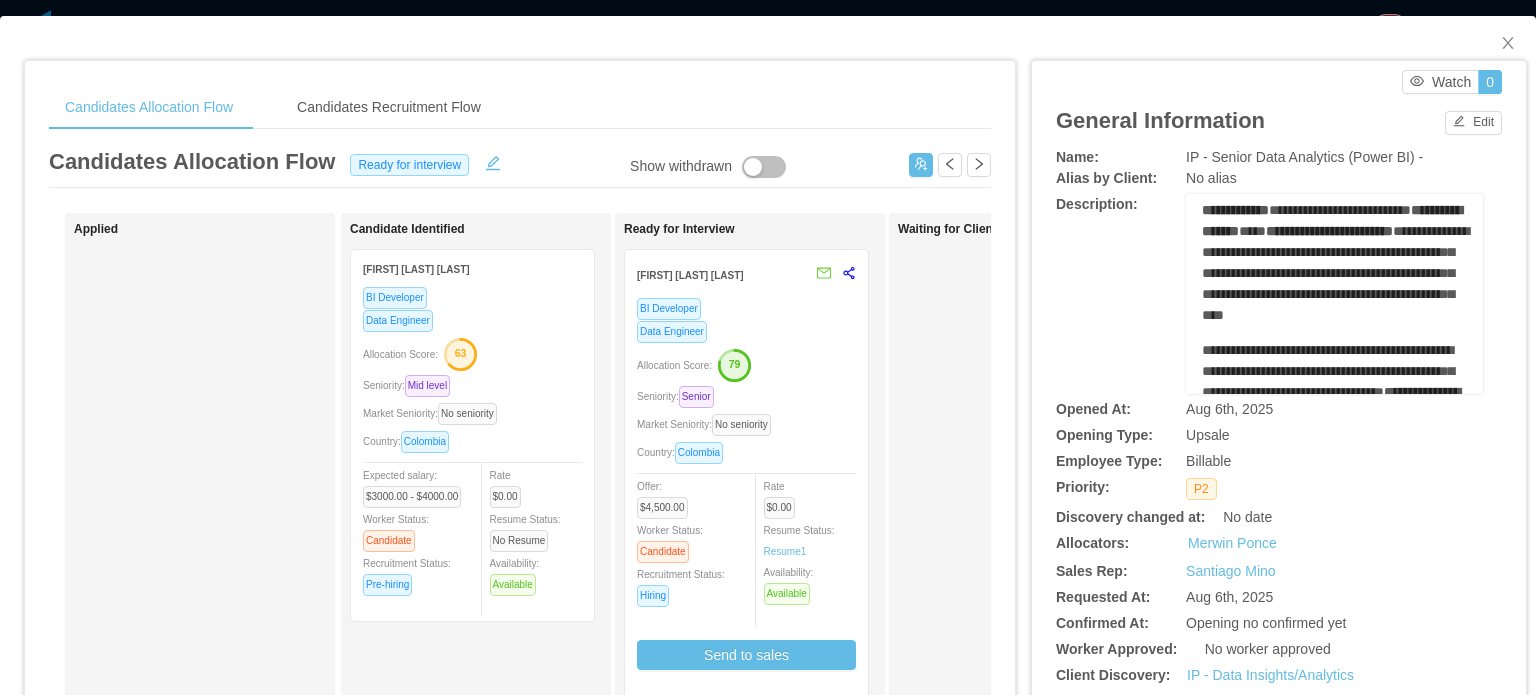 click on "**********" at bounding box center (1335, 273) 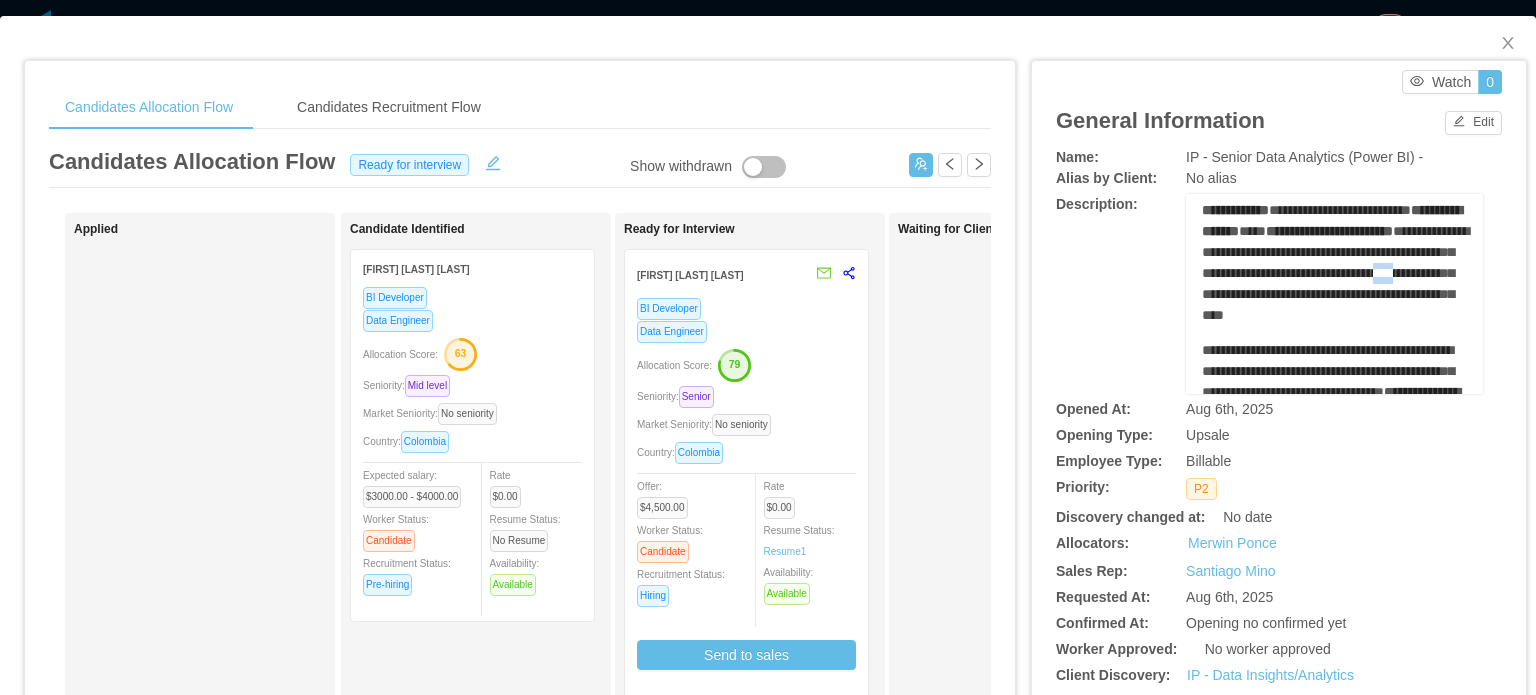 drag, startPoint x: 1385, startPoint y: 320, endPoint x: 1410, endPoint y: 321, distance: 25.019993 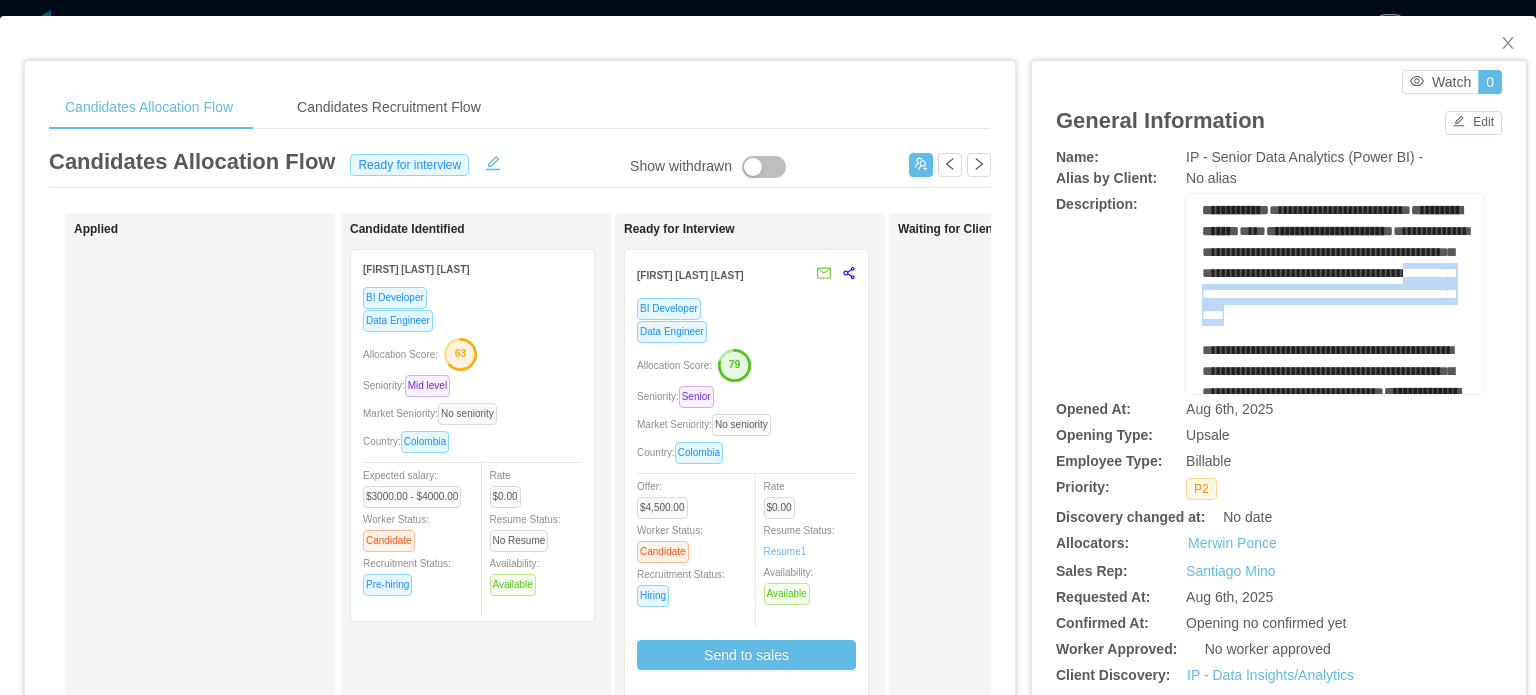 drag, startPoint x: 1197, startPoint y: 332, endPoint x: 1392, endPoint y: 351, distance: 195.92346 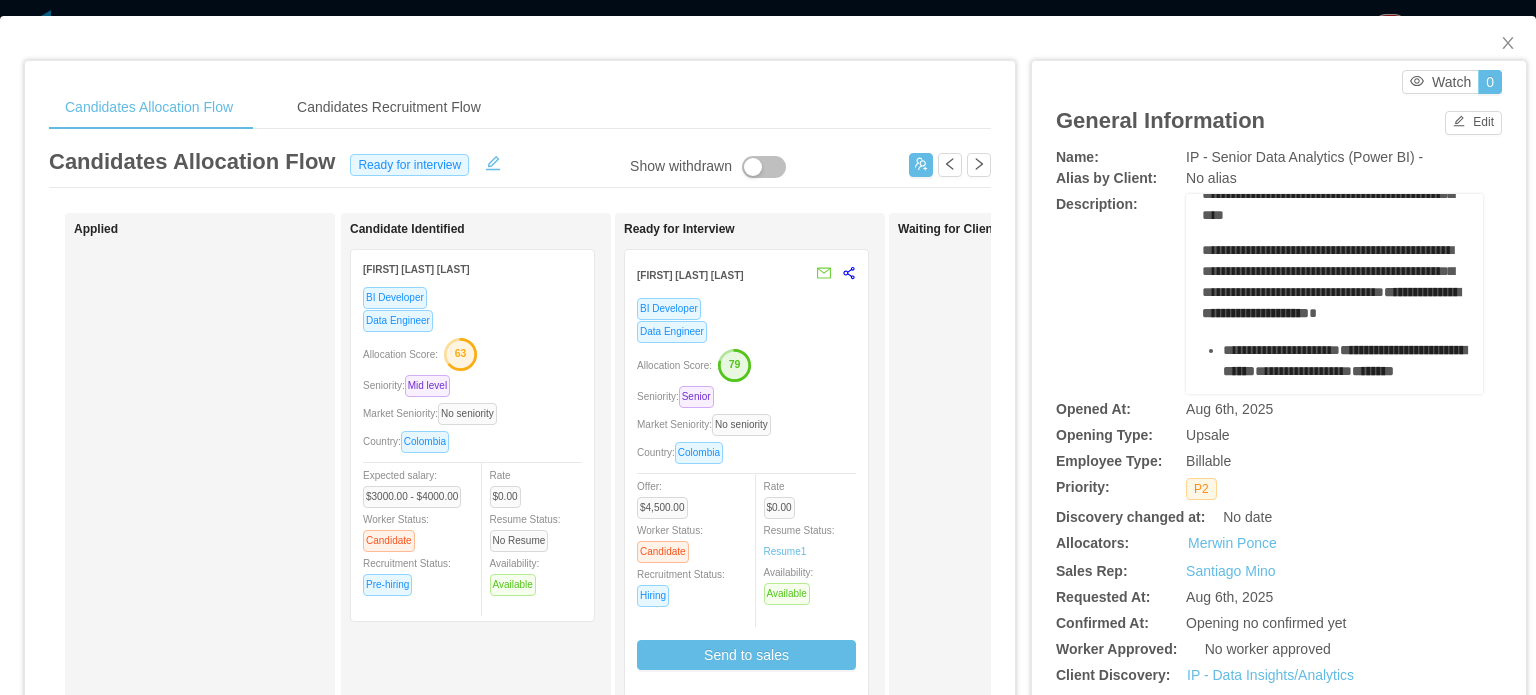 click on "**********" at bounding box center (1328, 271) 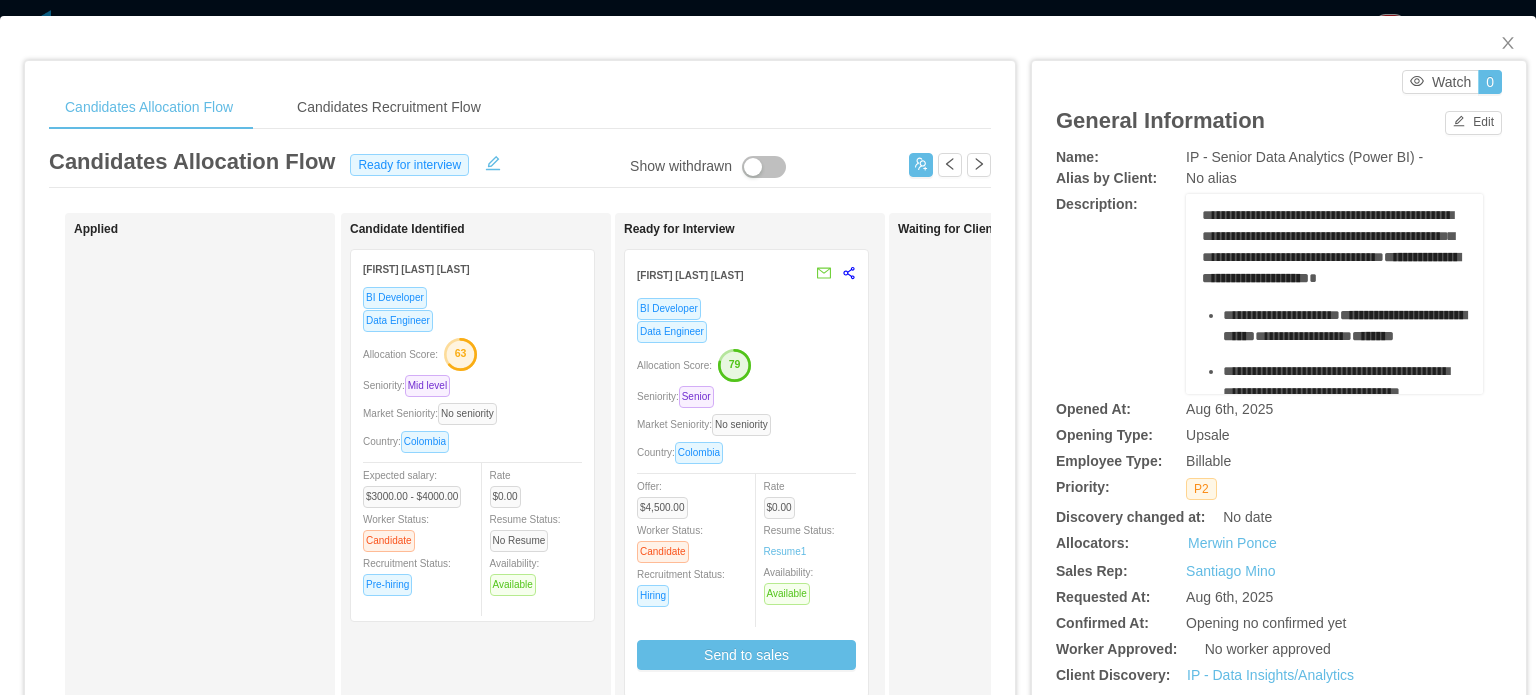 scroll, scrollTop: 200, scrollLeft: 0, axis: vertical 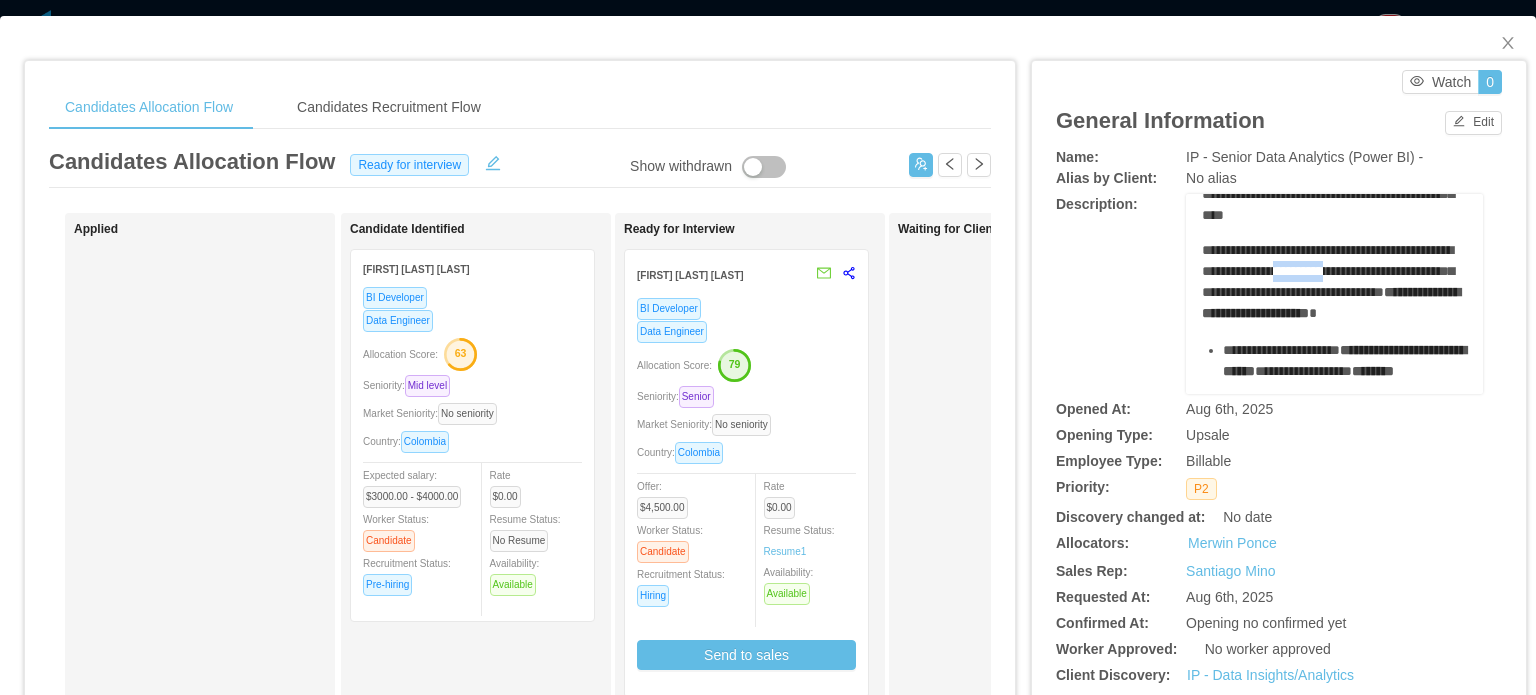 drag, startPoint x: 1320, startPoint y: 307, endPoint x: 1384, endPoint y: 307, distance: 64 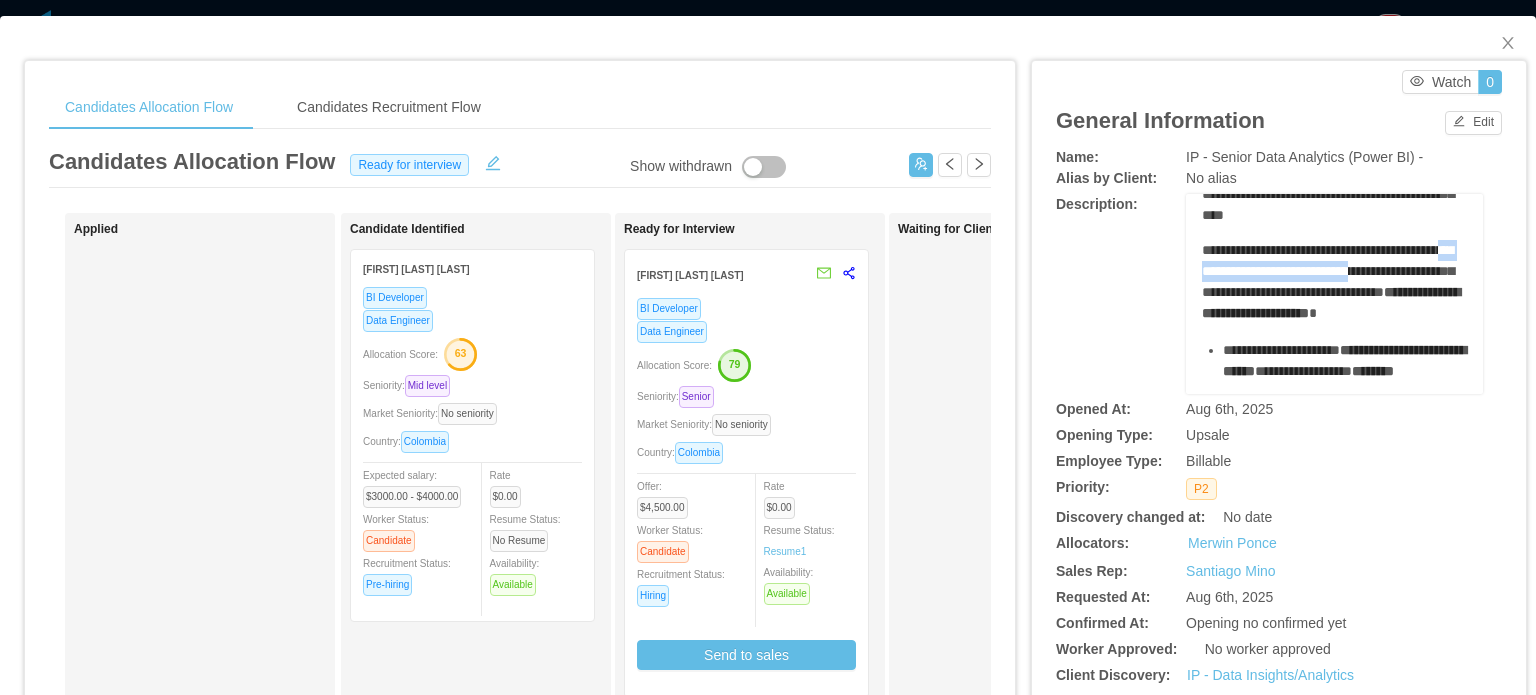 drag, startPoint x: 1222, startPoint y: 307, endPoint x: 1410, endPoint y: 310, distance: 188.02394 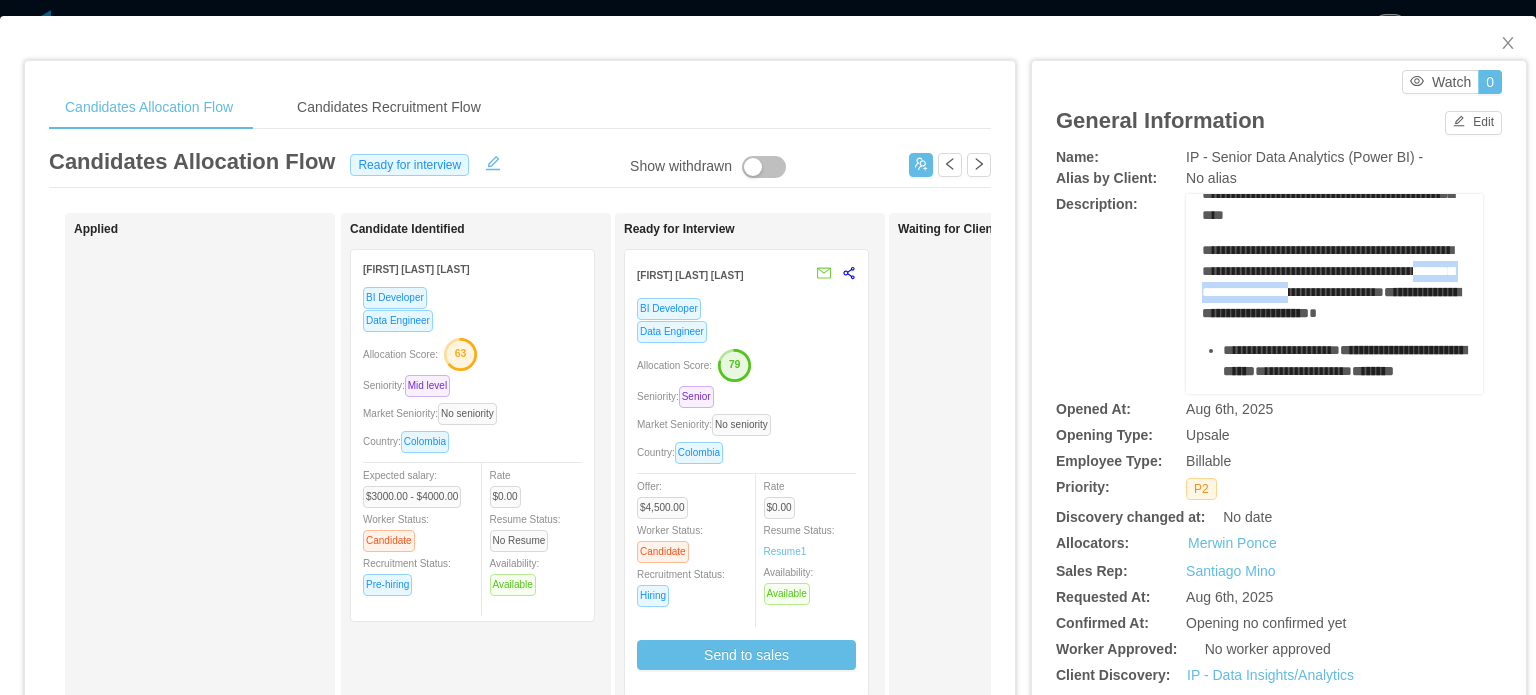 drag, startPoint x: 1224, startPoint y: 336, endPoint x: 1384, endPoint y: 342, distance: 160.11246 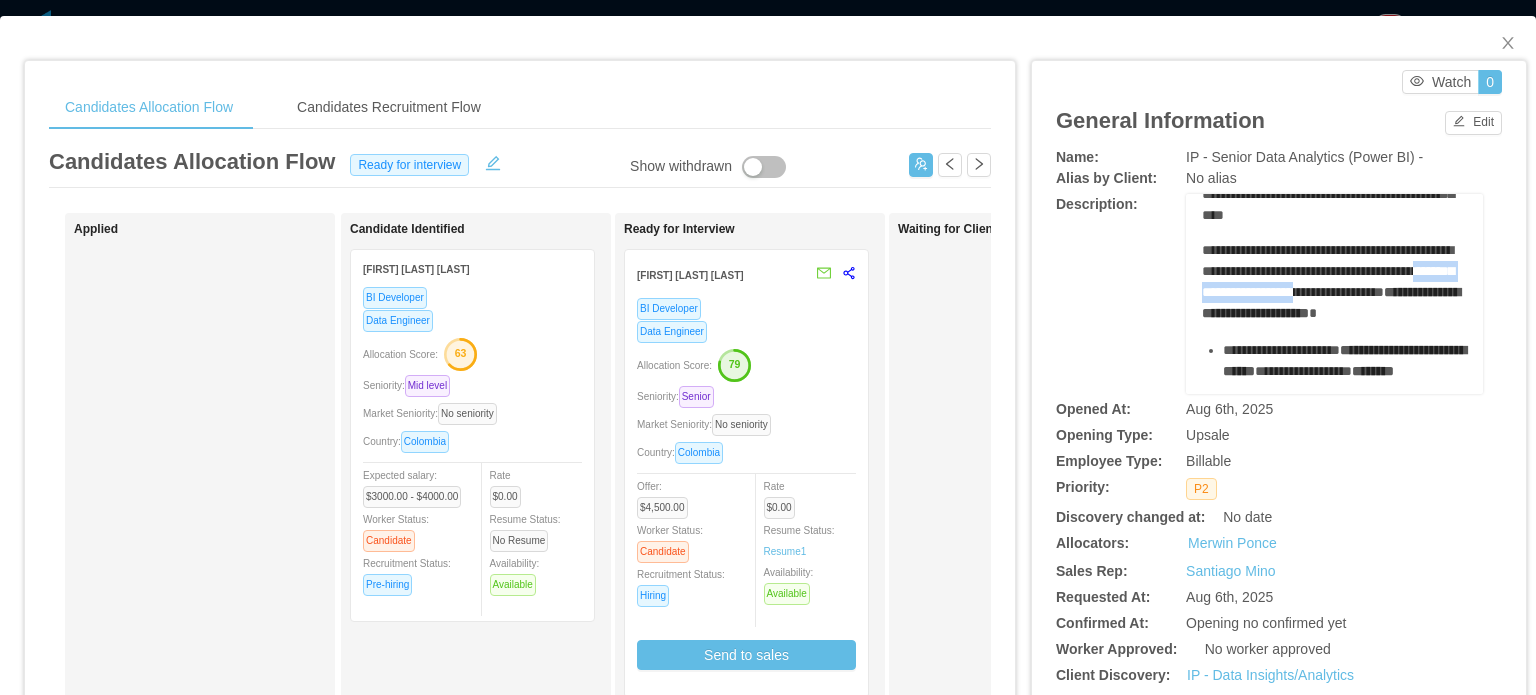 click on "**********" at bounding box center (1328, 271) 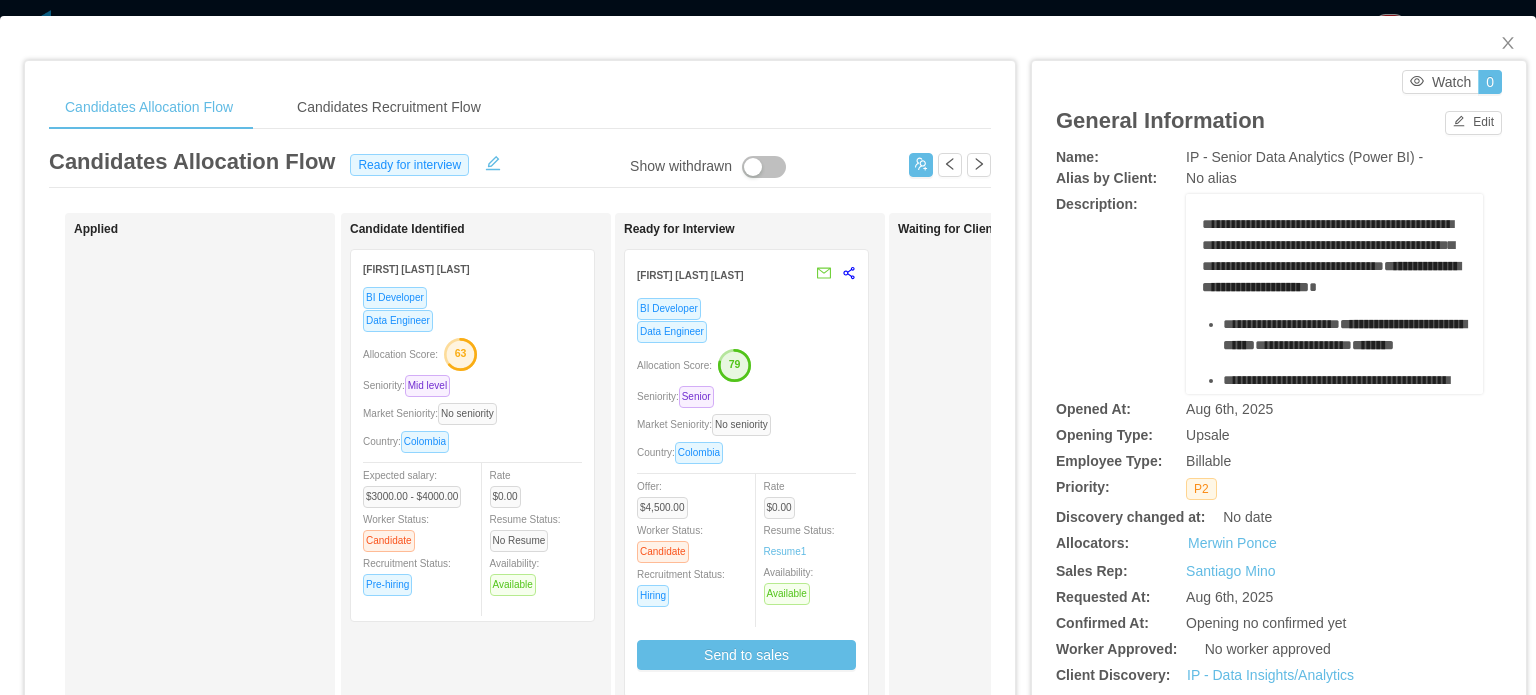 scroll, scrollTop: 300, scrollLeft: 0, axis: vertical 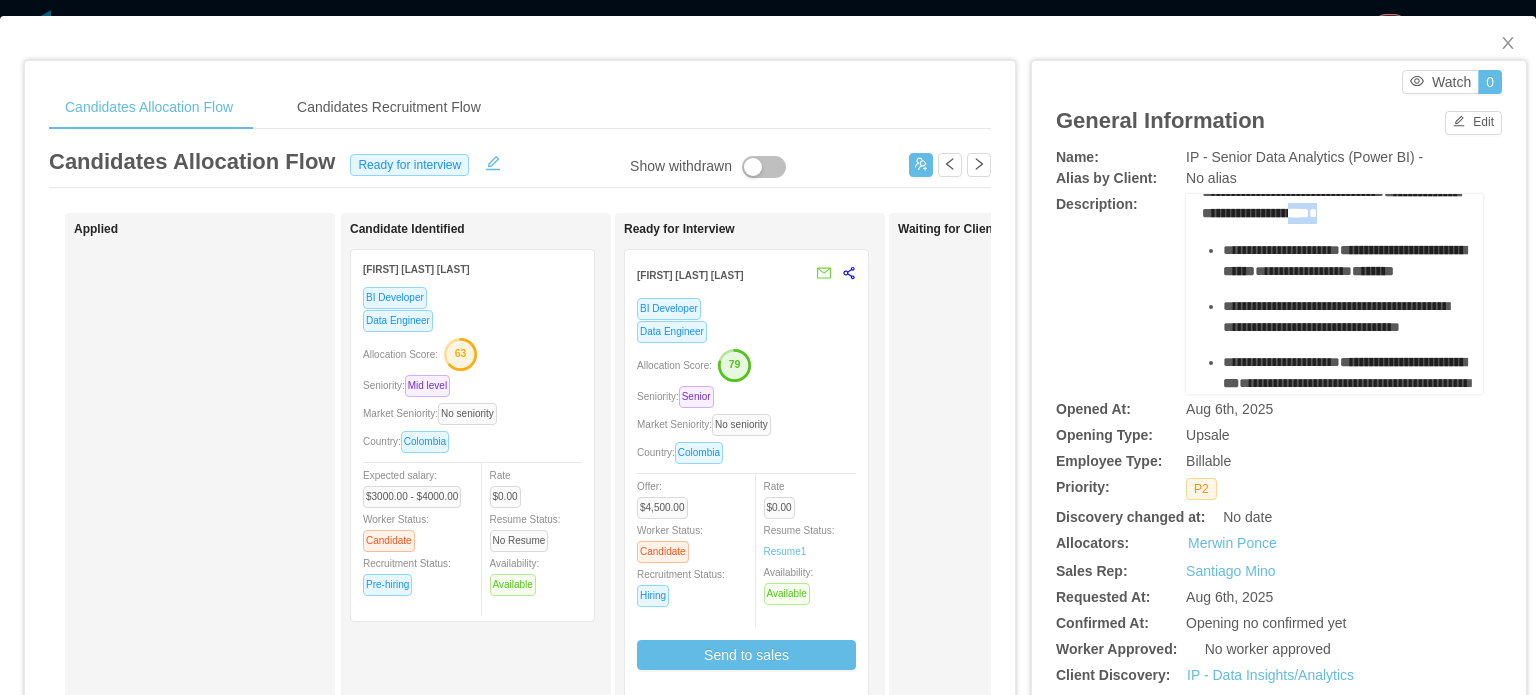 drag, startPoint x: 1244, startPoint y: 272, endPoint x: 1308, endPoint y: 294, distance: 67.6757 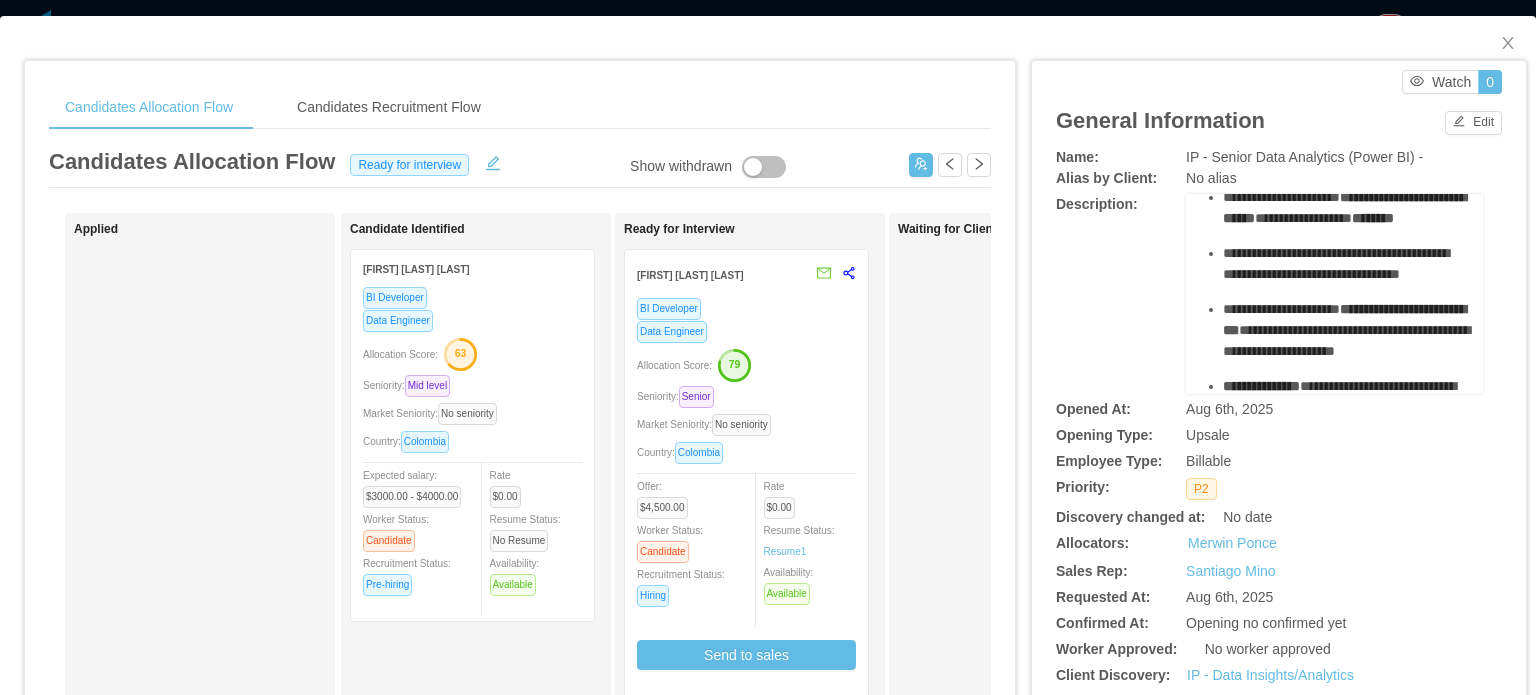 scroll, scrollTop: 400, scrollLeft: 0, axis: vertical 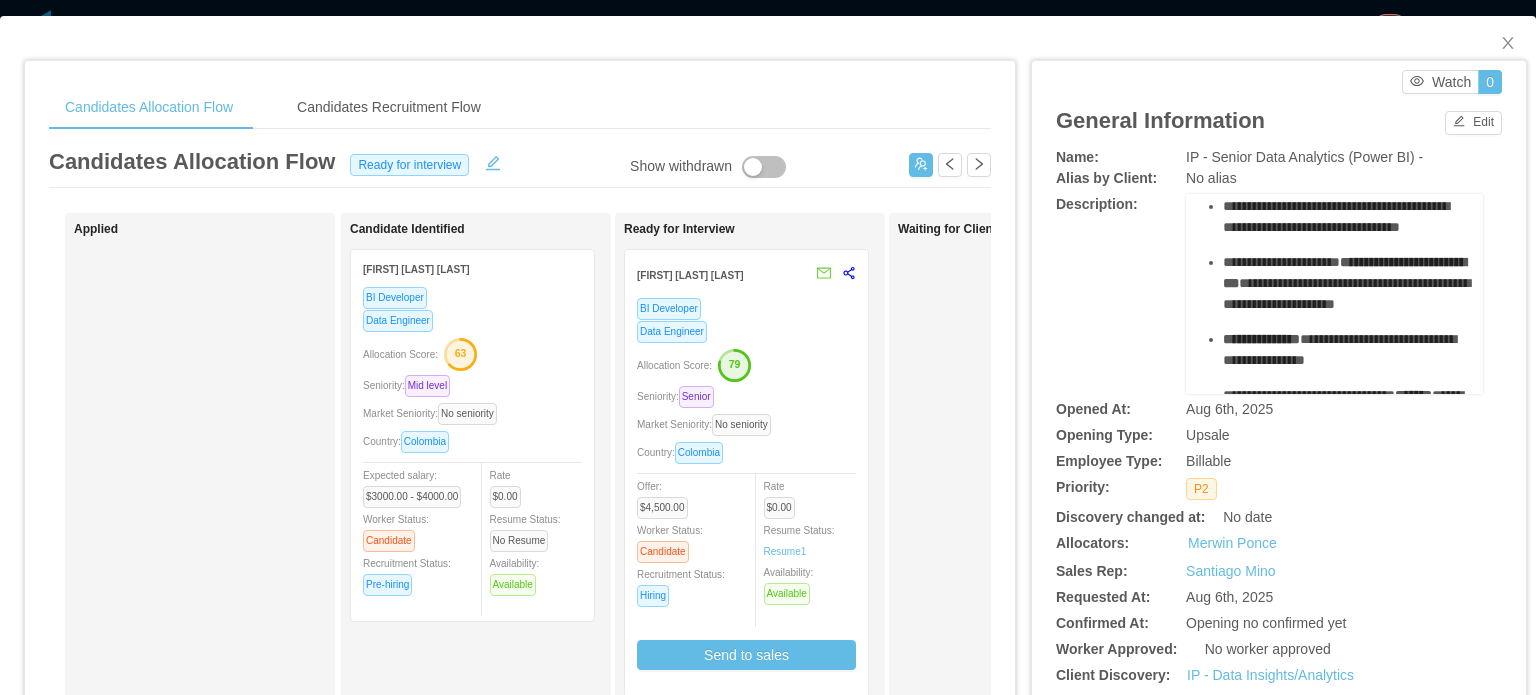 drag, startPoint x: 1287, startPoint y: 218, endPoint x: 1361, endPoint y: 215, distance: 74.06078 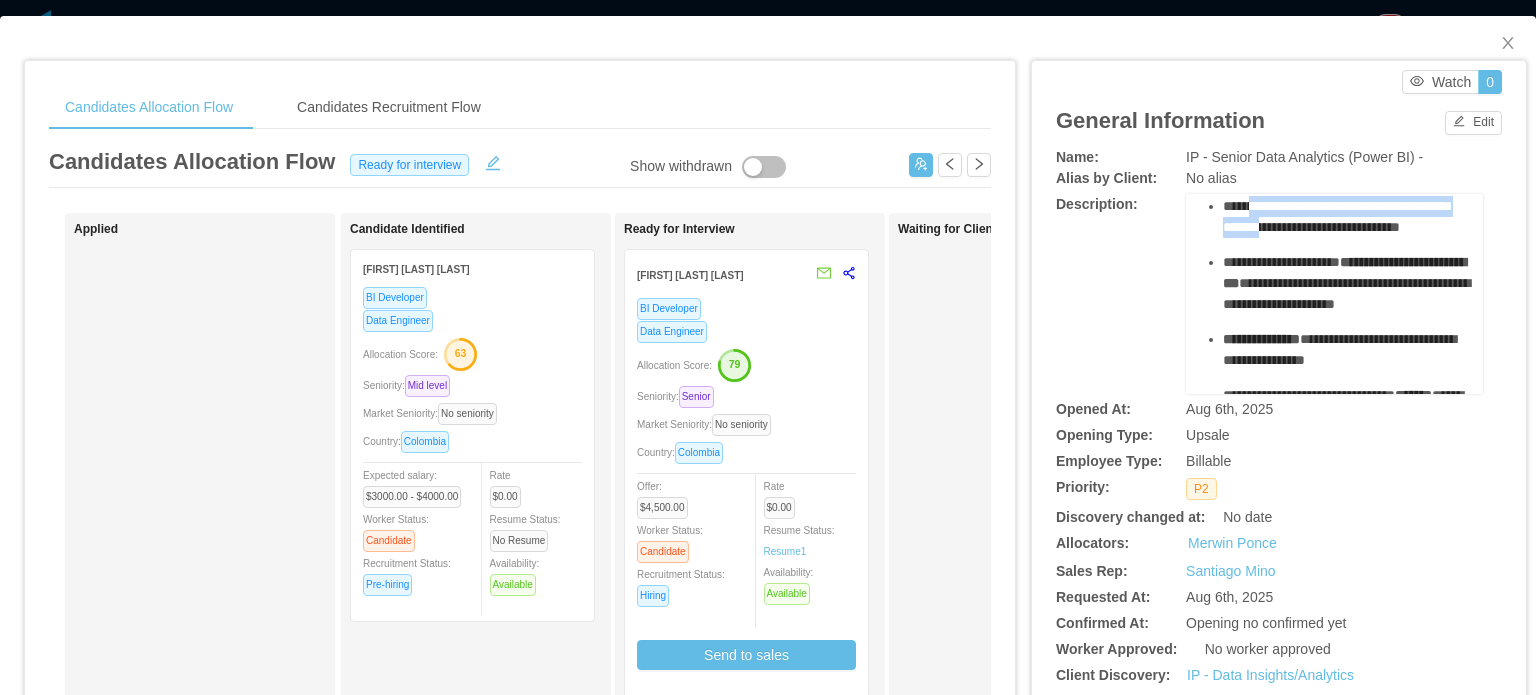 drag, startPoint x: 1351, startPoint y: 311, endPoint x: 1409, endPoint y: 327, distance: 60.166435 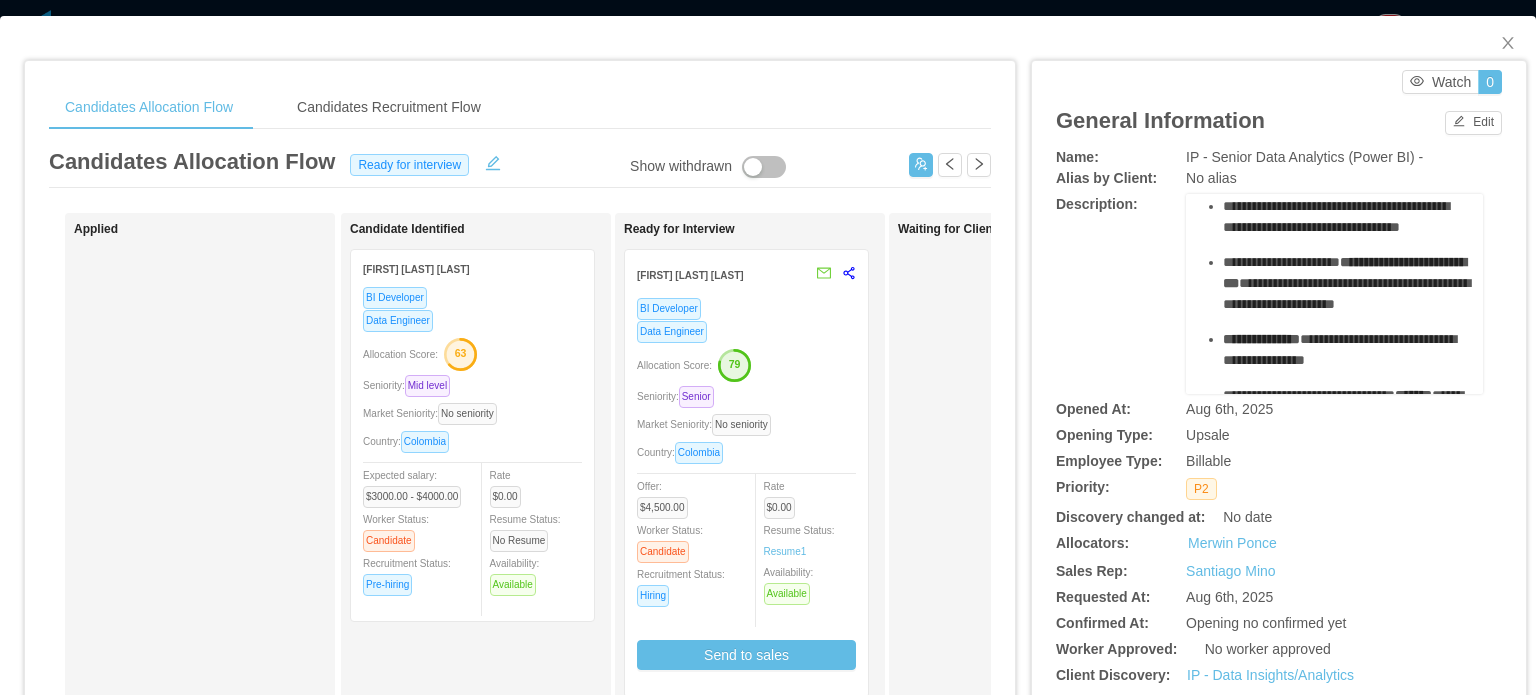 click on "**********" at bounding box center [1345, 217] 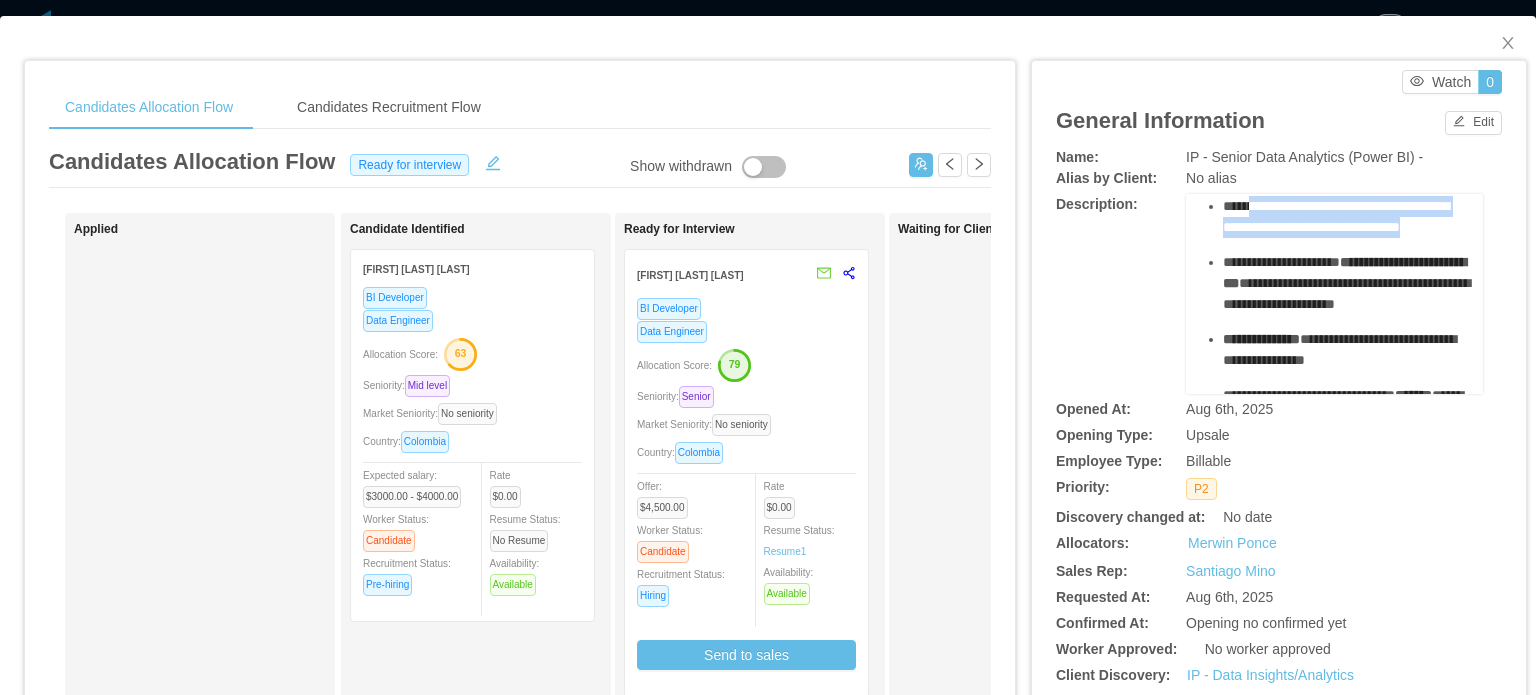 drag, startPoint x: 1243, startPoint y: 296, endPoint x: 1345, endPoint y: 330, distance: 107.51744 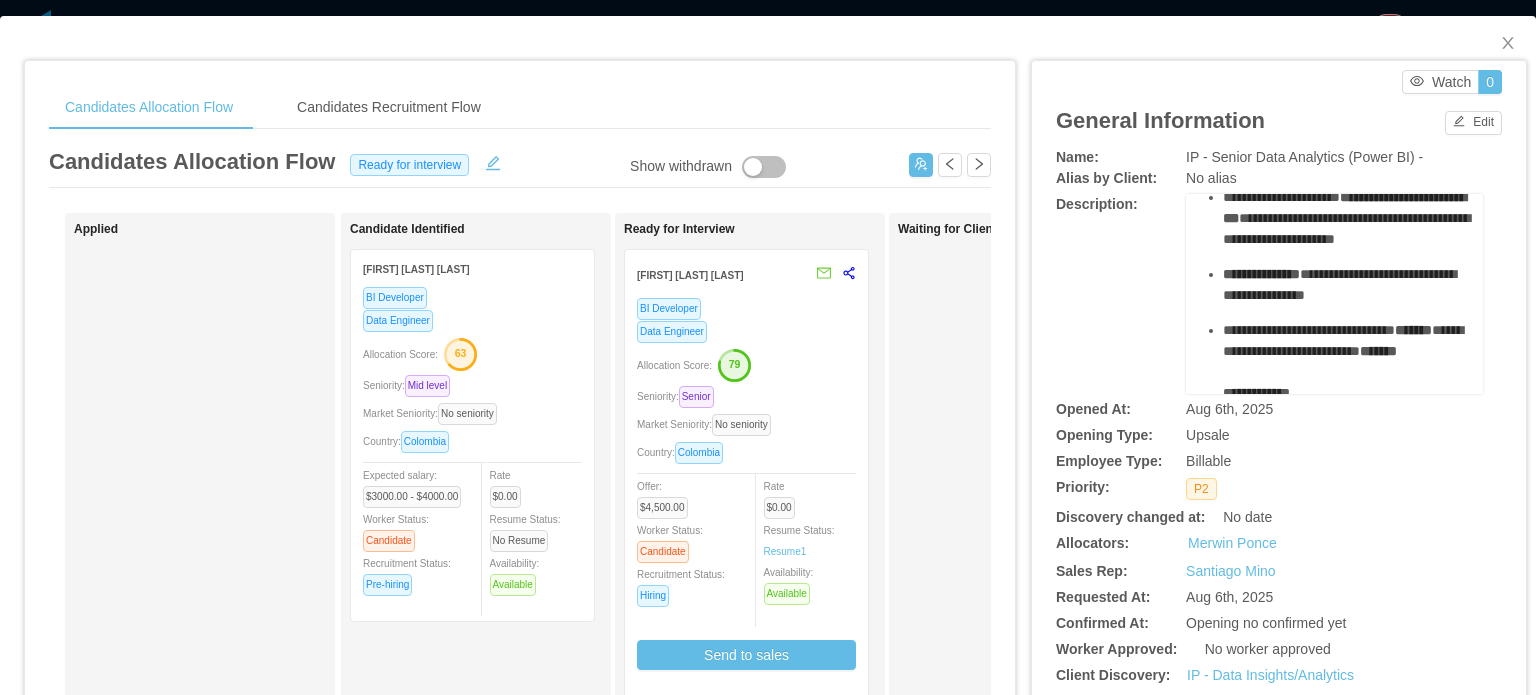 scroll, scrollTop: 500, scrollLeft: 0, axis: vertical 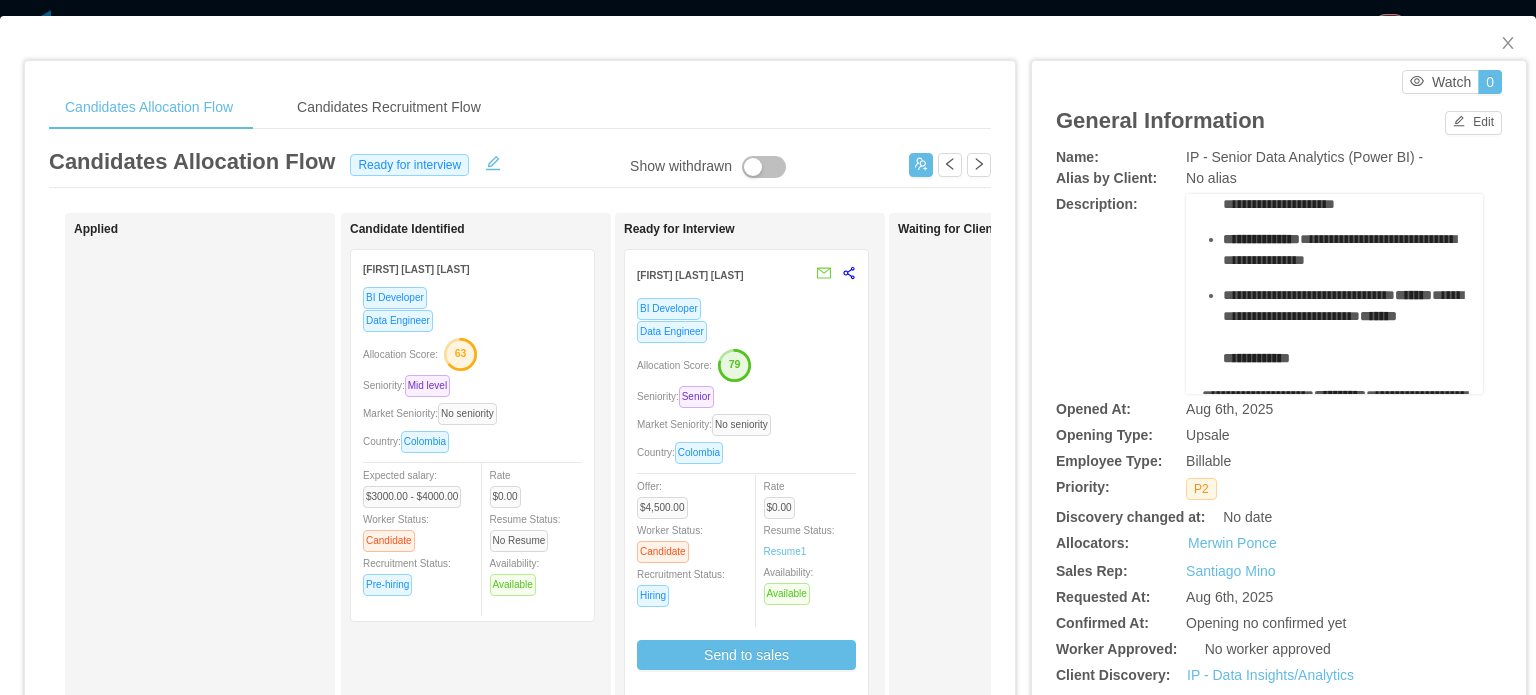 drag, startPoint x: 1268, startPoint y: 278, endPoint x: 1382, endPoint y: 285, distance: 114.21471 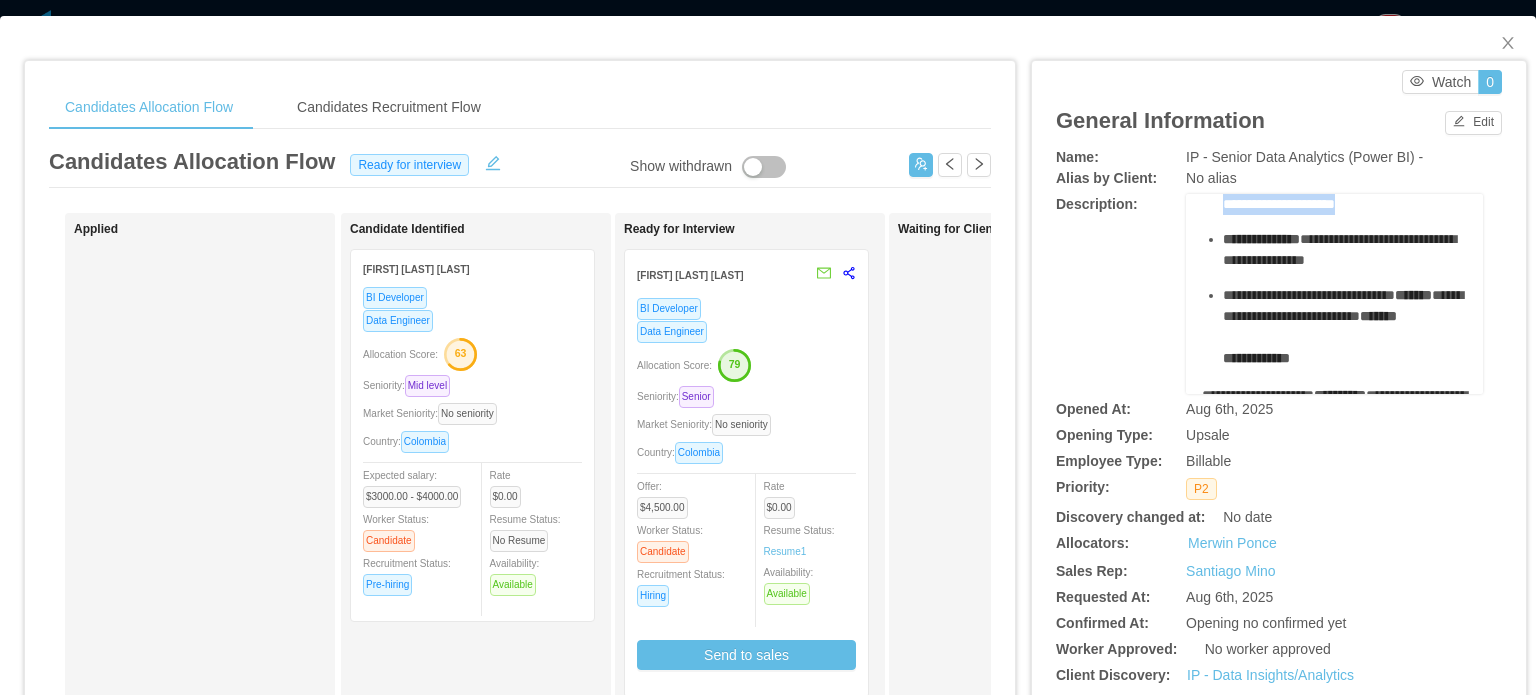 drag, startPoint x: 1282, startPoint y: 303, endPoint x: 1391, endPoint y: 334, distance: 113.32255 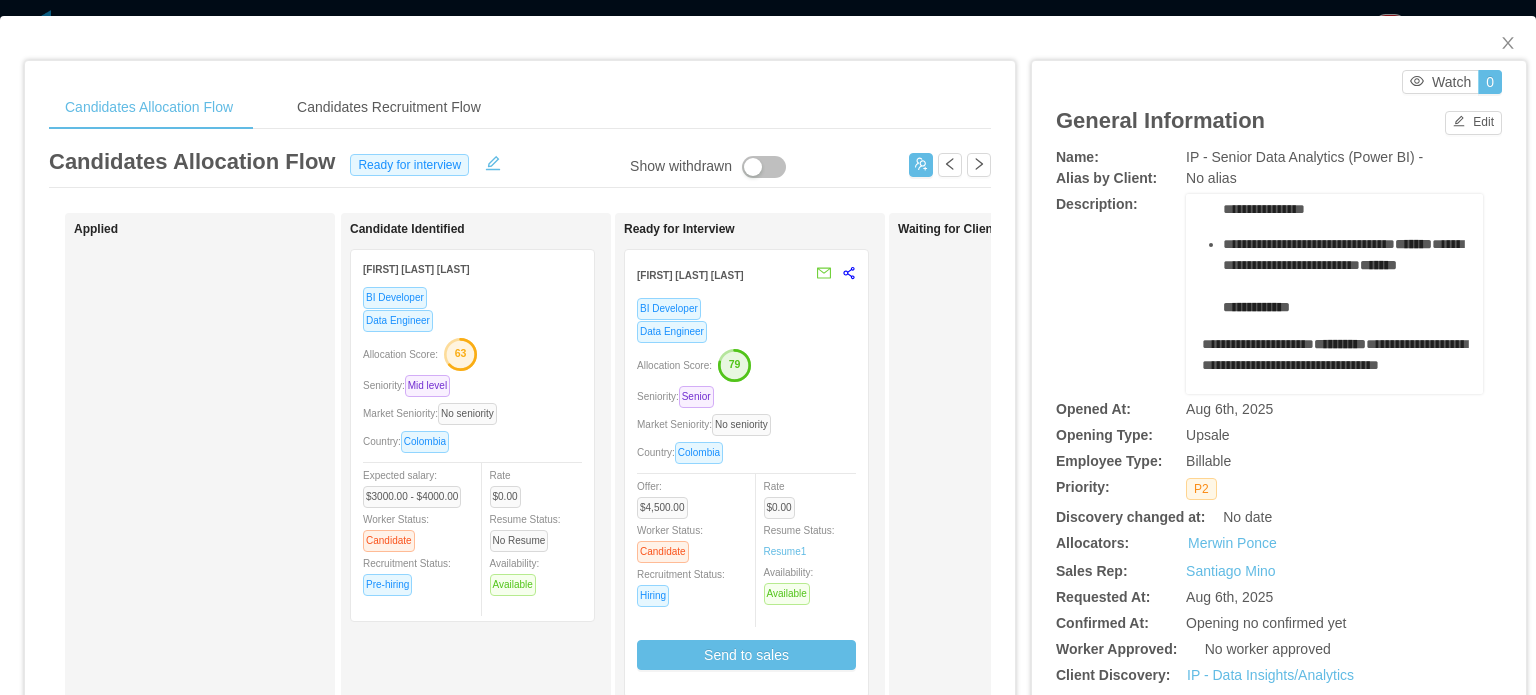 scroll, scrollTop: 600, scrollLeft: 0, axis: vertical 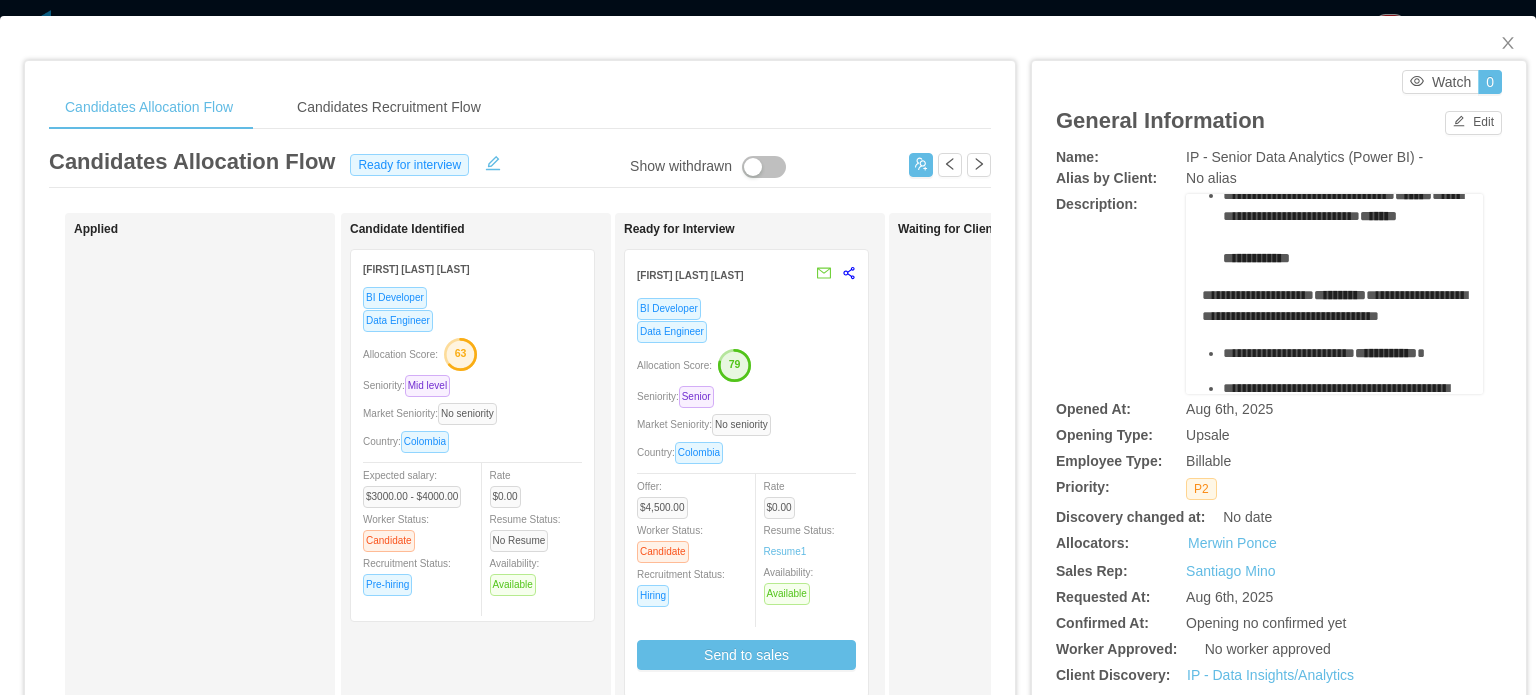 drag, startPoint x: 1260, startPoint y: 275, endPoint x: 1304, endPoint y: 275, distance: 44 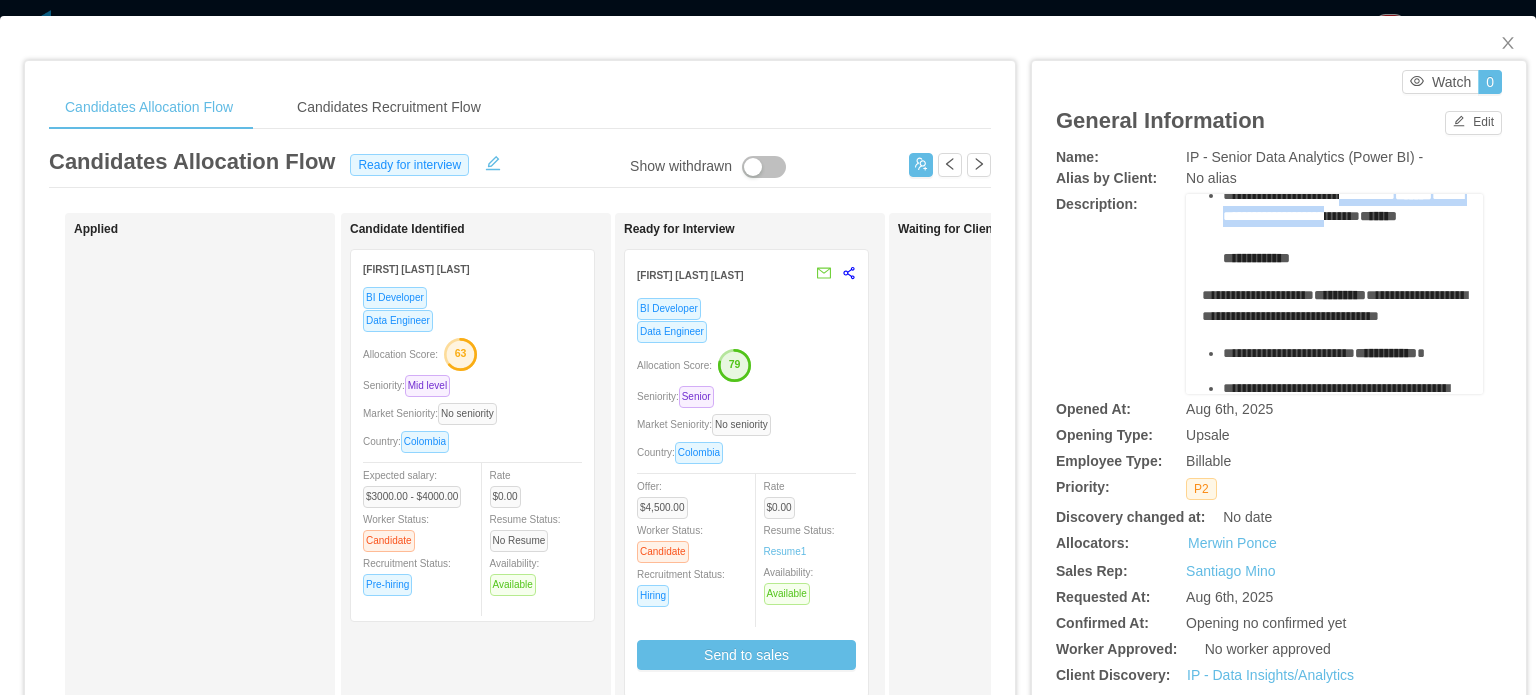 drag, startPoint x: 1362, startPoint y: 326, endPoint x: 1416, endPoint y: 336, distance: 54.91812 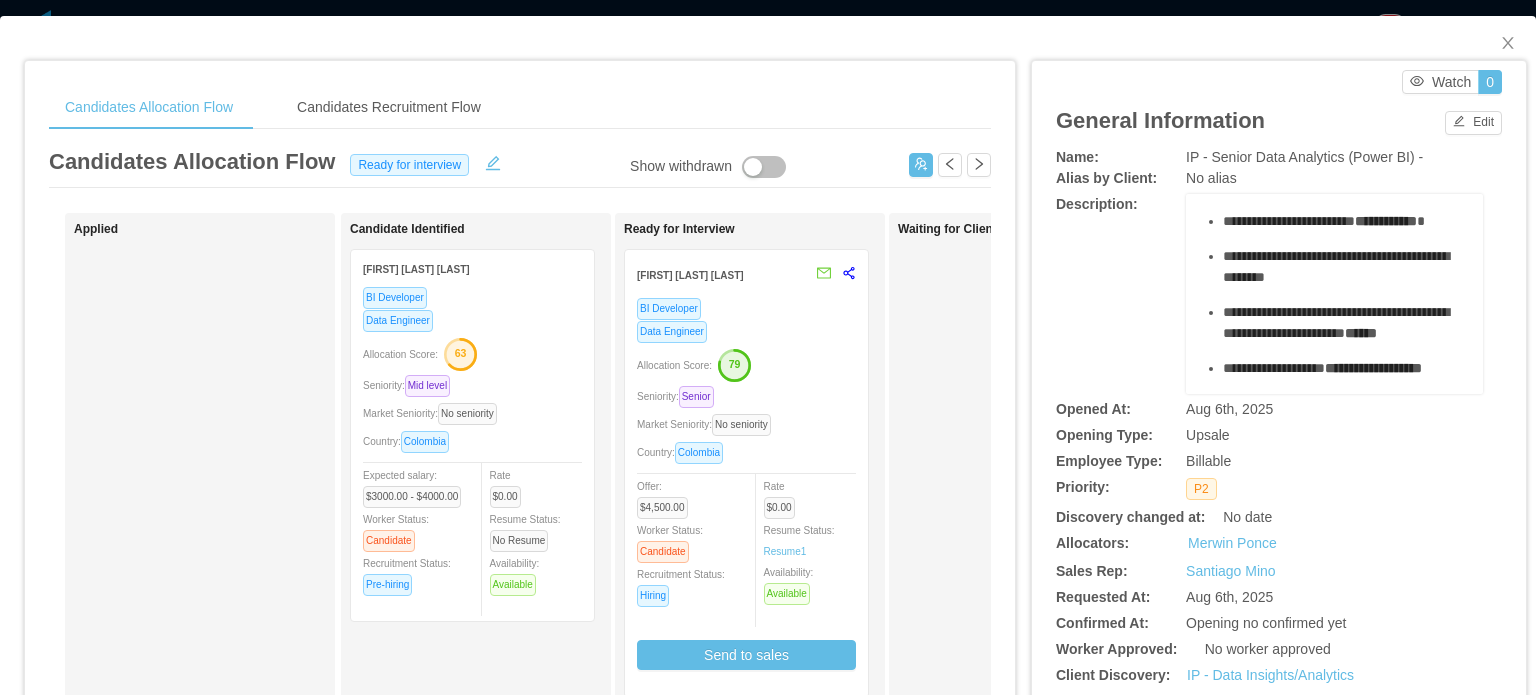scroll, scrollTop: 700, scrollLeft: 0, axis: vertical 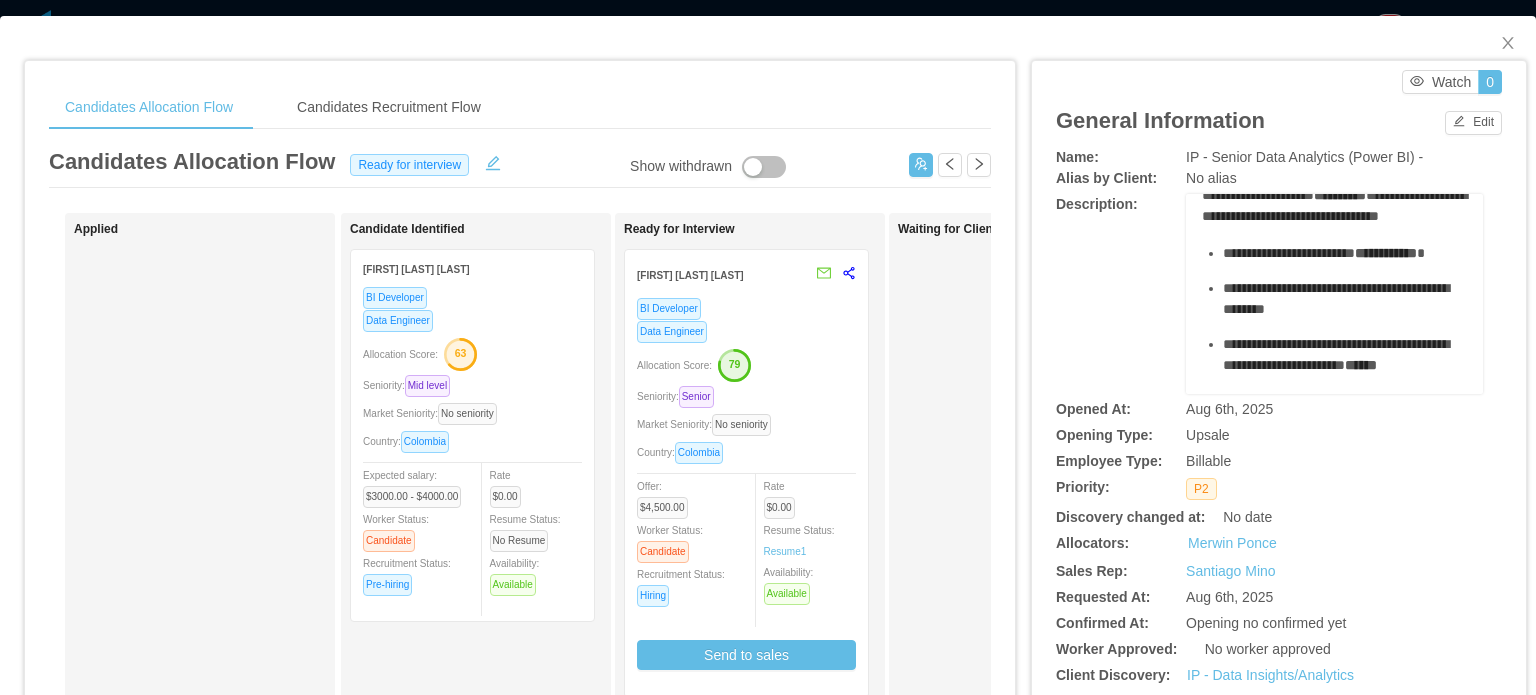 drag, startPoint x: 1248, startPoint y: 261, endPoint x: 1348, endPoint y: 263, distance: 100.02 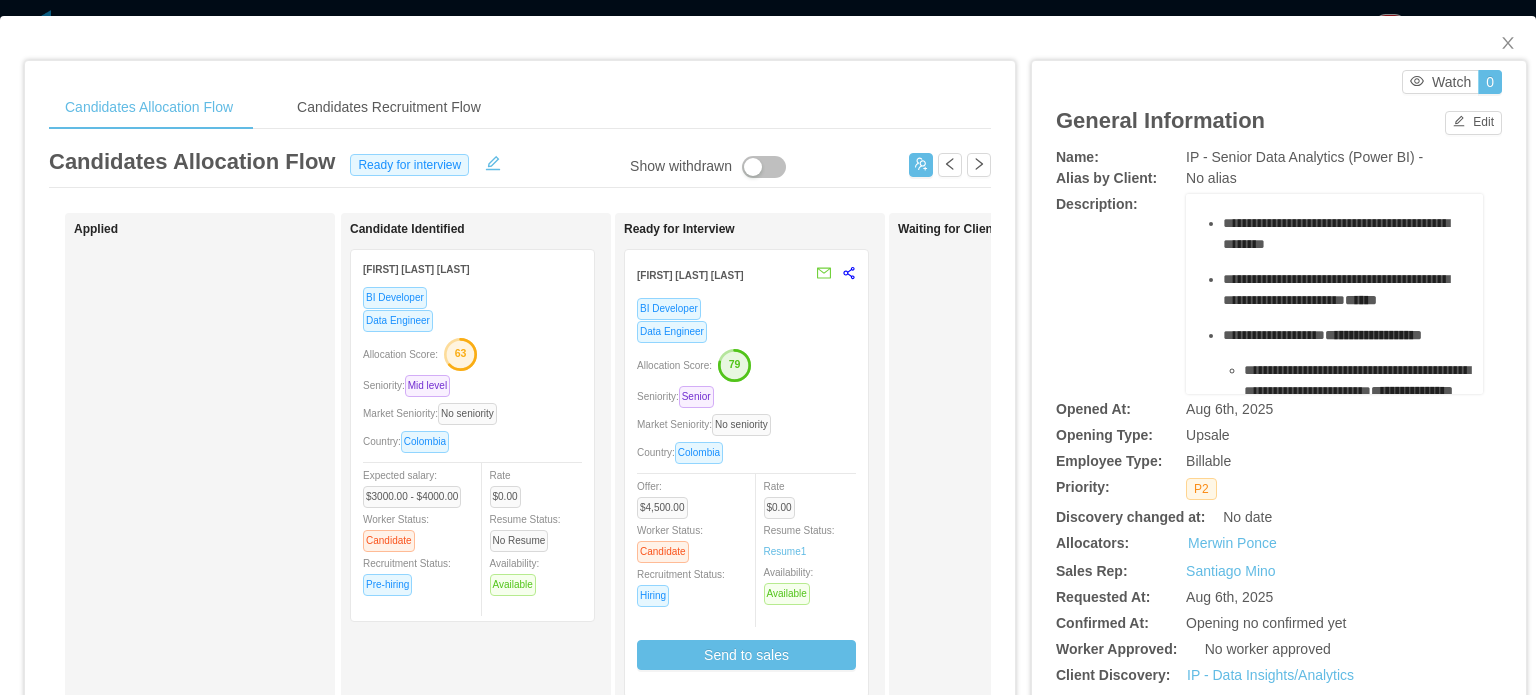 scroll, scrollTop: 800, scrollLeft: 0, axis: vertical 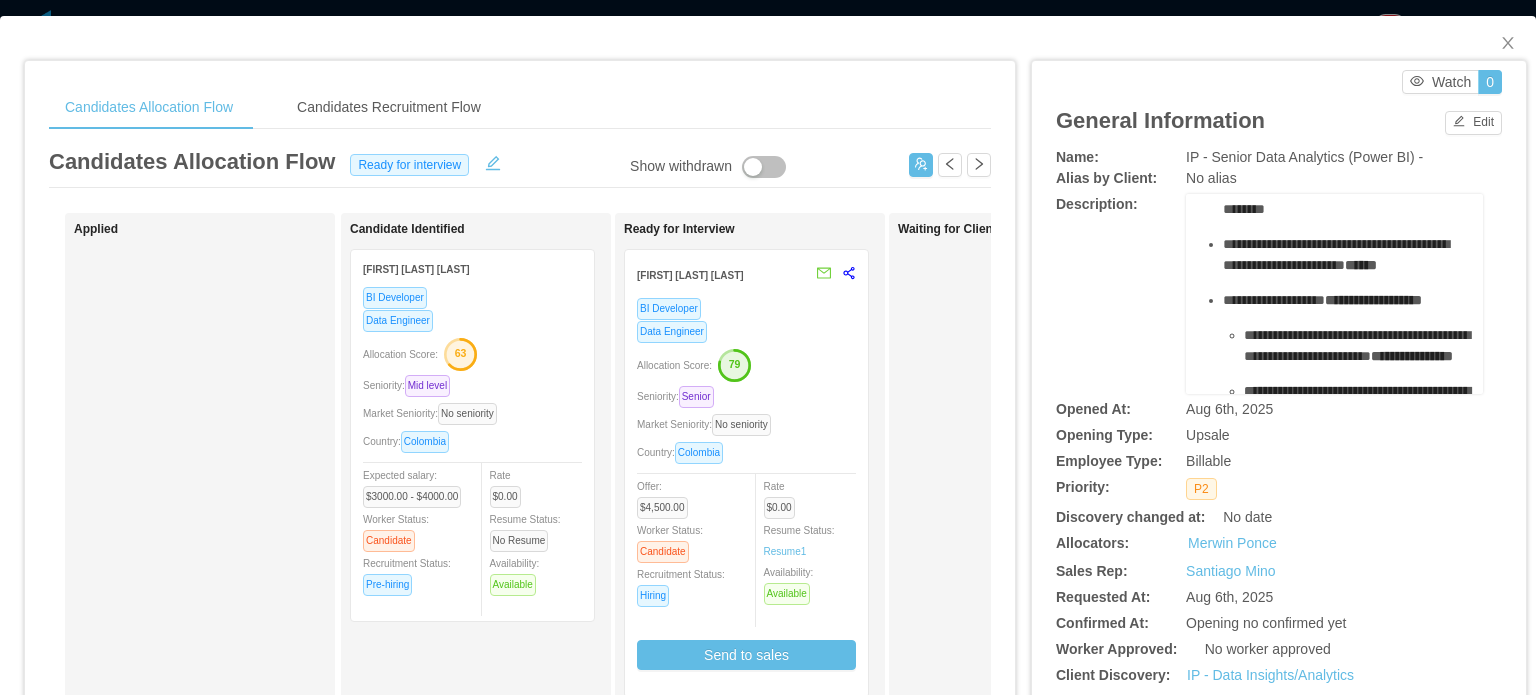 drag, startPoint x: 1277, startPoint y: 259, endPoint x: 1383, endPoint y: 264, distance: 106.11786 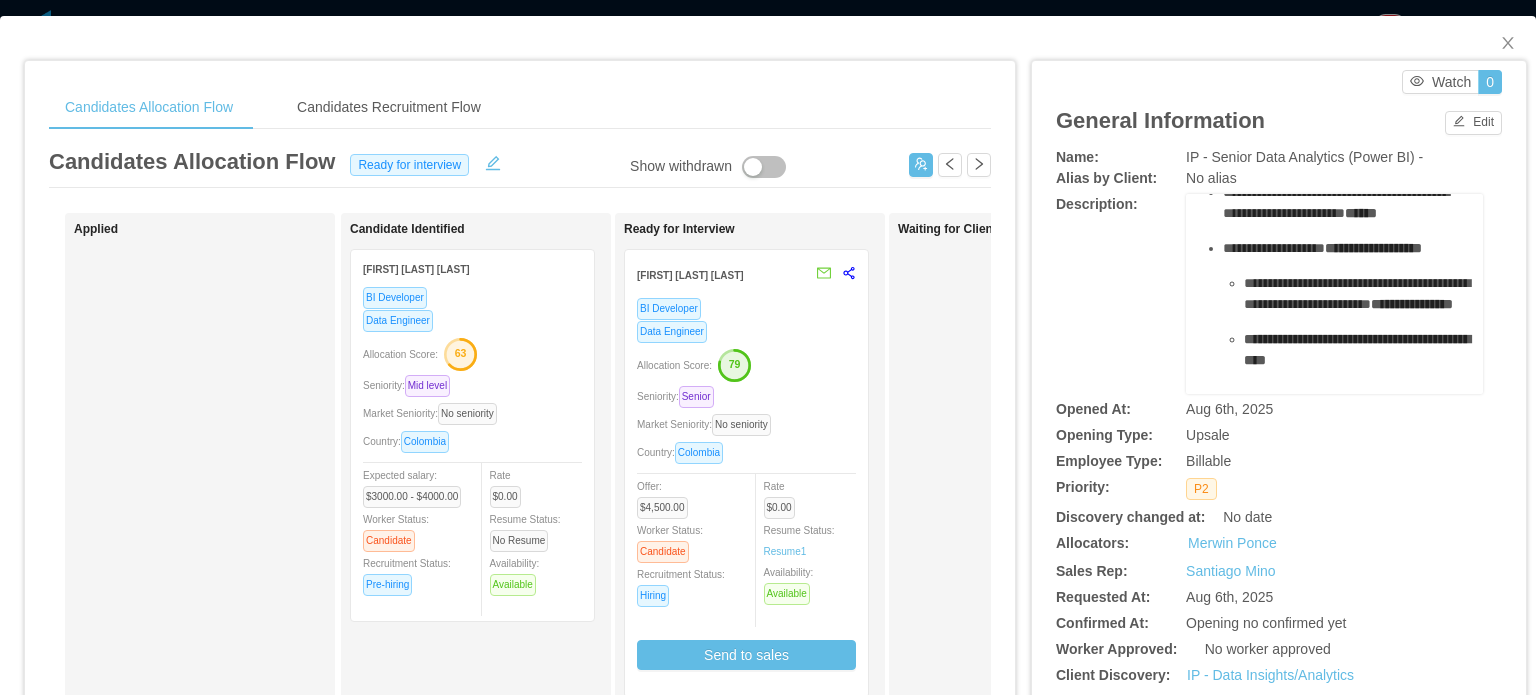 scroll, scrollTop: 900, scrollLeft: 0, axis: vertical 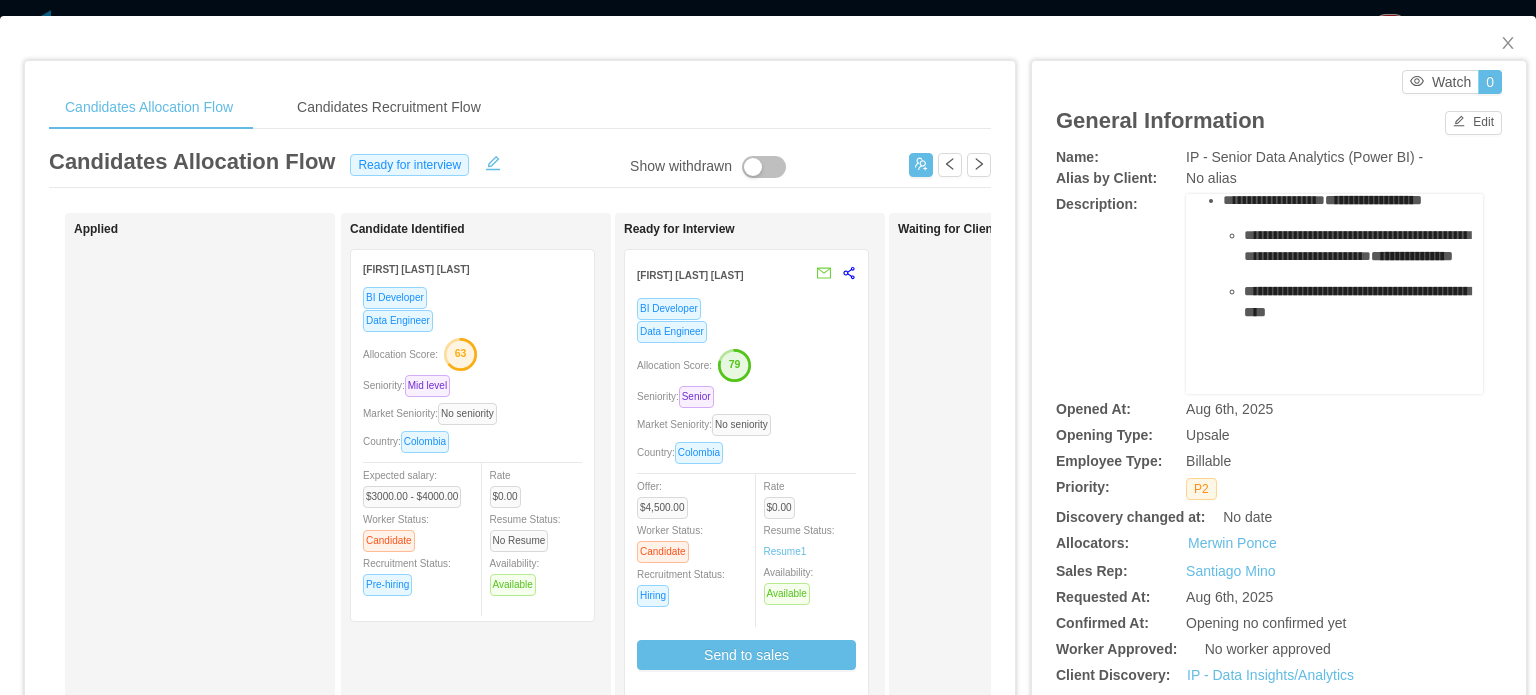 drag, startPoint x: 1261, startPoint y: 215, endPoint x: 1303, endPoint y: 222, distance: 42.579338 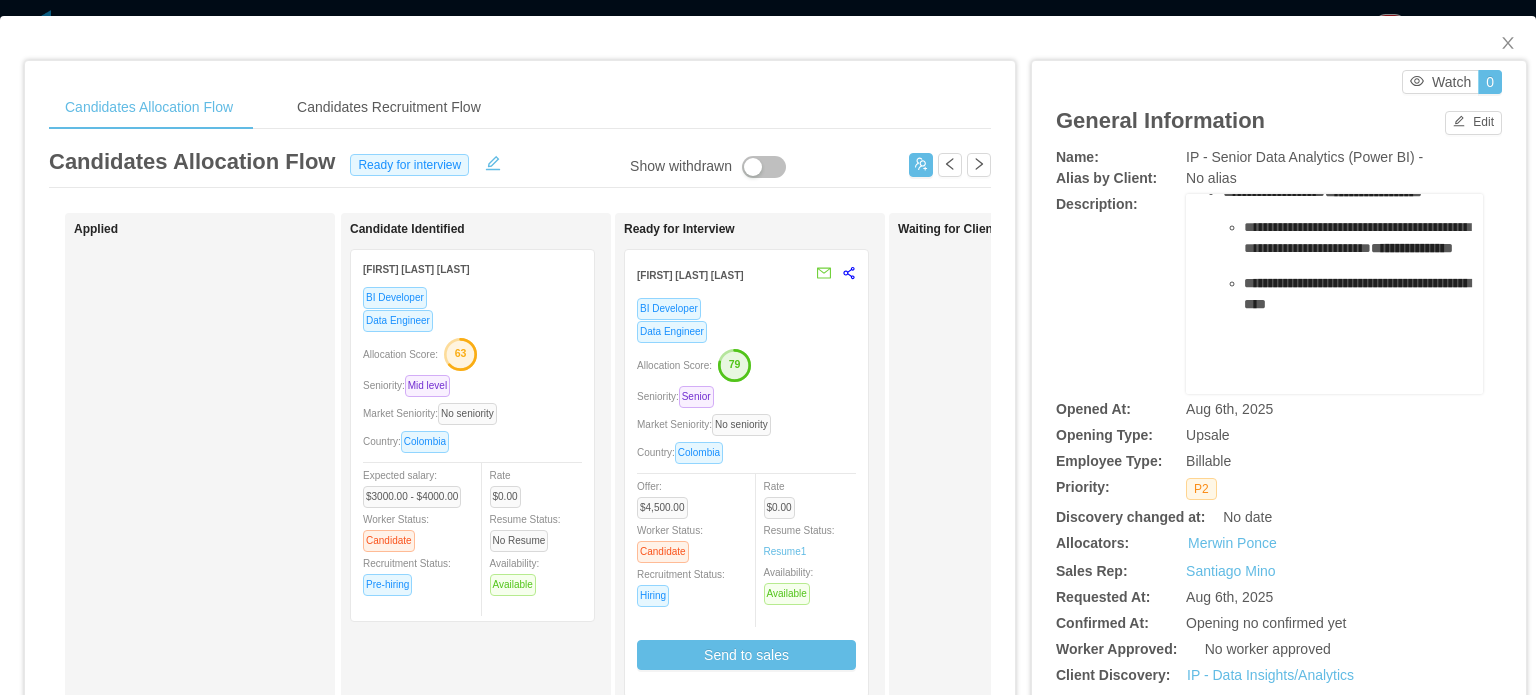 scroll, scrollTop: 1000, scrollLeft: 0, axis: vertical 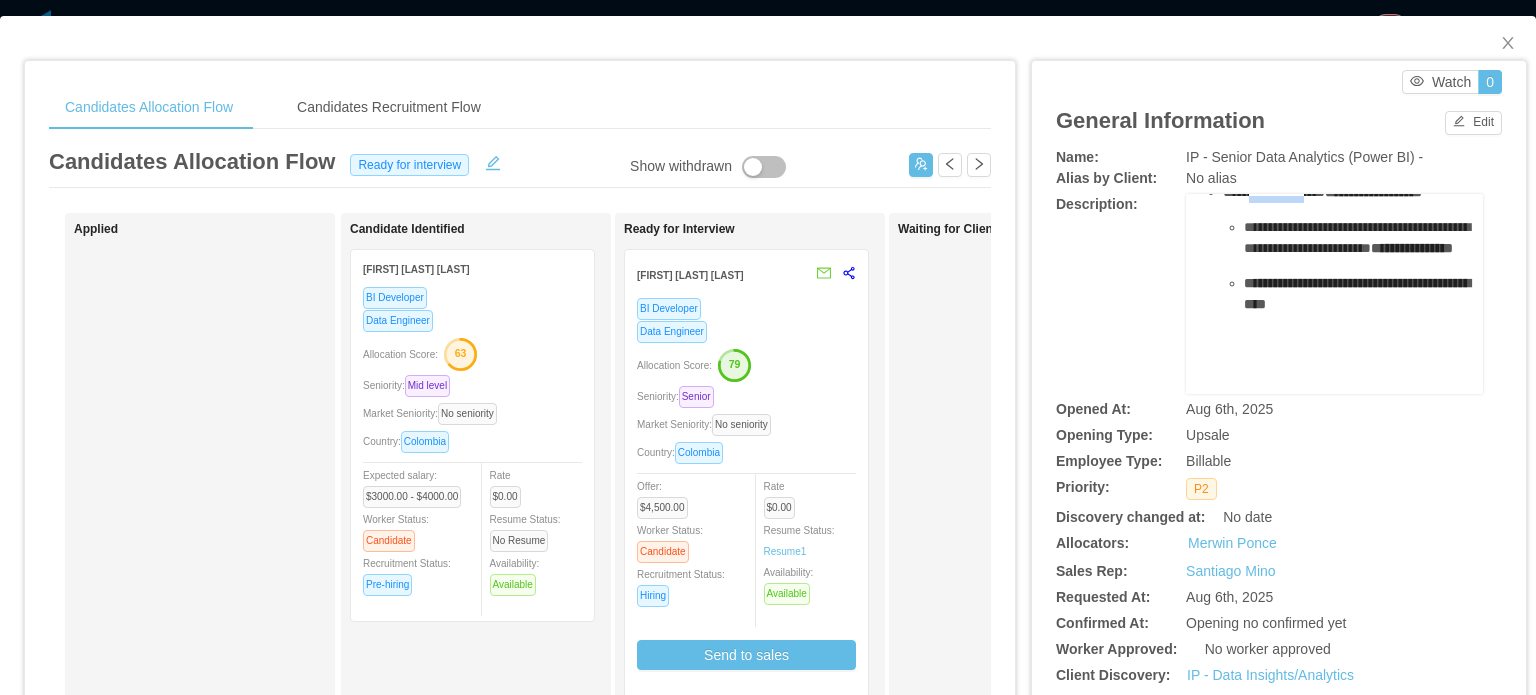 click on "**********" at bounding box center (1345, 192) 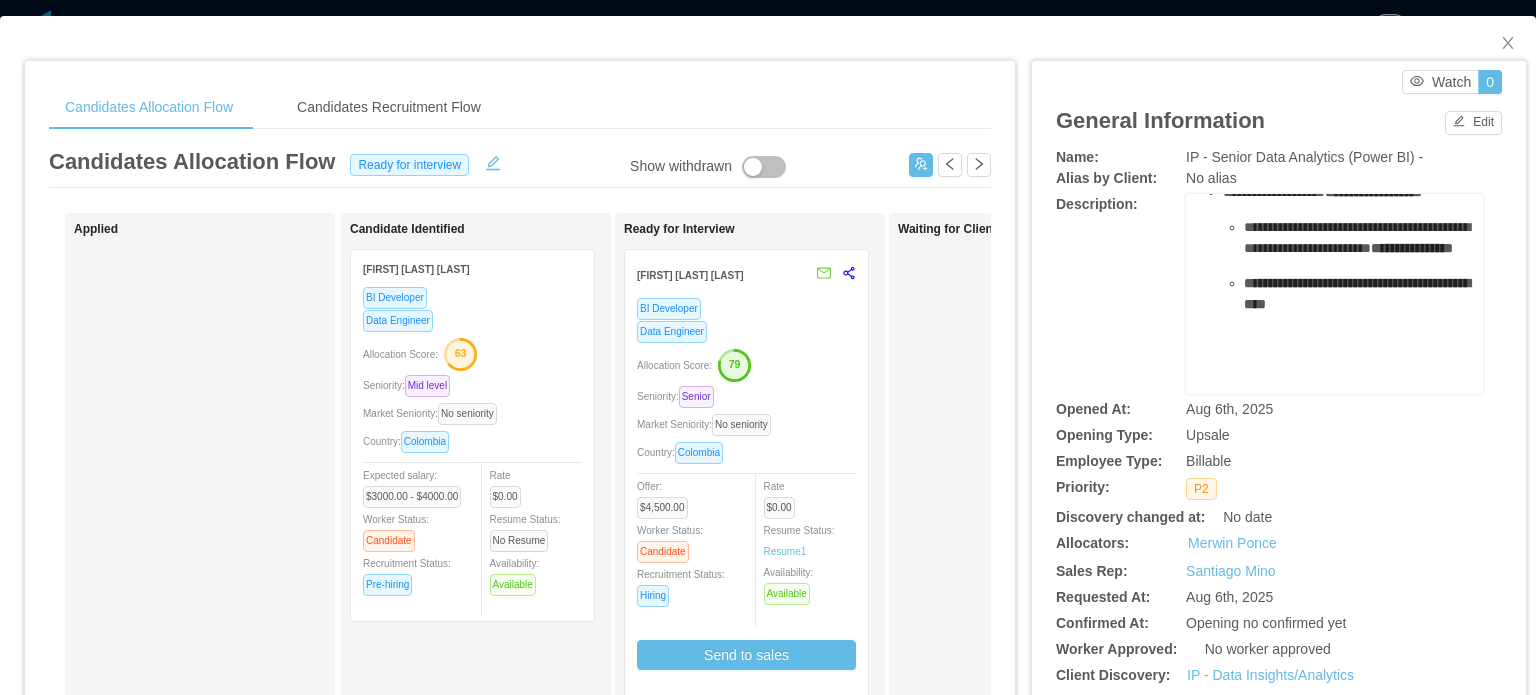 click on "**********" at bounding box center [1373, 192] 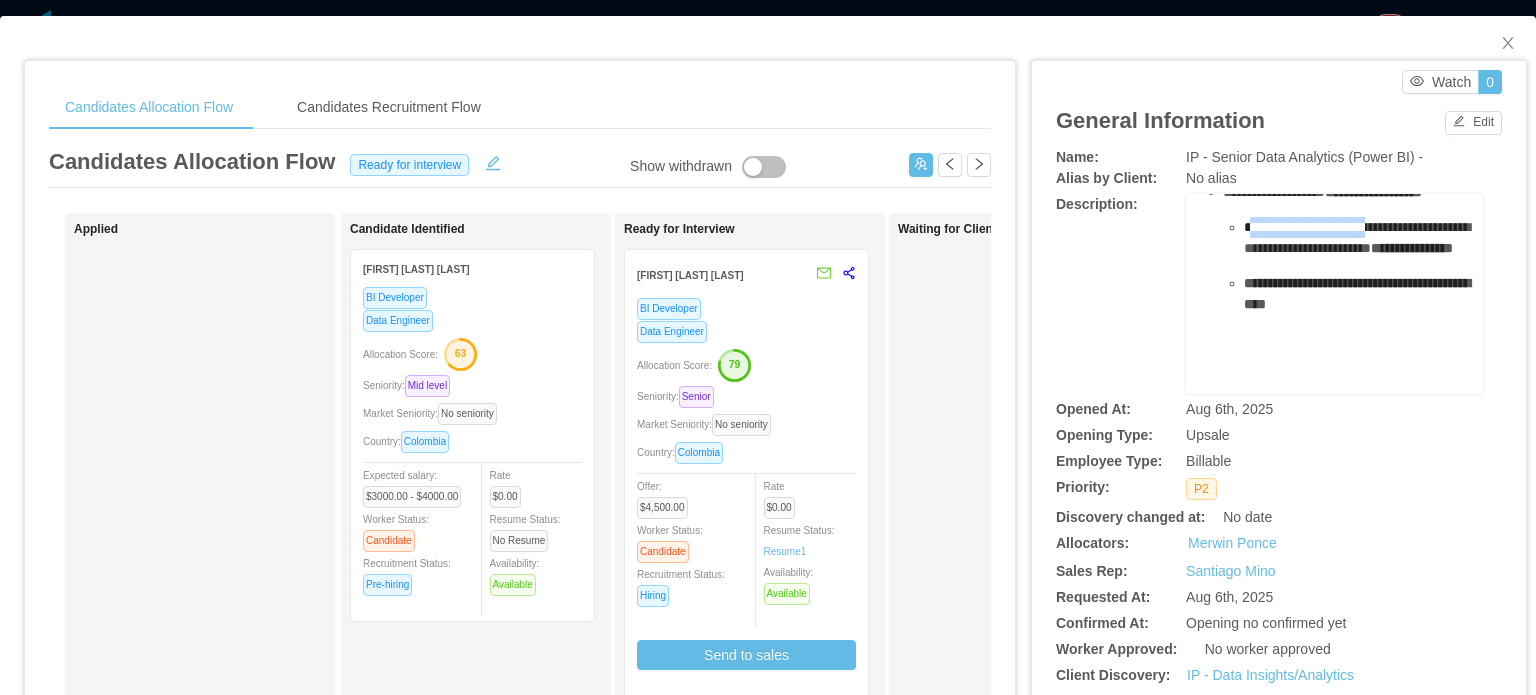 click on "**********" at bounding box center (1357, 237) 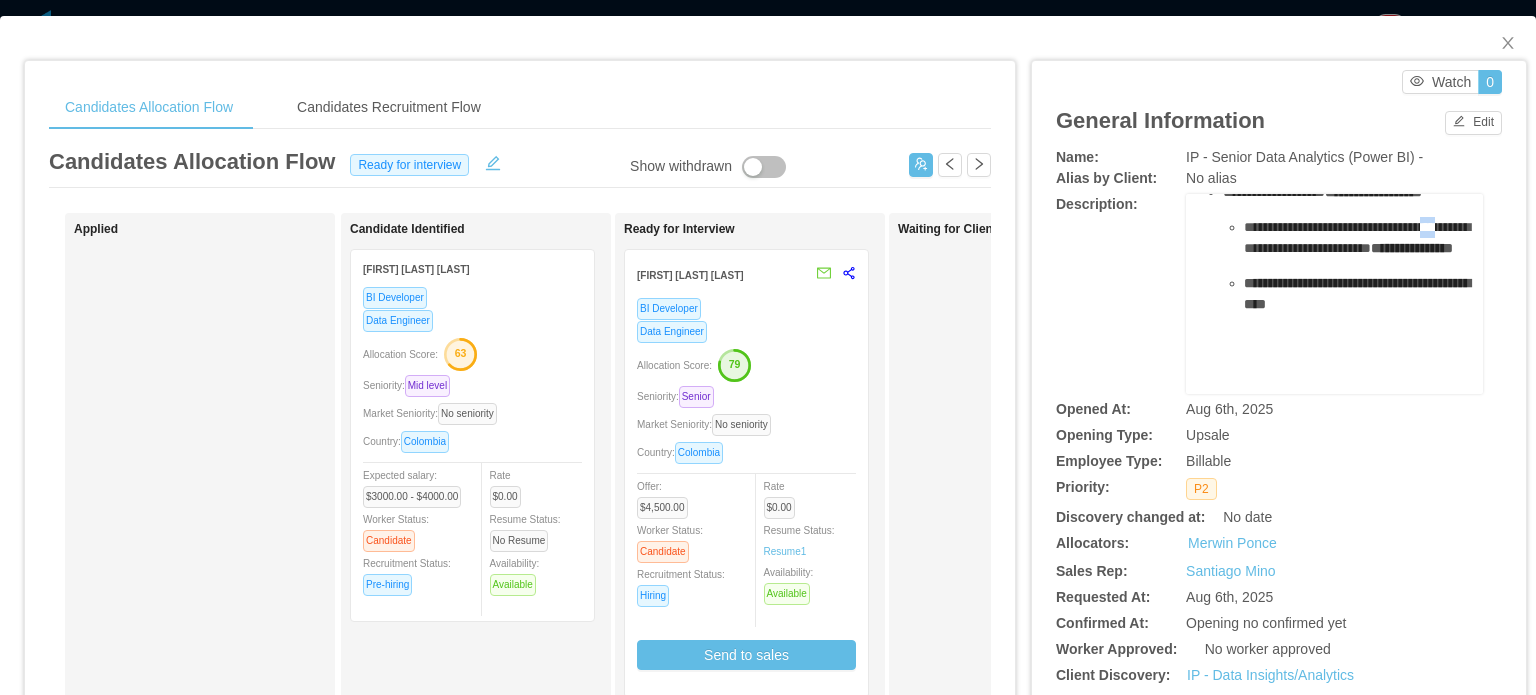 click on "**********" at bounding box center (1356, 238) 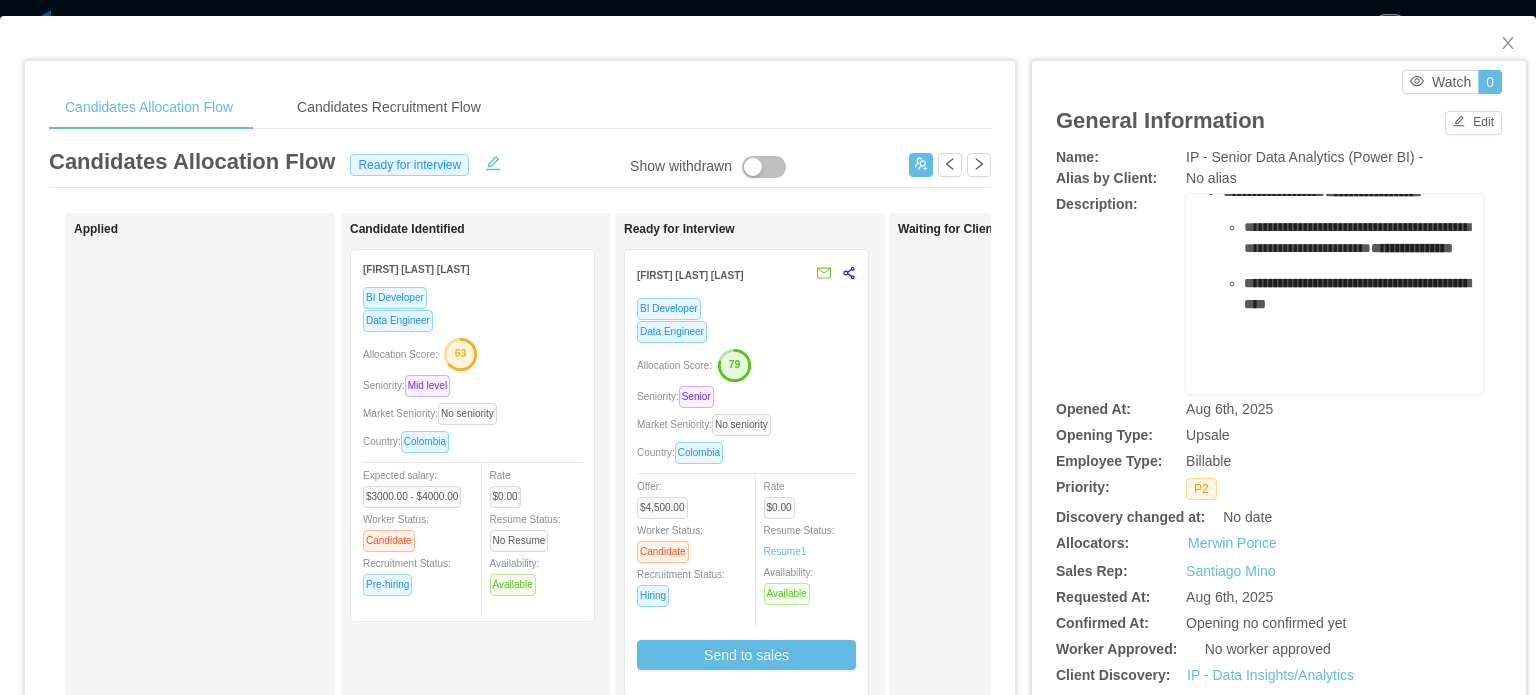 click on "**********" at bounding box center (1412, 248) 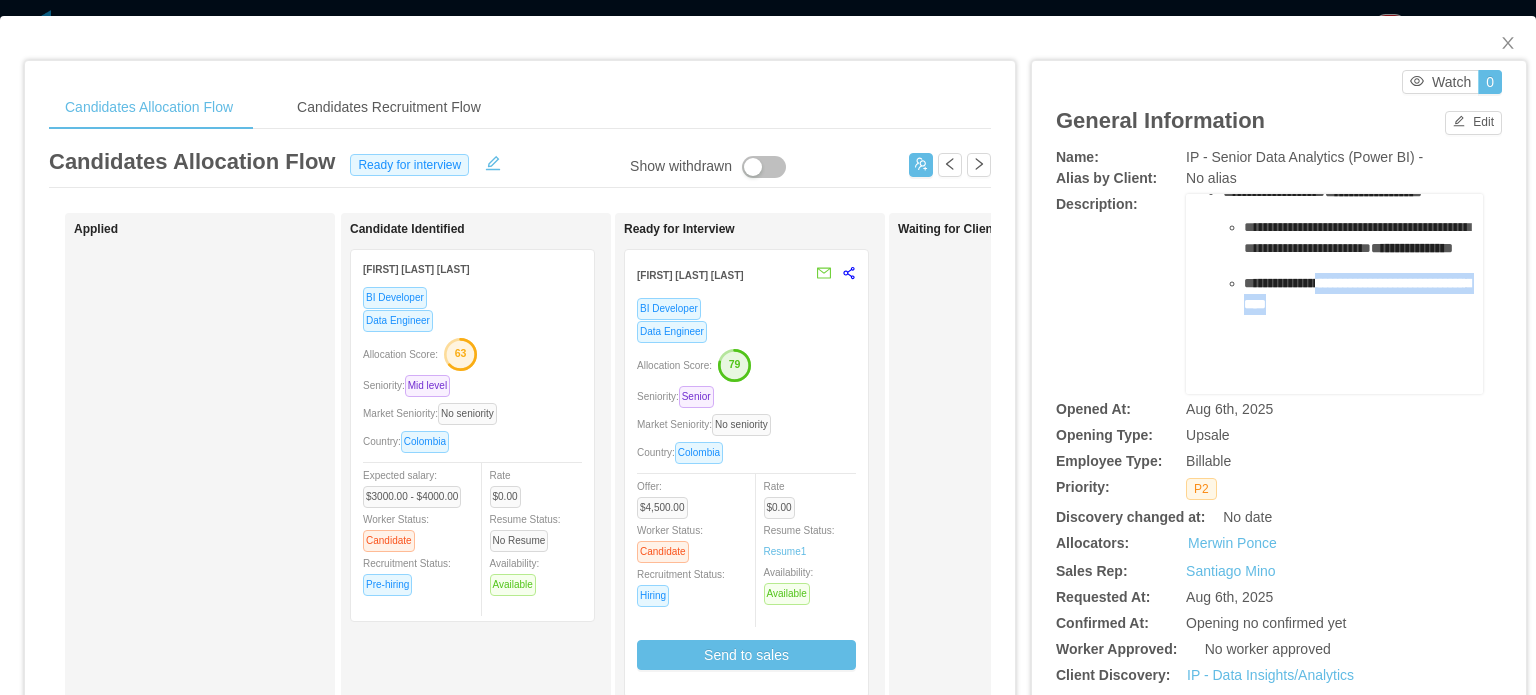 click on "**********" at bounding box center (1357, 293) 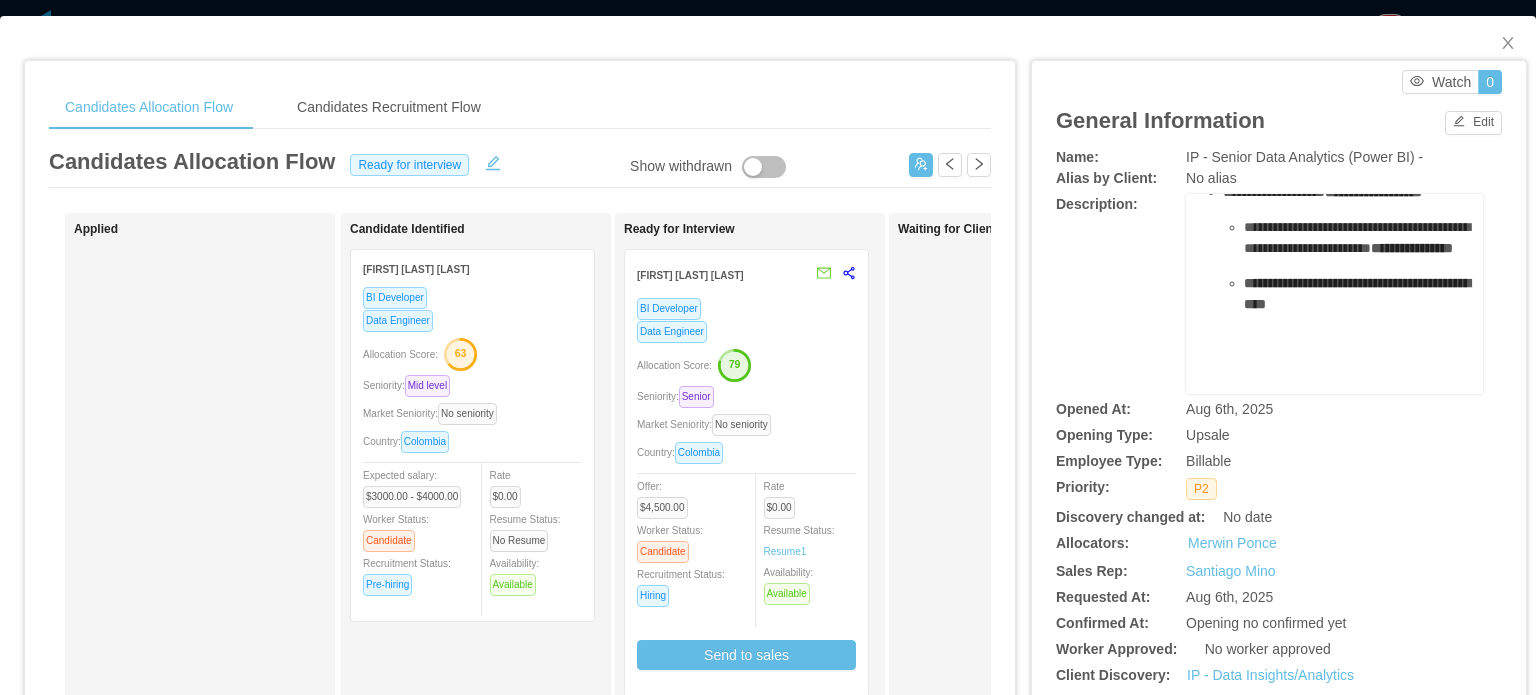 scroll, scrollTop: 1202, scrollLeft: 0, axis: vertical 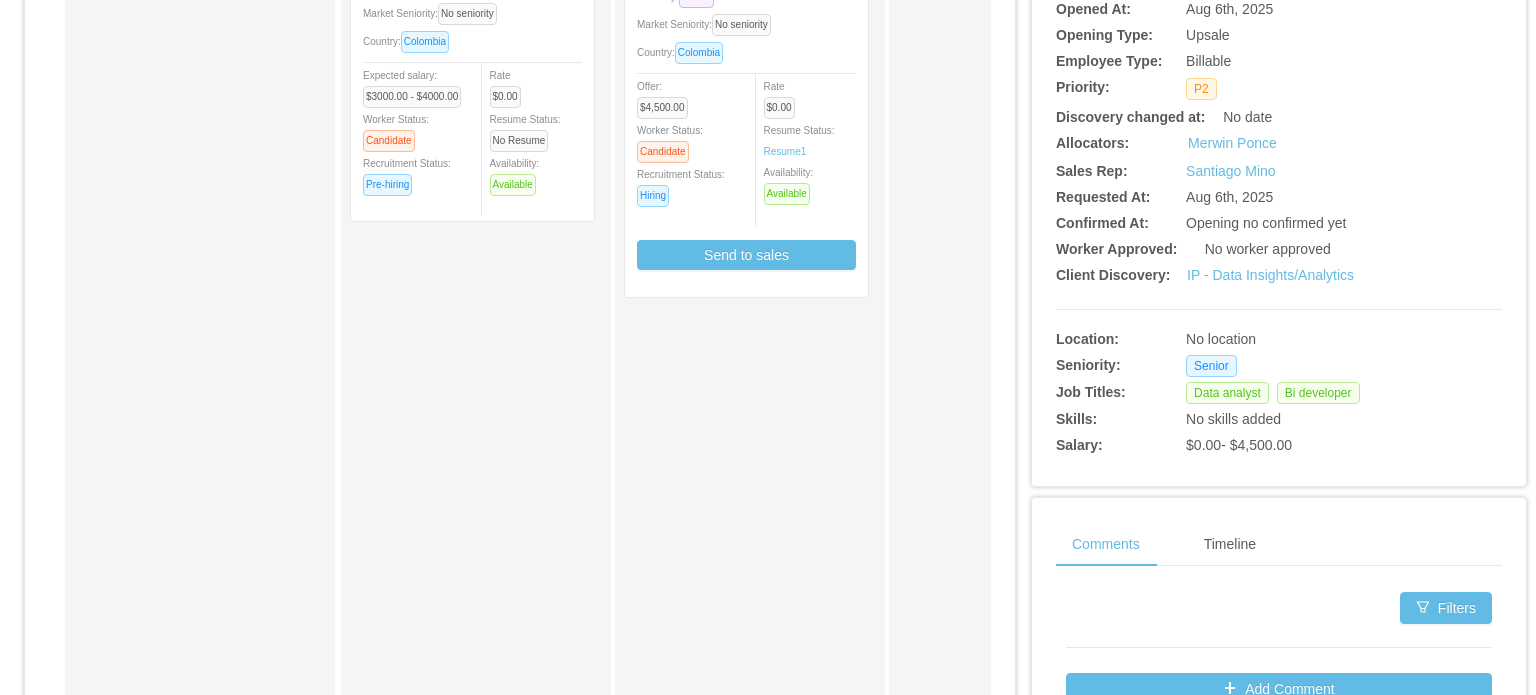 drag, startPoint x: 1245, startPoint y: 450, endPoint x: 1323, endPoint y: 455, distance: 78.160095 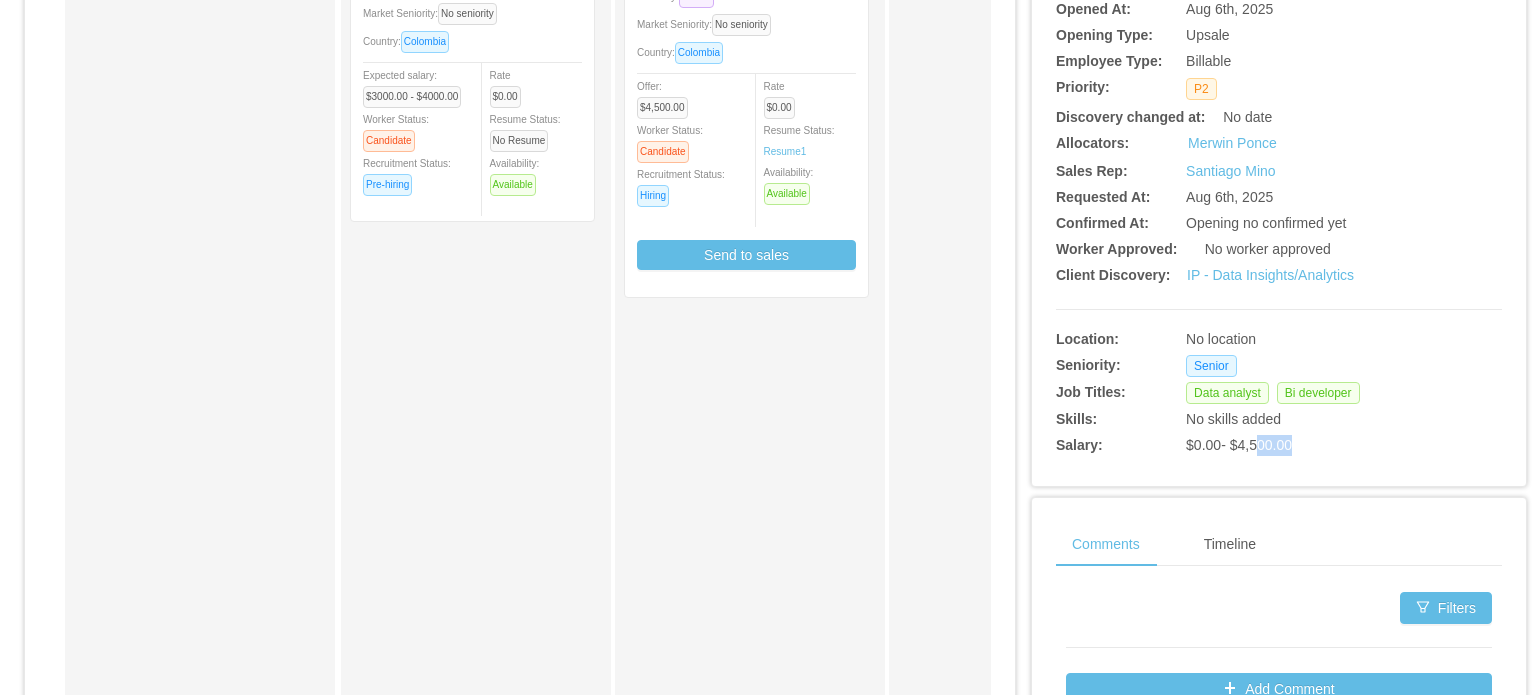 click on "$0.00  -   $4,500.00" at bounding box center [1297, 445] 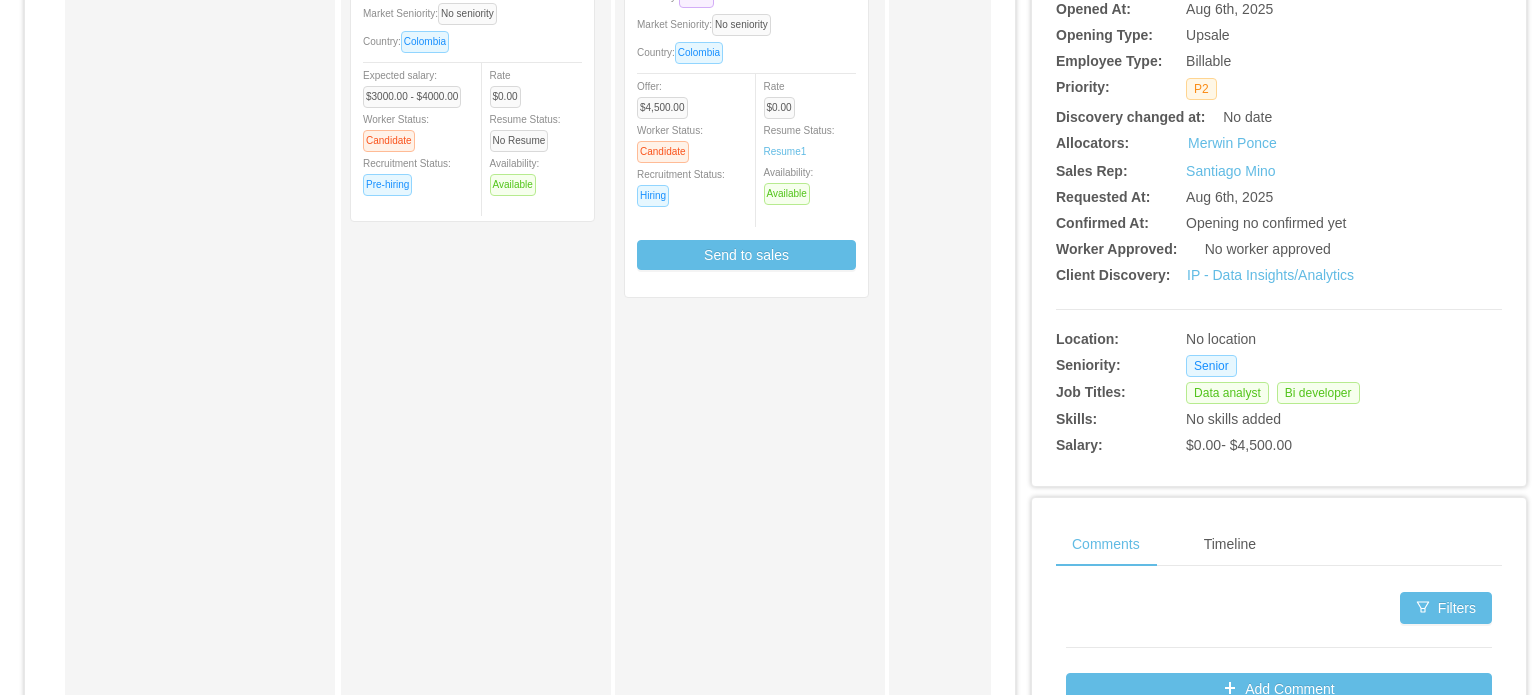 click on "$0.00  -   $4,500.00" at bounding box center (1297, 445) 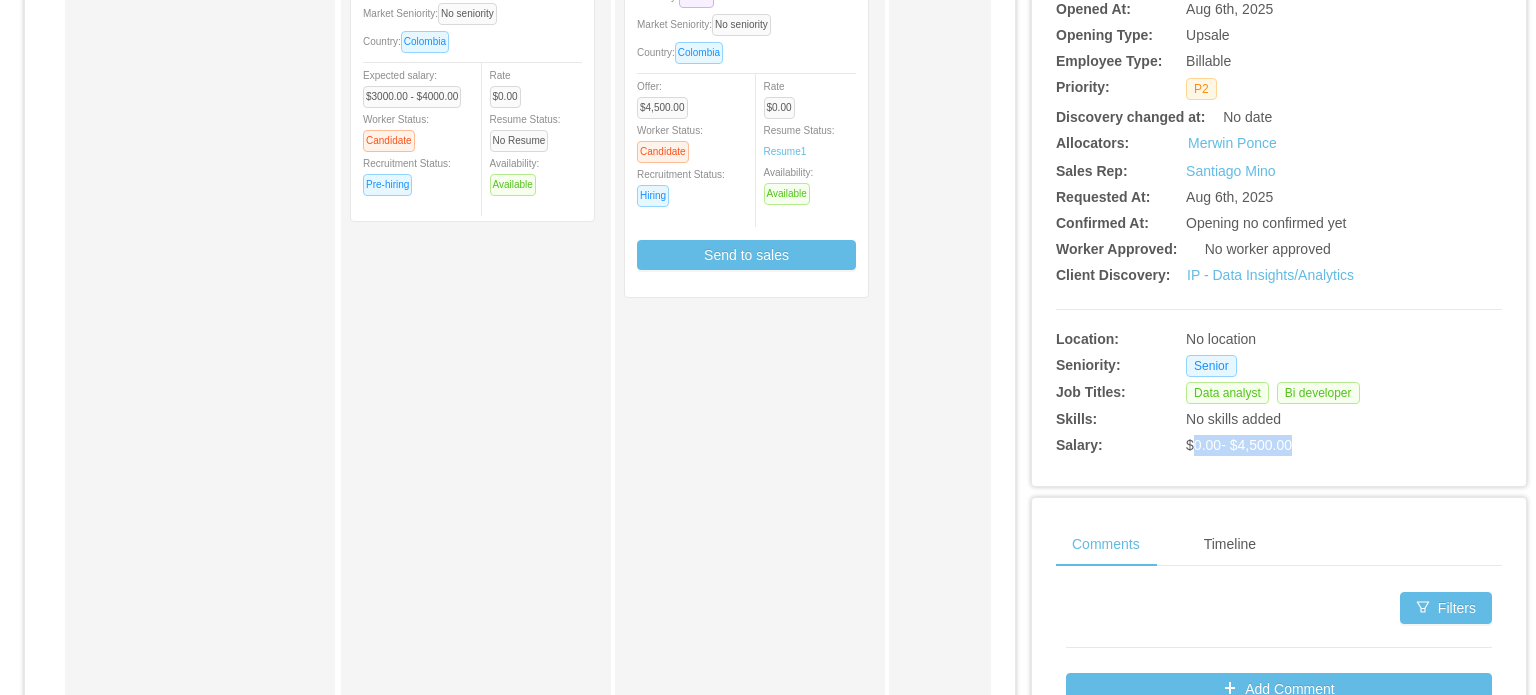 click on "$0.00  -   $4,500.00" at bounding box center (1239, 445) 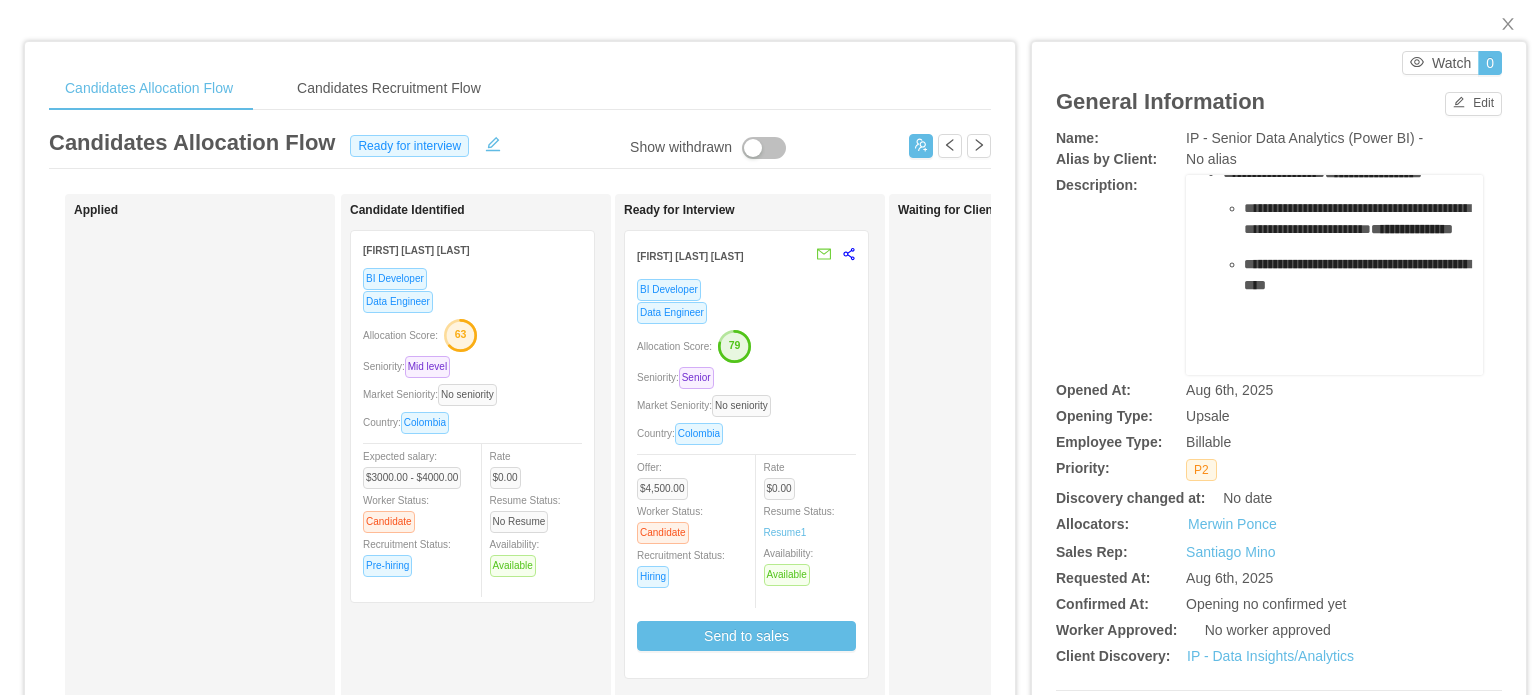 scroll, scrollTop: 0, scrollLeft: 0, axis: both 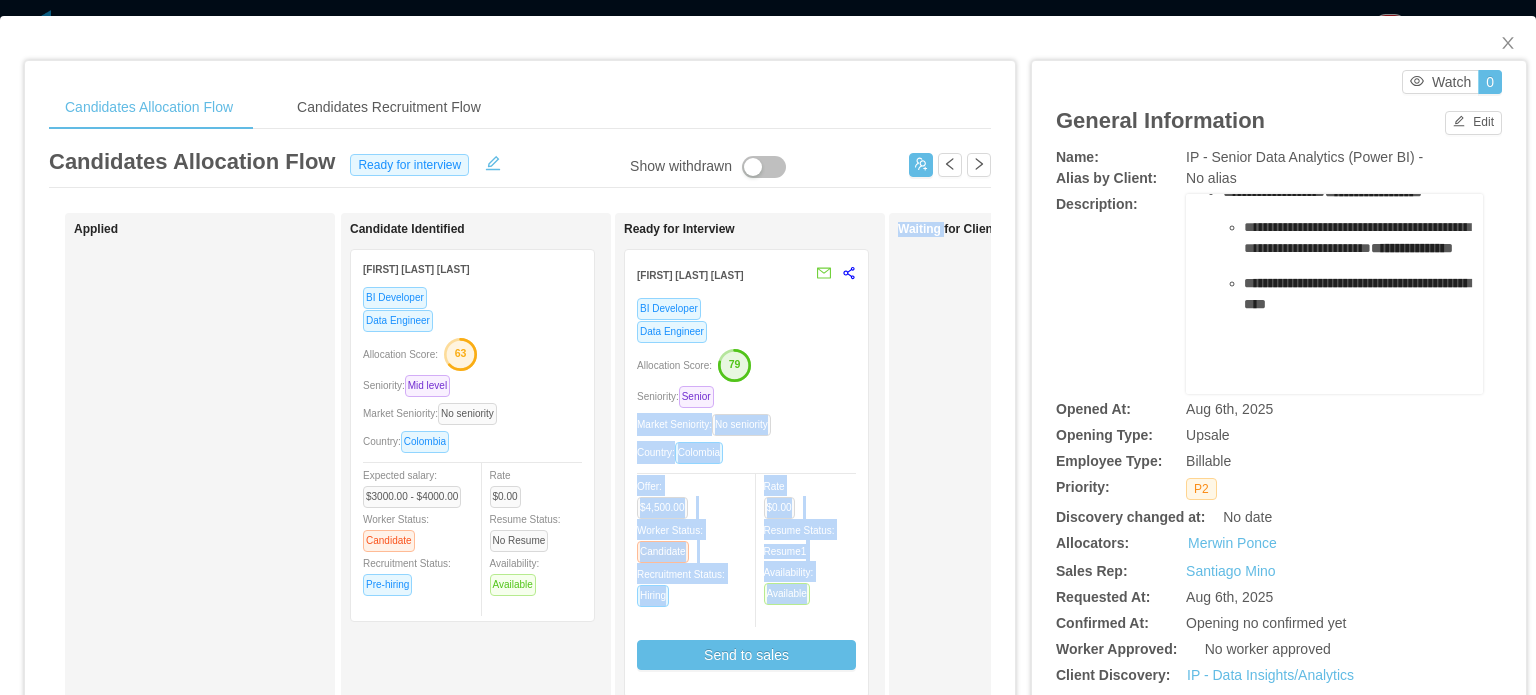 drag, startPoint x: 943, startPoint y: 390, endPoint x: 835, endPoint y: 395, distance: 108.11568 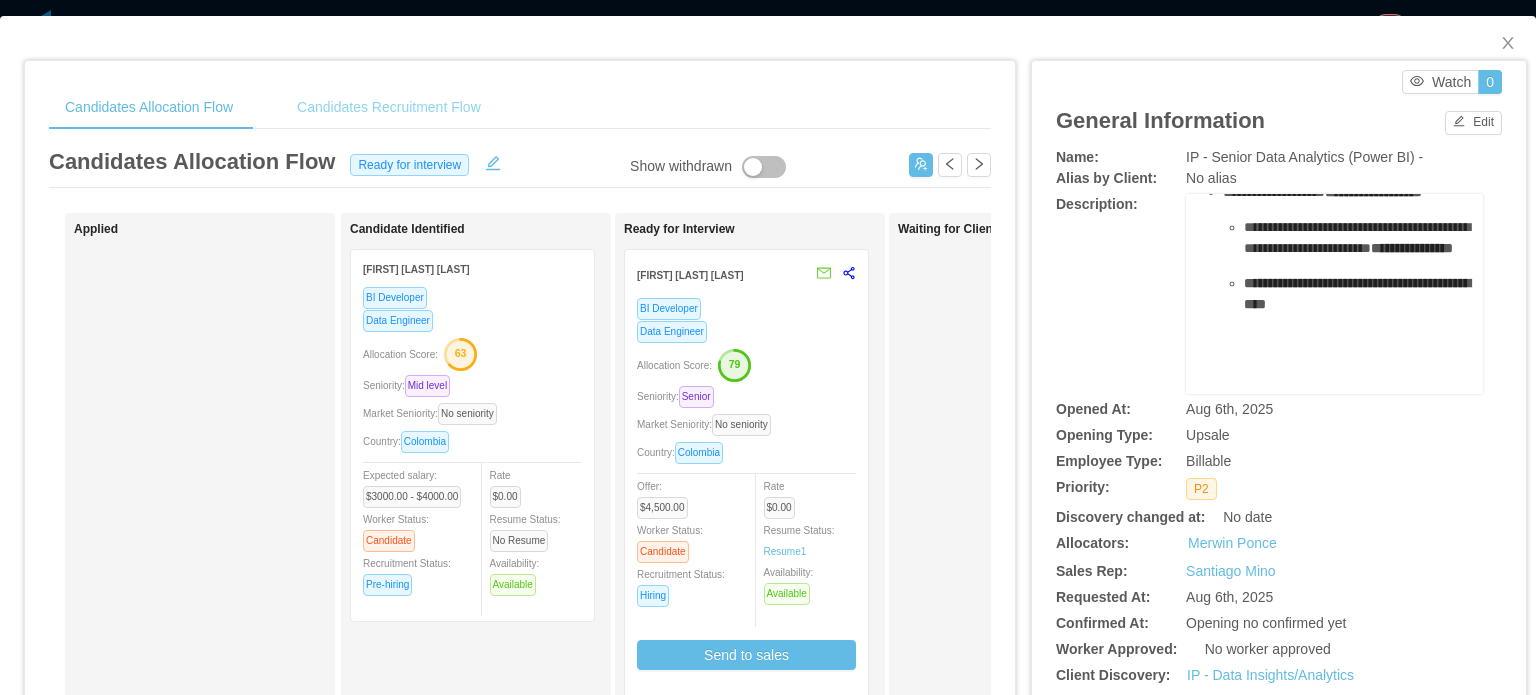 click on "Candidates Allocation Flow Candidates Recruitment Flow  Candidates Allocation Flow   Ready for interview   Show withdrawn Applied Candidate Identified Martin Fernandez Saldarriaga BI Developer Data Engineer Allocation Score:   63 Seniority:   Mid level Market Seniority:   No seniority Country:   Colombia Expected salary:  $3000.00 - $4000.00 Worker Status:   Candidate Recruitment Status:   Pre-hiring Rate $0.00 Resume Status:   No Resume Availability:     Available Ready for Interview Brian Castano Rendon BI Developer Data Engineer Allocation Score:   79 Seniority:   Senior Market Seniority:   No seniority Country:   Colombia Offer:  $4,500.00 Worker Status:   Candidate Recruitment Status:   Hiring Rate $0.00 Resume Status:   Resume  1 Availability:     Available Send to sales Waiting for Client Approval Approved Discarded Facundo Vogel Data Engineer Allocation Score:   68 Seniority:   Senior Market Seniority:   Senior Country:   Argentina Salary:  $4,800.00 Worker Status:   Employee Rate" at bounding box center (520, 657) 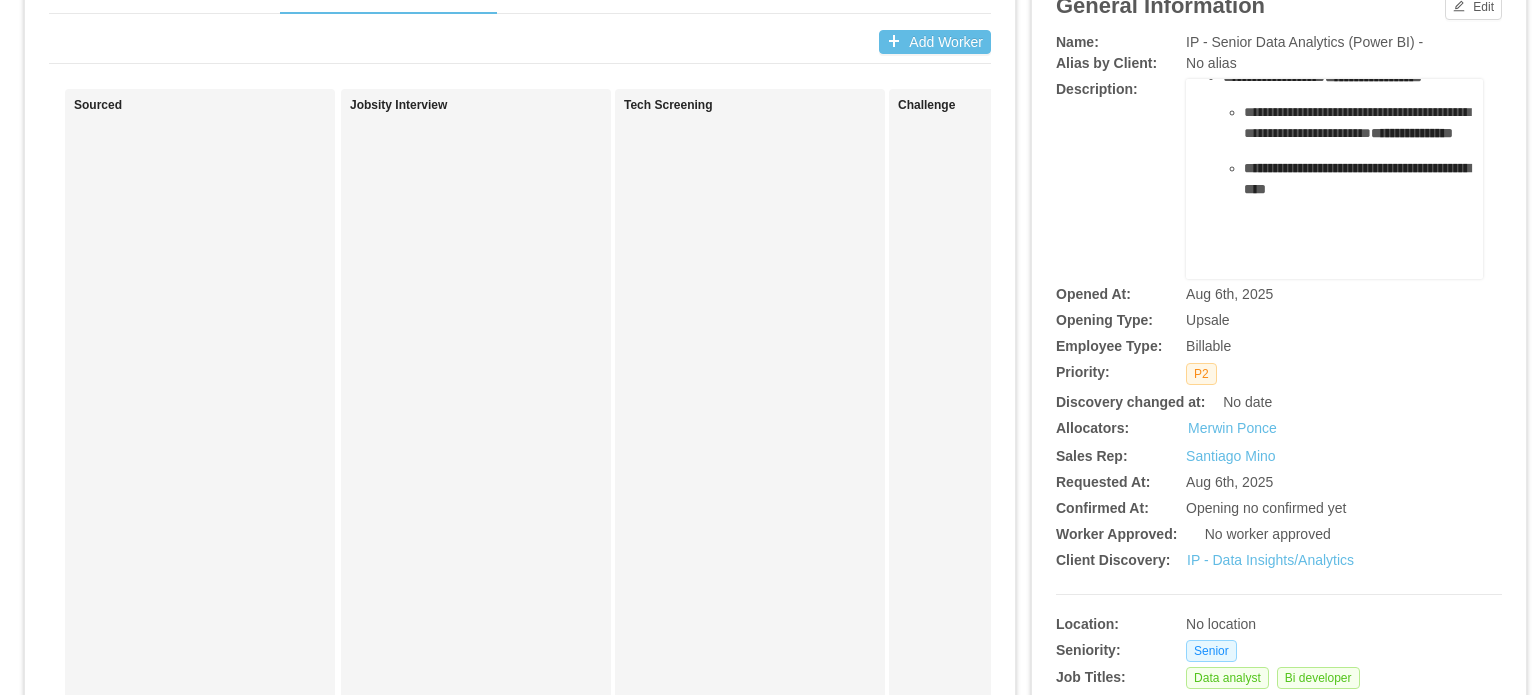 scroll, scrollTop: 200, scrollLeft: 0, axis: vertical 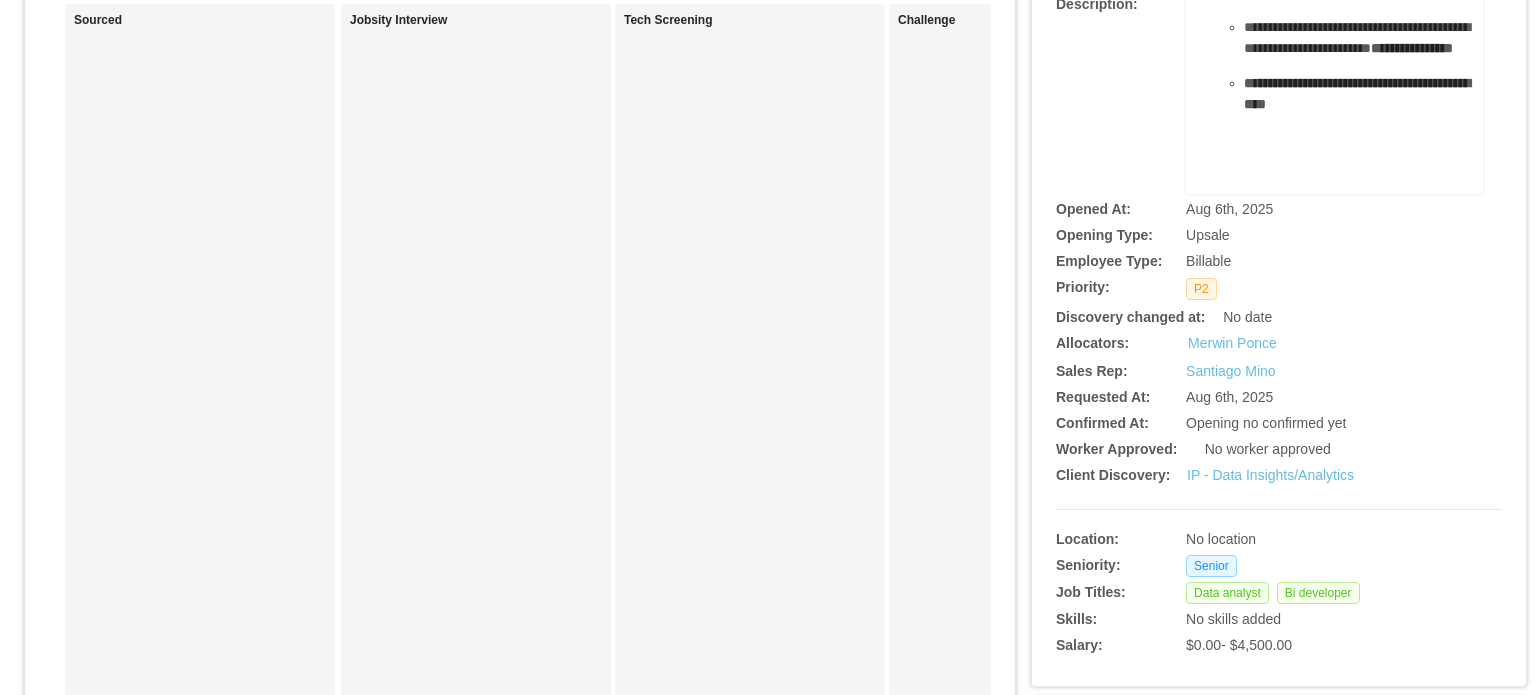 click on "Tech Screening" at bounding box center (750, 504) 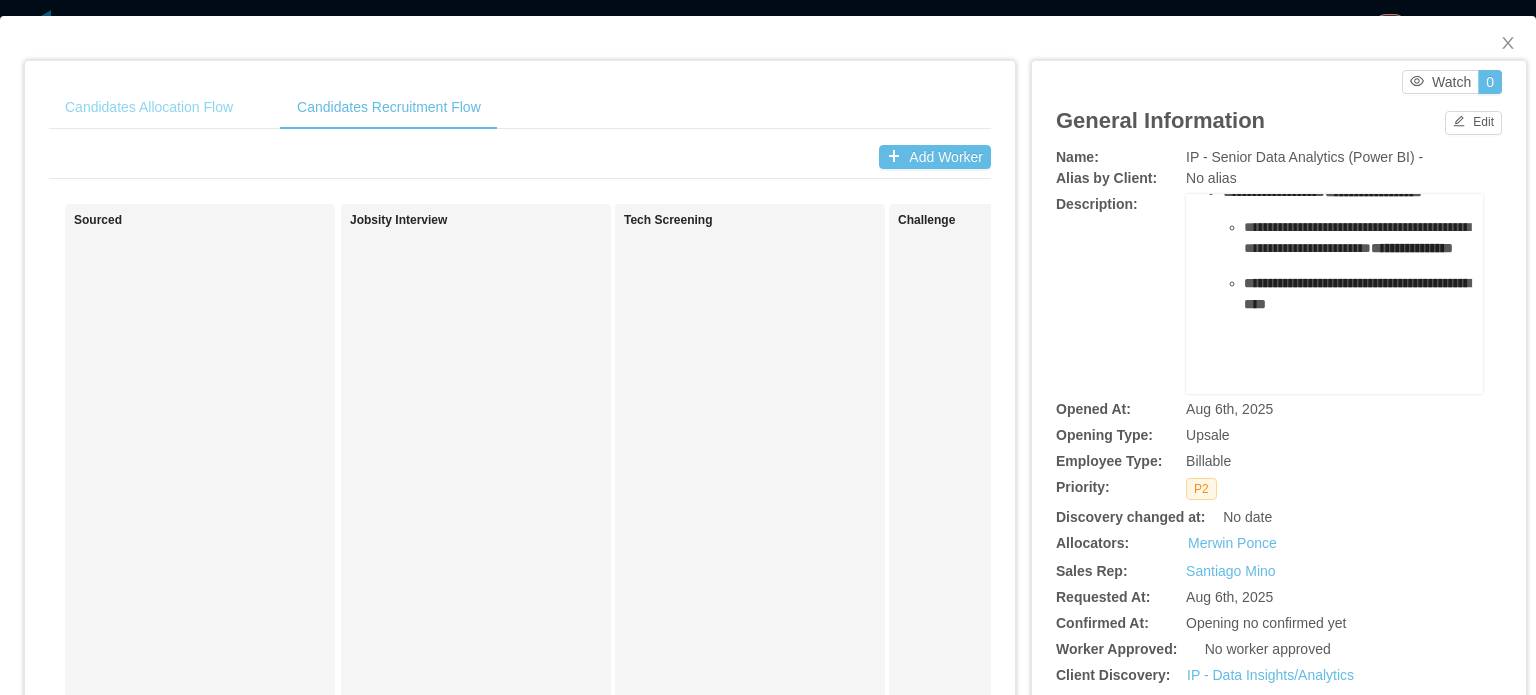 click on "Candidates Allocation Flow" at bounding box center (149, 107) 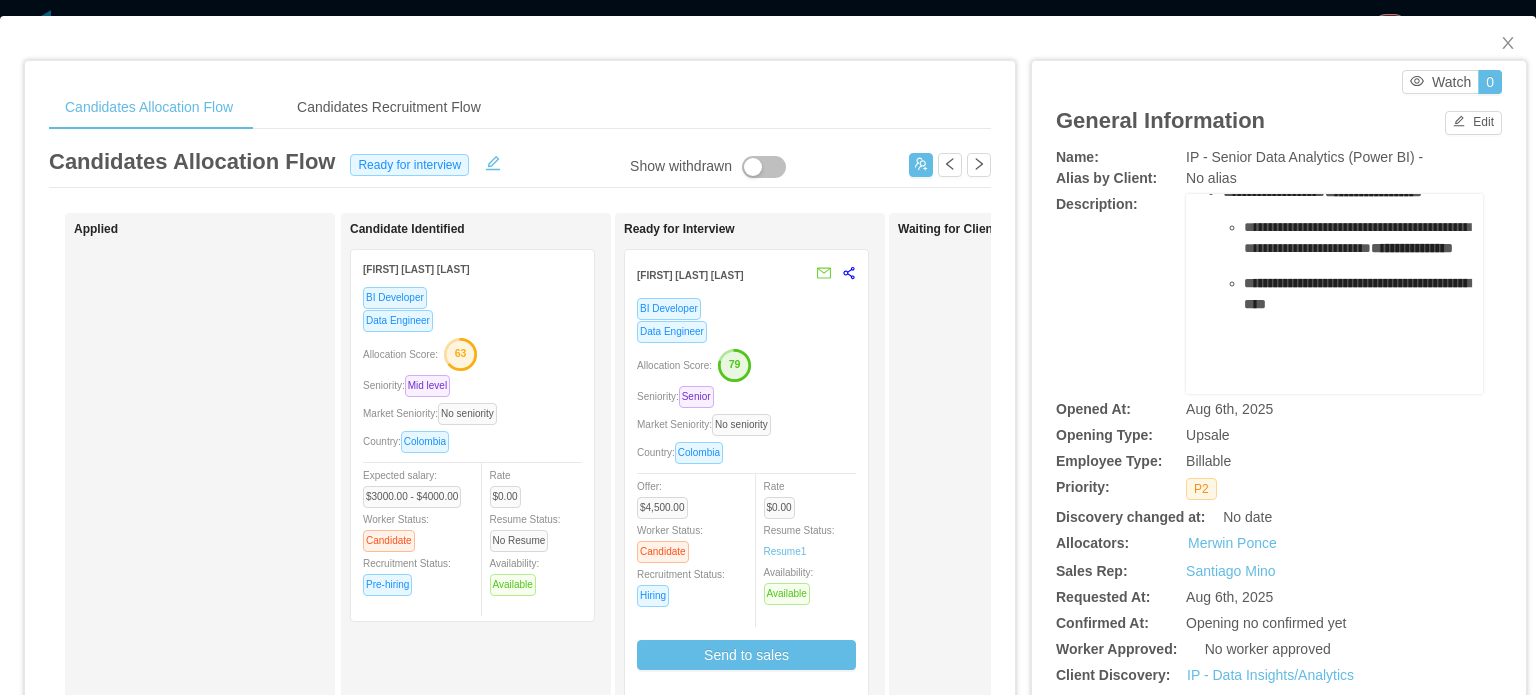 scroll, scrollTop: 100, scrollLeft: 0, axis: vertical 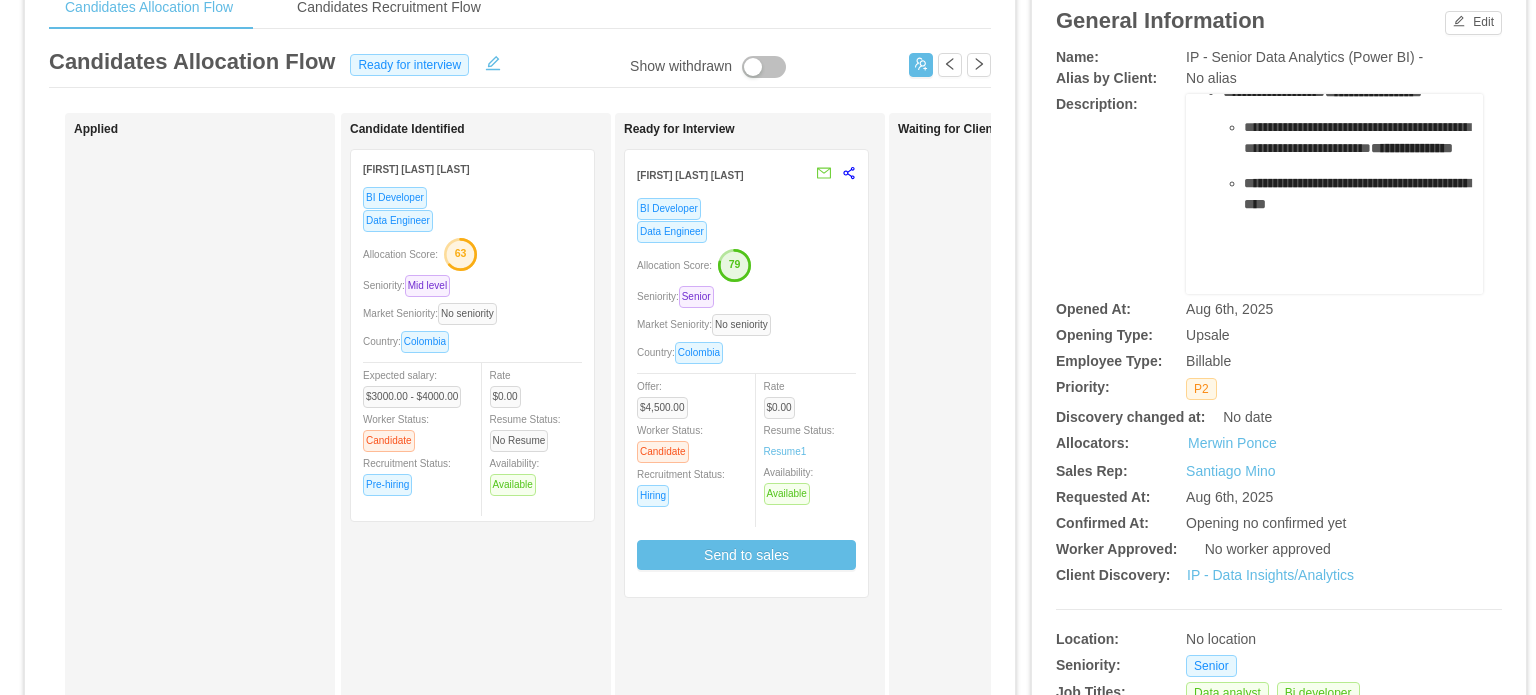 click on "Data Engineer" at bounding box center (746, 231) 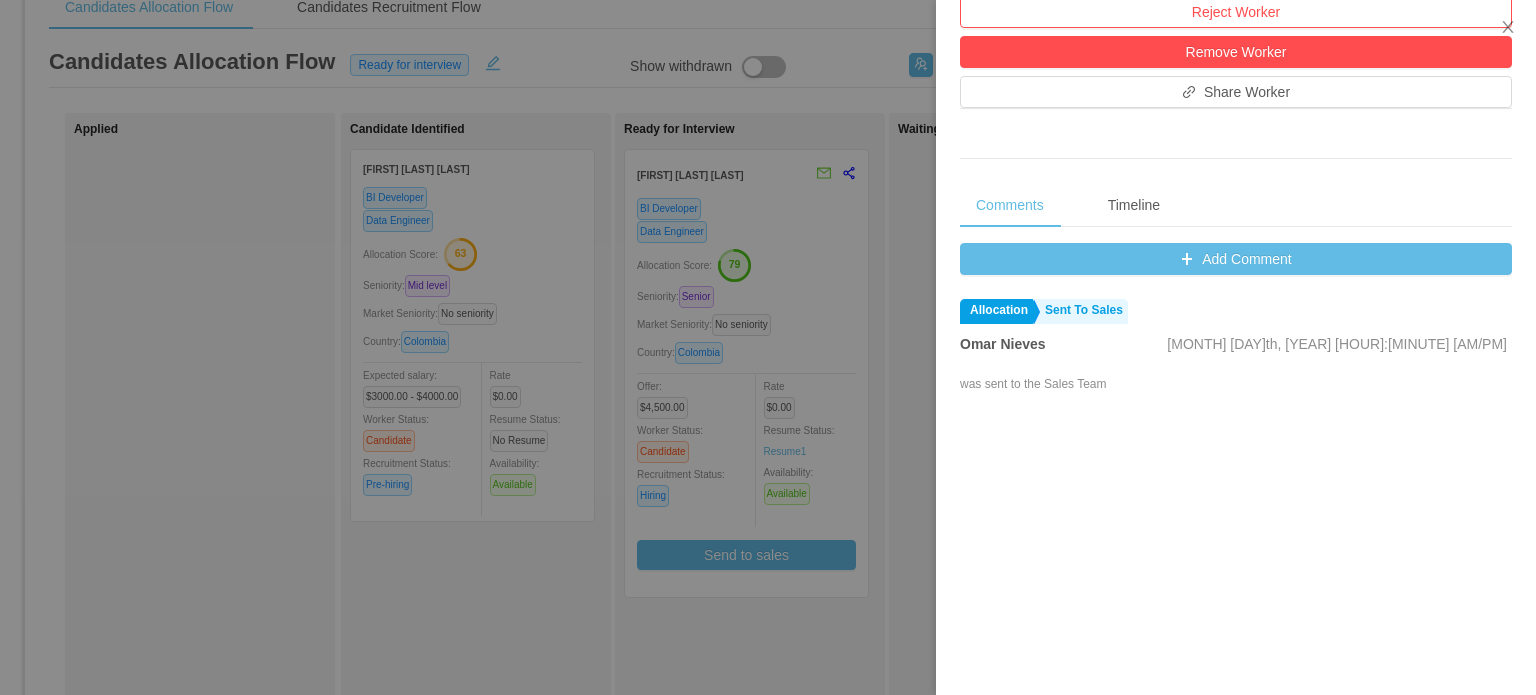 scroll, scrollTop: 0, scrollLeft: 0, axis: both 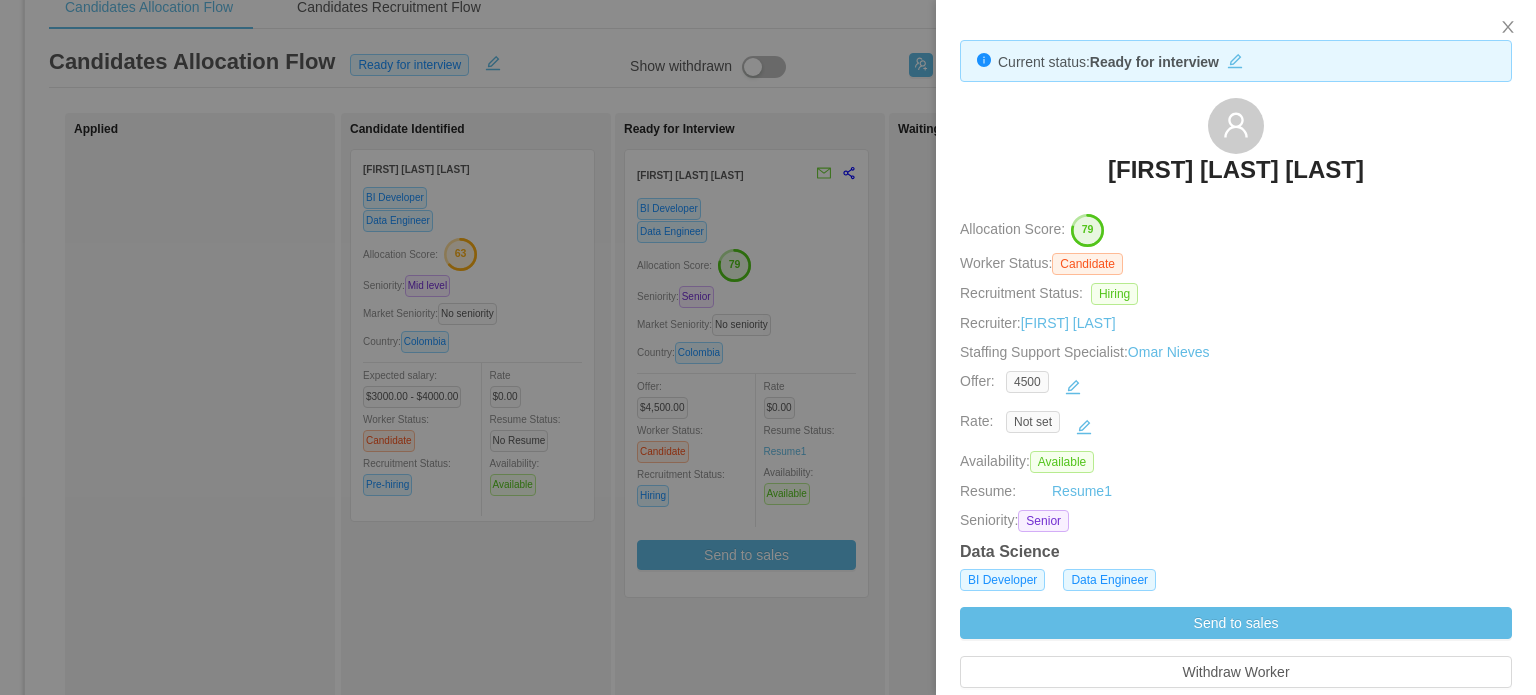 drag, startPoint x: 1094, startPoint y: 177, endPoint x: 1350, endPoint y: 183, distance: 256.0703 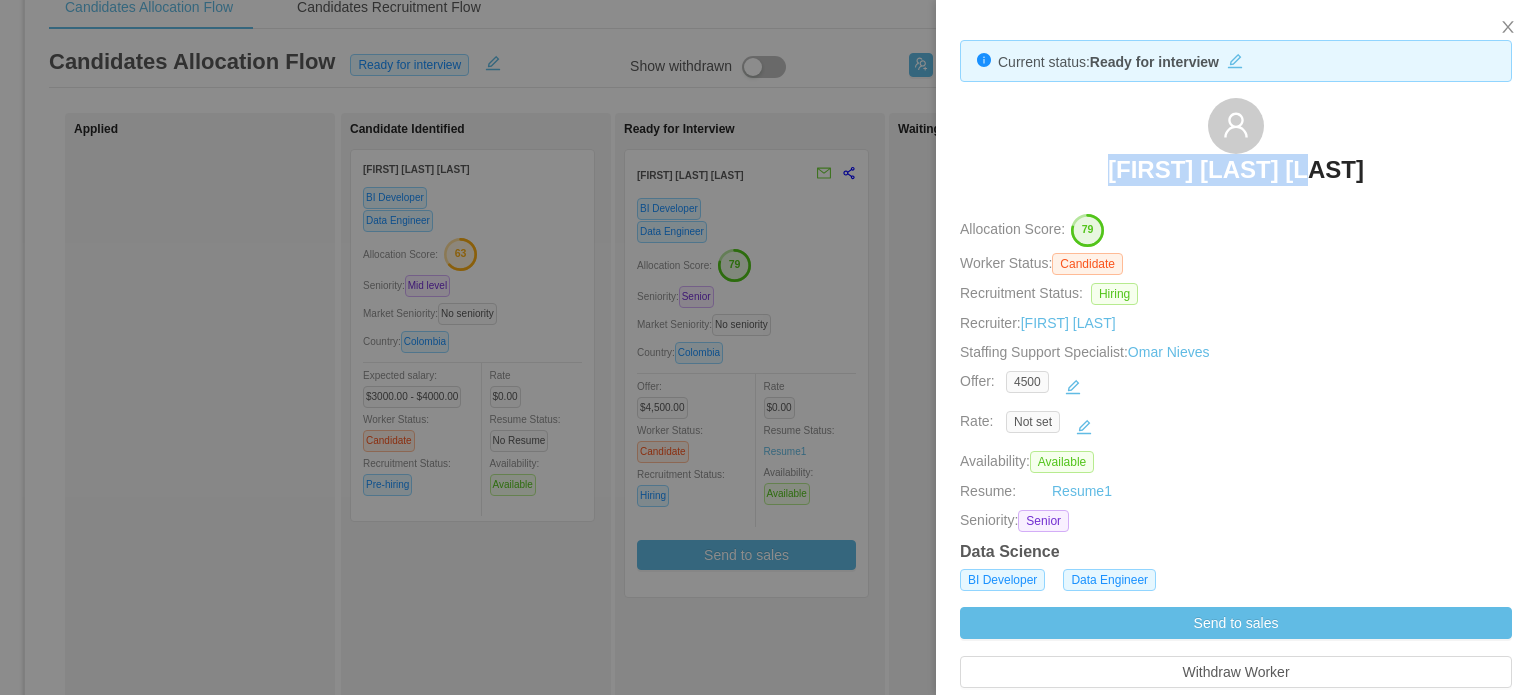 drag, startPoint x: 1080, startPoint y: 171, endPoint x: 1379, endPoint y: 170, distance: 299.00168 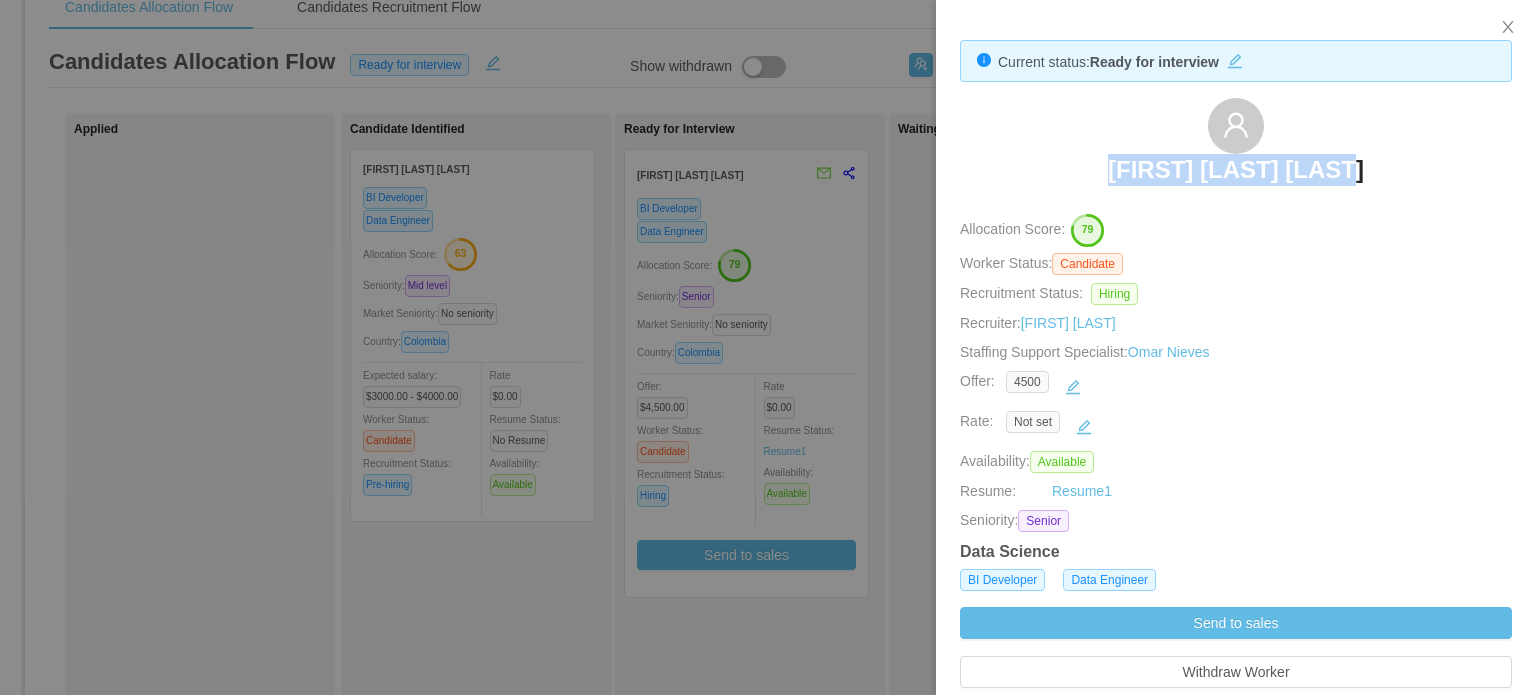 click on "Brian Castano Rendon" at bounding box center [1236, 170] 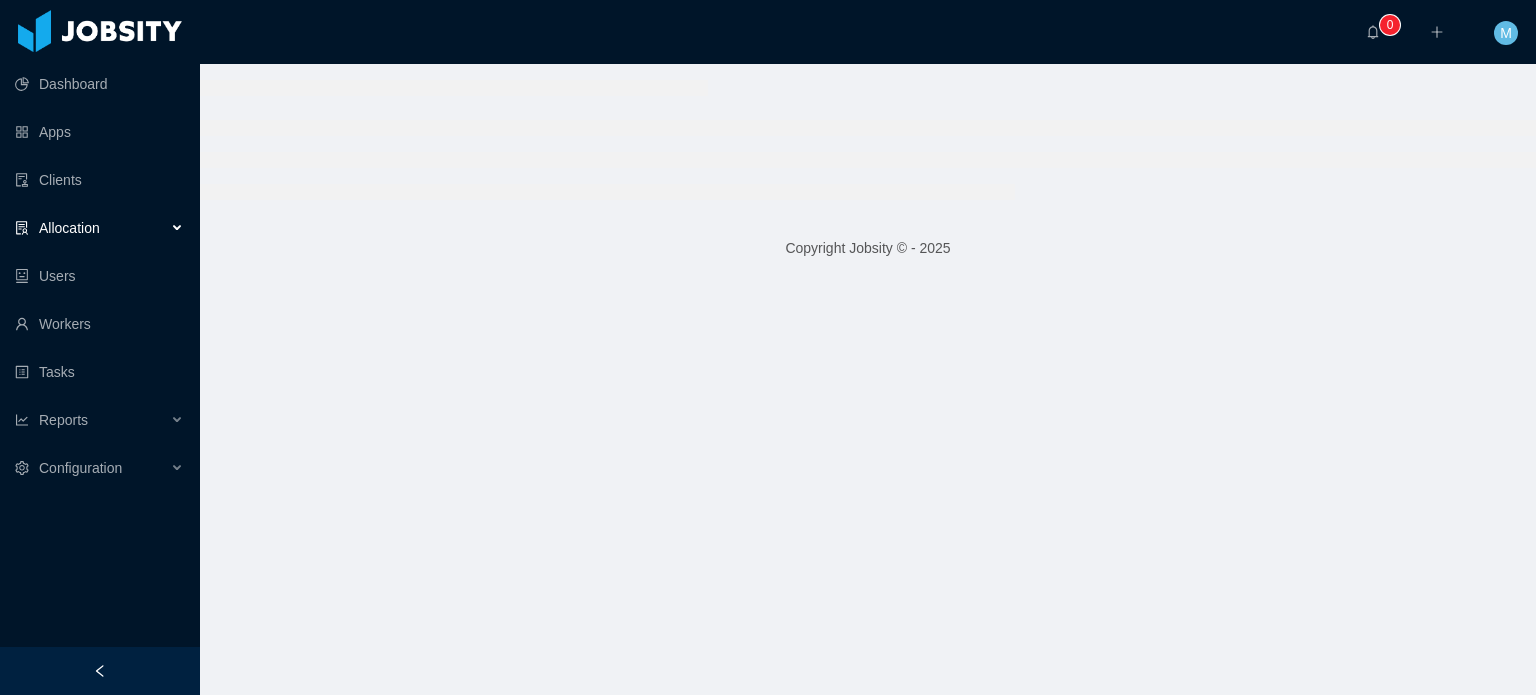 scroll, scrollTop: 0, scrollLeft: 0, axis: both 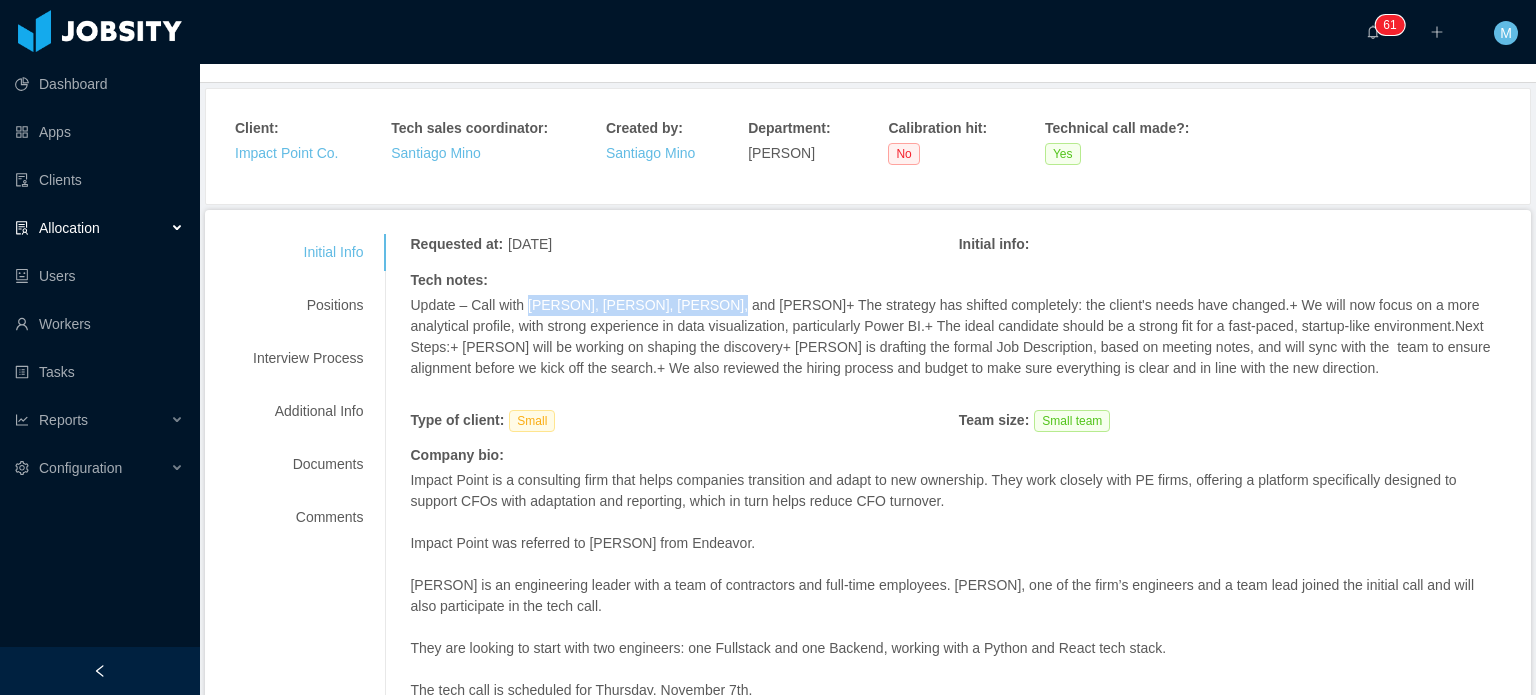 drag, startPoint x: 528, startPoint y: 315, endPoint x: 721, endPoint y: 313, distance: 193.01036 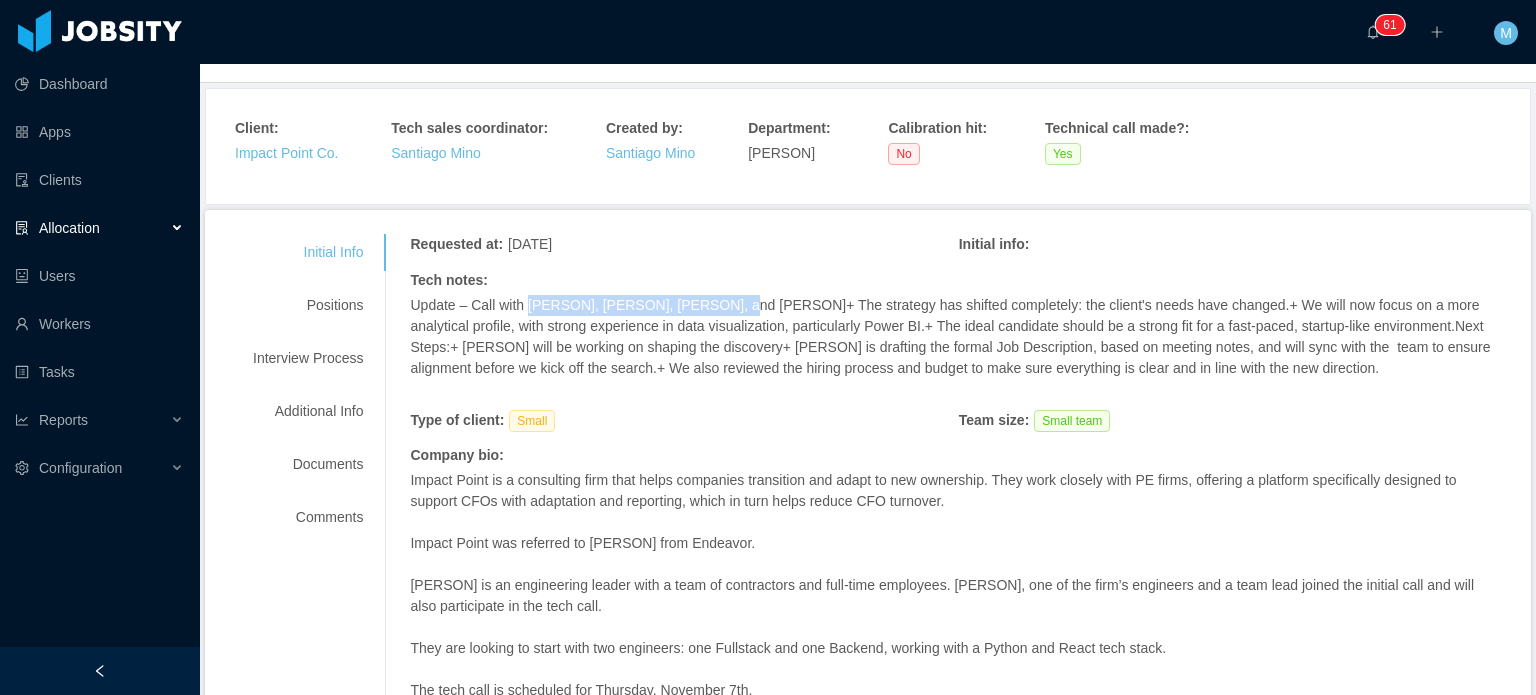 click on "Update – Call with Claus, Mauricio, Mer, and Miño+ The strategy has shifted completely: the client's needs have changed.+ We will now focus on a more analytical profile, with strong experience in data visualization, particularly Power BI.+ The ideal candidate should be a strong fit for a fast-paced, startup-like environment.Next Steps:+ Miño will be working on shaping the discovery+ Merwin is drafting the formal Job Description, based on meeting notes, and will sync with the  team to ensure alignment before we kick off the search.+ We also reviewed the hiring process and budget to make sure everything is clear and in line with the new direction." at bounding box center [958, 337] 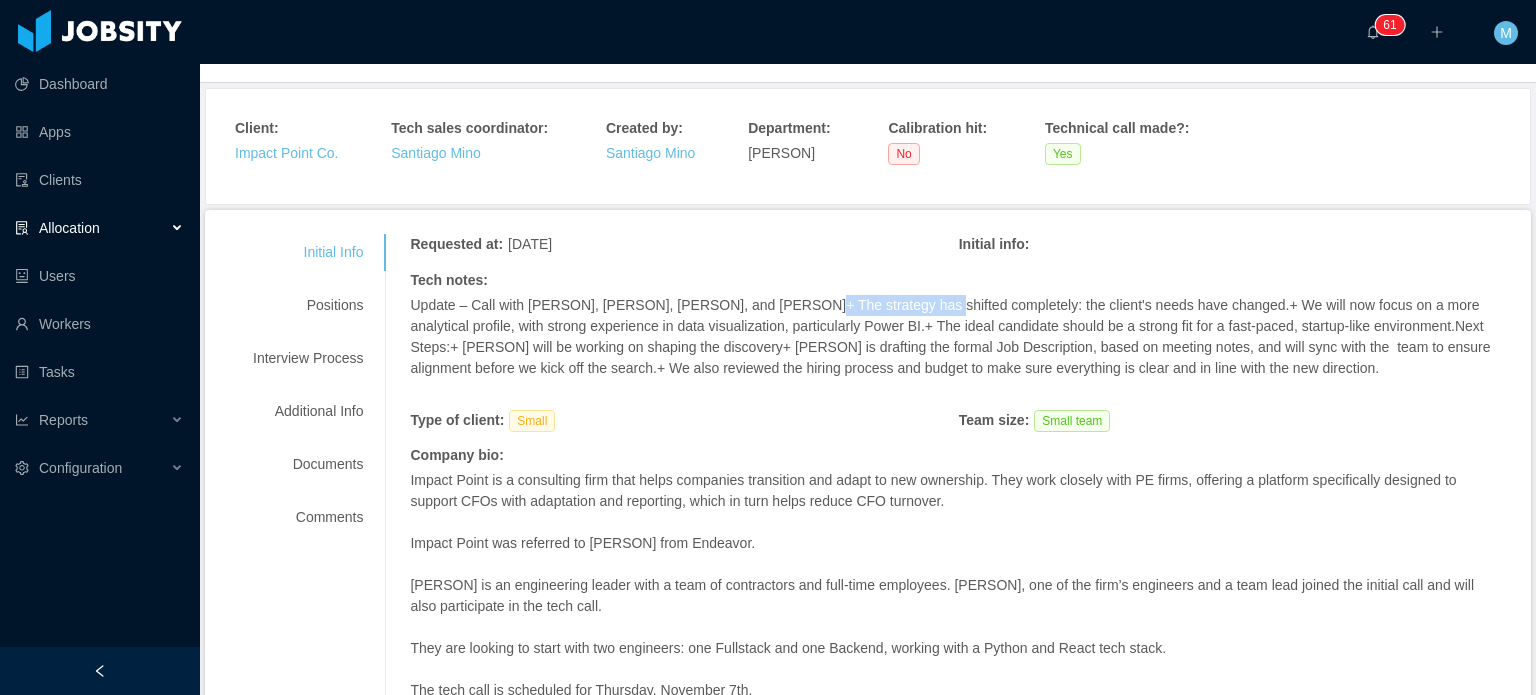 drag, startPoint x: 884, startPoint y: 314, endPoint x: 931, endPoint y: 313, distance: 47.010635 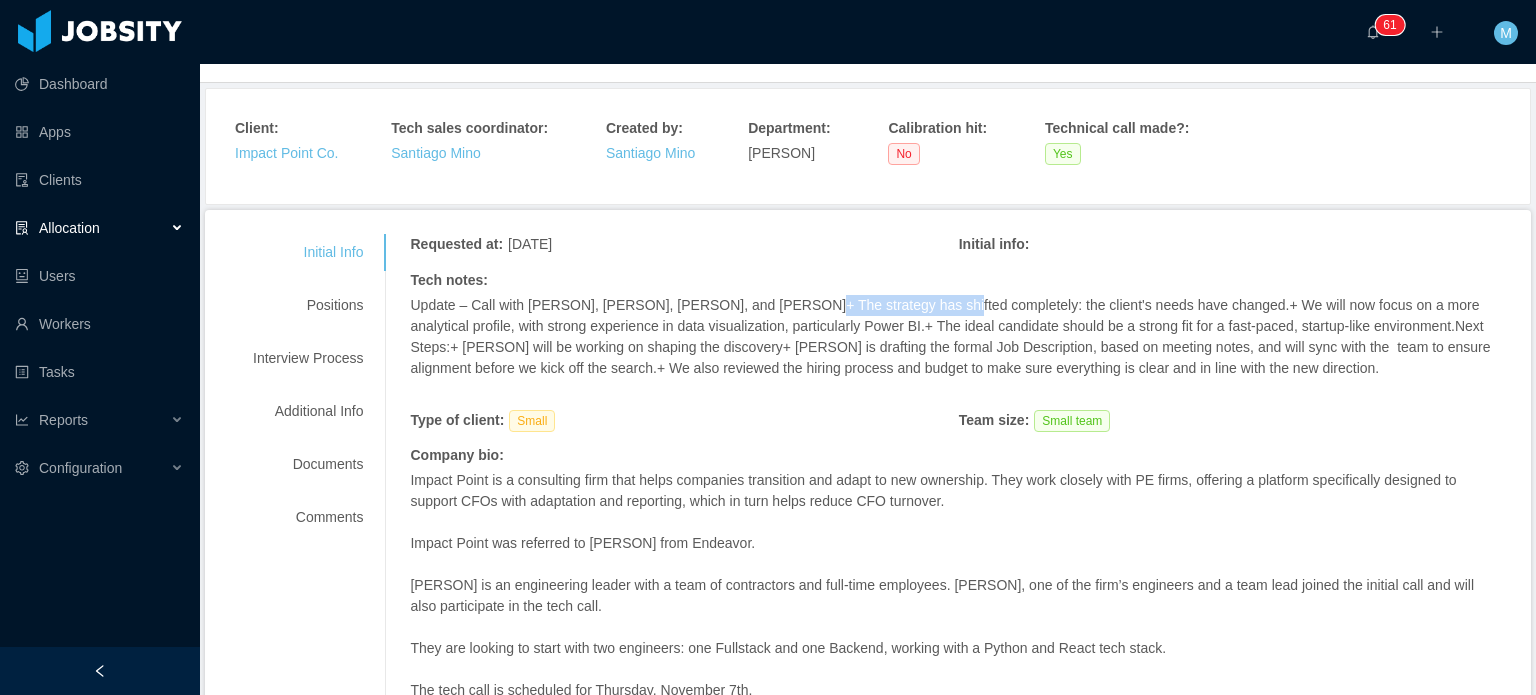 click on "Update – Call with Claus, Mauricio, Mer, and Miño+ The strategy has shifted completely: the client's needs have changed.+ We will now focus on a more analytical profile, with strong experience in data visualization, particularly Power BI.+ The ideal candidate should be a strong fit for a fast-paced, startup-like environment.Next Steps:+ Miño will be working on shaping the discovery+ Merwin is drafting the formal Job Description, based on meeting notes, and will sync with the  team to ensure alignment before we kick off the search.+ We also reviewed the hiring process and budget to make sure everything is clear and in line with the new direction." at bounding box center [958, 337] 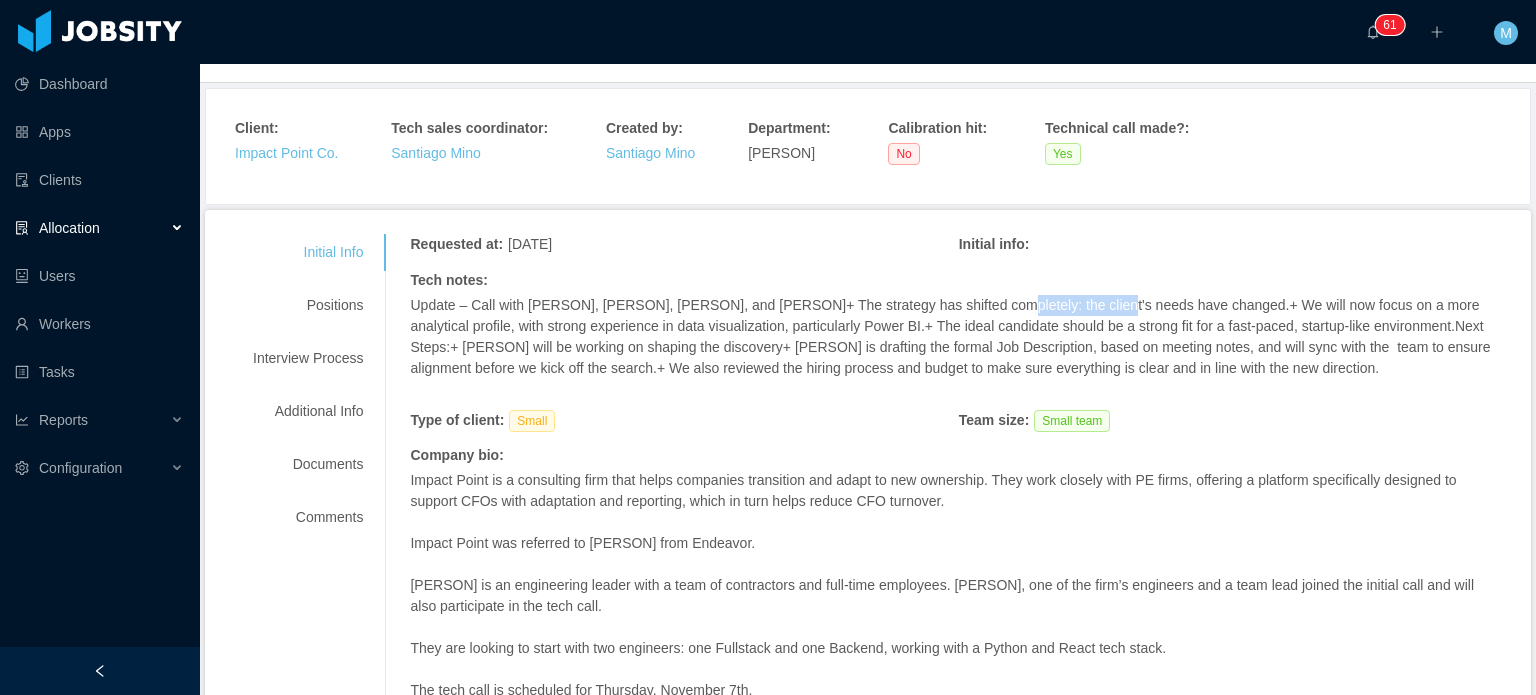 drag, startPoint x: 993, startPoint y: 303, endPoint x: 1128, endPoint y: 306, distance: 135.03333 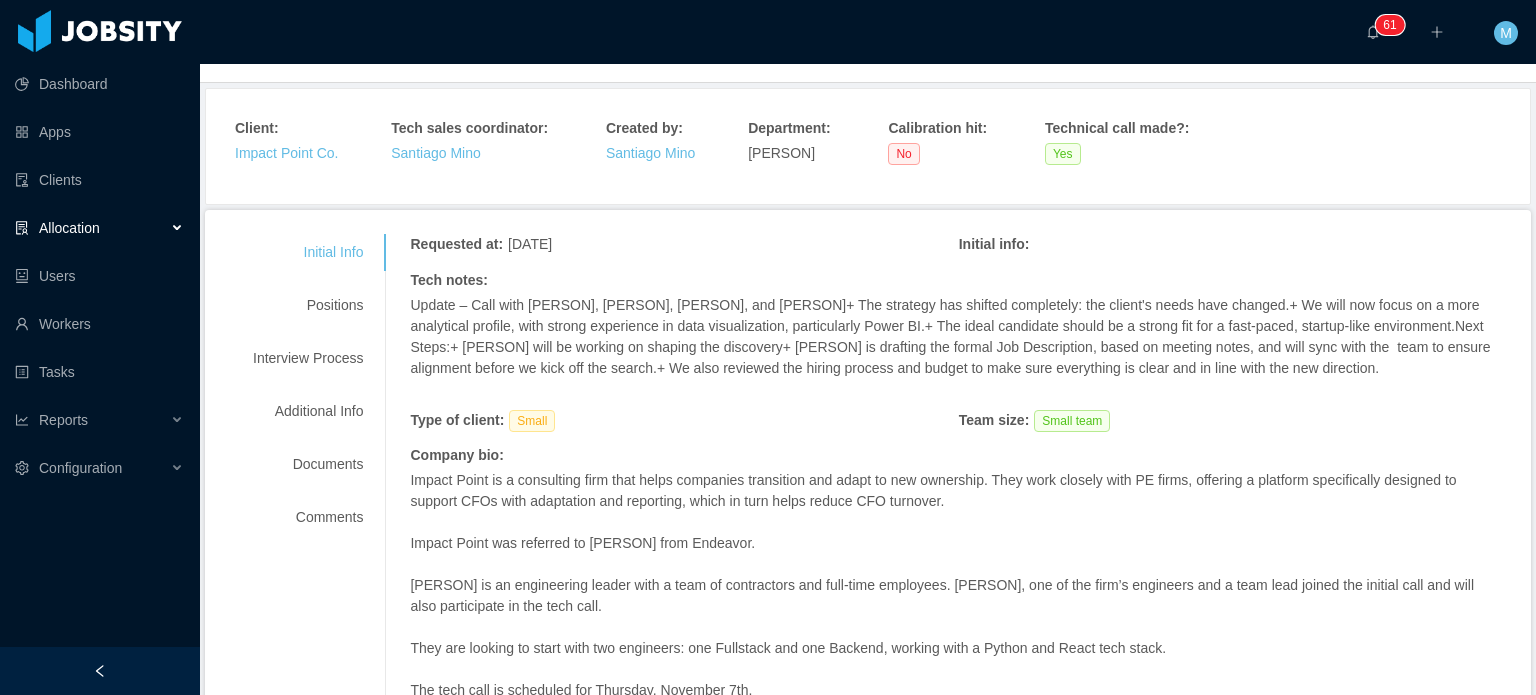 click on "Update – Call with Claus, Mauricio, Mer, and Miño+ The strategy has shifted completely: the client's needs have changed.+ We will now focus on a more analytical profile, with strong experience in data visualization, particularly Power BI.+ The ideal candidate should be a strong fit for a fast-paced, startup-like environment.Next Steps:+ Miño will be working on shaping the discovery+ Merwin is drafting the formal Job Description, based on meeting notes, and will sync with the  team to ensure alignment before we kick off the search.+ We also reviewed the hiring process and budget to make sure everything is clear and in line with the new direction." at bounding box center (958, 337) 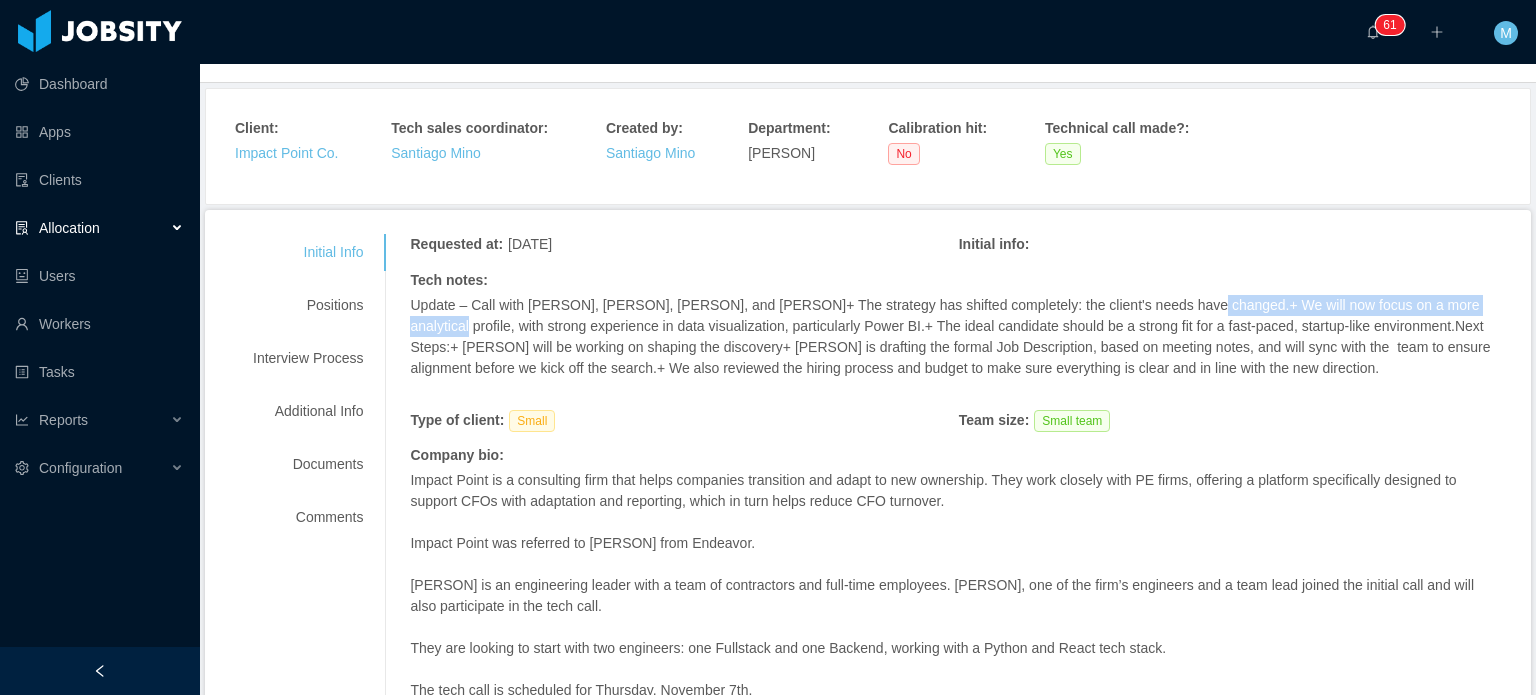 drag, startPoint x: 1316, startPoint y: 314, endPoint x: 1469, endPoint y: 311, distance: 153.0294 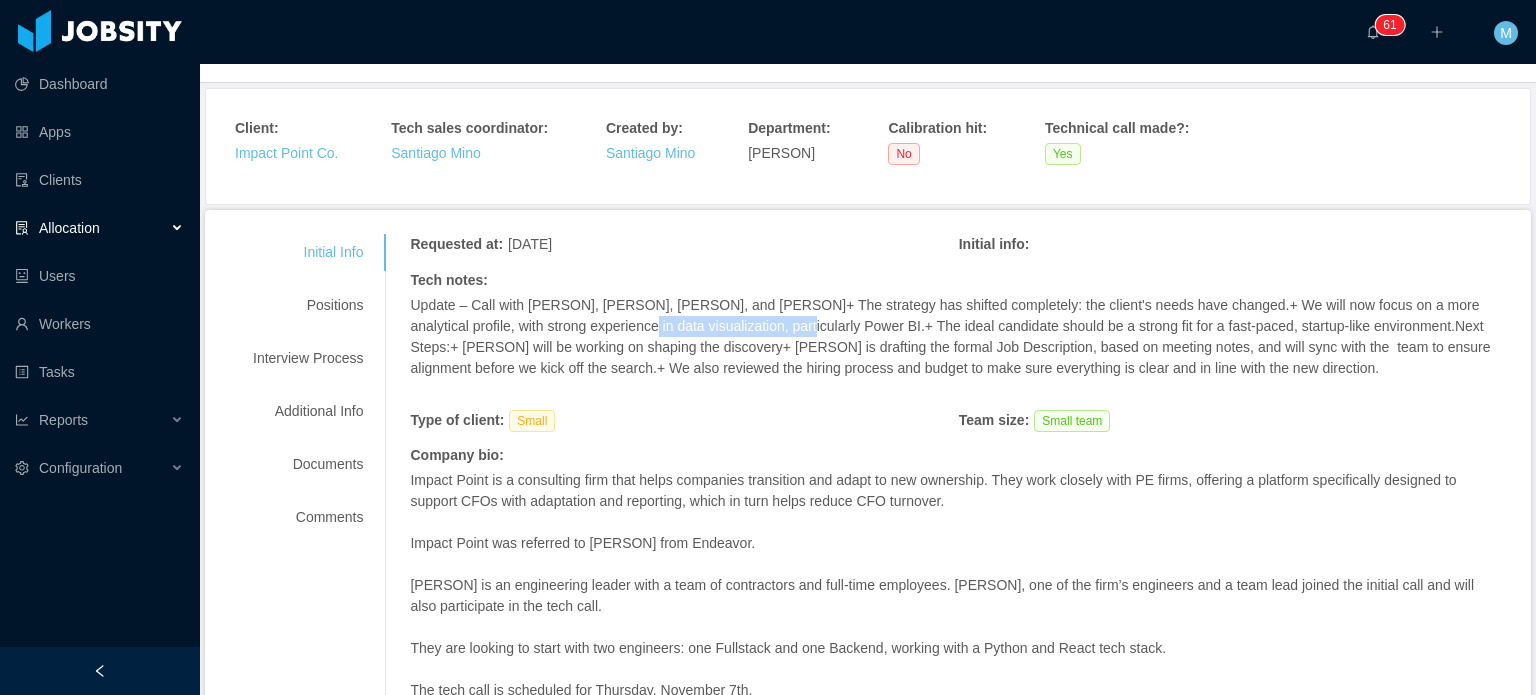 drag, startPoint x: 608, startPoint y: 317, endPoint x: 770, endPoint y: 328, distance: 162.37303 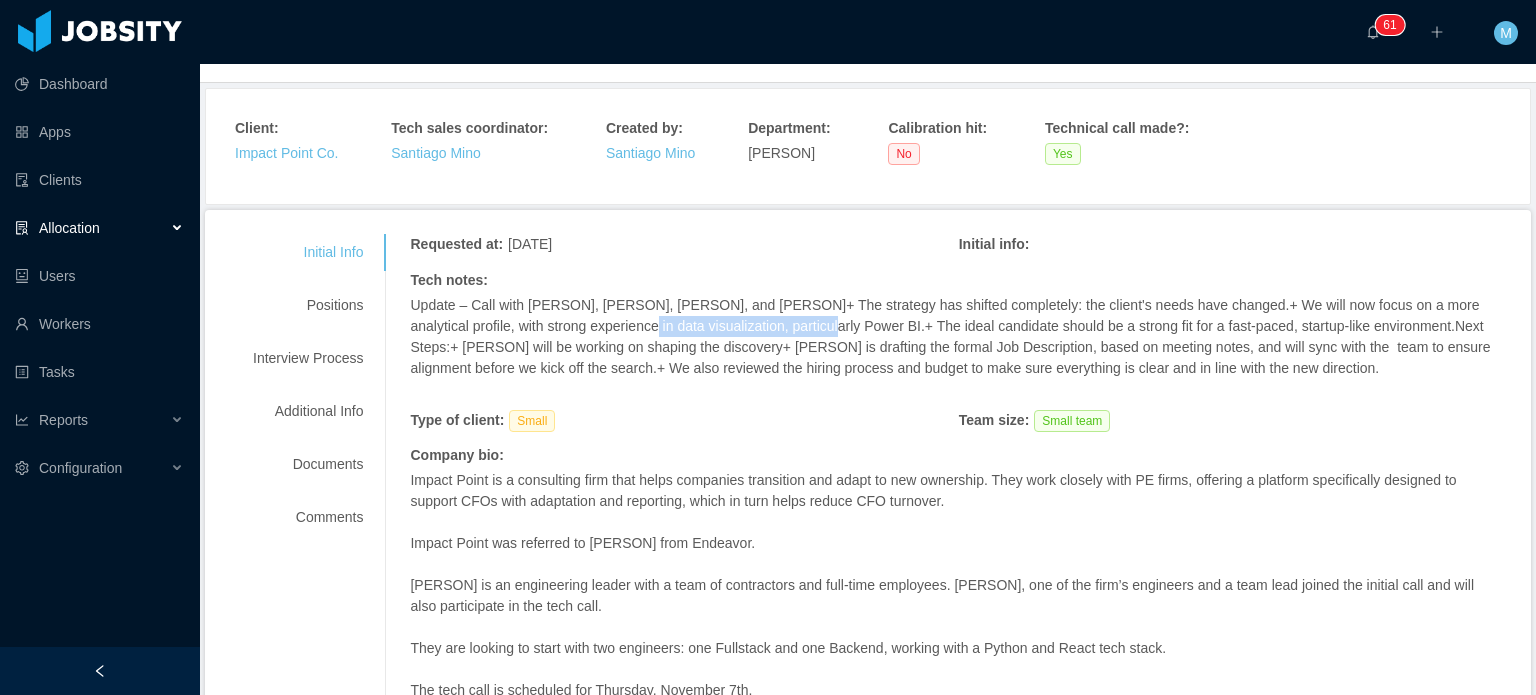 click on "Update – Call with Claus, Mauricio, Mer, and Miño+ The strategy has shifted completely: the client's needs have changed.+ We will now focus on a more analytical profile, with strong experience in data visualization, particularly Power BI.+ The ideal candidate should be a strong fit for a fast-paced, startup-like environment.Next Steps:+ Miño will be working on shaping the discovery+ Merwin is drafting the formal Job Description, based on meeting notes, and will sync with the  team to ensure alignment before we kick off the search.+ We also reviewed the hiring process and budget to make sure everything is clear and in line with the new direction." at bounding box center (958, 337) 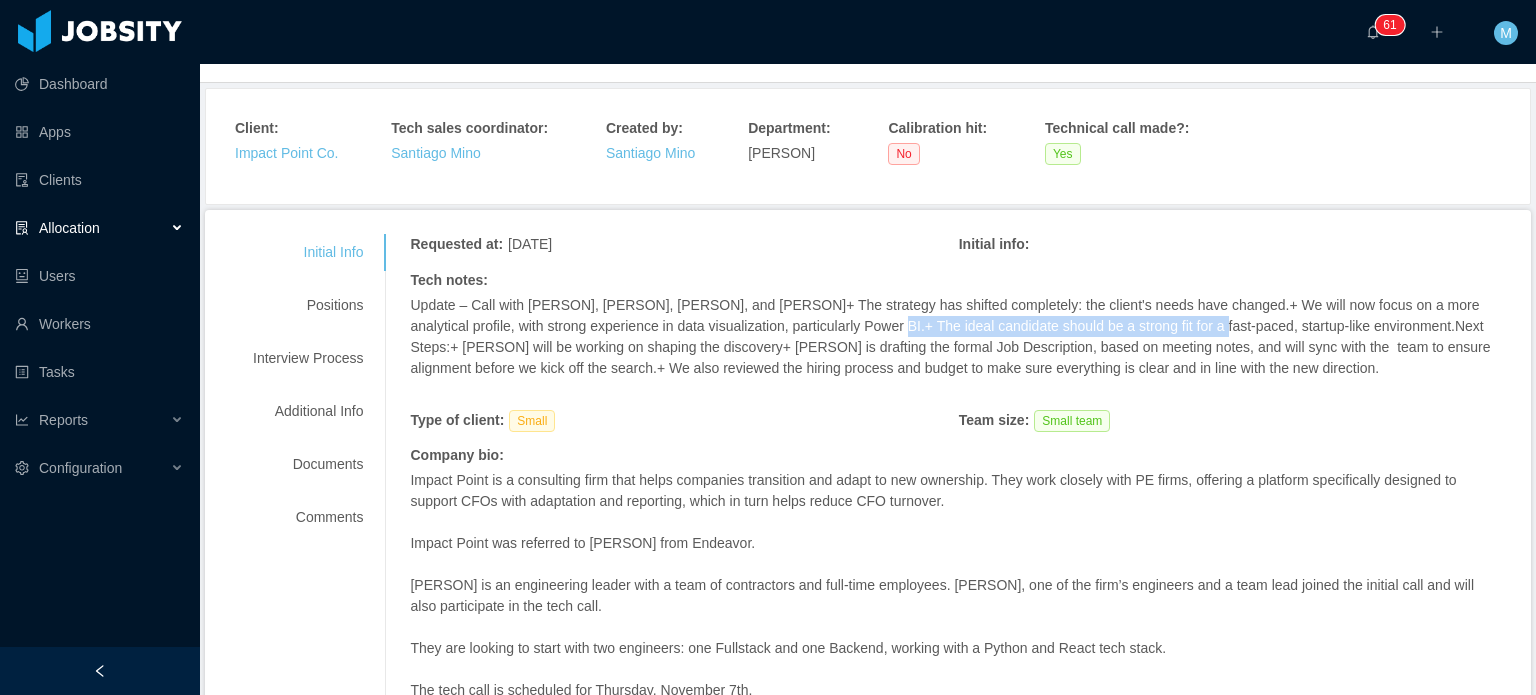 drag, startPoint x: 836, startPoint y: 329, endPoint x: 1176, endPoint y: 325, distance: 340.02353 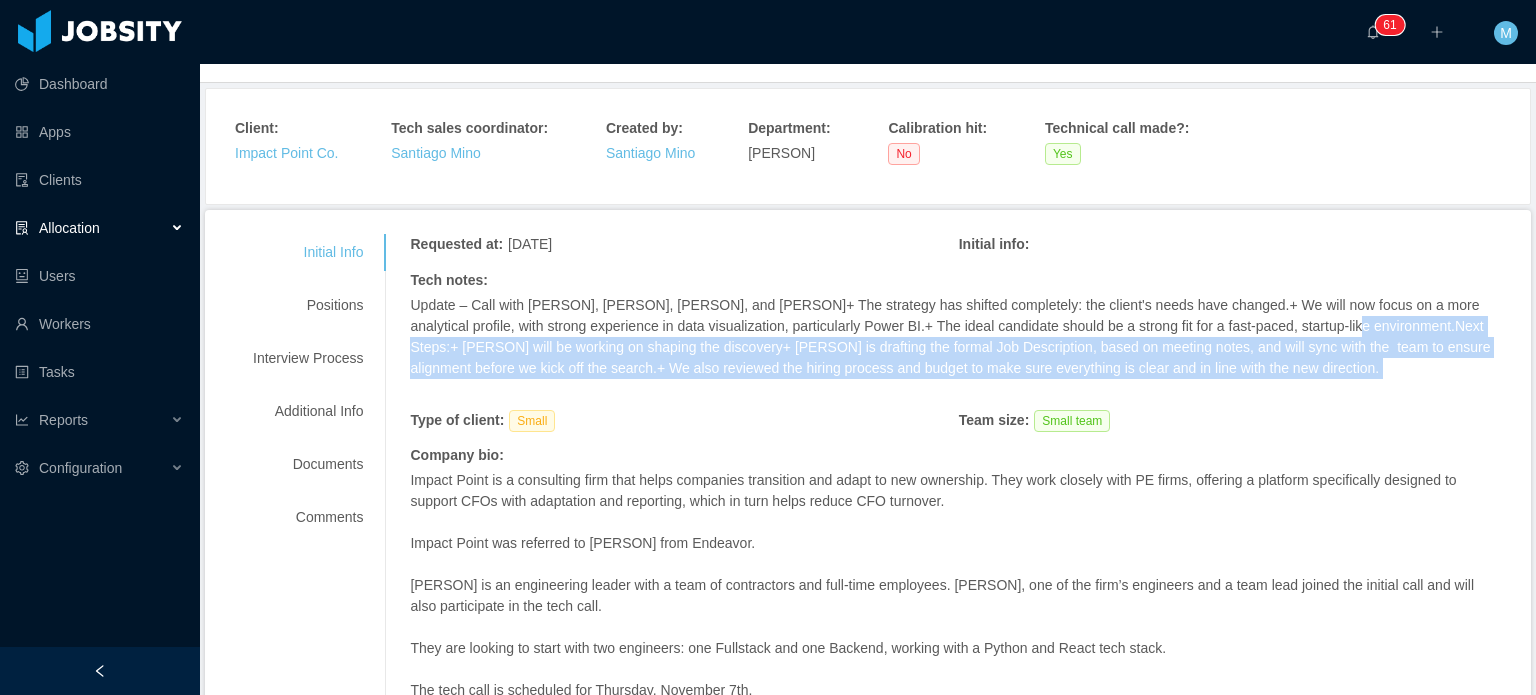 drag, startPoint x: 1304, startPoint y: 326, endPoint x: 1327, endPoint y: 391, distance: 68.94926 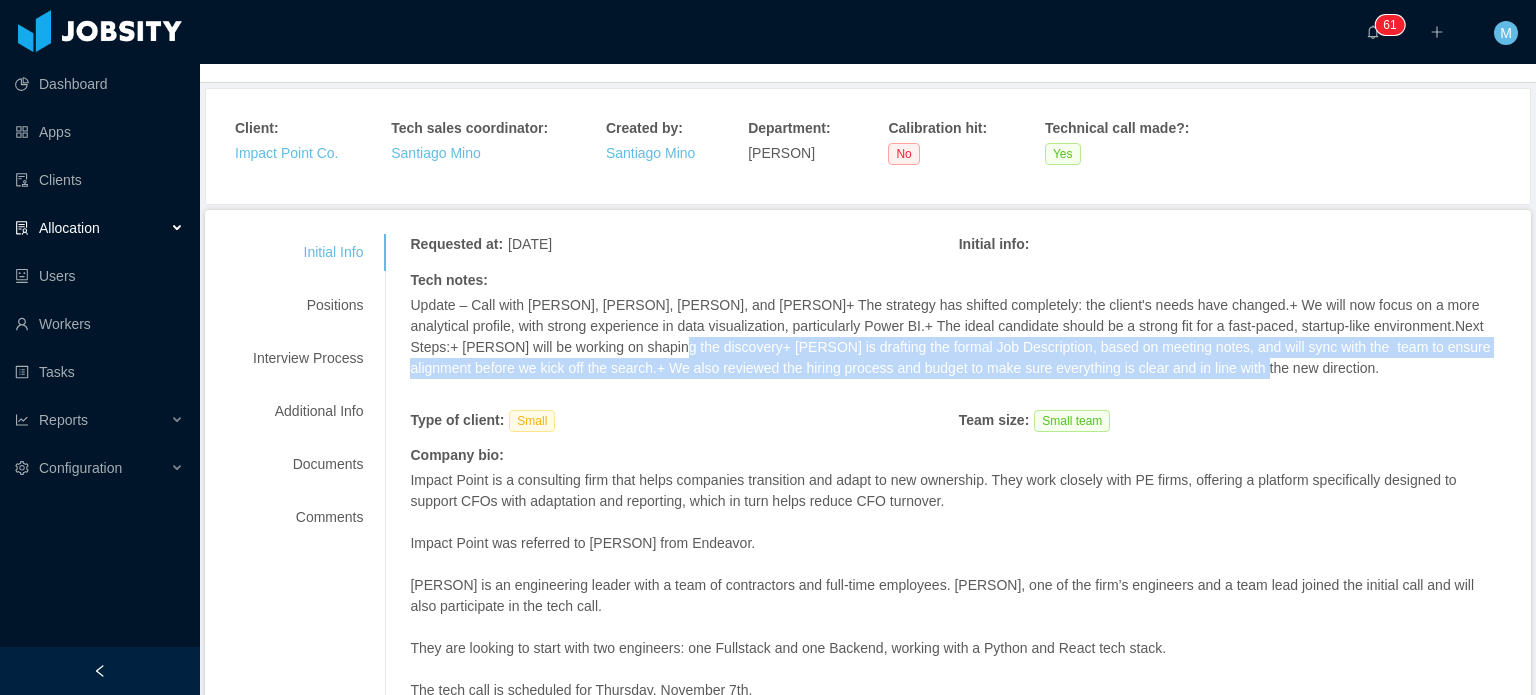 drag, startPoint x: 623, startPoint y: 347, endPoint x: 1245, endPoint y: 375, distance: 622.6299 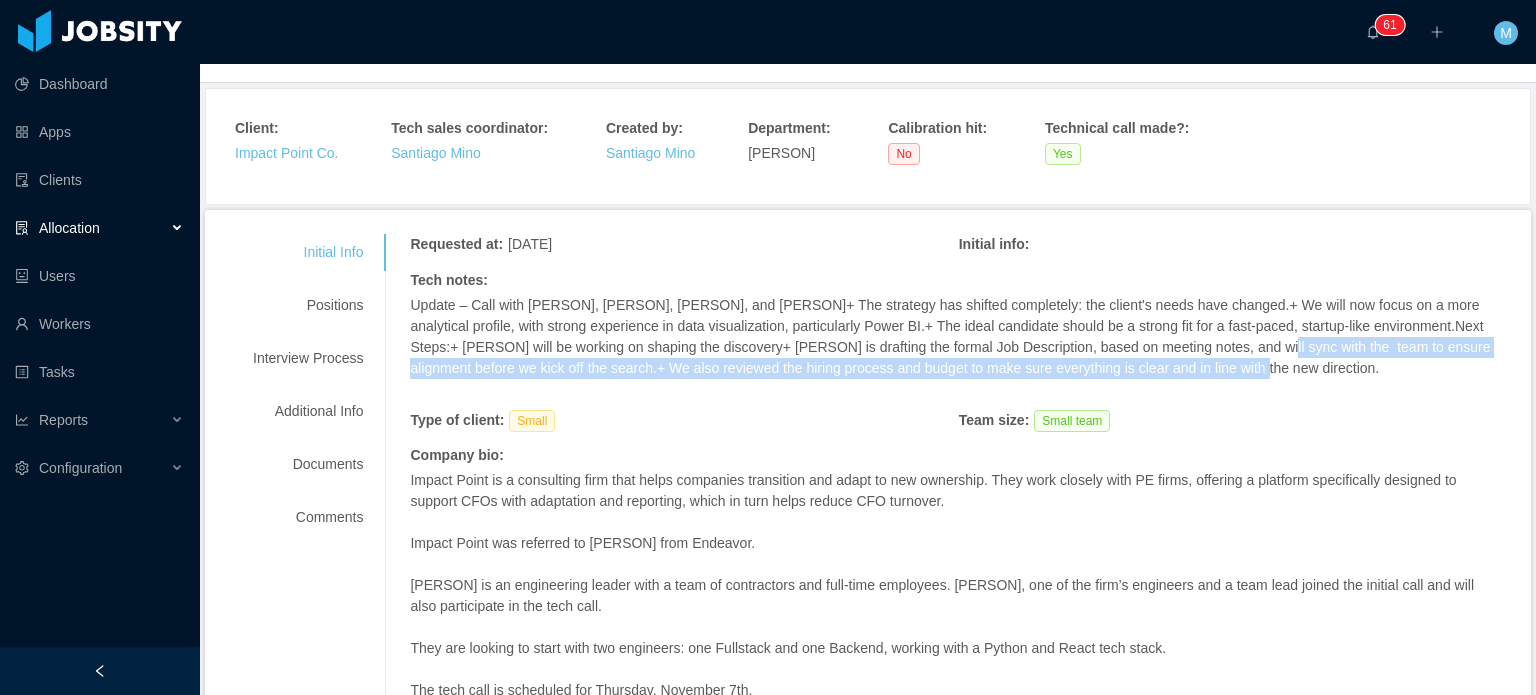 drag, startPoint x: 1211, startPoint y: 351, endPoint x: 1217, endPoint y: 367, distance: 17.088007 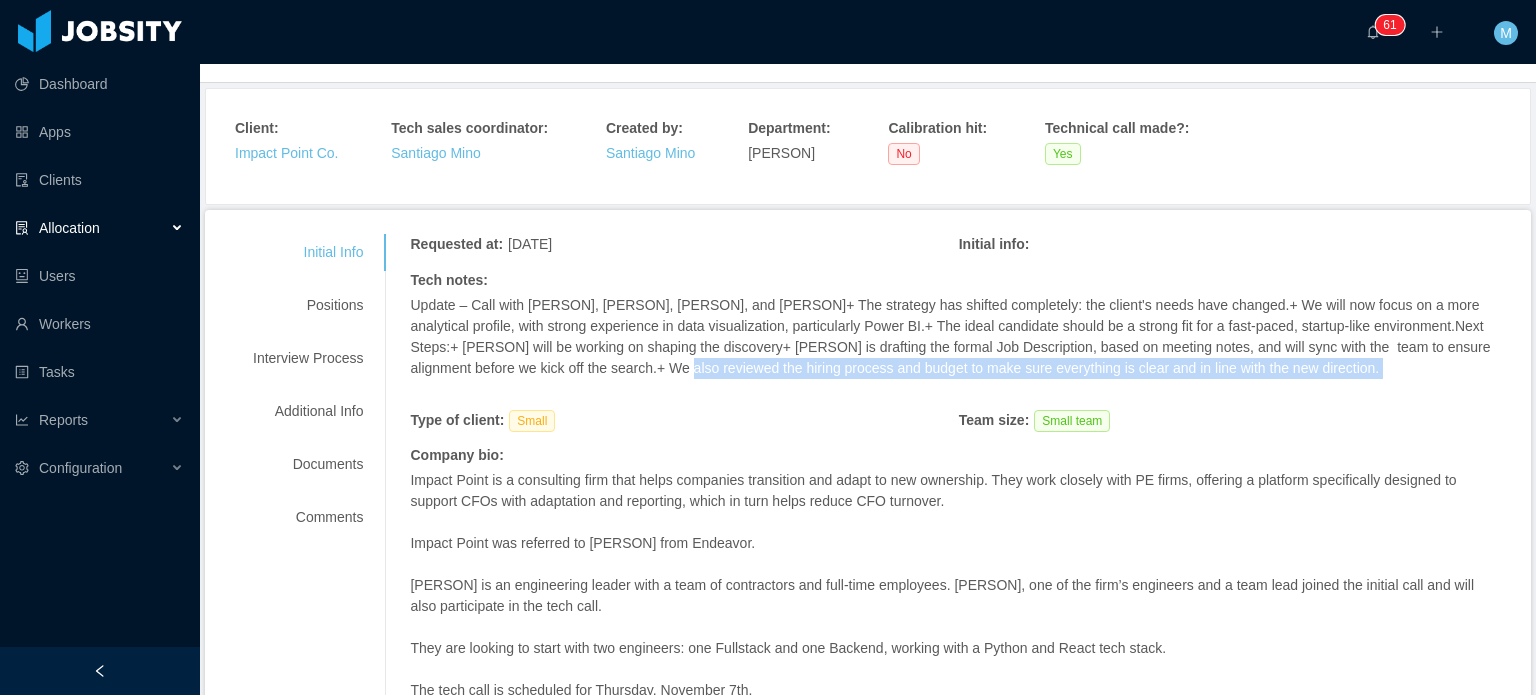 drag, startPoint x: 621, startPoint y: 360, endPoint x: 1037, endPoint y: 379, distance: 416.43365 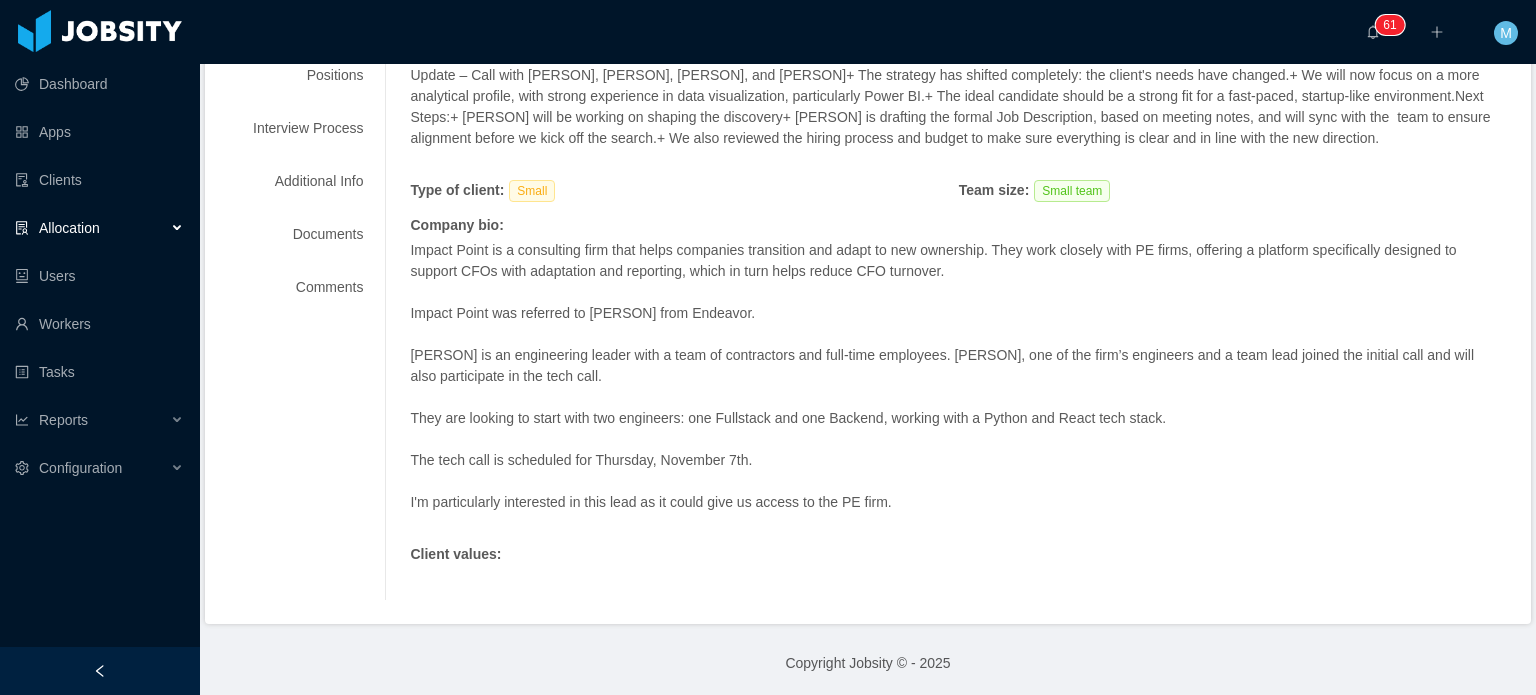 scroll, scrollTop: 332, scrollLeft: 0, axis: vertical 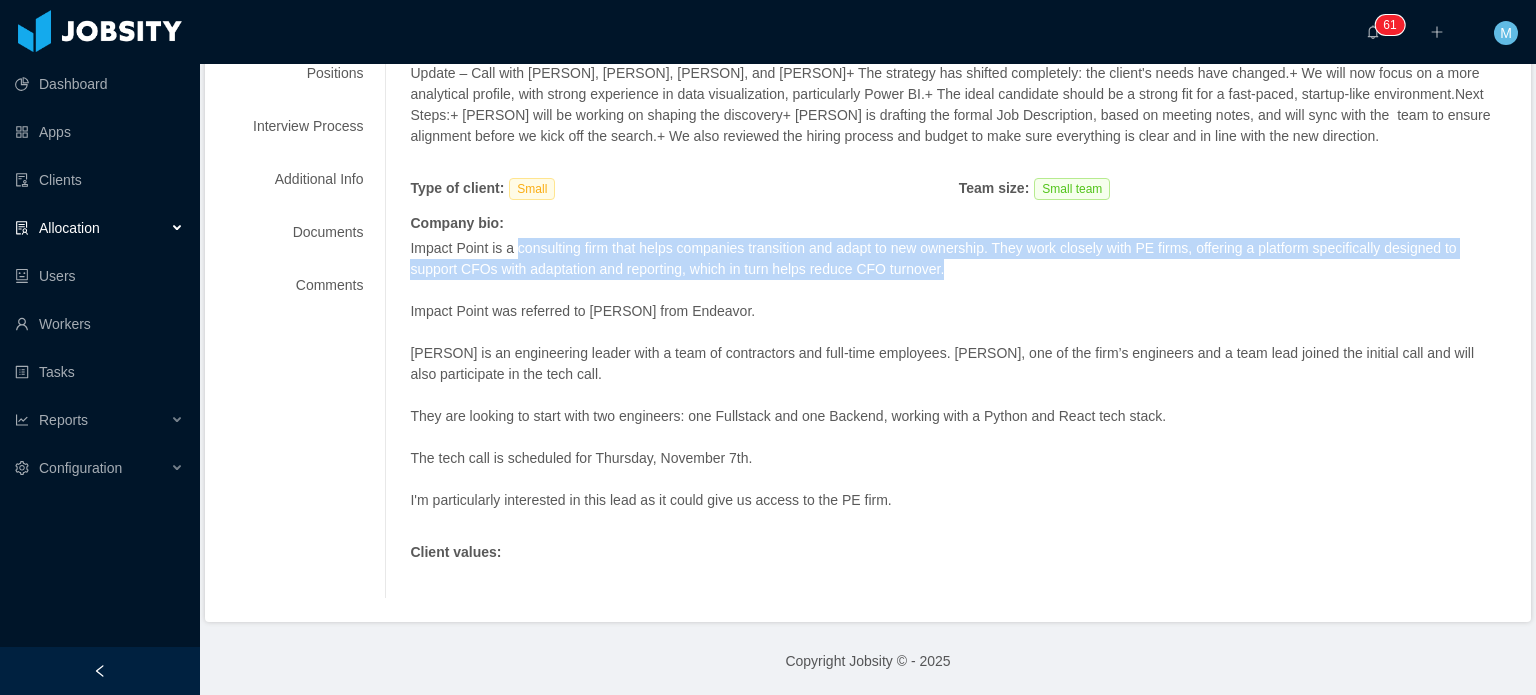 drag, startPoint x: 544, startPoint y: 253, endPoint x: 1068, endPoint y: 279, distance: 524.64465 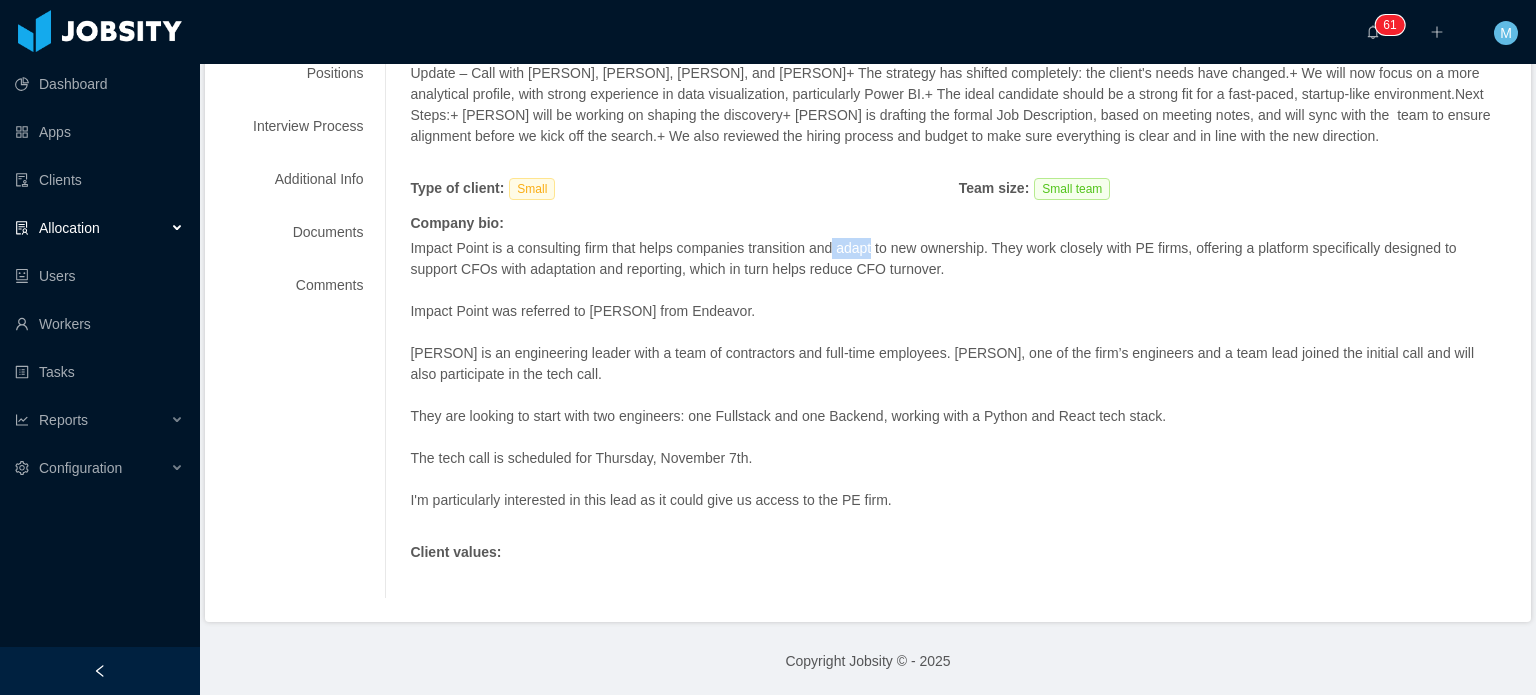 drag, startPoint x: 836, startPoint y: 240, endPoint x: 946, endPoint y: 253, distance: 110.76552 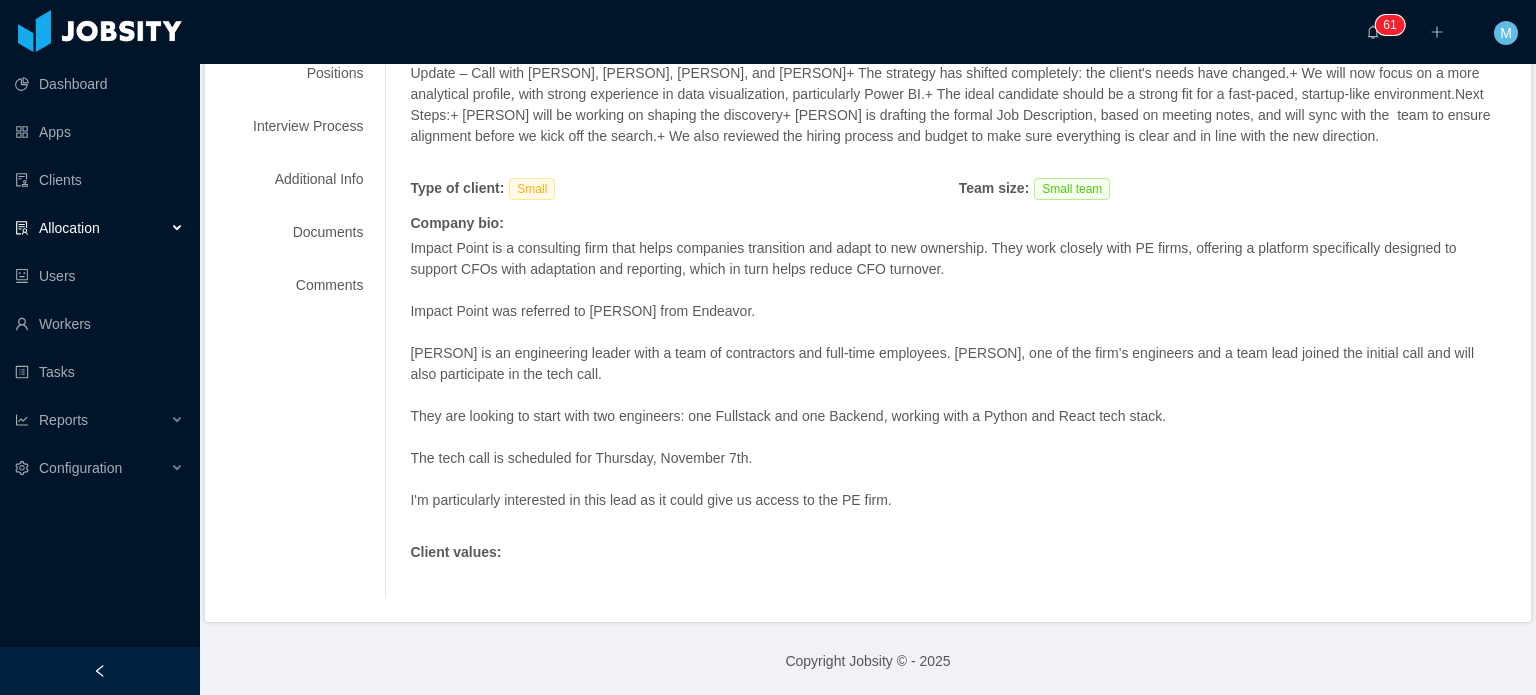 click on "Impact Point is a consulting firm that helps companies transition and adapt to new ownership. They work closely with PE firms, offering a platform specifically designed to support CFOs with adaptation and reporting, which in turn helps reduce CFO turnover." at bounding box center [953, 259] 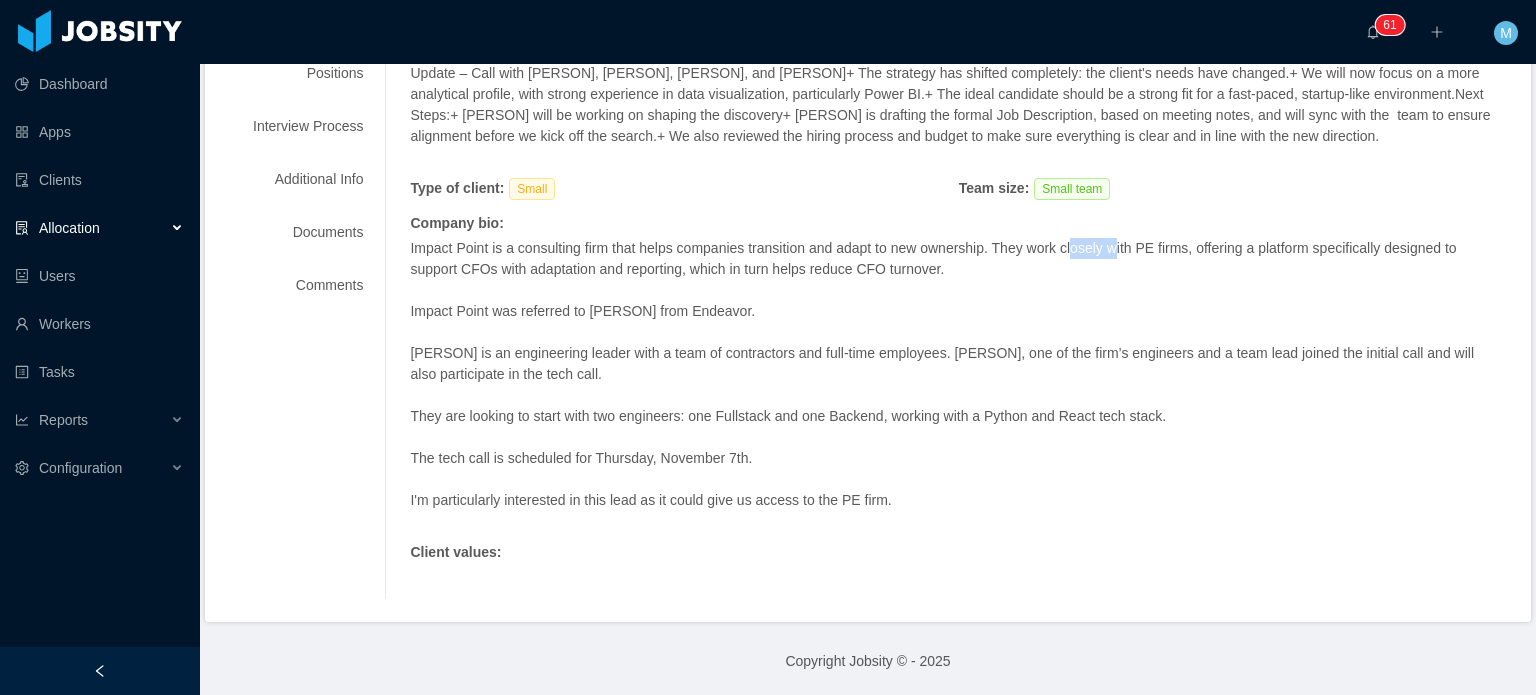 drag, startPoint x: 1083, startPoint y: 255, endPoint x: 1222, endPoint y: 261, distance: 139.12944 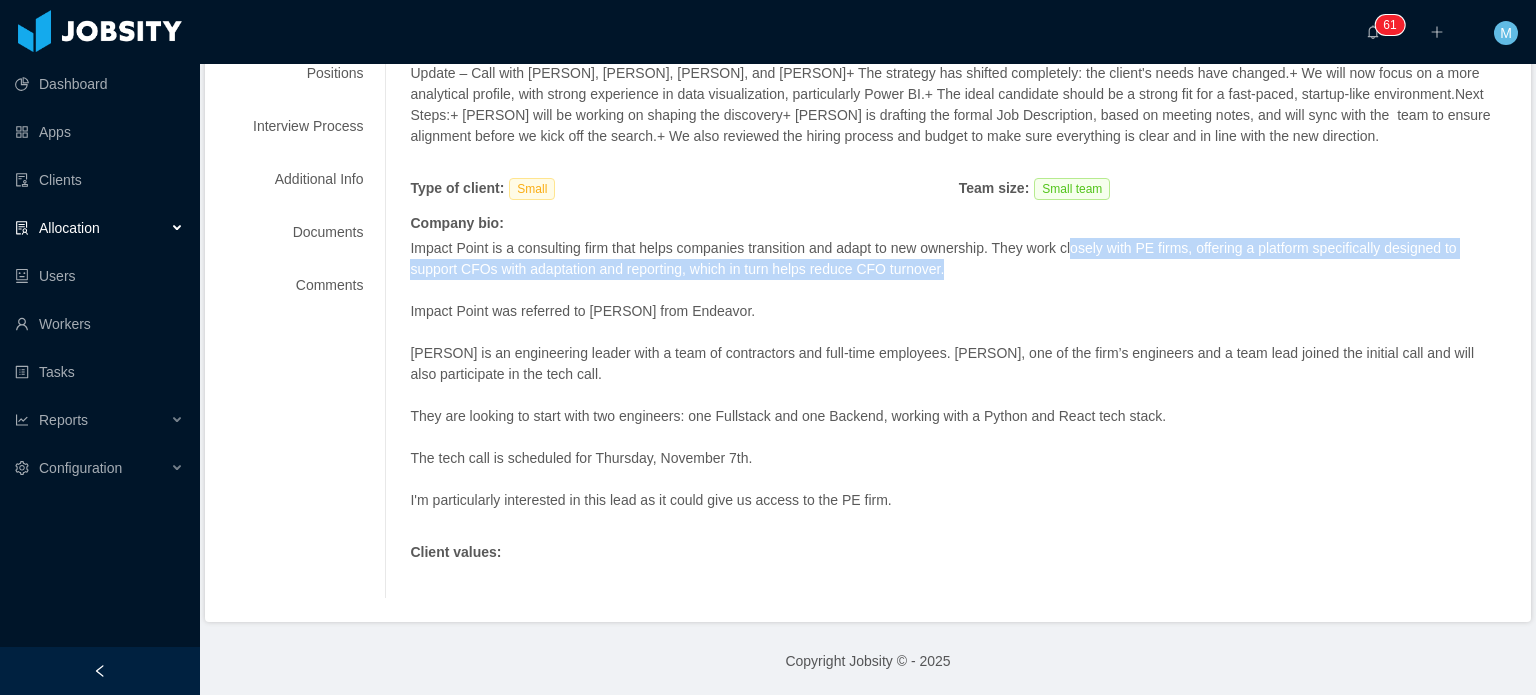 click on "Impact Point is a consulting firm that helps companies transition and adapt to new ownership. They work closely with PE firms, offering a platform specifically designed to support CFOs with adaptation and reporting, which in turn helps reduce CFO turnover." at bounding box center (953, 259) 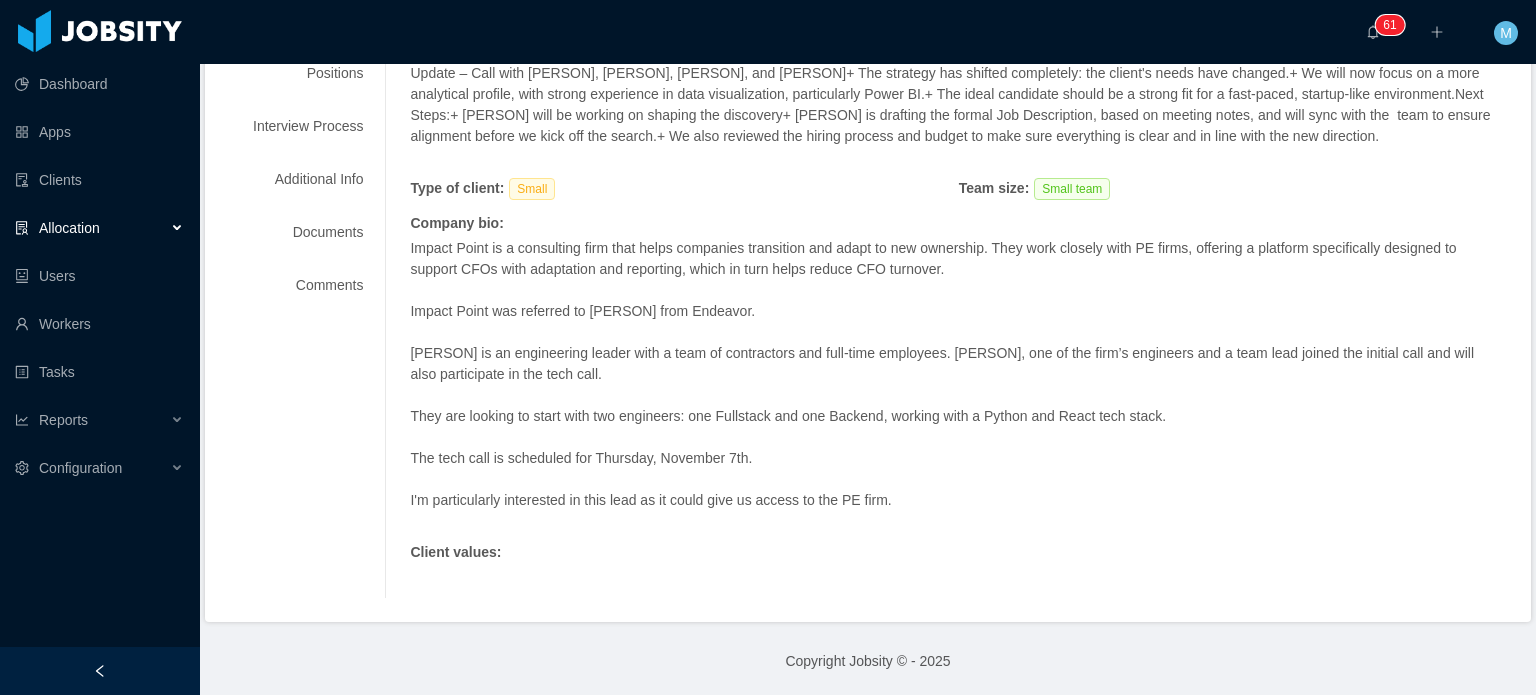 drag, startPoint x: 1022, startPoint y: 260, endPoint x: 1209, endPoint y: 259, distance: 187.00267 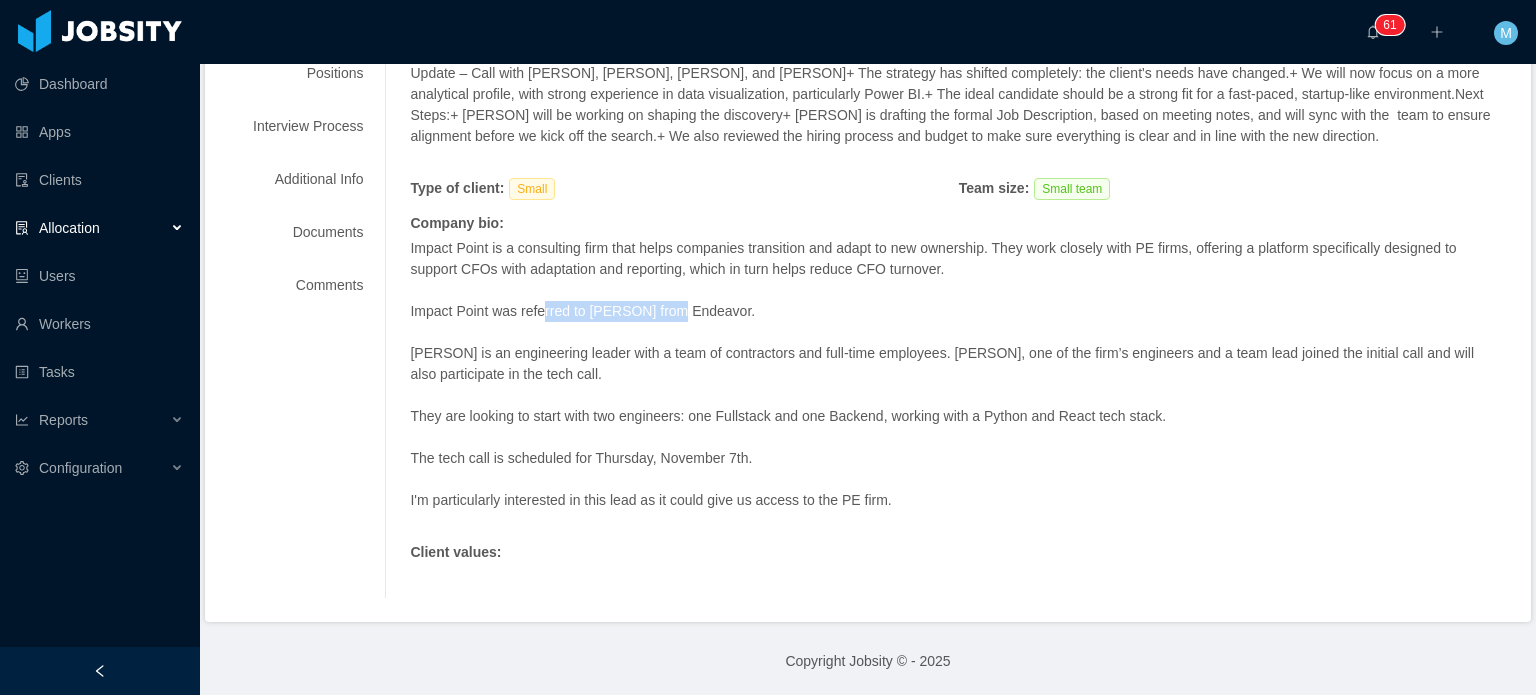 drag, startPoint x: 544, startPoint y: 317, endPoint x: 720, endPoint y: 321, distance: 176.04546 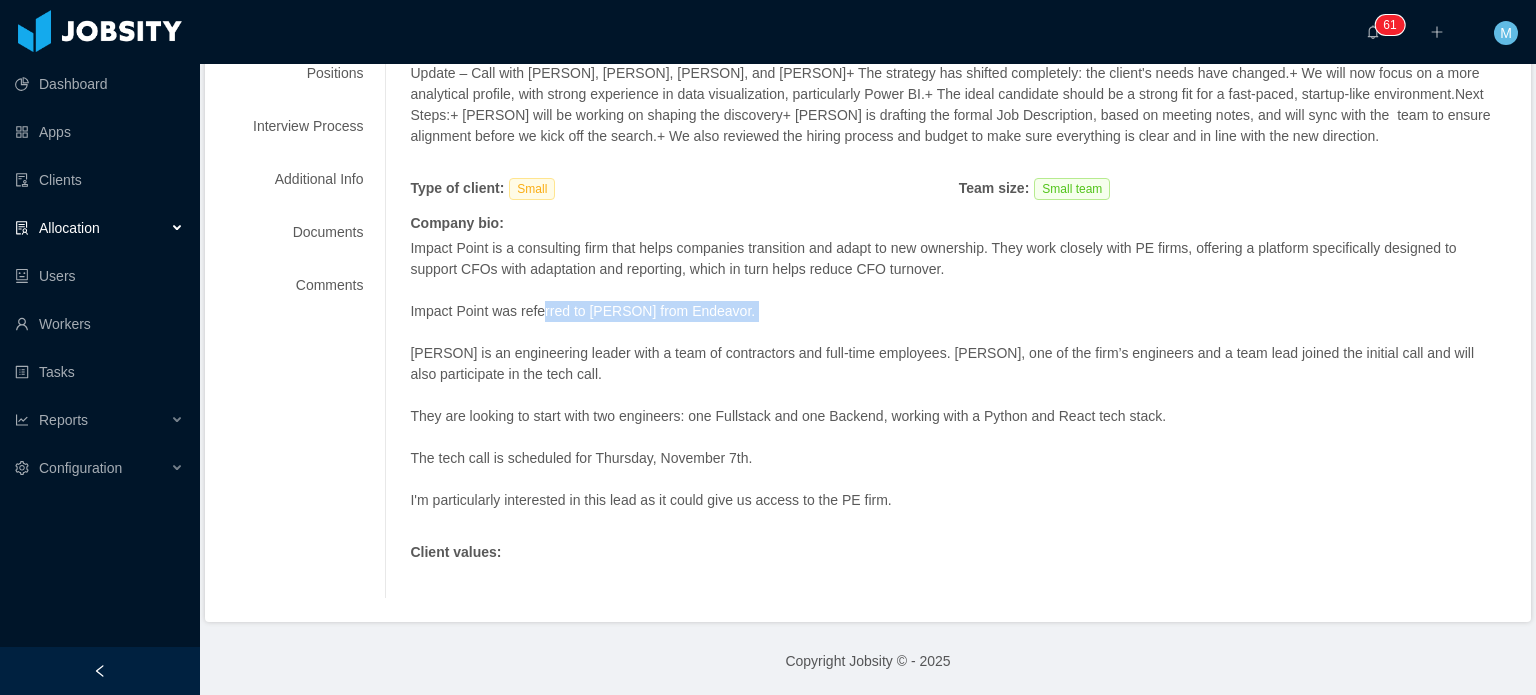 click on "Impact Point is a consulting firm that helps companies transition and adapt to new ownership. They work closely with PE firms, offering a platform specifically designed to support CFOs with adaptation and reporting, which in turn helps reduce CFO turnover.
Impact Point was referred to Santi C. from Endeavor.
Ben is an engineering leader with a team of contractors and full-time employees. Franco, one of the firm’s engineers and a team lead joined the initial call and will also participate in the tech call.
They are looking to start with two engineers: one Fullstack and one Backend, working with a Python and React tech stack.
The tech call is scheduled for Thursday, November 7th.
I'm particularly interested in this lead as it could give us access to the PE firm." at bounding box center [953, 385] 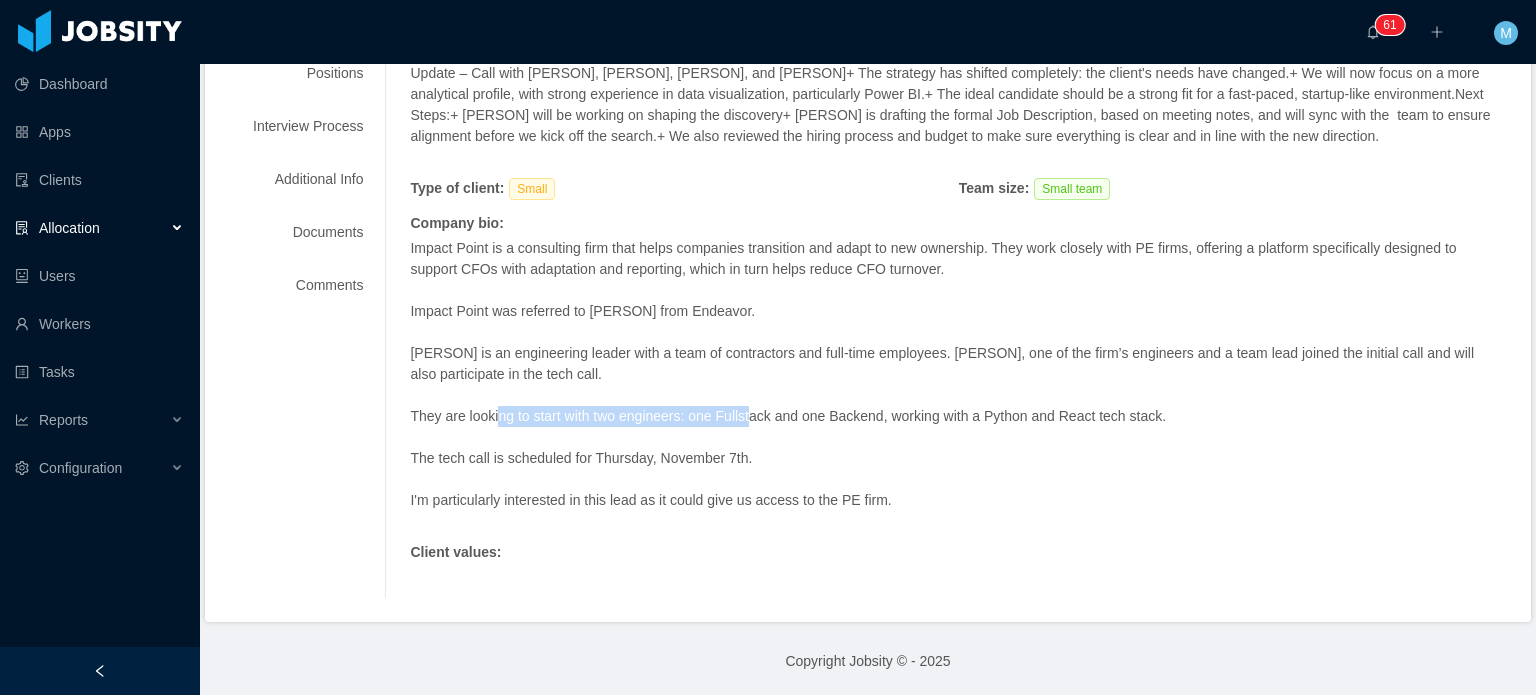 drag, startPoint x: 496, startPoint y: 418, endPoint x: 742, endPoint y: 417, distance: 246.00203 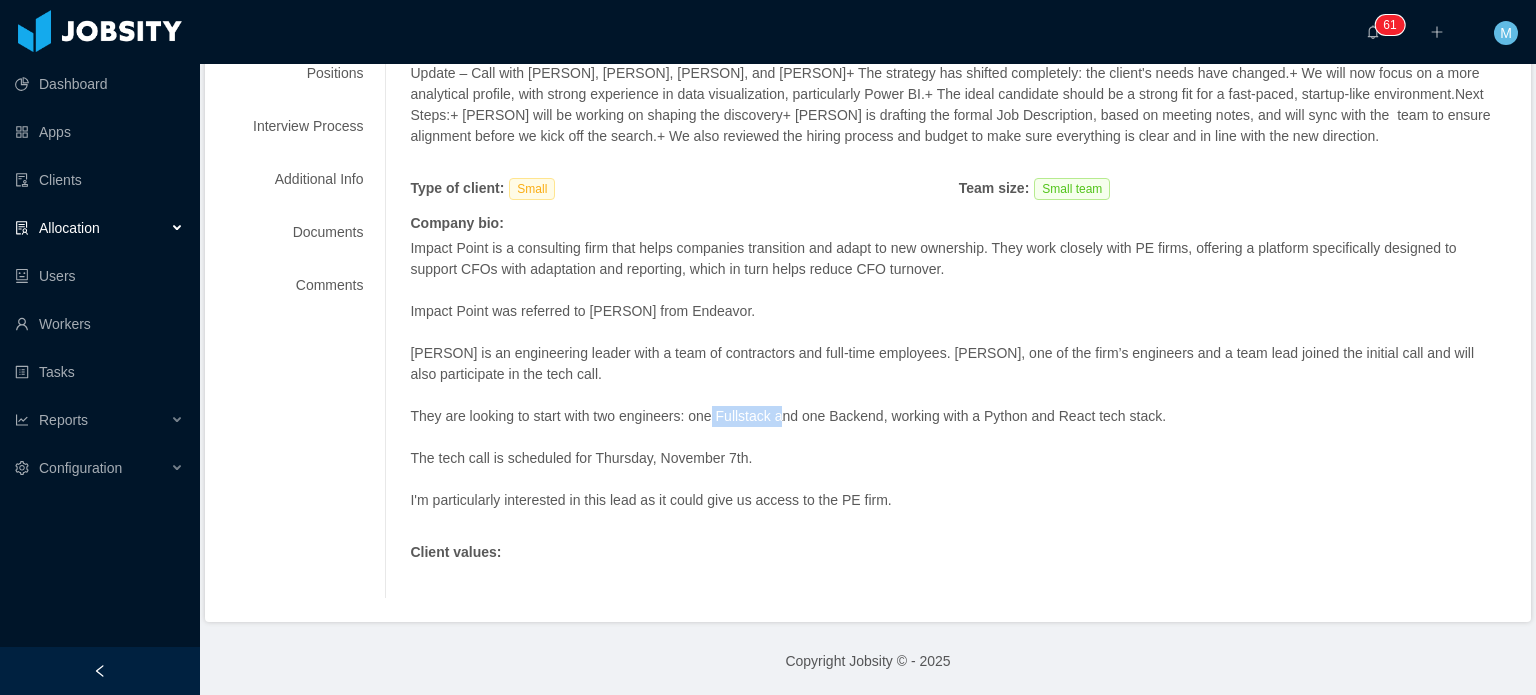 drag, startPoint x: 708, startPoint y: 423, endPoint x: 872, endPoint y: 421, distance: 164.01219 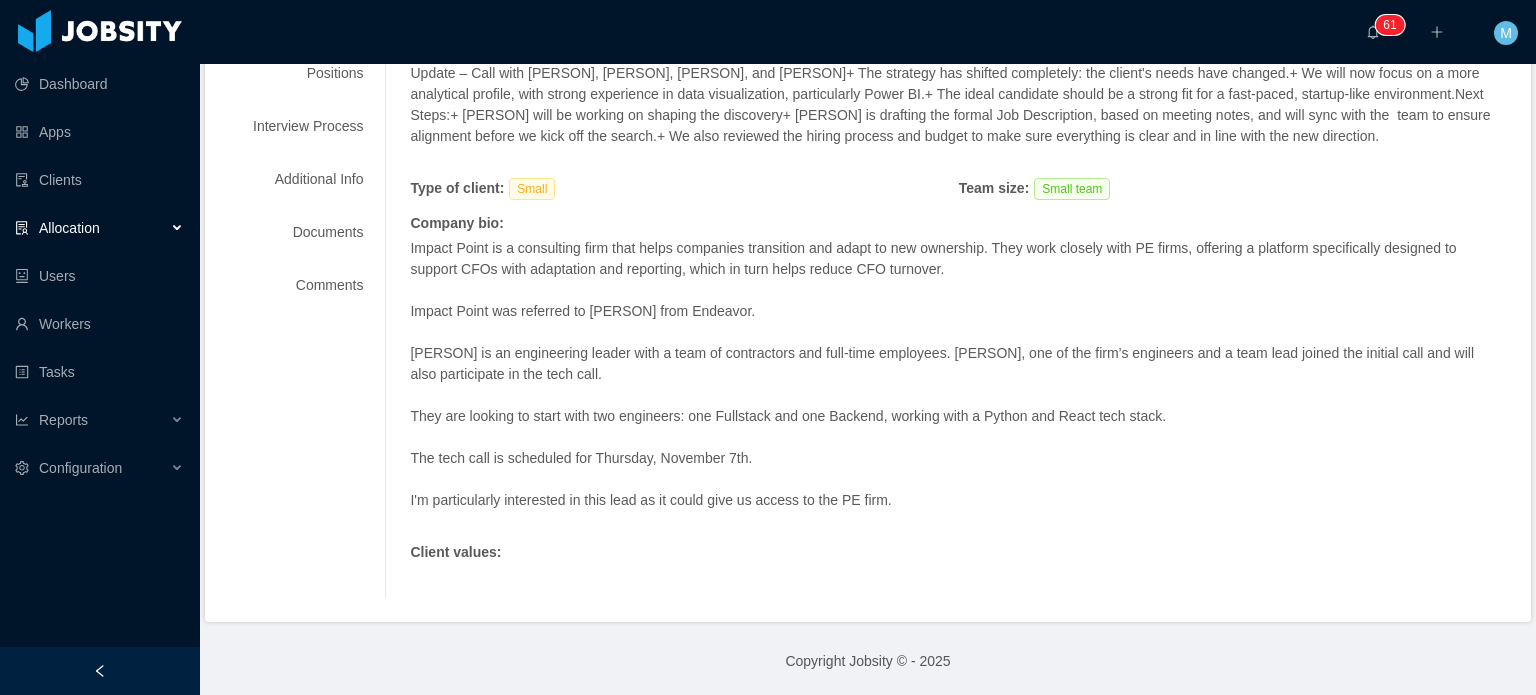 click on "They are looking to start with two engineers: one Fullstack and one Backend, working with a Python and React tech stack." at bounding box center (953, 416) 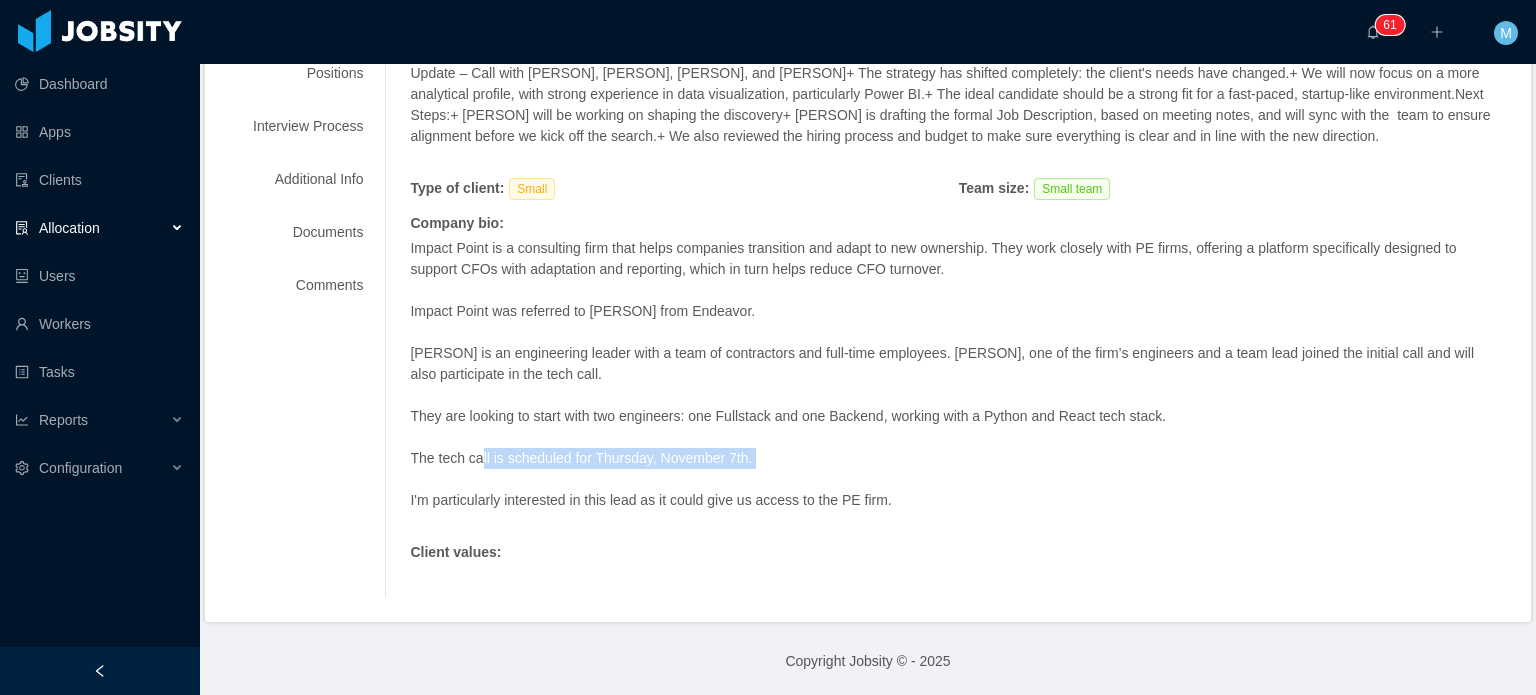 drag, startPoint x: 473, startPoint y: 462, endPoint x: 736, endPoint y: 469, distance: 263.09314 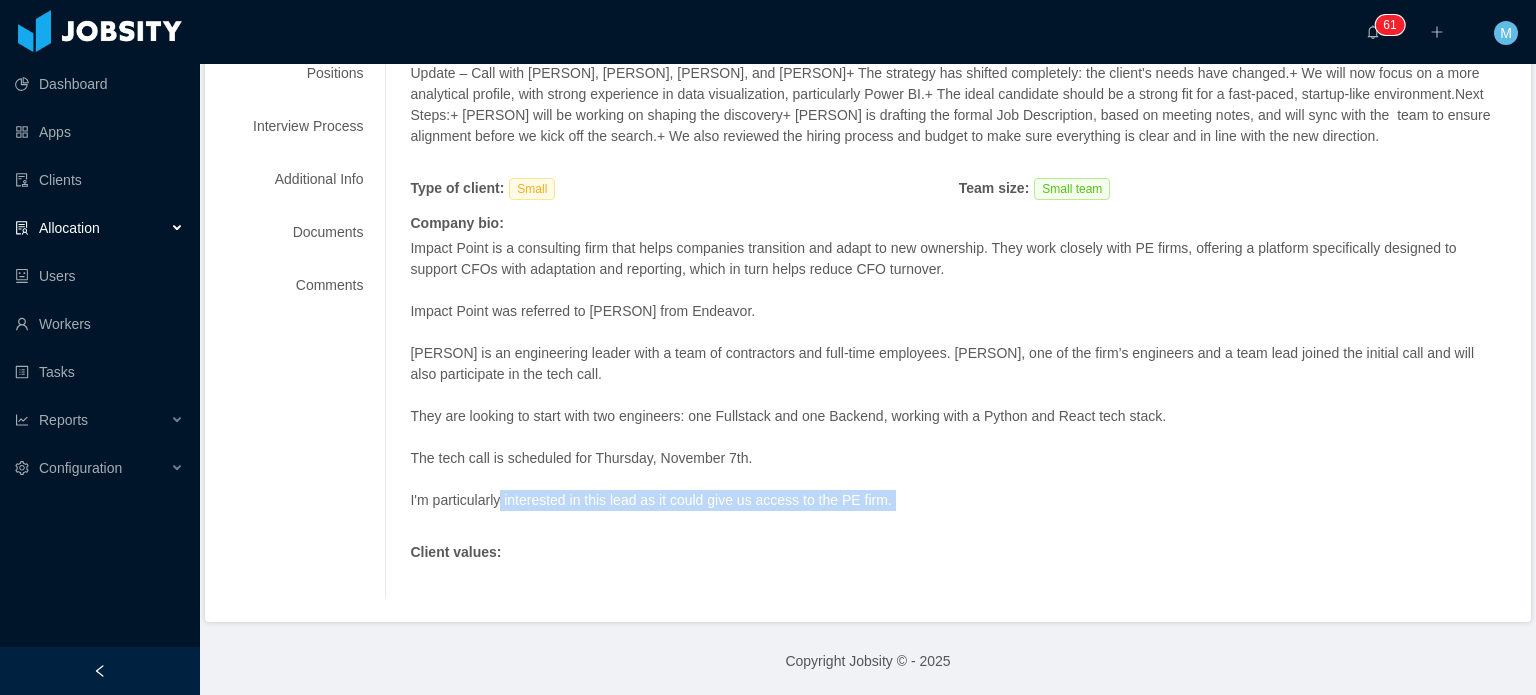 drag, startPoint x: 496, startPoint y: 491, endPoint x: 675, endPoint y: 521, distance: 181.49655 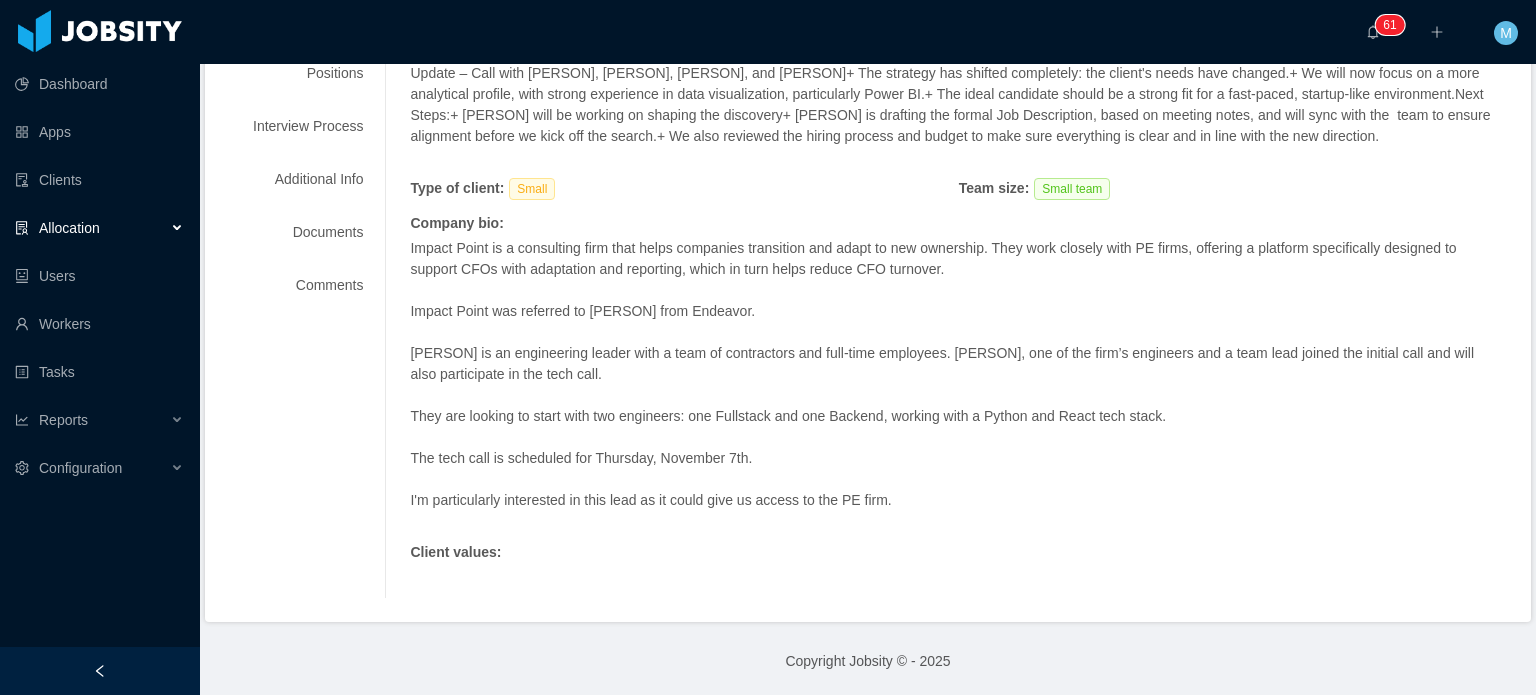 click on "I'm particularly interested in this lead as it could give us access to the PE firm." at bounding box center (953, 500) 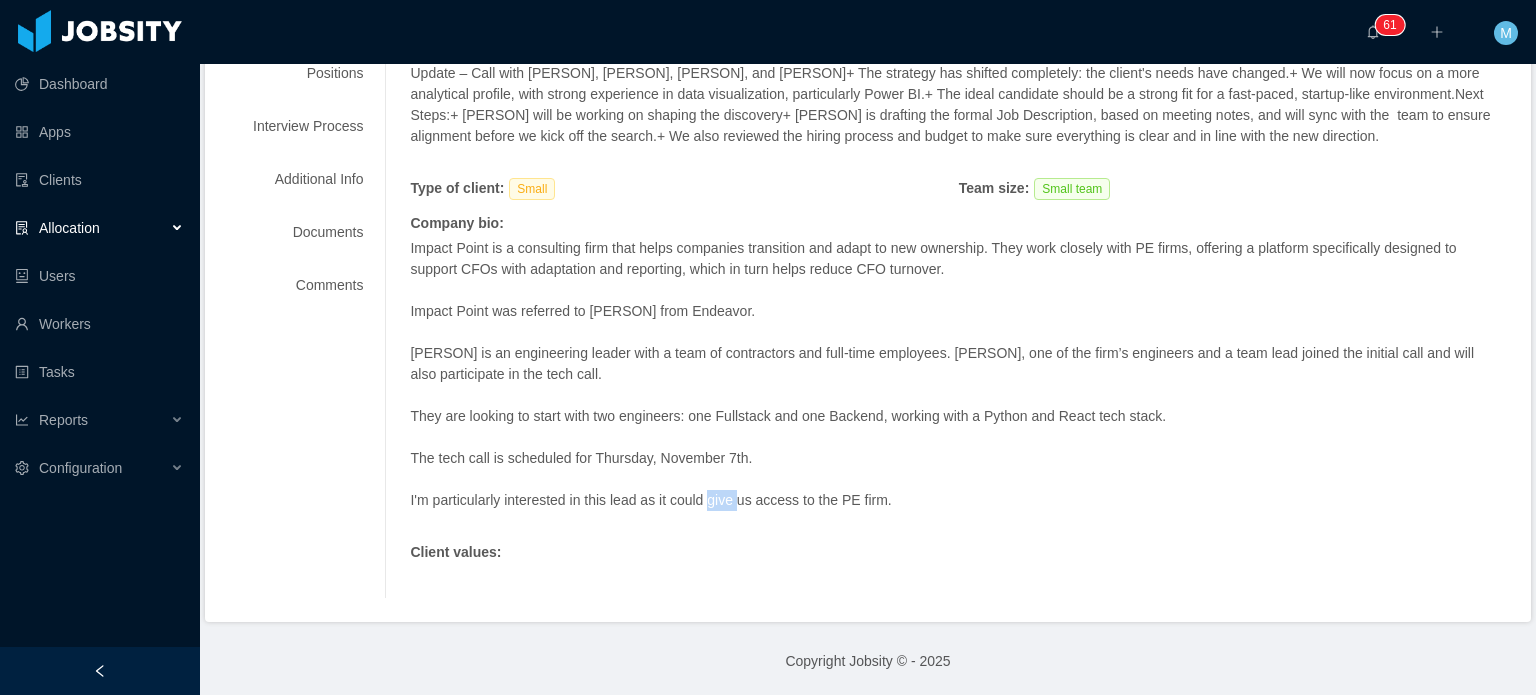 click on "I'm particularly interested in this lead as it could give us access to the PE firm." at bounding box center [953, 500] 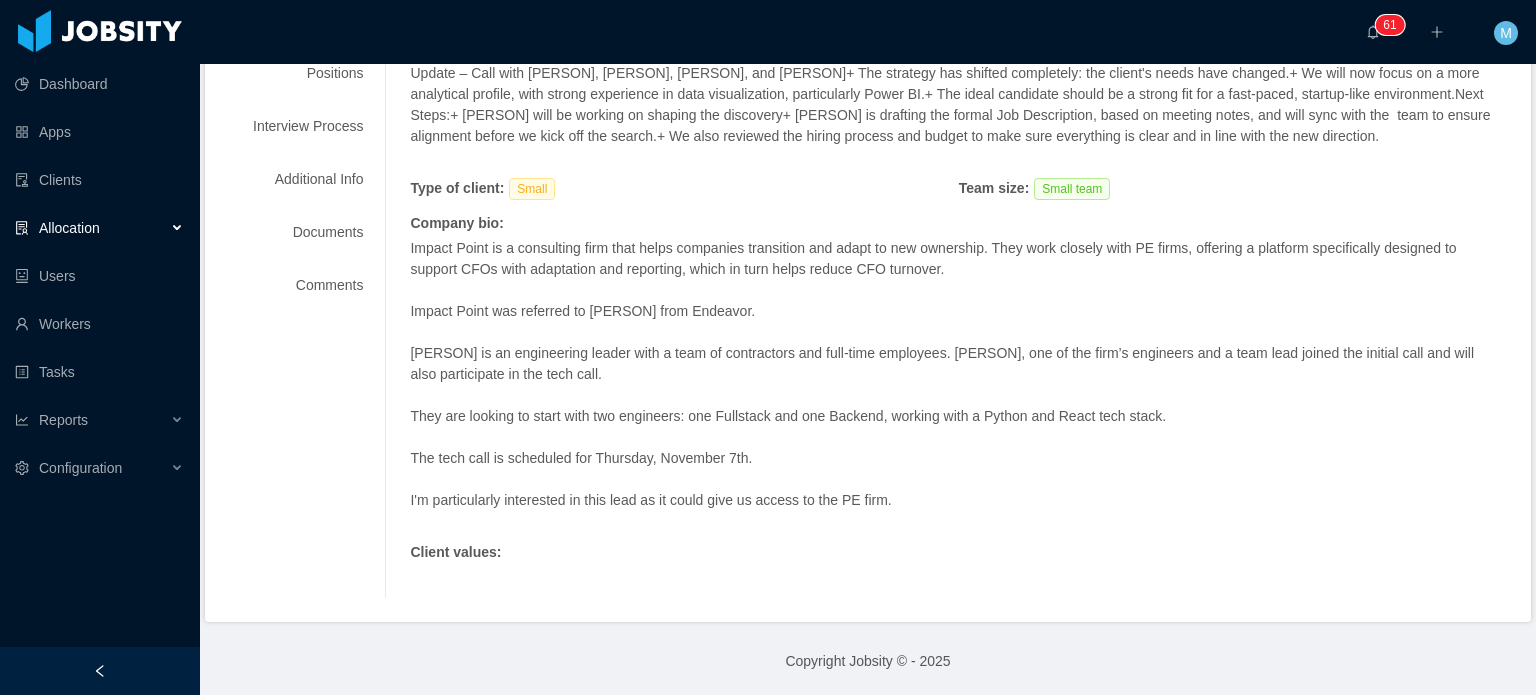click on "I'm particularly interested in this lead as it could give us access to the PE firm." at bounding box center (953, 500) 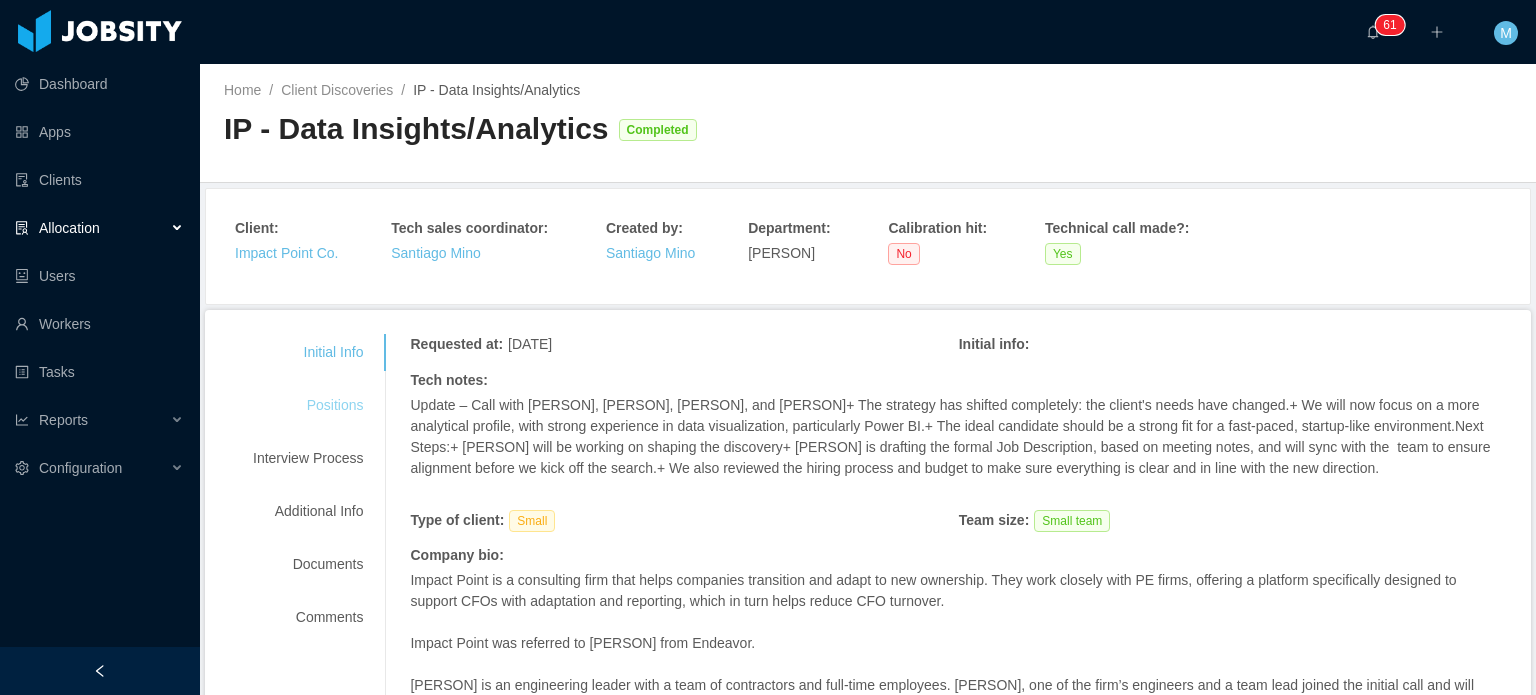 click on "Positions" at bounding box center (308, 405) 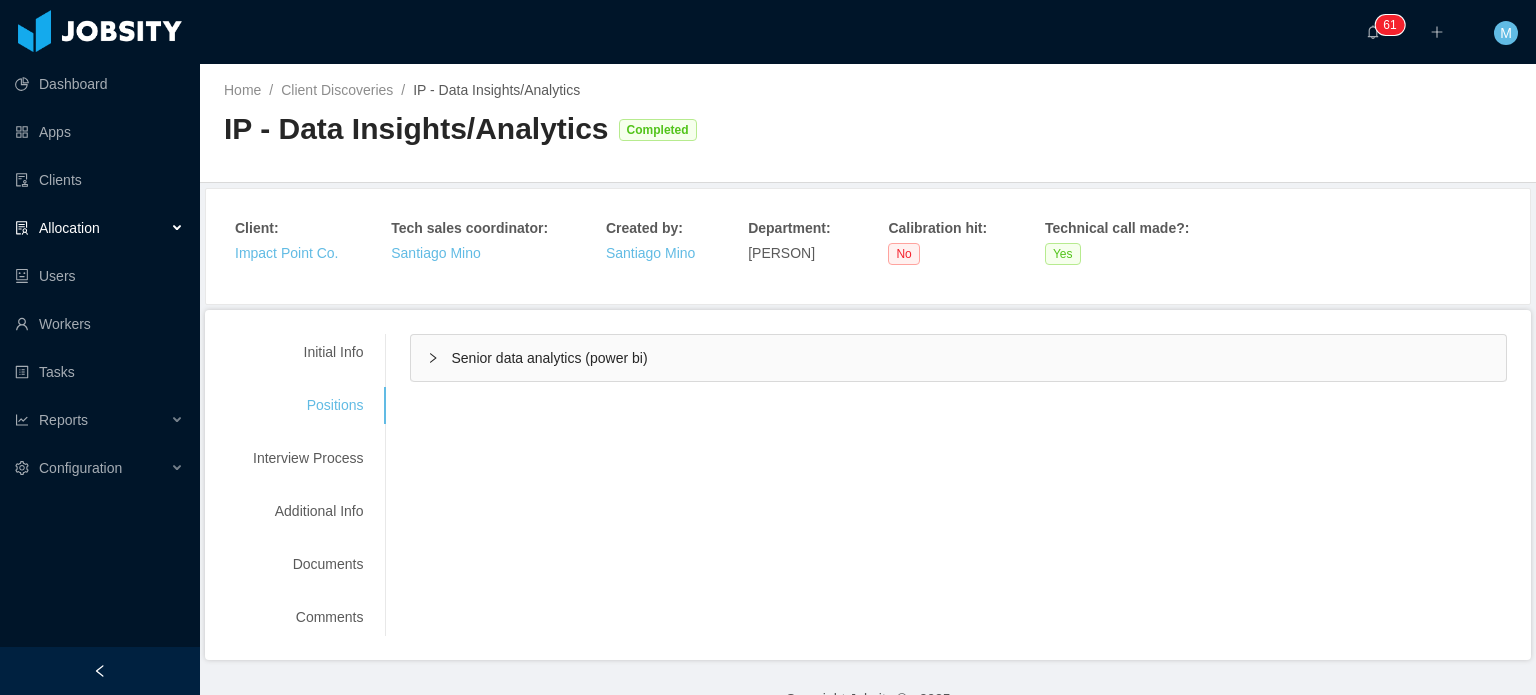 click on "Senior data analytics (power bi)" at bounding box center (958, 358) 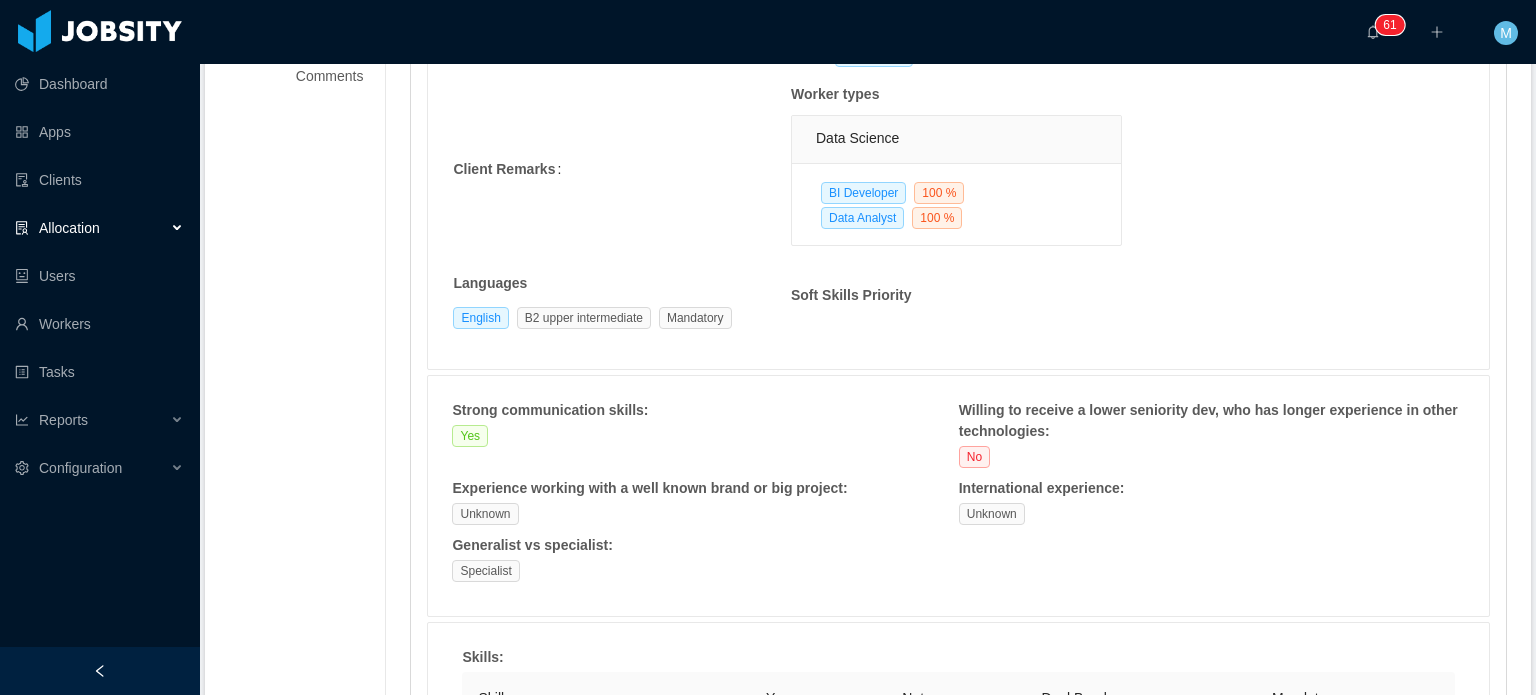 scroll, scrollTop: 252, scrollLeft: 0, axis: vertical 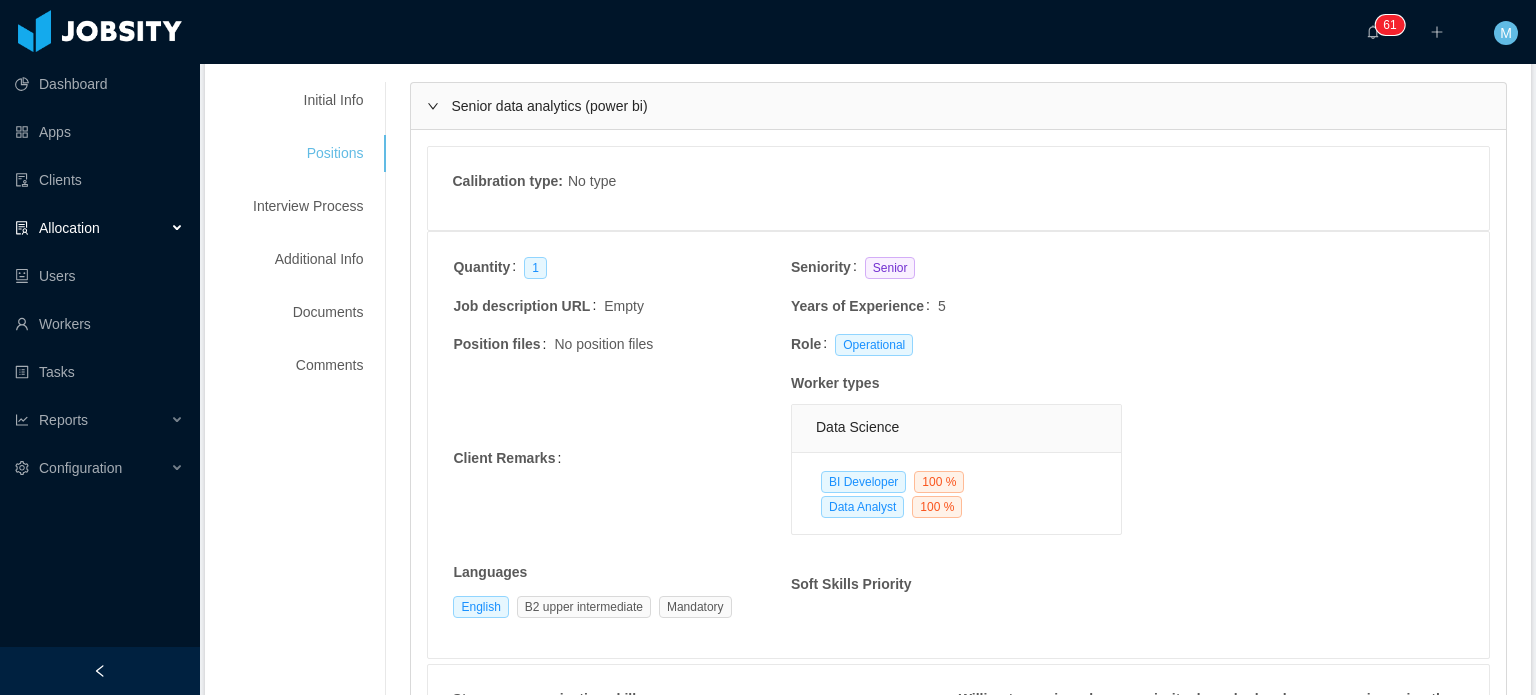 click on "Initial Info Positions Interview Process Additional Info Documents Comments" at bounding box center [308, 233] 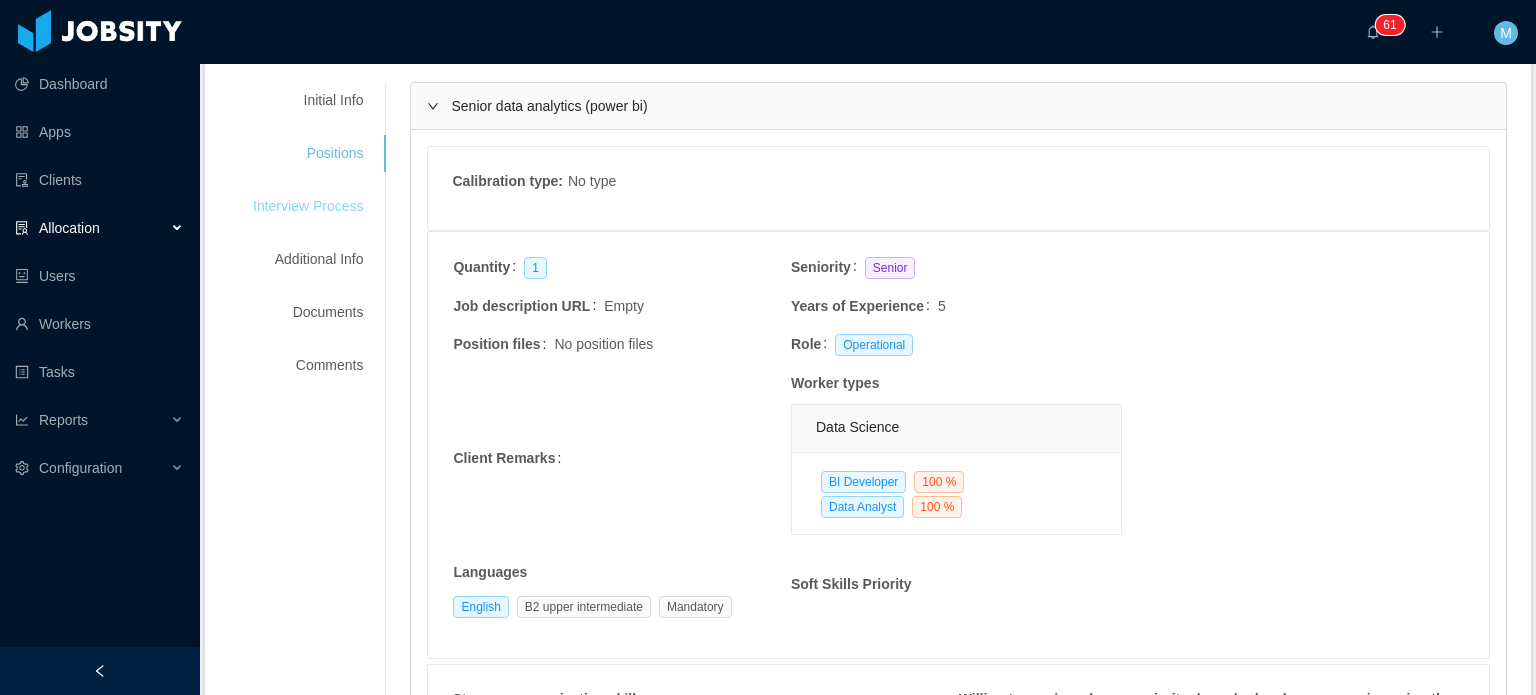 click on "Interview Process" at bounding box center (308, 206) 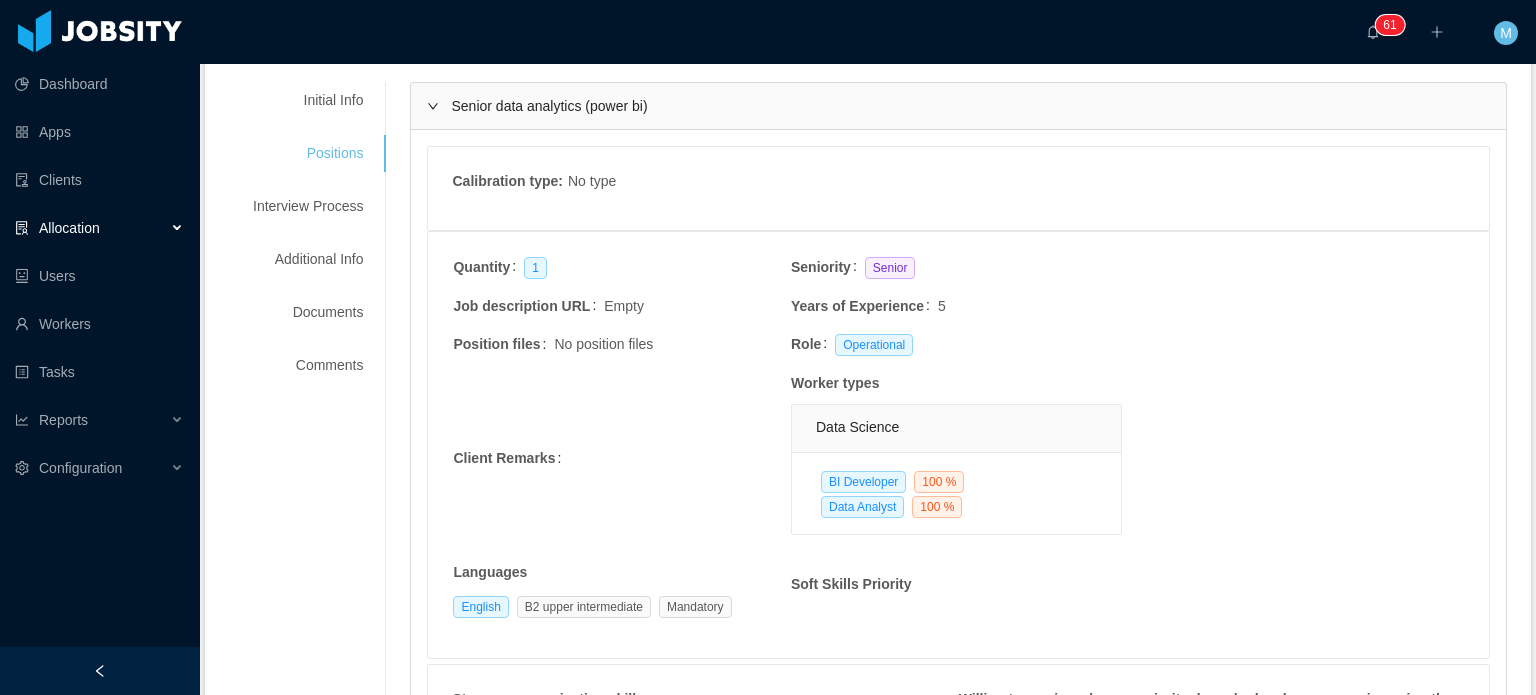 scroll, scrollTop: 104, scrollLeft: 0, axis: vertical 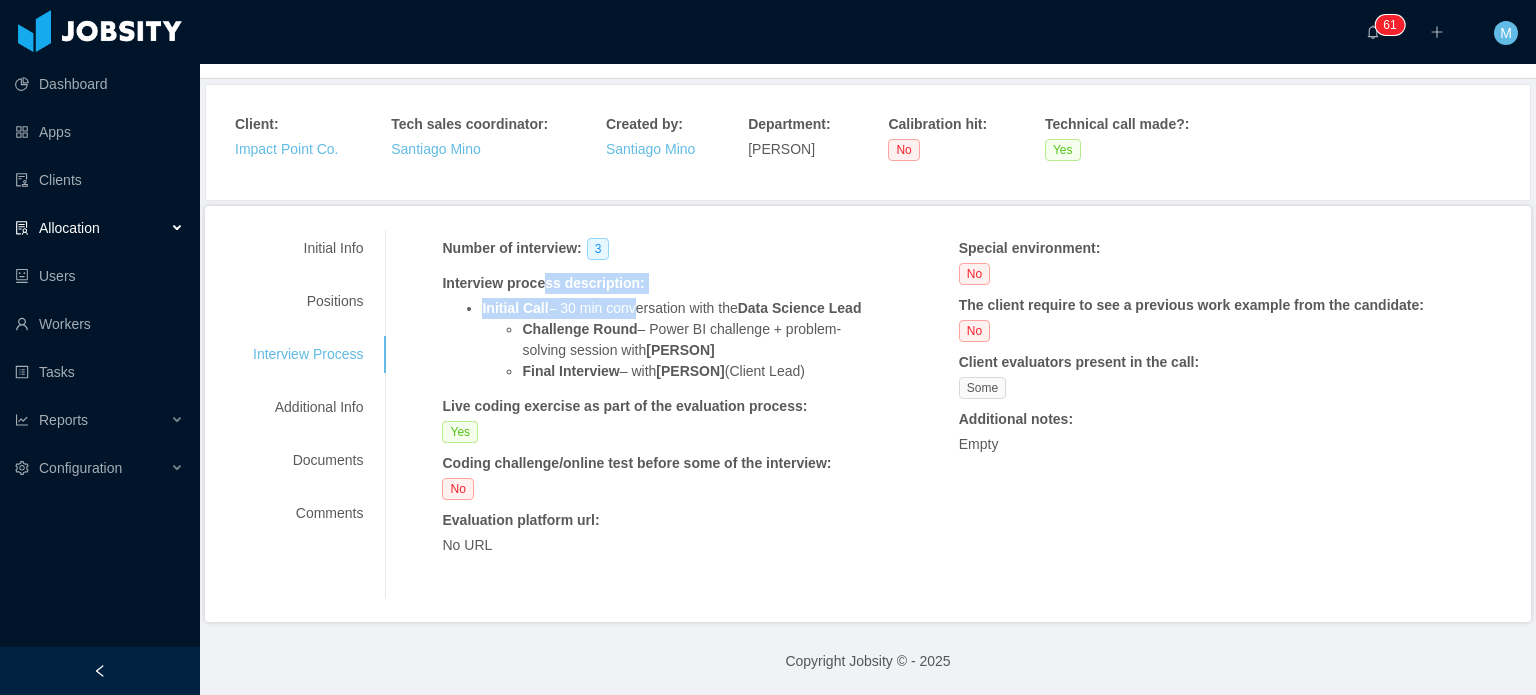 drag, startPoint x: 552, startPoint y: 288, endPoint x: 634, endPoint y: 300, distance: 82.8734 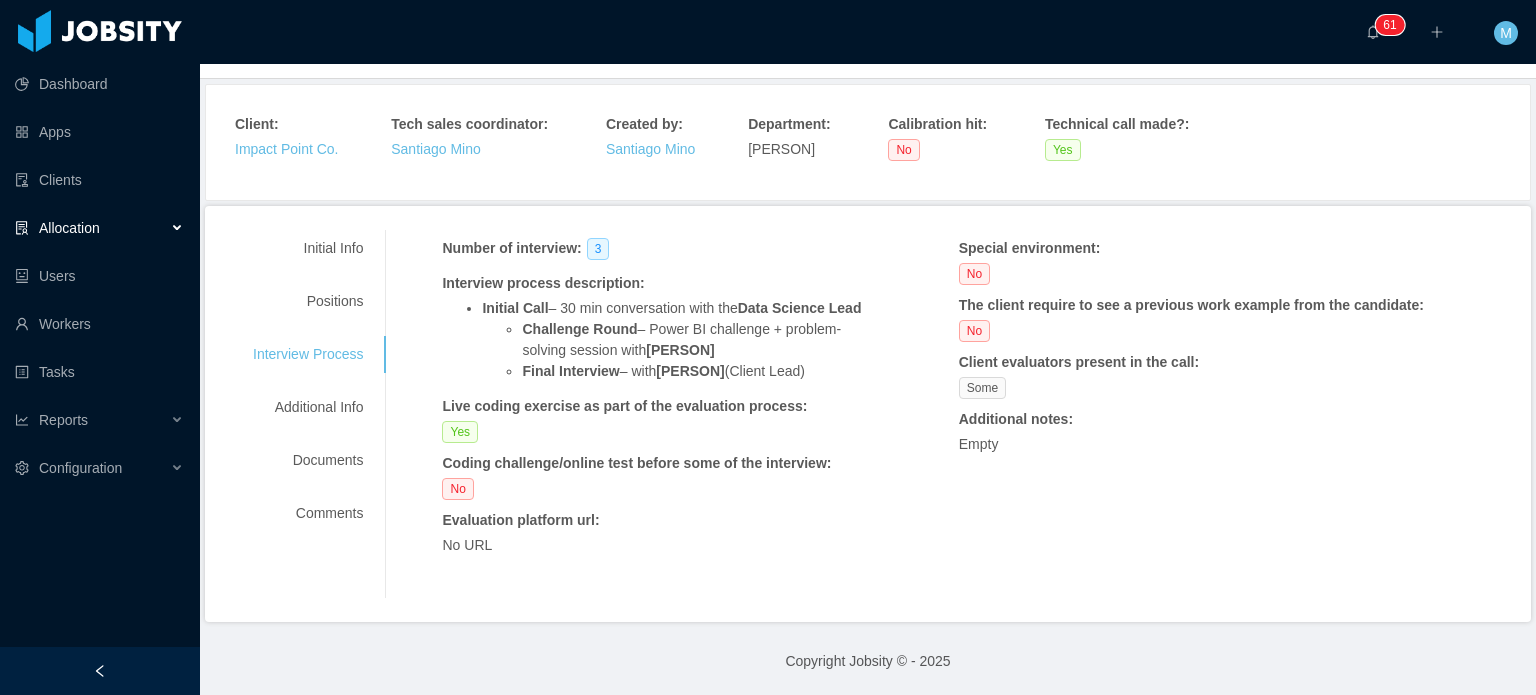 click on "Challenge Round  – Power BI challenge + problem-solving session with  Nicolás" at bounding box center (697, 340) 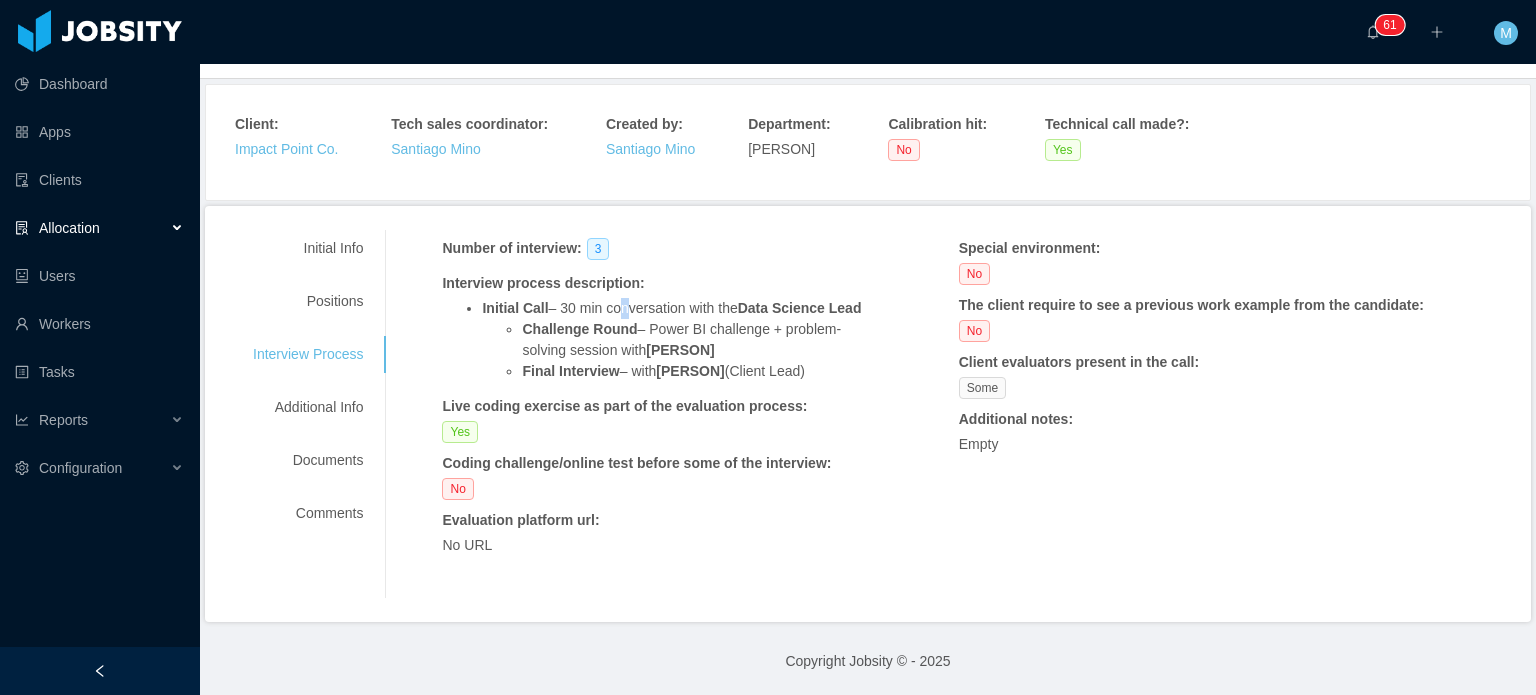 drag, startPoint x: 613, startPoint y: 295, endPoint x: 702, endPoint y: 302, distance: 89.27486 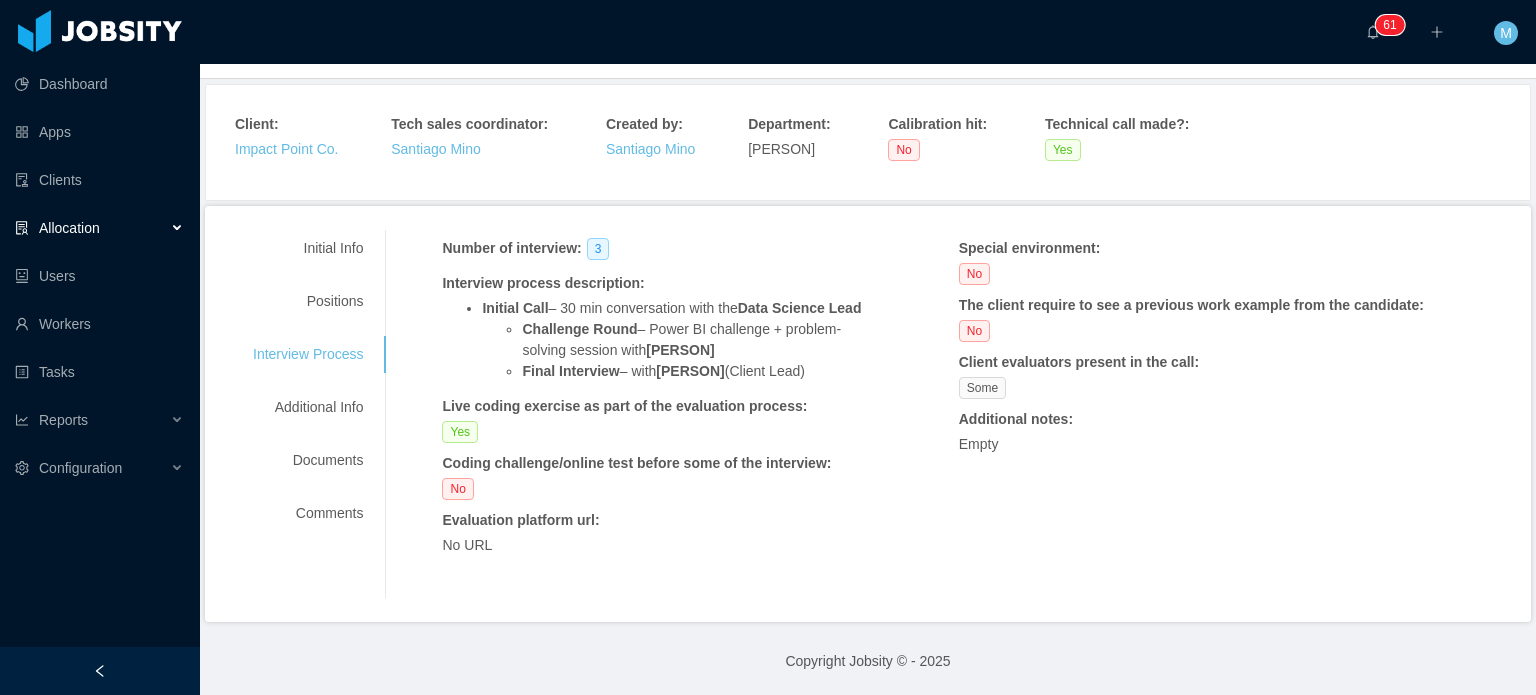 click on "Interview process description :" at bounding box center [654, 283] 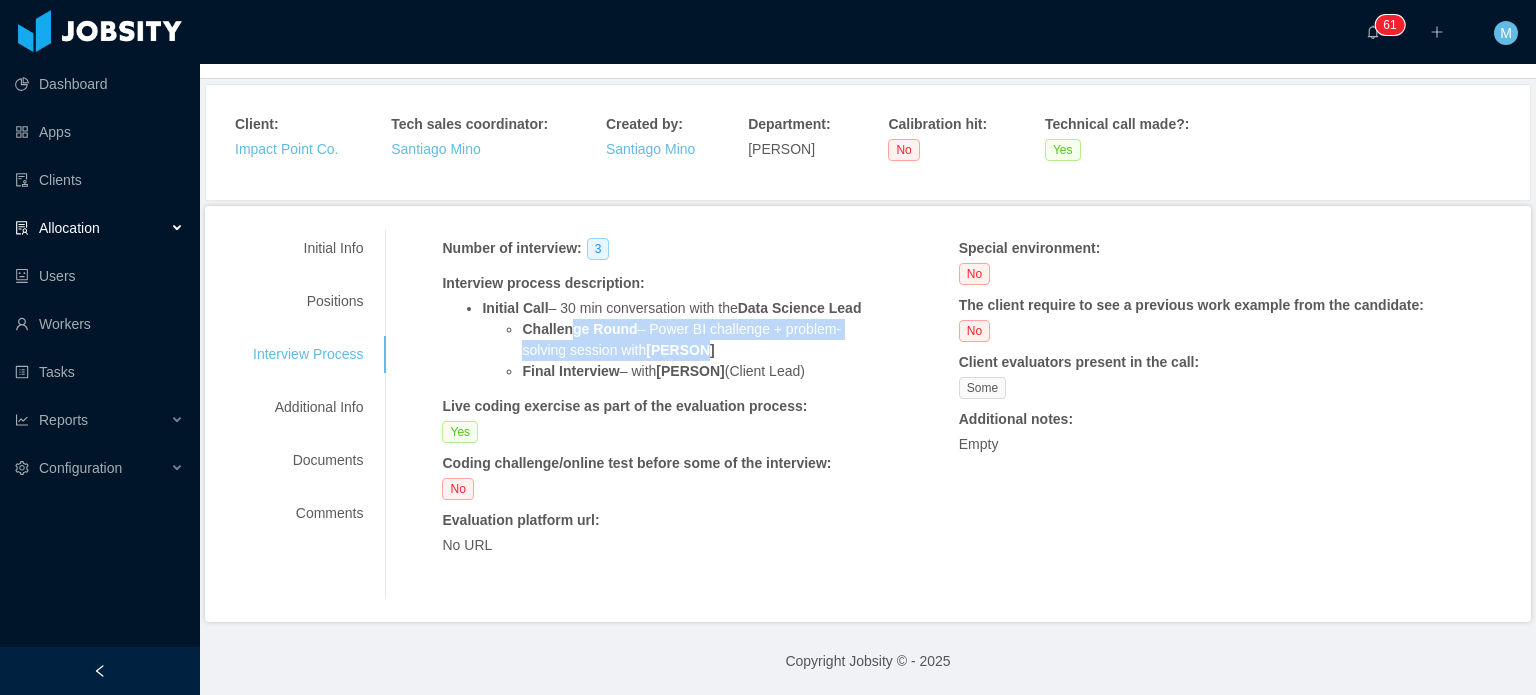 drag, startPoint x: 574, startPoint y: 329, endPoint x: 719, endPoint y: 344, distance: 145.7738 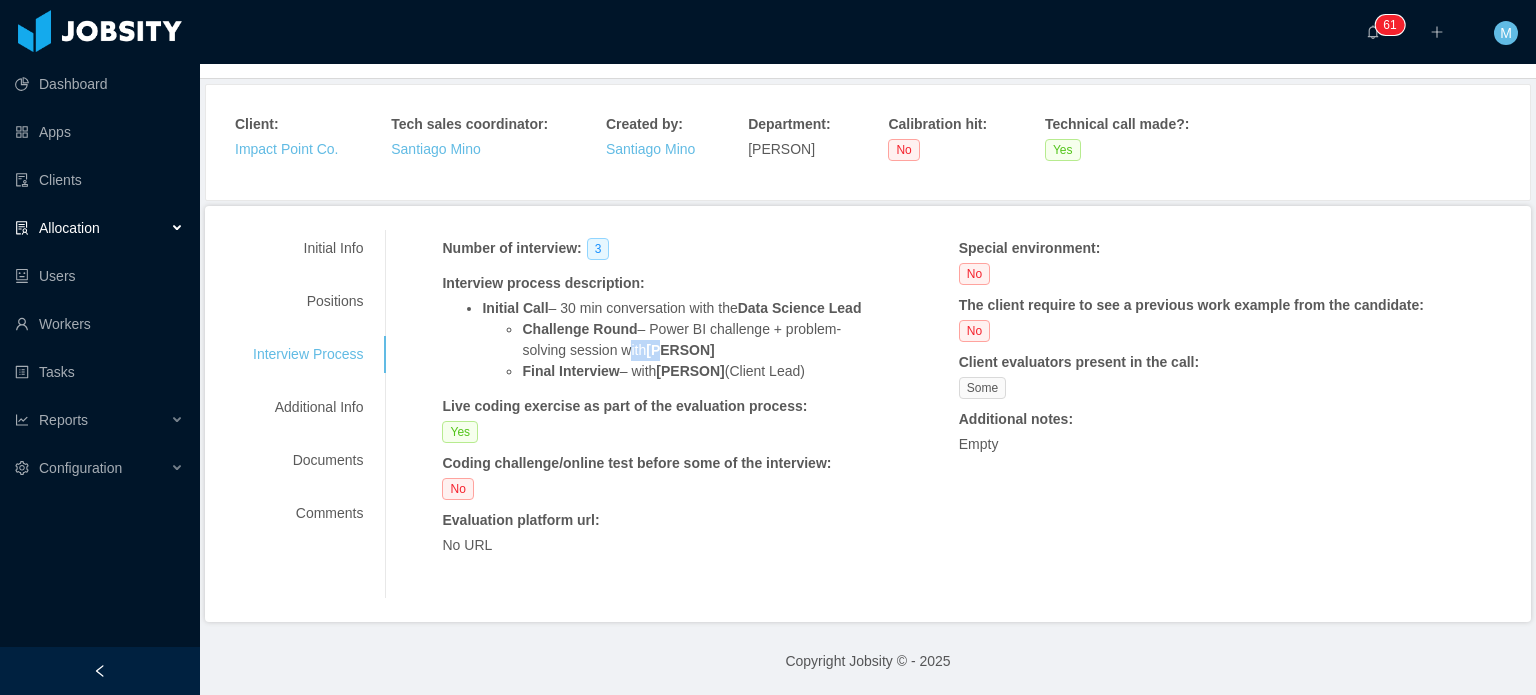 drag, startPoint x: 620, startPoint y: 351, endPoint x: 698, endPoint y: 351, distance: 78 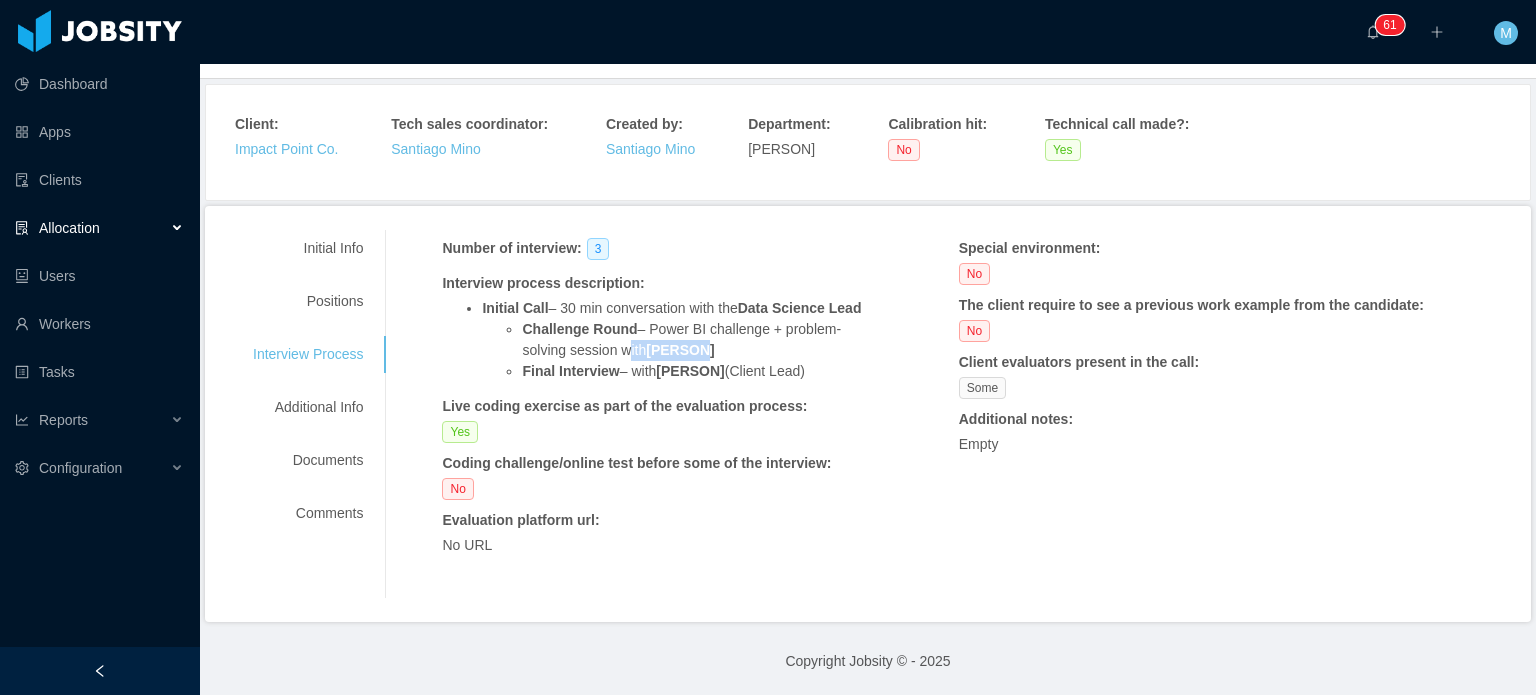 click on "Challenge Round  – Power BI challenge + problem-solving session with  Nicolás" at bounding box center (697, 340) 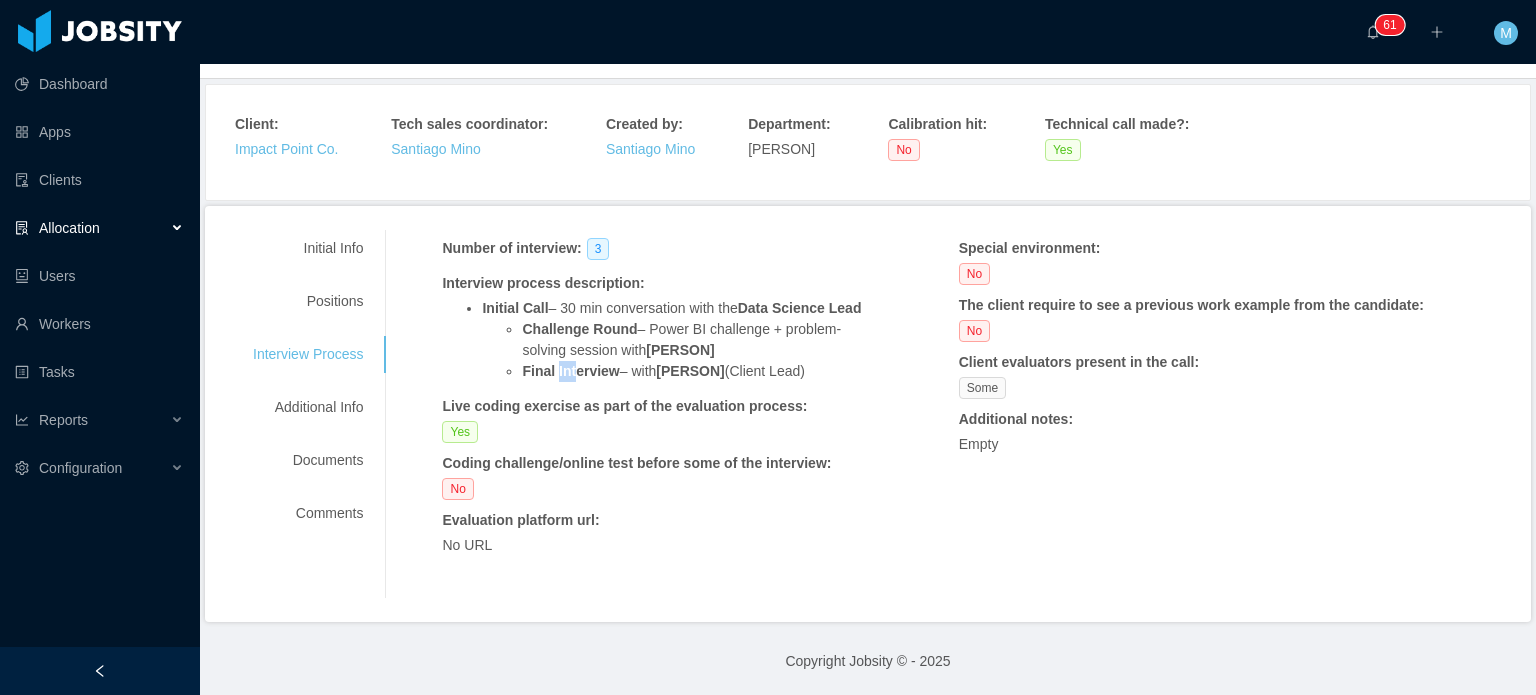 drag, startPoint x: 557, startPoint y: 368, endPoint x: 674, endPoint y: 367, distance: 117.00427 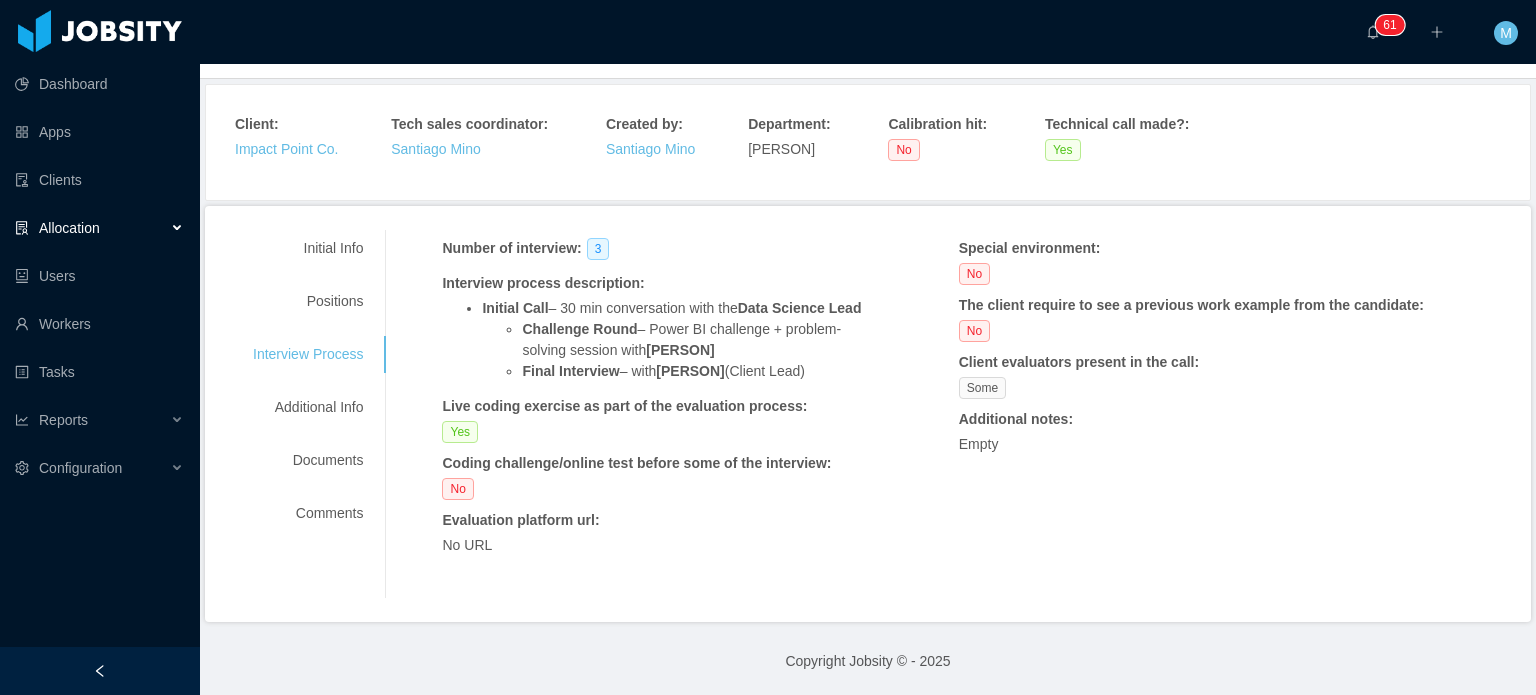 click on "Final Interview  – with  Claus  (Client Lead)" at bounding box center [697, 371] 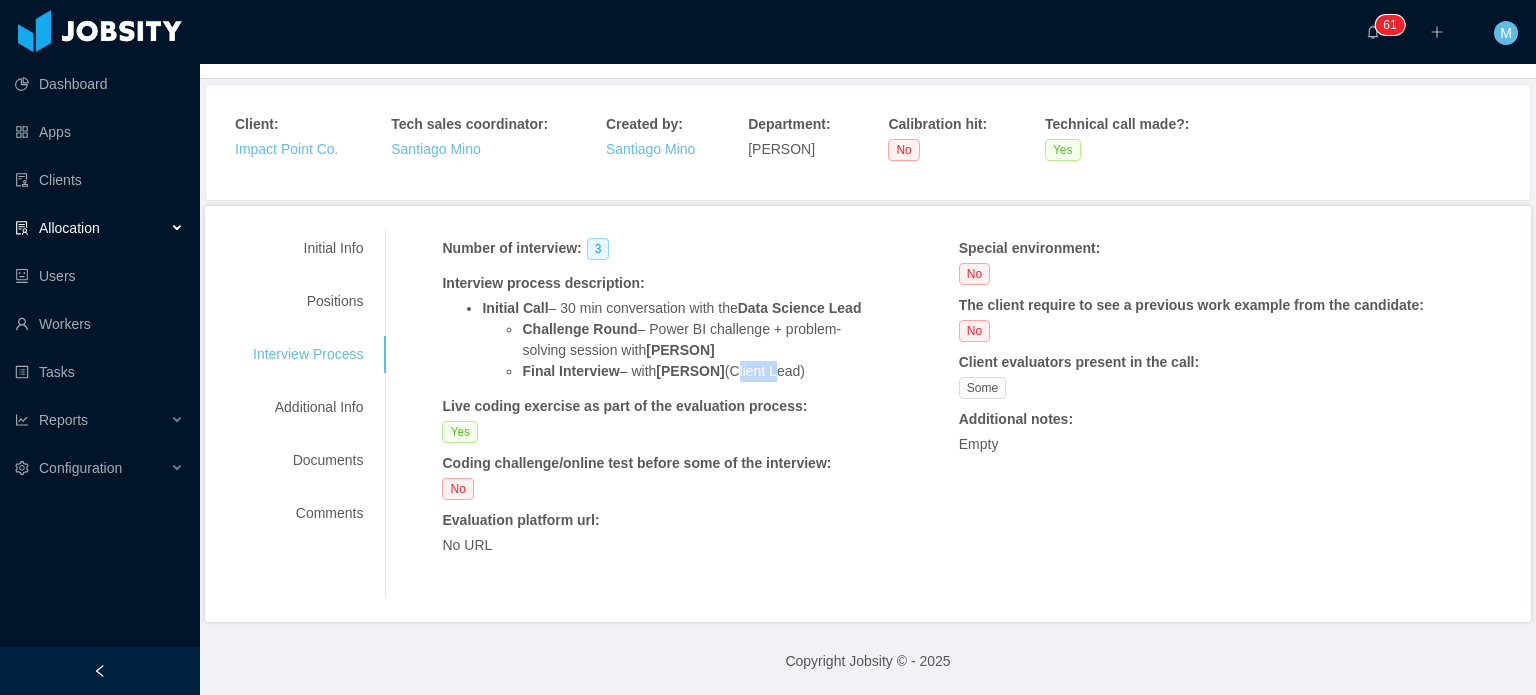 click on "Final Interview  – with  Claus  (Client Lead)" at bounding box center [697, 371] 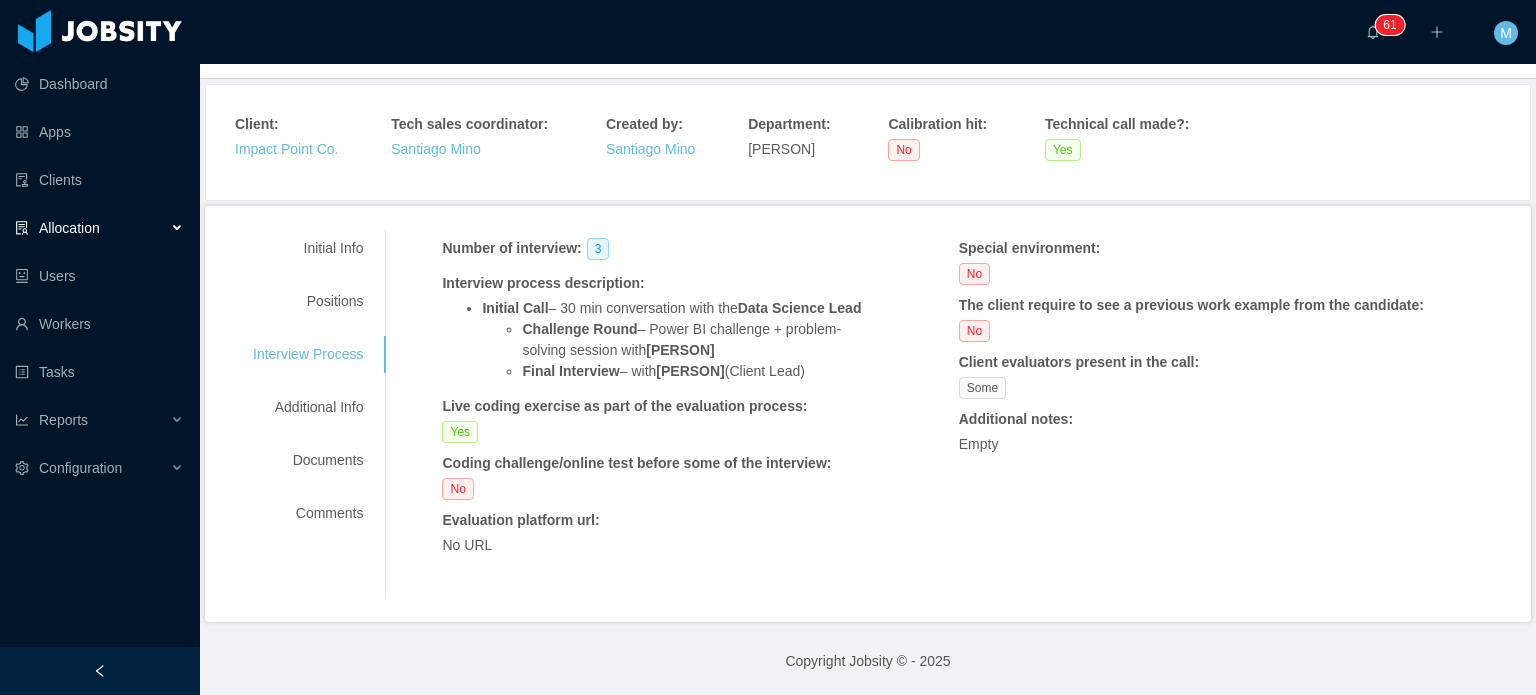 click on "Final Interview  – with  Claus  (Client Lead)" at bounding box center (697, 371) 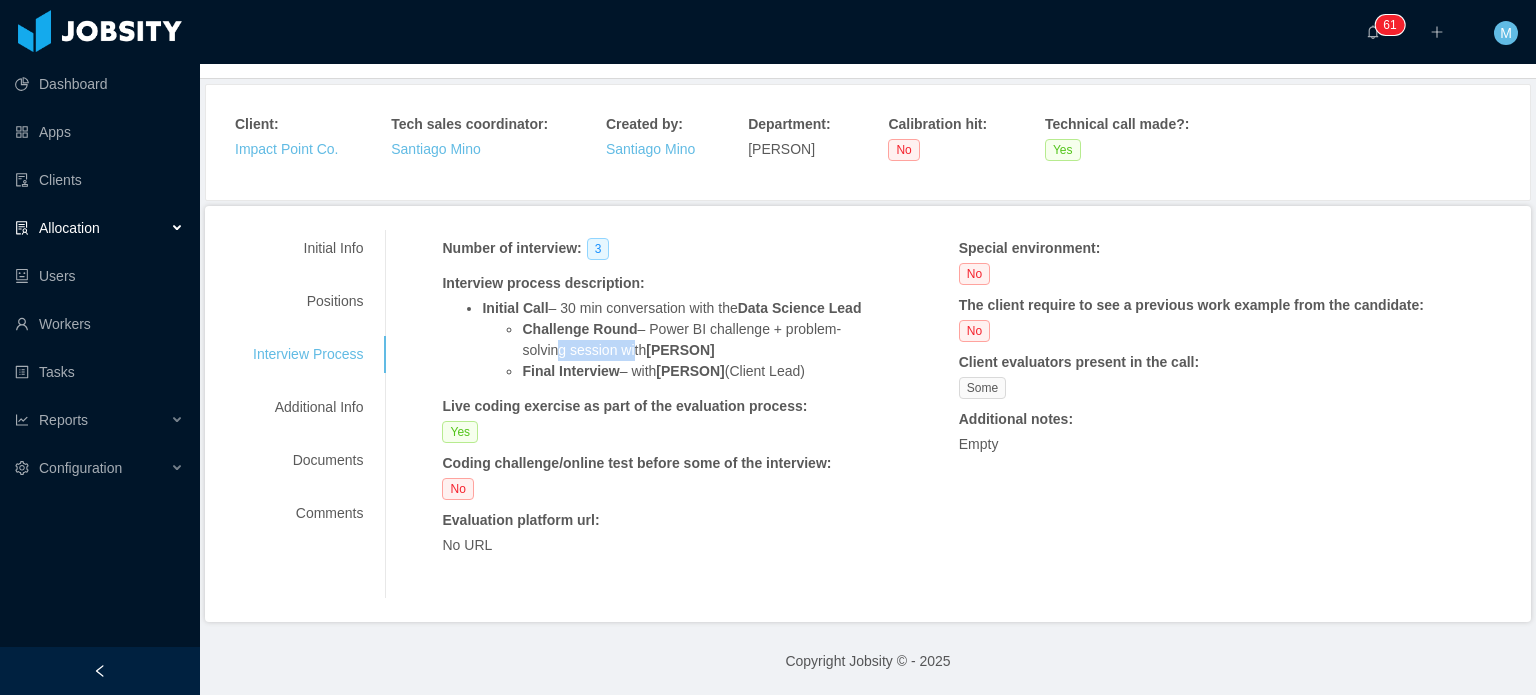 drag, startPoint x: 566, startPoint y: 344, endPoint x: 704, endPoint y: 352, distance: 138.23169 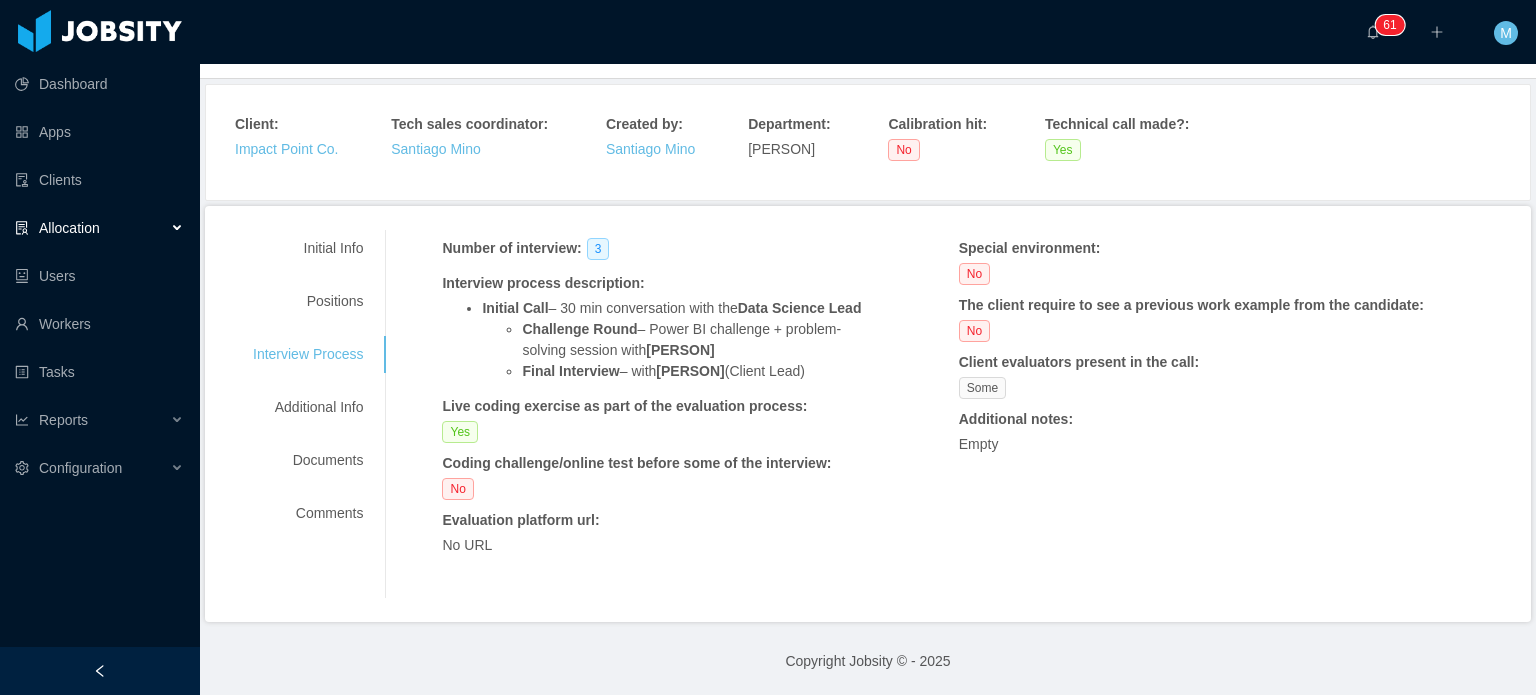 click on "Challenge Round  – Power BI challenge + problem-solving session with  Nicolás" at bounding box center [697, 340] 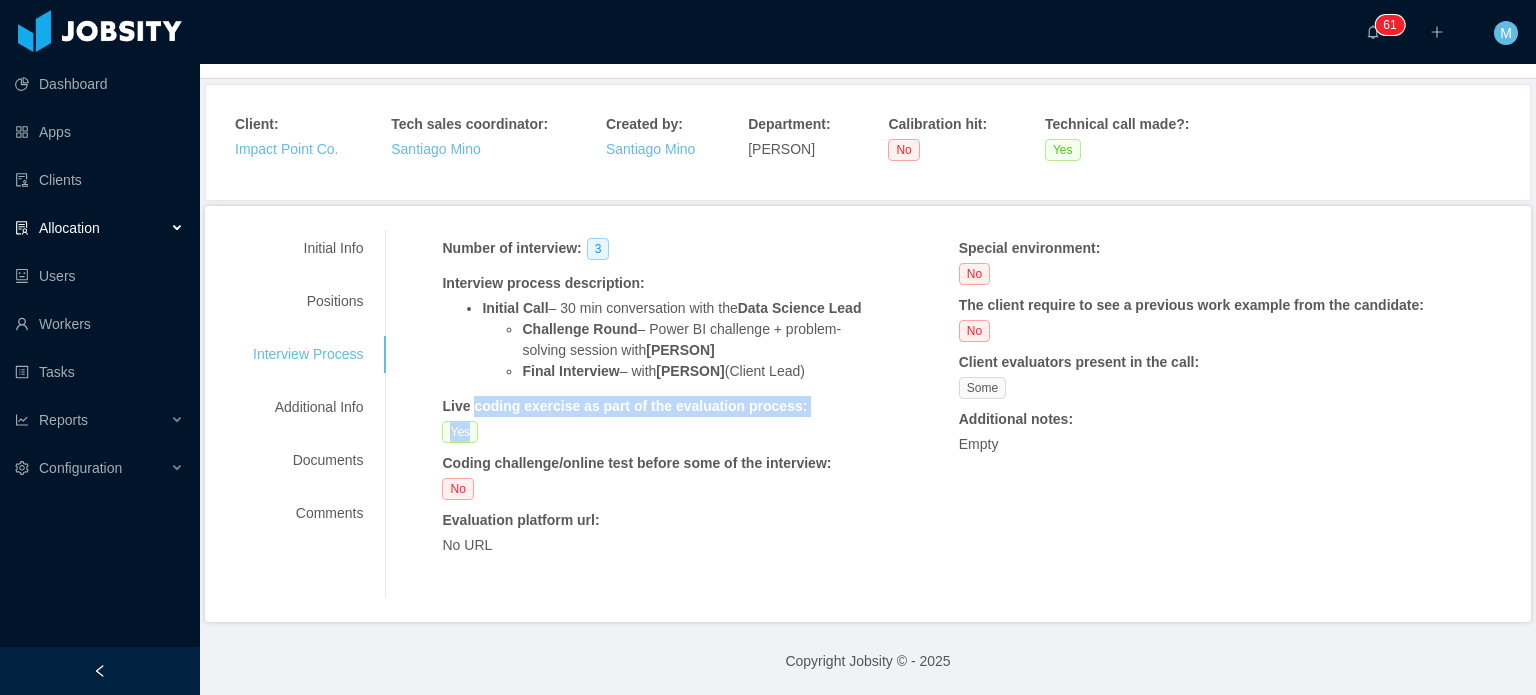 drag, startPoint x: 500, startPoint y: 415, endPoint x: 600, endPoint y: 422, distance: 100.2447 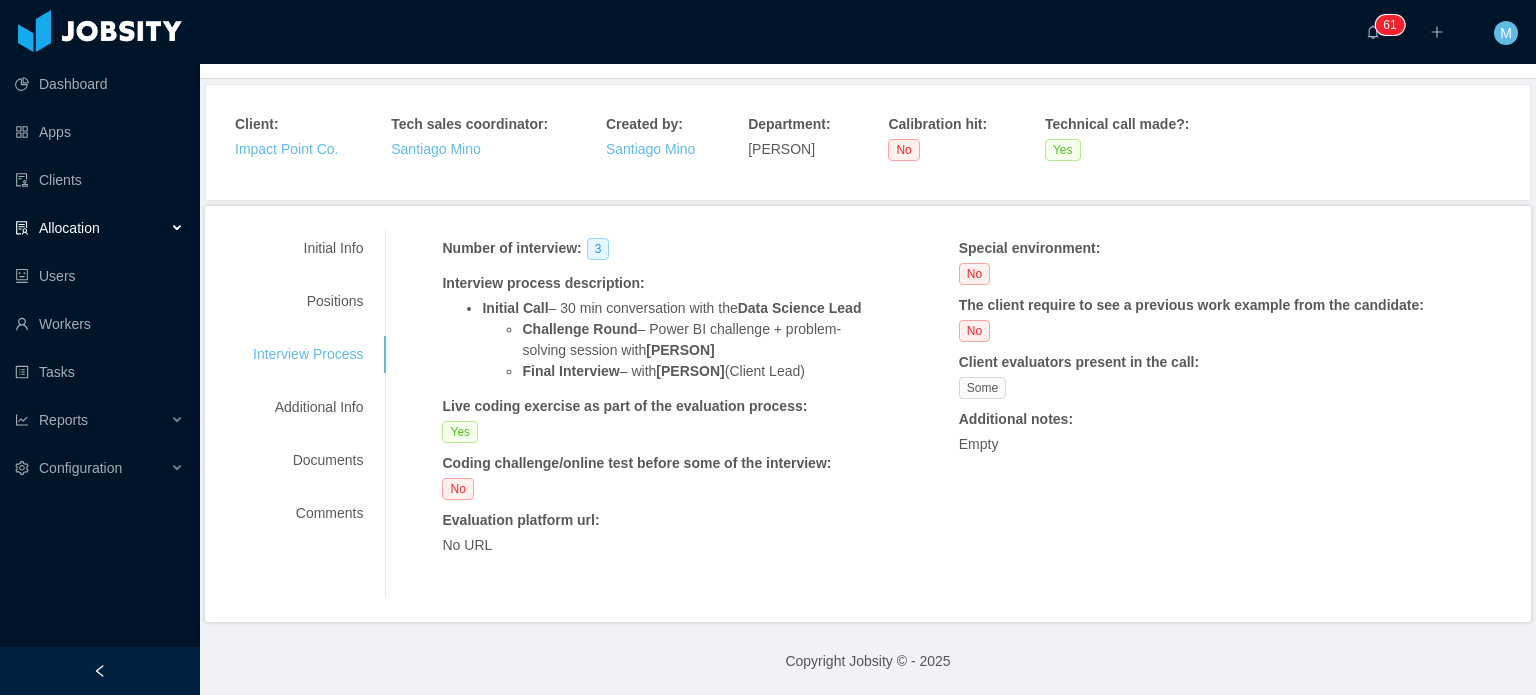 click on "Yes" at bounding box center [657, 432] 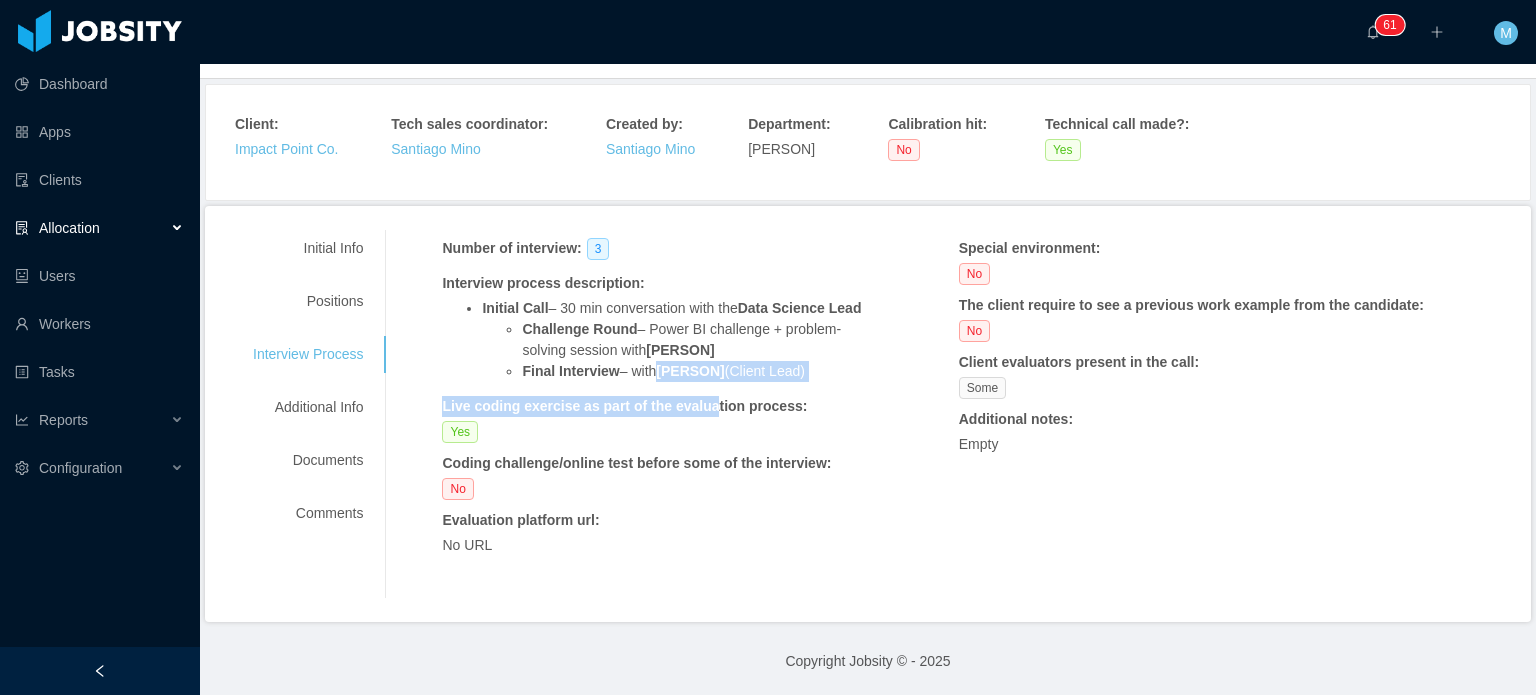 drag 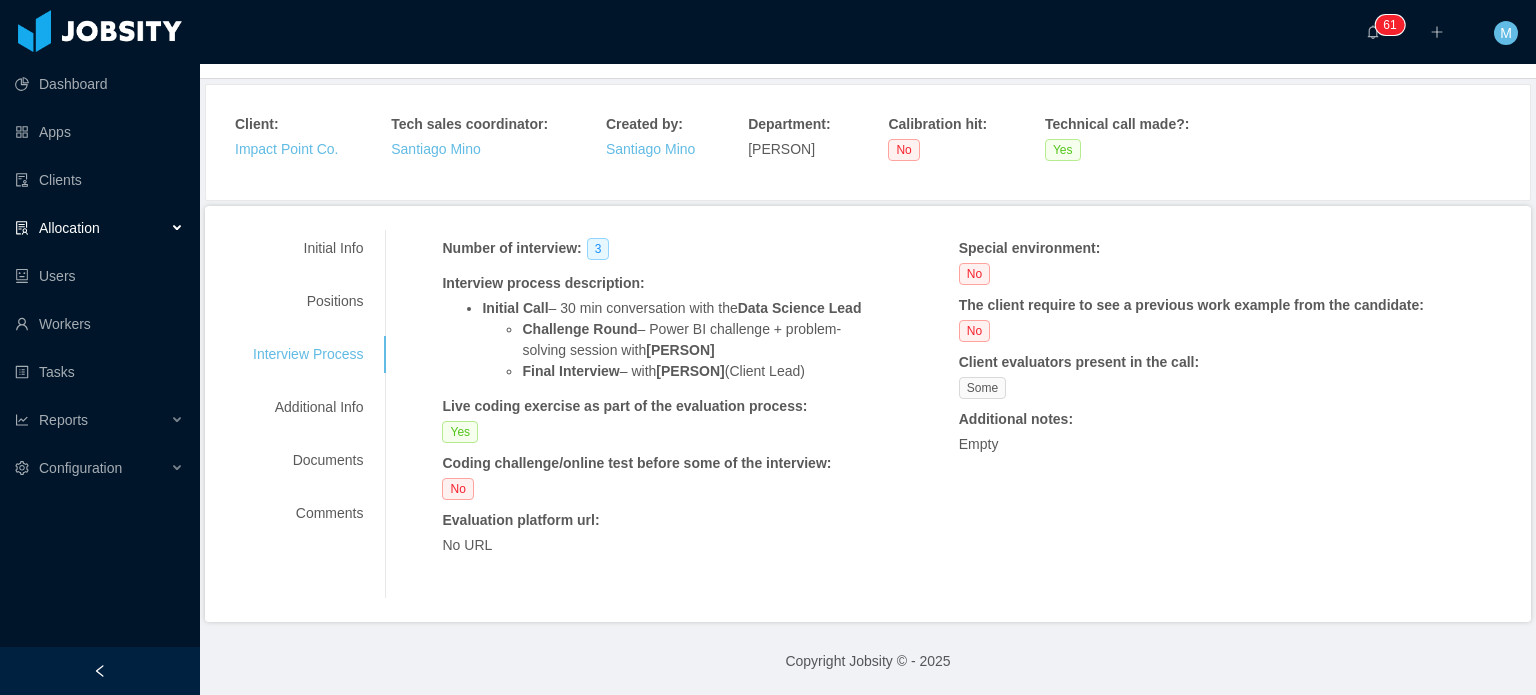 scroll, scrollTop: 0, scrollLeft: 0, axis: both 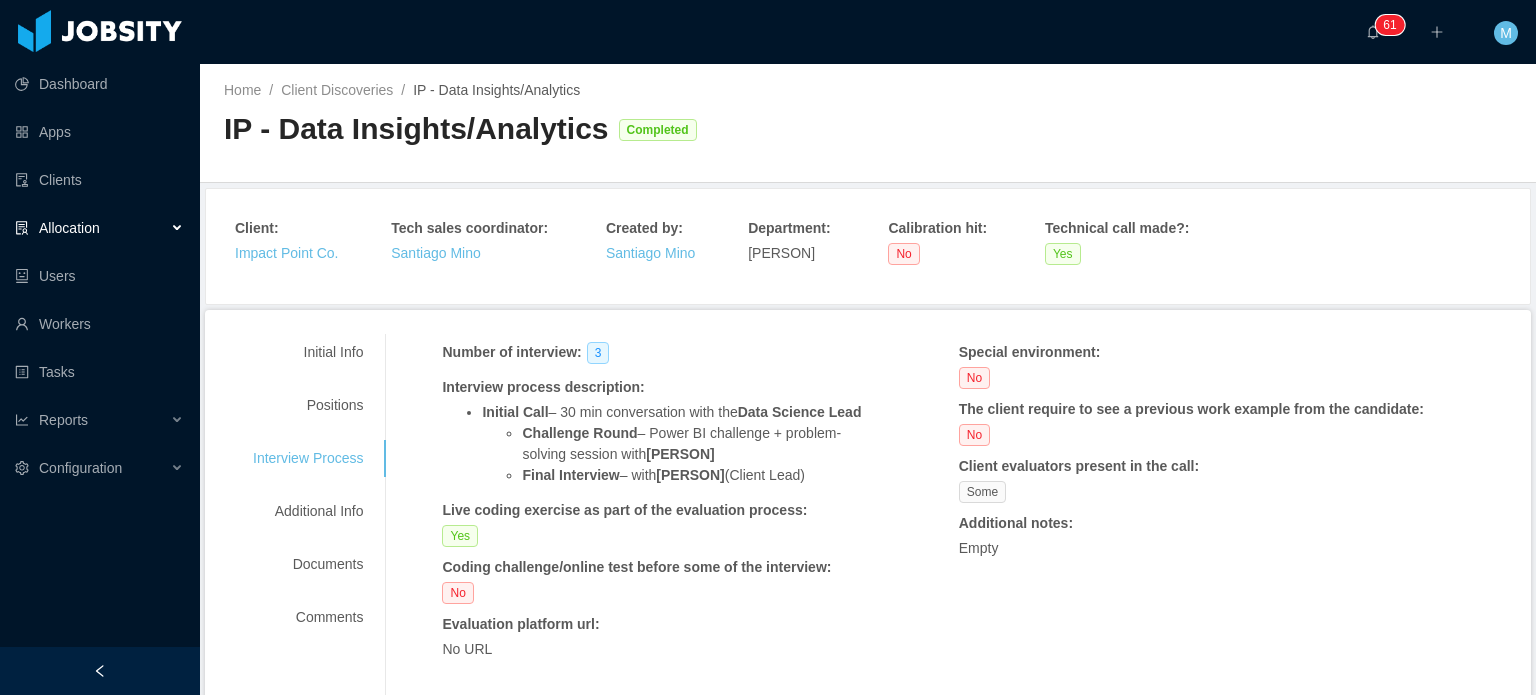 click on "Home / Client Discoveries / IP -  Data Insights/Analytics / IP -  Data Insights/Analytics Completed" at bounding box center (868, 123) 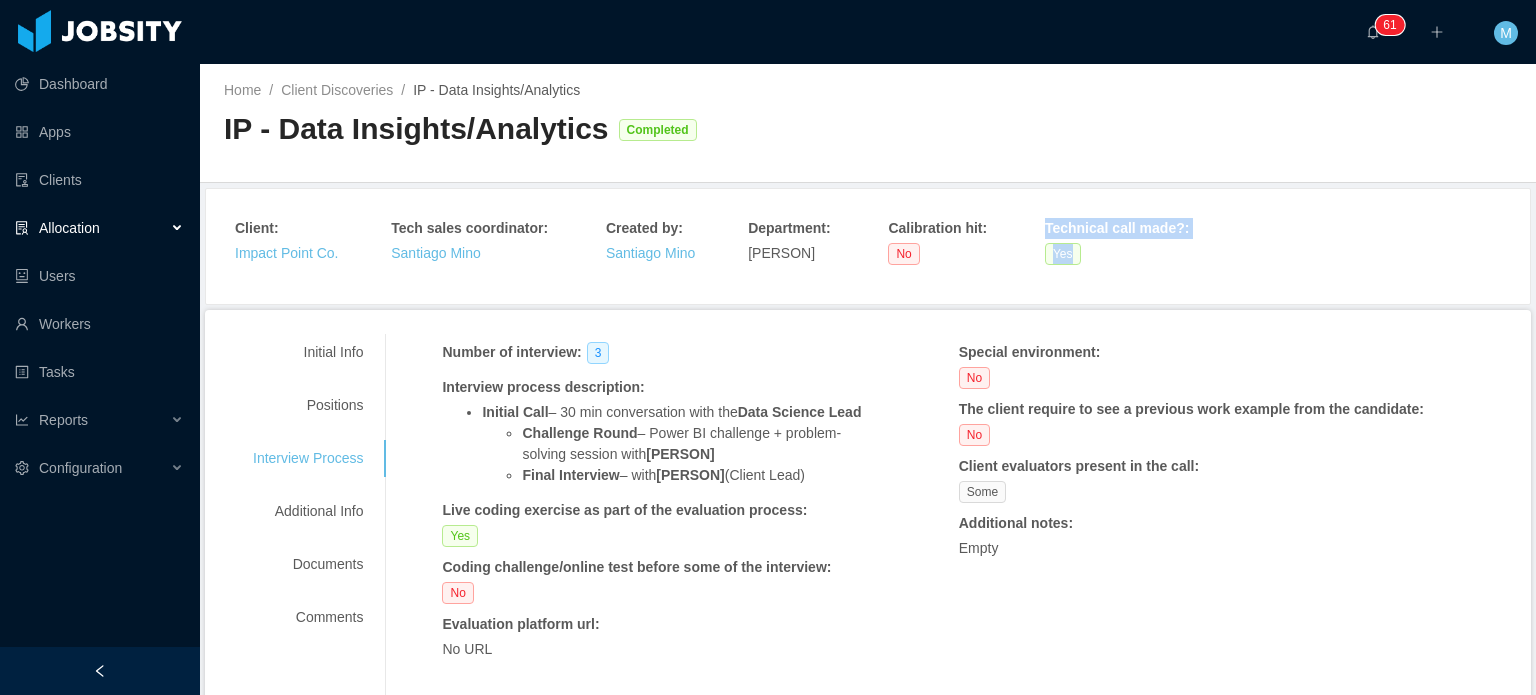 drag, startPoint x: 1099, startPoint y: 247, endPoint x: 1187, endPoint y: 251, distance: 88.09086 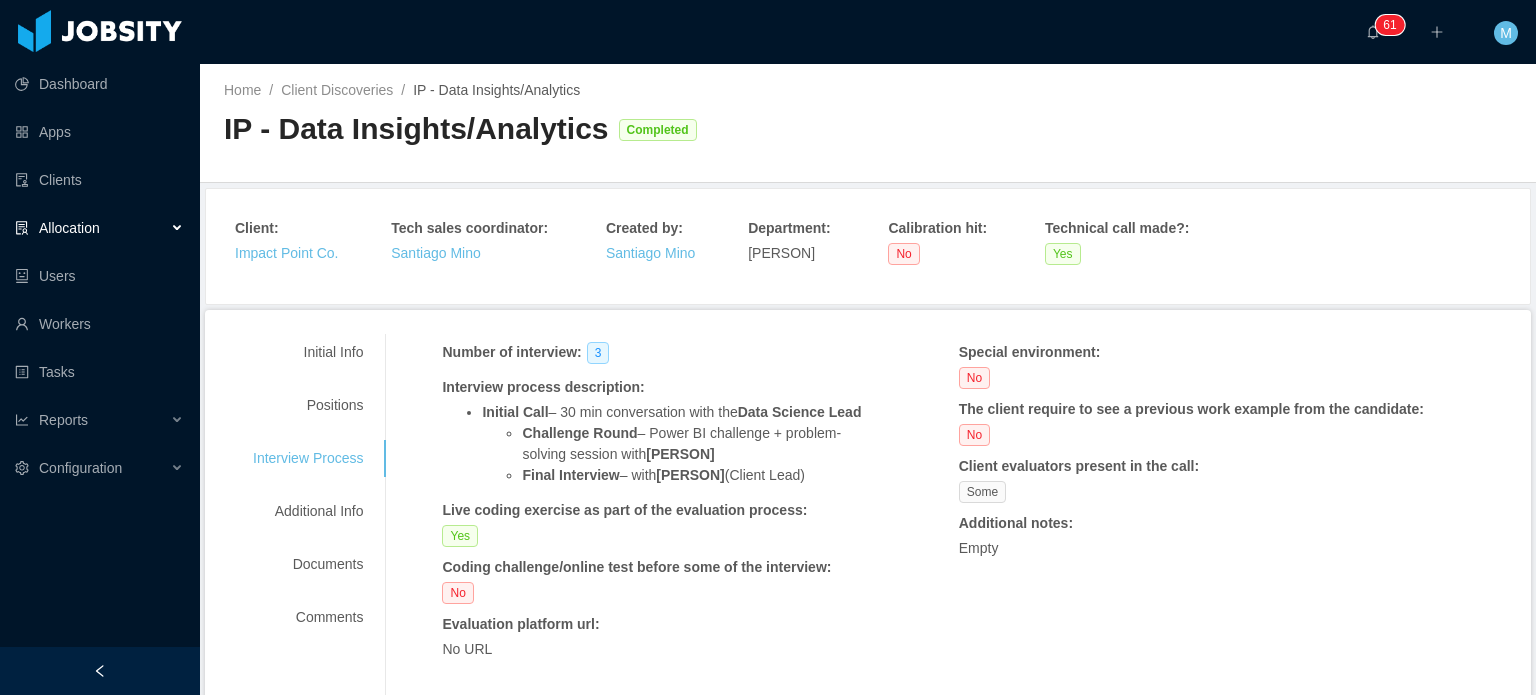 click on "Client : Impact Point Co. Tech sales coordinator : Santiago Mino Created by : Santiago Mino Department : Claus Mayer Calibration hit :   No Technical call made? :   Yes" at bounding box center [868, 246] 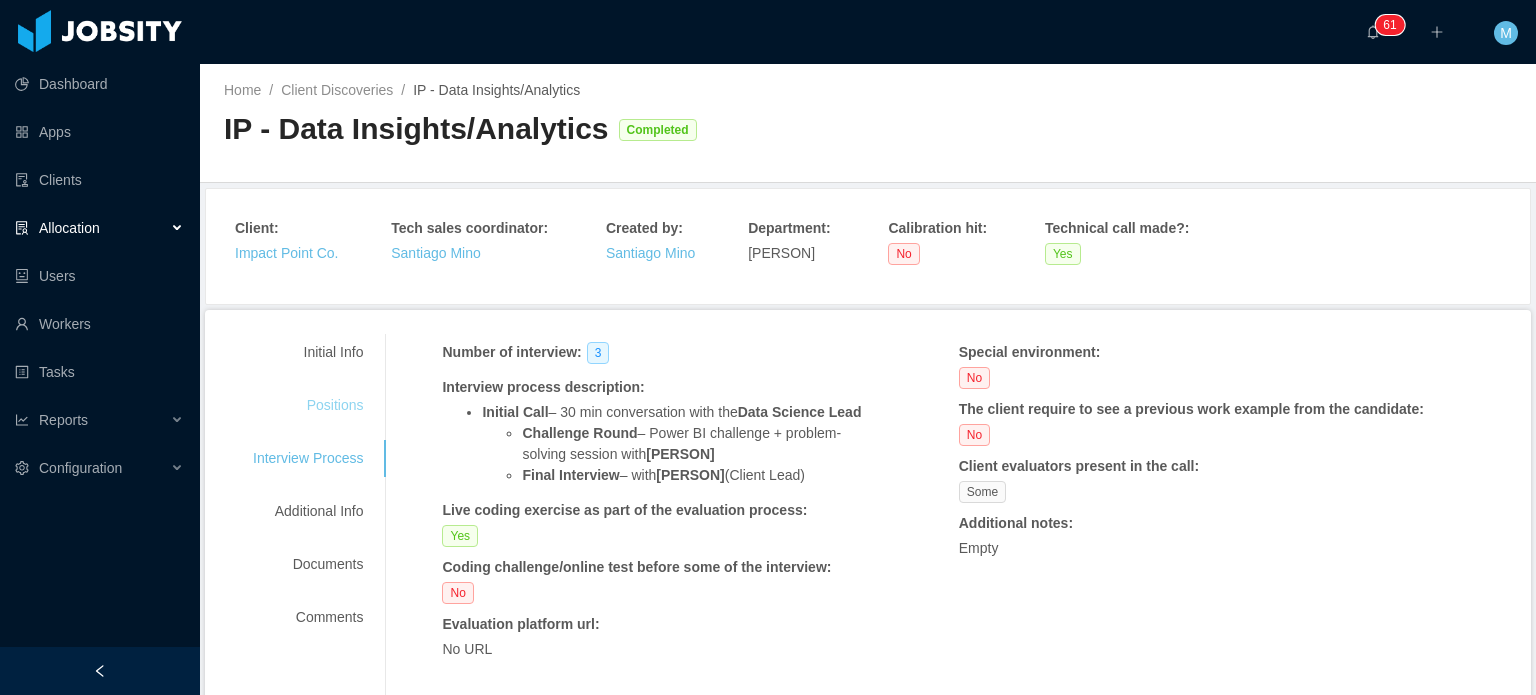click on "Positions" at bounding box center (308, 405) 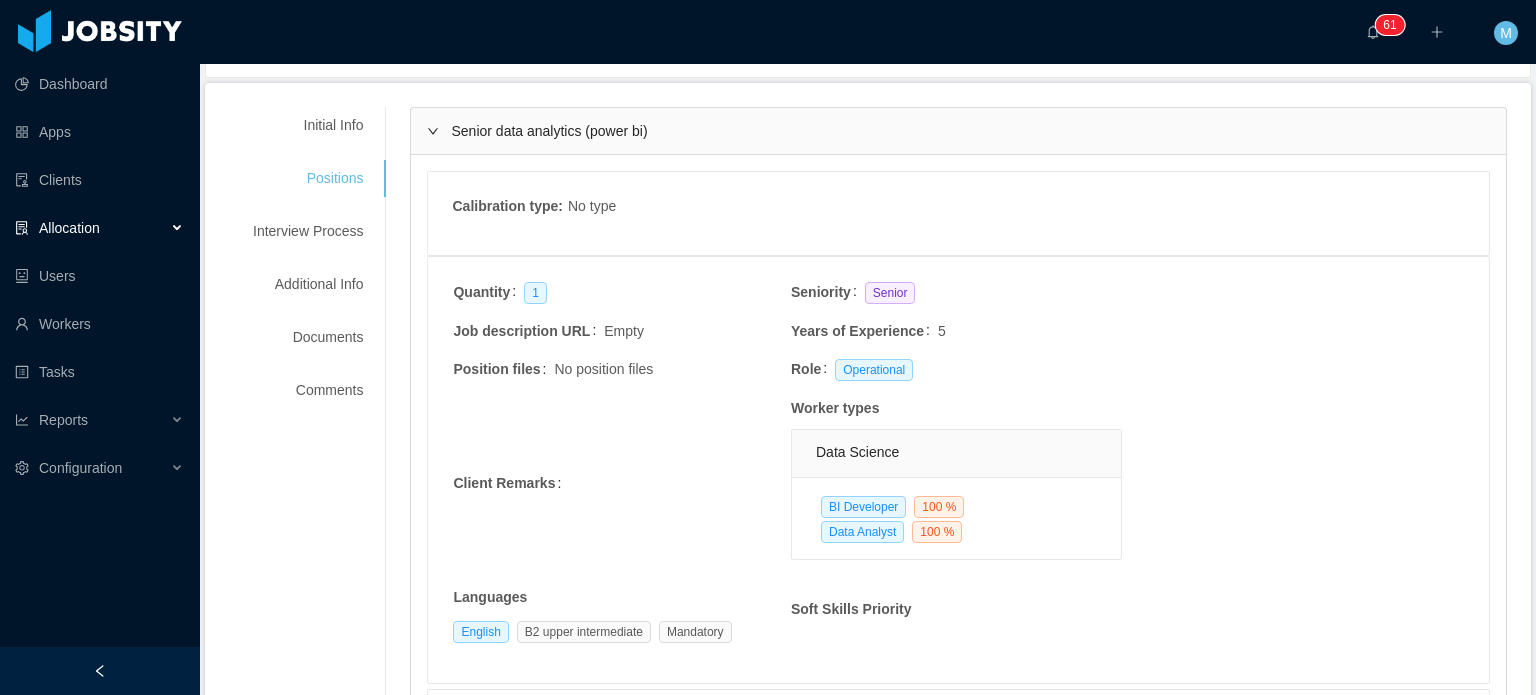 scroll, scrollTop: 200, scrollLeft: 0, axis: vertical 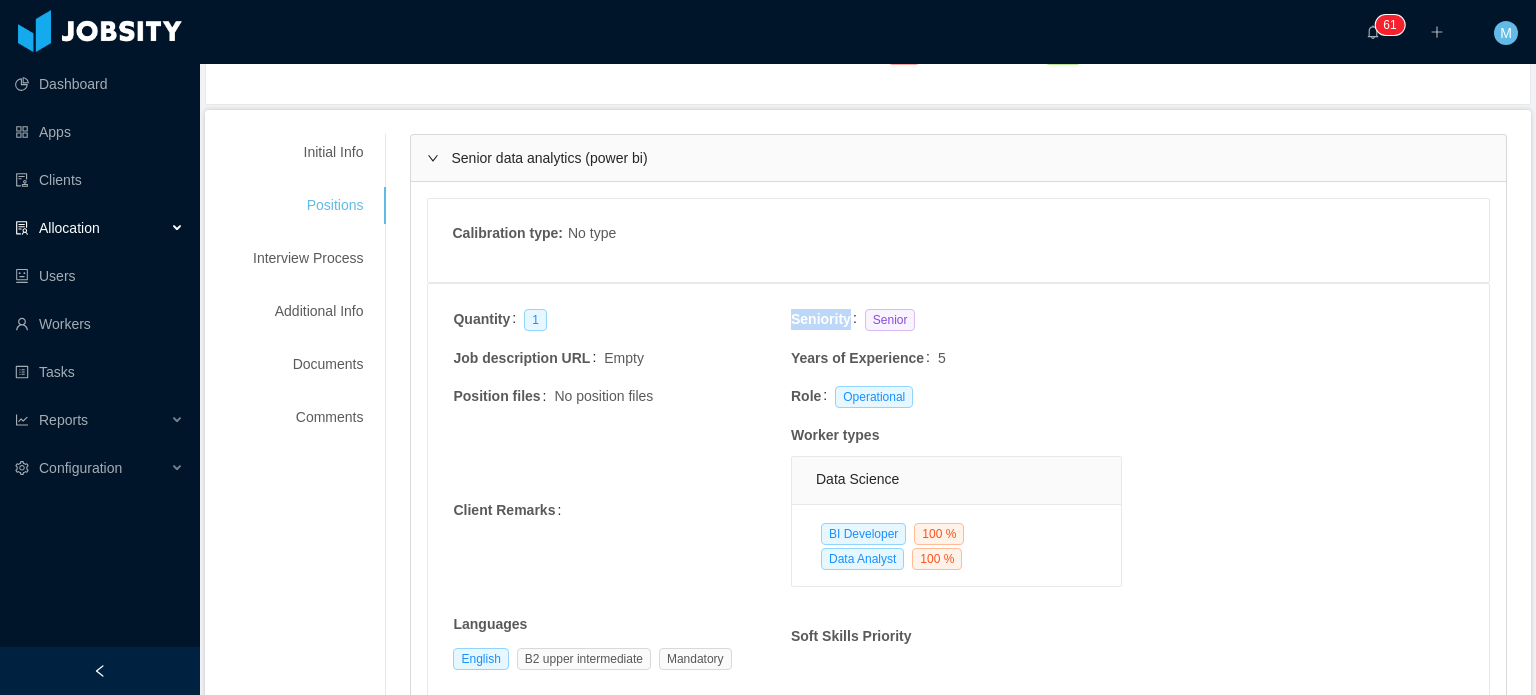 drag, startPoint x: 762, startPoint y: 324, endPoint x: 860, endPoint y: 319, distance: 98.12747 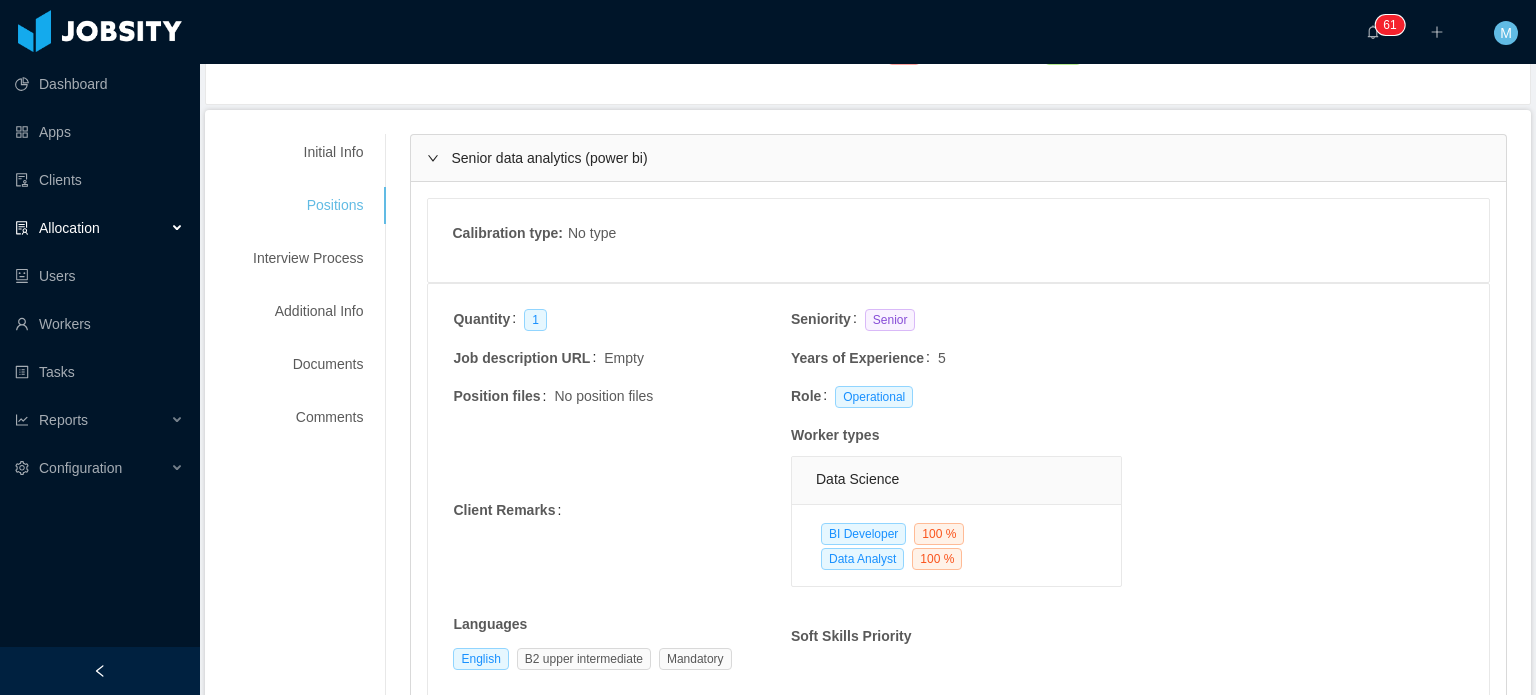 click on "Senior" at bounding box center (890, 320) 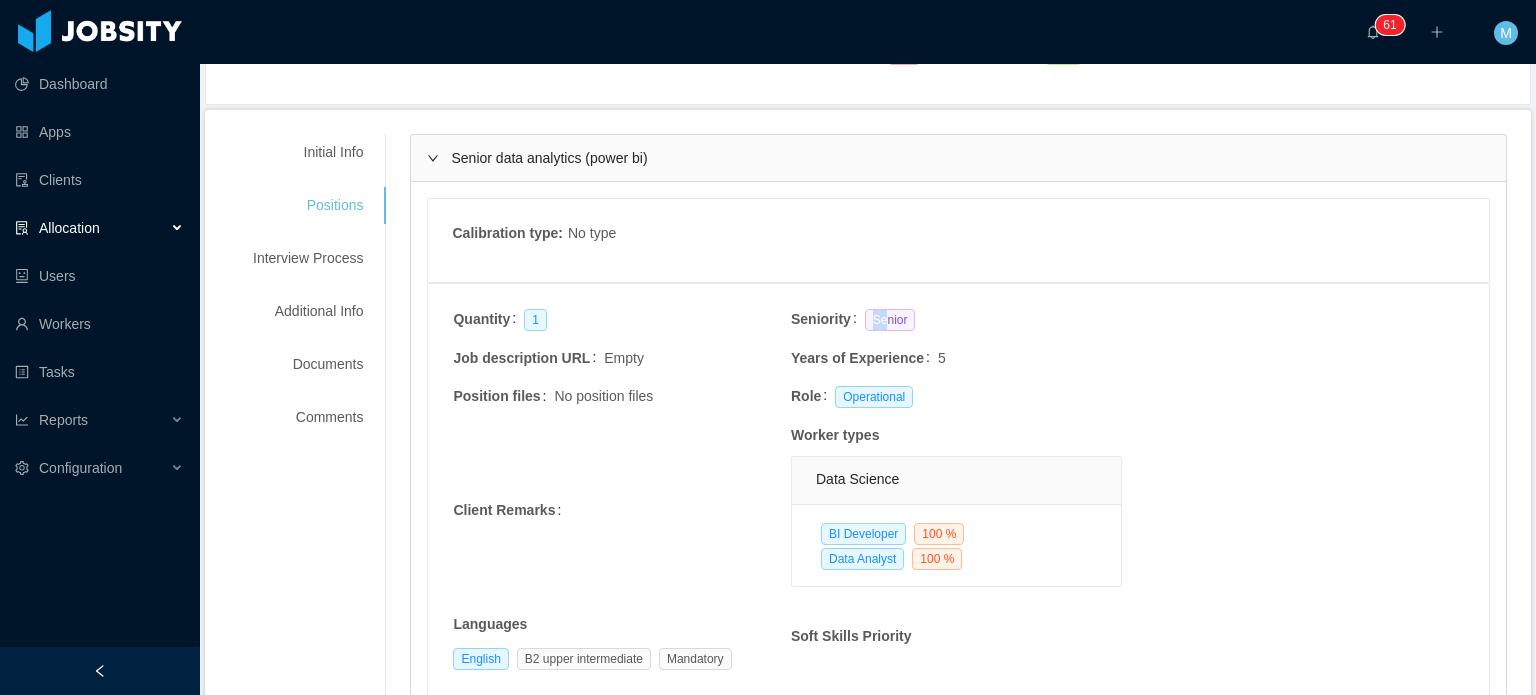 drag, startPoint x: 867, startPoint y: 318, endPoint x: 886, endPoint y: 315, distance: 19.235384 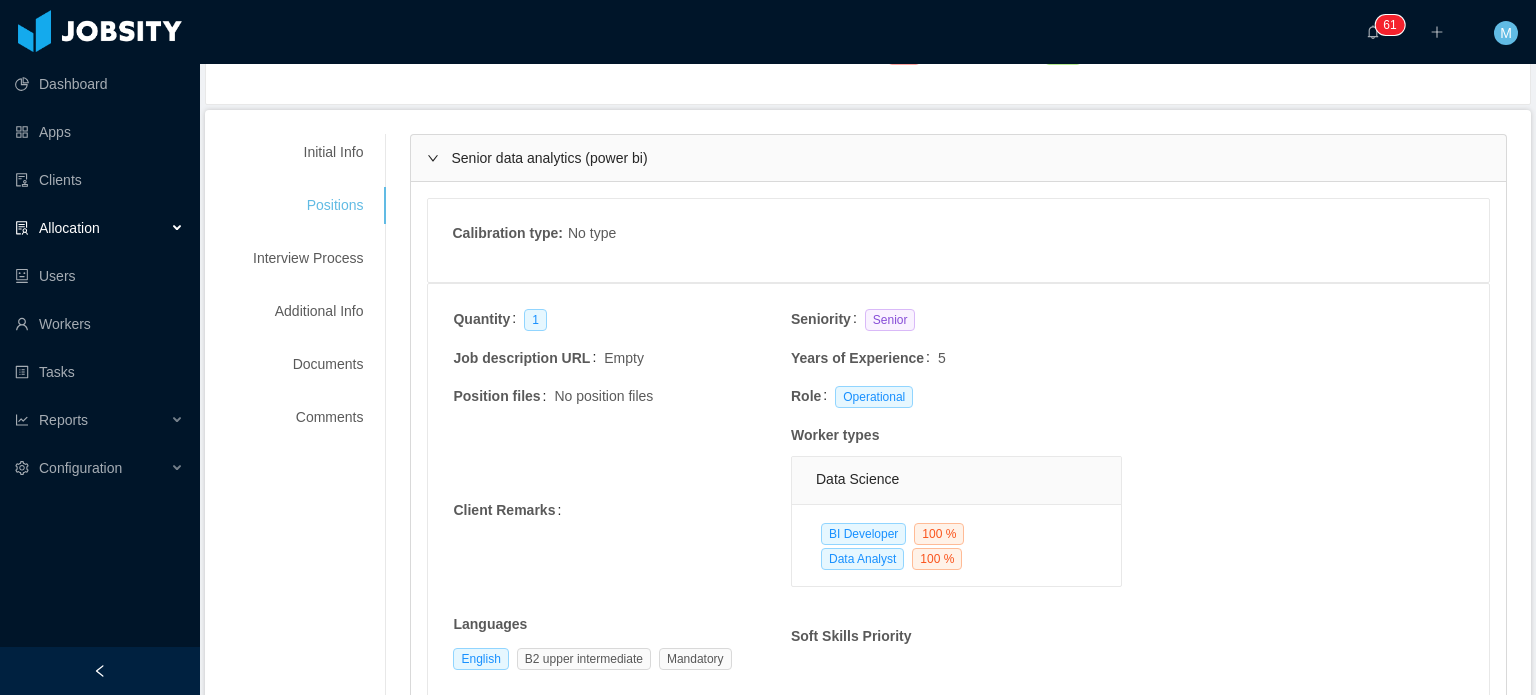 click on "Senior" at bounding box center [890, 320] 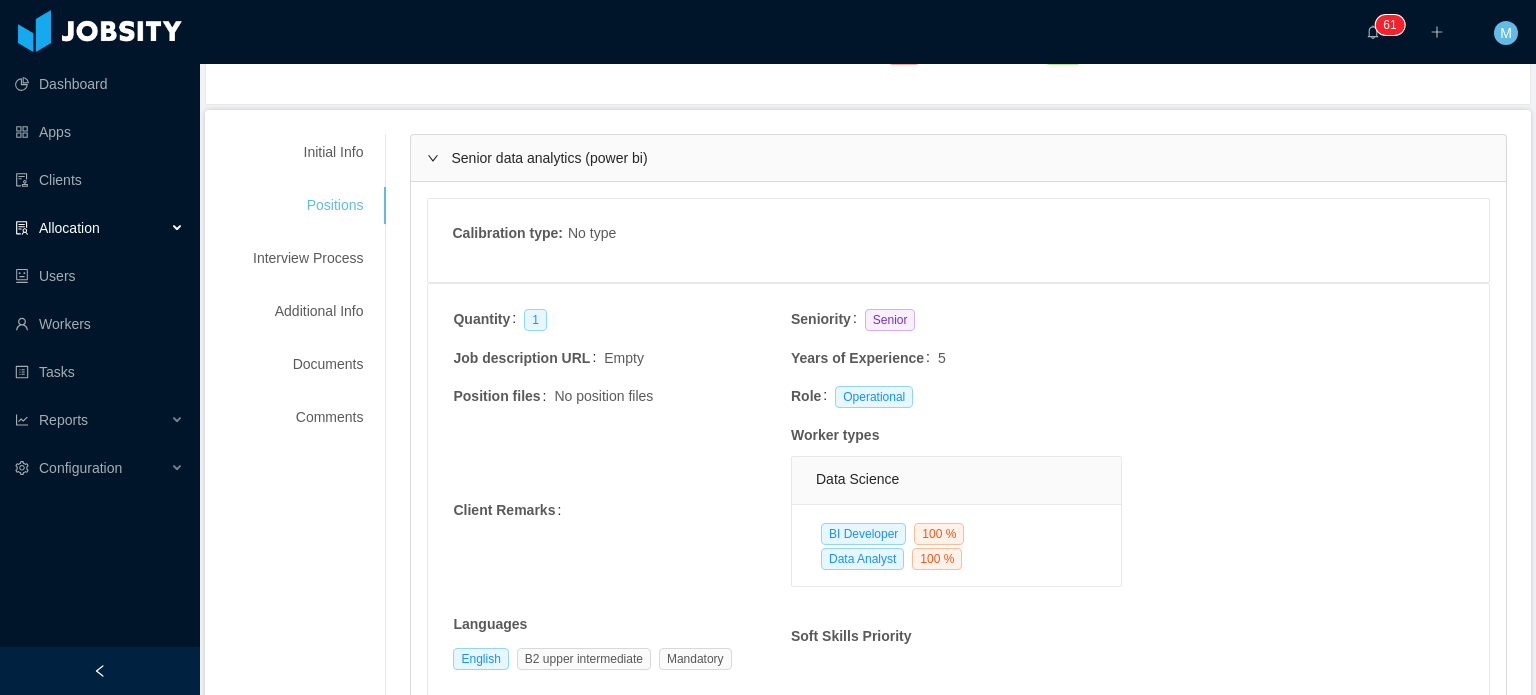 drag, startPoint x: 802, startPoint y: 355, endPoint x: 840, endPoint y: 355, distance: 38 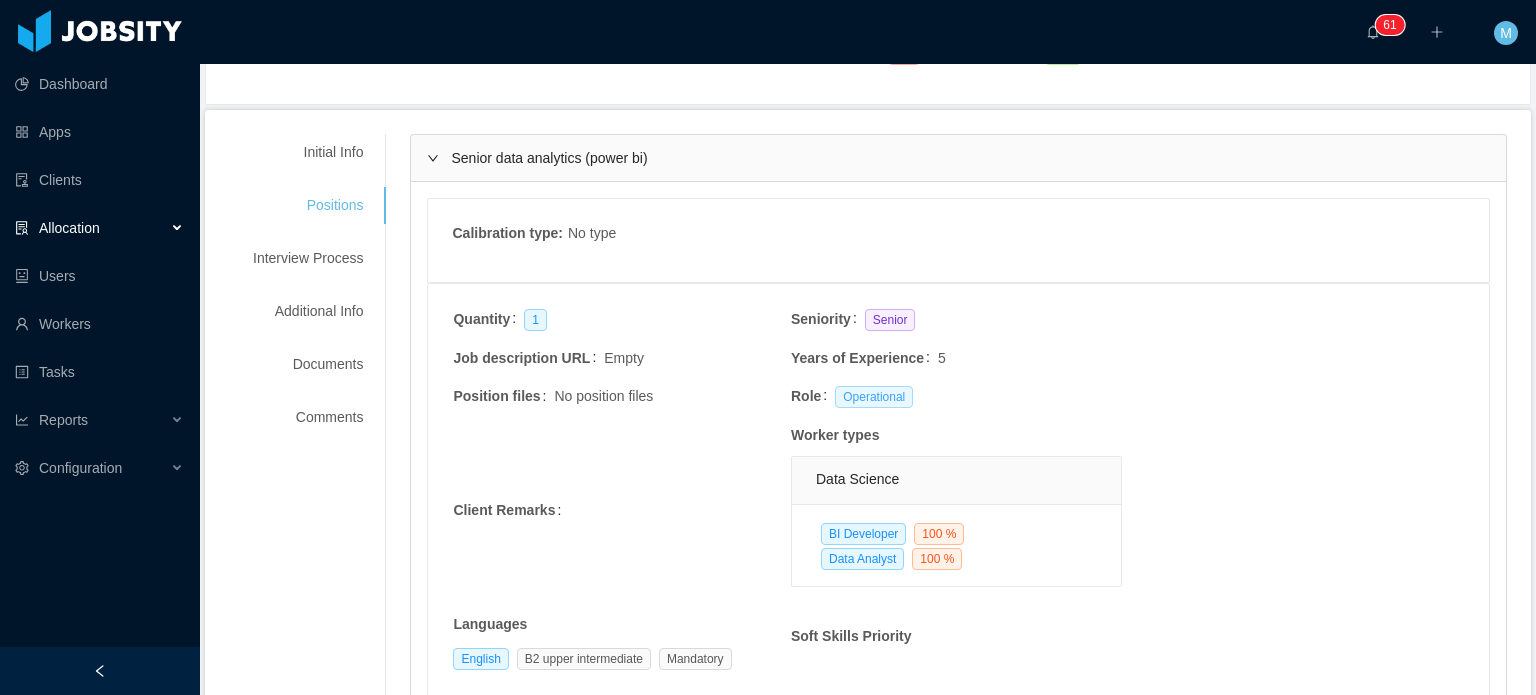 drag, startPoint x: 755, startPoint y: 403, endPoint x: 833, endPoint y: 401, distance: 78.025635 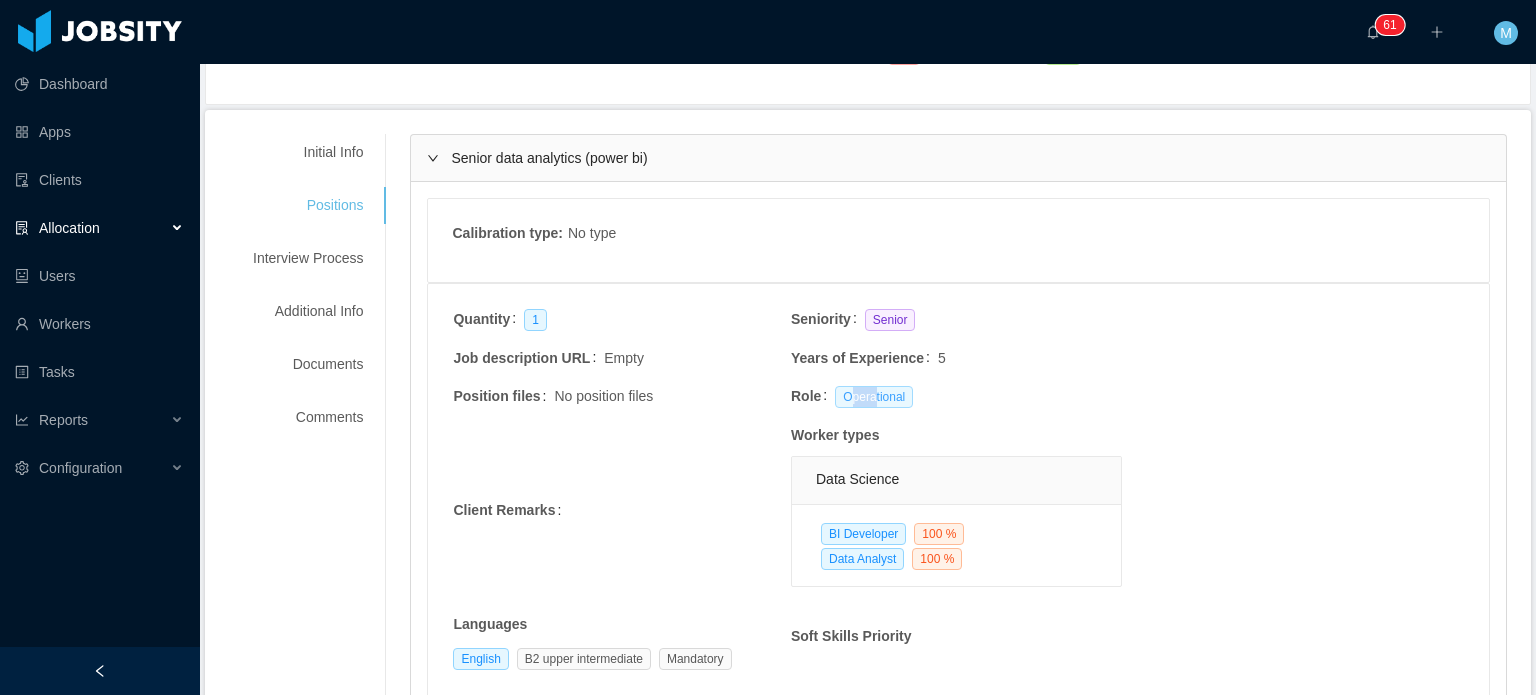 drag, startPoint x: 839, startPoint y: 399, endPoint x: 863, endPoint y: 399, distance: 24 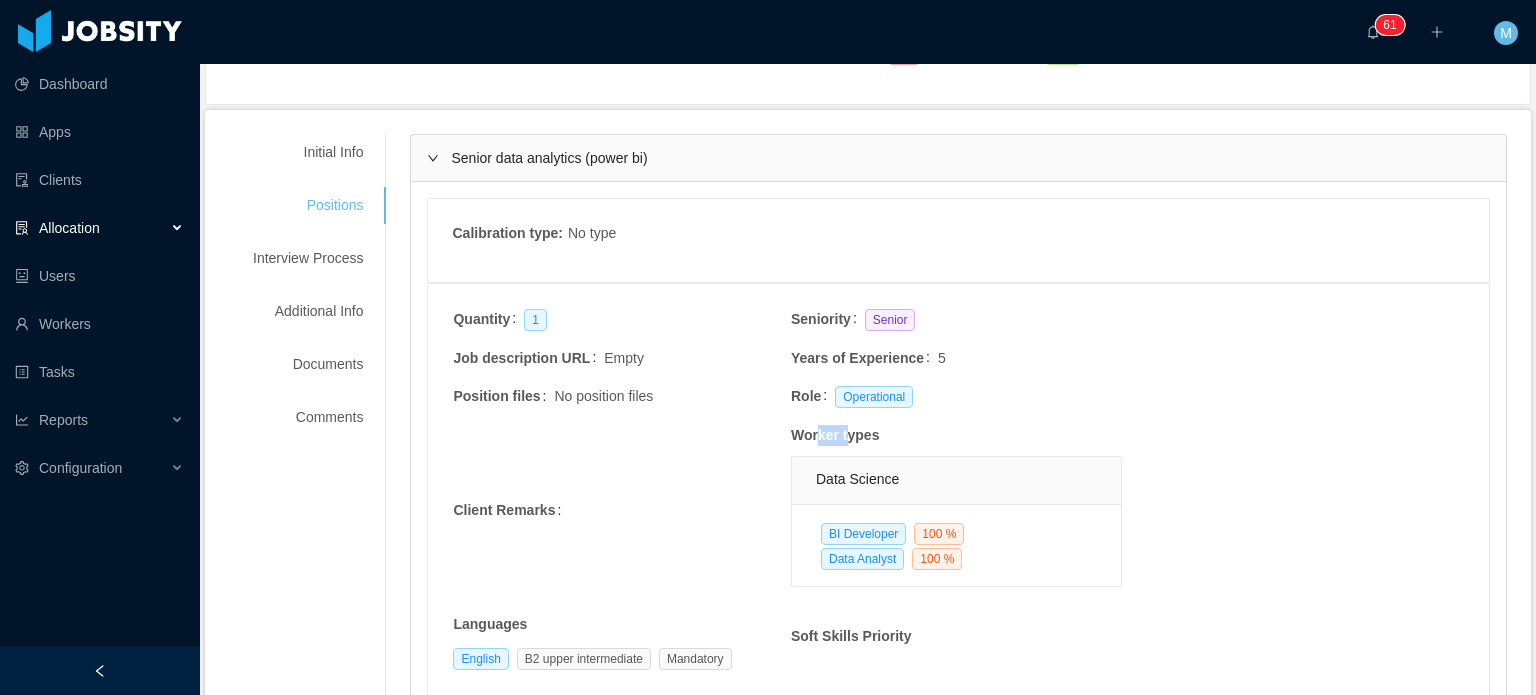 drag, startPoint x: 808, startPoint y: 443, endPoint x: 847, endPoint y: 443, distance: 39 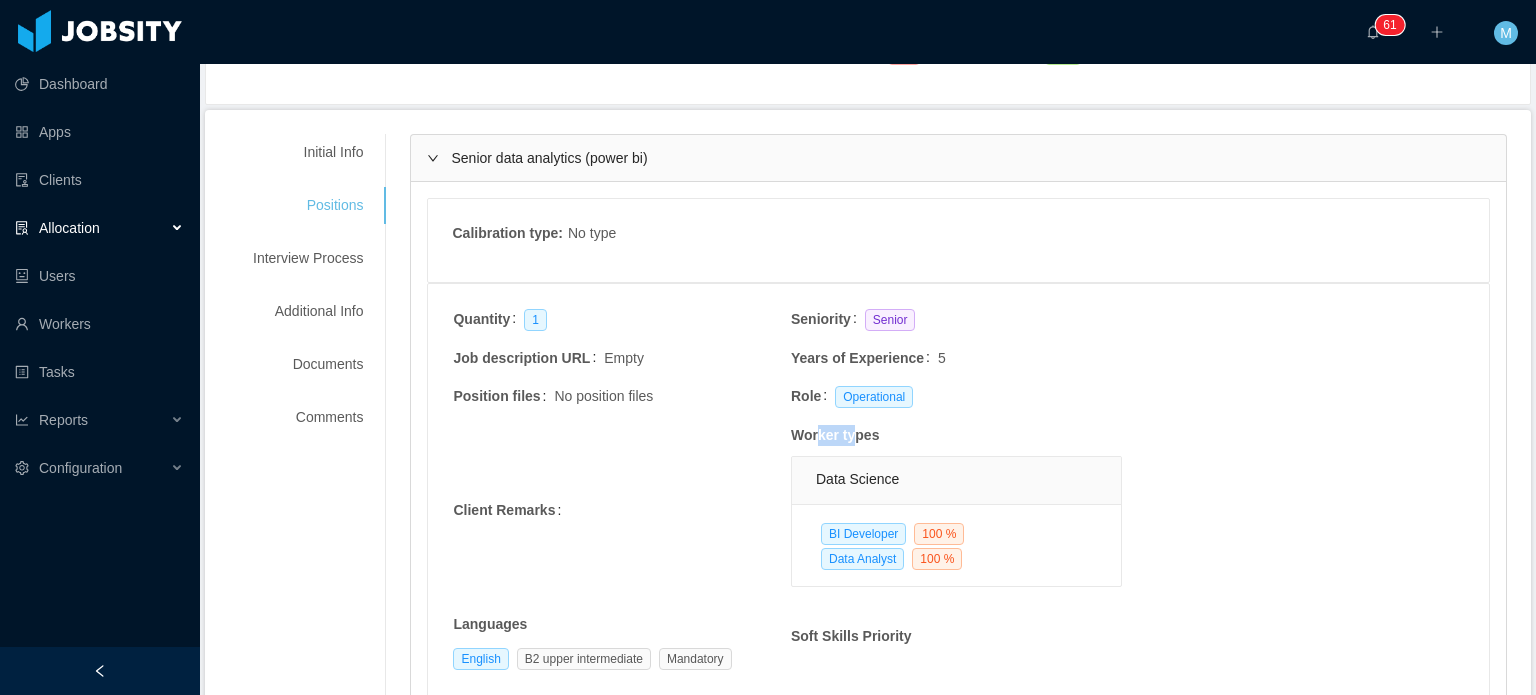 click on "Worker types" at bounding box center (1127, 435) 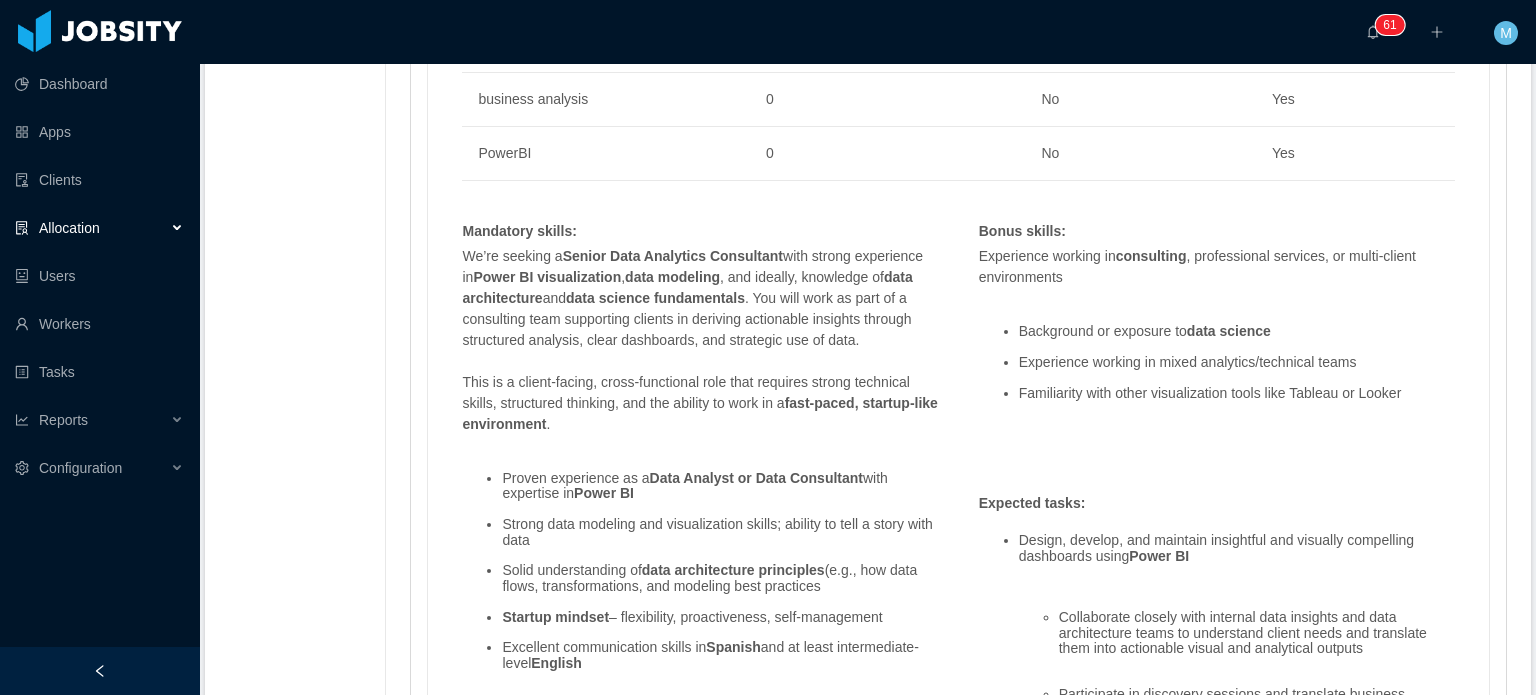 scroll, scrollTop: 1300, scrollLeft: 0, axis: vertical 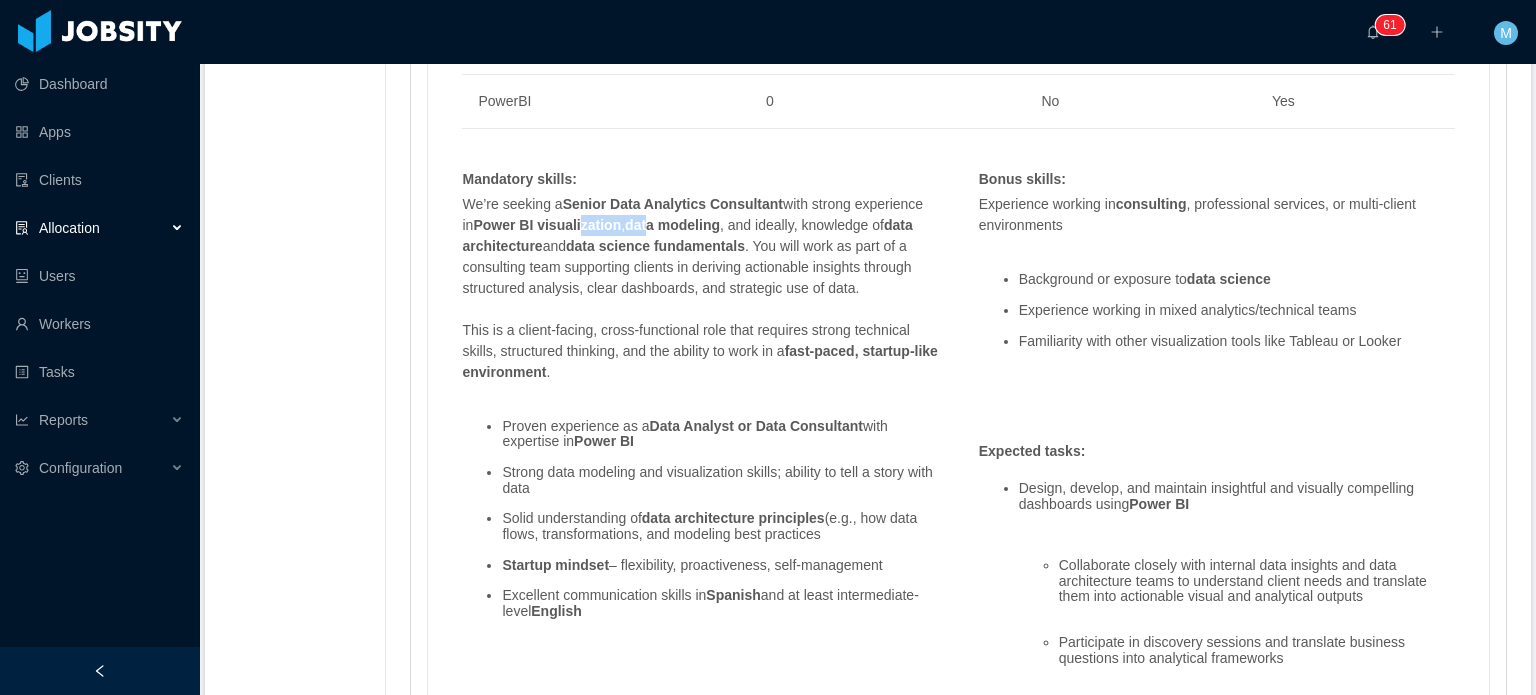 drag, startPoint x: 575, startPoint y: 218, endPoint x: 672, endPoint y: 215, distance: 97.04638 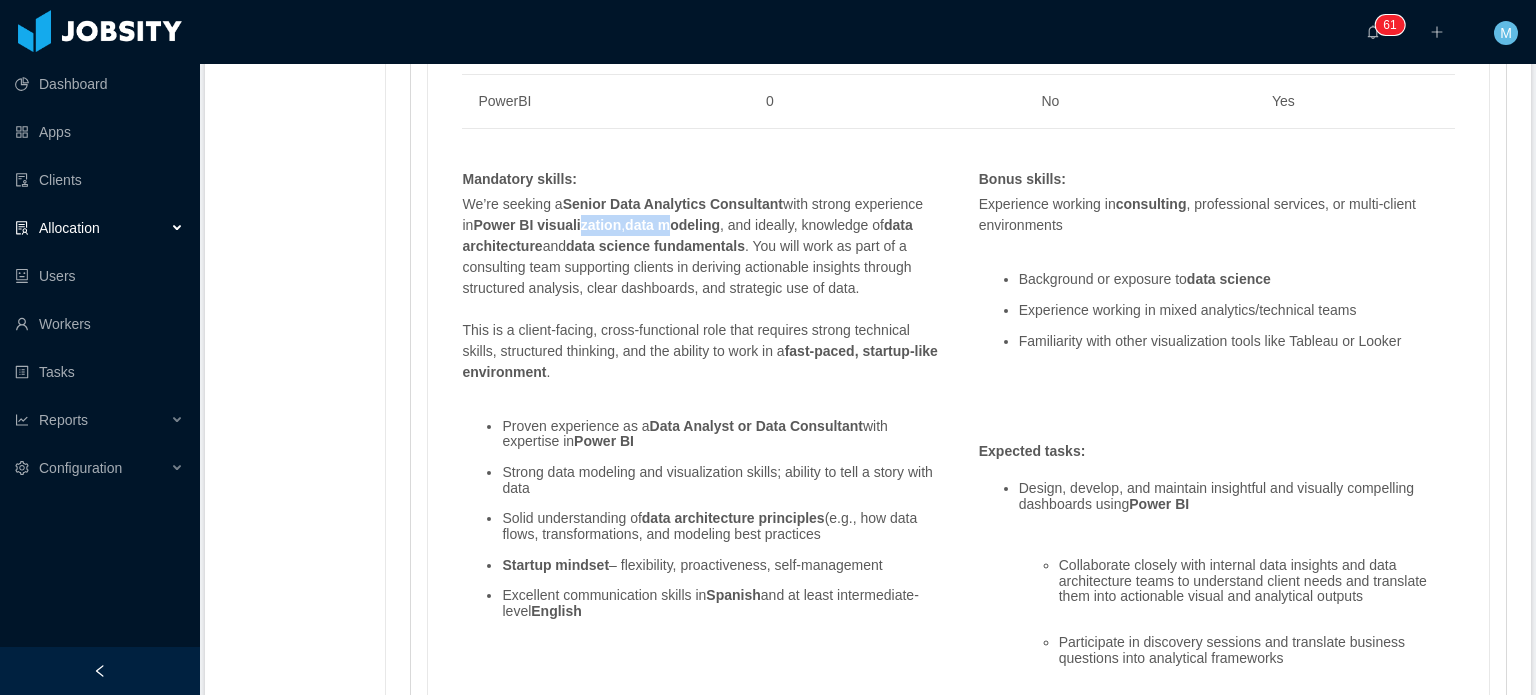 click on "data modeling" at bounding box center [672, 225] 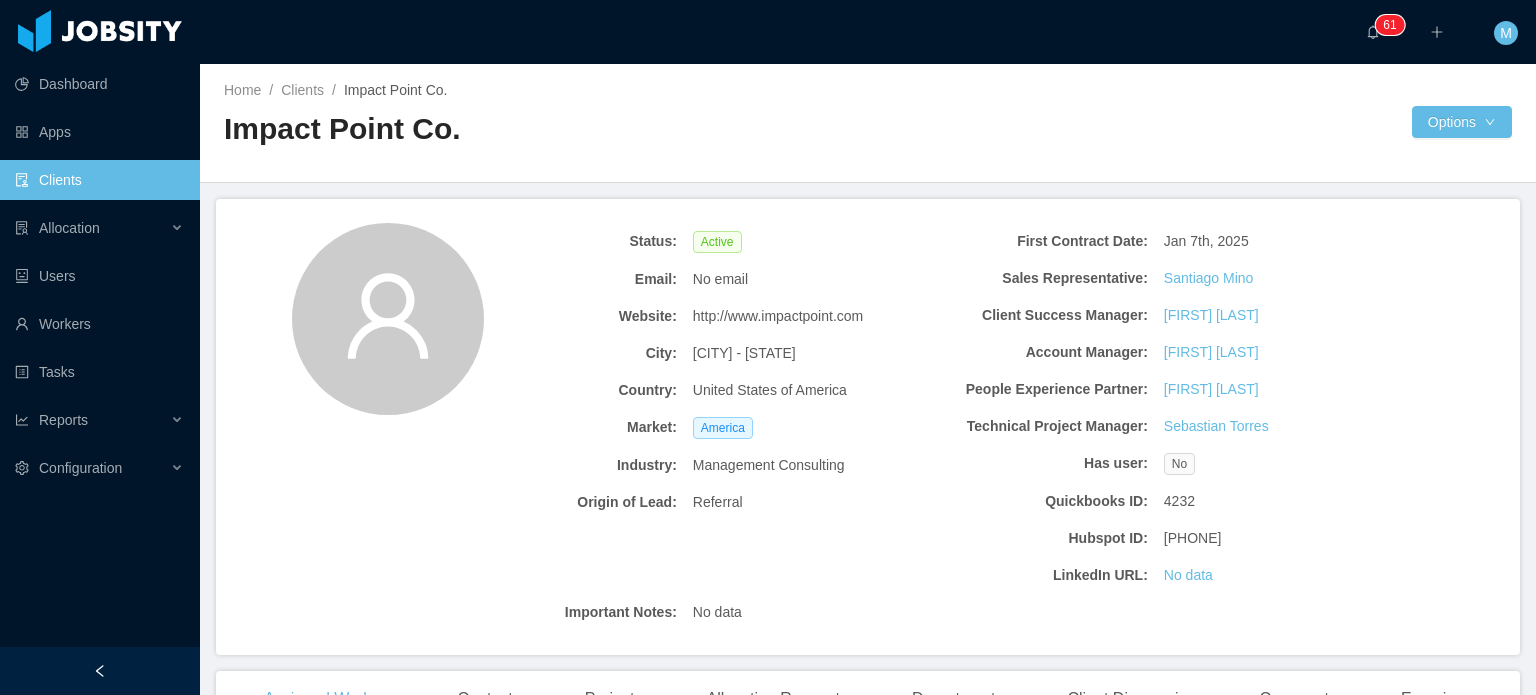 scroll, scrollTop: 0, scrollLeft: 0, axis: both 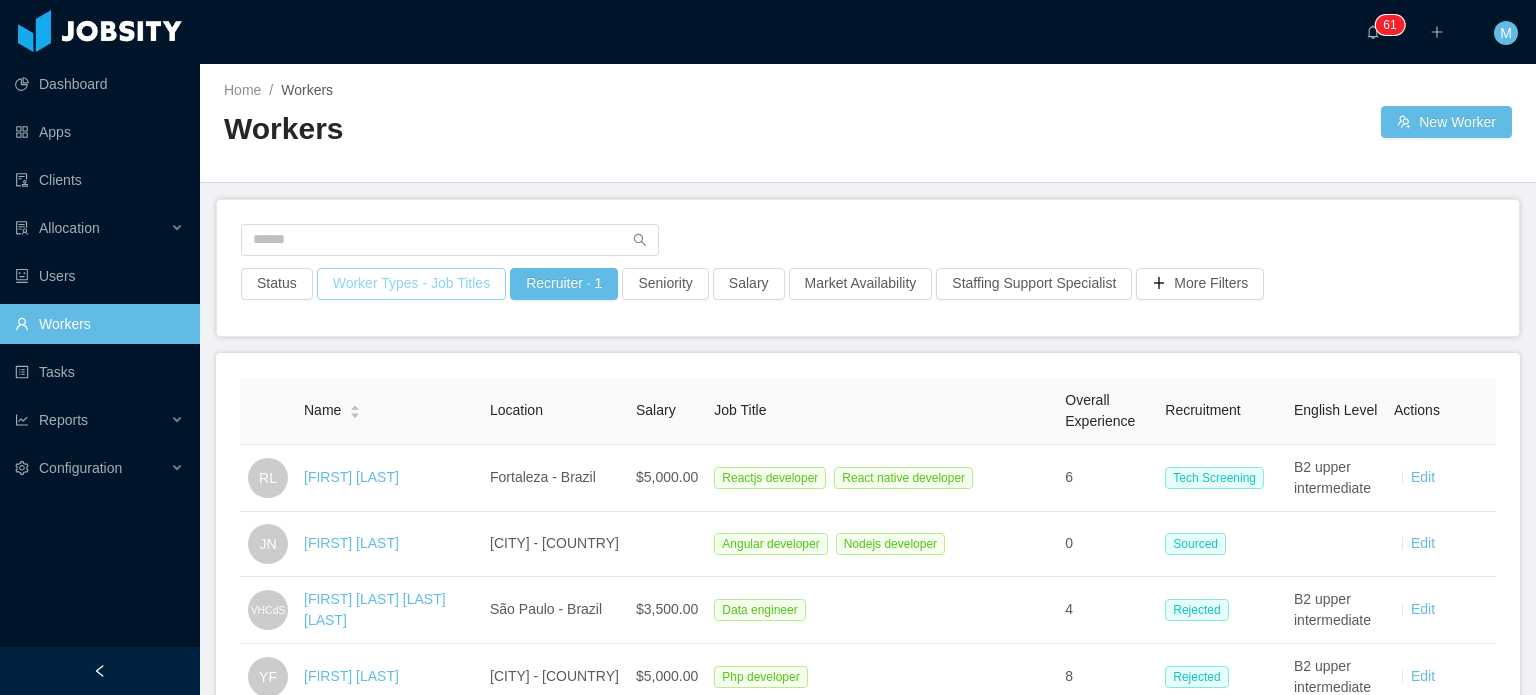 click on "Worker Types - Job Titles" at bounding box center (411, 284) 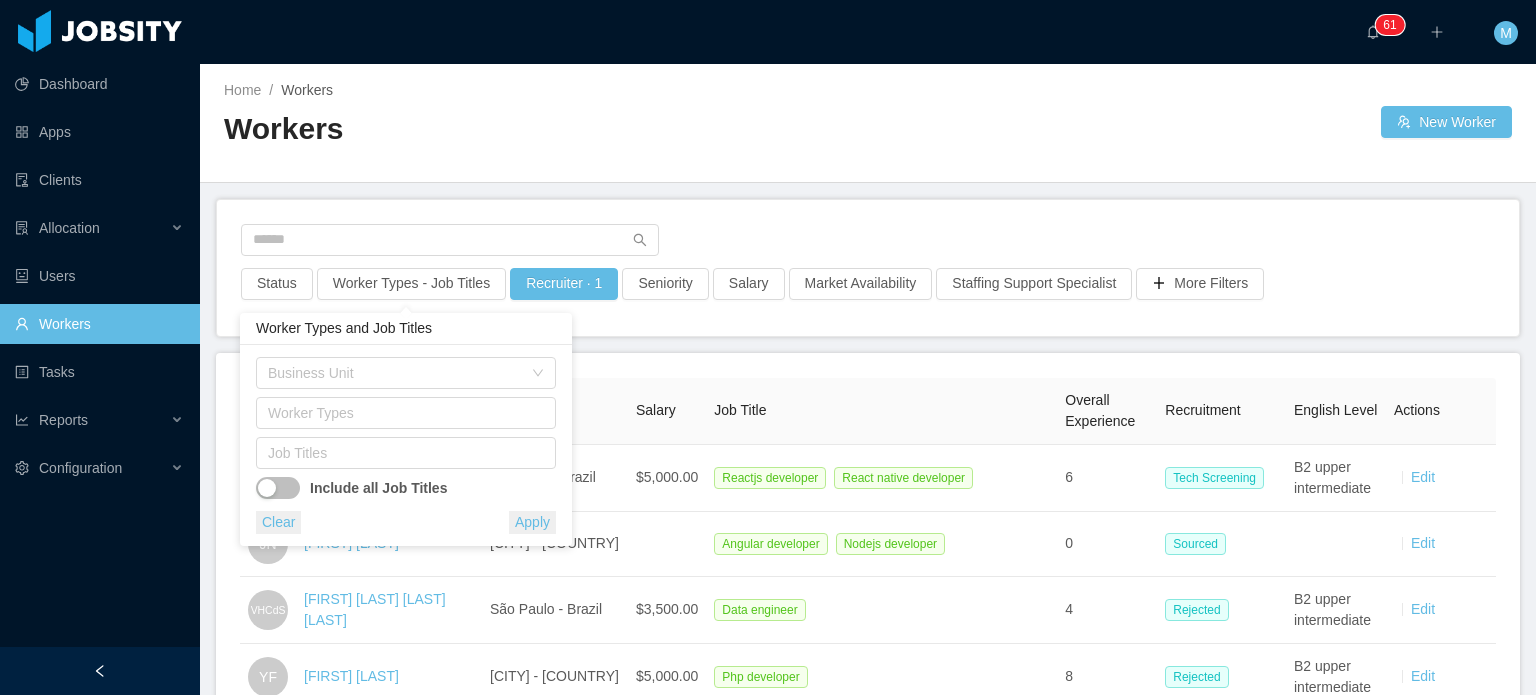 click on "Business Unit" at bounding box center (406, 377) 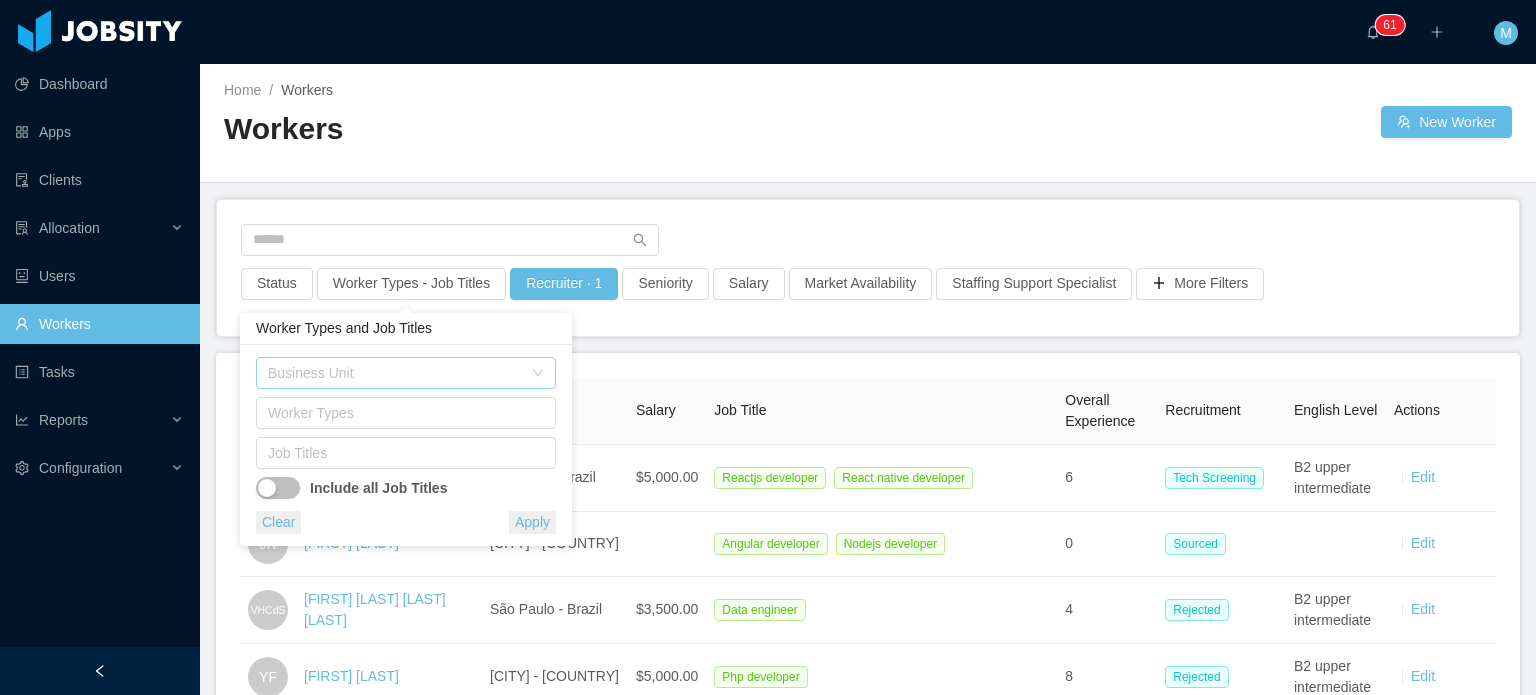 click on "Business Unit" at bounding box center (395, 373) 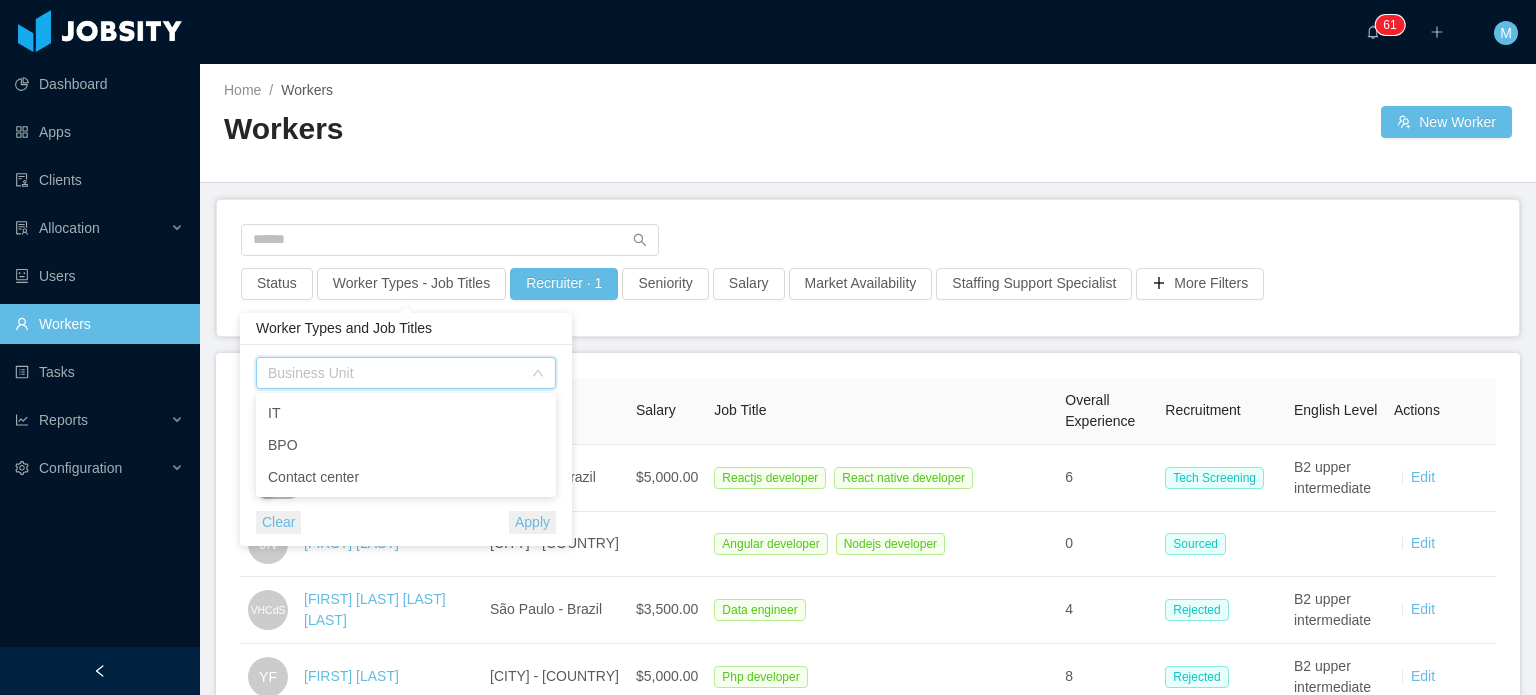 click on "Business Unit Worker Types Job Titles Include all Job Titles Clear Apply" at bounding box center [406, 445] 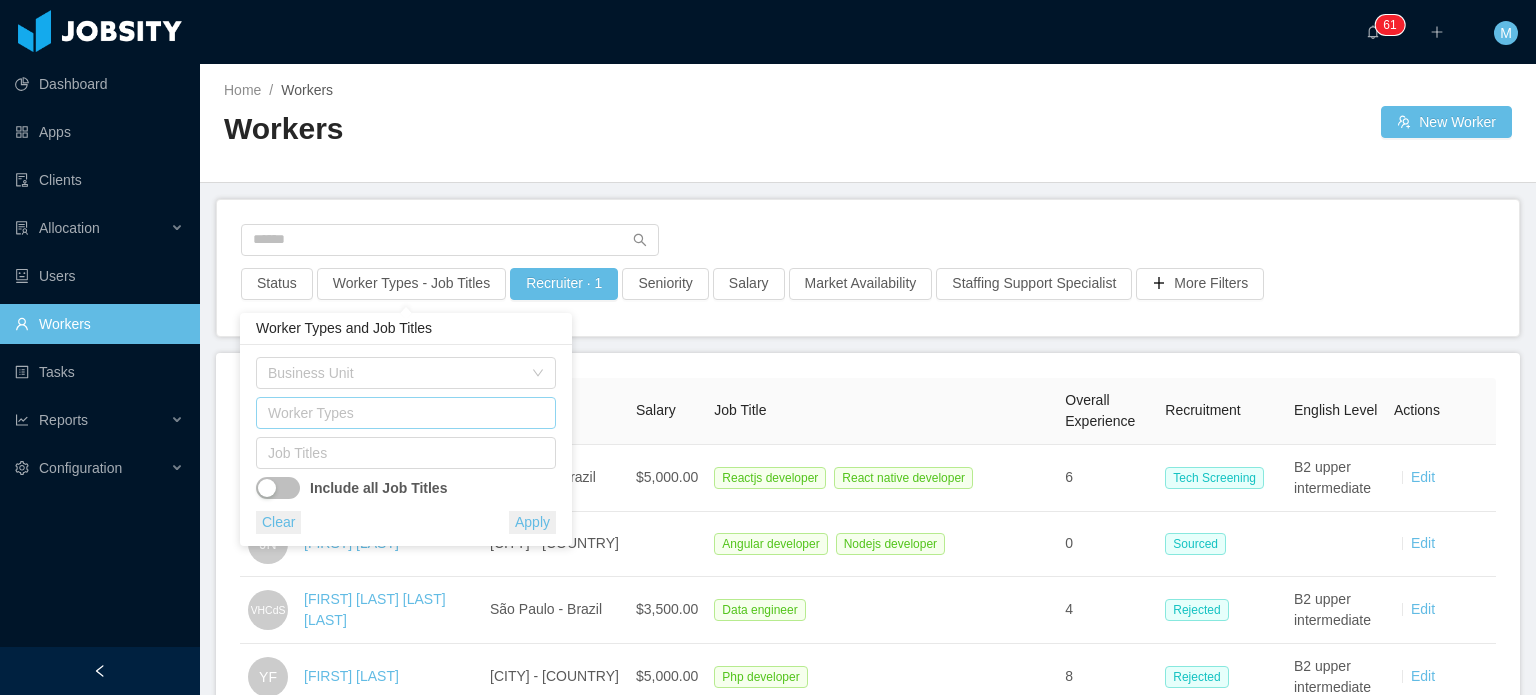 click on "Worker Types" at bounding box center [401, 413] 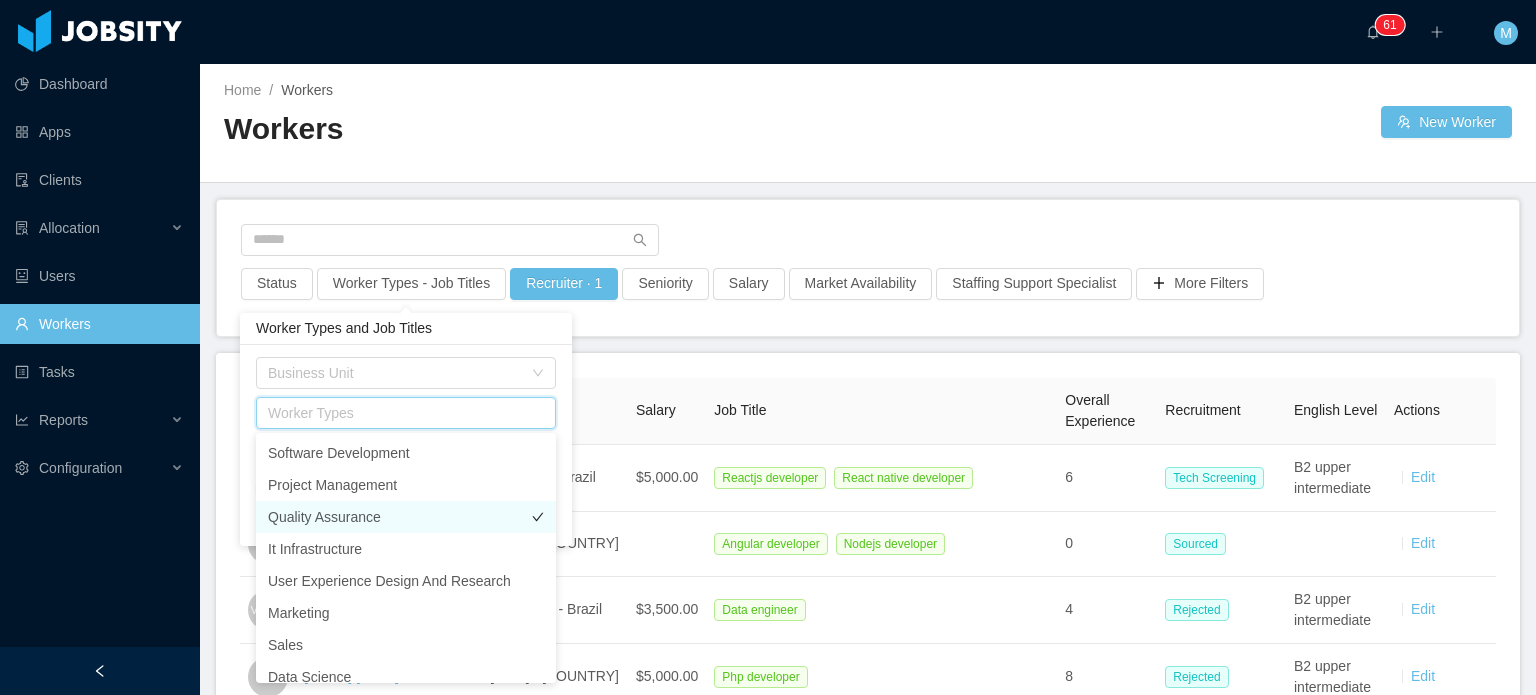 click on "Quality Assurance" at bounding box center (406, 517) 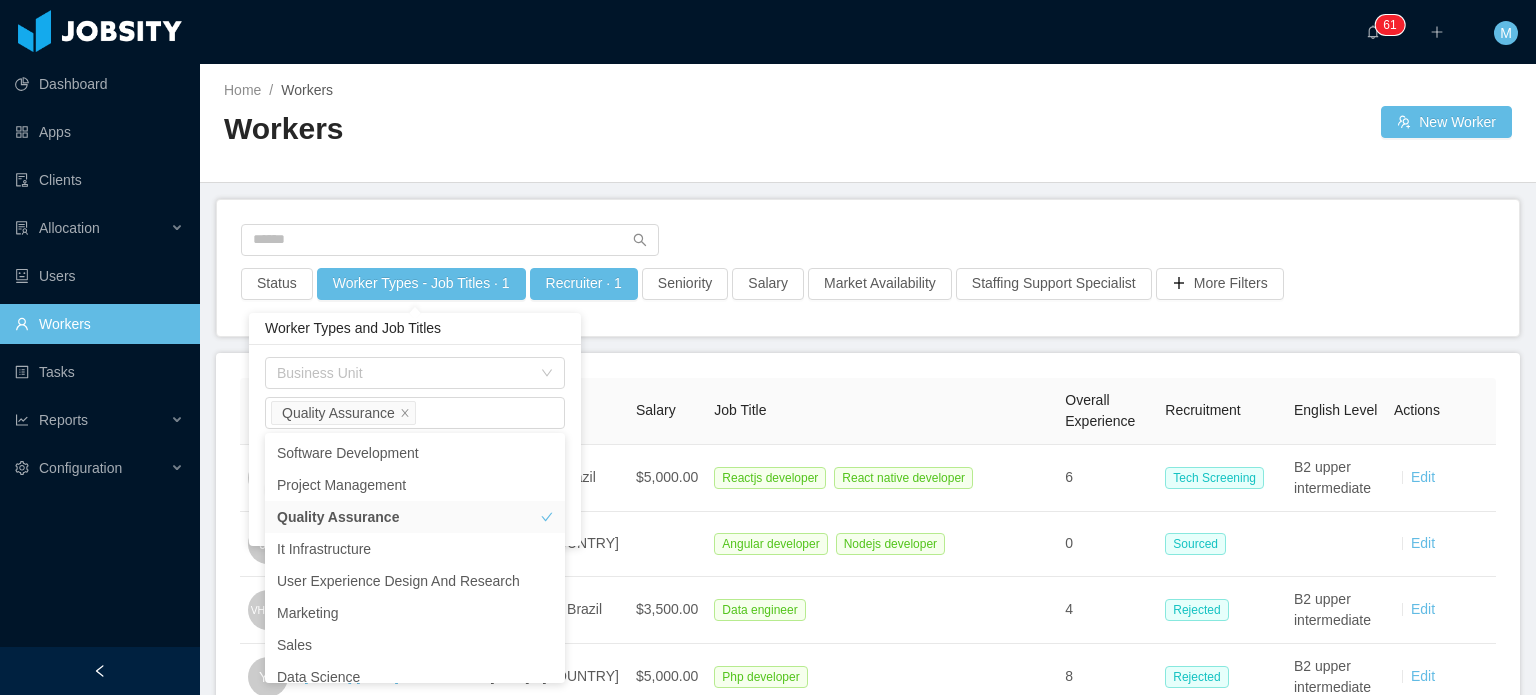 click on "Worker Types and Job Titles" at bounding box center [415, 329] 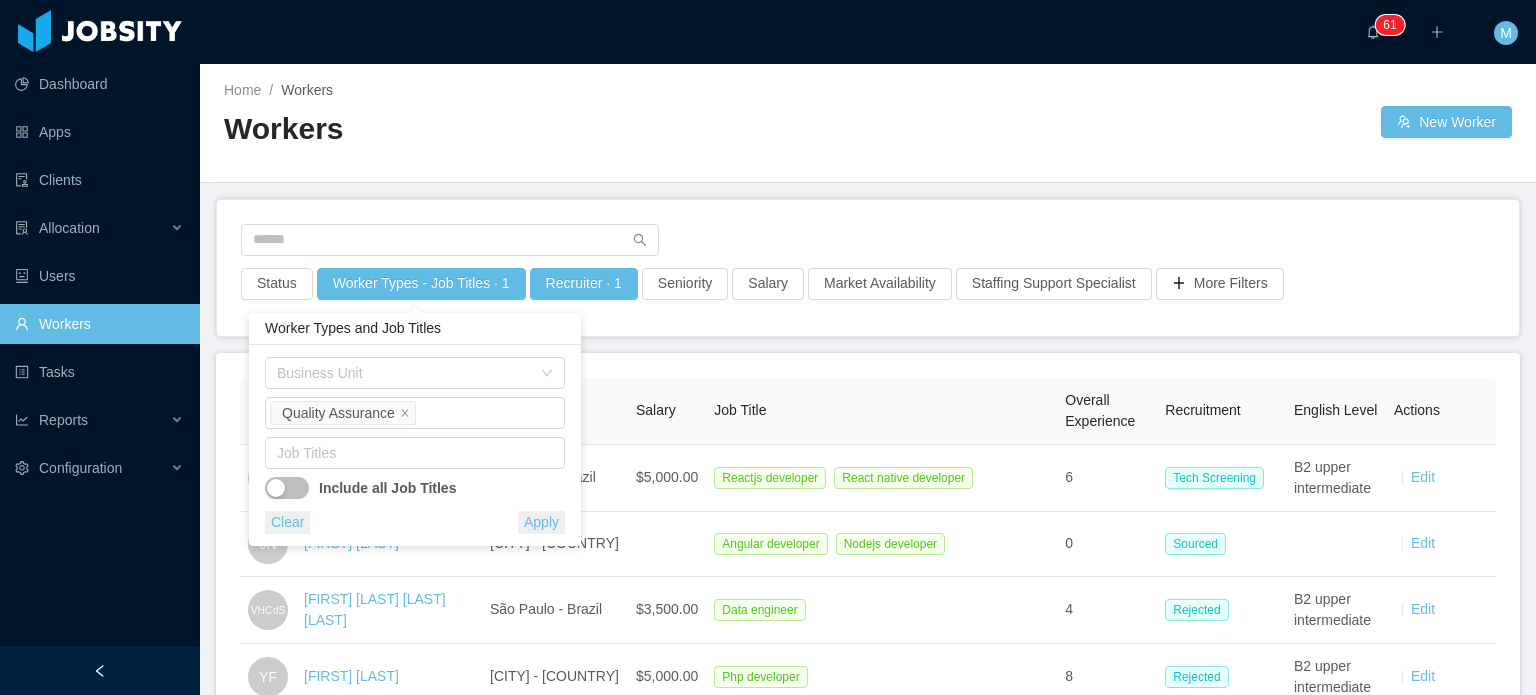 click on "Apply" at bounding box center (541, 522) 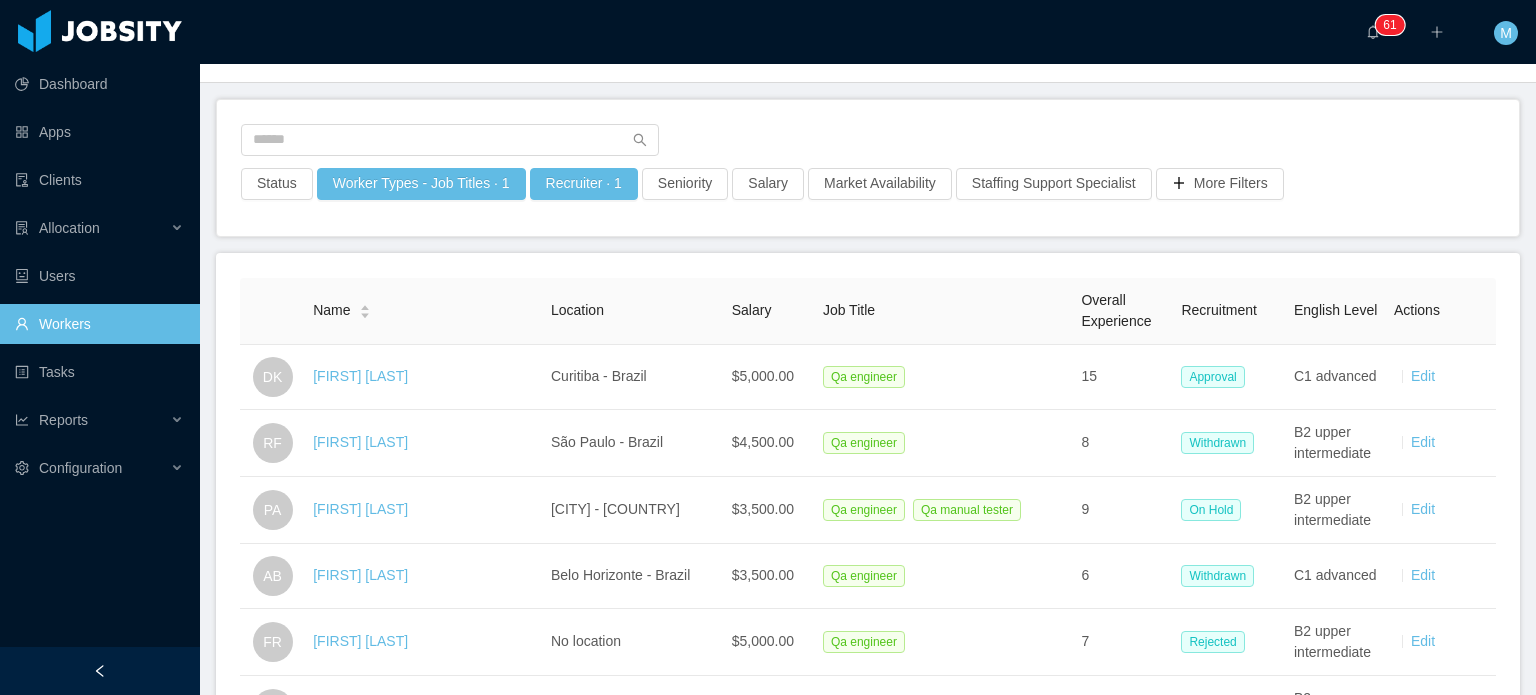 scroll, scrollTop: 0, scrollLeft: 0, axis: both 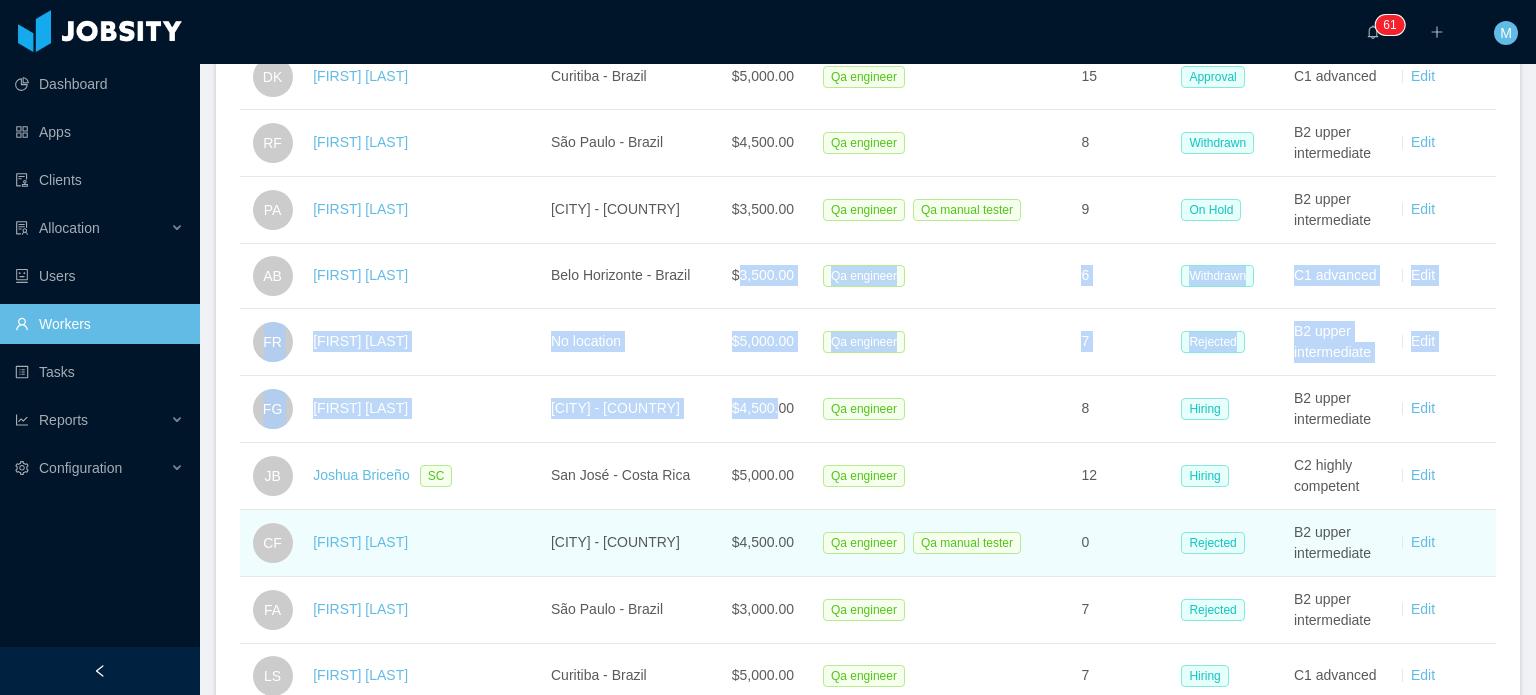 drag, startPoint x: 810, startPoint y: 419, endPoint x: 830, endPoint y: 511, distance: 94.14882 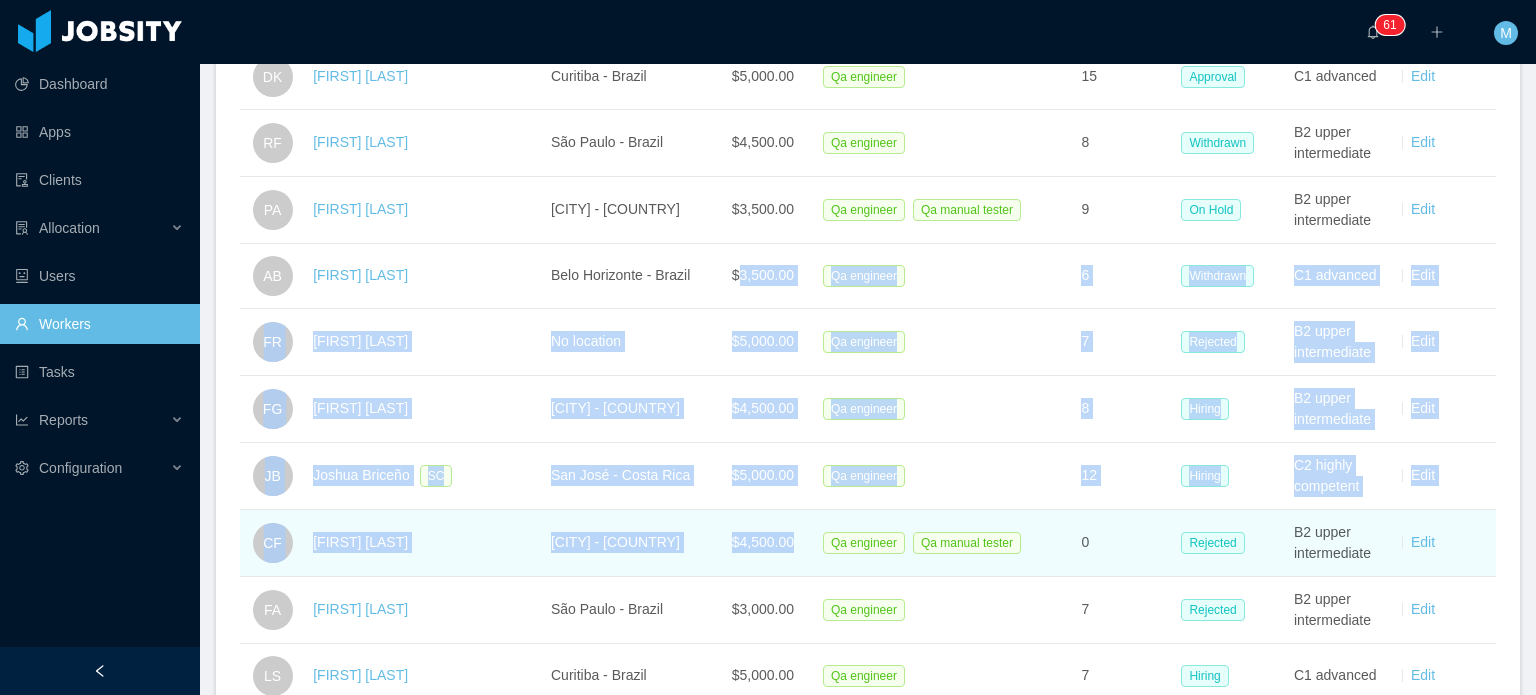 click on "$4,500.00" at bounding box center (769, 543) 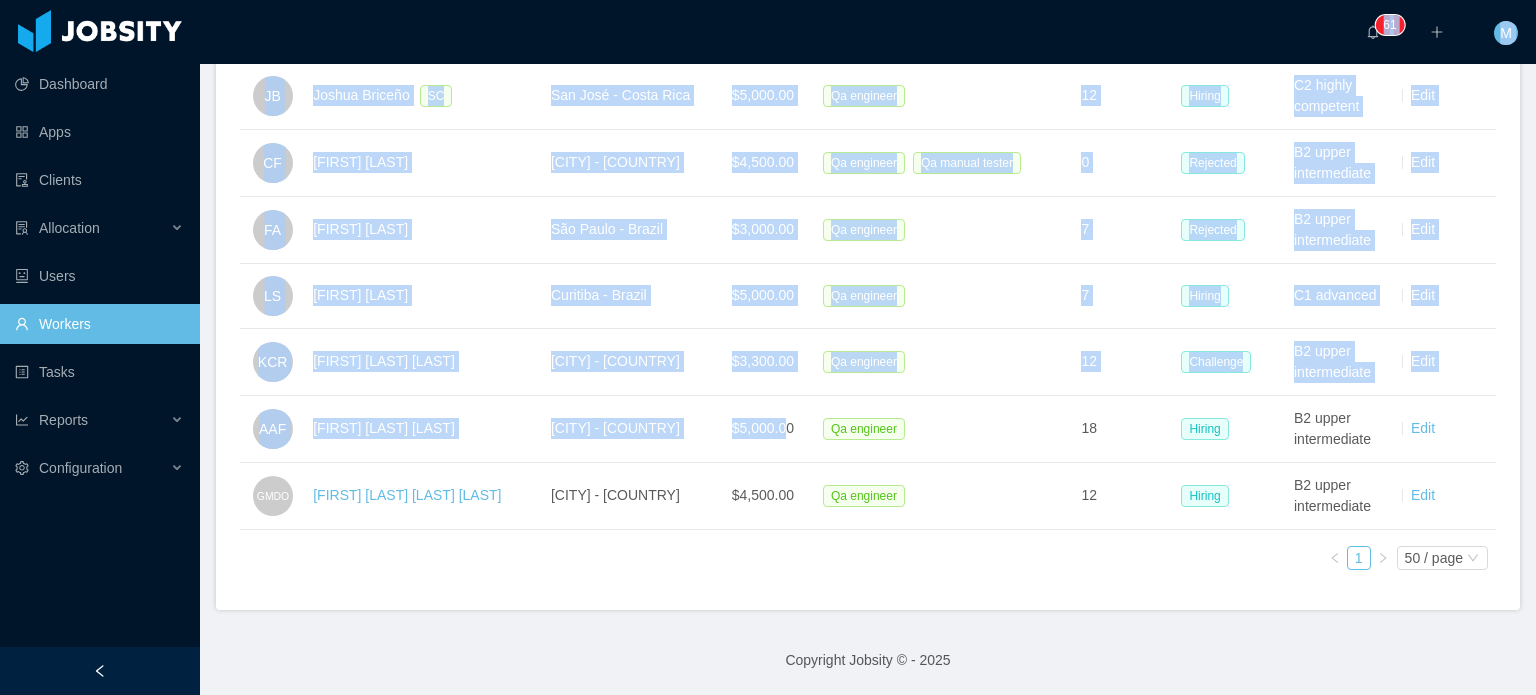drag, startPoint x: 803, startPoint y: 139, endPoint x: 733, endPoint y: -57, distance: 208.12497 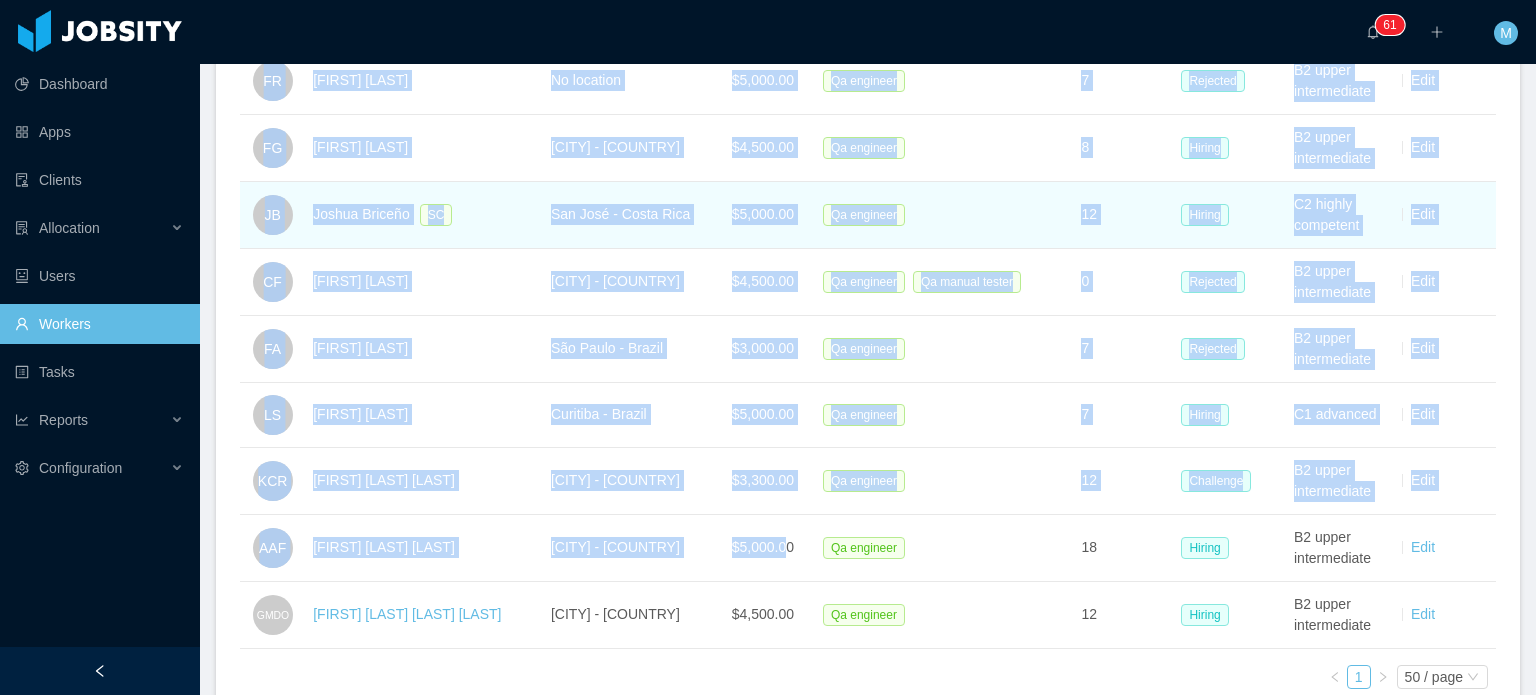 click on "$5,000.00" at bounding box center (769, 215) 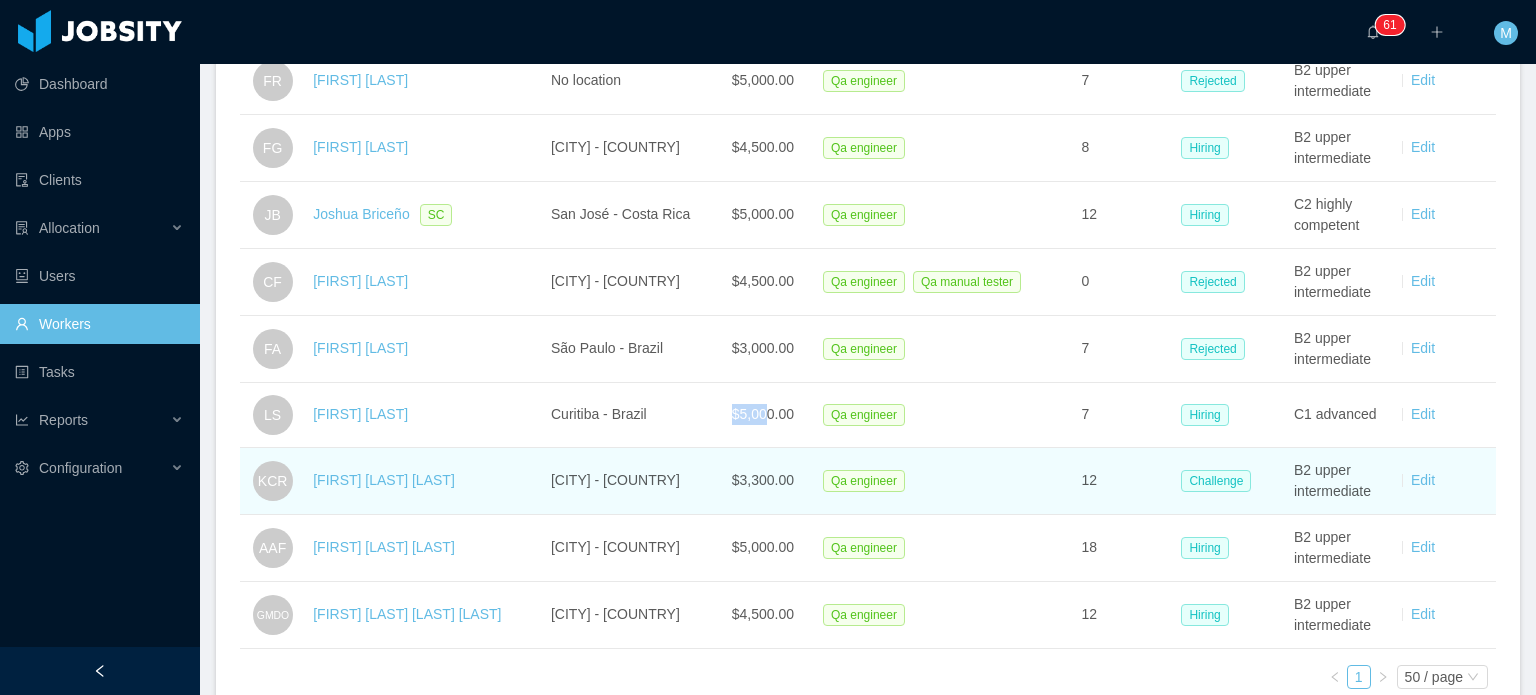 drag, startPoint x: 788, startPoint y: 427, endPoint x: 817, endPoint y: 479, distance: 59.5399 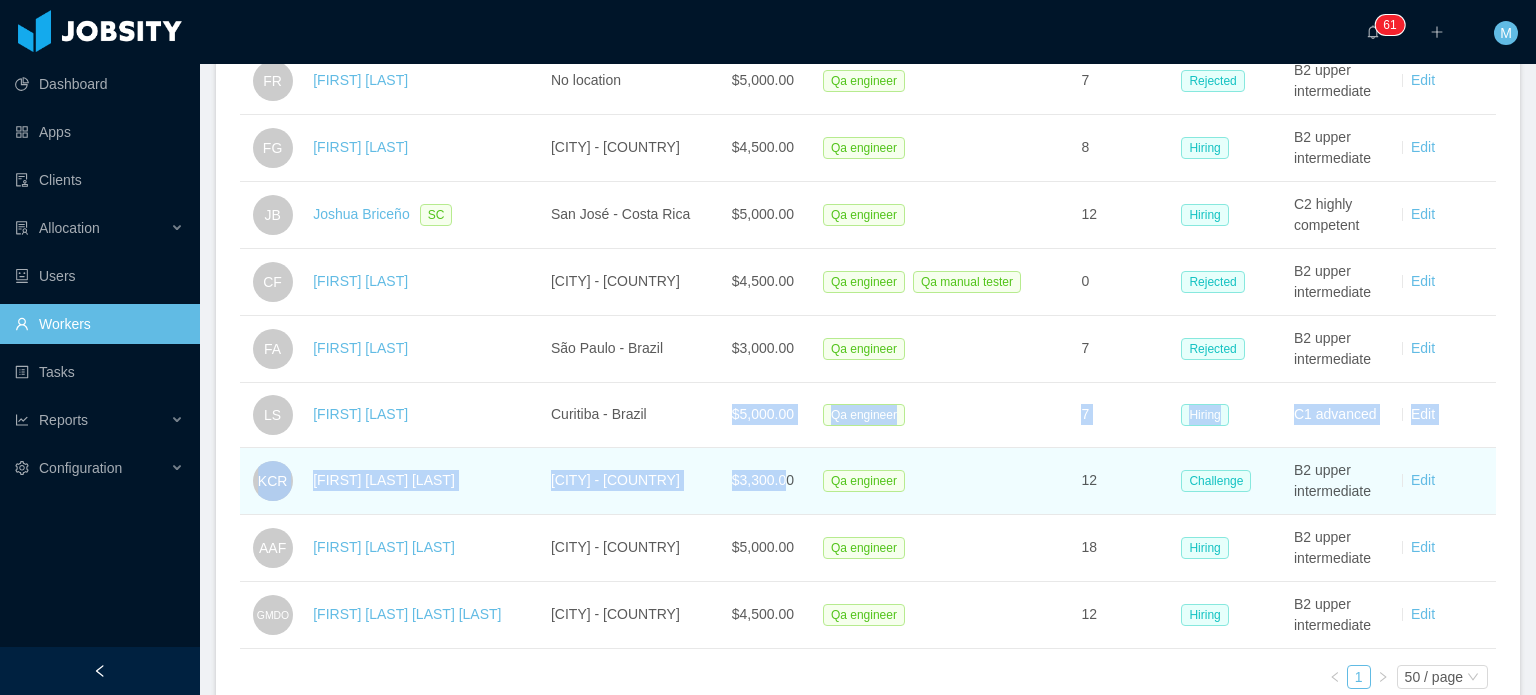 click on "DK [FIRST] [LAST] [CITY] - [COUNTRY] $[MONEY] [JOB] [NUMBER] [STATUS] [LEVEL] Edit RF [FIRST] [LAST] [CITY] - [COUNTRY] $[MONEY] [JOB] [NUMBER] [STATUS] [LEVEL] Edit PA [FIRST] [LAST] [CITY] - [COUNTRY] $[MONEY] [JOB] [JOB] [NUMBER] [STATUS] [LEVEL] Edit AB [FIRST] [LAST] [CITY] - [COUNTRY] $[MONEY] [JOB] [NUMBER] [STATUS] [LEVEL] Edit FR [FIRST] [LAST] [LOCATION] $[MONEY] [JOB] [NUMBER] [STATUS] [LEVEL] Edit FG [FIRST] [LAST] [CITY] - [COUNTRY] $[MONEY] [JOB] [NUMBER] [STATUS] [LEVEL] Edit JB [FIRST] [LAST] [CITY] - [COUNTRY] $[MONEY] [JOB] [NUMBER] [STATUS] [LEVEL] Edit CF [FIRST] [LAST] [CITY] - [COUNTRY] $[MONEY] [JOB] [JOB] [NUMBER] [STATUS] [LEVEL] Edit FA [FIRST] [LAST] [CITY] - [COUNTRY] $[MONEY] [JOB] [NUMBER] [STATUS] [LEVEL] Edit LS [FIRST] [LAST] [CITY] - [COUNTRY] $[MONEY] [JOB] [NUMBER] [STATUS] [LEVEL] Edit KCR [FIRST] [LAST] [CITY] - [COUNTRY] $[MONEY] [JOB] [NUMBER] [STATUS] [LEVEL] Edit AAF [FIRST] [LAST] [CITY] - [COUNTRY] $[MONEY]" at bounding box center [868, 216] 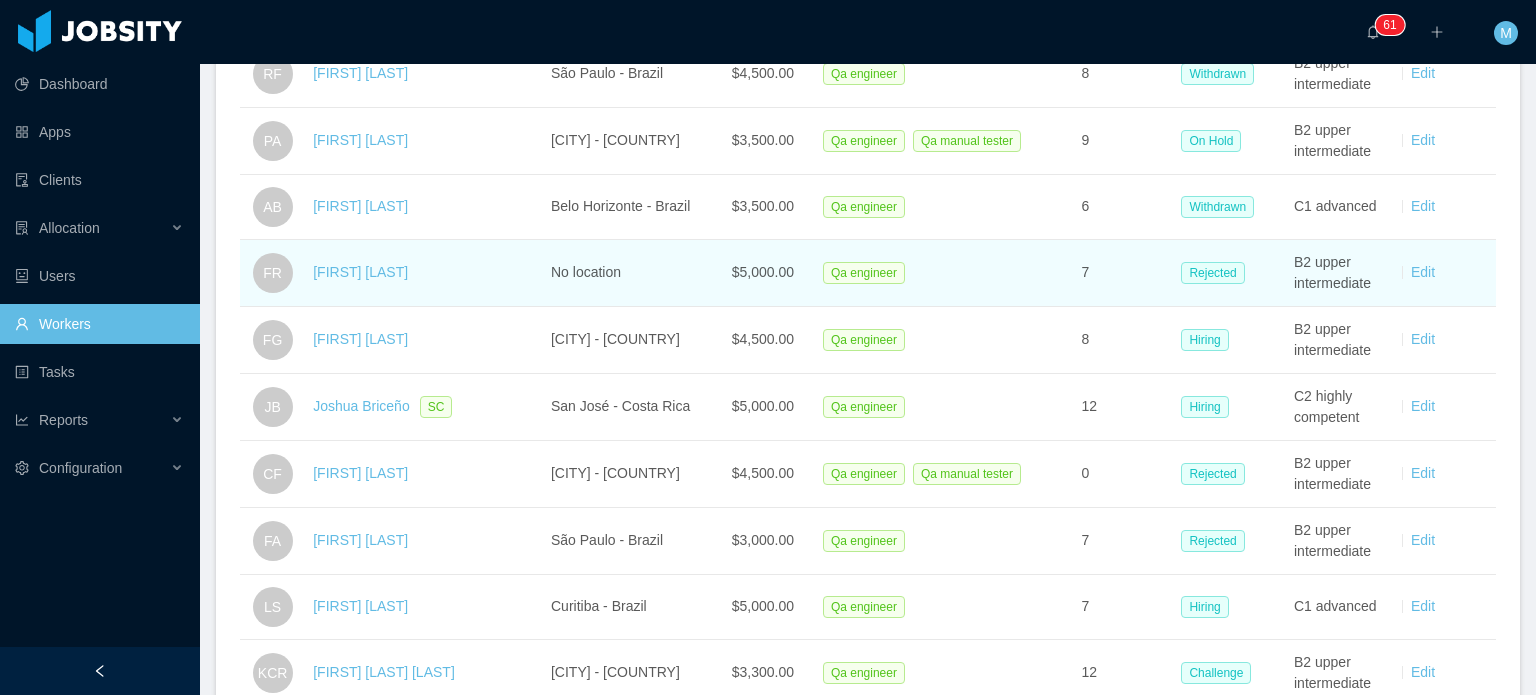 scroll, scrollTop: 361, scrollLeft: 0, axis: vertical 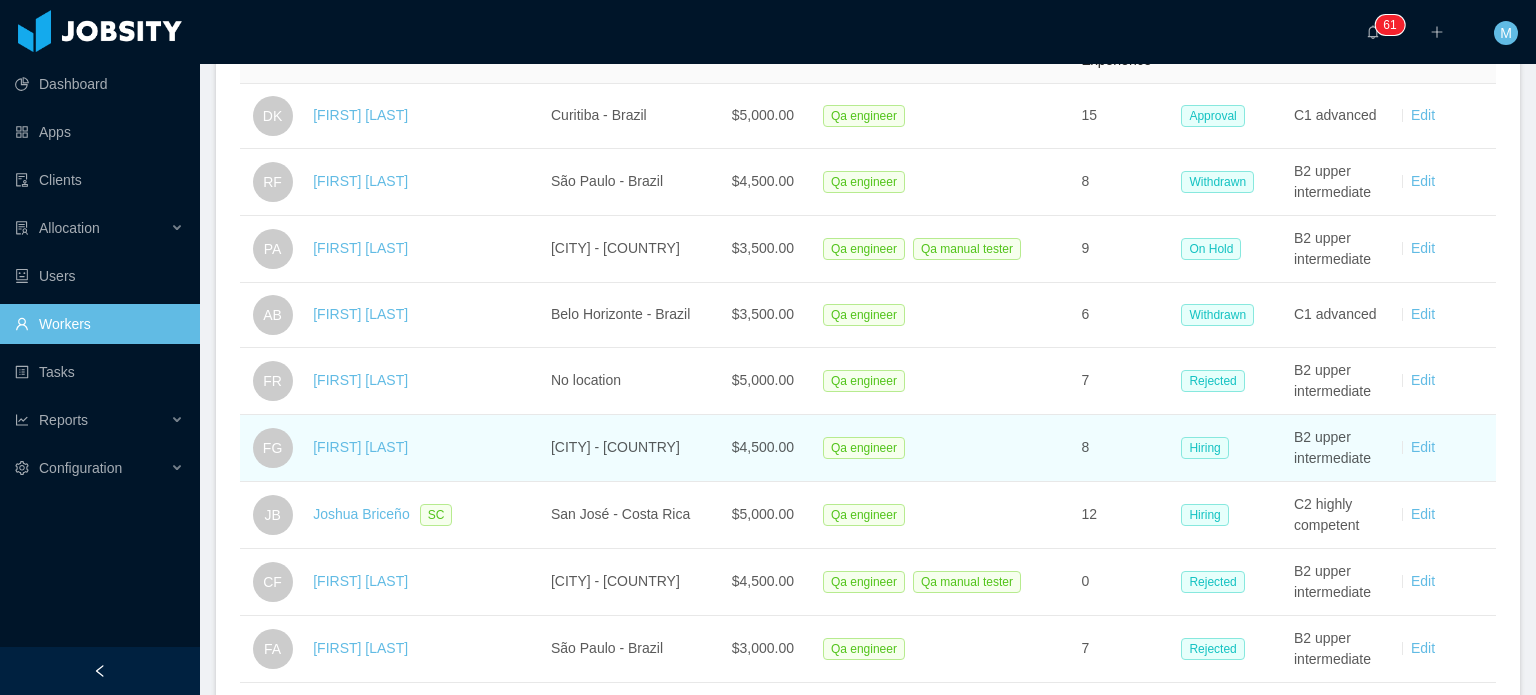 drag, startPoint x: 787, startPoint y: 360, endPoint x: 788, endPoint y: 436, distance: 76.00658 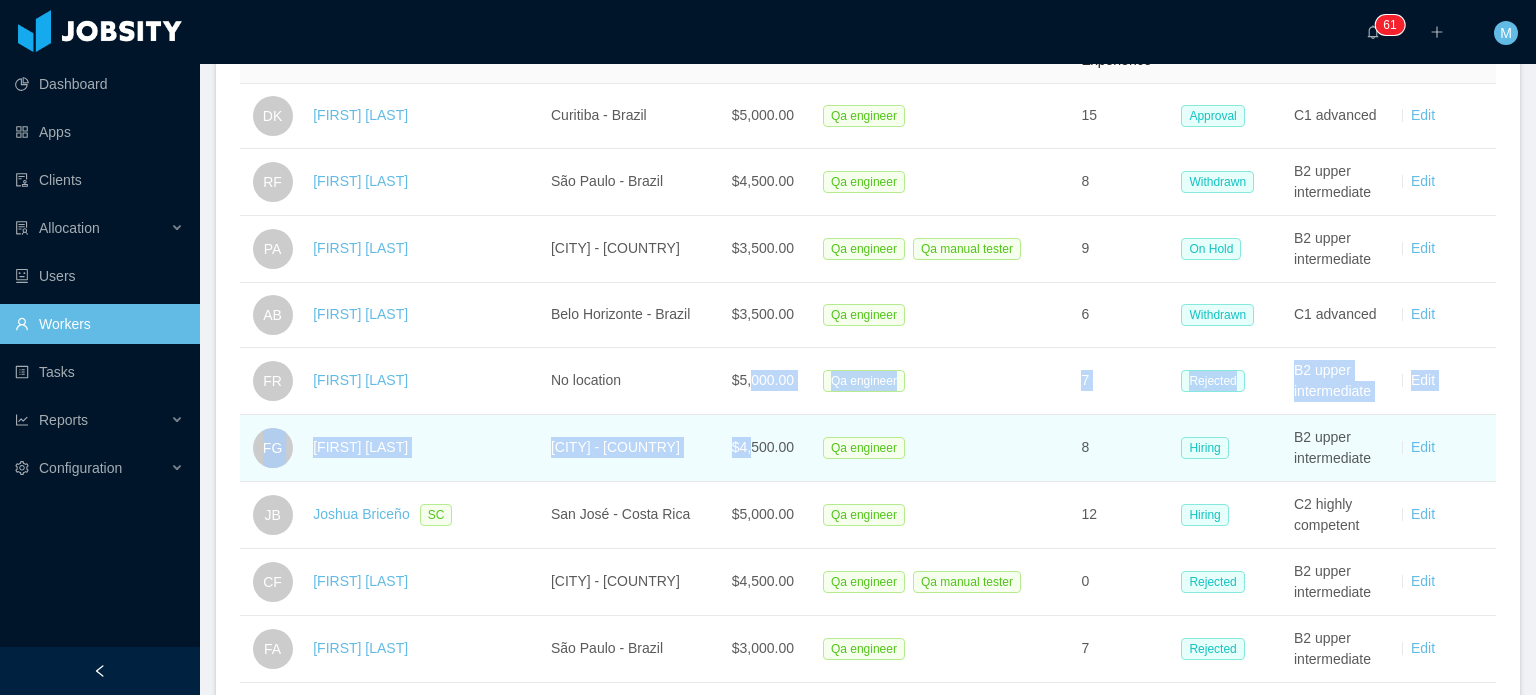 click on "$4,500.00" at bounding box center (763, 447) 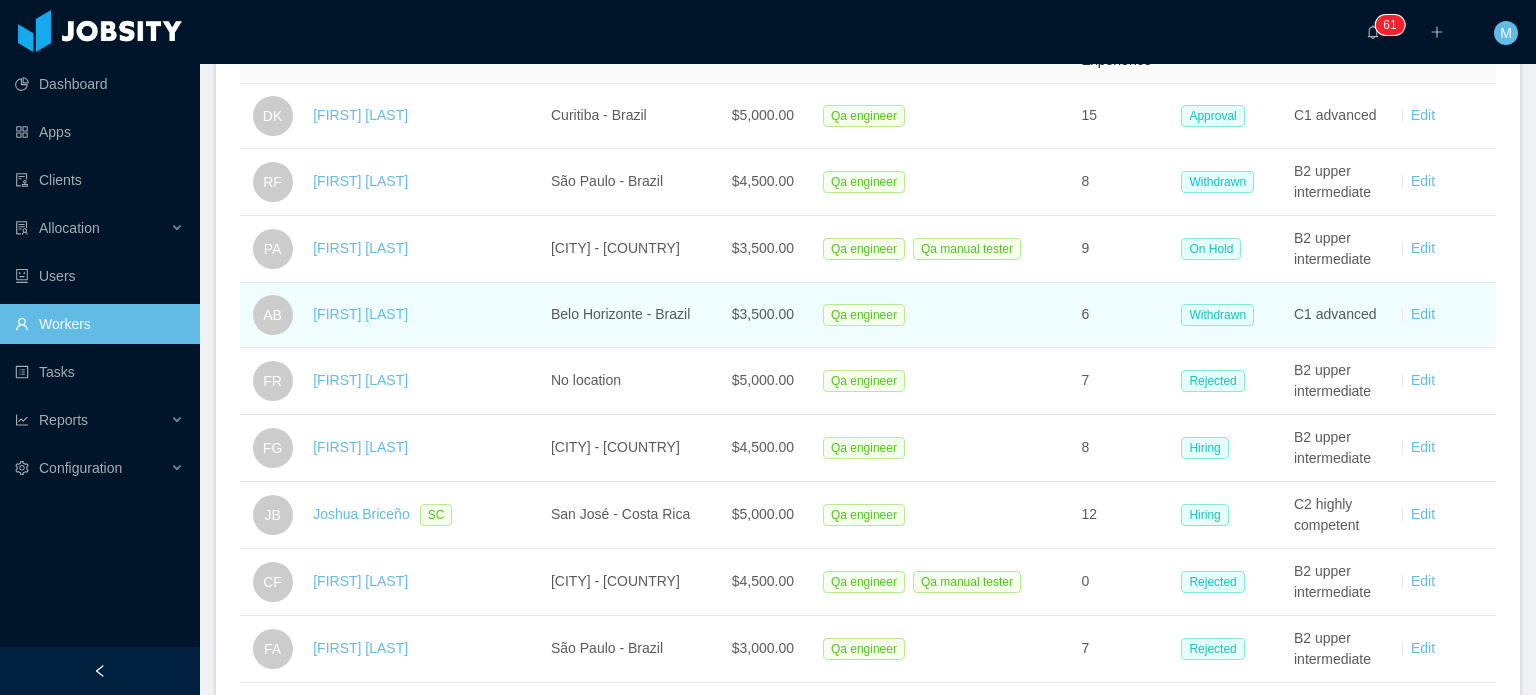 click on "$3,500.00" at bounding box center (763, 314) 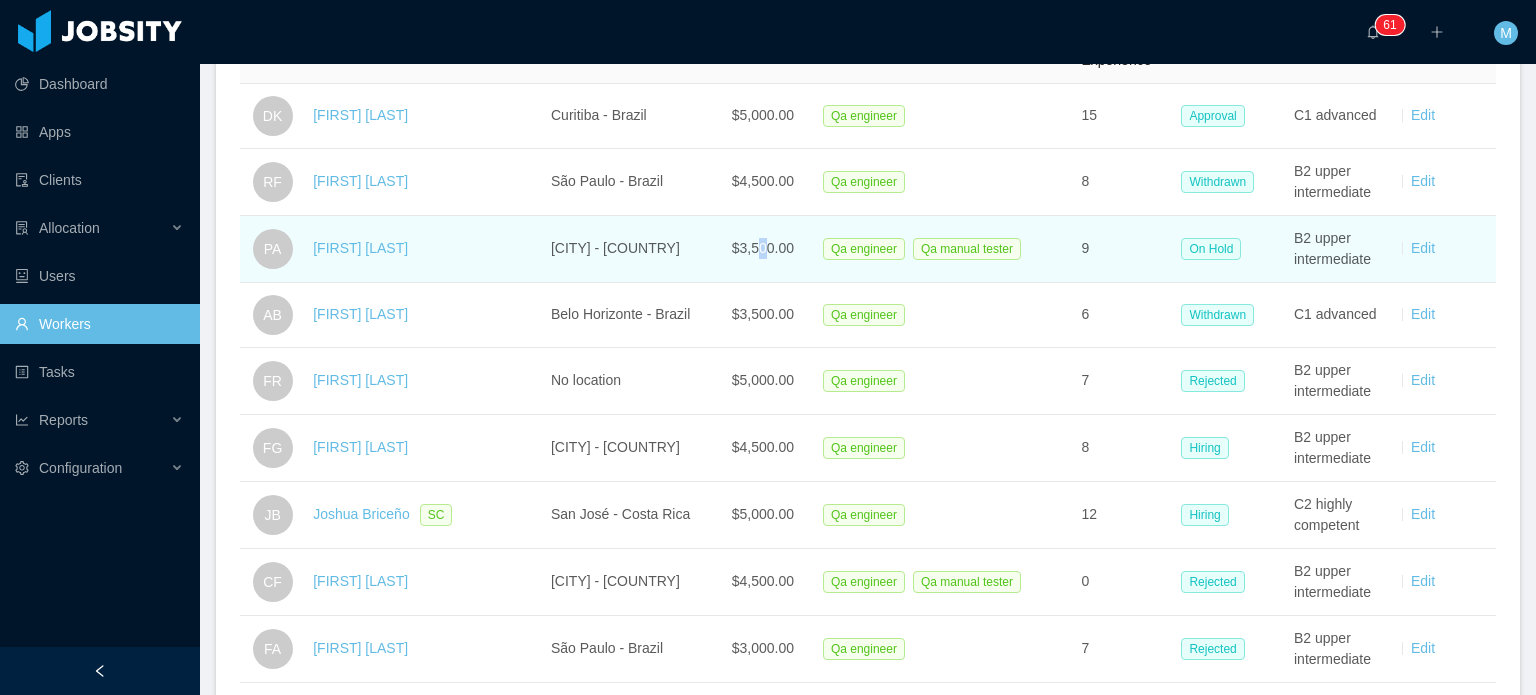 drag, startPoint x: 796, startPoint y: 243, endPoint x: 793, endPoint y: 279, distance: 36.124783 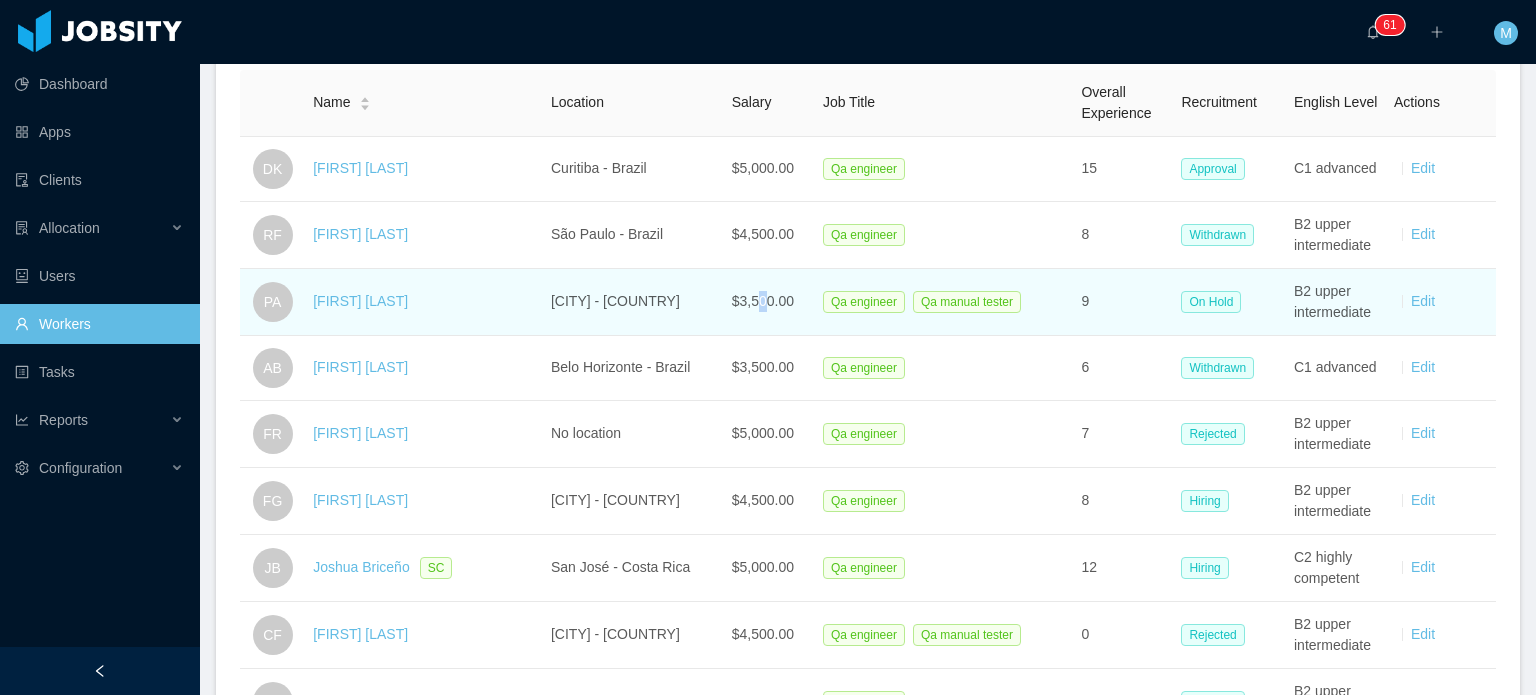 scroll, scrollTop: 161, scrollLeft: 0, axis: vertical 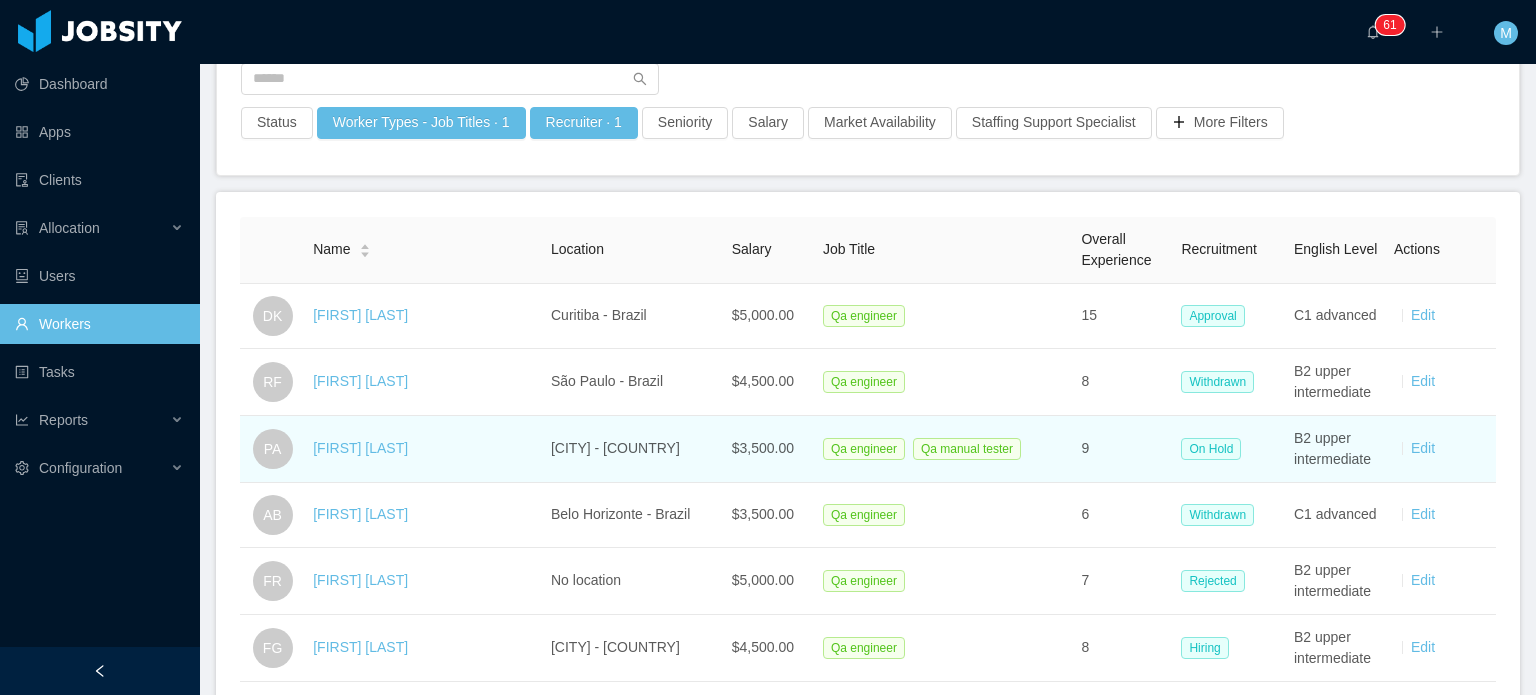 click on "$4,500.00" at bounding box center [769, 382] 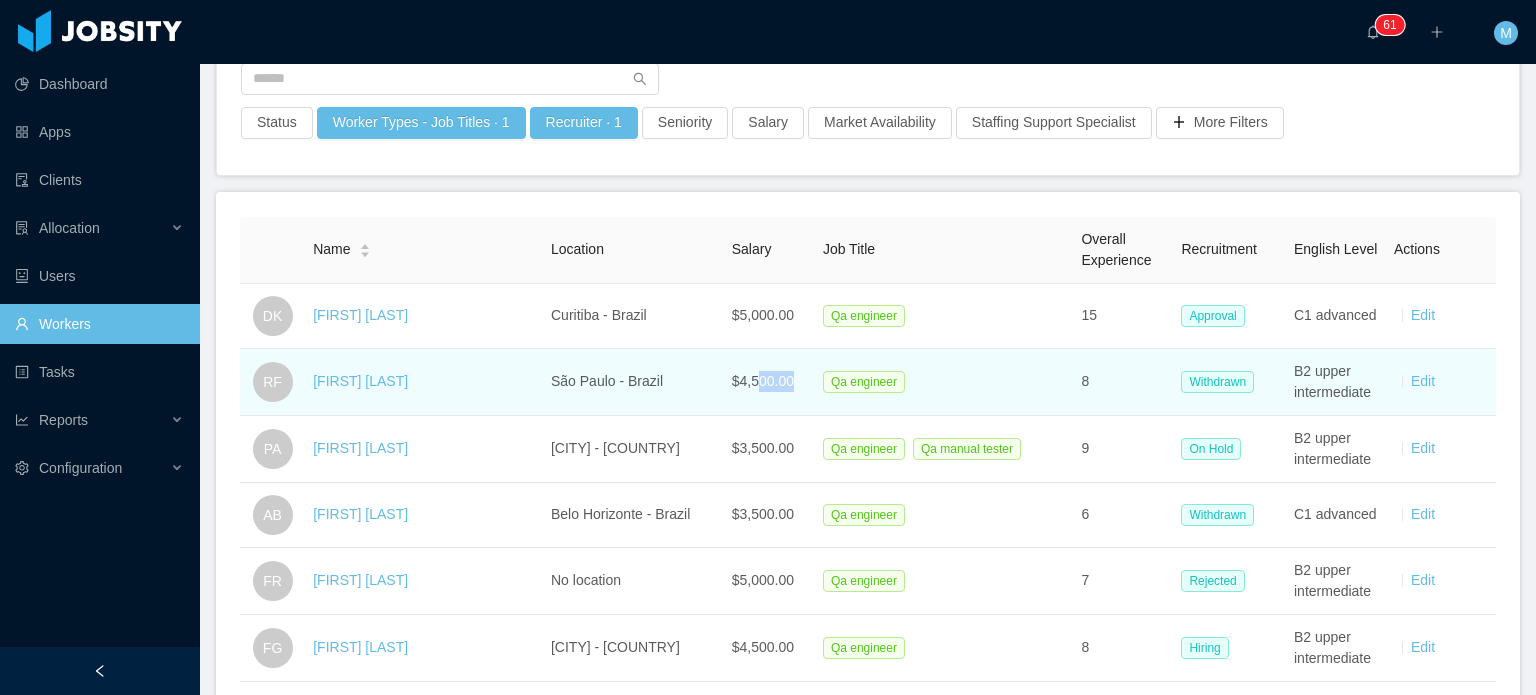 drag, startPoint x: 793, startPoint y: 351, endPoint x: 868, endPoint y: 353, distance: 75.026665 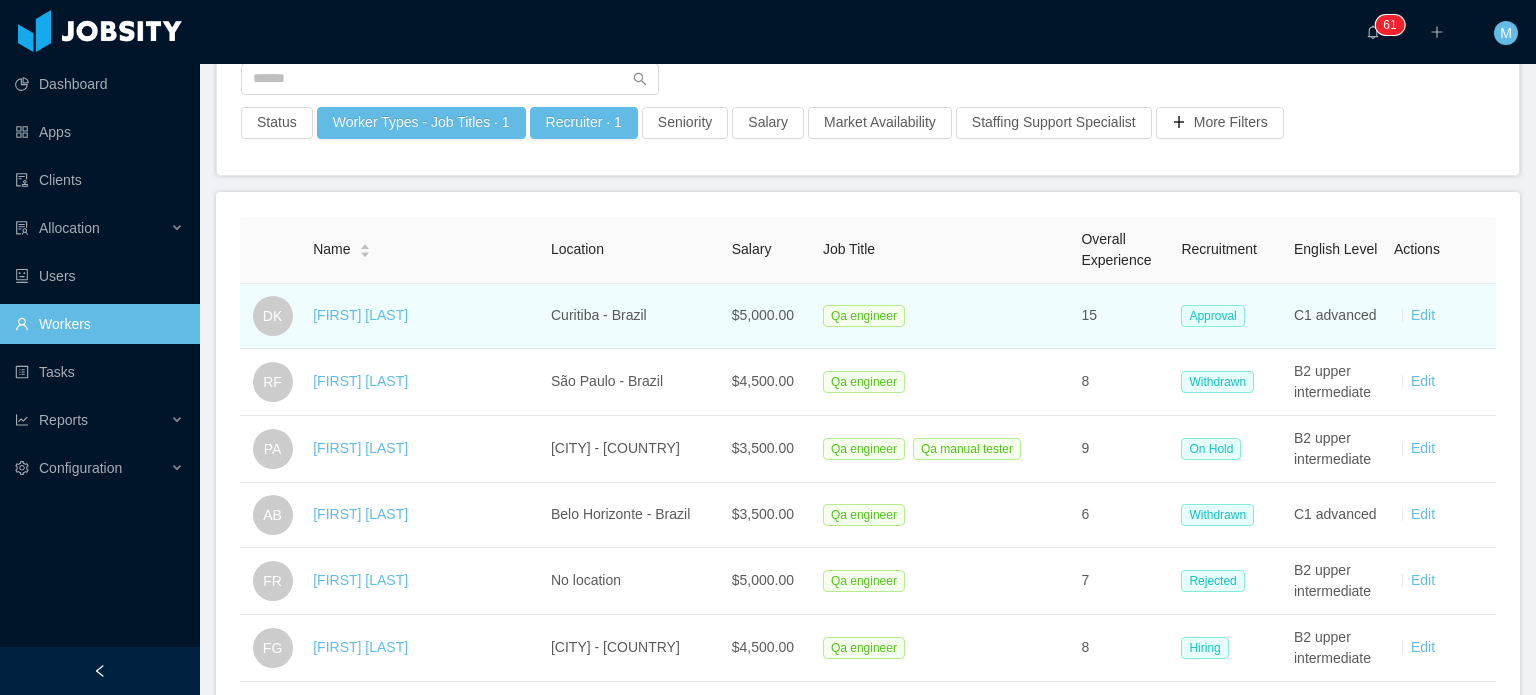 drag, startPoint x: 735, startPoint y: 317, endPoint x: 785, endPoint y: 319, distance: 50.039986 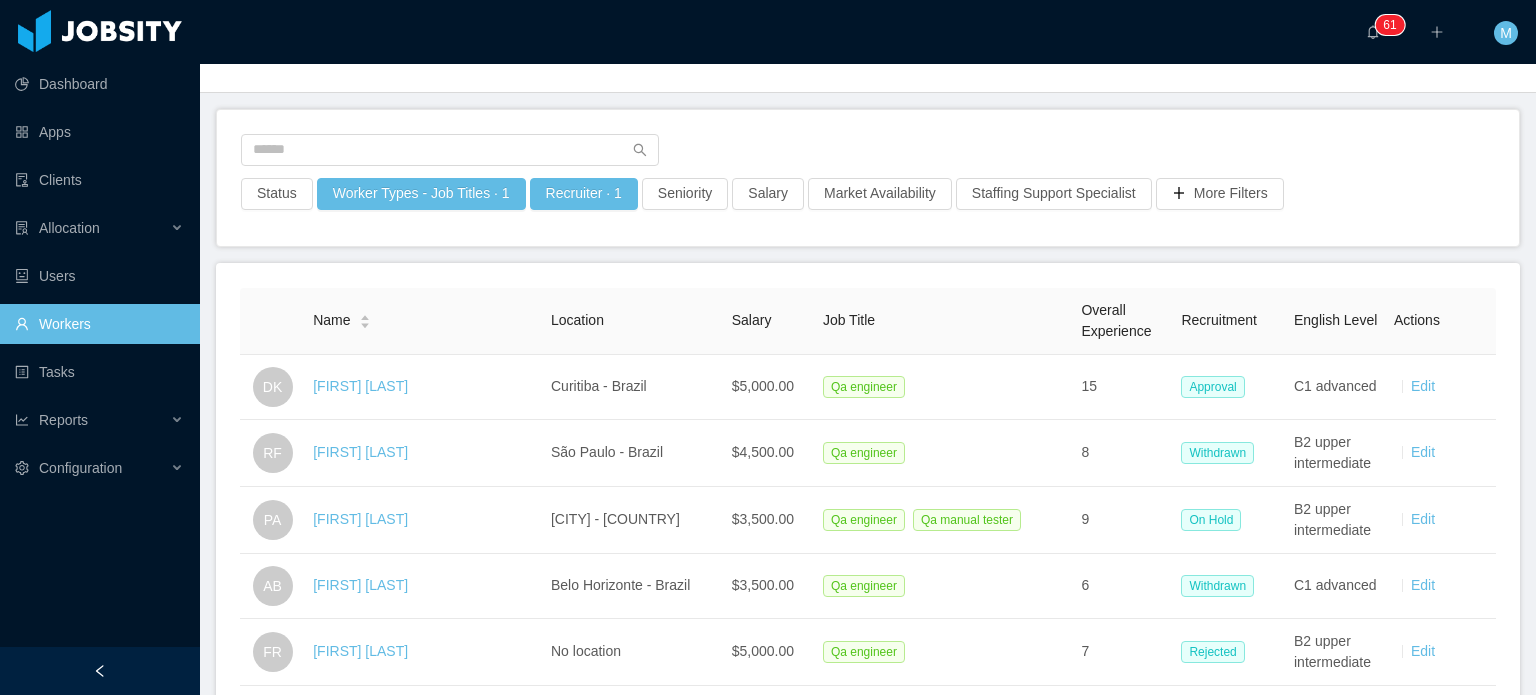 scroll, scrollTop: 0, scrollLeft: 0, axis: both 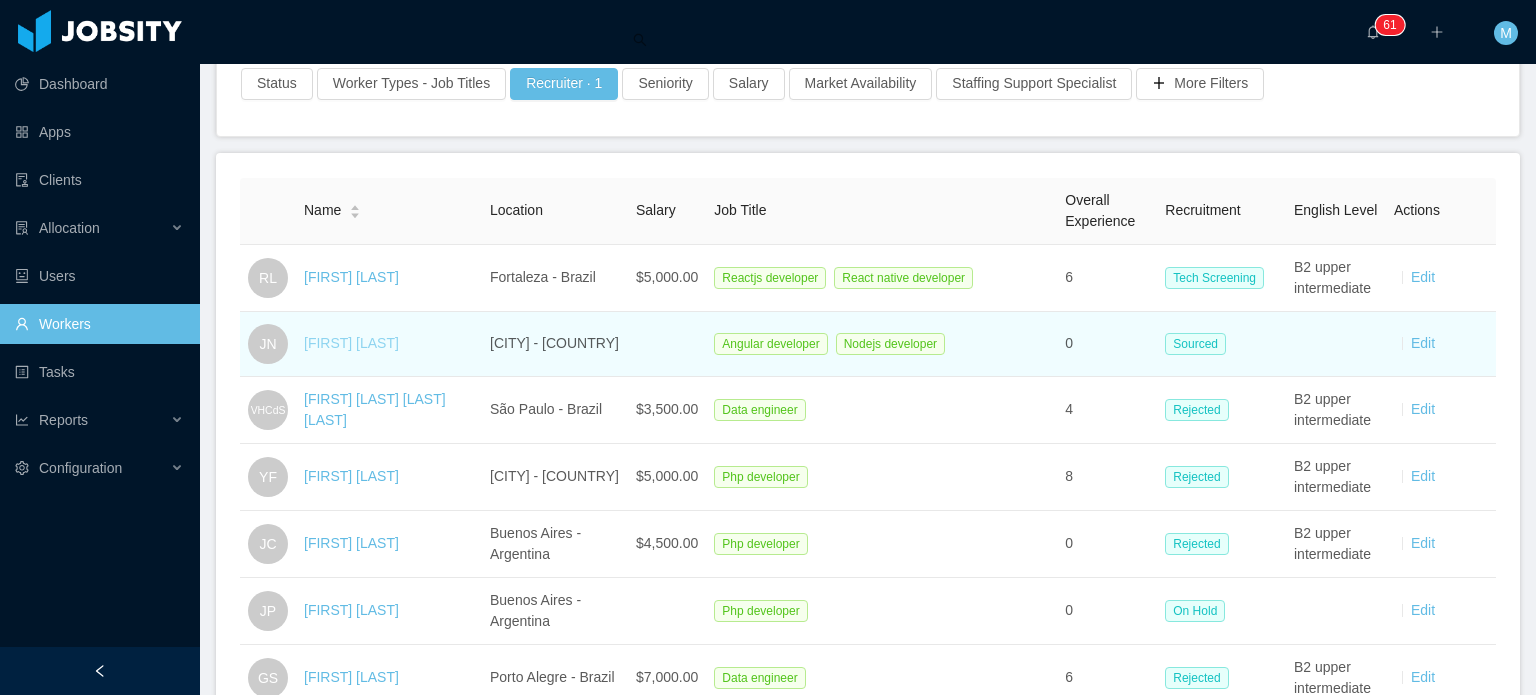 click on "[FIRST] [LAST]" at bounding box center (351, 343) 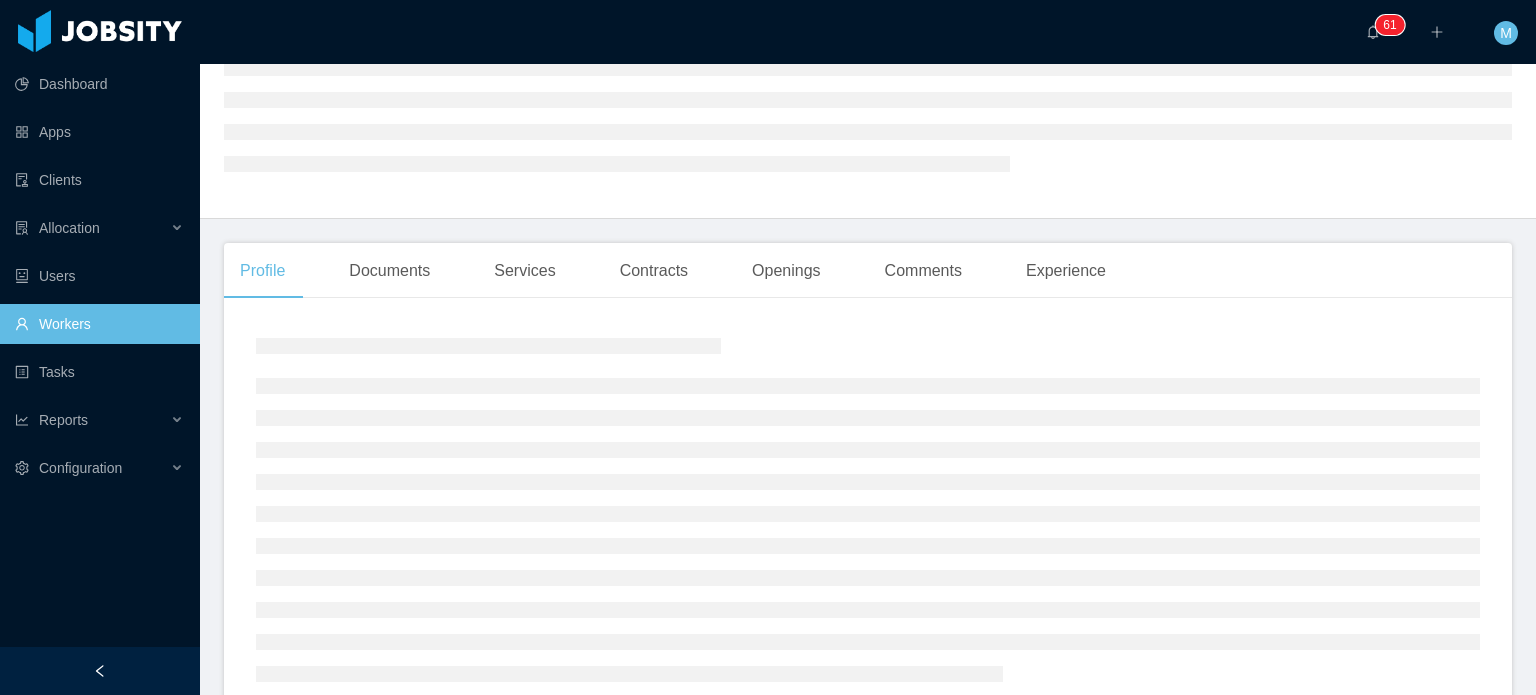 scroll, scrollTop: 0, scrollLeft: 0, axis: both 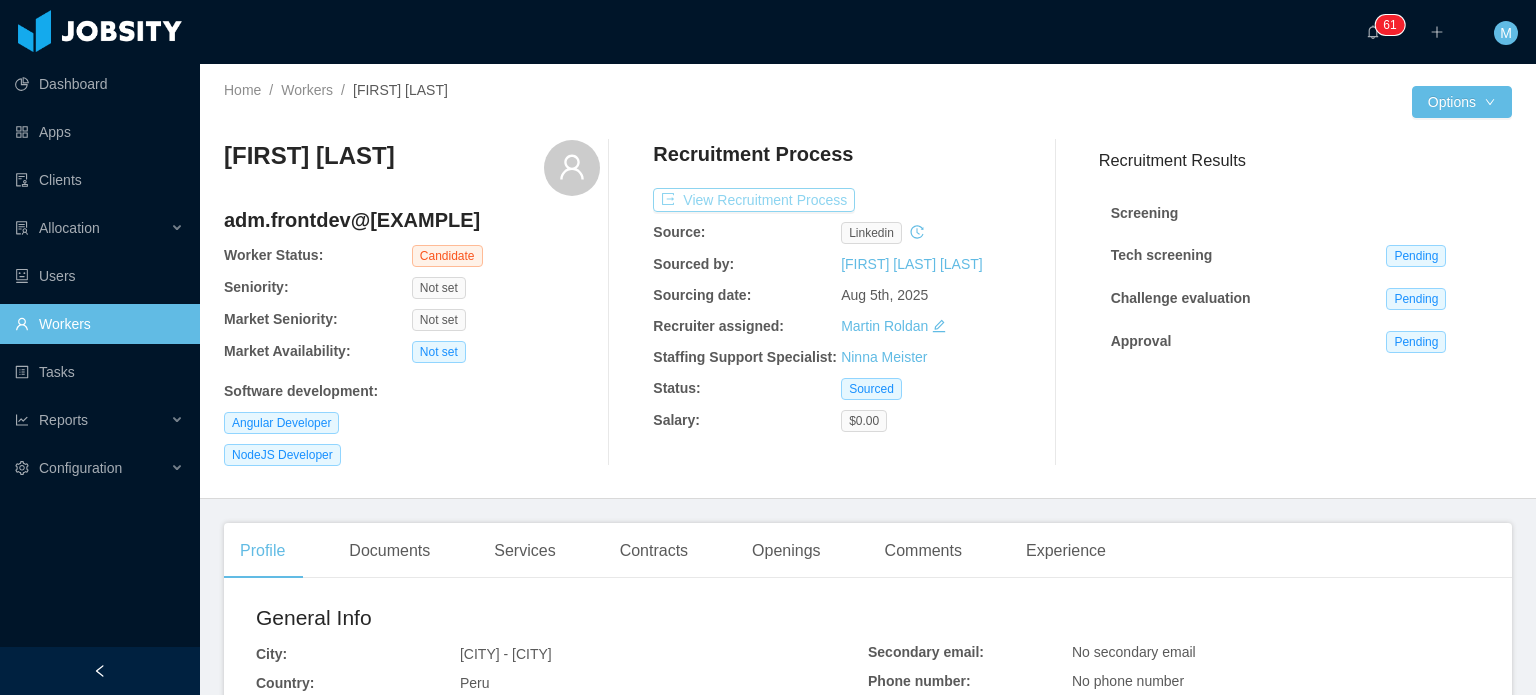 click on "View Recruitment Process" at bounding box center [754, 200] 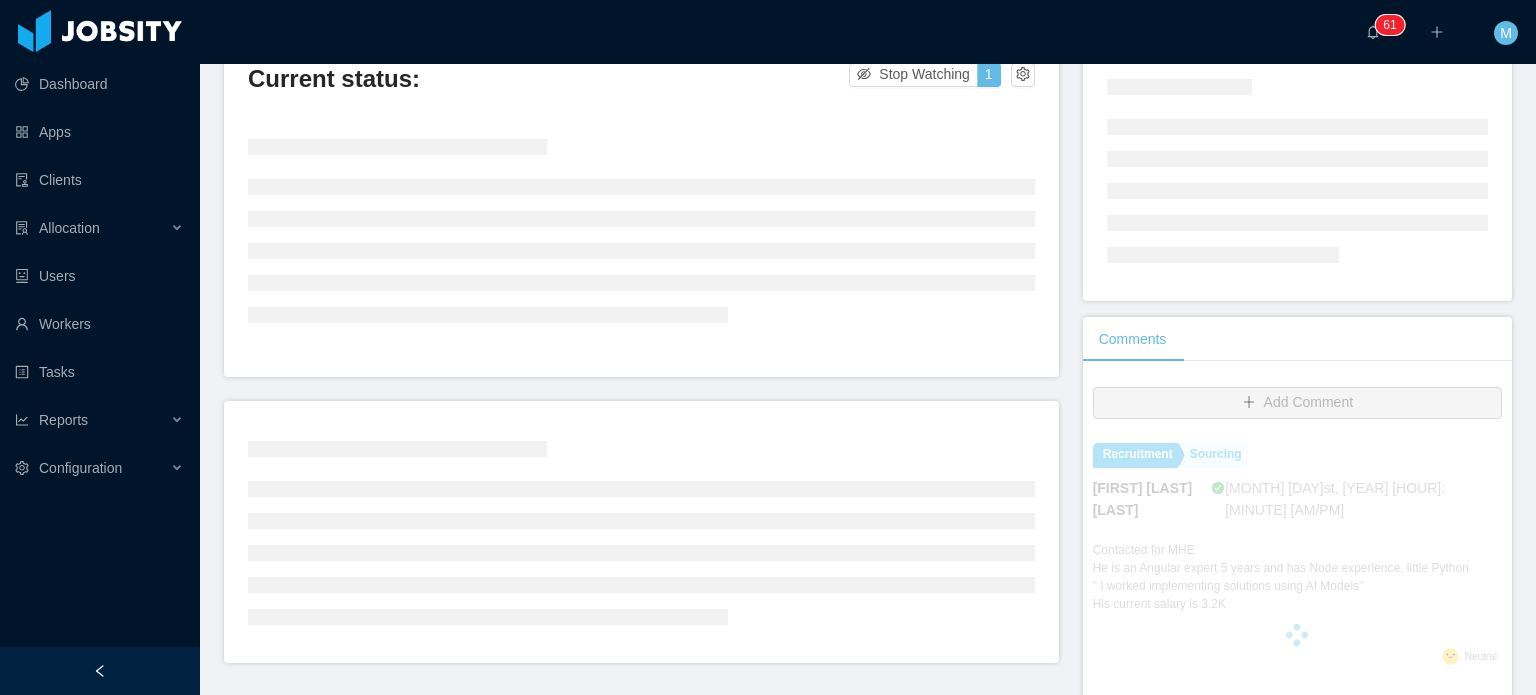scroll, scrollTop: 100, scrollLeft: 0, axis: vertical 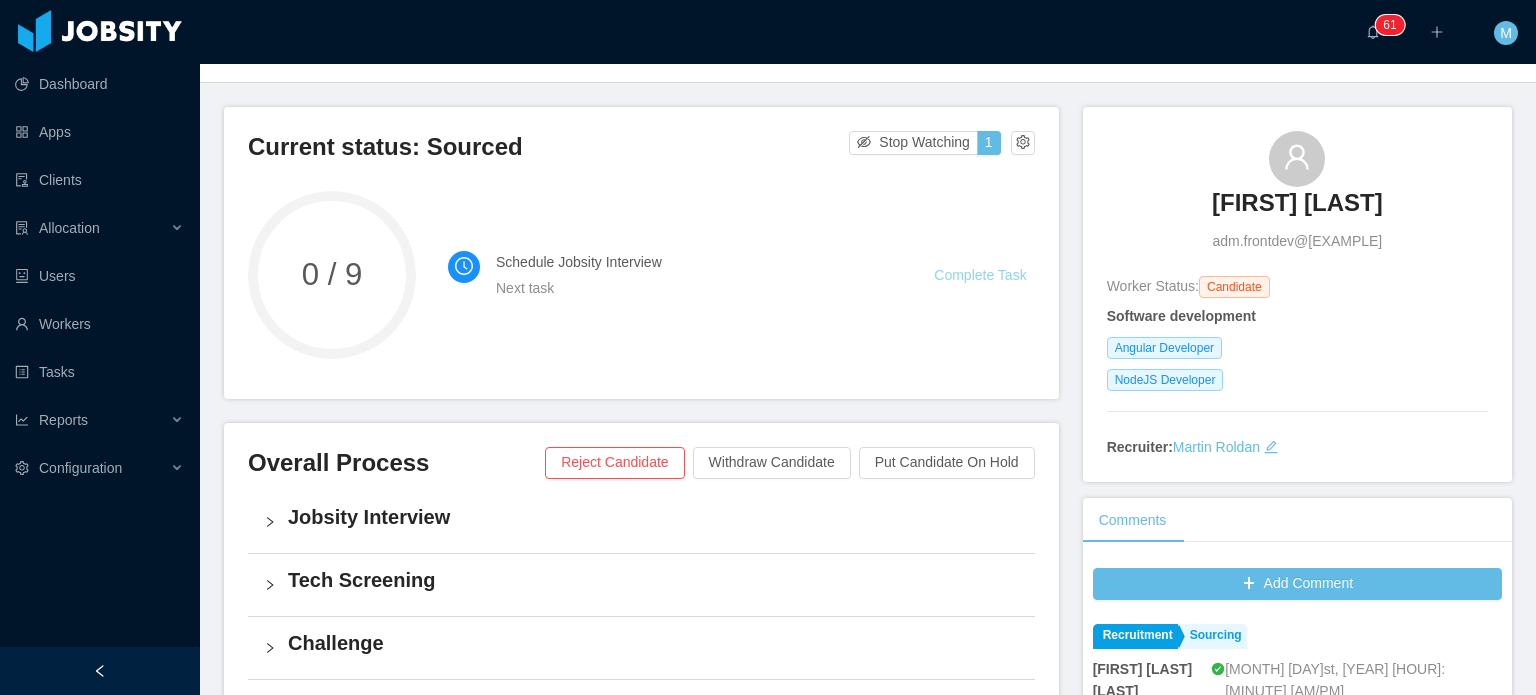 click on "Complete Task" at bounding box center (980, 275) 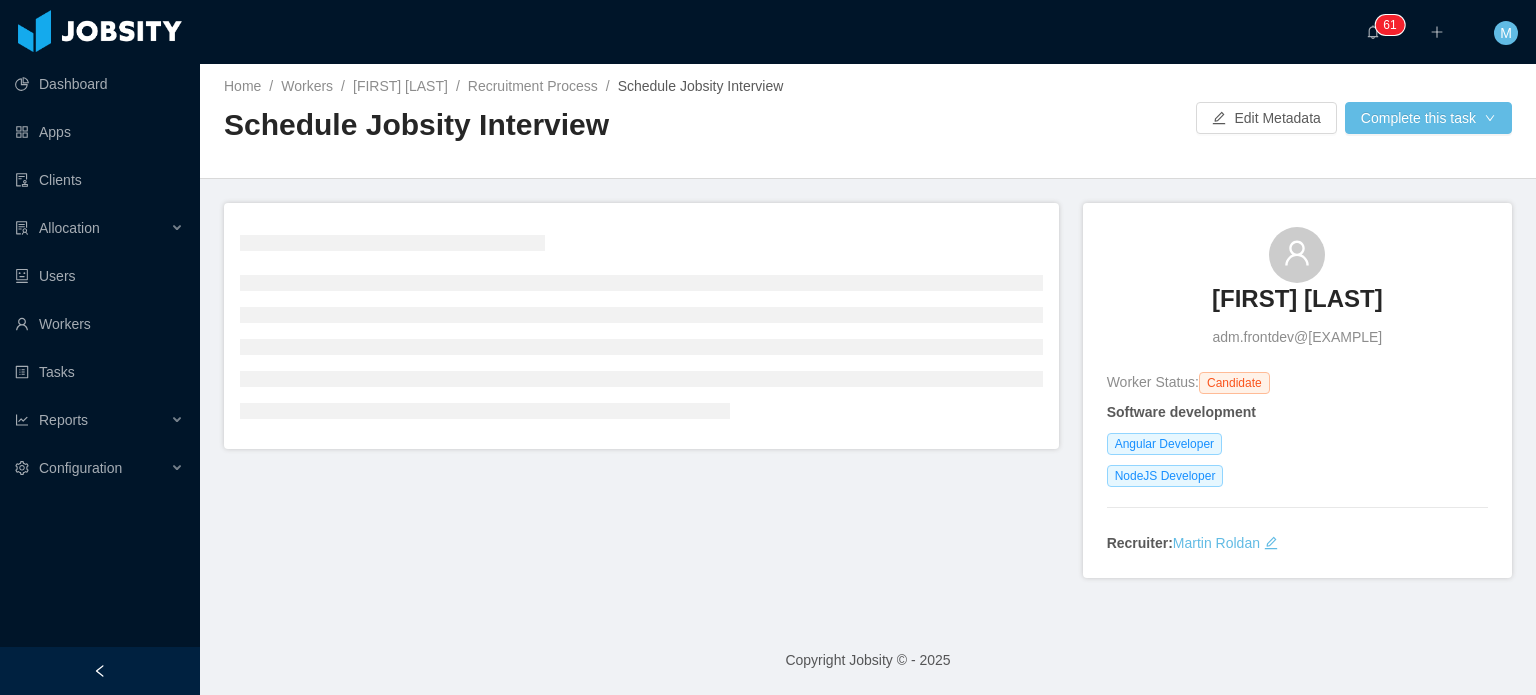 scroll, scrollTop: 0, scrollLeft: 0, axis: both 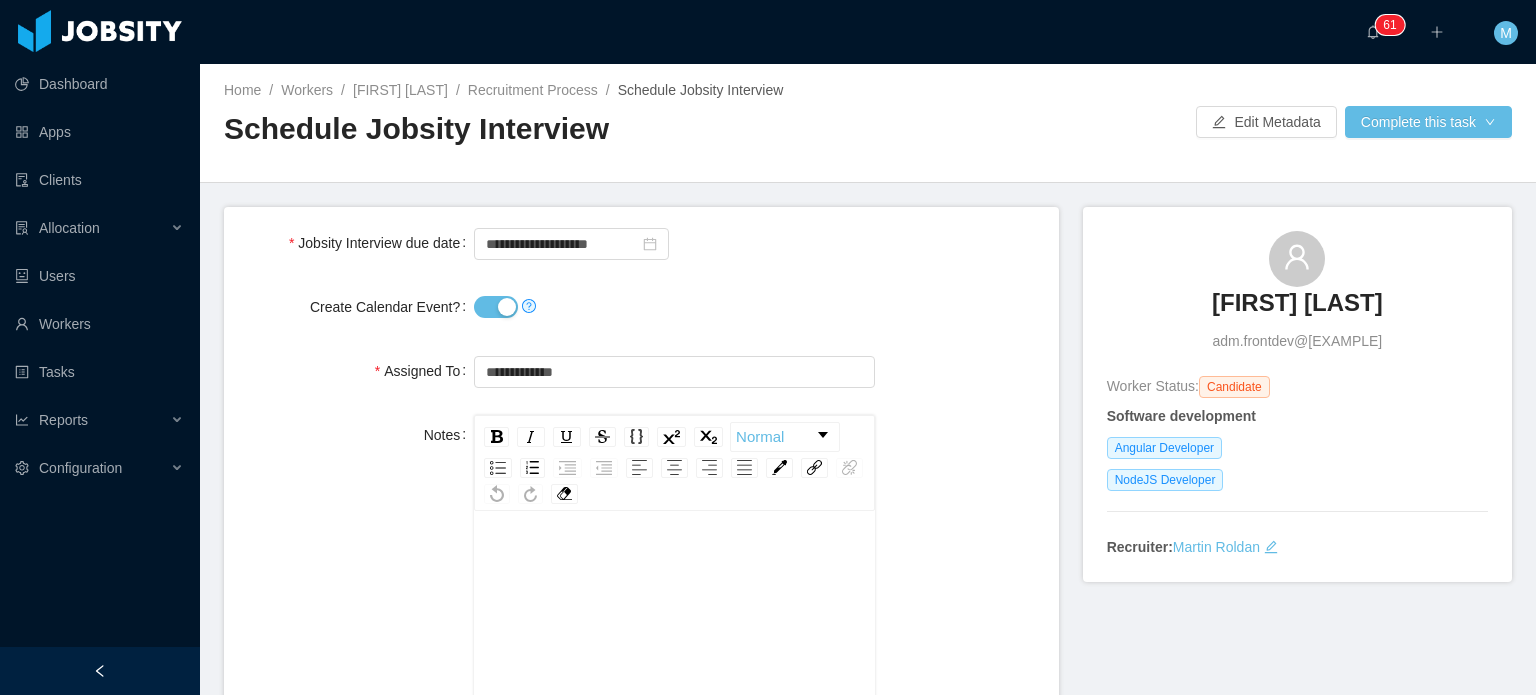 click on "Create Calendar Event?" at bounding box center (496, 307) 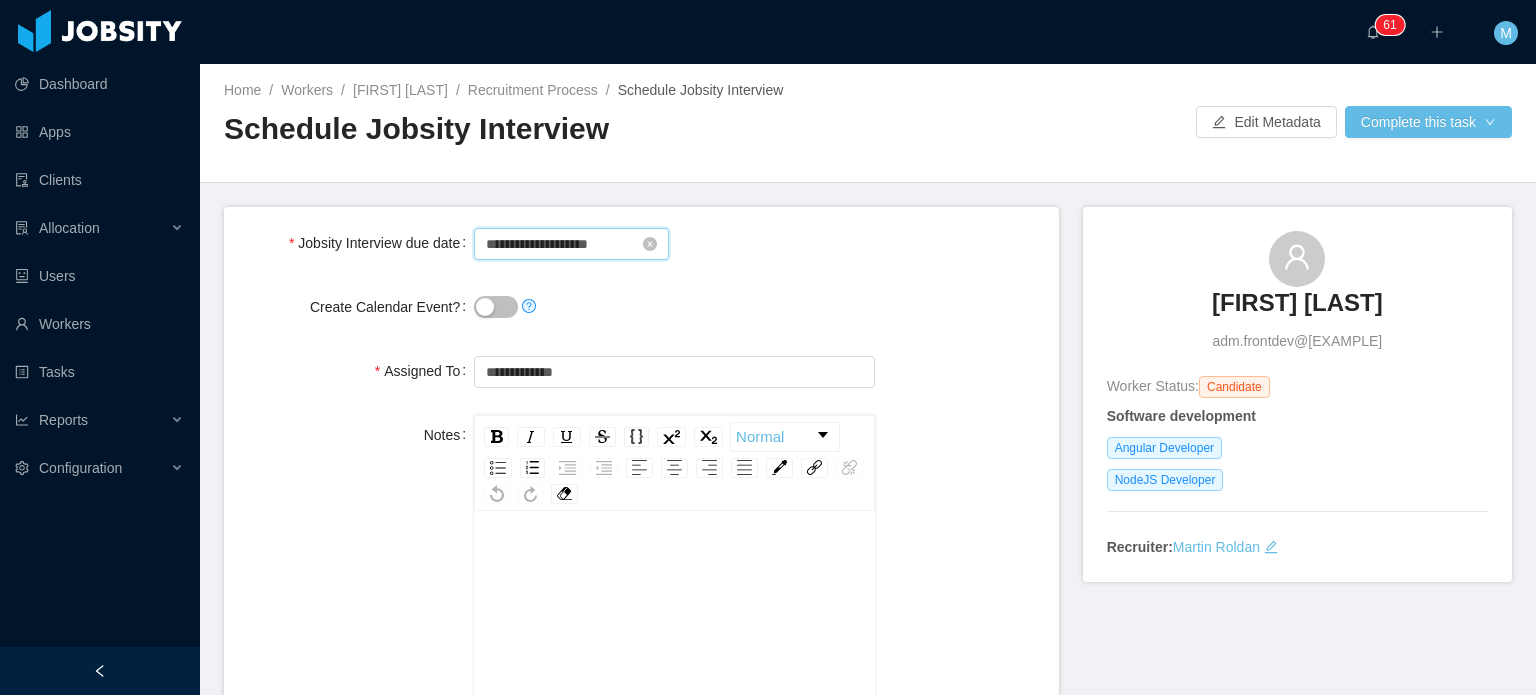 click on "**********" at bounding box center [571, 244] 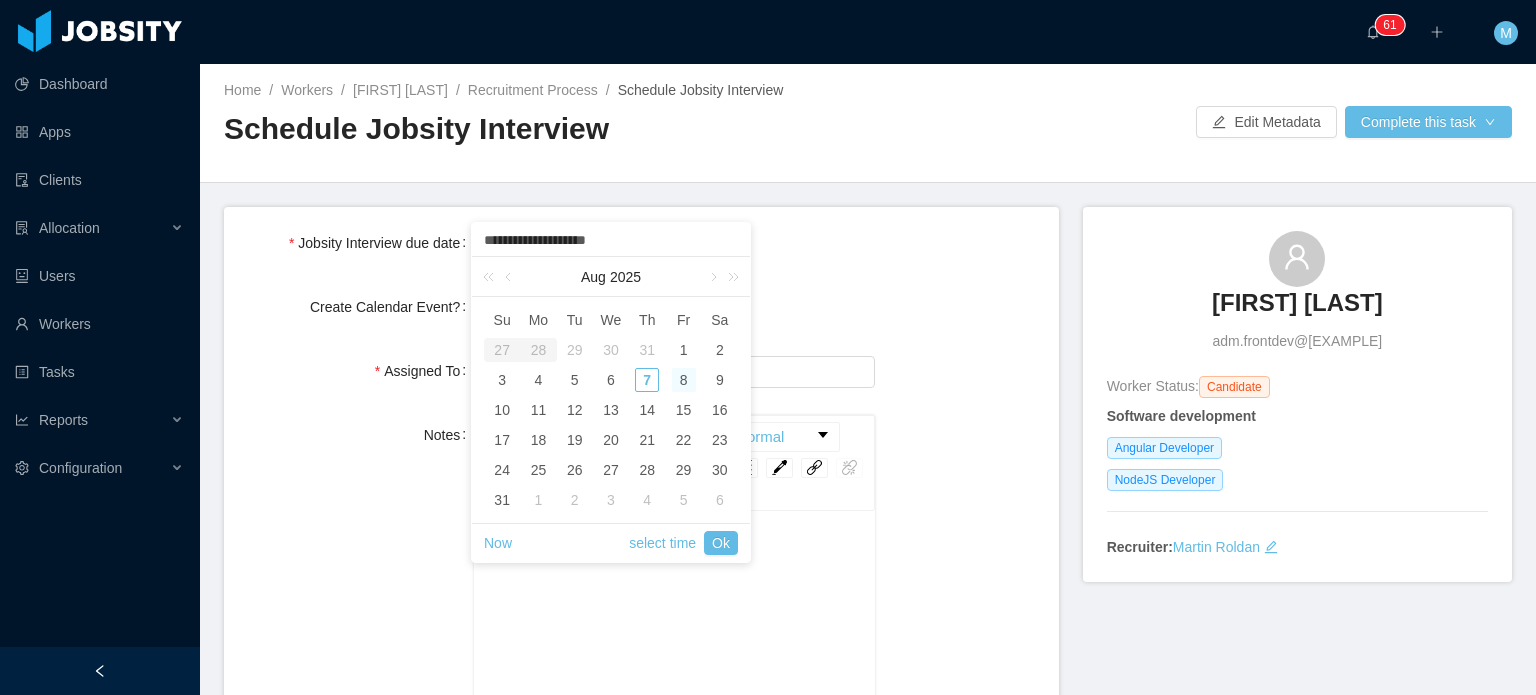 click on "**********" at bounding box center (611, 241) 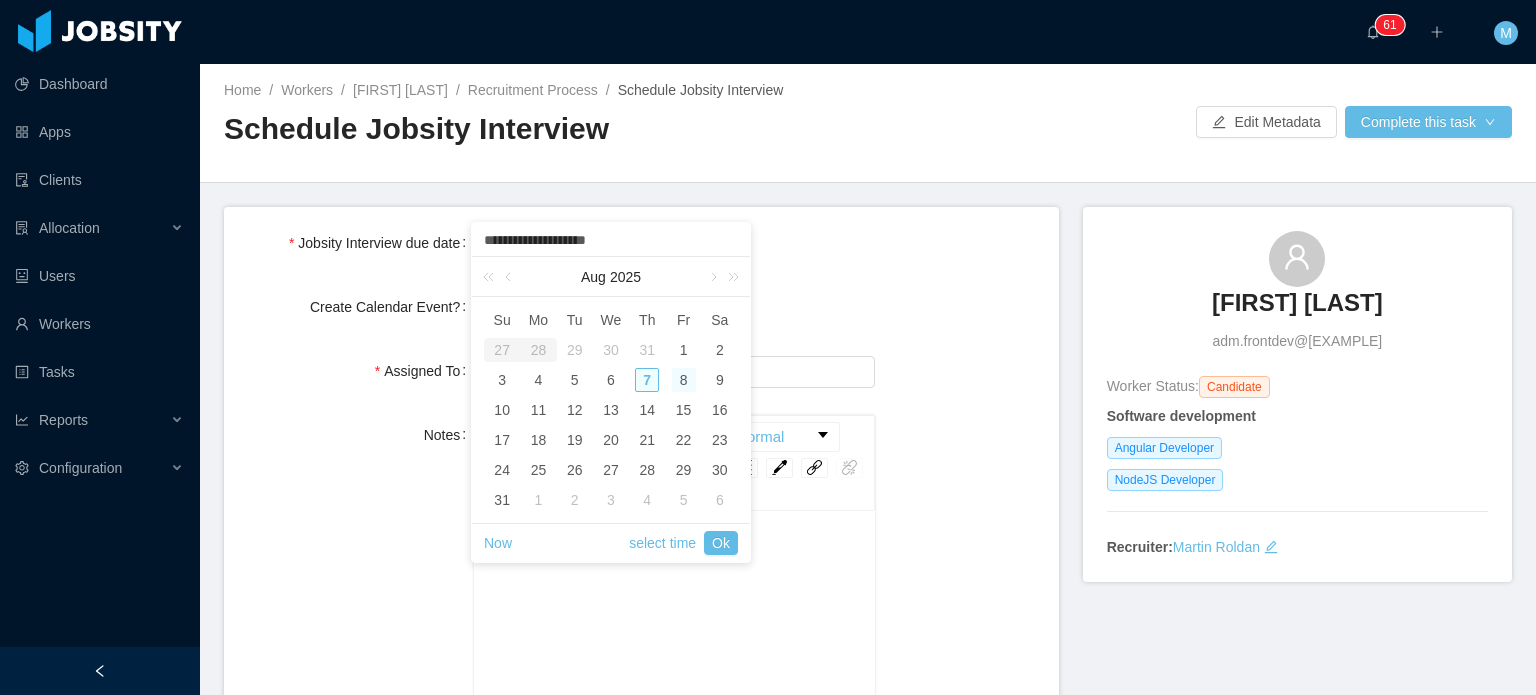 click on "7" at bounding box center [647, 380] 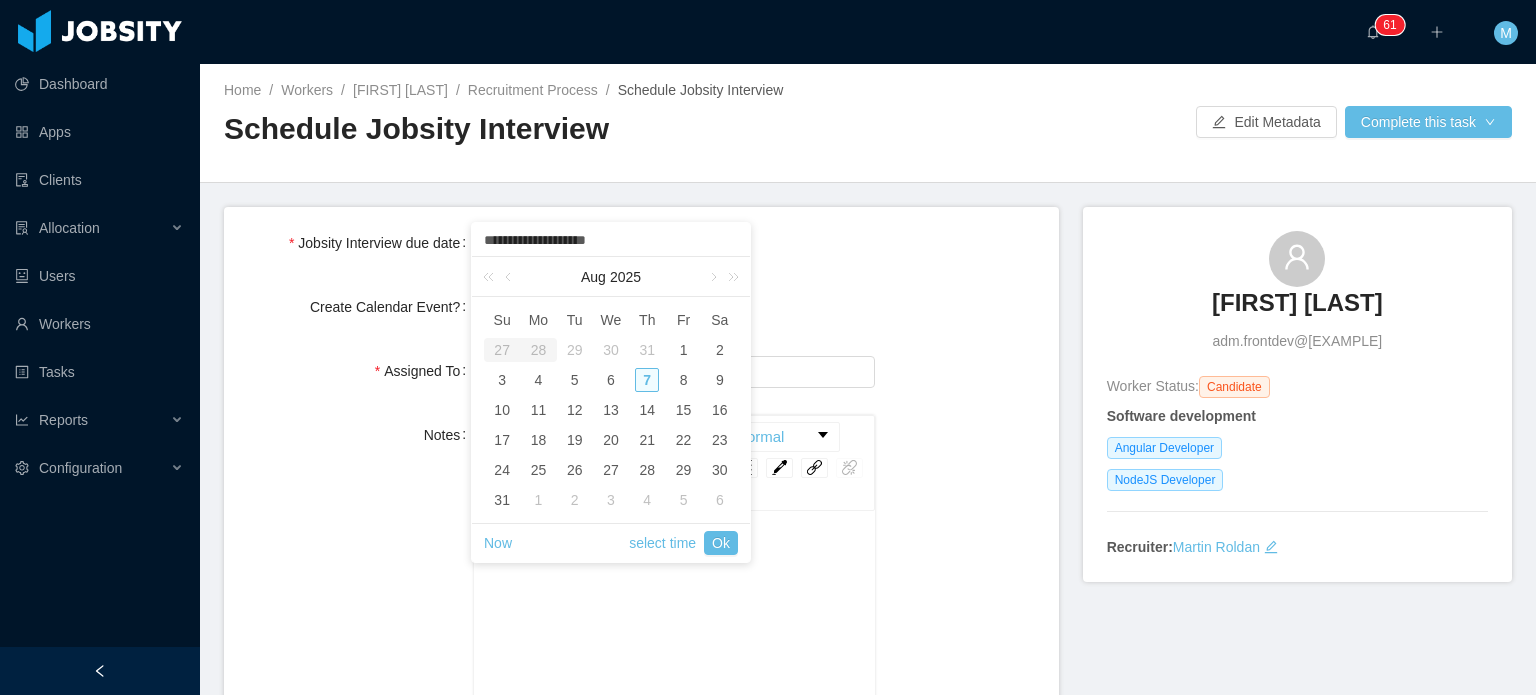 click on "Now select time Ok" at bounding box center [611, 543] 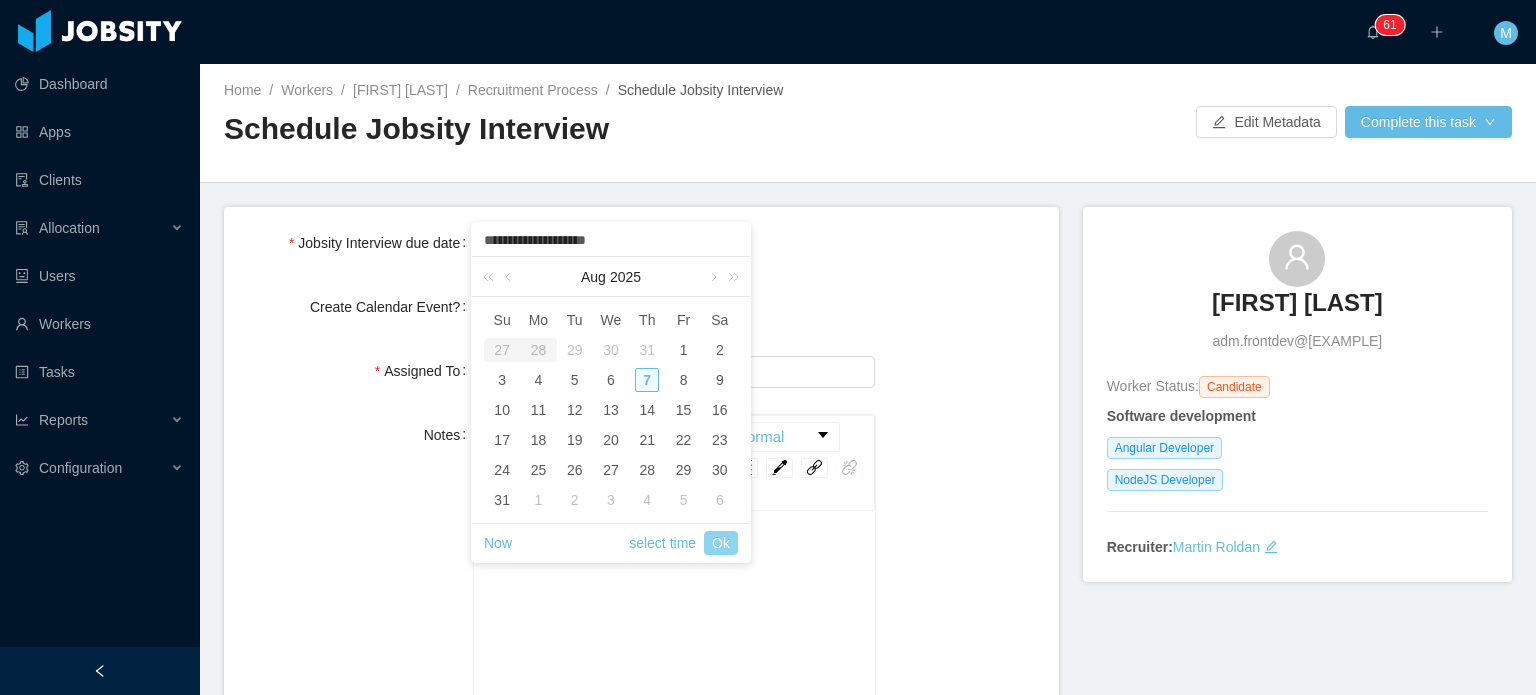 click on "Ok" at bounding box center (721, 543) 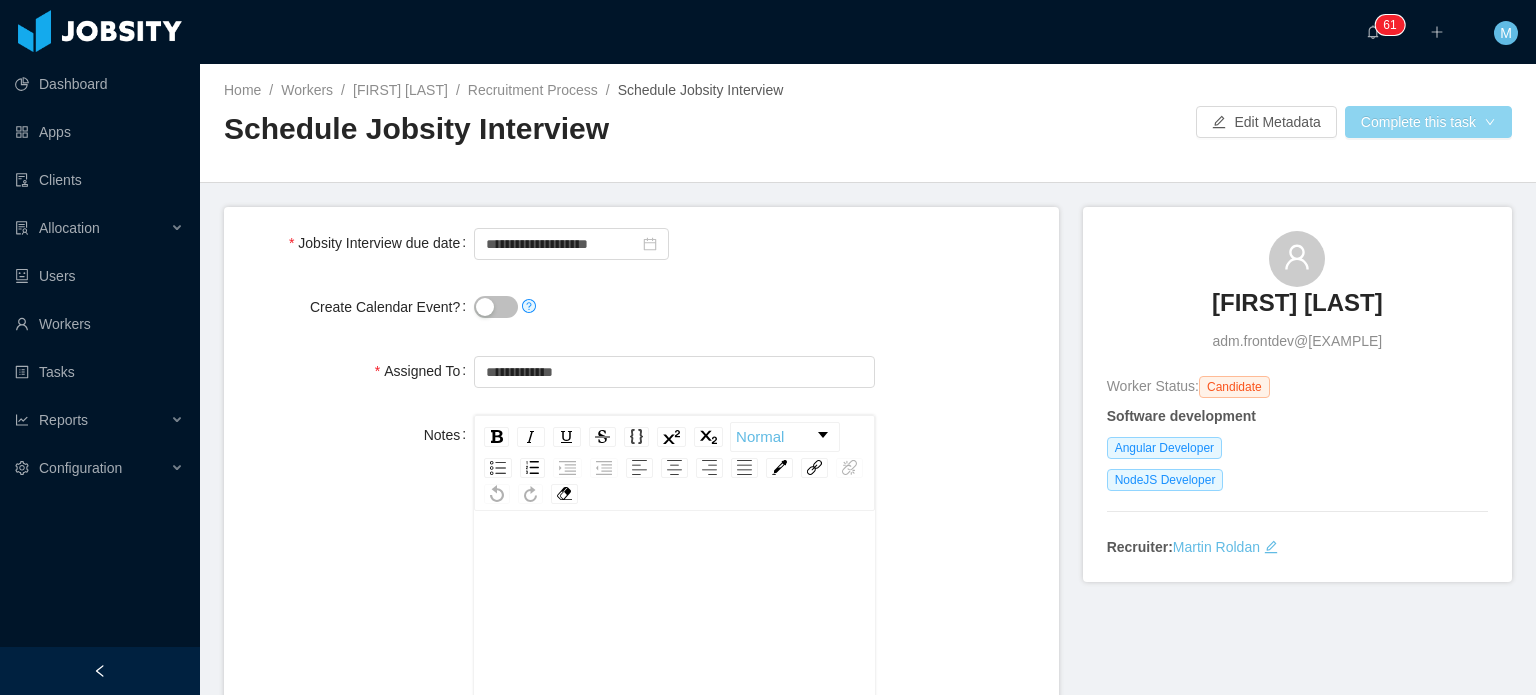 click on "Complete this task" at bounding box center [1428, 122] 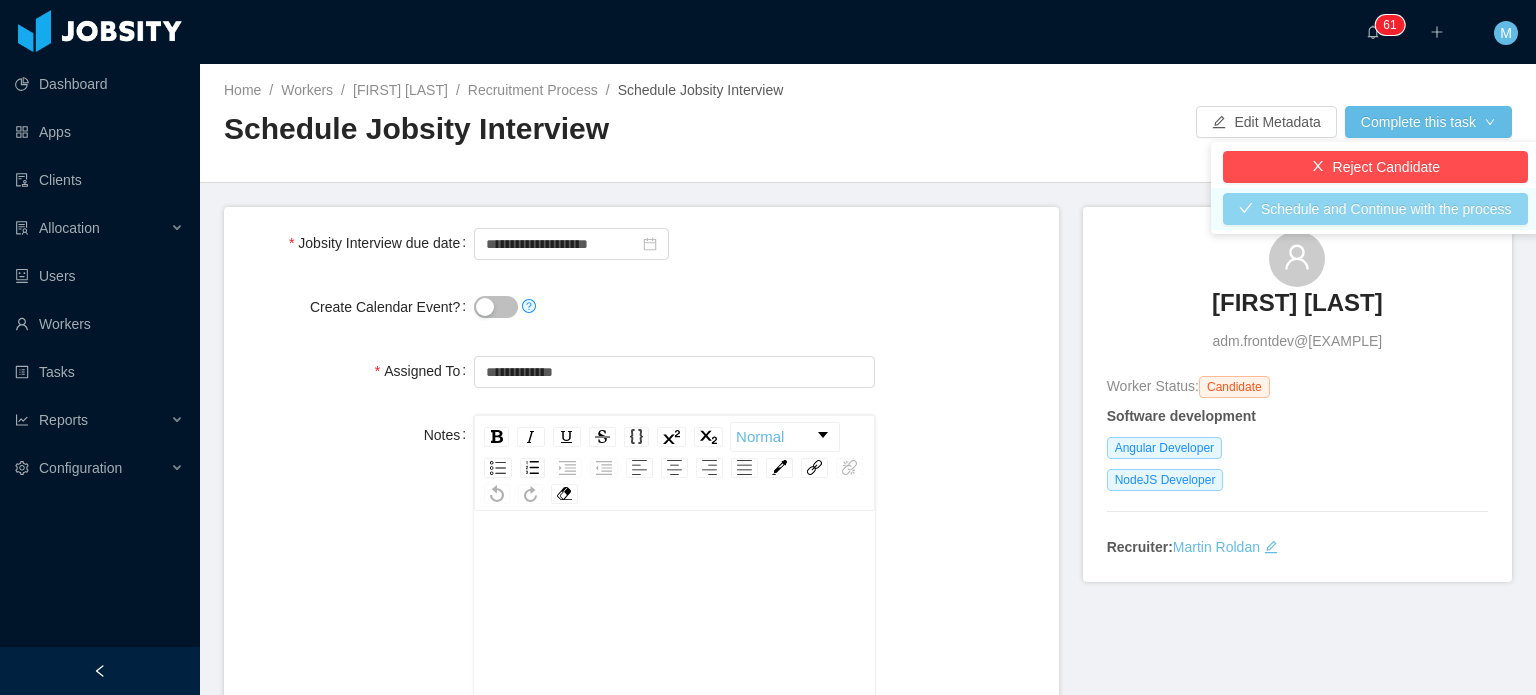 click on "Schedule and Continue with the process" at bounding box center [1375, 209] 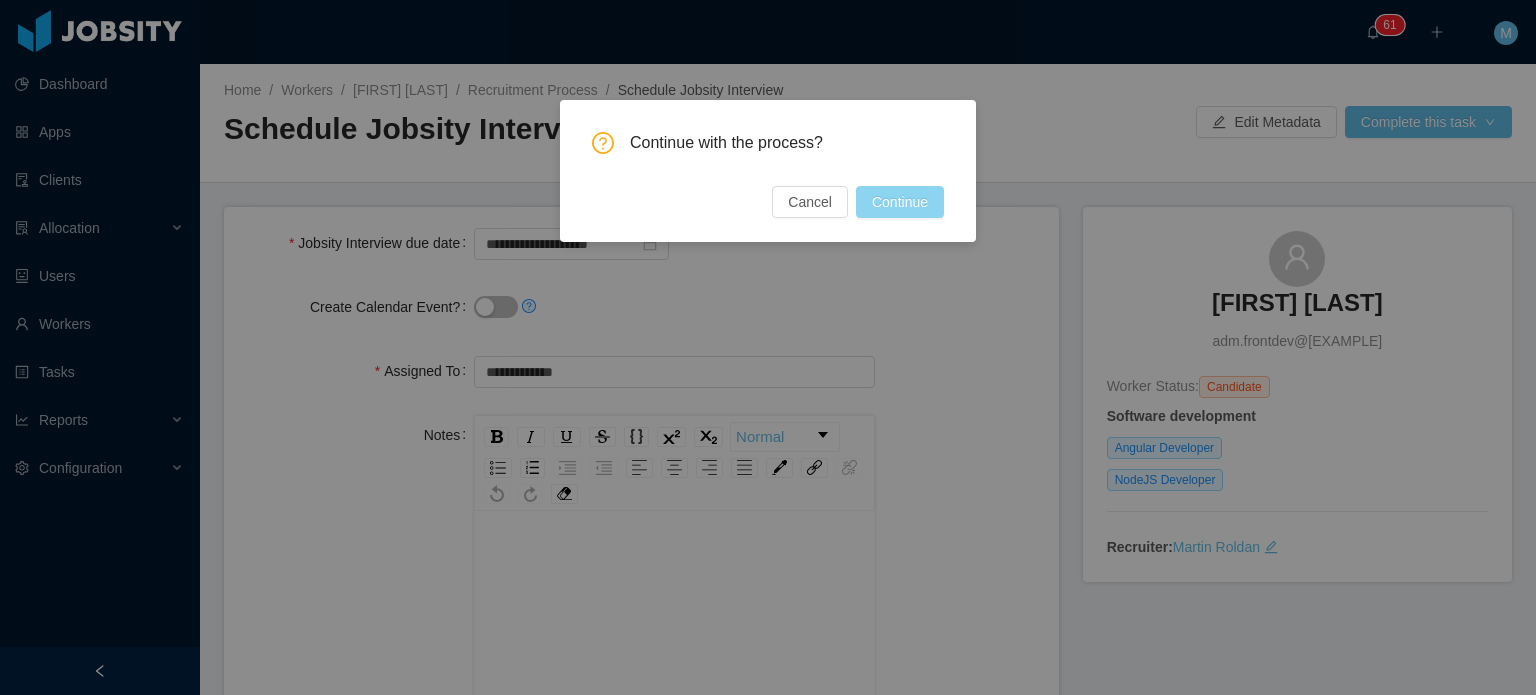 click on "Continue" at bounding box center (900, 202) 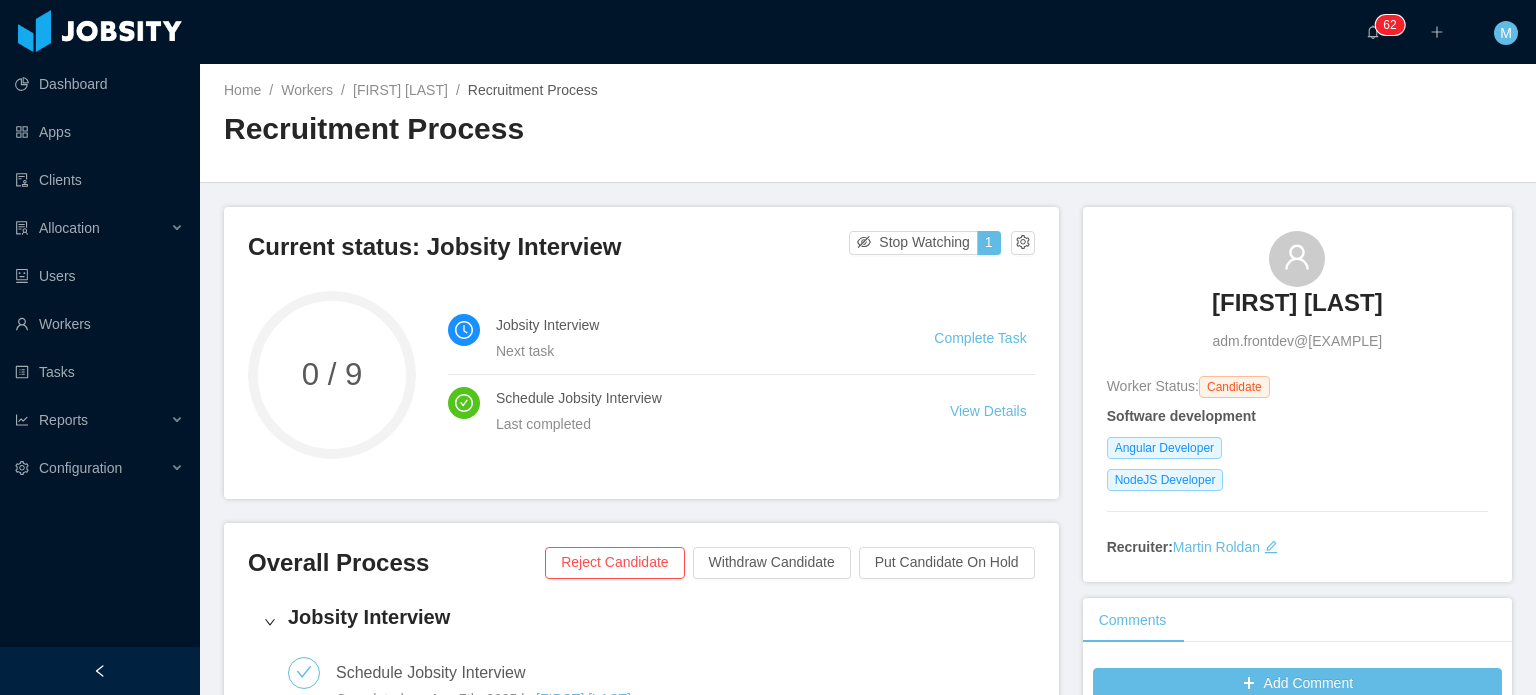 click on "Jobsity Interview Next task Complete Task" at bounding box center (741, 338) 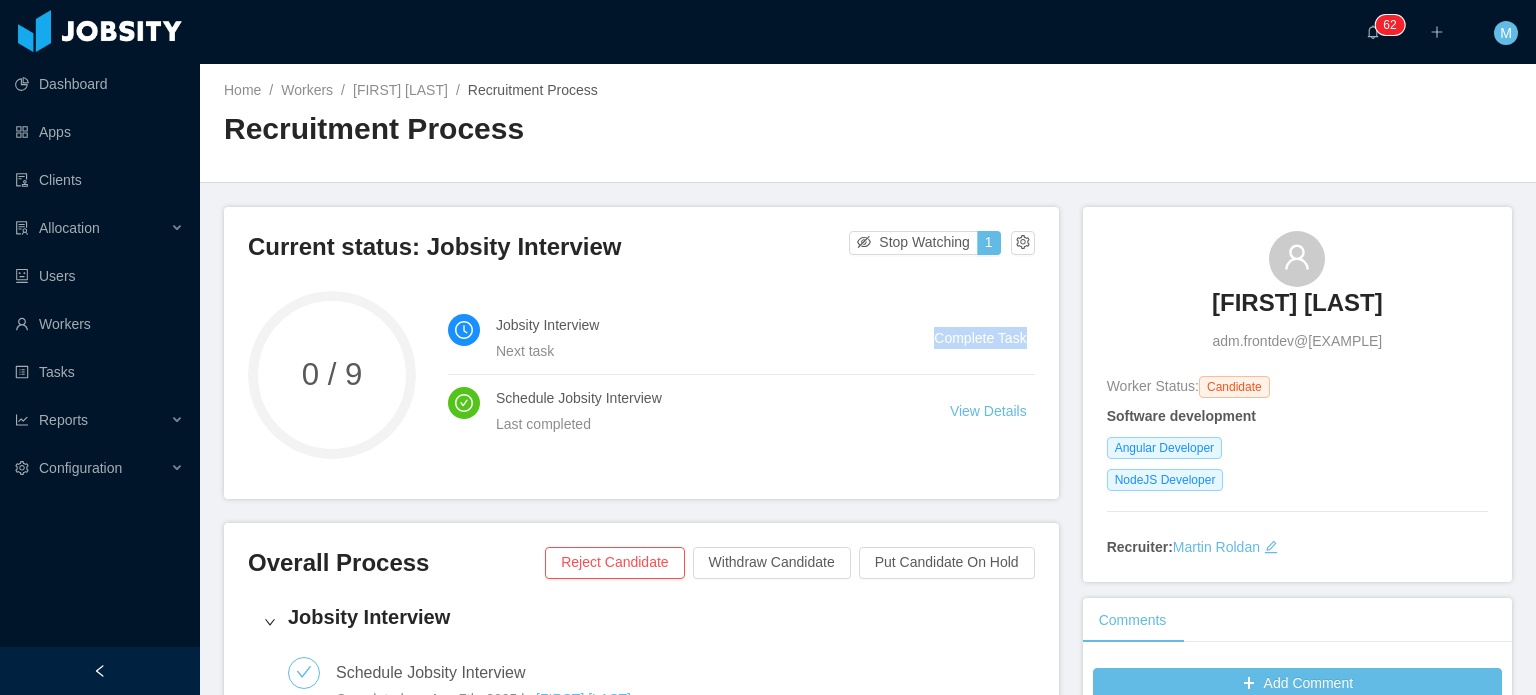 click on "Complete Task" at bounding box center [984, 338] 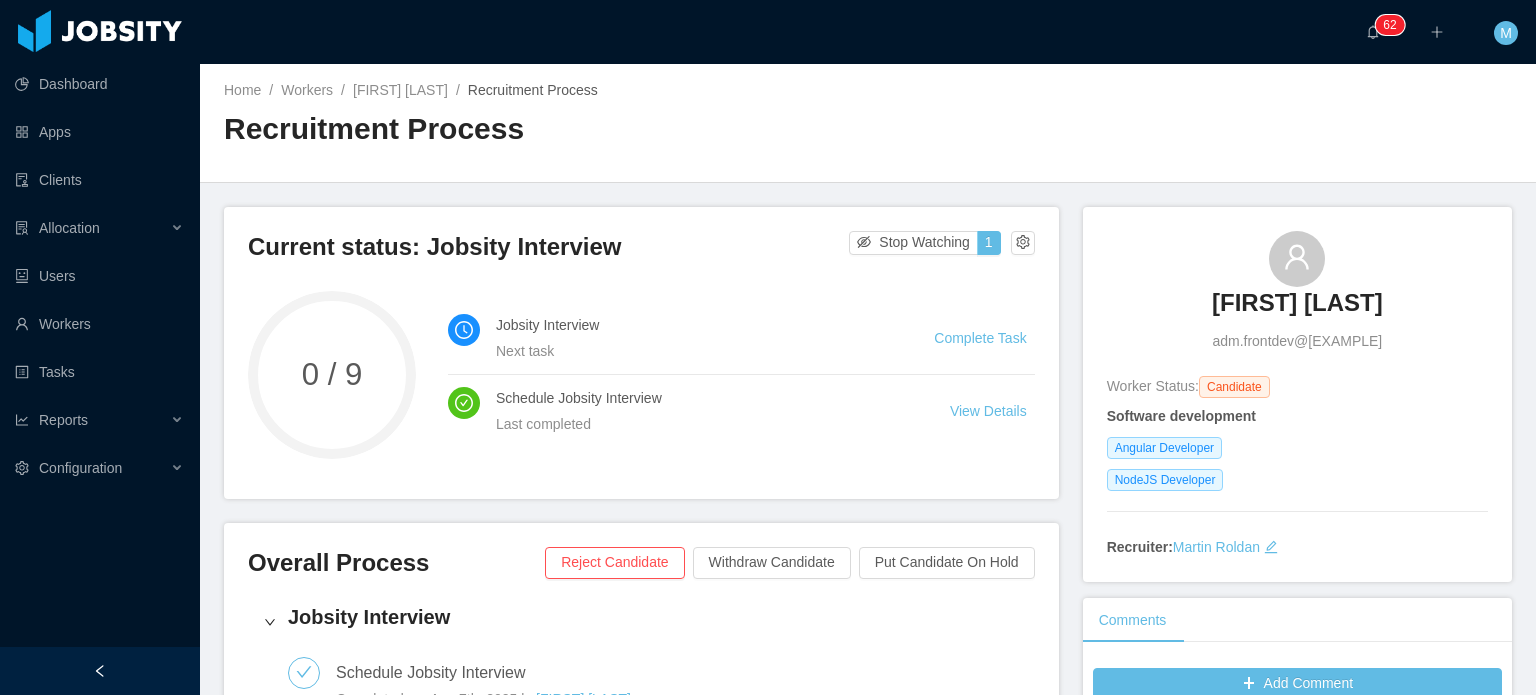 click on "Complete Task" at bounding box center (984, 338) 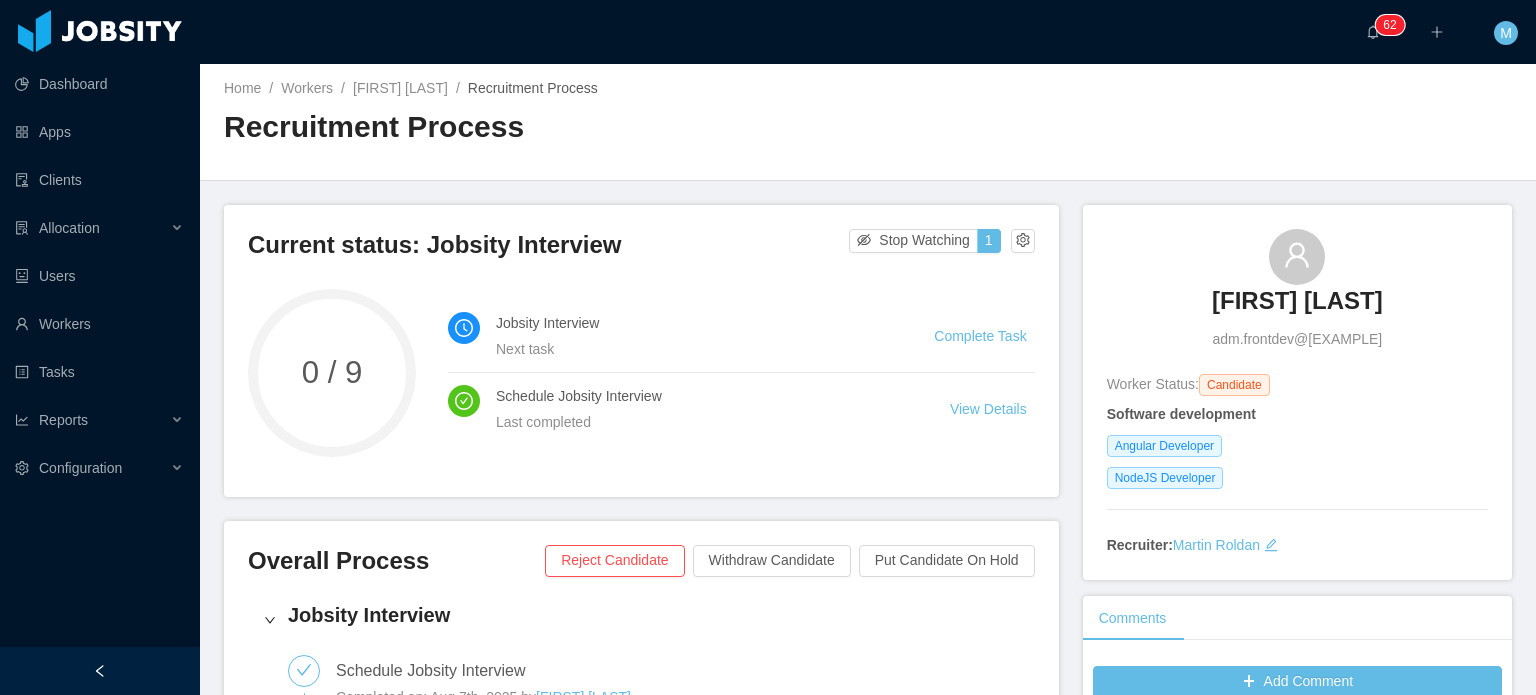 scroll, scrollTop: 0, scrollLeft: 0, axis: both 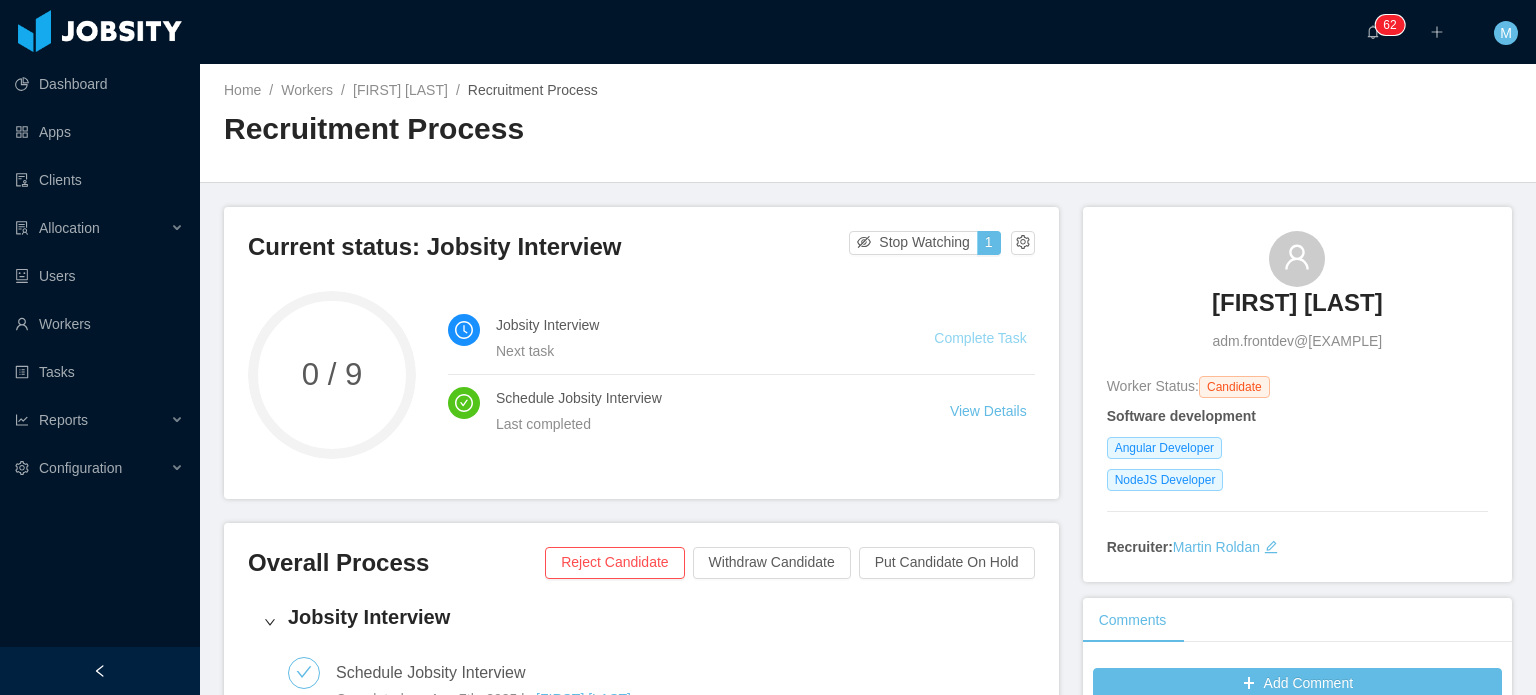 click on "Complete Task" at bounding box center [980, 338] 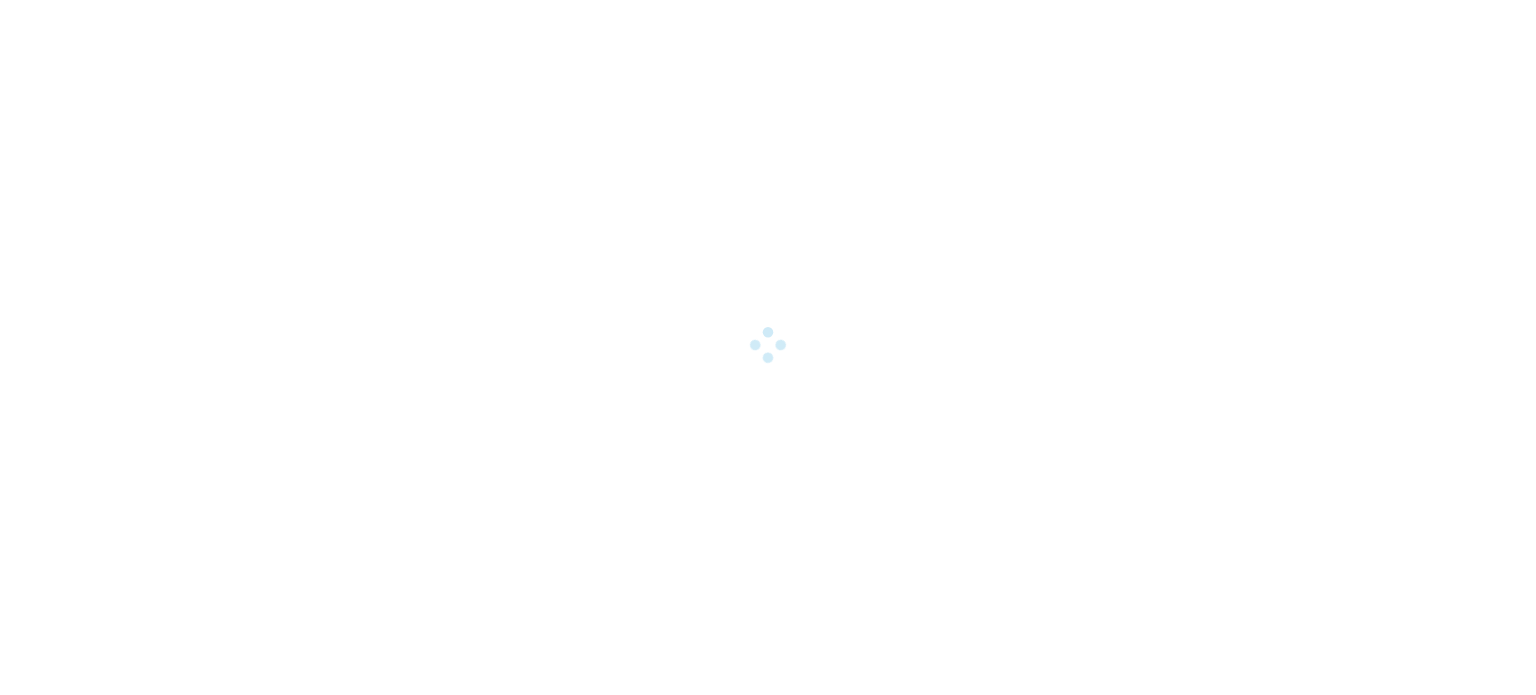 scroll, scrollTop: 0, scrollLeft: 0, axis: both 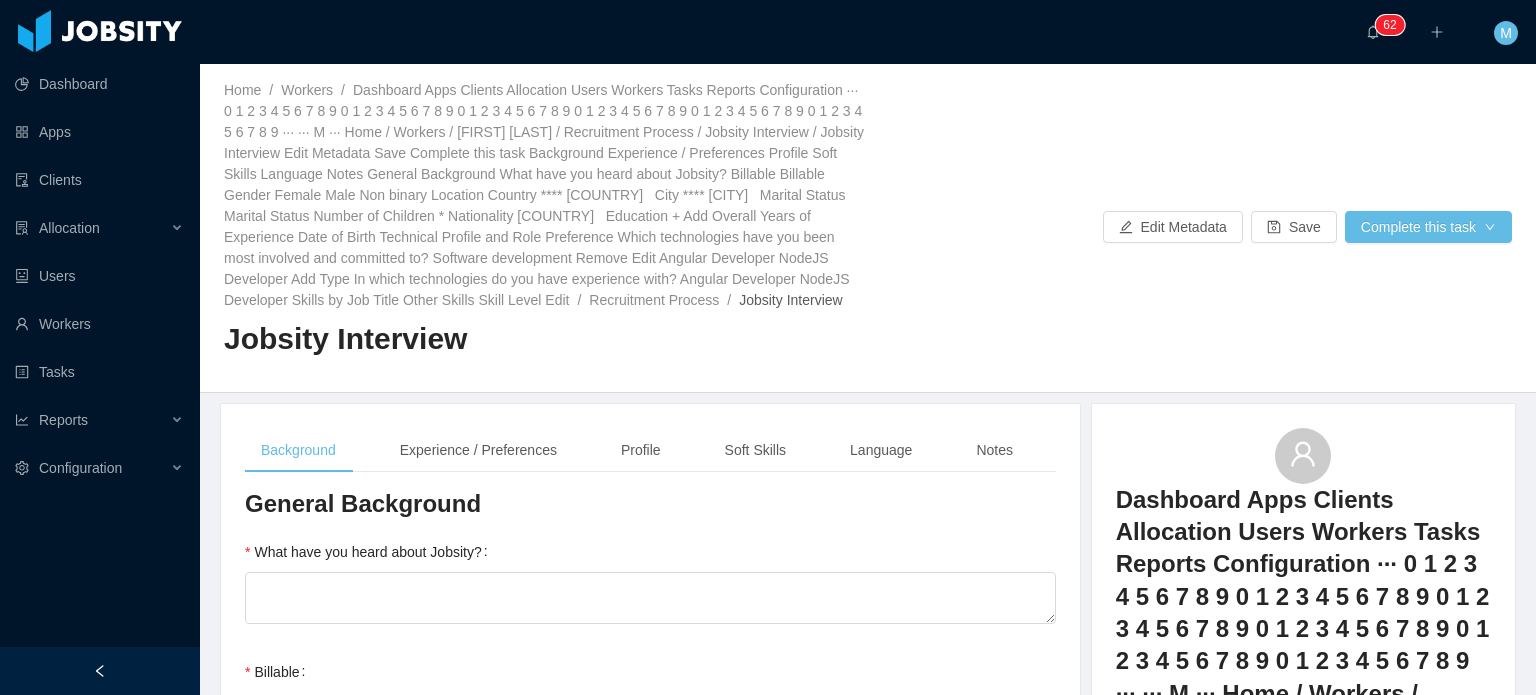 type 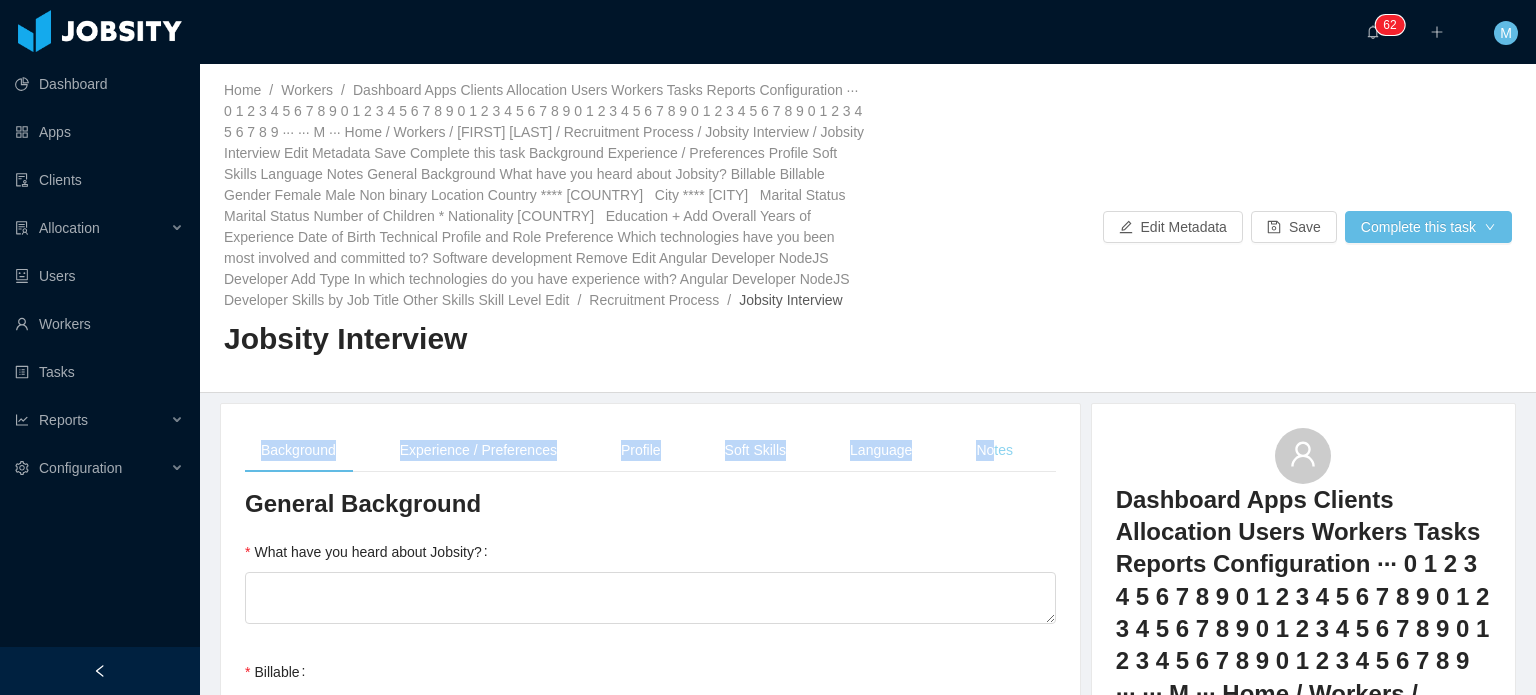click on "Background Experience / Preferences Profile Soft Skills Language Notes General Background What have you heard about Jobsity? Billable Billable Gender Female Male Non binary Location Country **** [COUNTRY]   City **** [CITY]   Marital Status Marital Status Number of Children * Nationality Country   Education + Add Overall Years of Experience Date of Birth Technical Profile and Role Preference Which technologies have you been most involved and committed to? Software development Remove Edit Angular Developer NodeJS Developer Add Type In which technologies do you have experience with? Angular Developer NodeJS Developer Skills by Job Title Other Skills Skill Level Years experiences Skill Chronology Actions Databases Edit Remove Python Edit Remove Front-end Edit Remove Angular Edit Remove playwright Edit Remove Terraform Edit Remove Datadog Edit Remove Jira Edit Remove Confluence Edit Remove + Add Do you feel more comfortable in the BE, FE or in both, as a full stack? Select an option   Select Job Titles         *" at bounding box center [650, 1030] 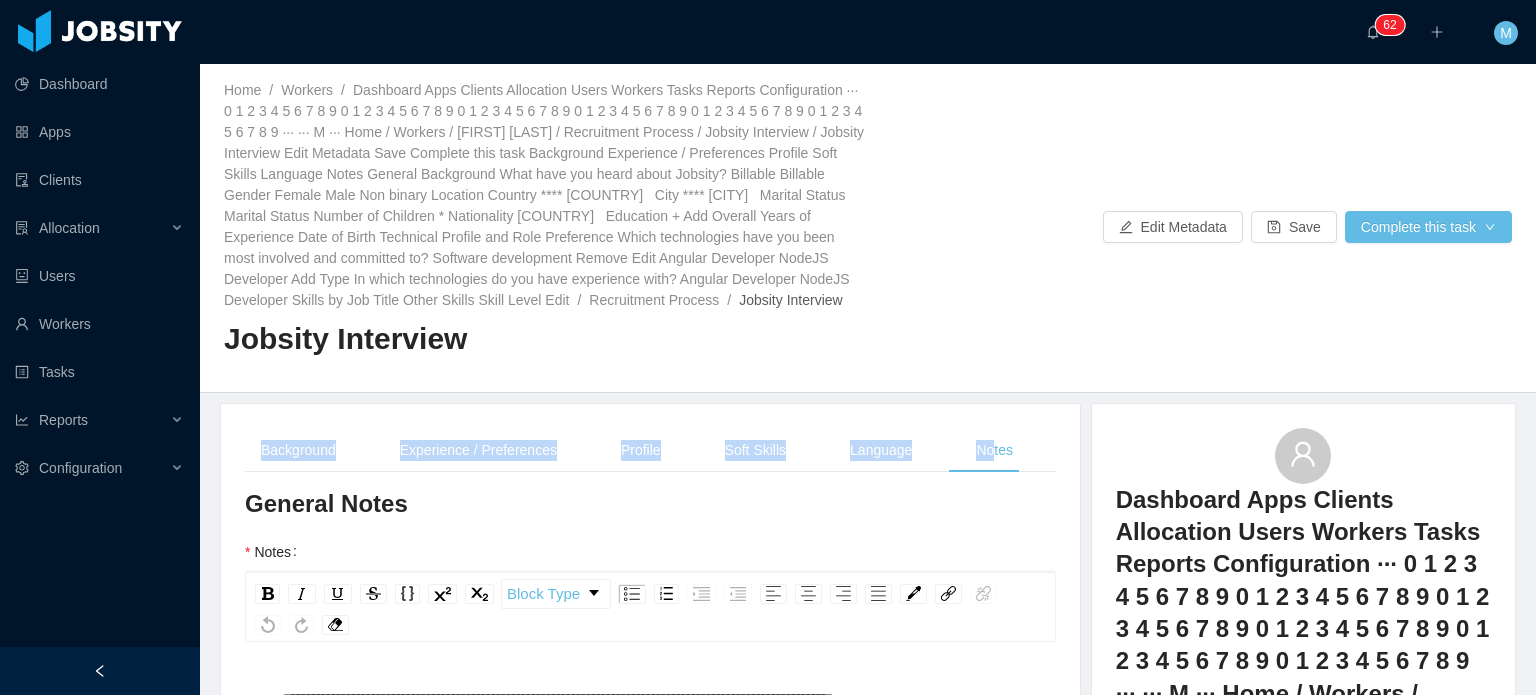click on "**********" at bounding box center (661, 698) 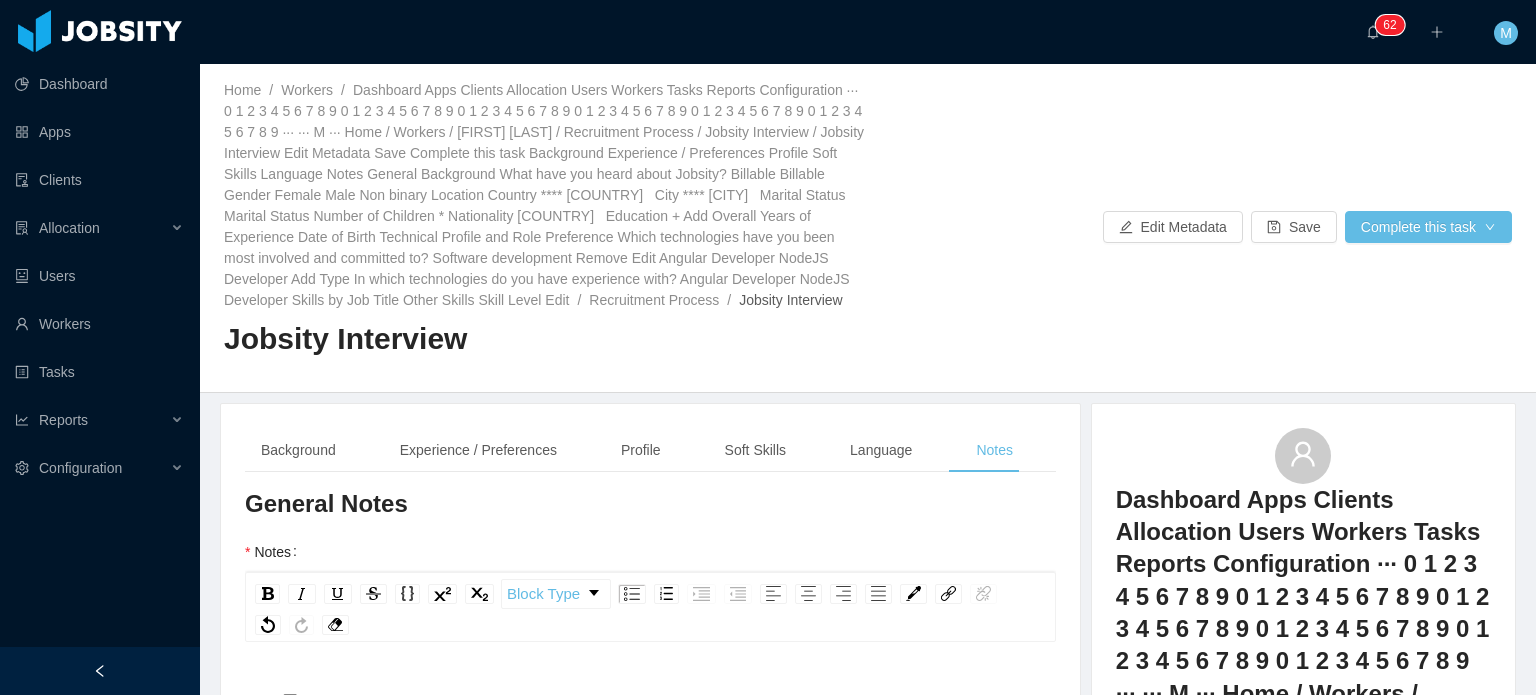 type 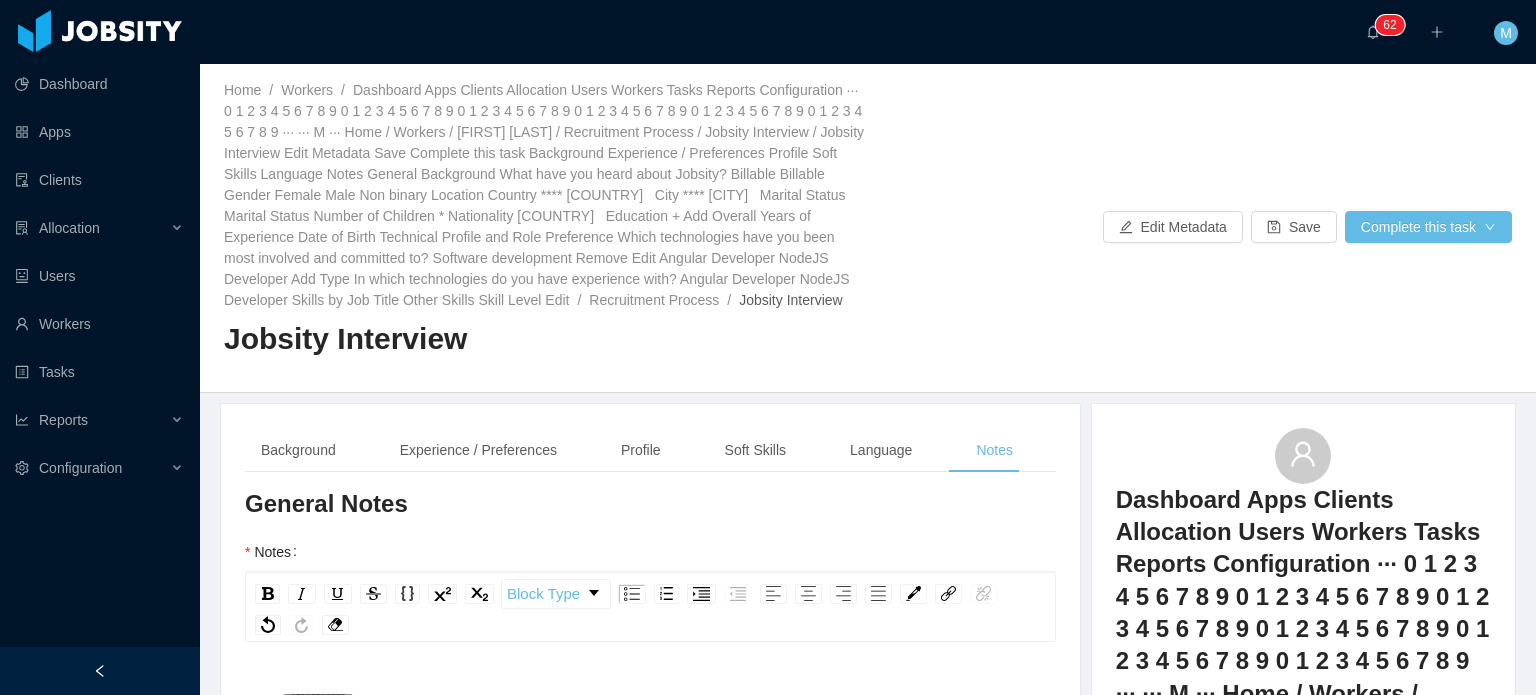 click on "**********" at bounding box center (661, 698) 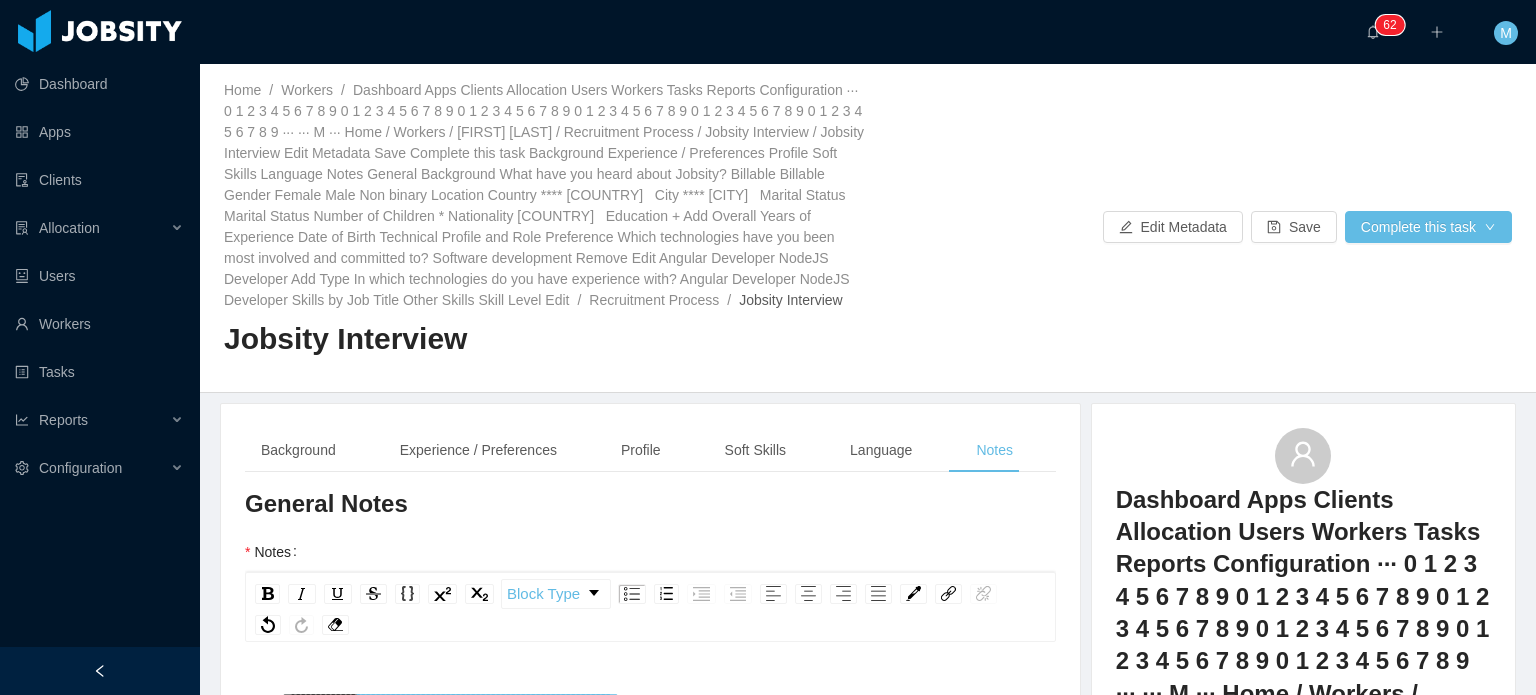 click on "**********" at bounding box center (661, 752) 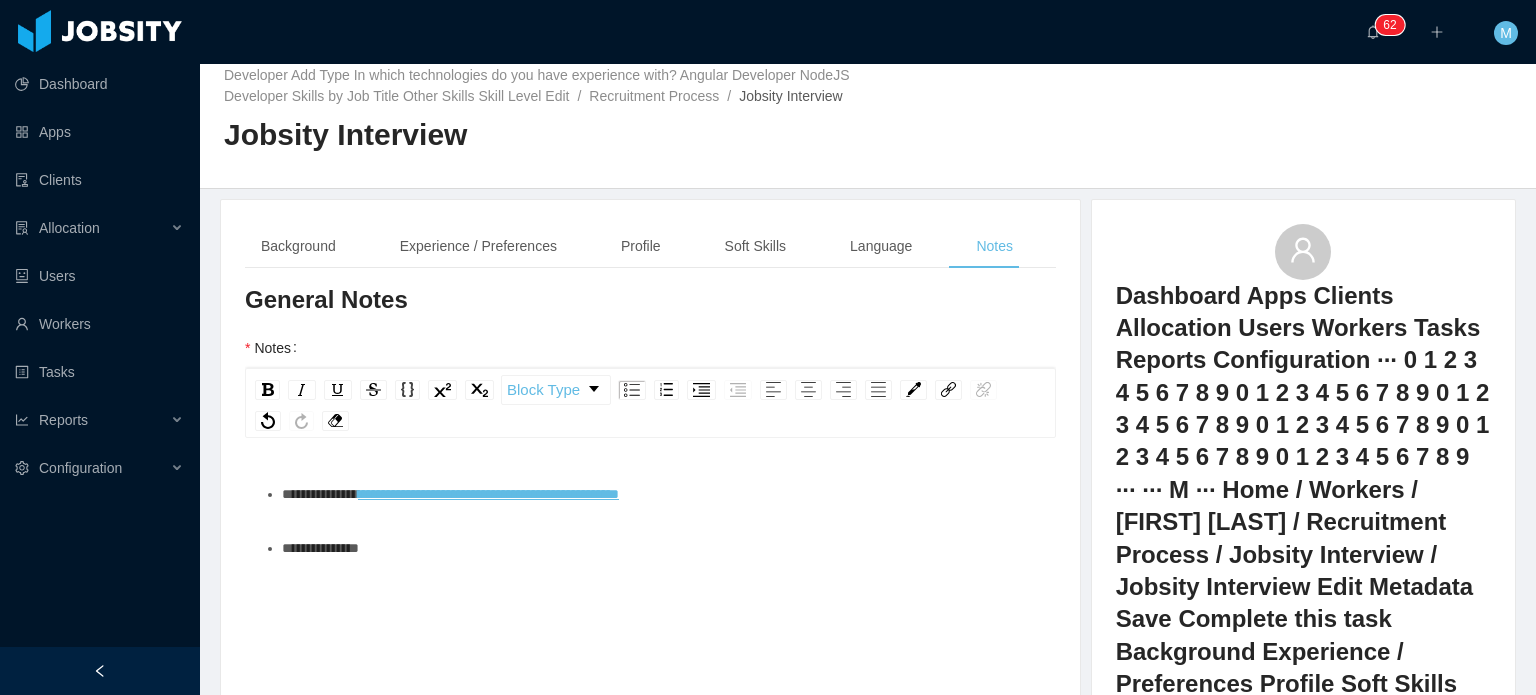 scroll, scrollTop: 8, scrollLeft: 0, axis: vertical 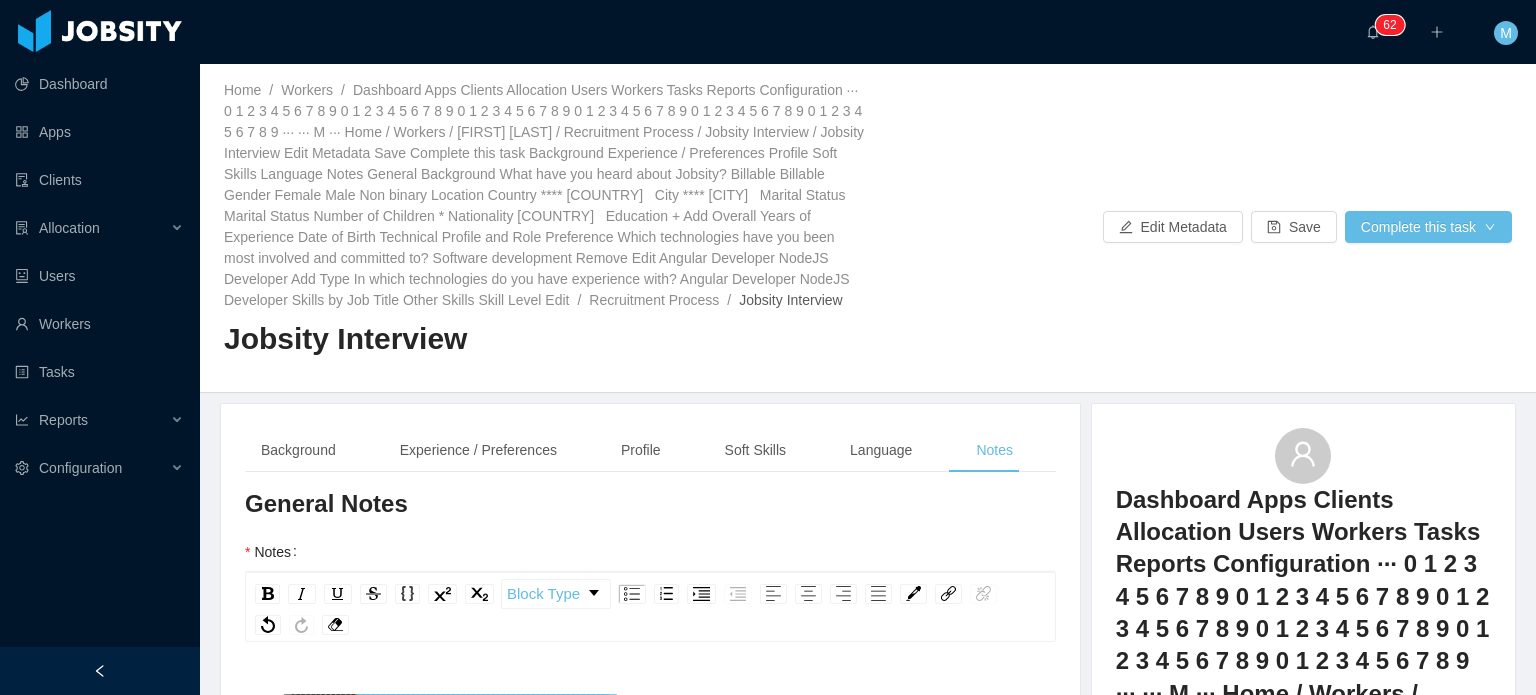 click on "Dashboard Apps Clients Allocation Users Workers Tasks Reports Configuration" at bounding box center (100, 299) 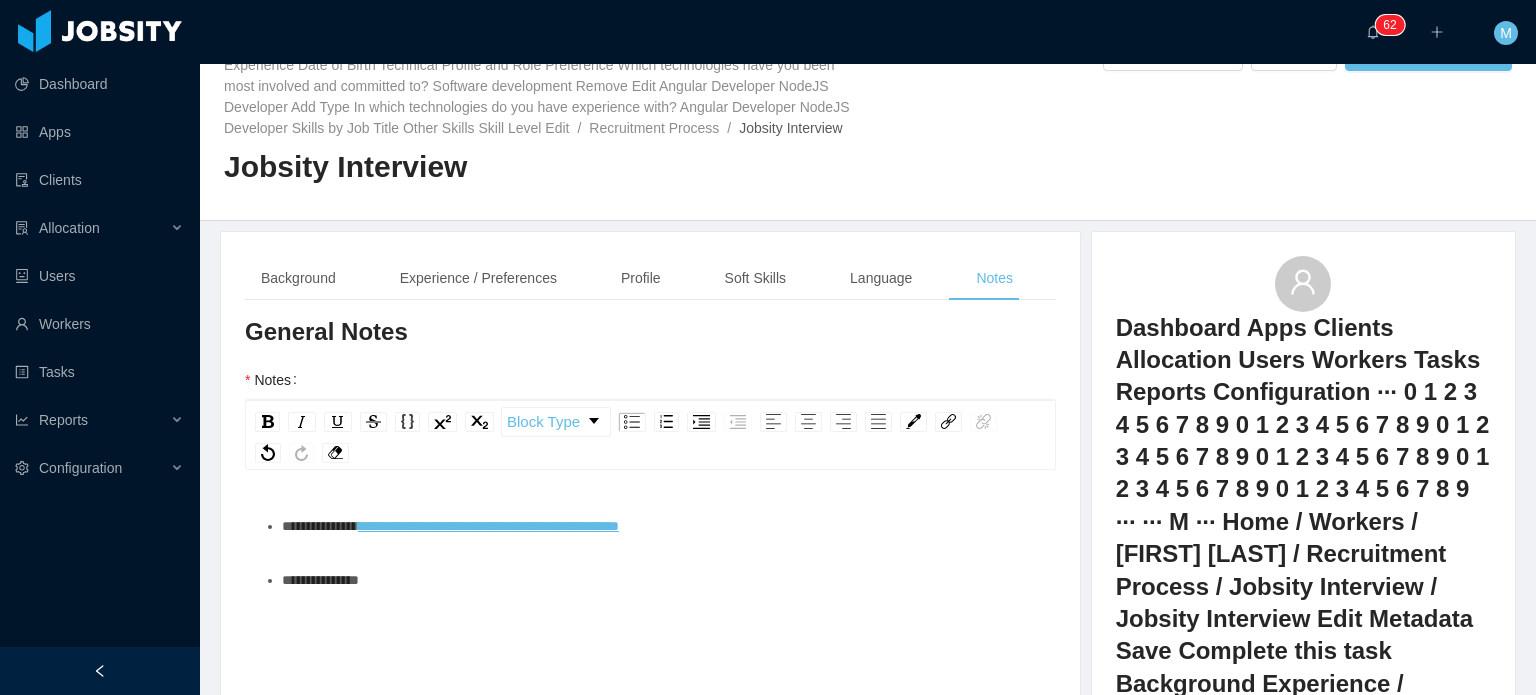 scroll, scrollTop: 200, scrollLeft: 0, axis: vertical 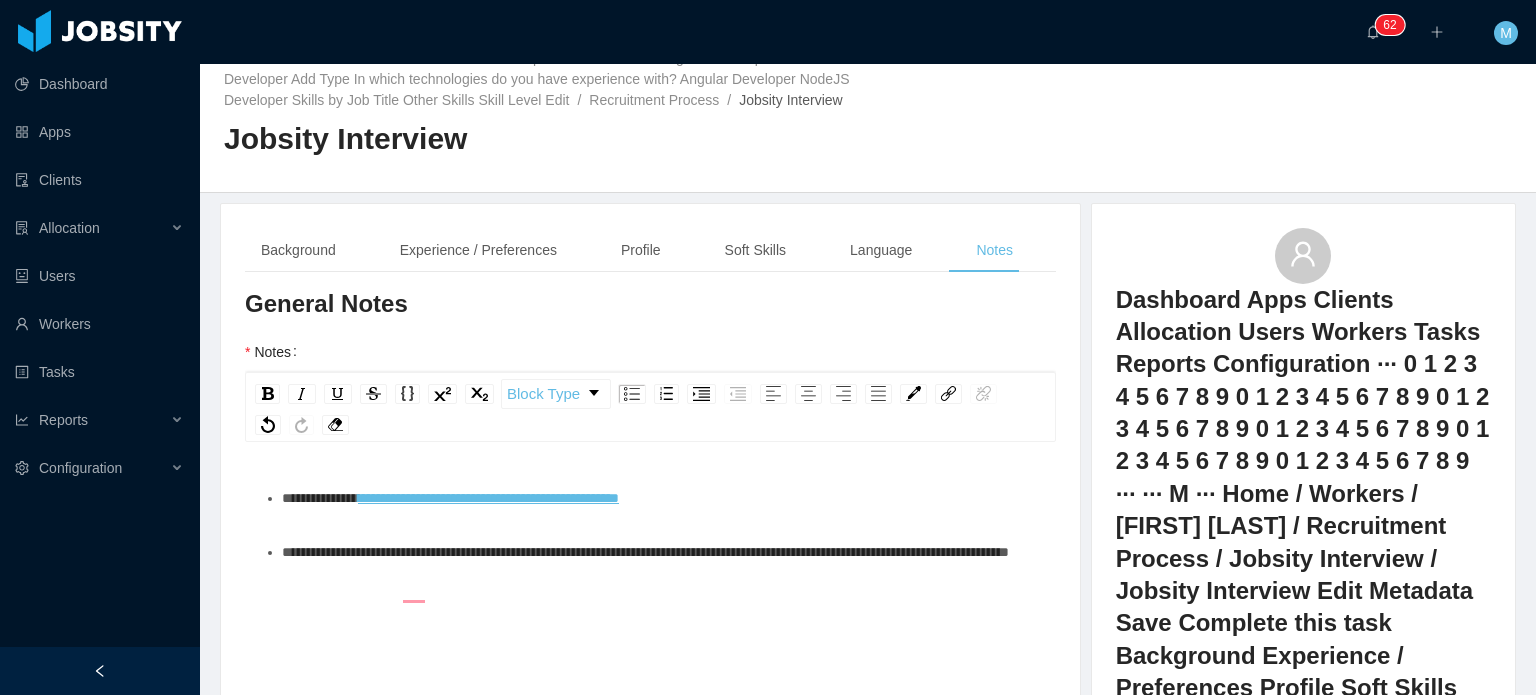 click on "**********" at bounding box center (645, 552) 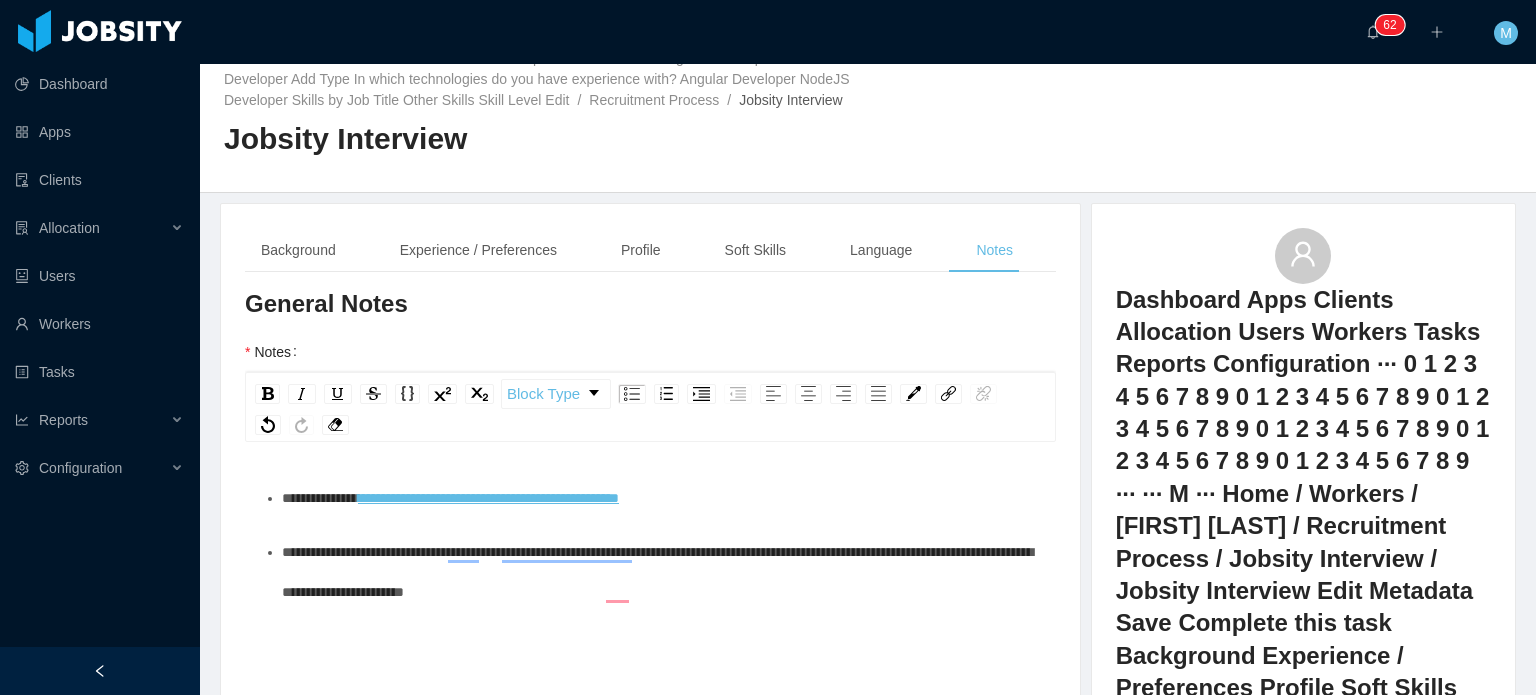 click on "**********" at bounding box center [661, 572] 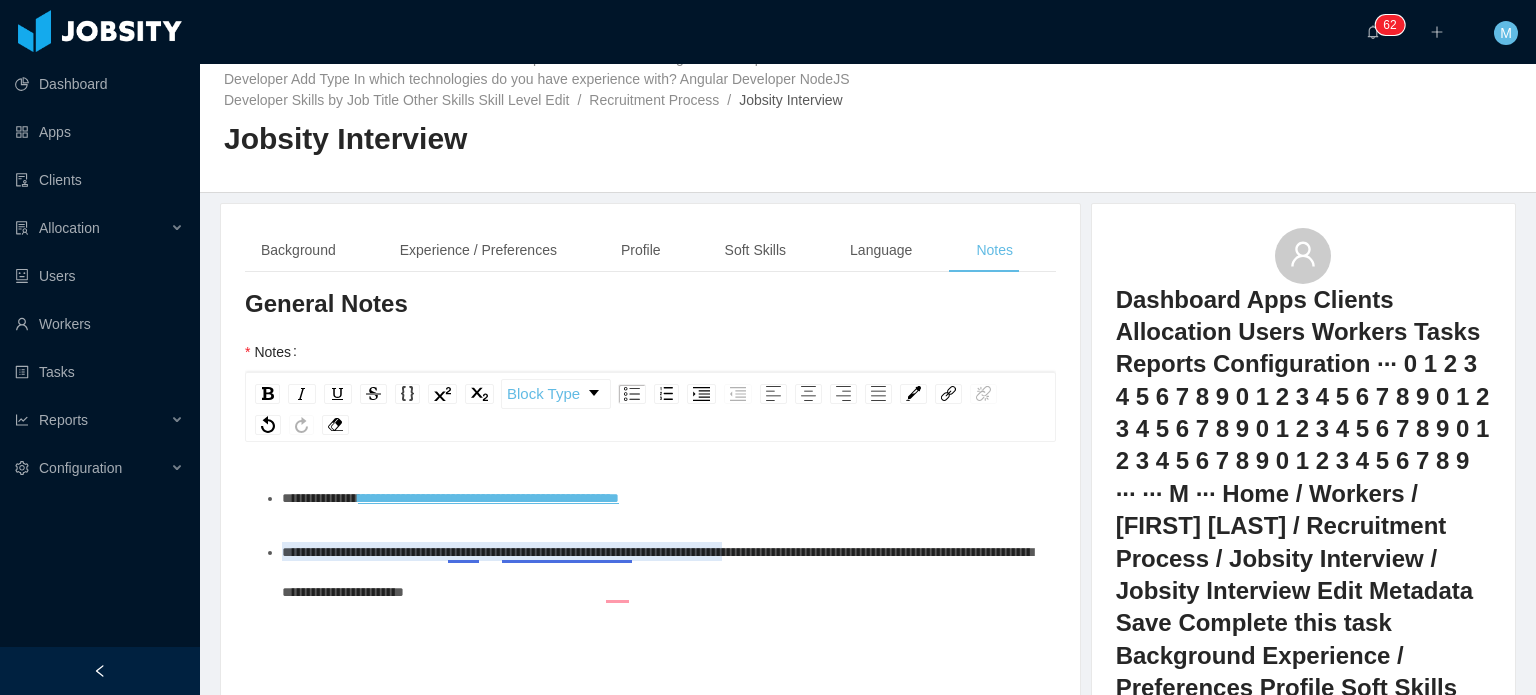 click on "**********" at bounding box center (657, 572) 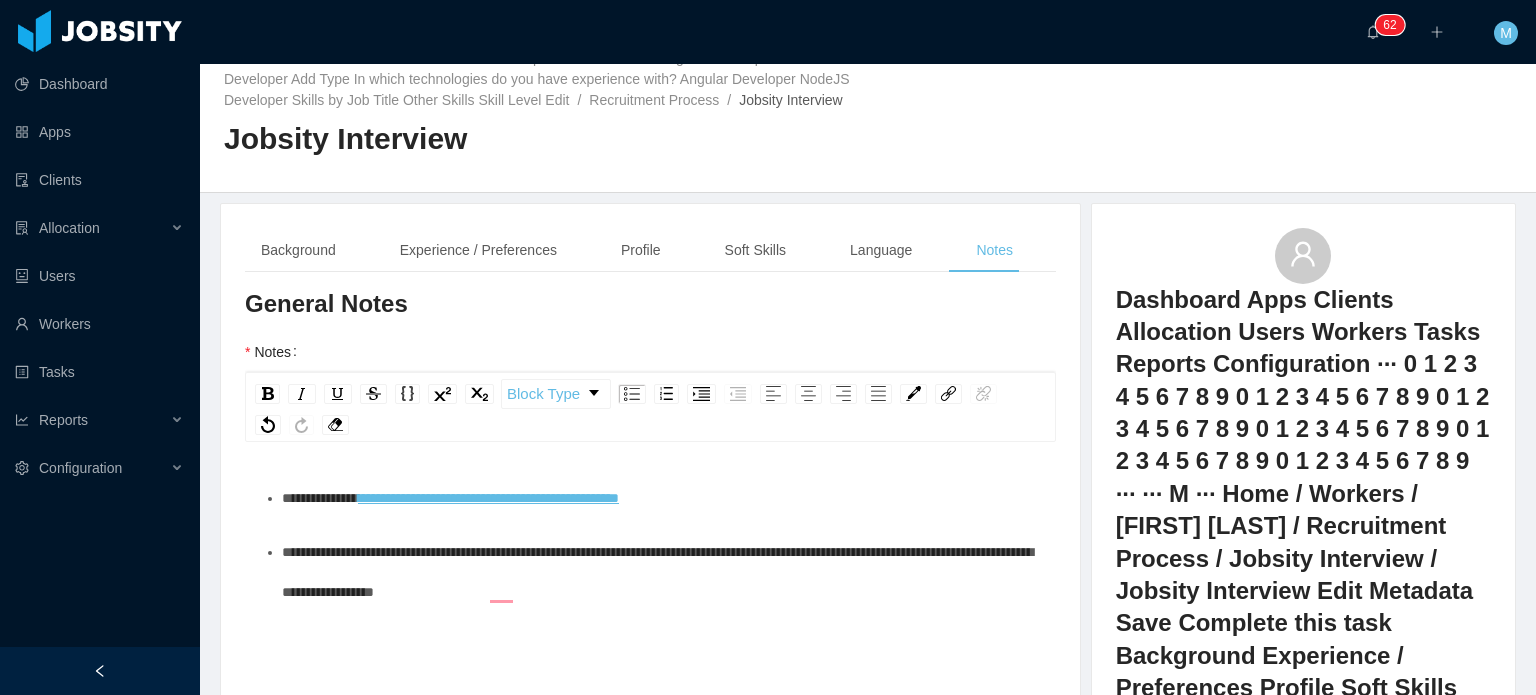 click on "**********" at bounding box center (661, 572) 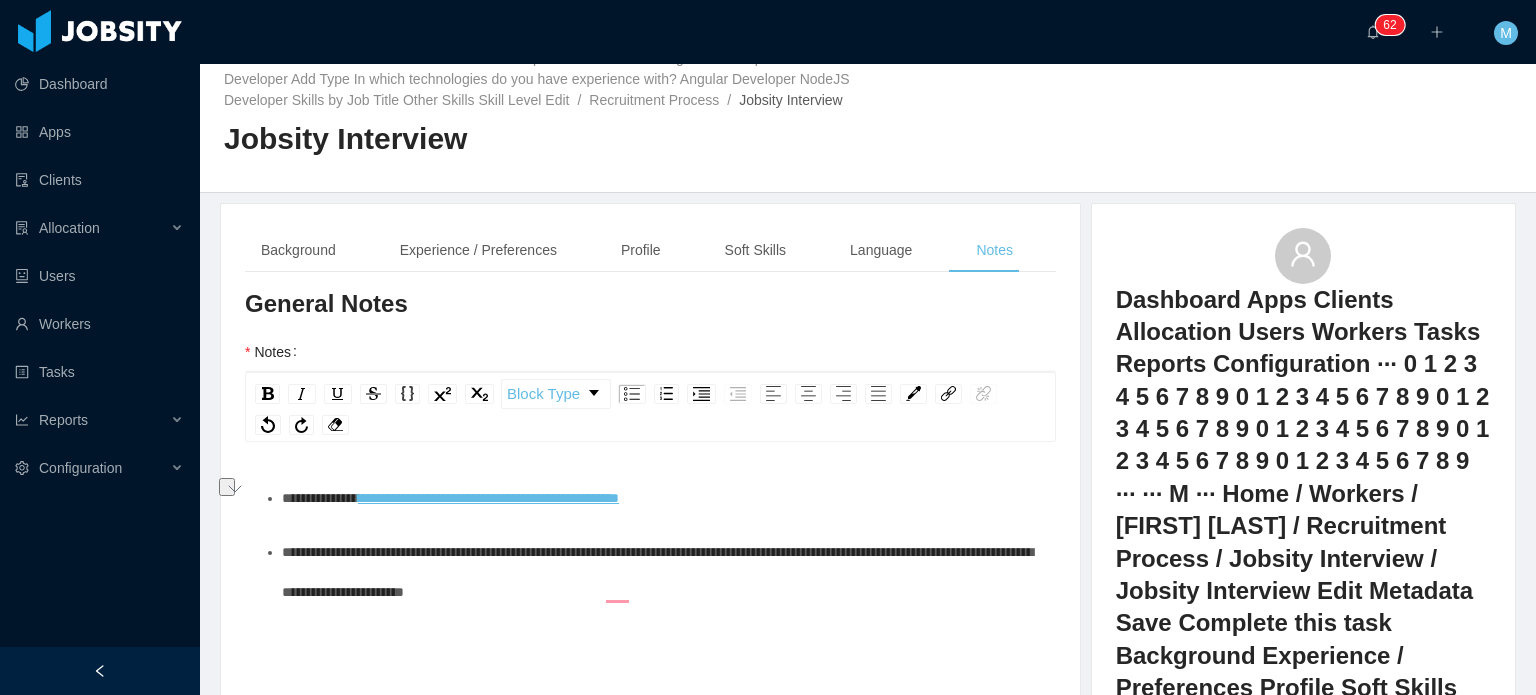 click on "**********" at bounding box center (661, 572) 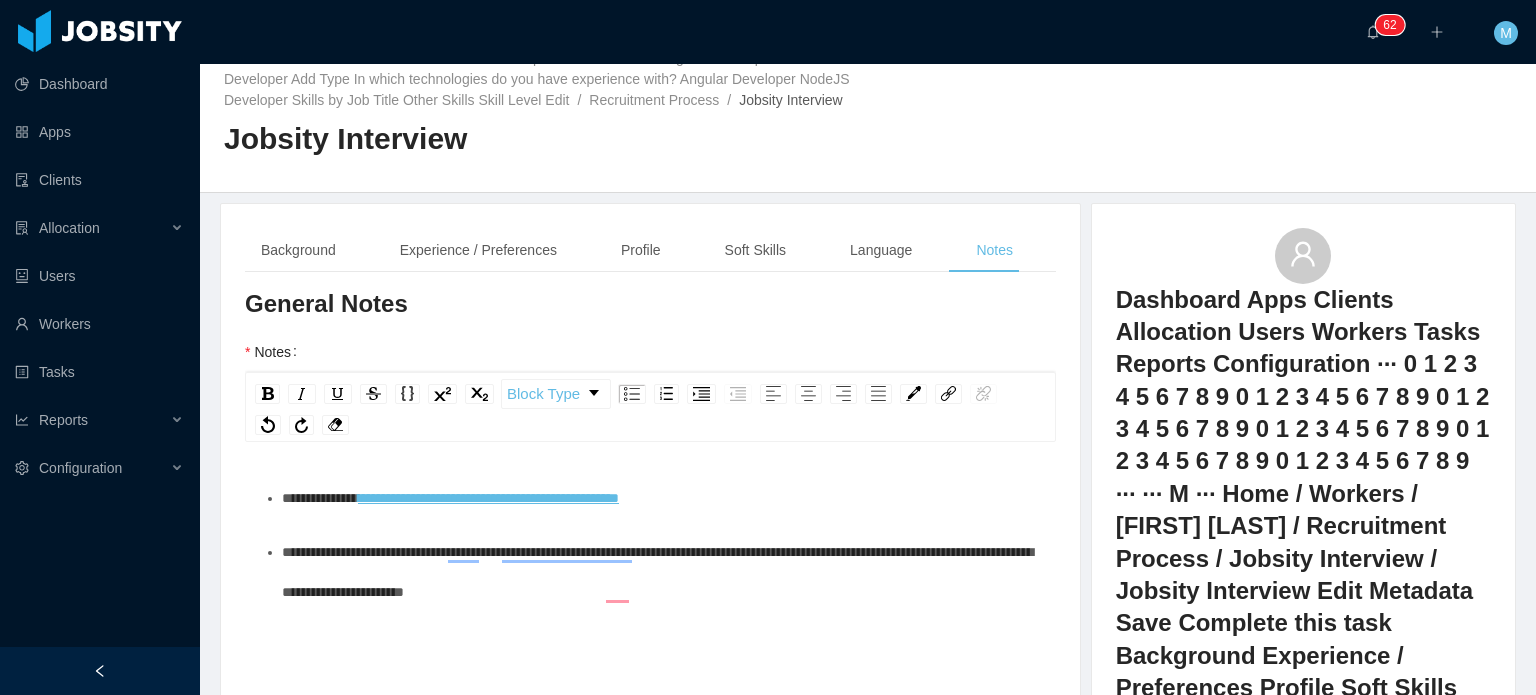 click on "**********" at bounding box center (661, 572) 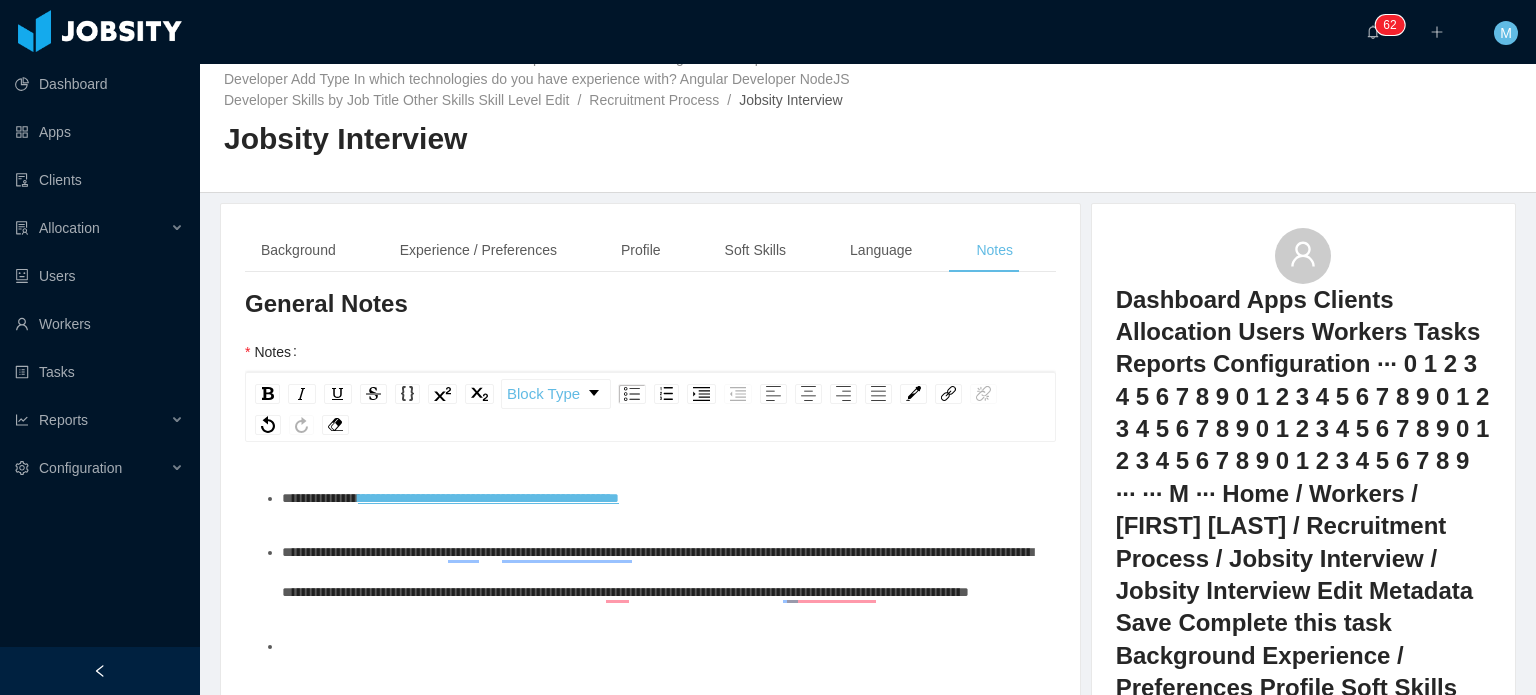 click on "**********" at bounding box center [657, 572] 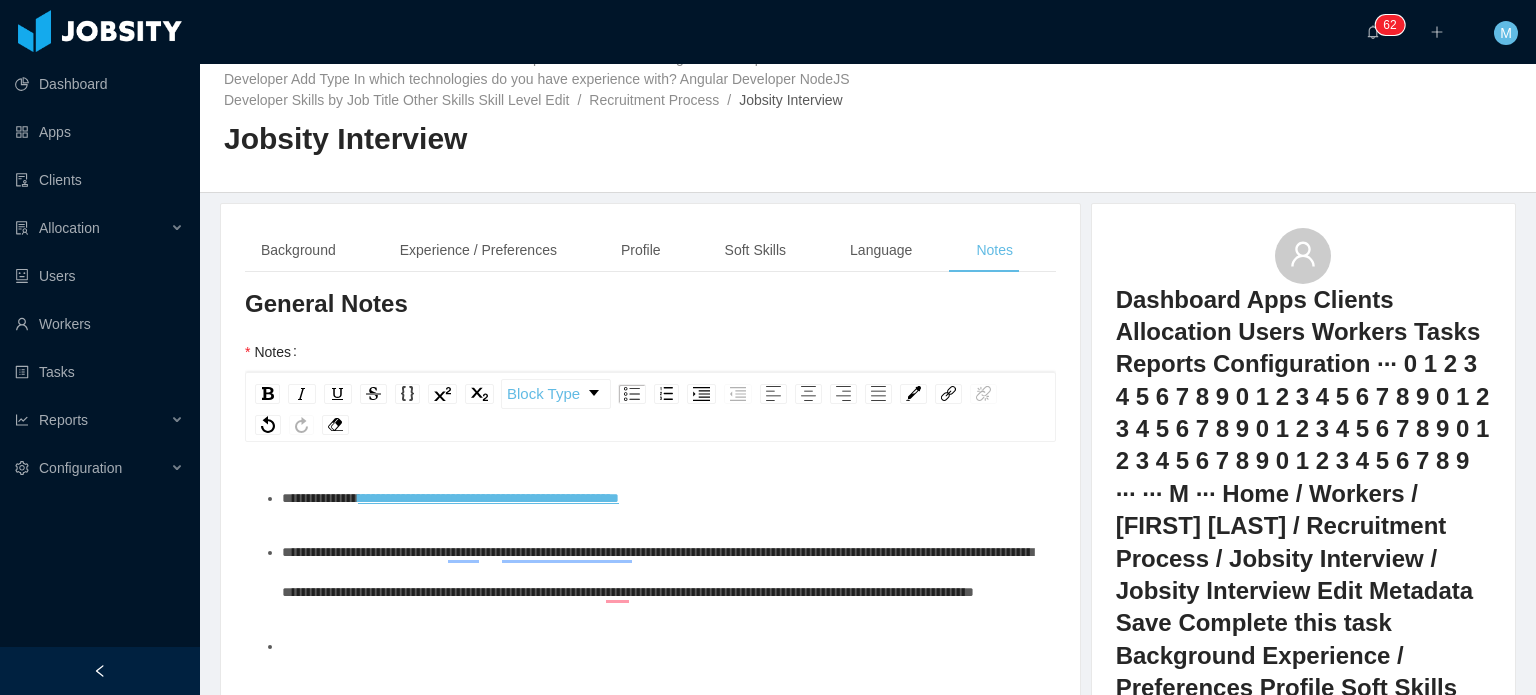 click on "**********" at bounding box center [661, 572] 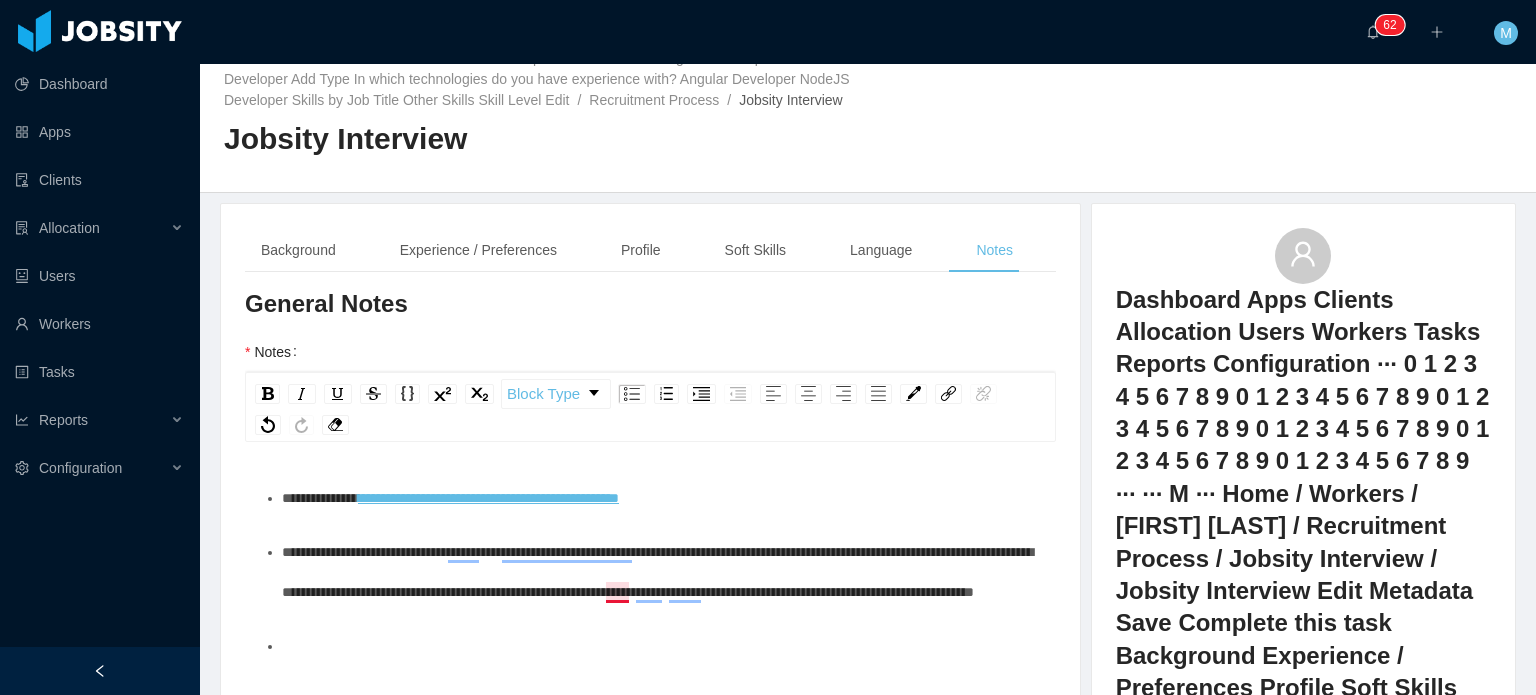 click on "**********" at bounding box center (657, 572) 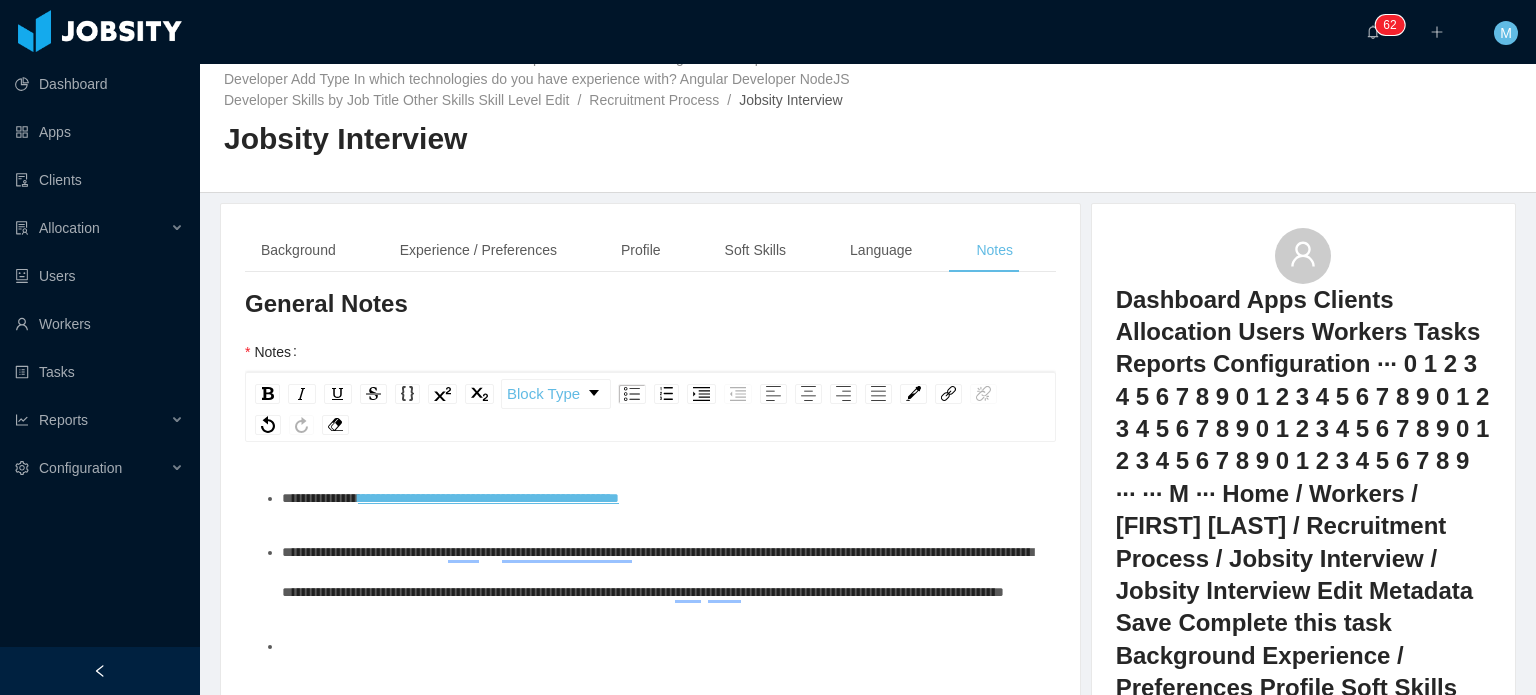 click on "**********" at bounding box center (651, 572) 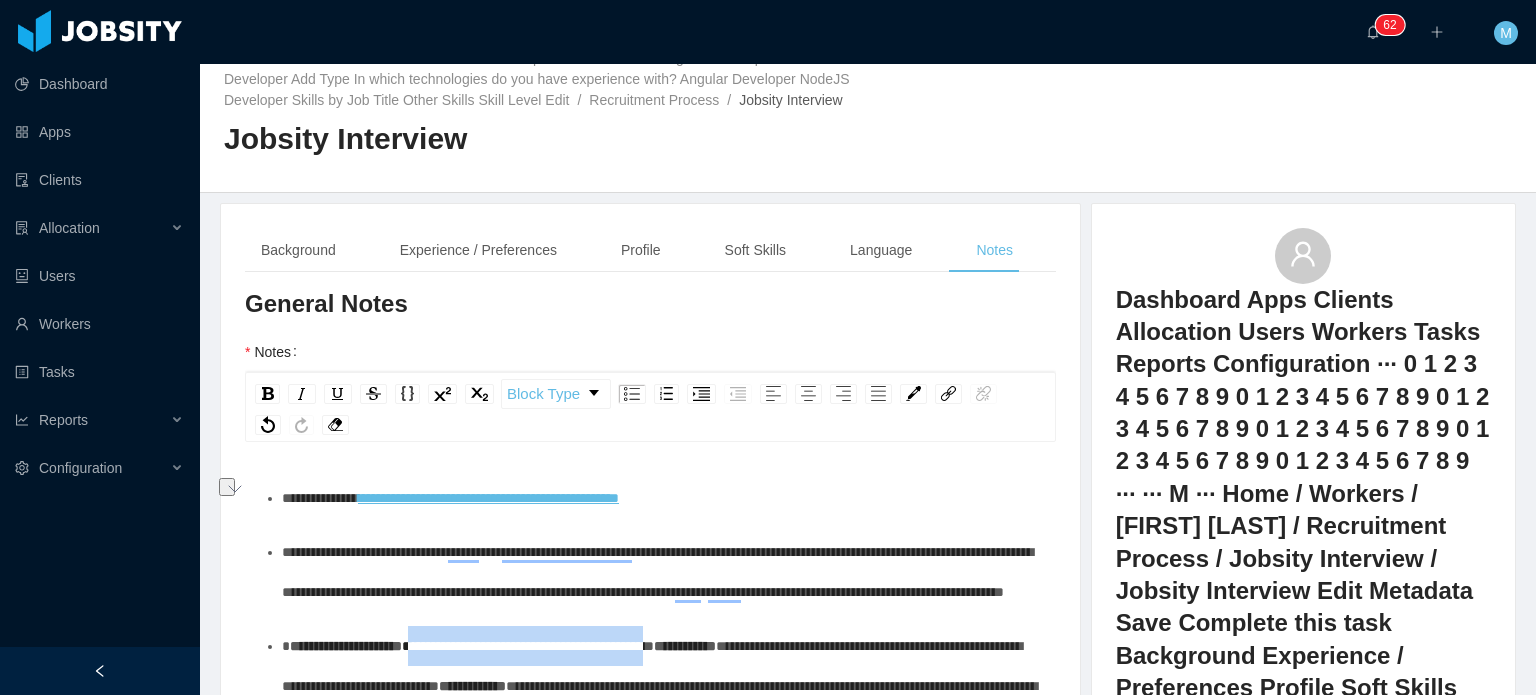 drag, startPoint x: 738, startPoint y: 485, endPoint x: 436, endPoint y: 481, distance: 302.0265 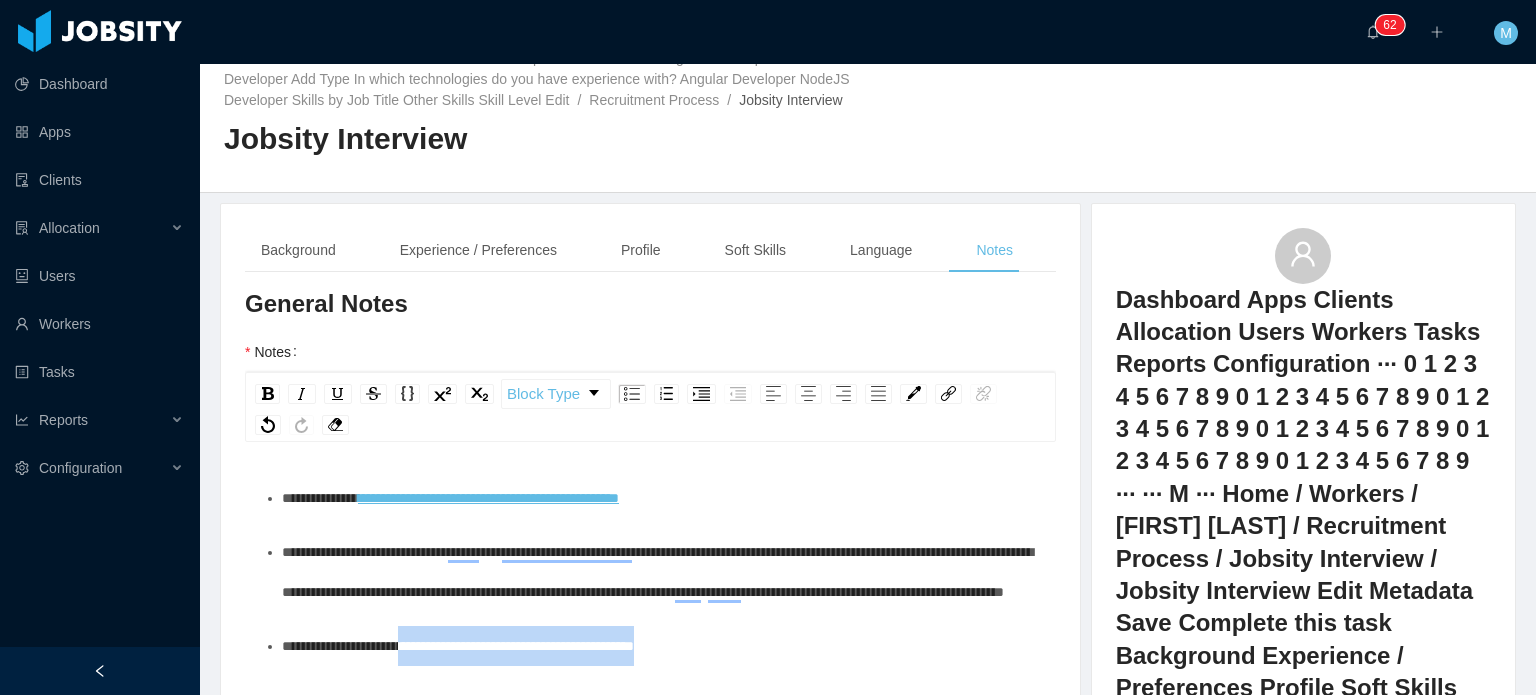 drag, startPoint x: 425, startPoint y: 479, endPoint x: 884, endPoint y: 495, distance: 459.27878 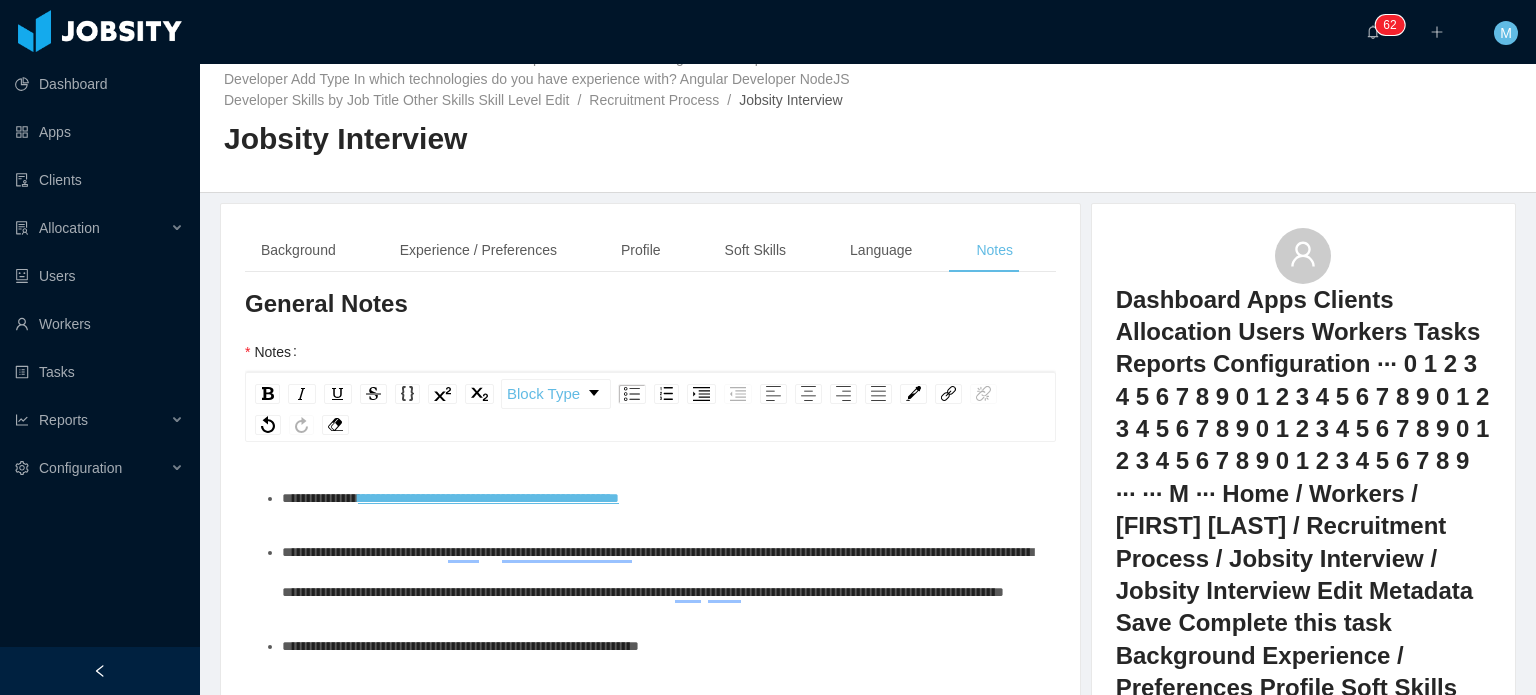 scroll, scrollTop: 50, scrollLeft: 0, axis: vertical 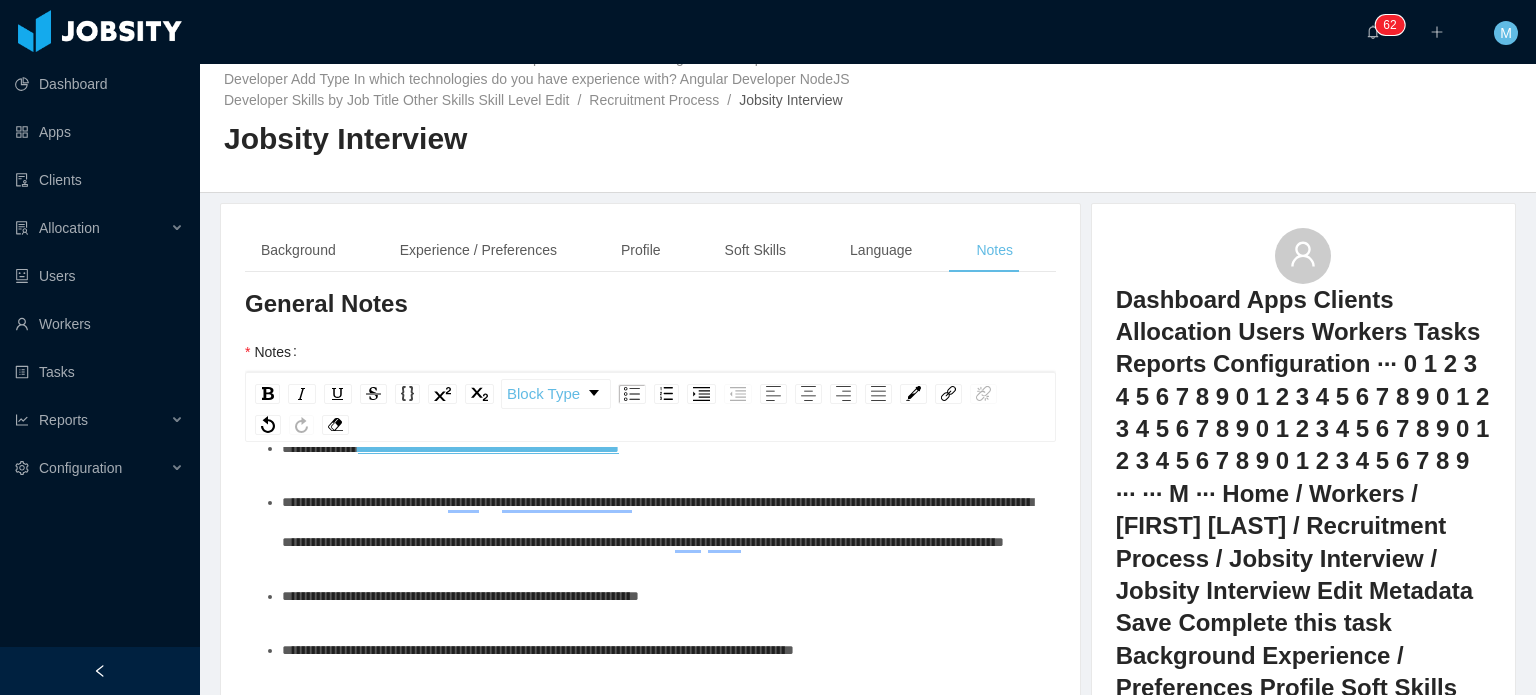 click on "**********" at bounding box center [460, 596] 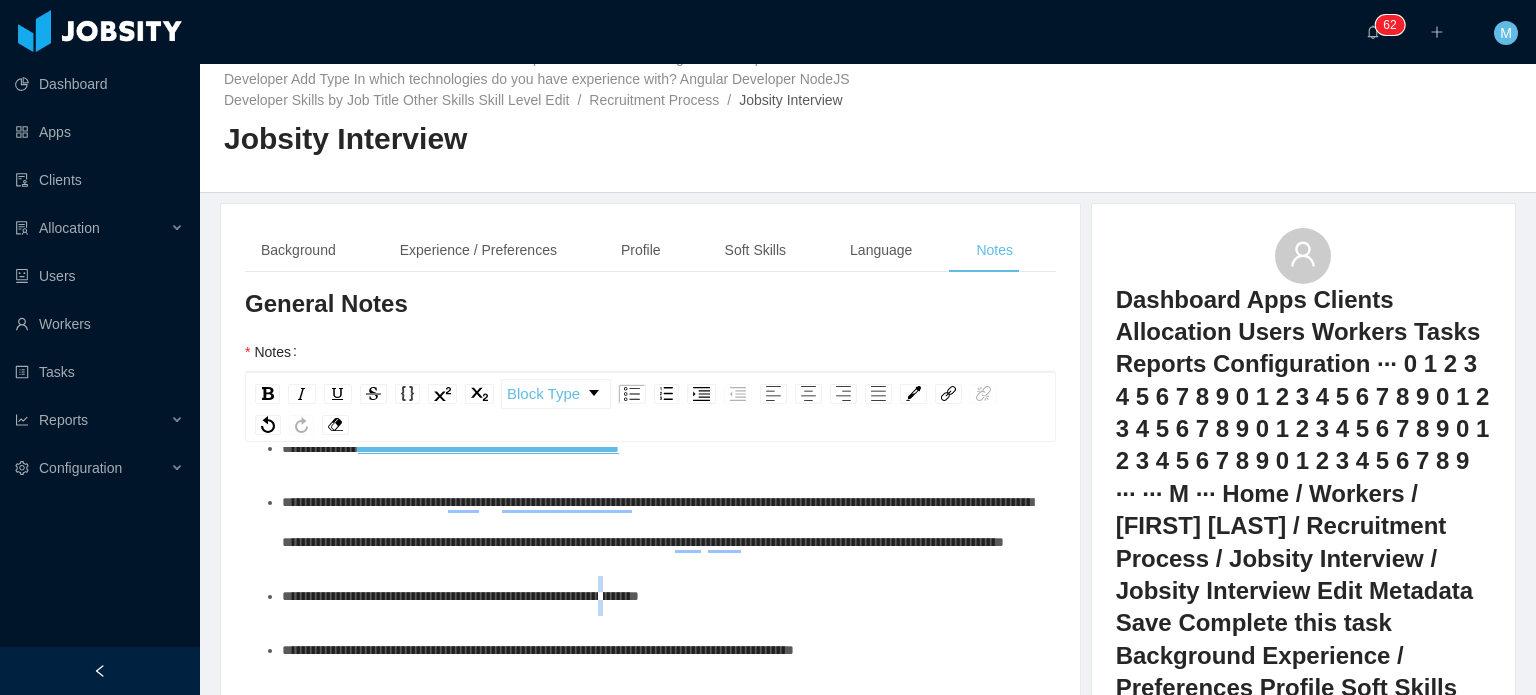 click on "**********" at bounding box center (460, 596) 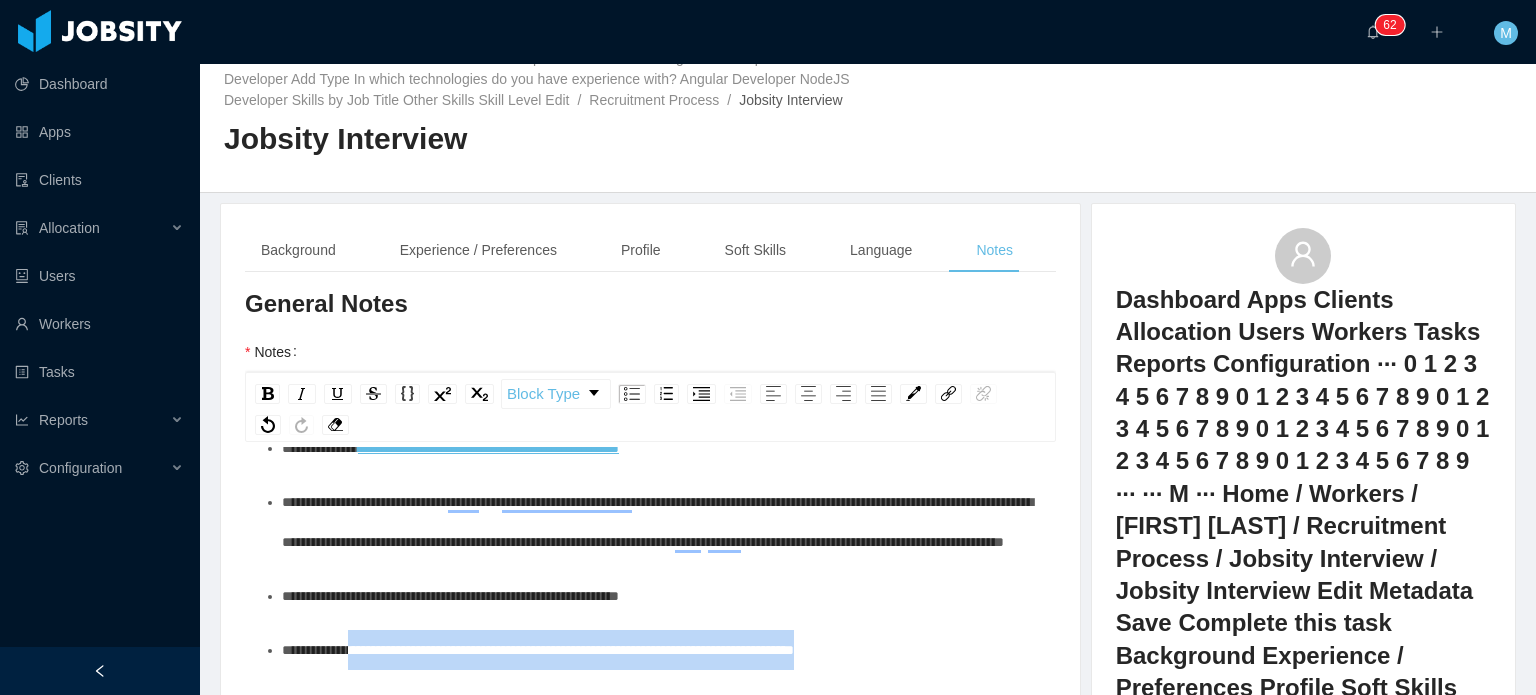 drag, startPoint x: 930, startPoint y: 478, endPoint x: 356, endPoint y: 483, distance: 574.0218 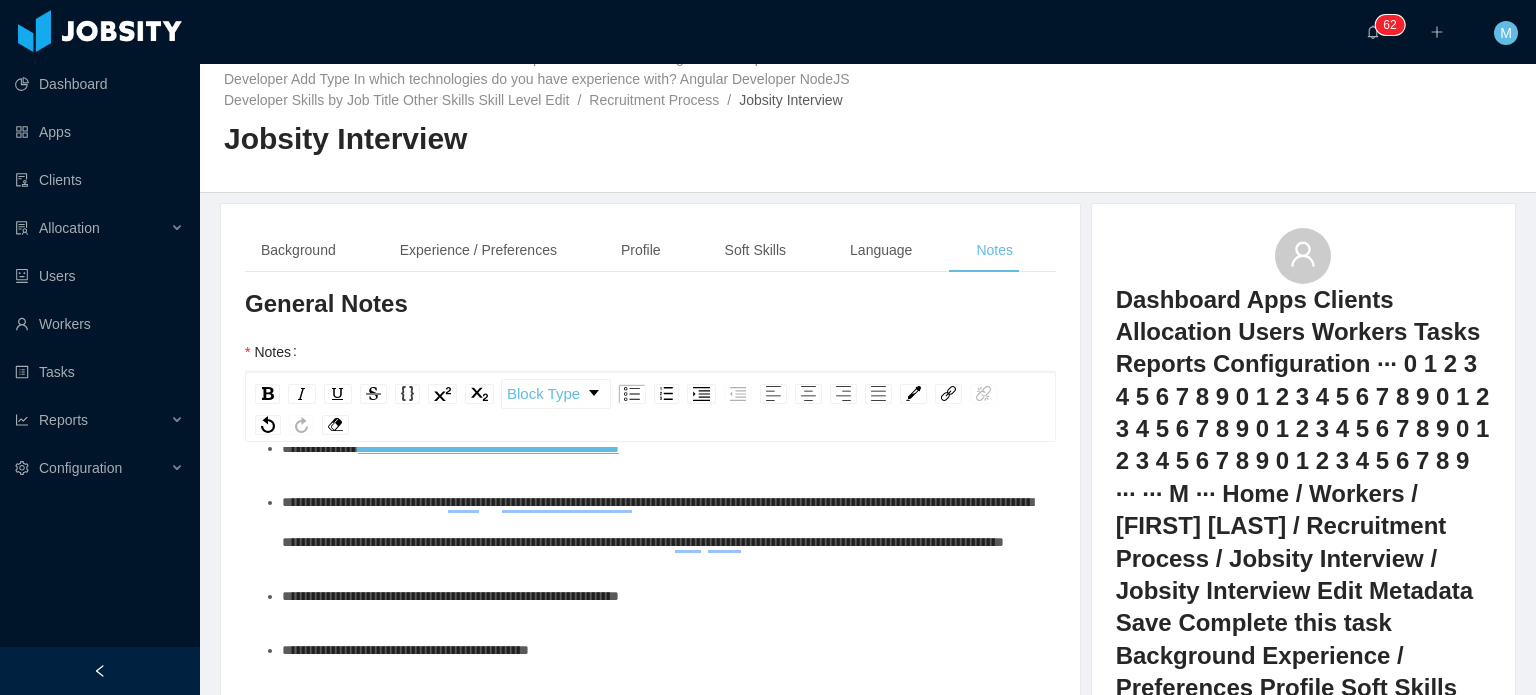 scroll, scrollTop: 91, scrollLeft: 0, axis: vertical 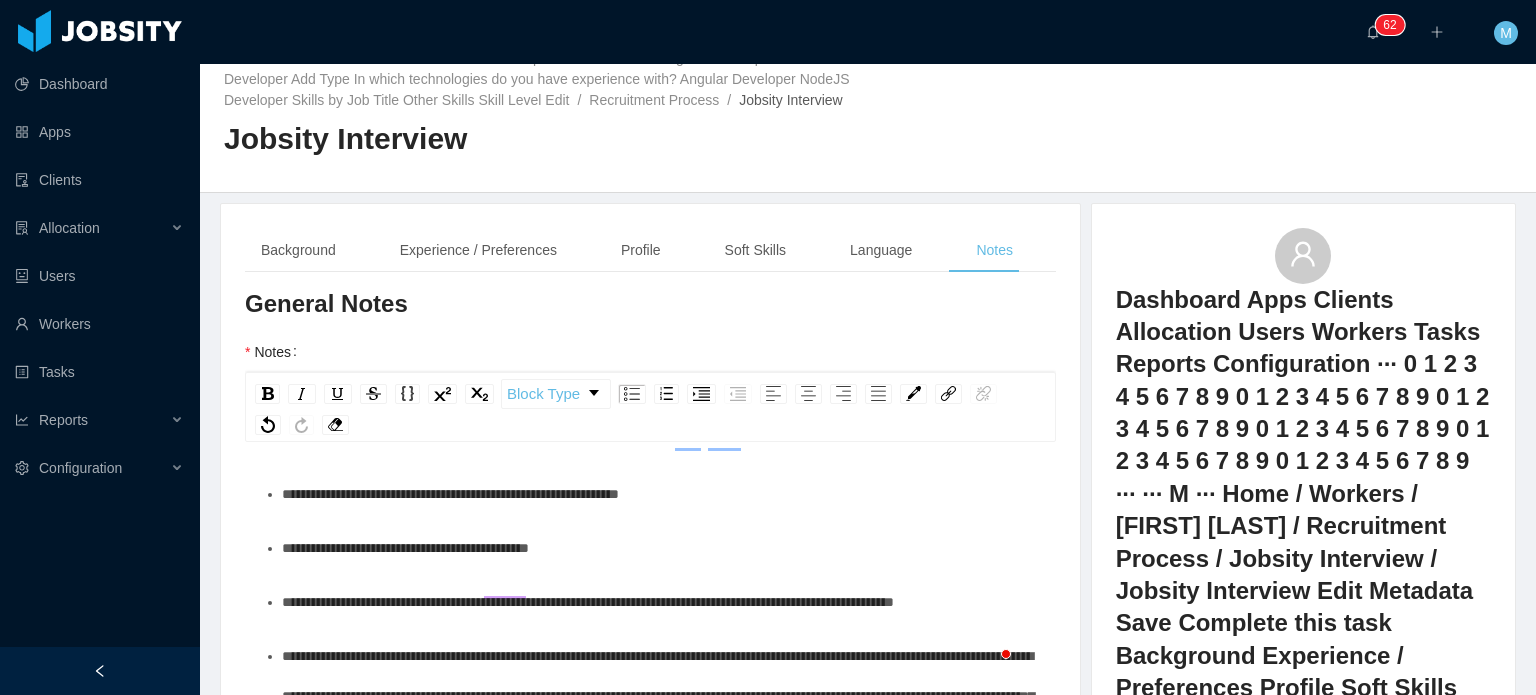 click on "**********" at bounding box center [661, 602] 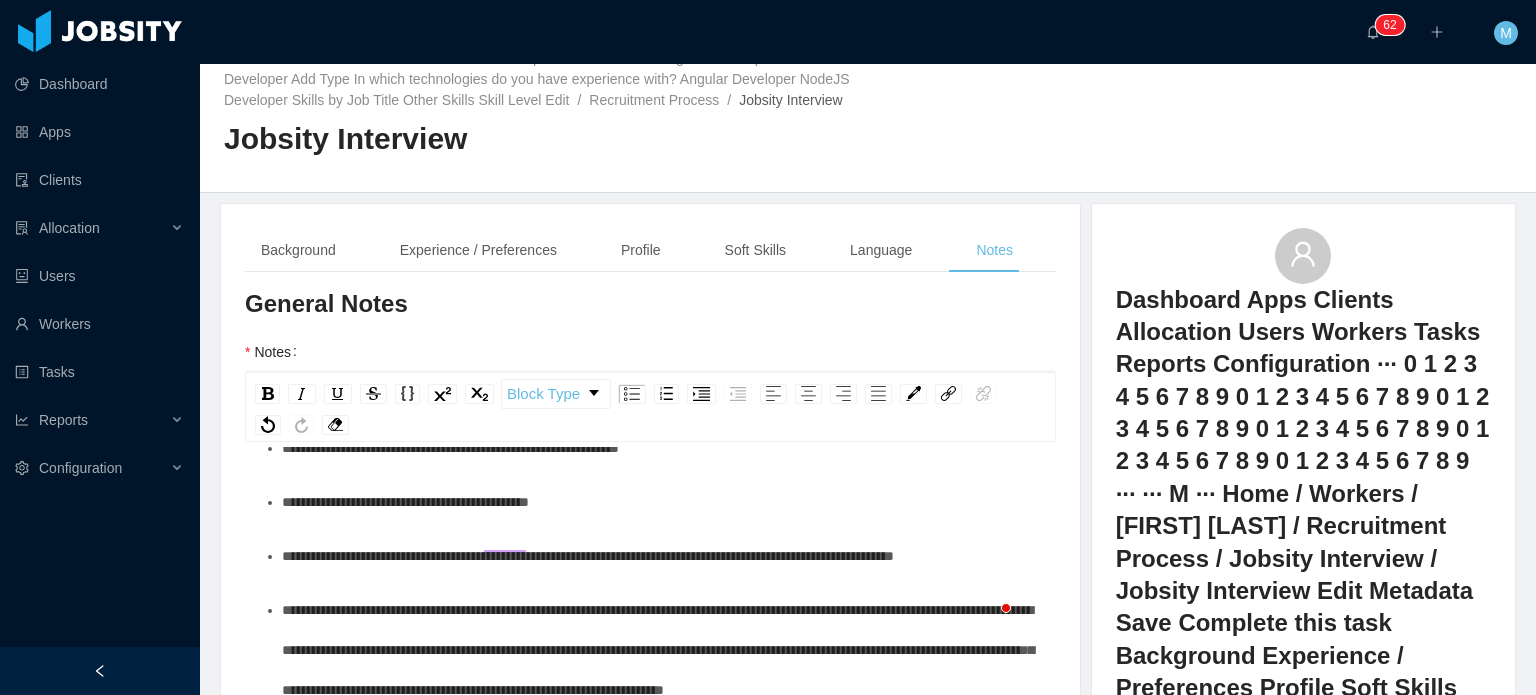 scroll, scrollTop: 207, scrollLeft: 0, axis: vertical 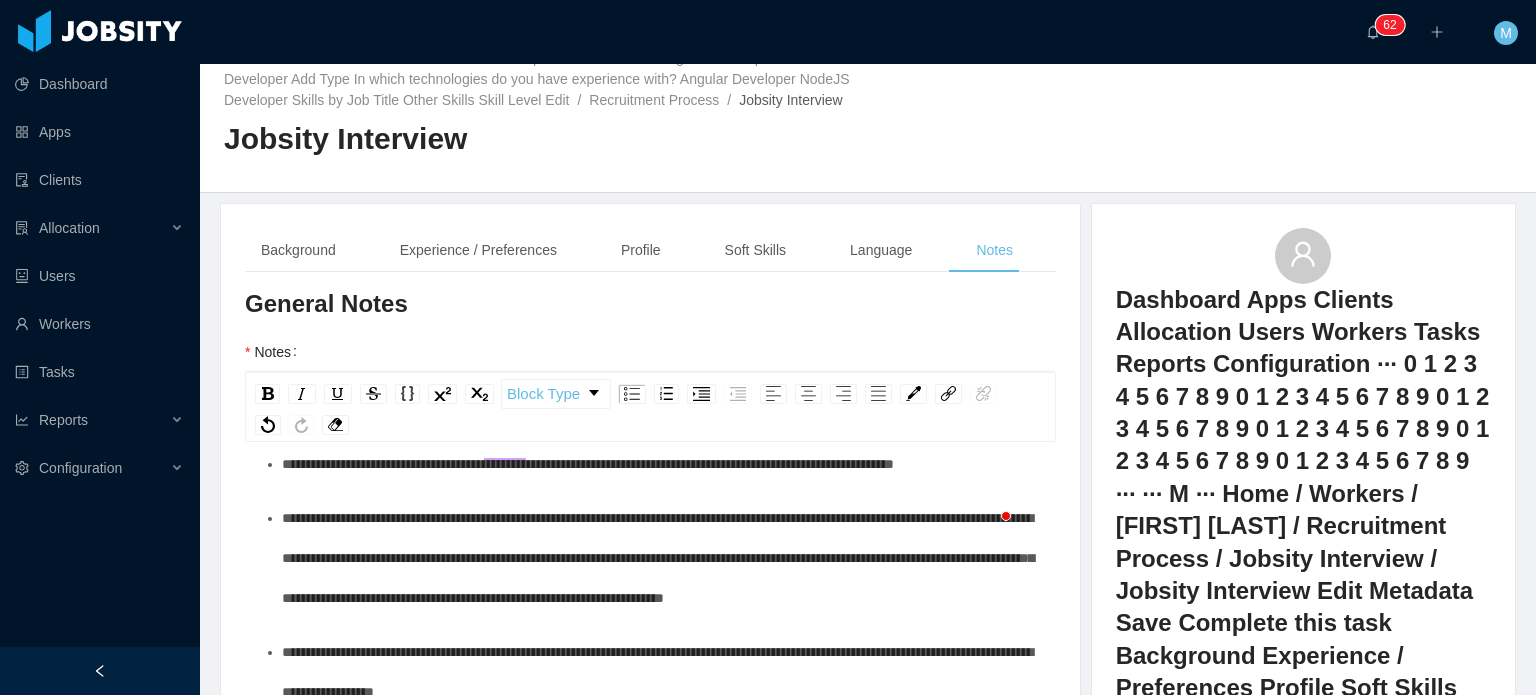 click on "**********" at bounding box center (661, 558) 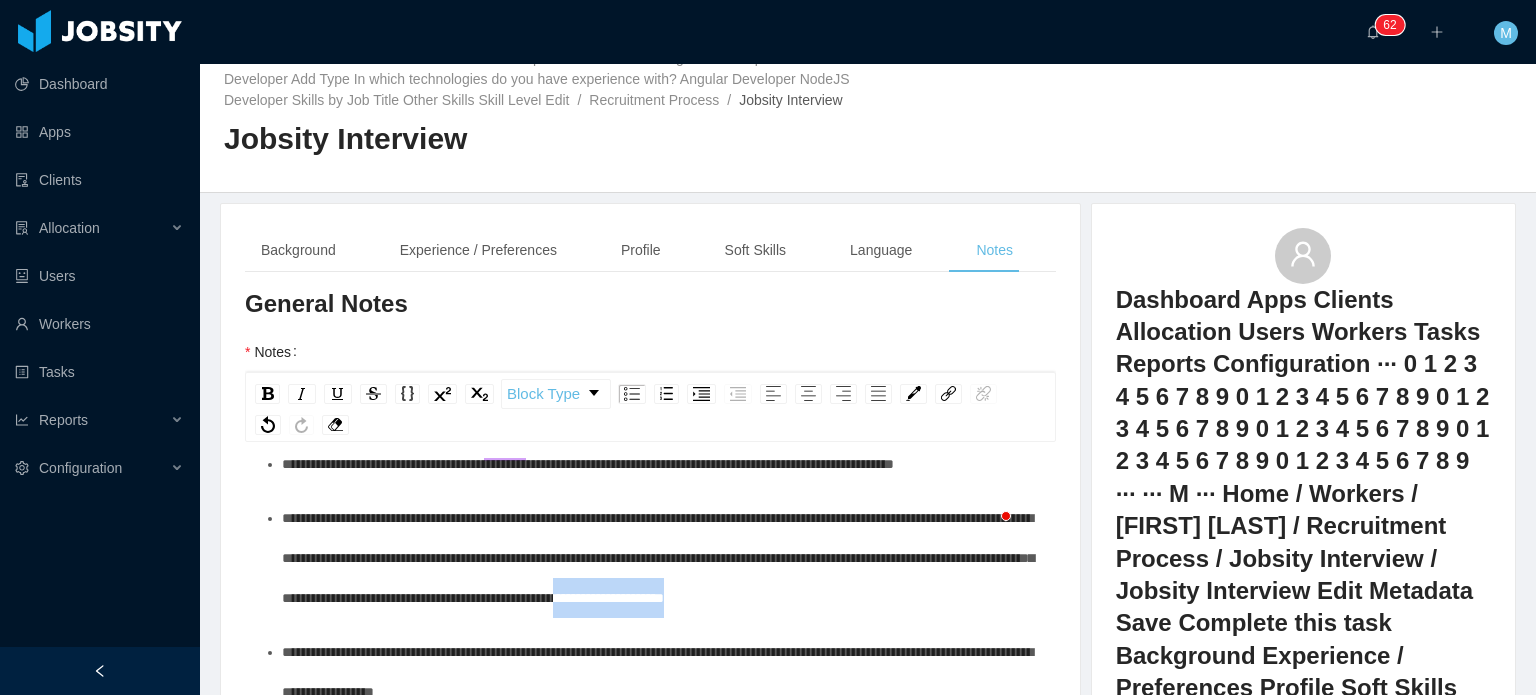 drag, startPoint x: 648, startPoint y: 498, endPoint x: 324, endPoint y: 515, distance: 324.44568 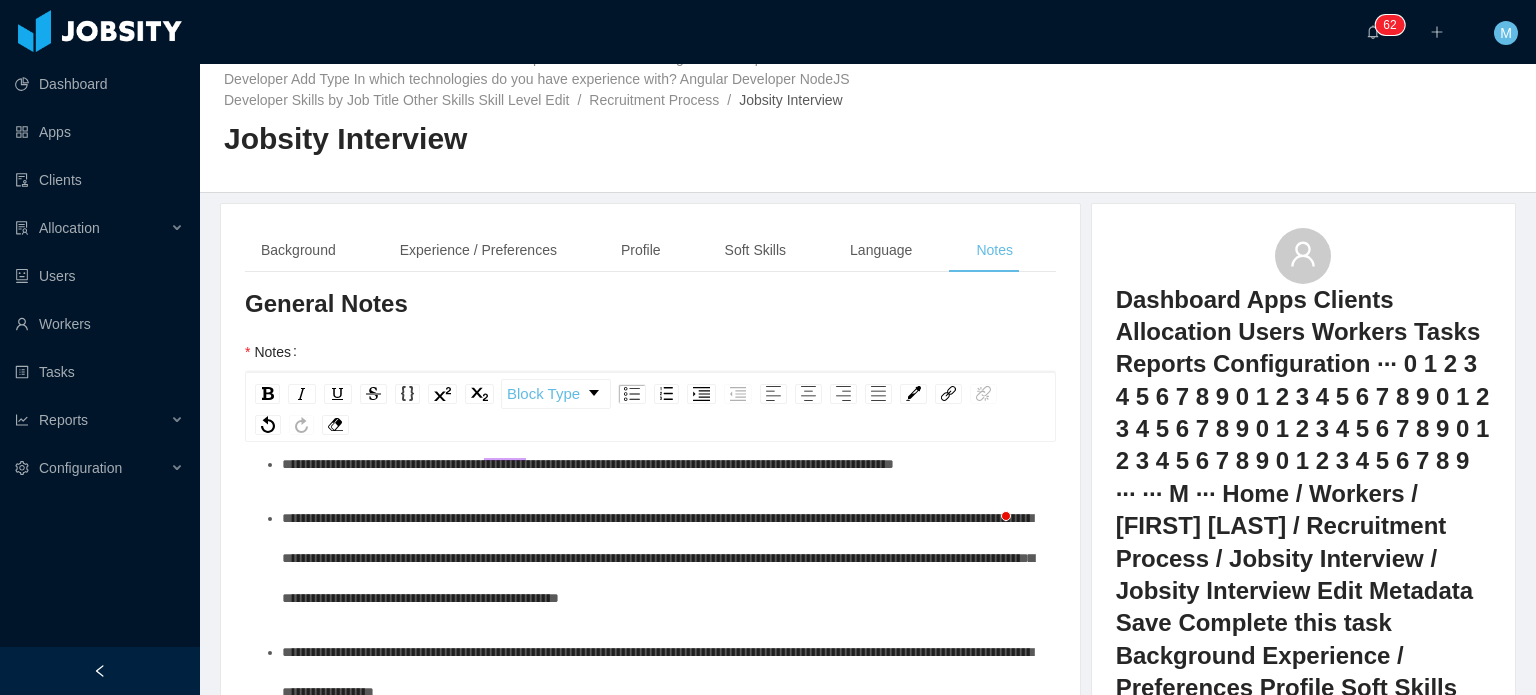scroll, scrollTop: 424, scrollLeft: 0, axis: vertical 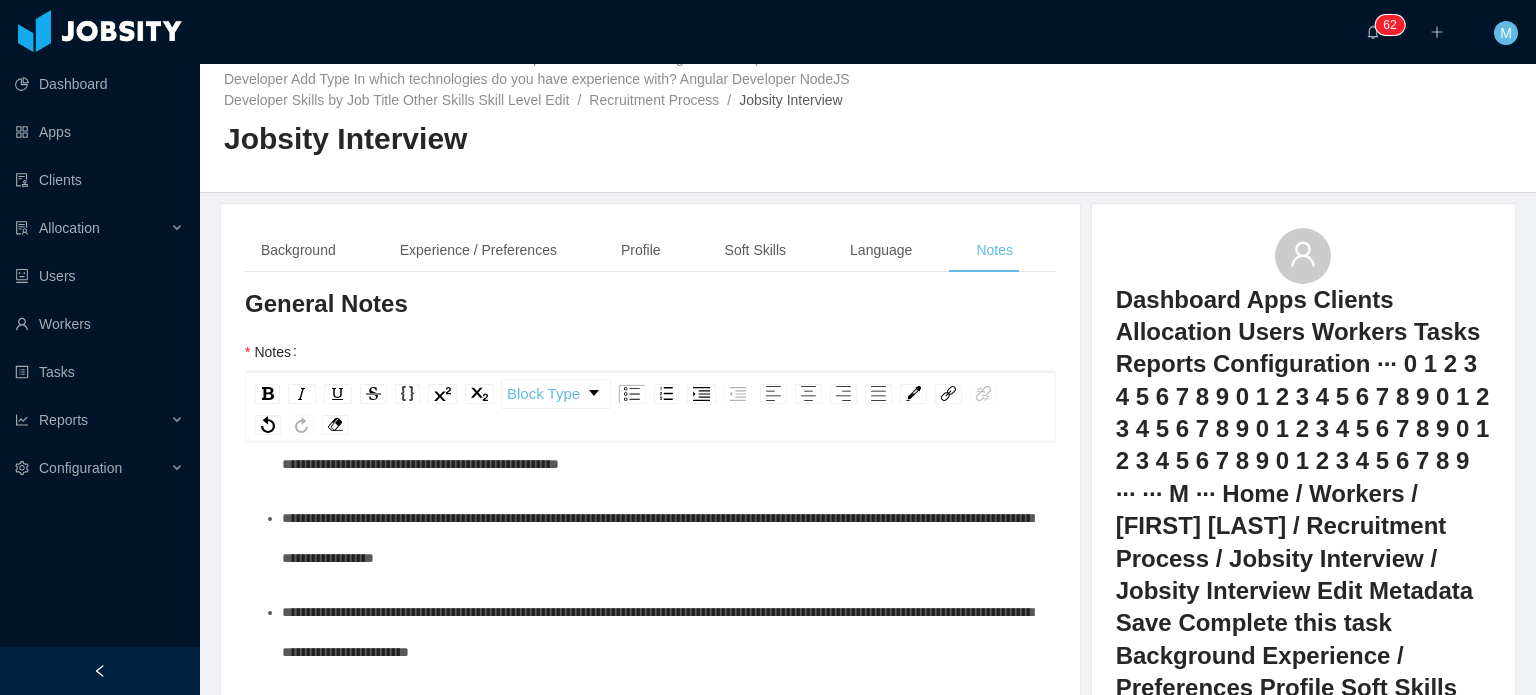 click on "**********" at bounding box center (661, 538) 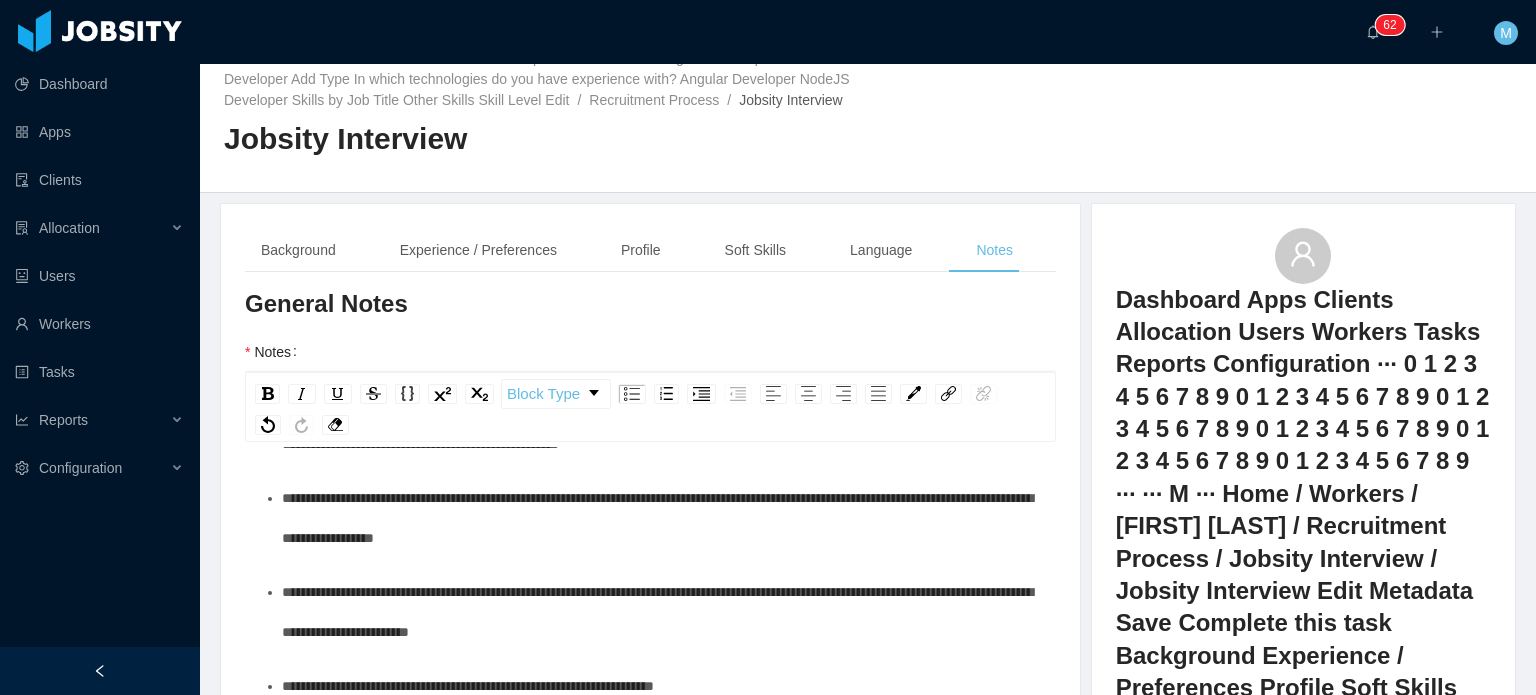 scroll, scrollTop: 451, scrollLeft: 0, axis: vertical 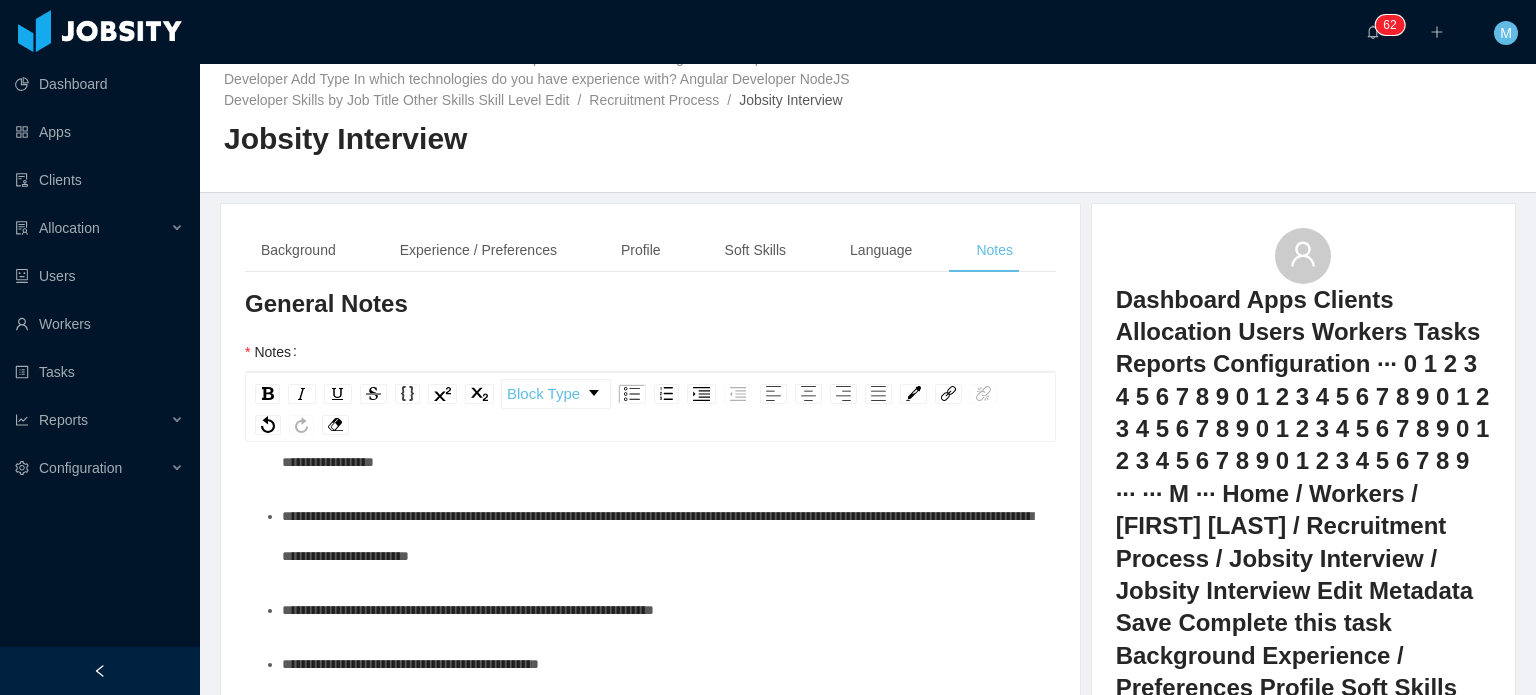 click on "**********" at bounding box center (661, 536) 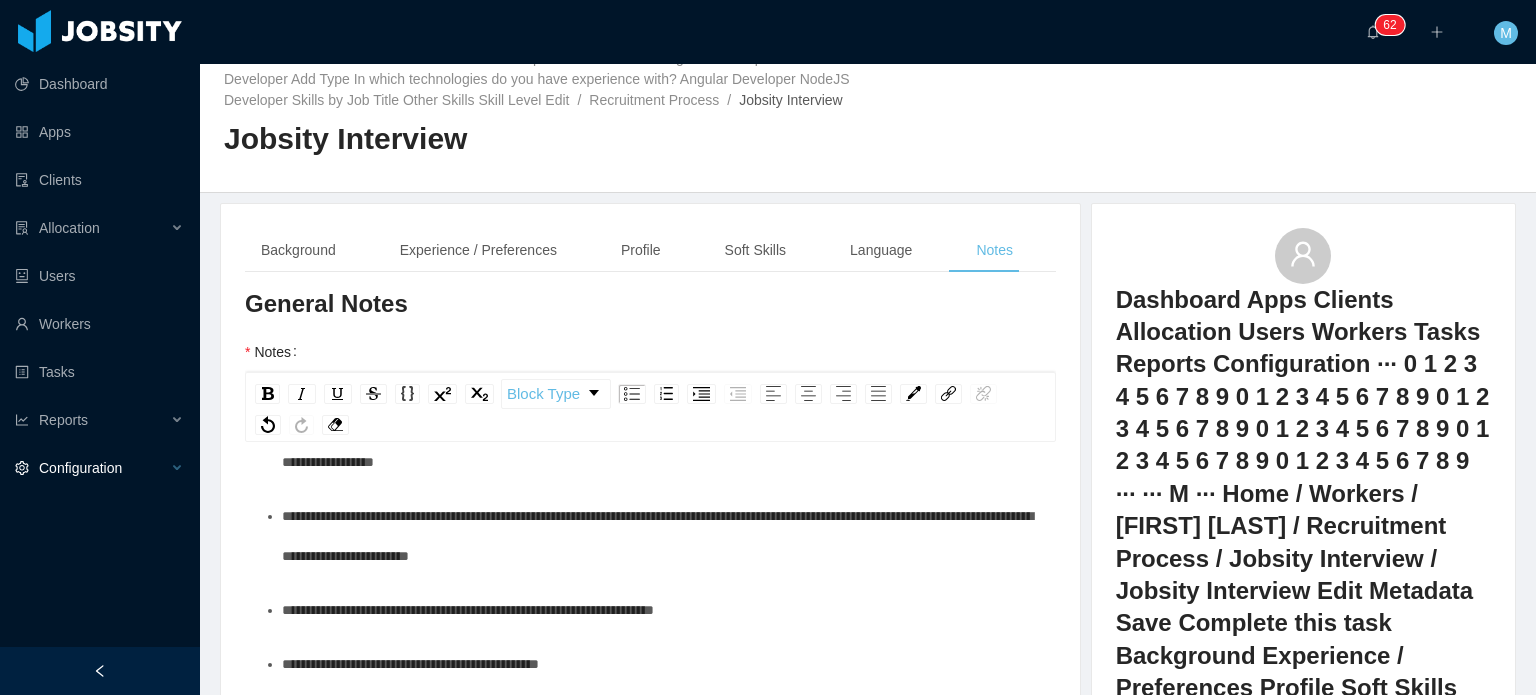 drag, startPoint x: 706, startPoint y: 465, endPoint x: 152, endPoint y: 455, distance: 554.0903 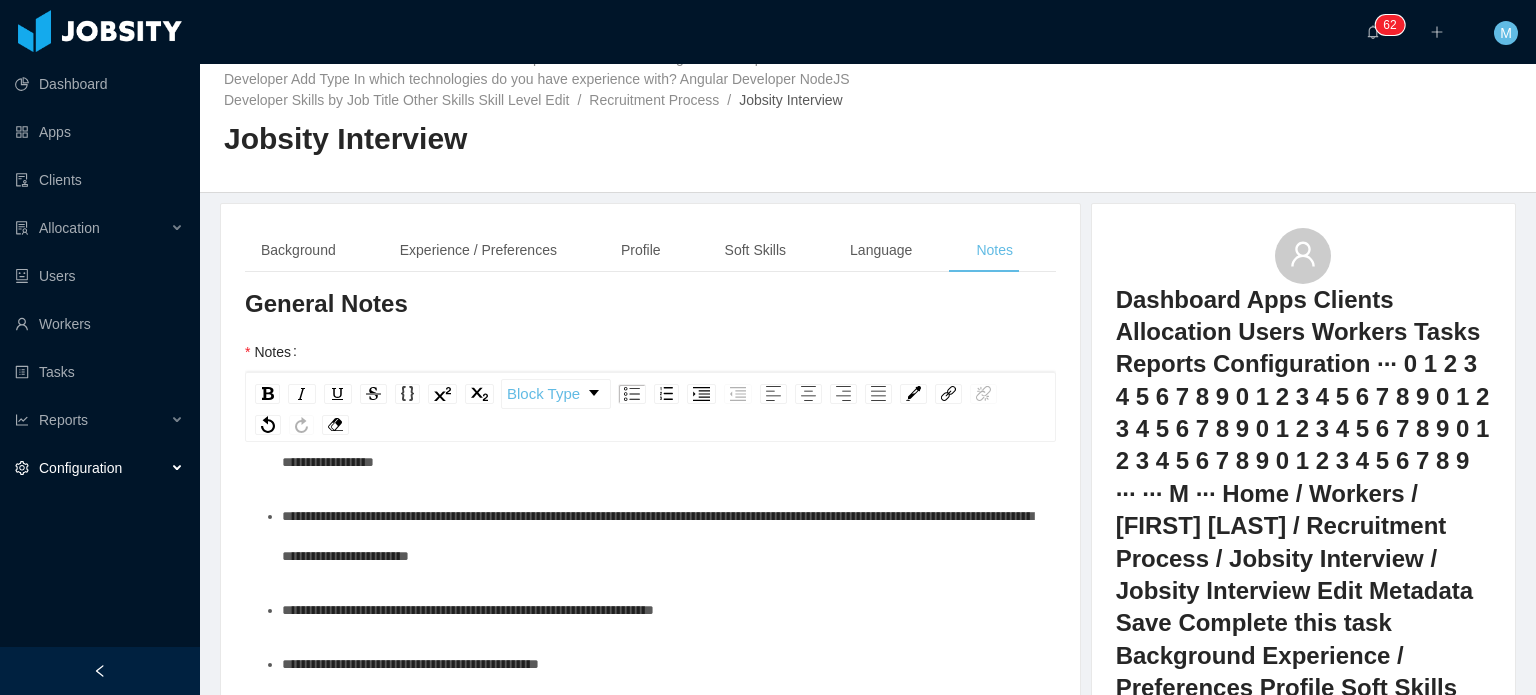 drag, startPoint x: 152, startPoint y: 455, endPoint x: 648, endPoint y: 452, distance: 496.00906 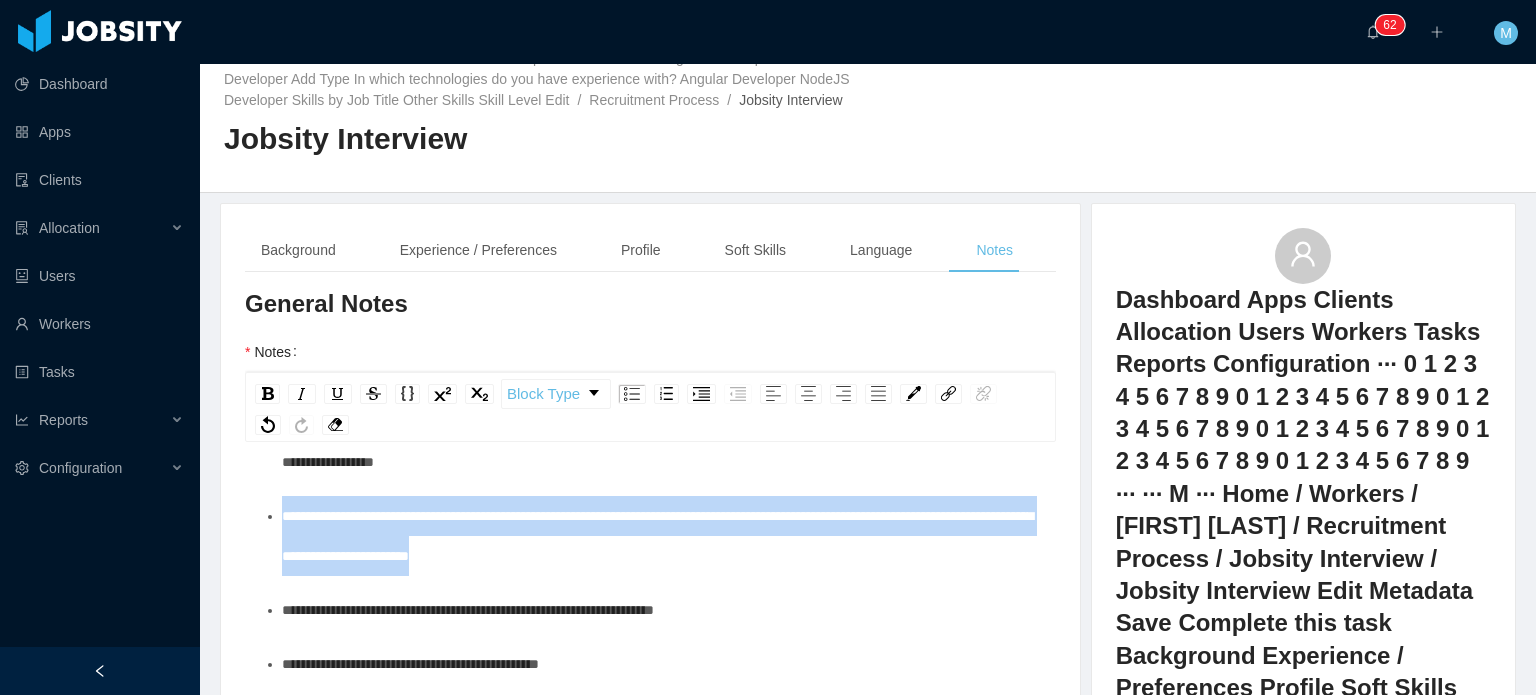 drag, startPoint x: 696, startPoint y: 463, endPoint x: 218, endPoint y: 403, distance: 481.75098 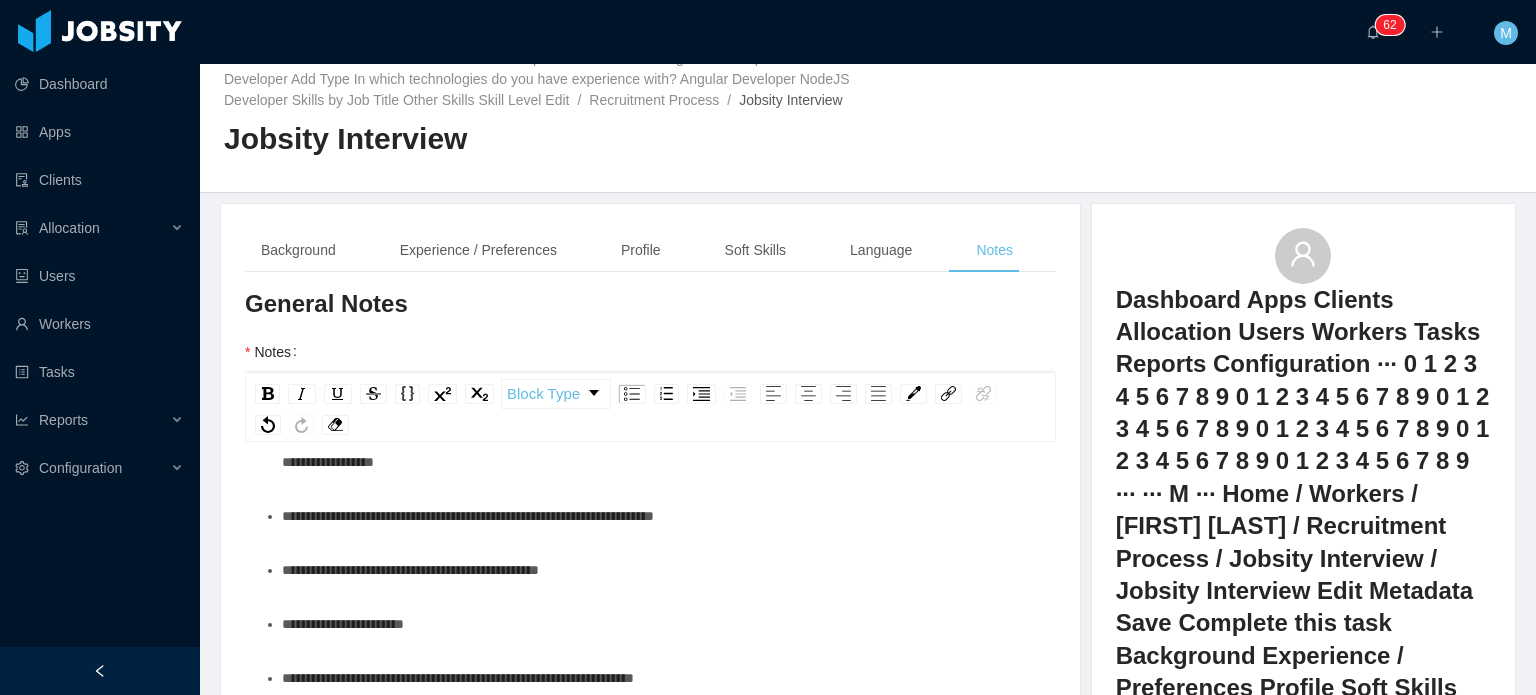click on "**********" at bounding box center (661, 516) 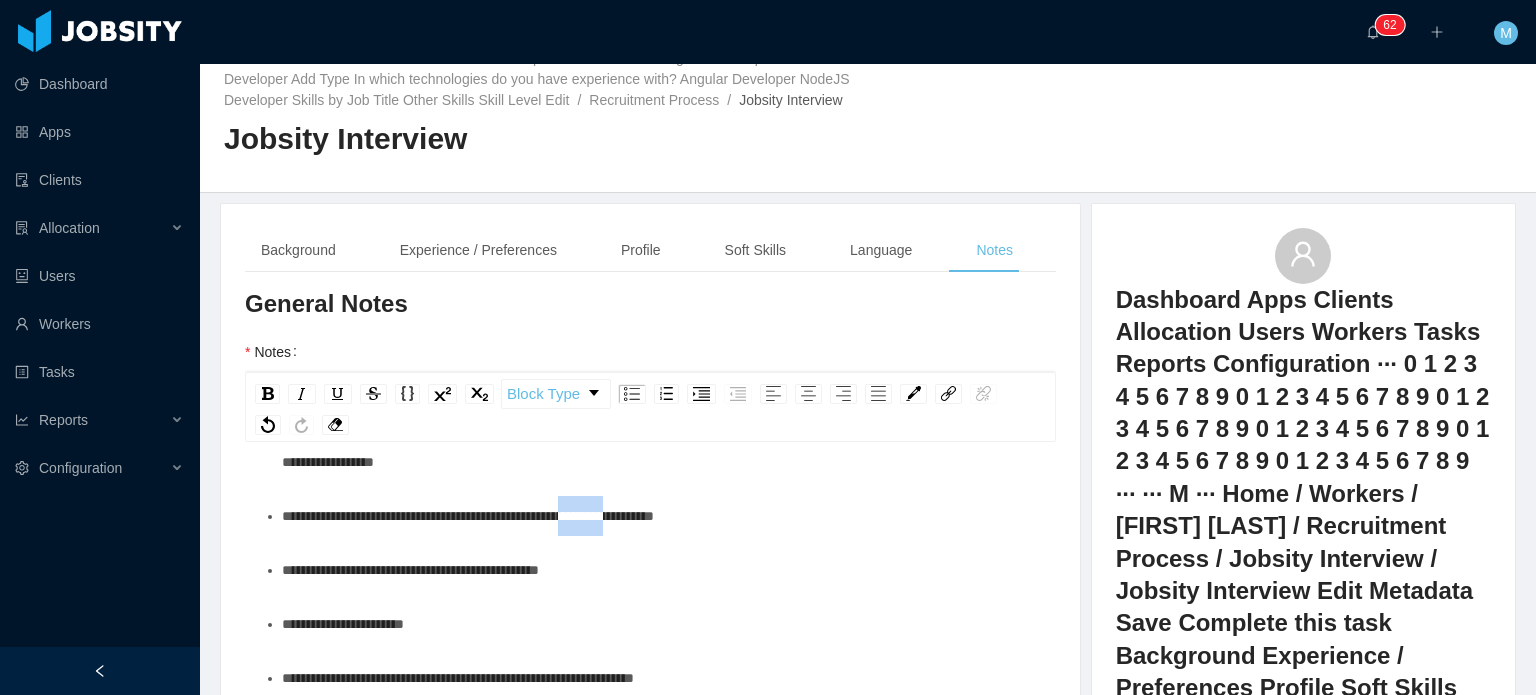 click on "**********" at bounding box center [661, 516] 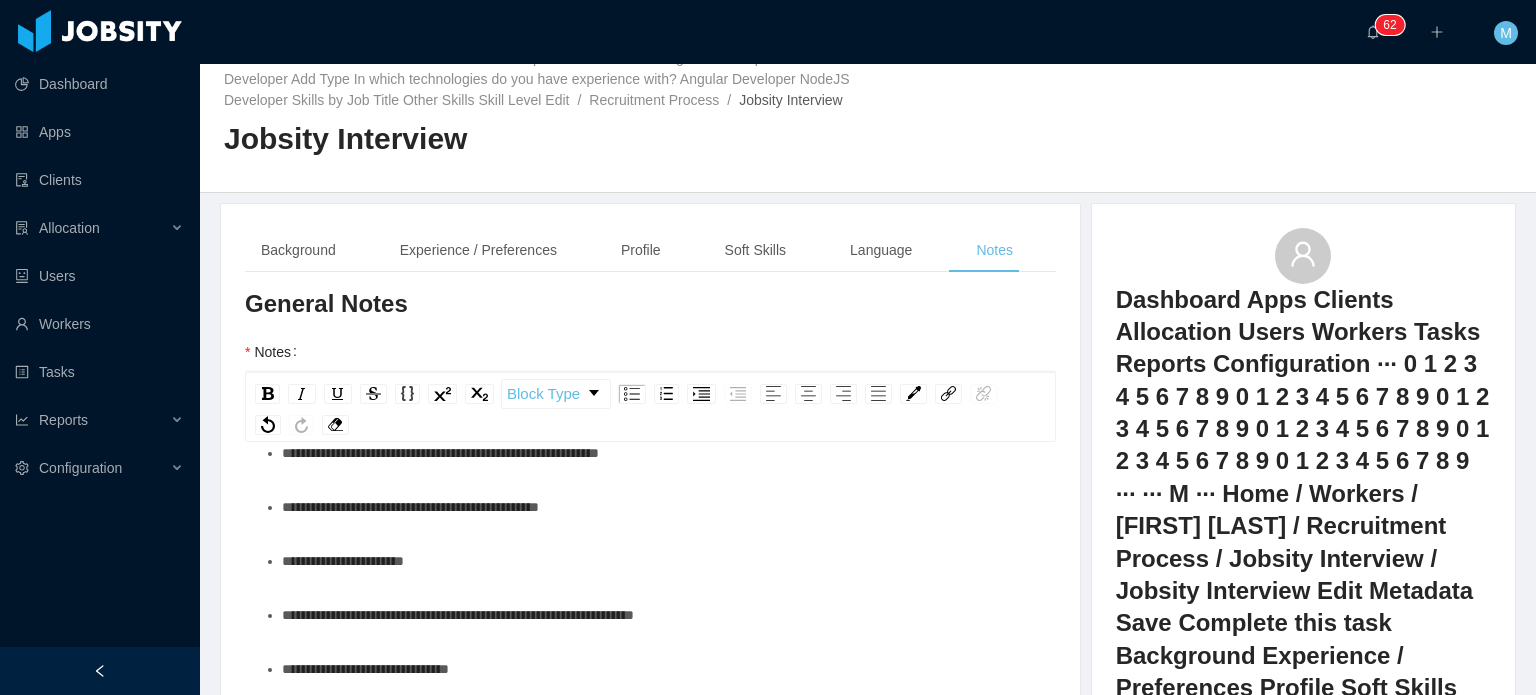 click on "**********" at bounding box center (440, 453) 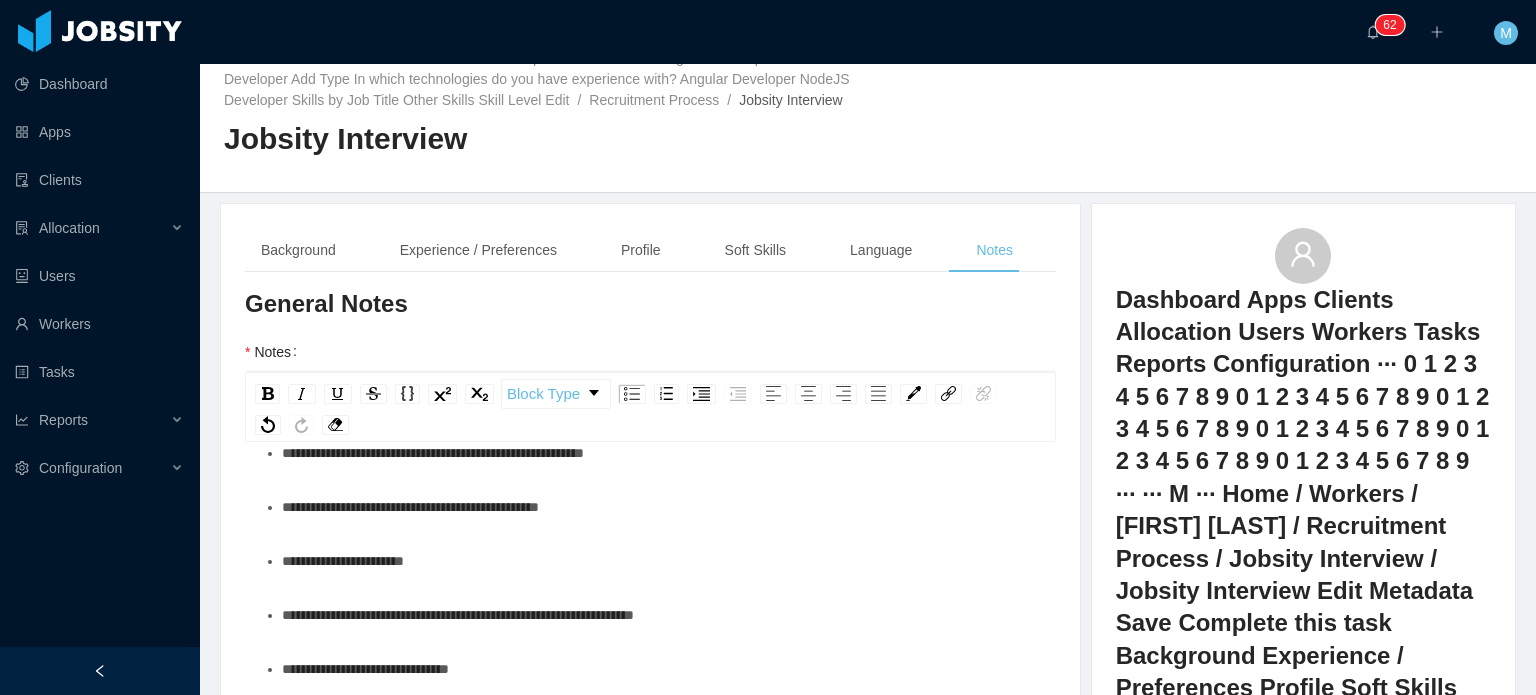 click on "**********" at bounding box center (661, 507) 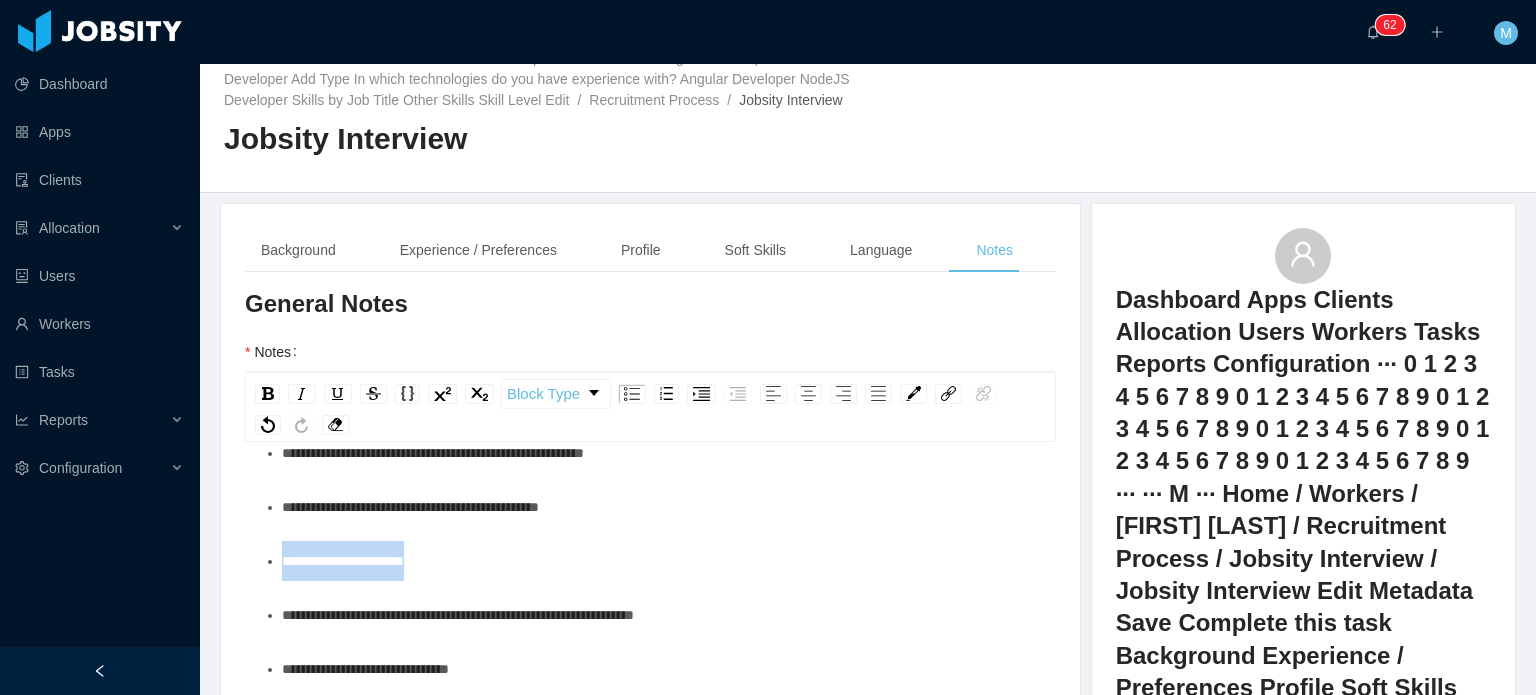 drag, startPoint x: 438, startPoint y: 461, endPoint x: 200, endPoint y: 451, distance: 238.20999 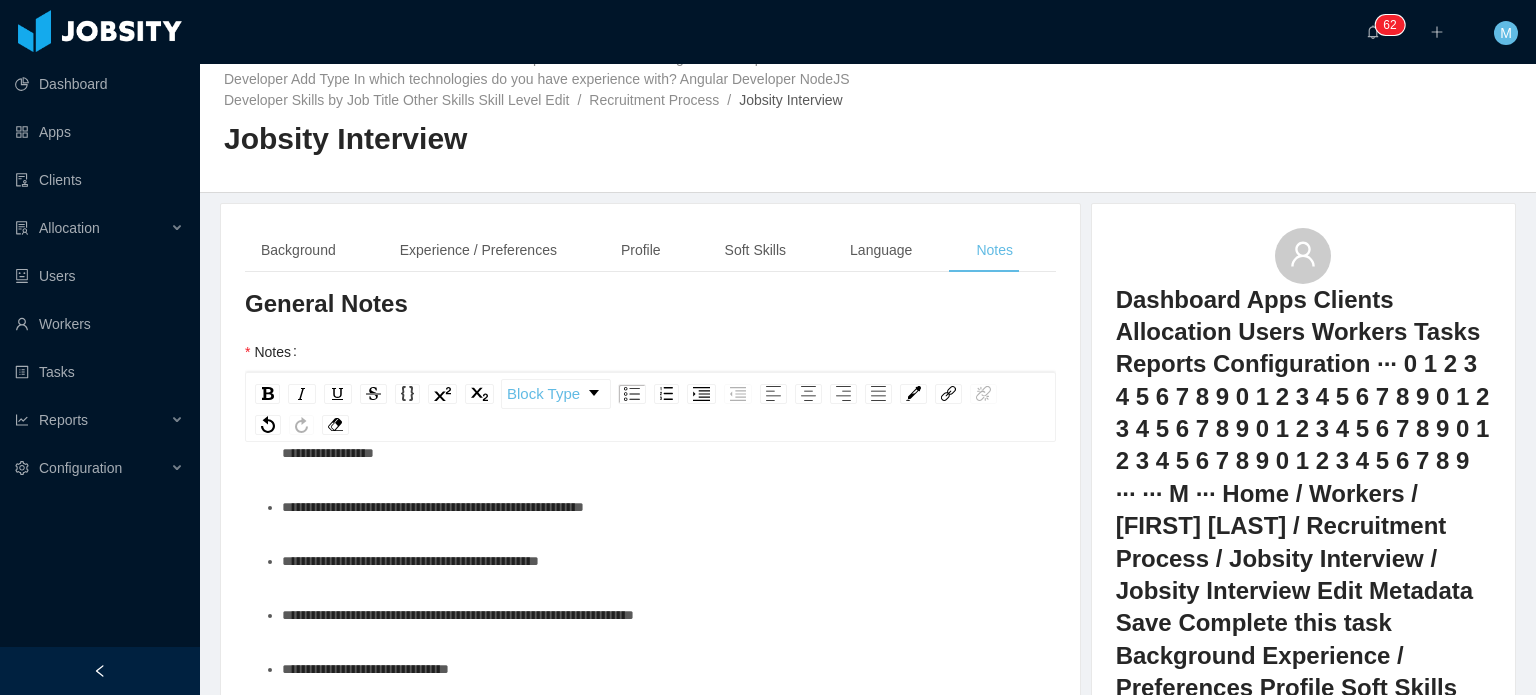 drag, startPoint x: 722, startPoint y: 557, endPoint x: 240, endPoint y: 547, distance: 482.10373 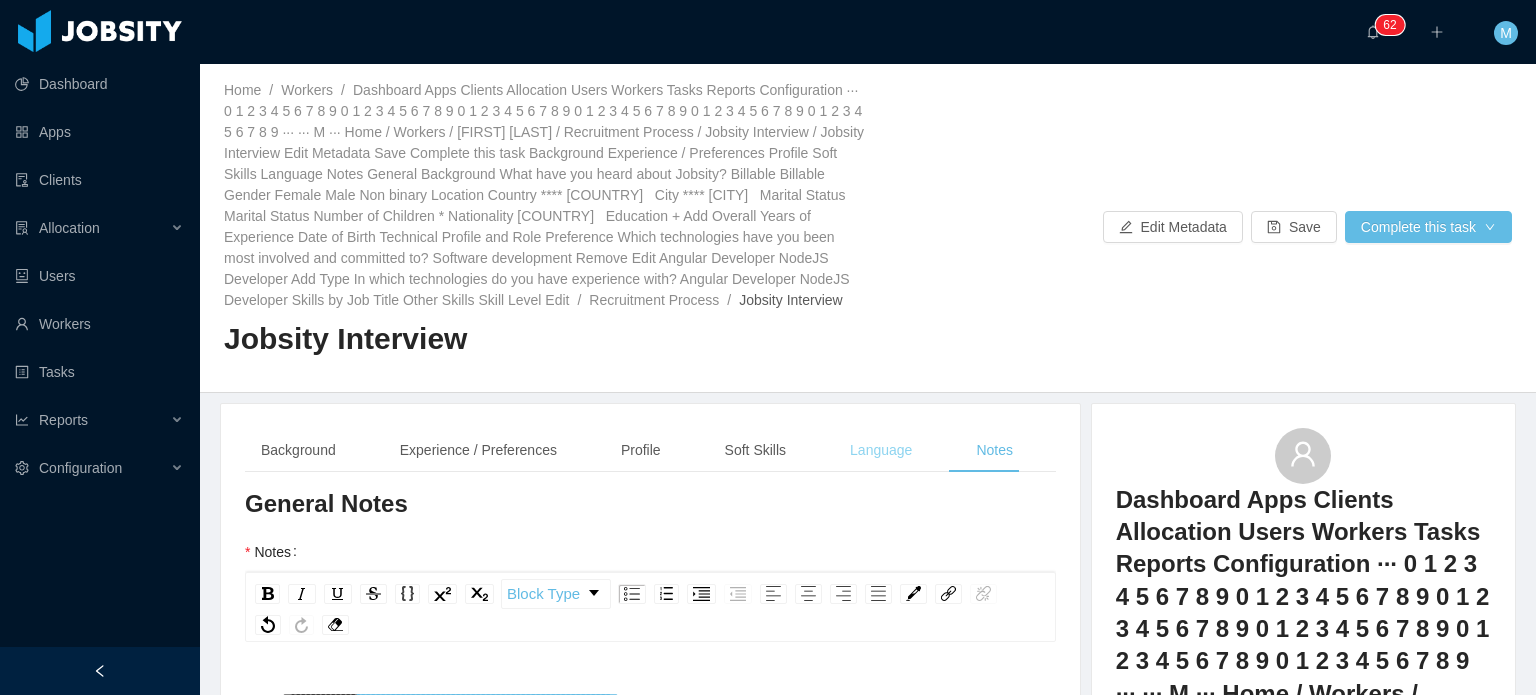 click on "Language" at bounding box center [881, 450] 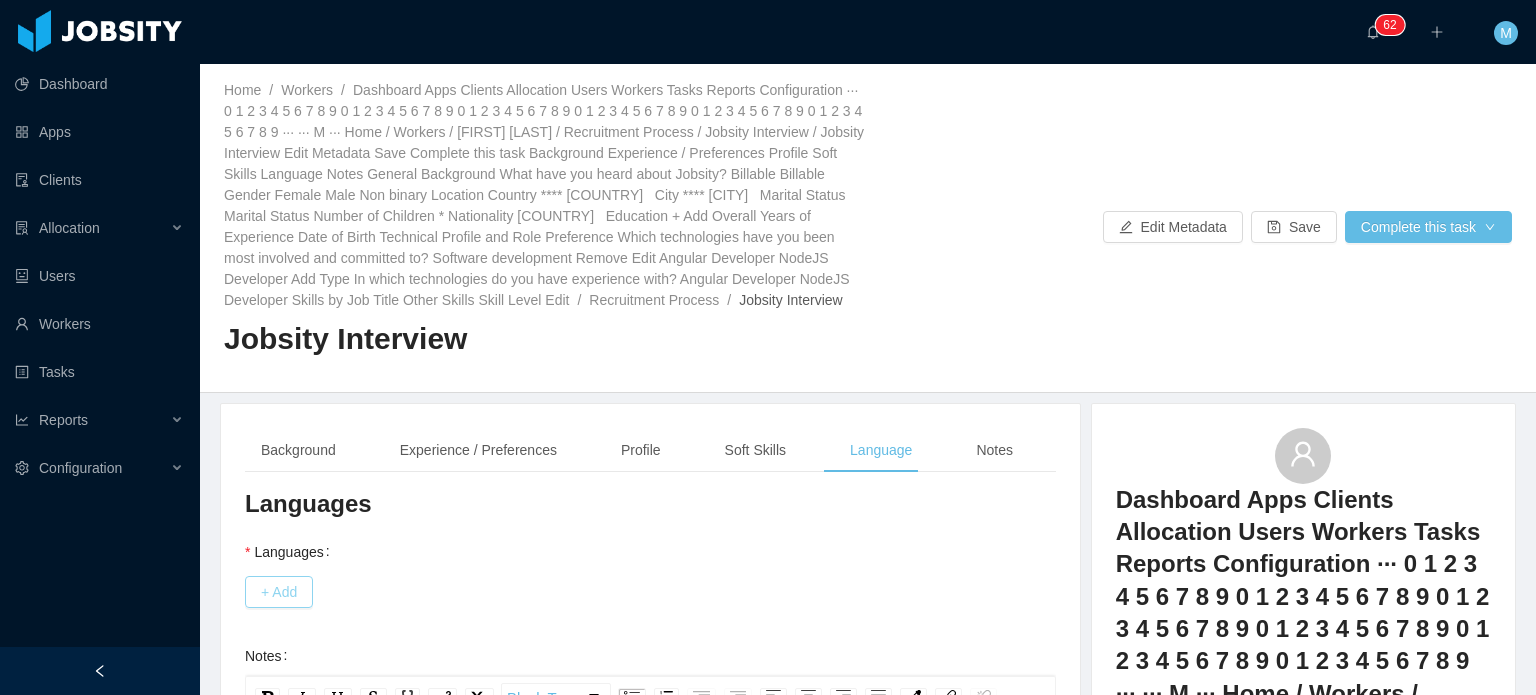 click on "+ Add" at bounding box center (279, 592) 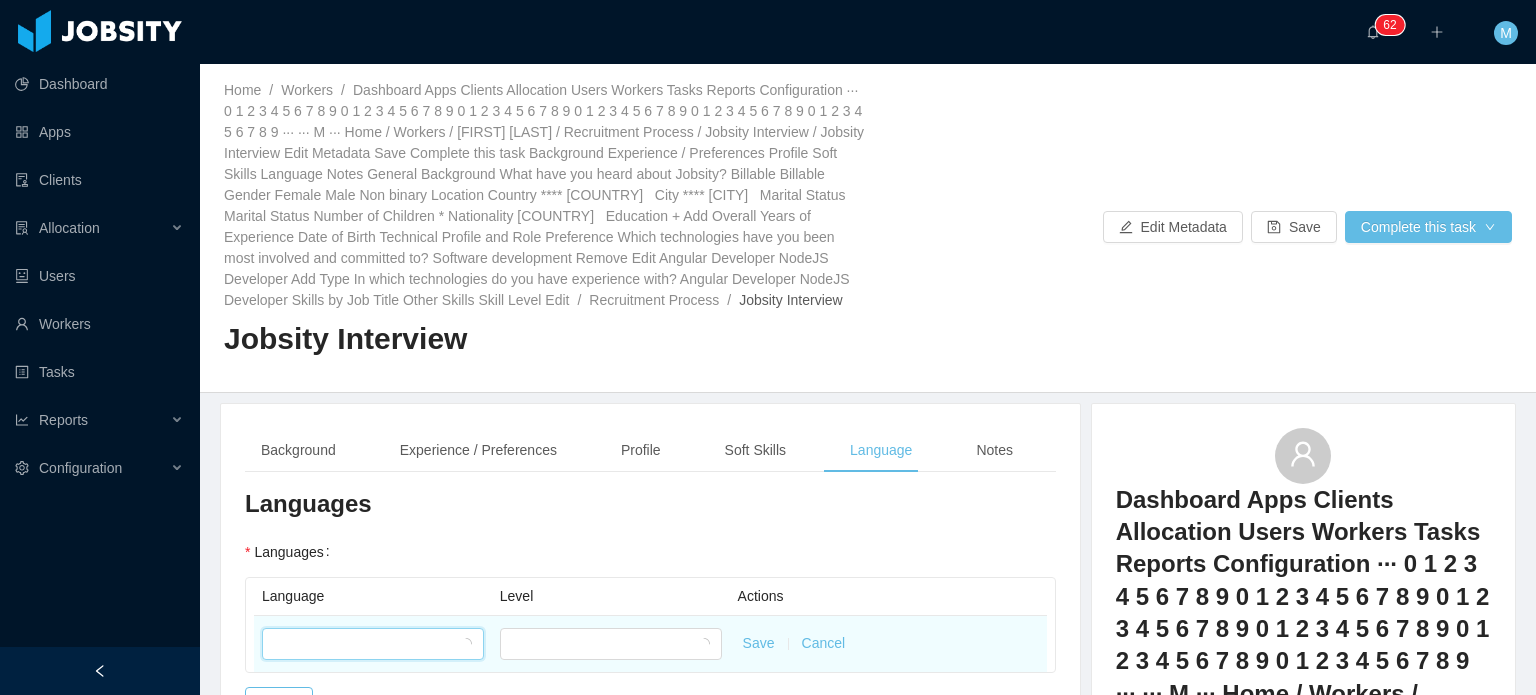 click at bounding box center (366, 644) 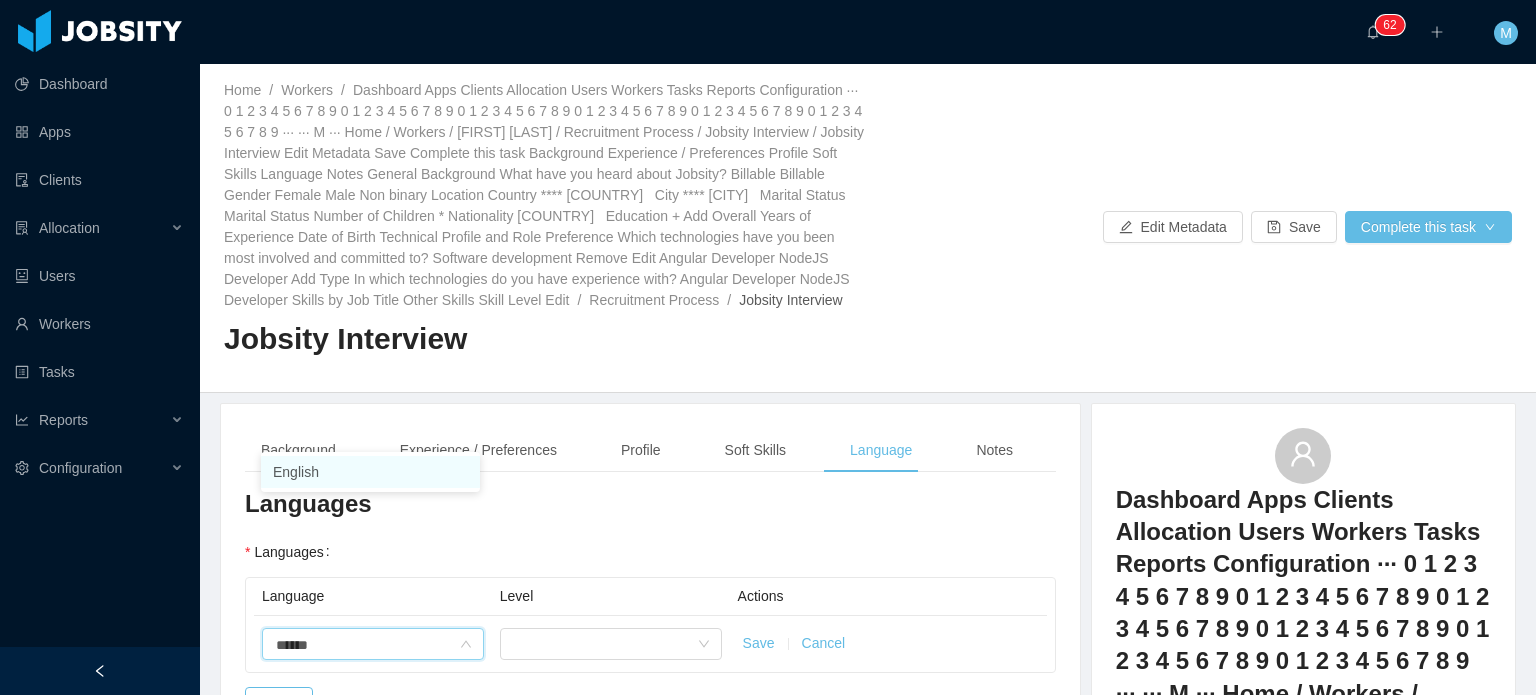 type on "*******" 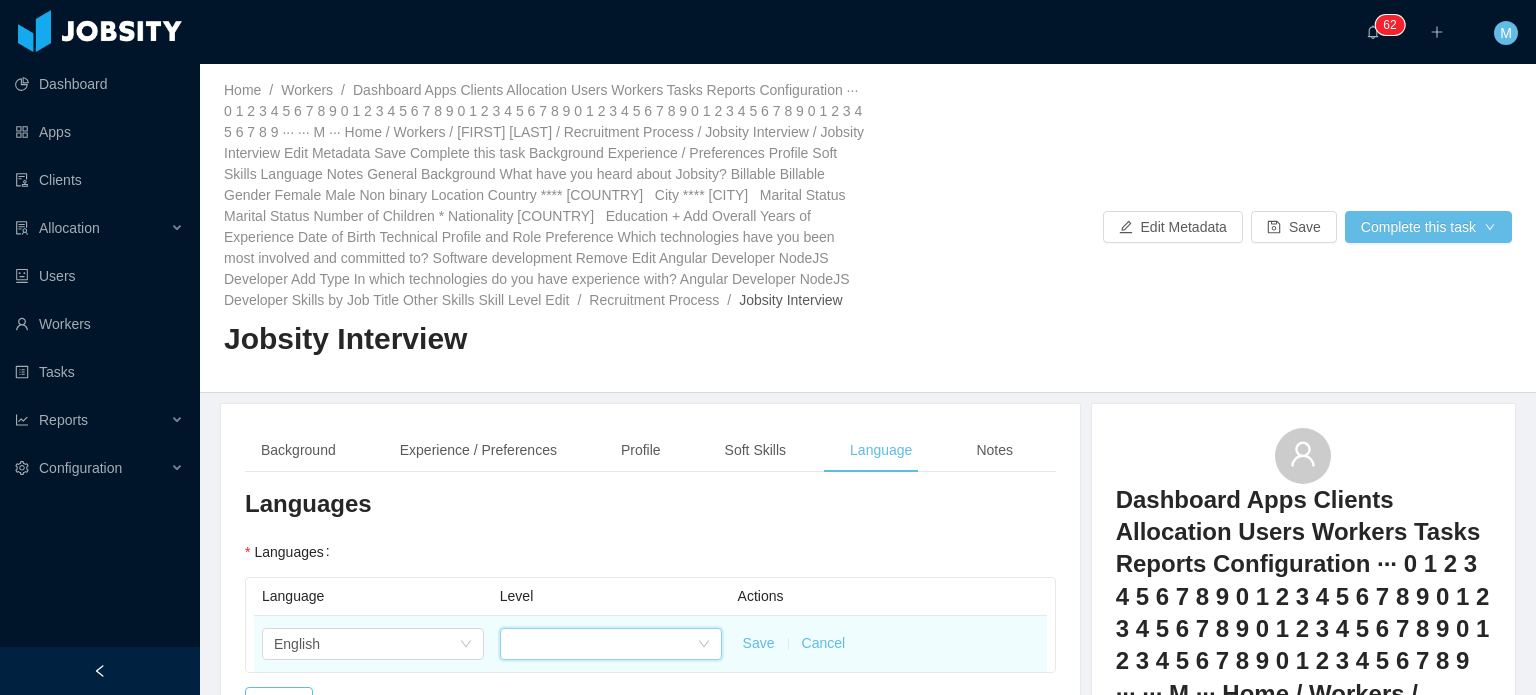 click at bounding box center (604, 644) 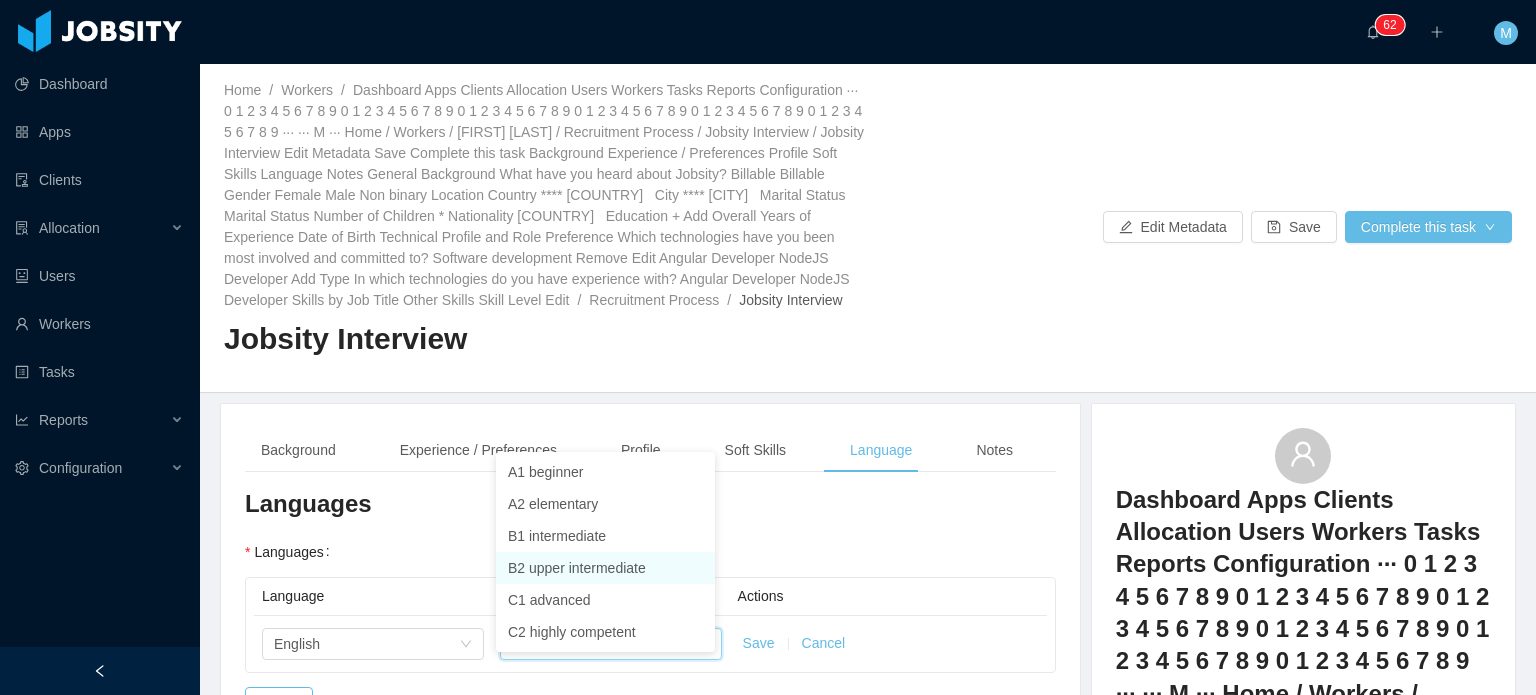 click on "B2 upper intermediate" at bounding box center [605, 568] 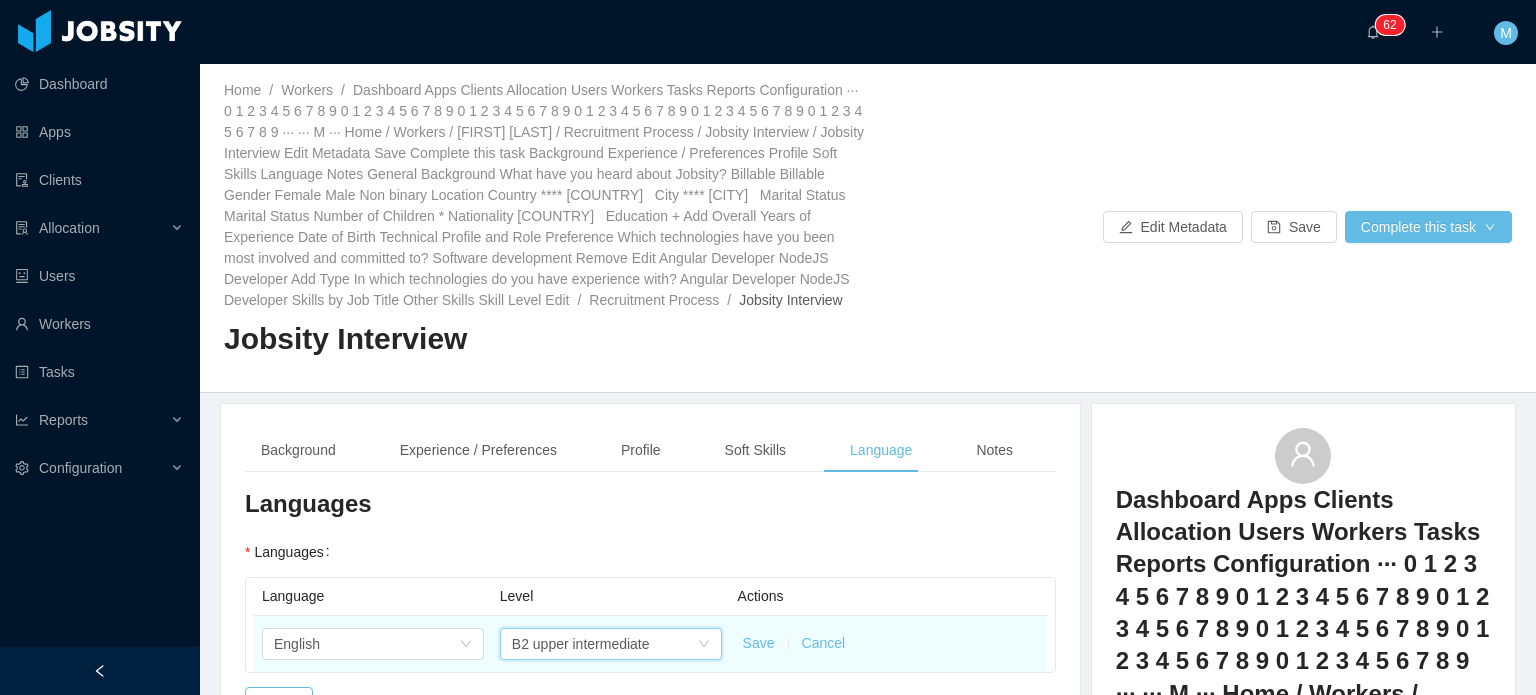 click on "Save" at bounding box center [759, 643] 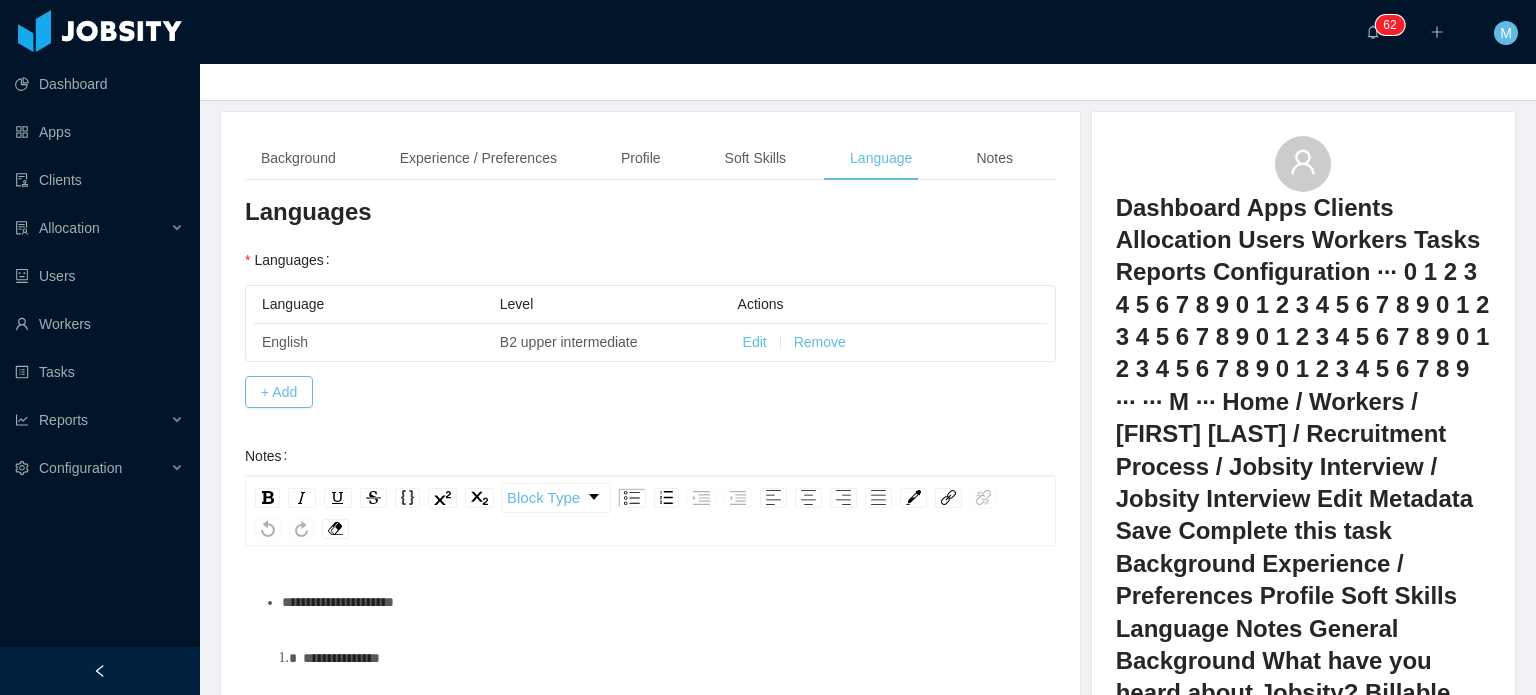 click on "**********" at bounding box center [651, 711] 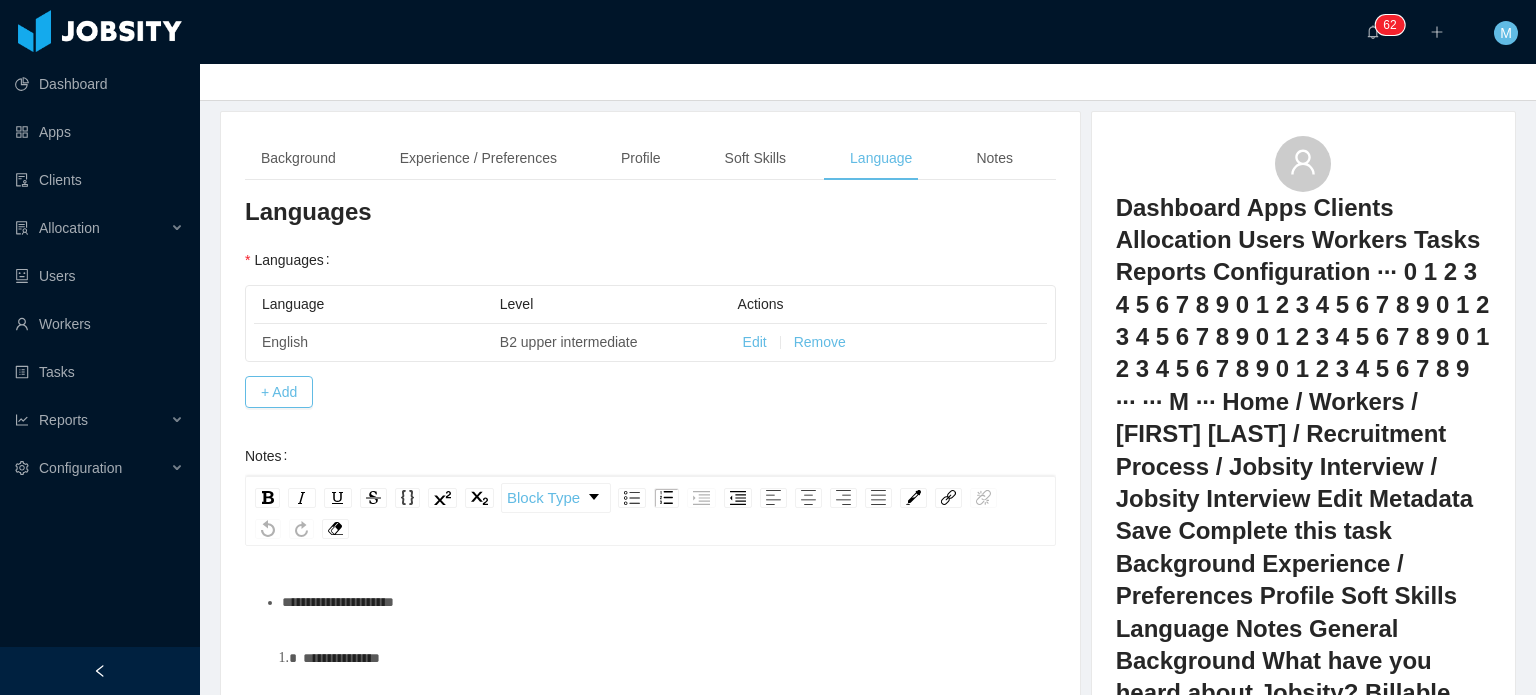 click on "**********" at bounding box center [661, 602] 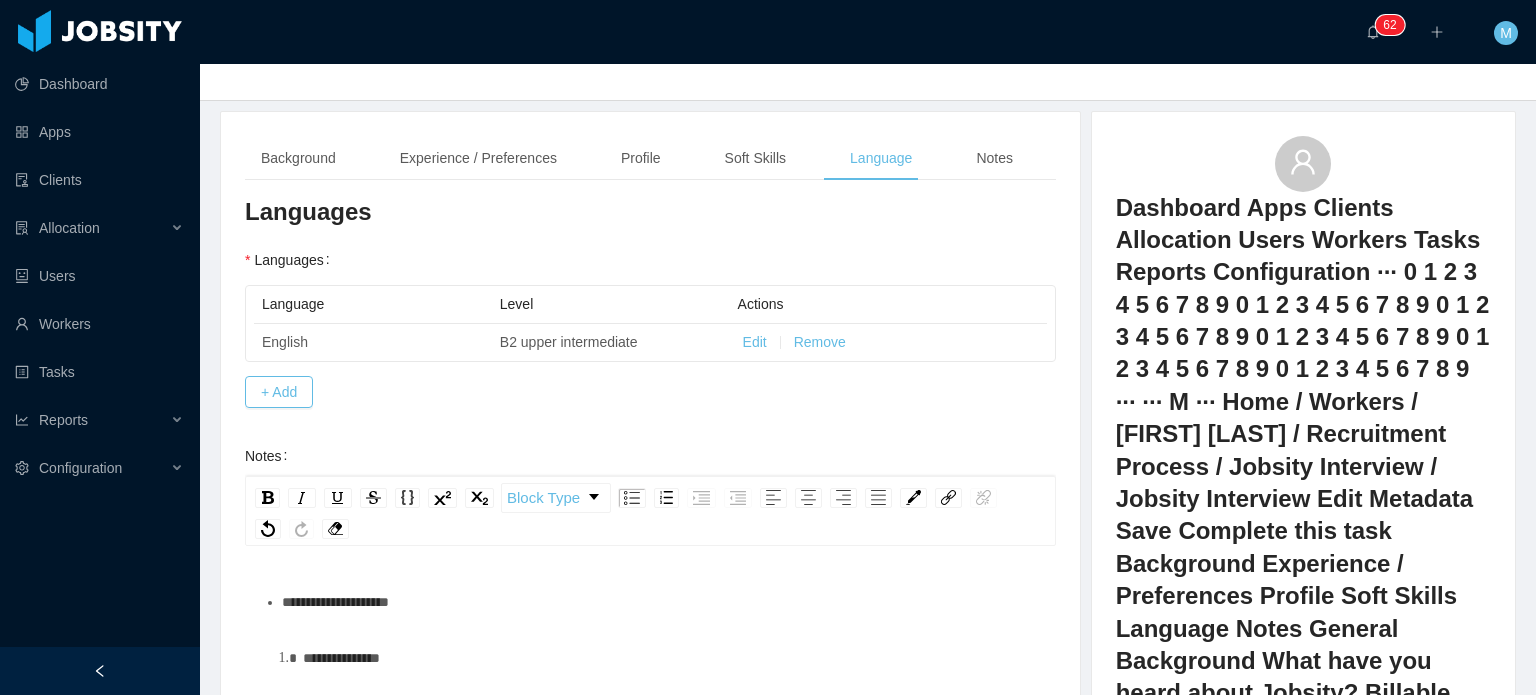 type 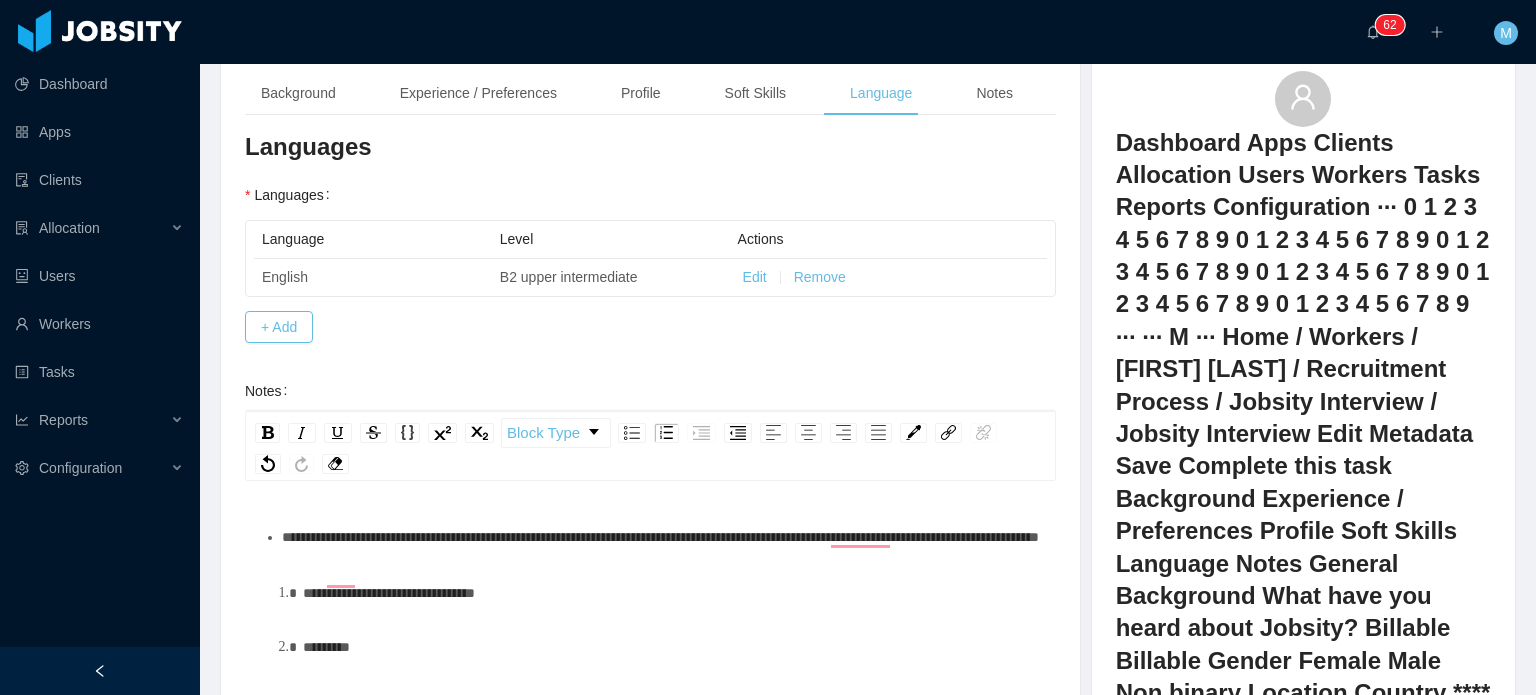 scroll, scrollTop: 392, scrollLeft: 0, axis: vertical 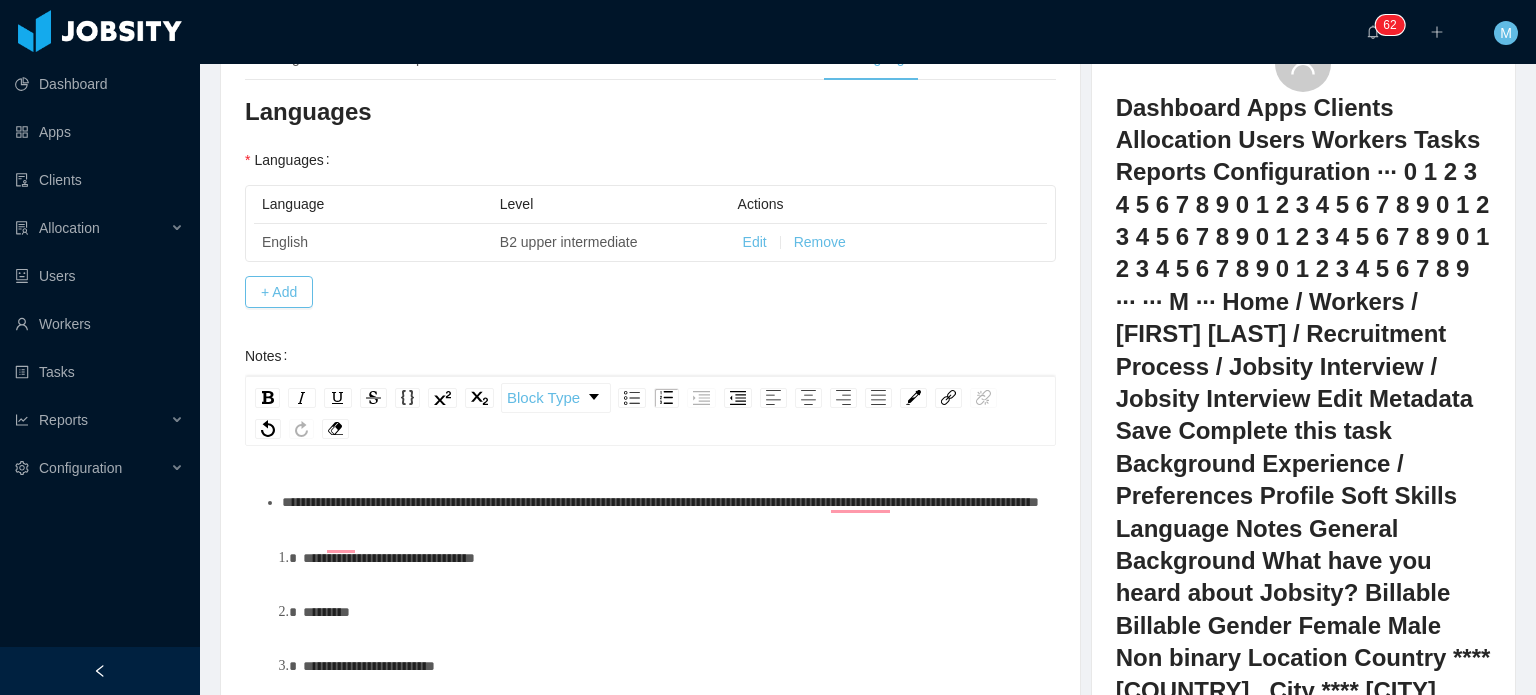 click on "**********" at bounding box center [672, 558] 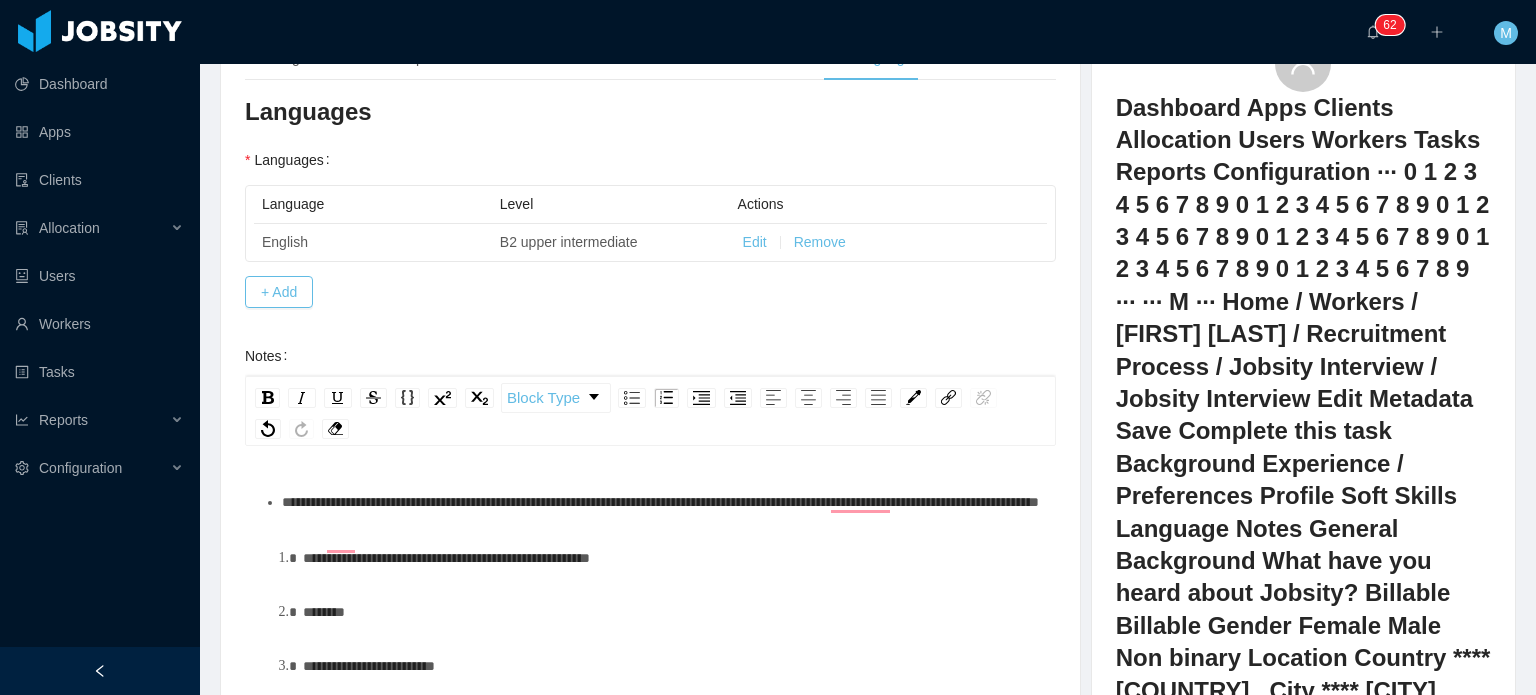 click on "**********" at bounding box center (672, 558) 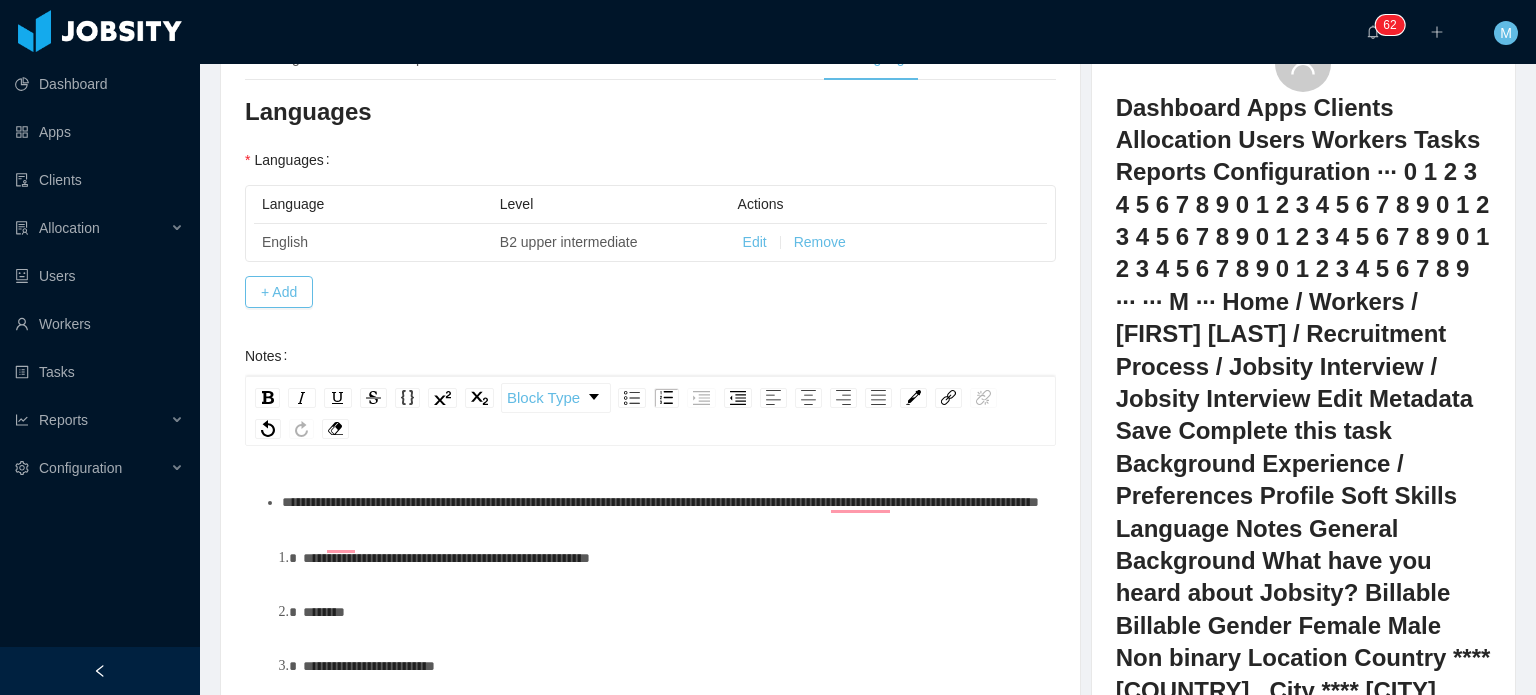 click on "********" at bounding box center [672, 612] 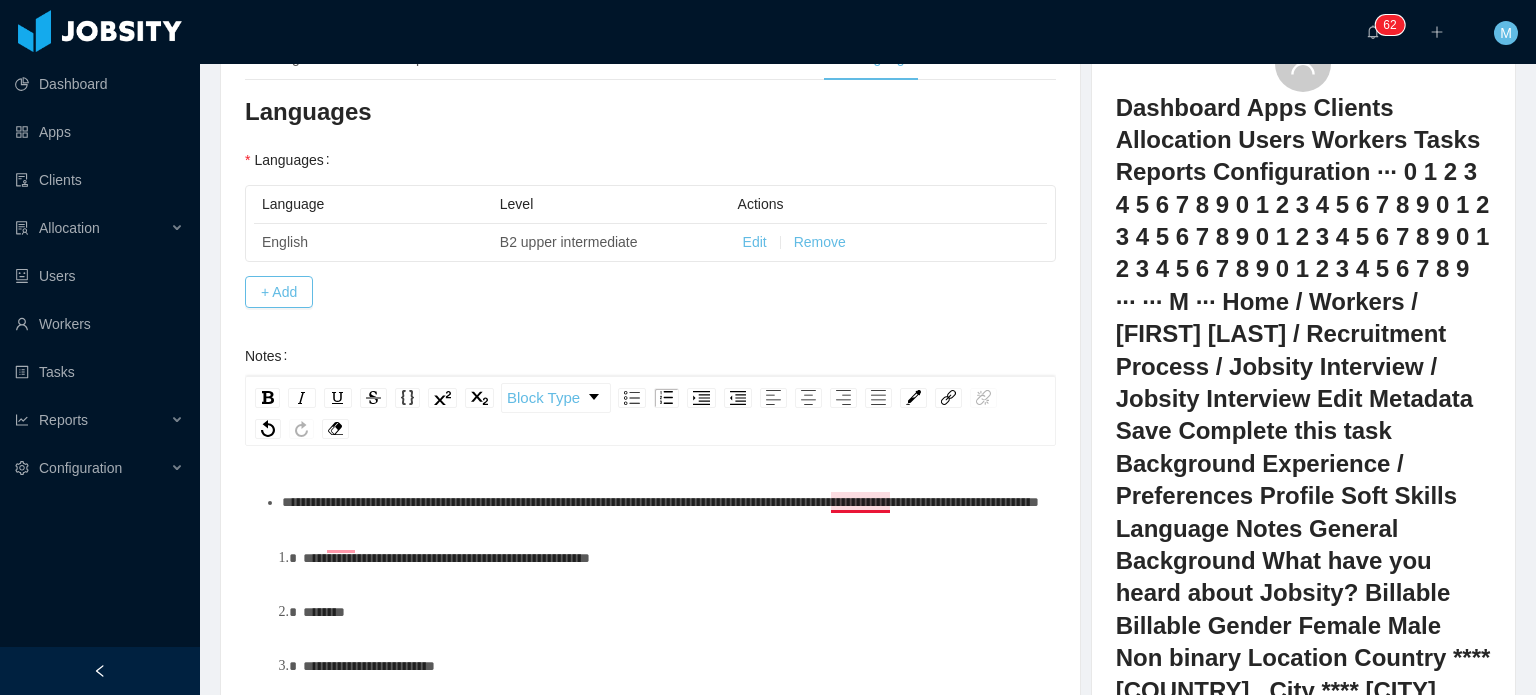 click on "**********" at bounding box center [660, 502] 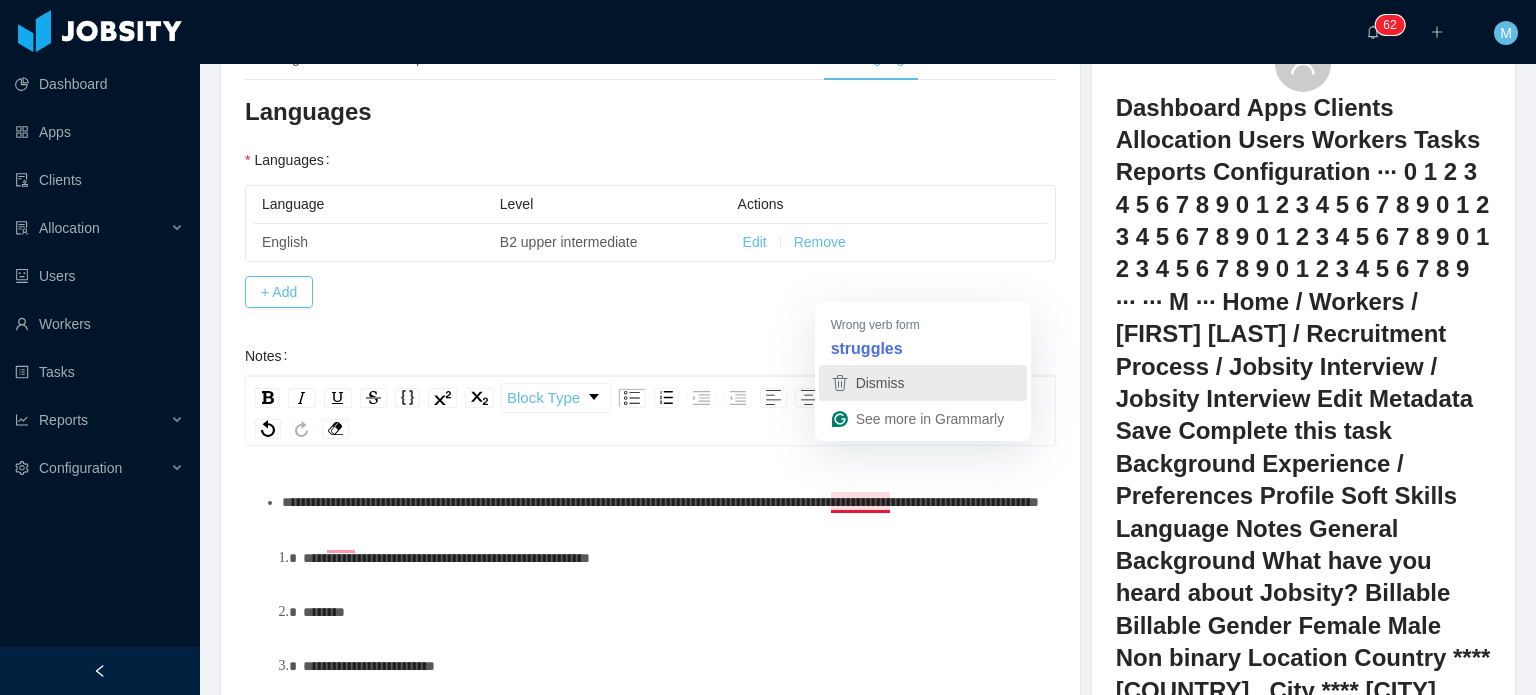 click on "Dismiss" at bounding box center [880, 383] 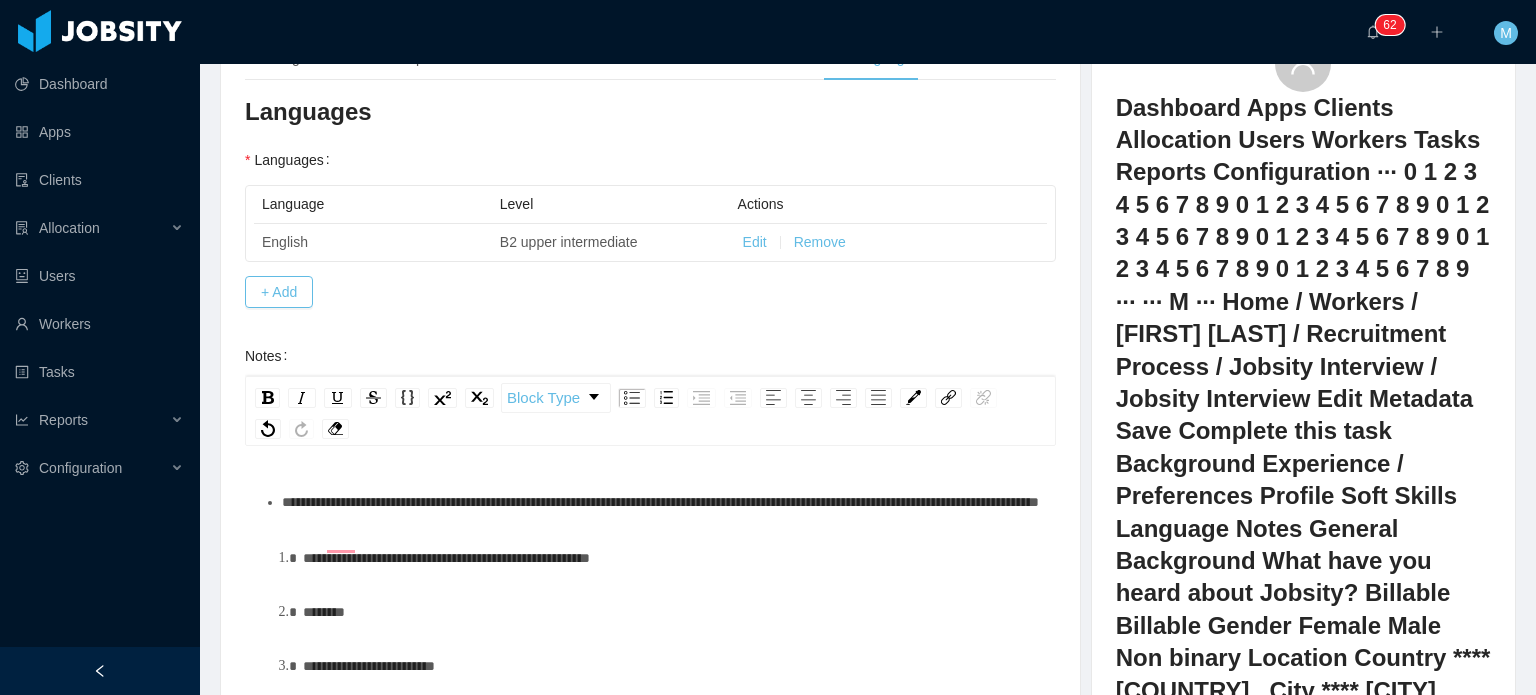 click on "**********" at bounding box center (651, 639) 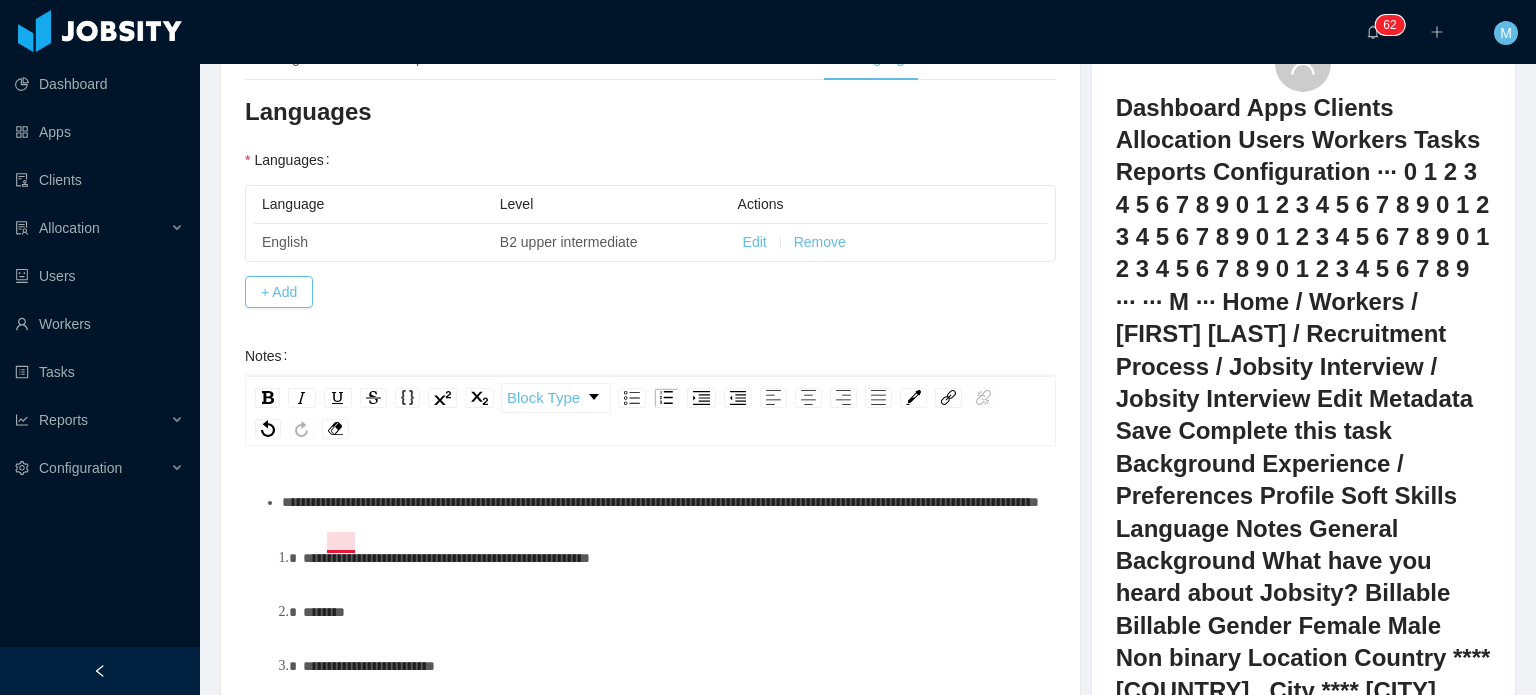 click on "**********" at bounding box center (661, 502) 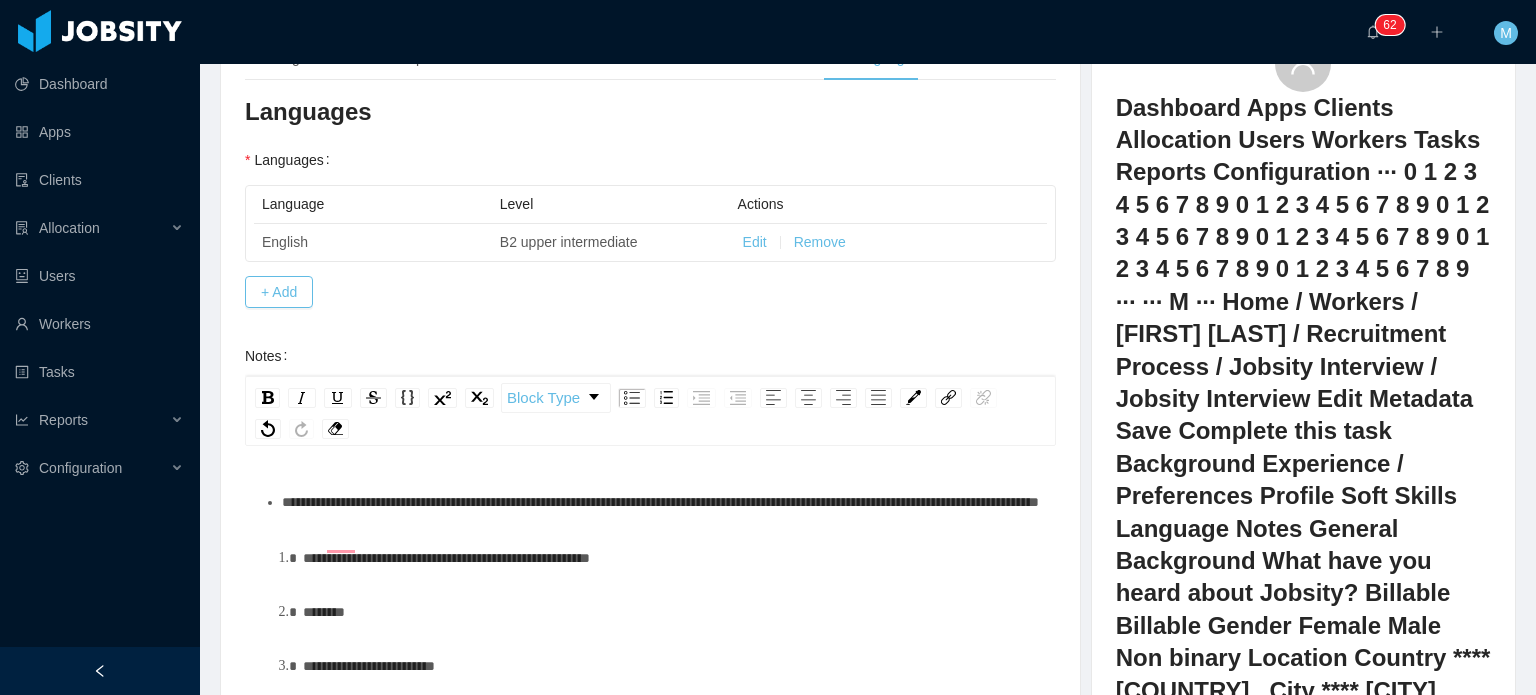 click on "**********" at bounding box center (660, 502) 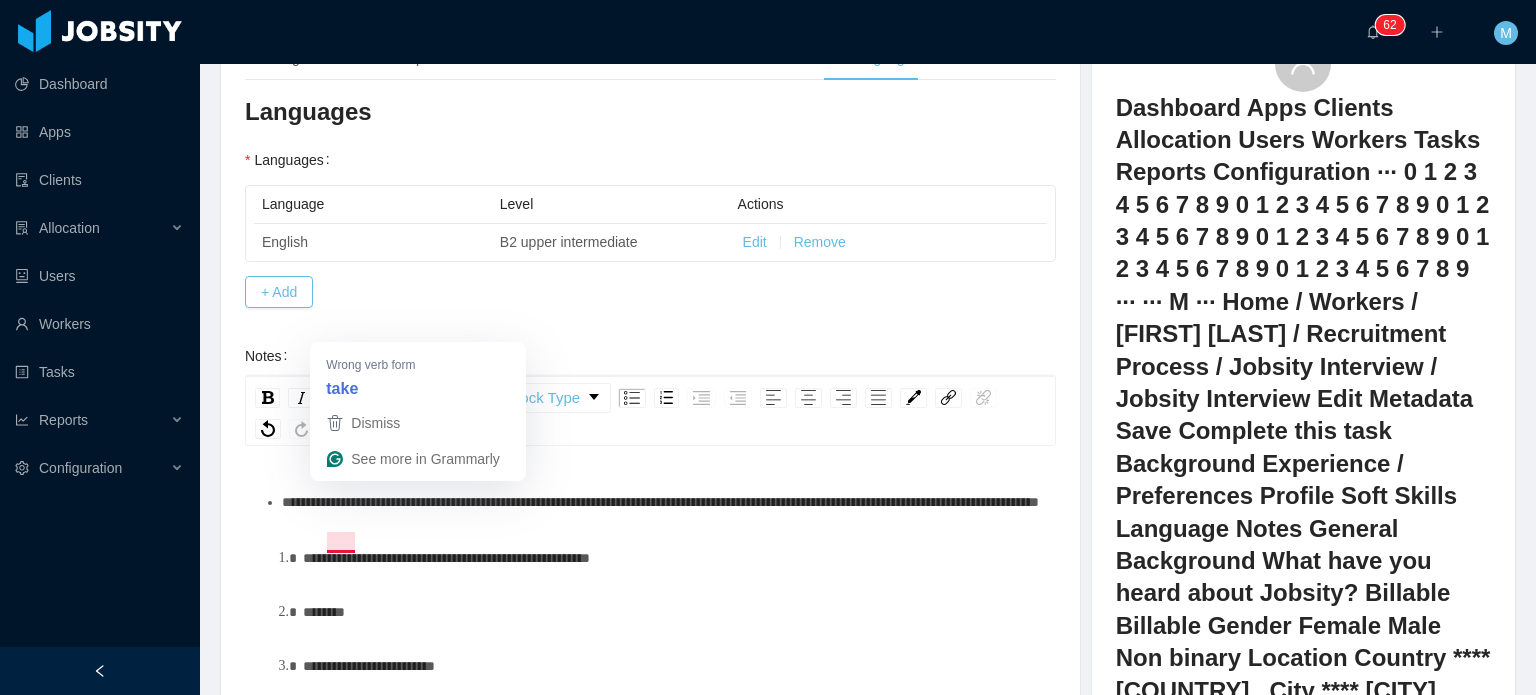 click on "**********" at bounding box center [661, 502] 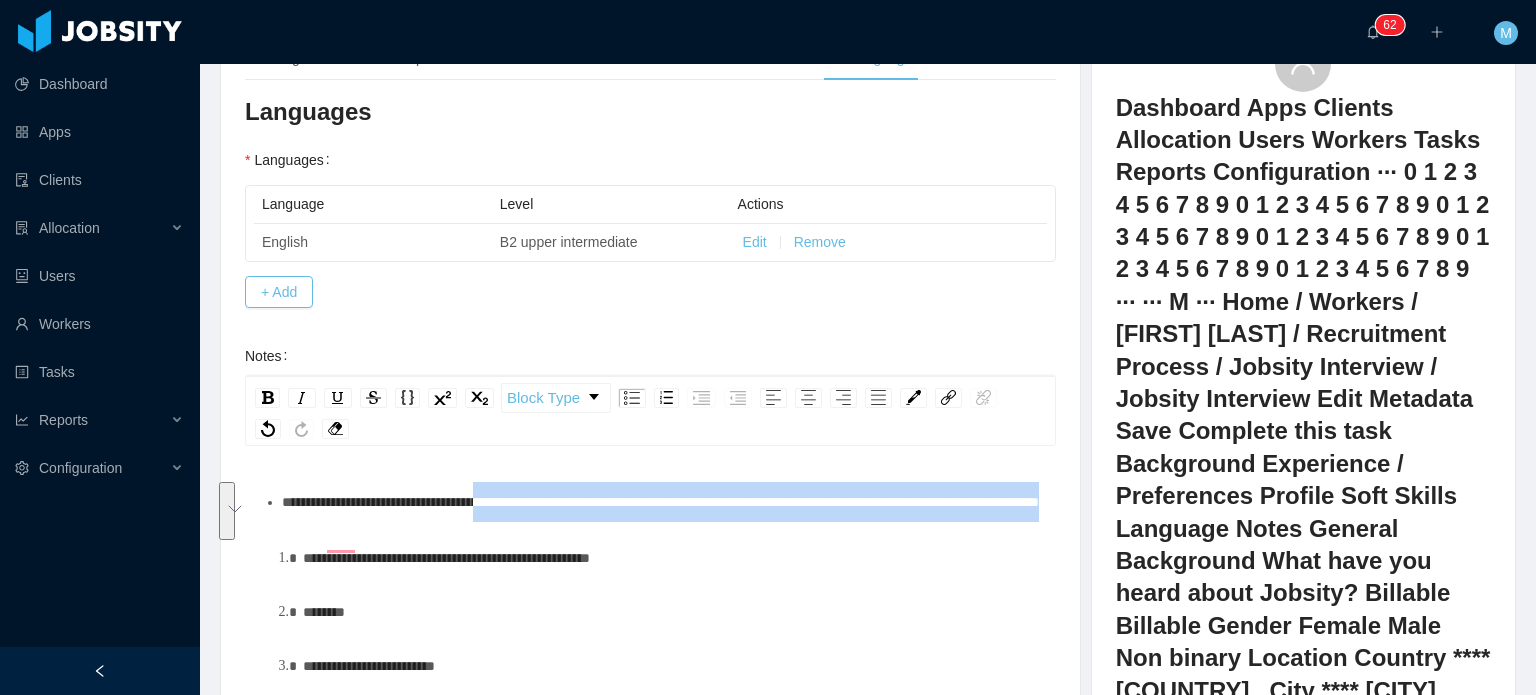 drag, startPoint x: 642, startPoint y: 326, endPoint x: 521, endPoint y: 306, distance: 122.641754 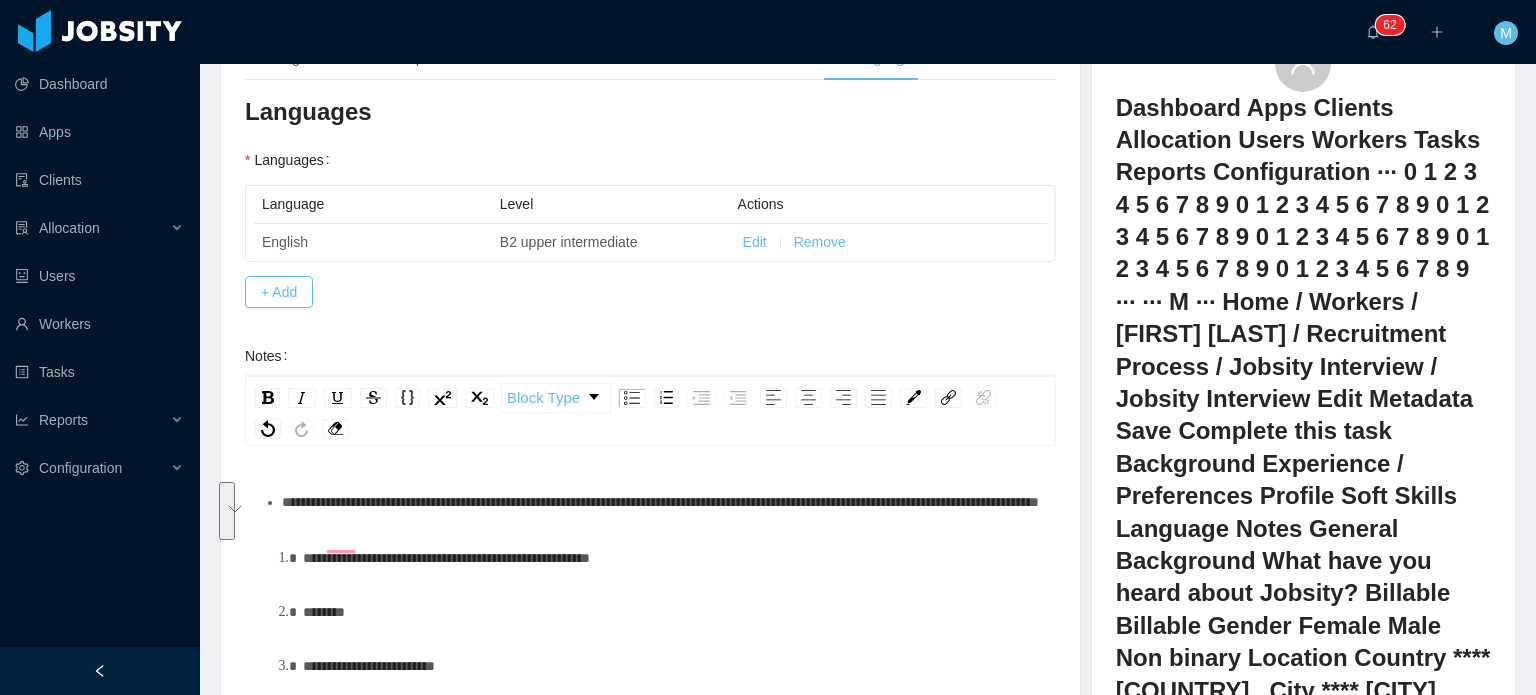 click on "**********" at bounding box center [651, 639] 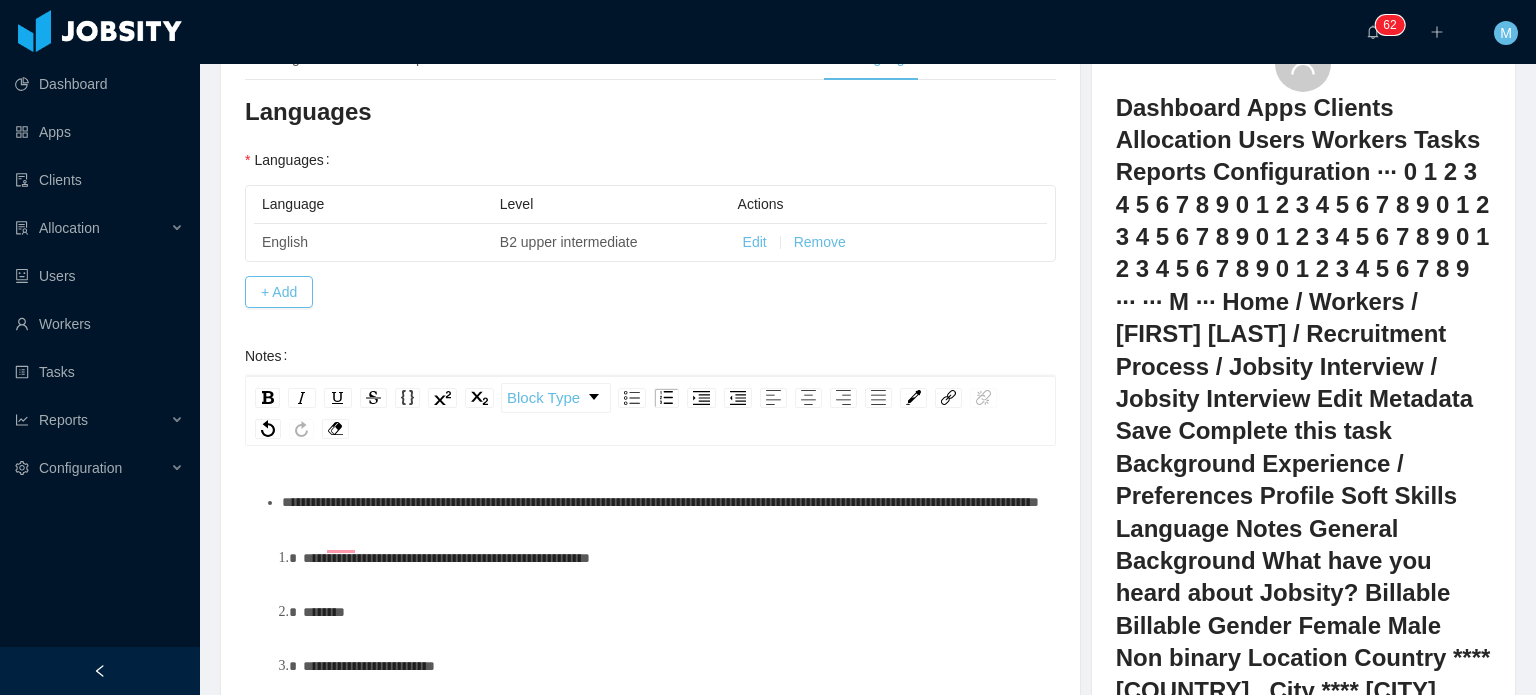 click on "********" at bounding box center [672, 612] 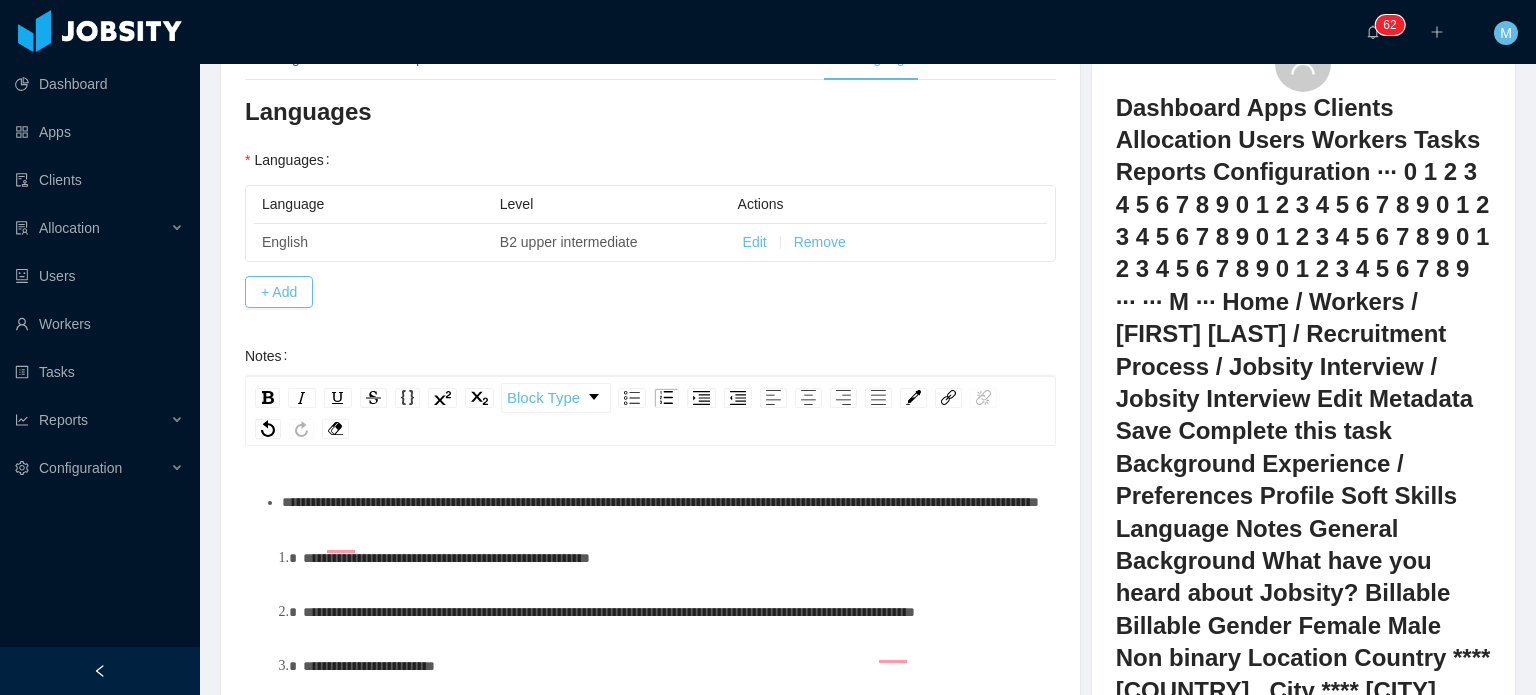 drag, startPoint x: 492, startPoint y: 530, endPoint x: 184, endPoint y: 579, distance: 311.87338 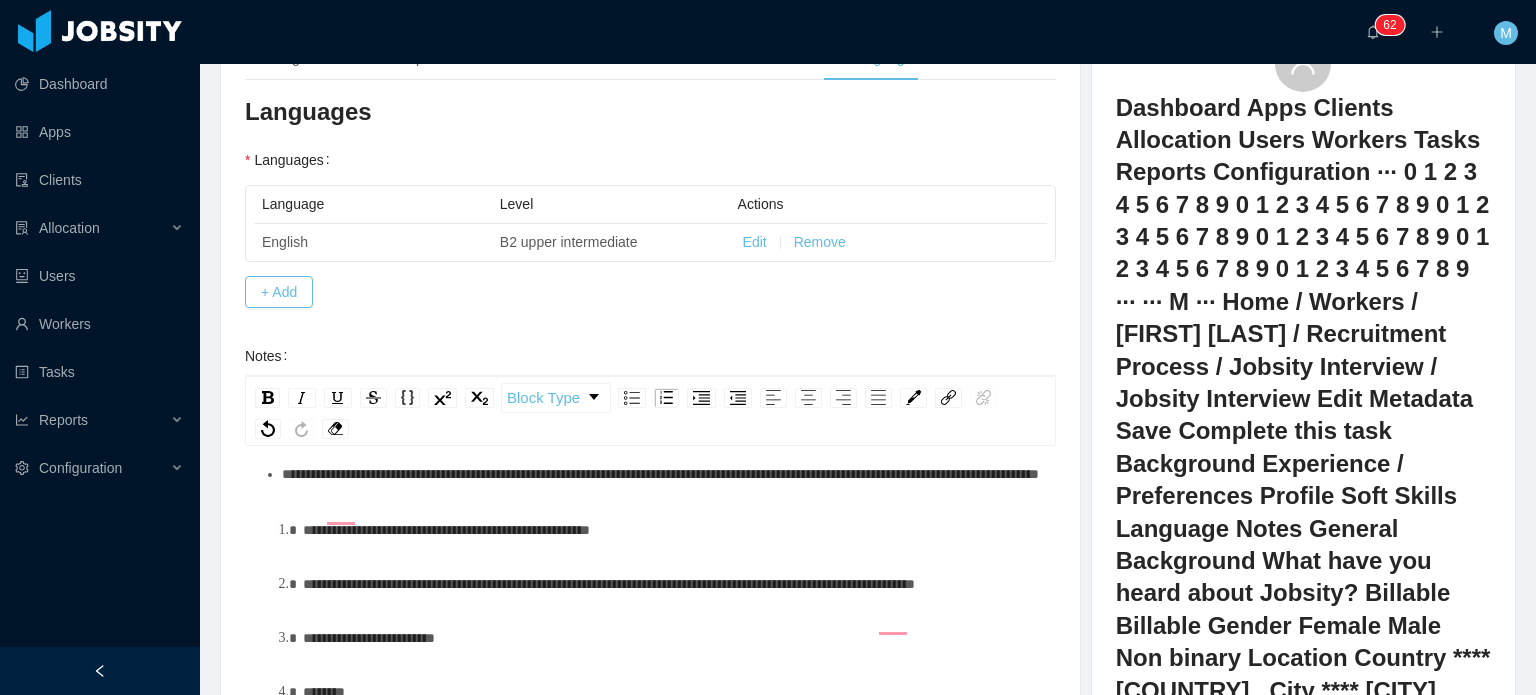 click on "**********" at bounding box center [369, 638] 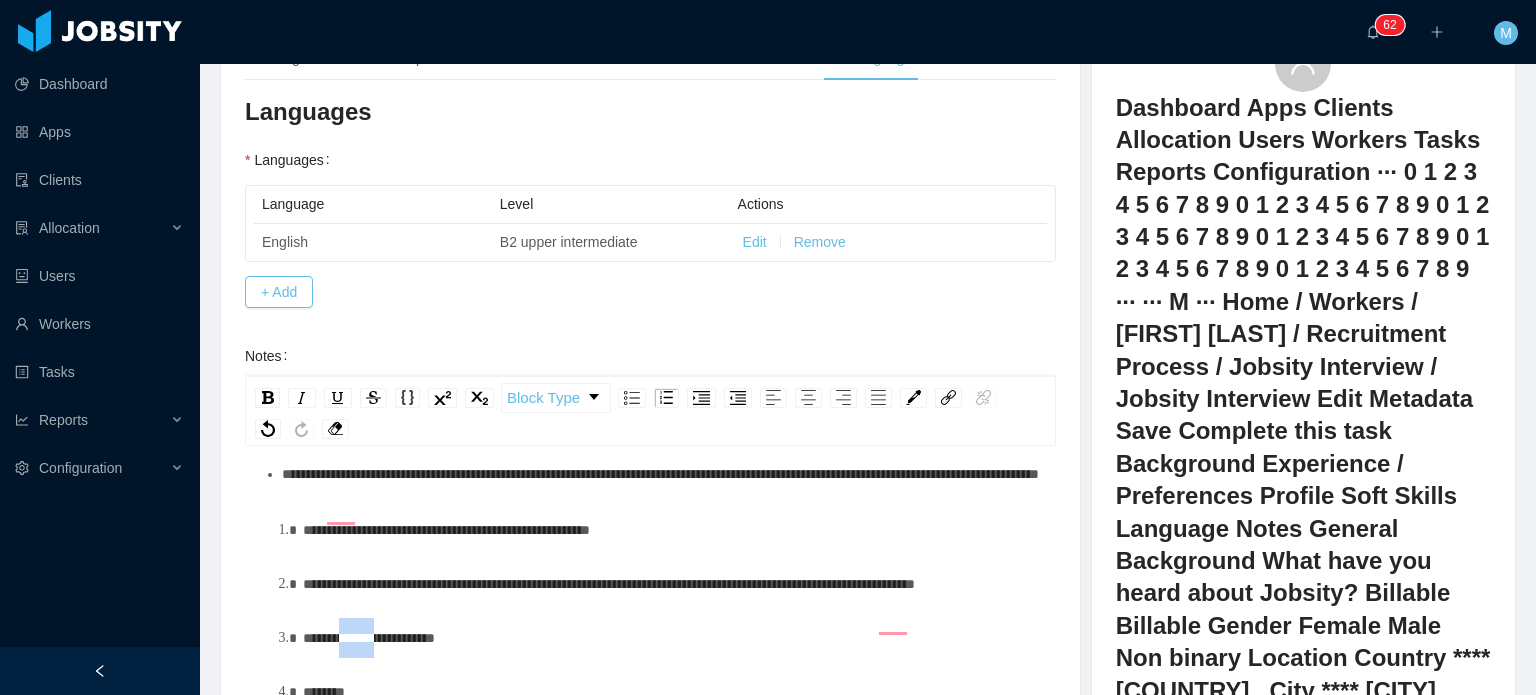 click on "**********" at bounding box center [369, 638] 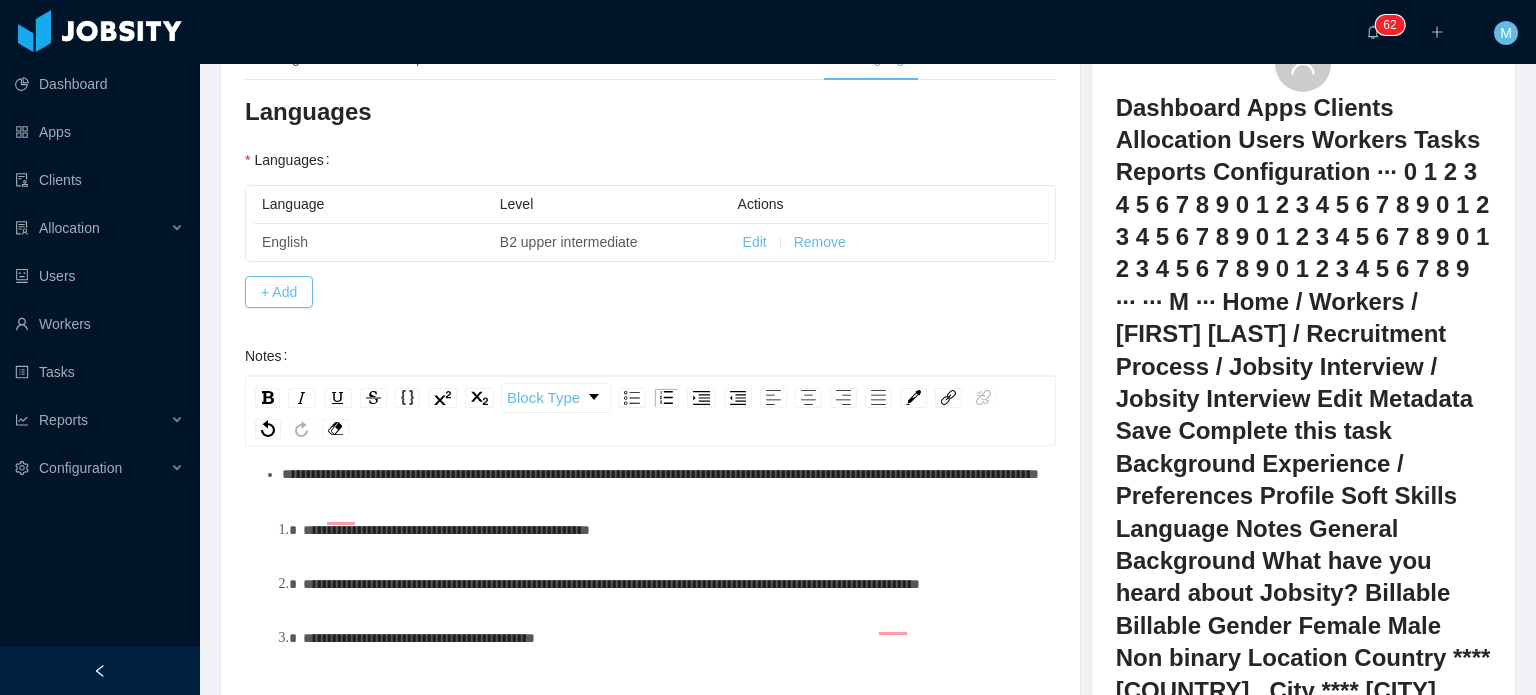 click on "**********" at bounding box center [419, 638] 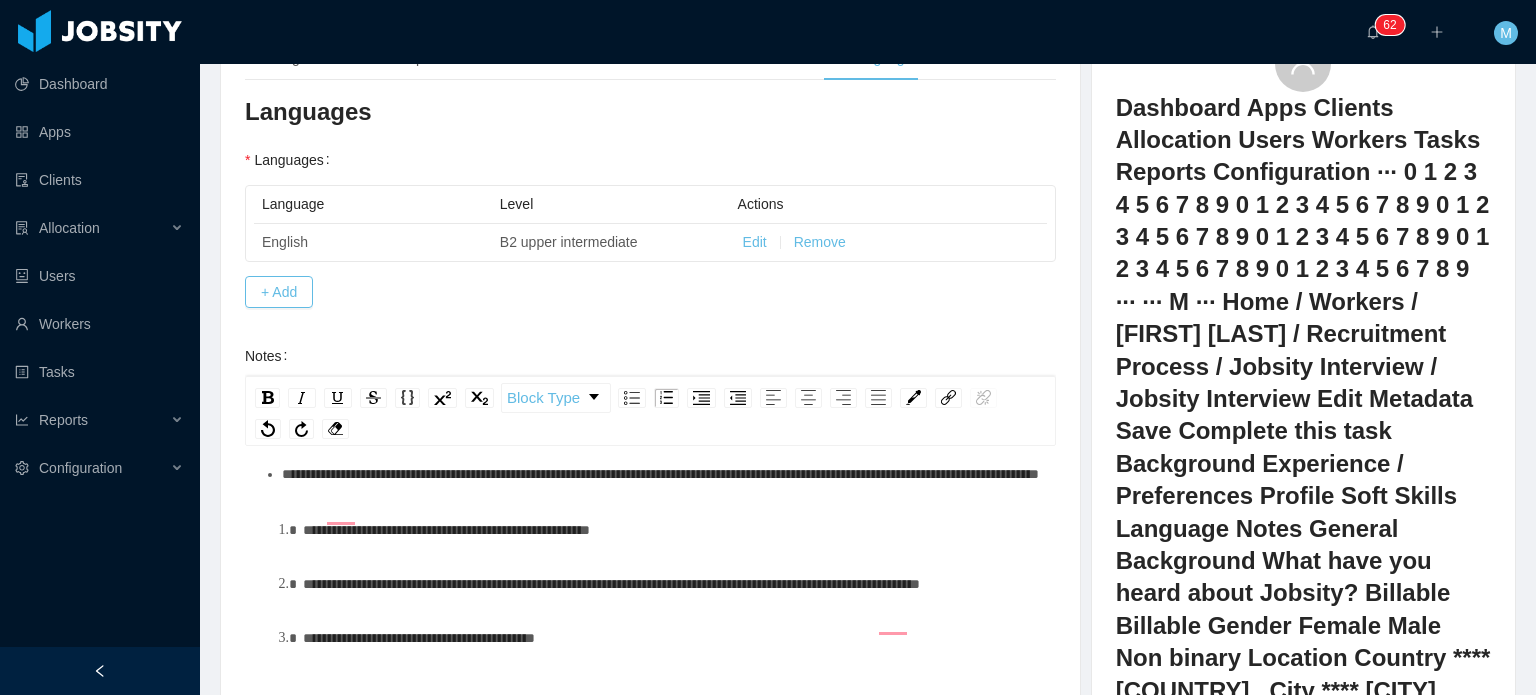click on "**********" at bounding box center (672, 638) 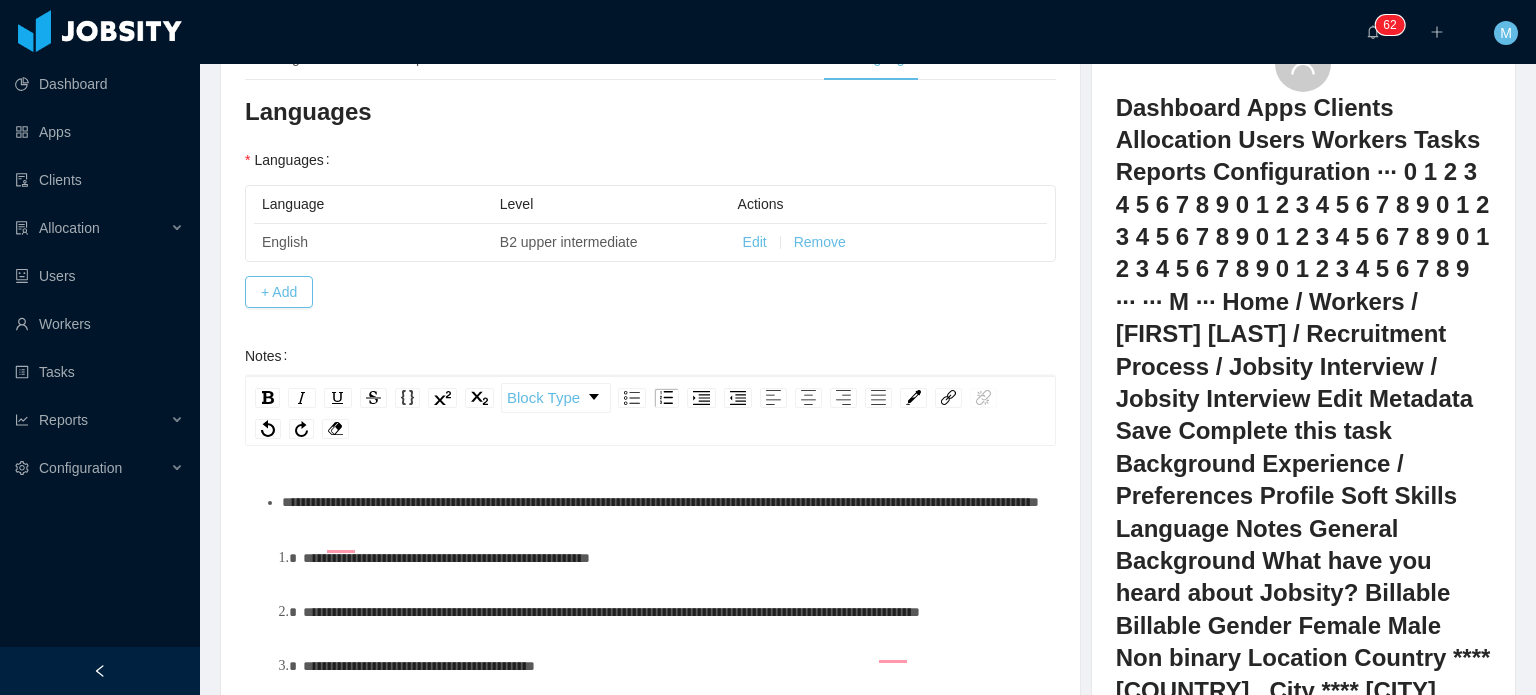 scroll, scrollTop: 0, scrollLeft: 0, axis: both 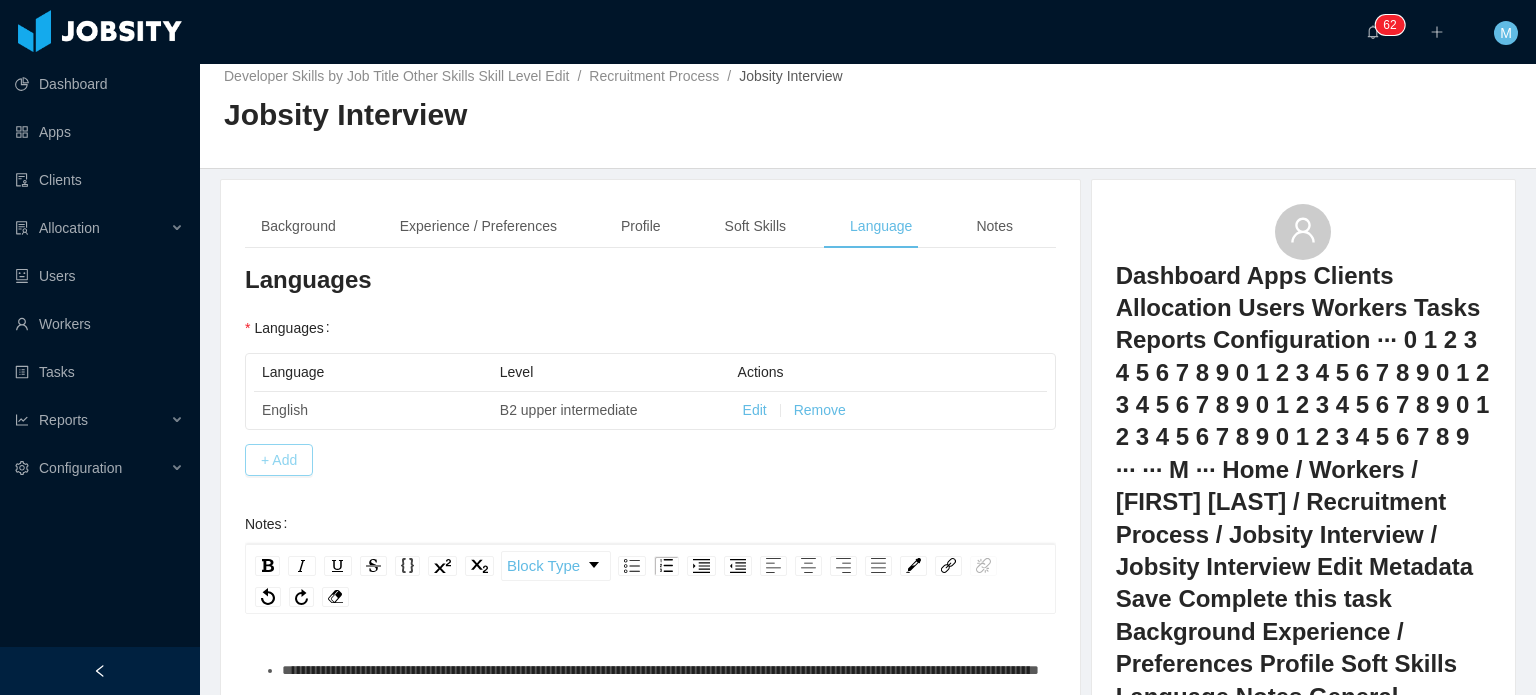 click on "+ Add" at bounding box center [279, 460] 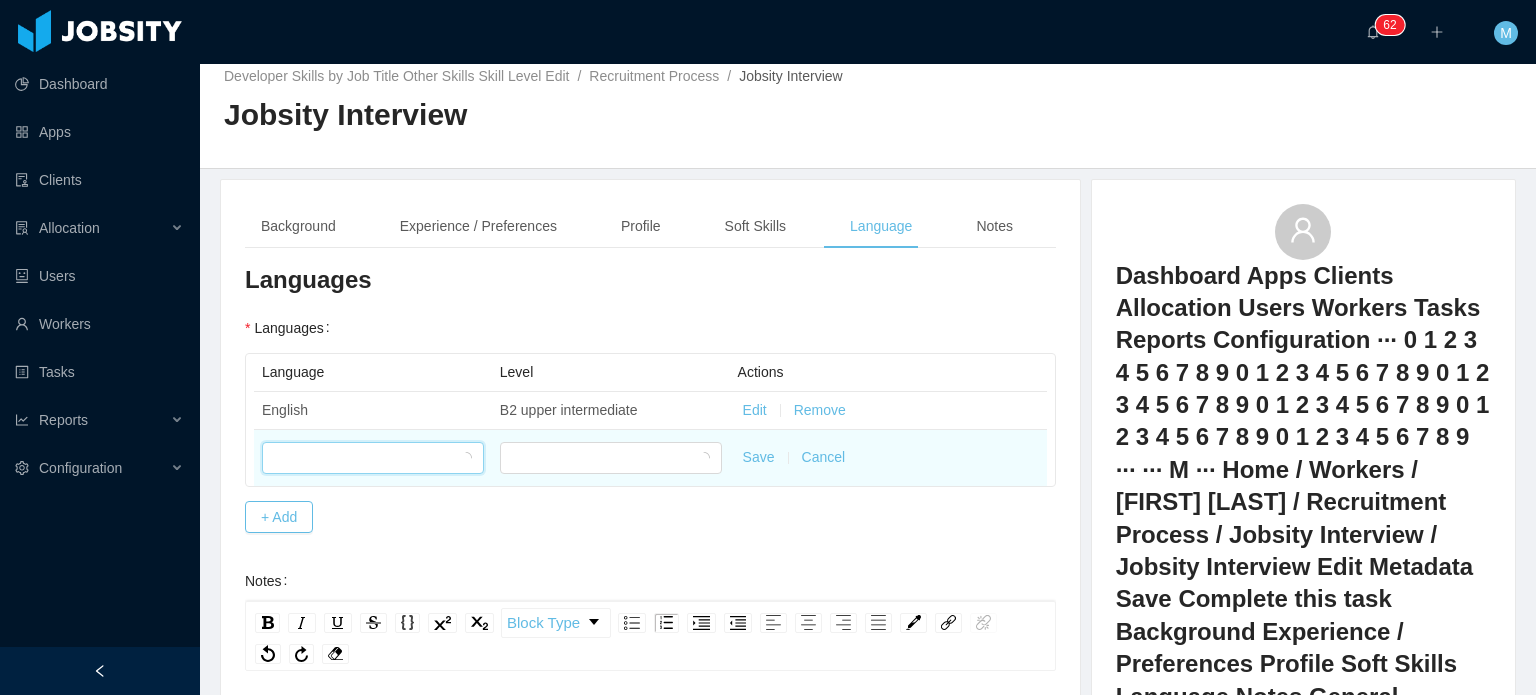click at bounding box center [366, 458] 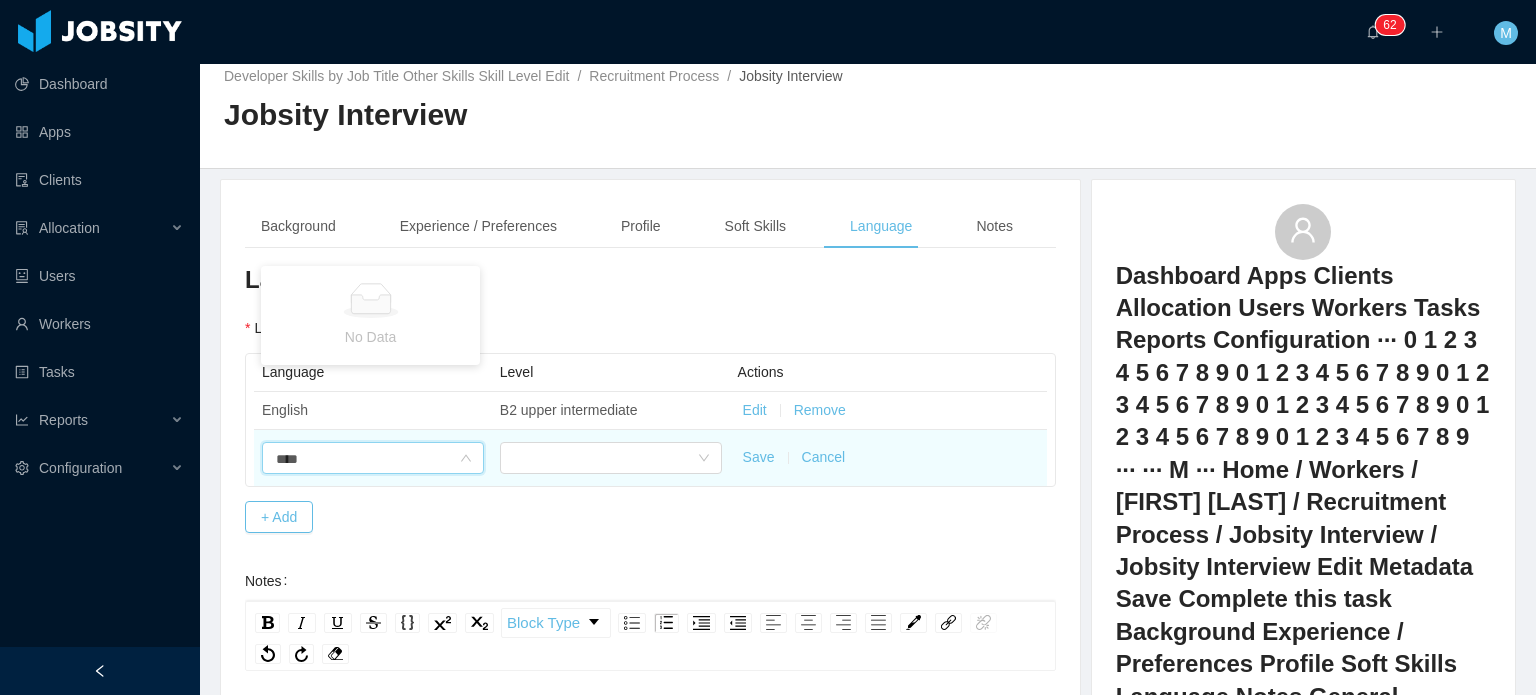 type on "***" 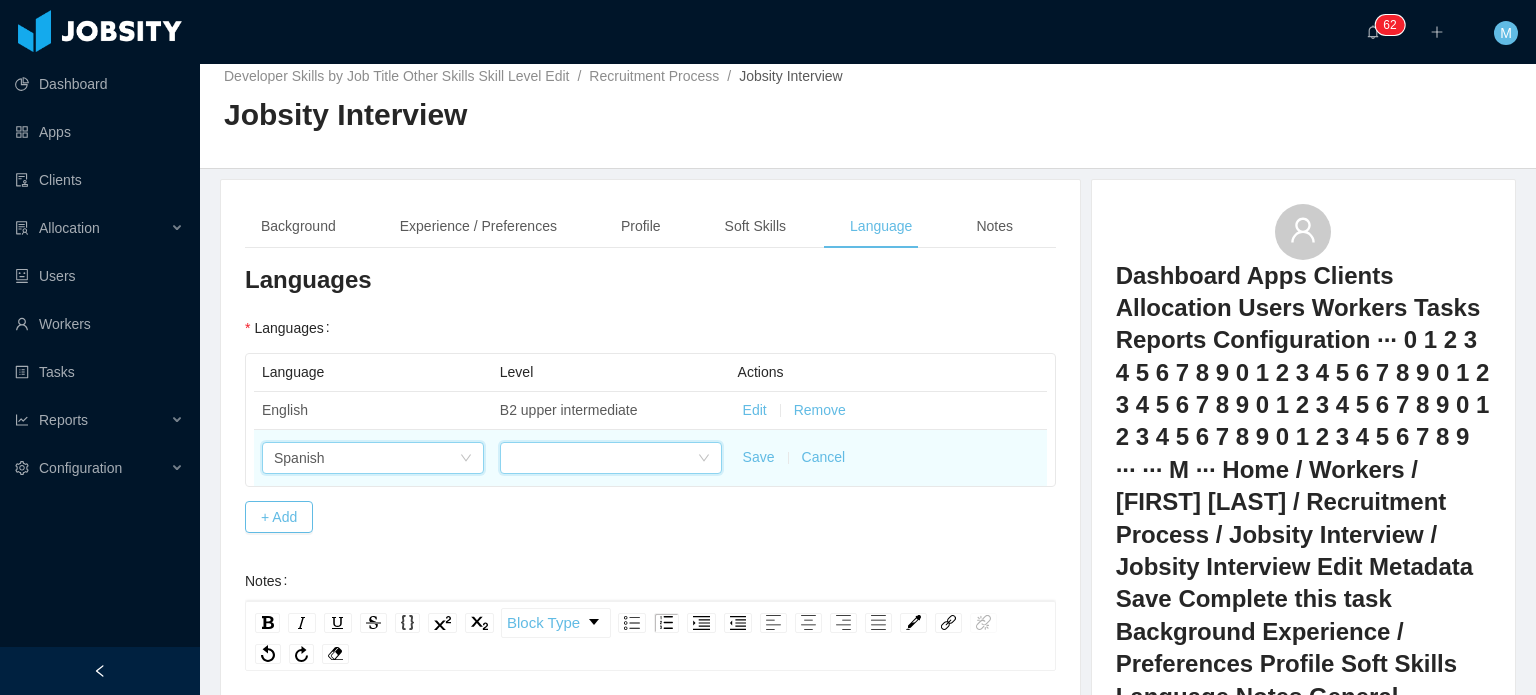 click at bounding box center (611, 458) 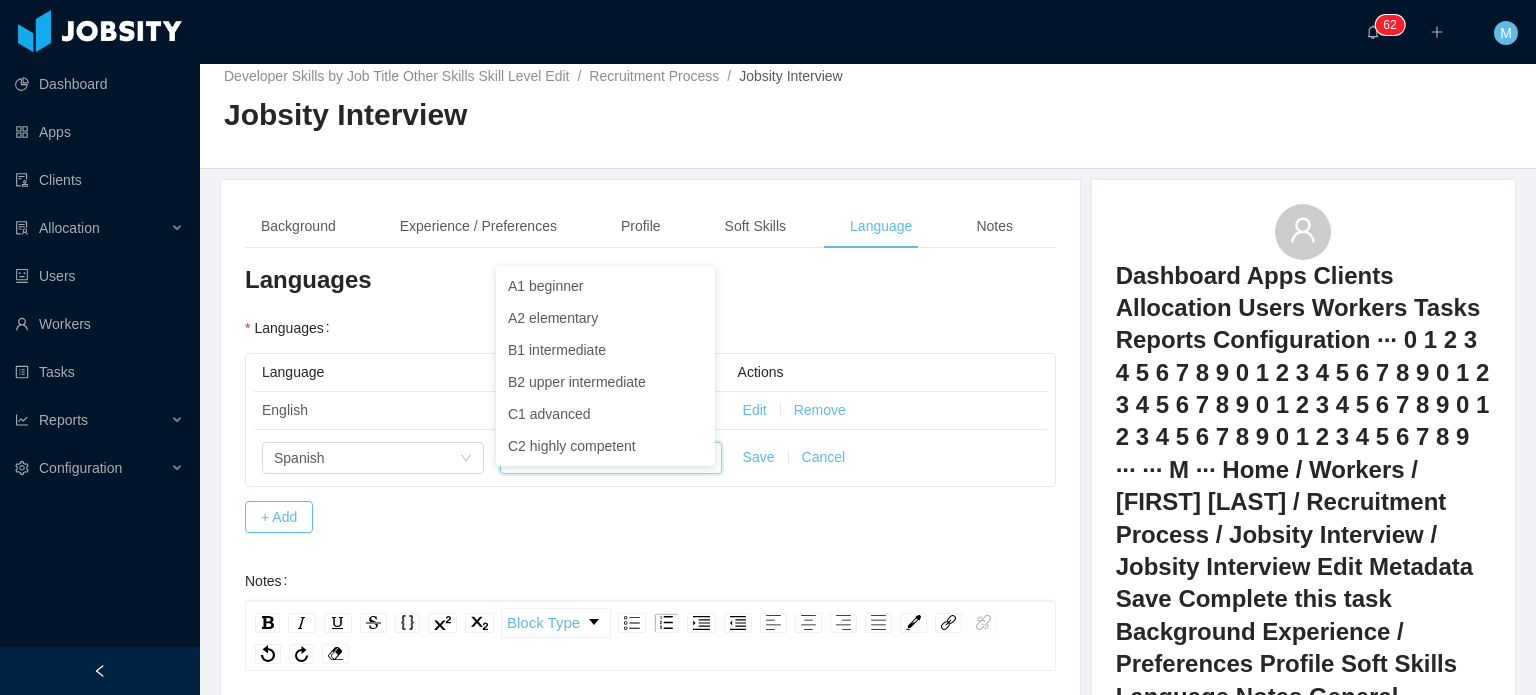 click on "A1 beginner A2 elementary B1 intermediate B2 upper intermediate C1 advanced C2 highly competent" at bounding box center [605, 366] 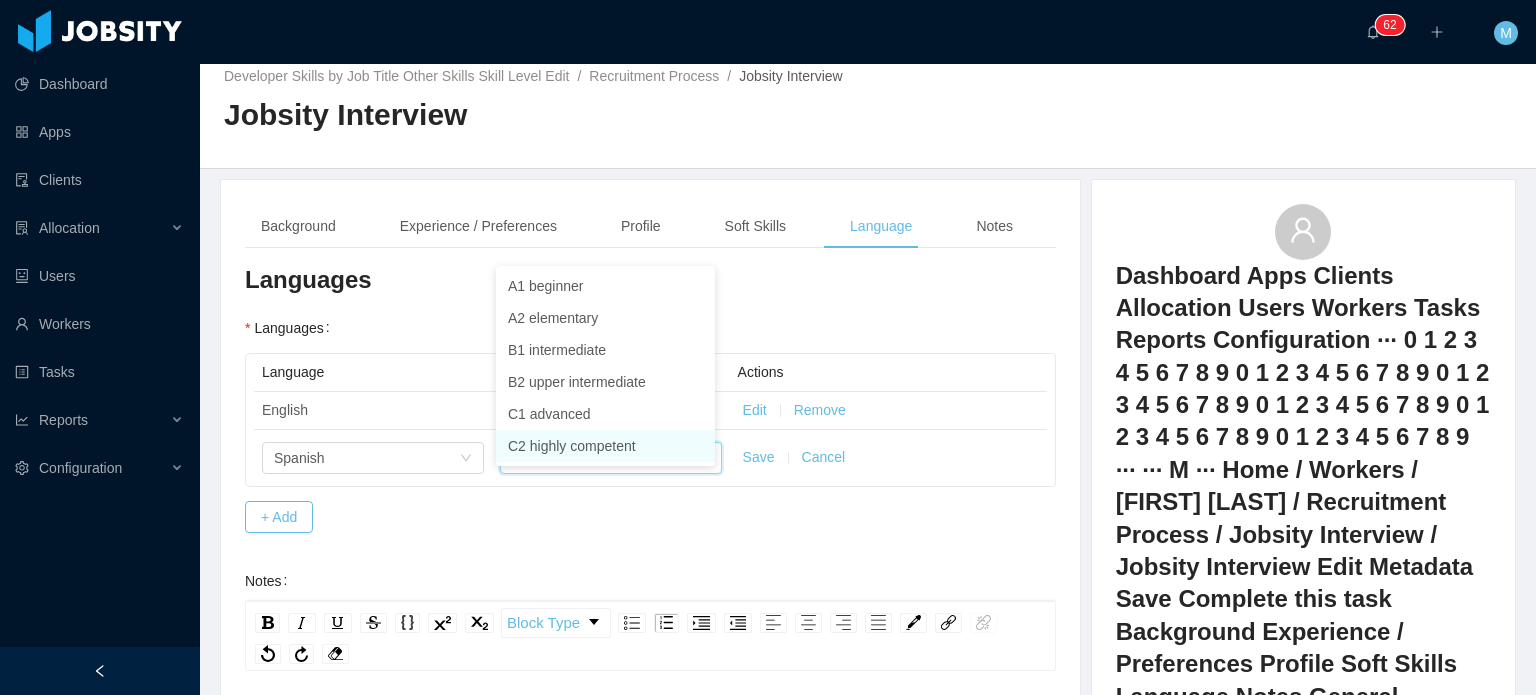 click on "C2 highly competent" at bounding box center (605, 446) 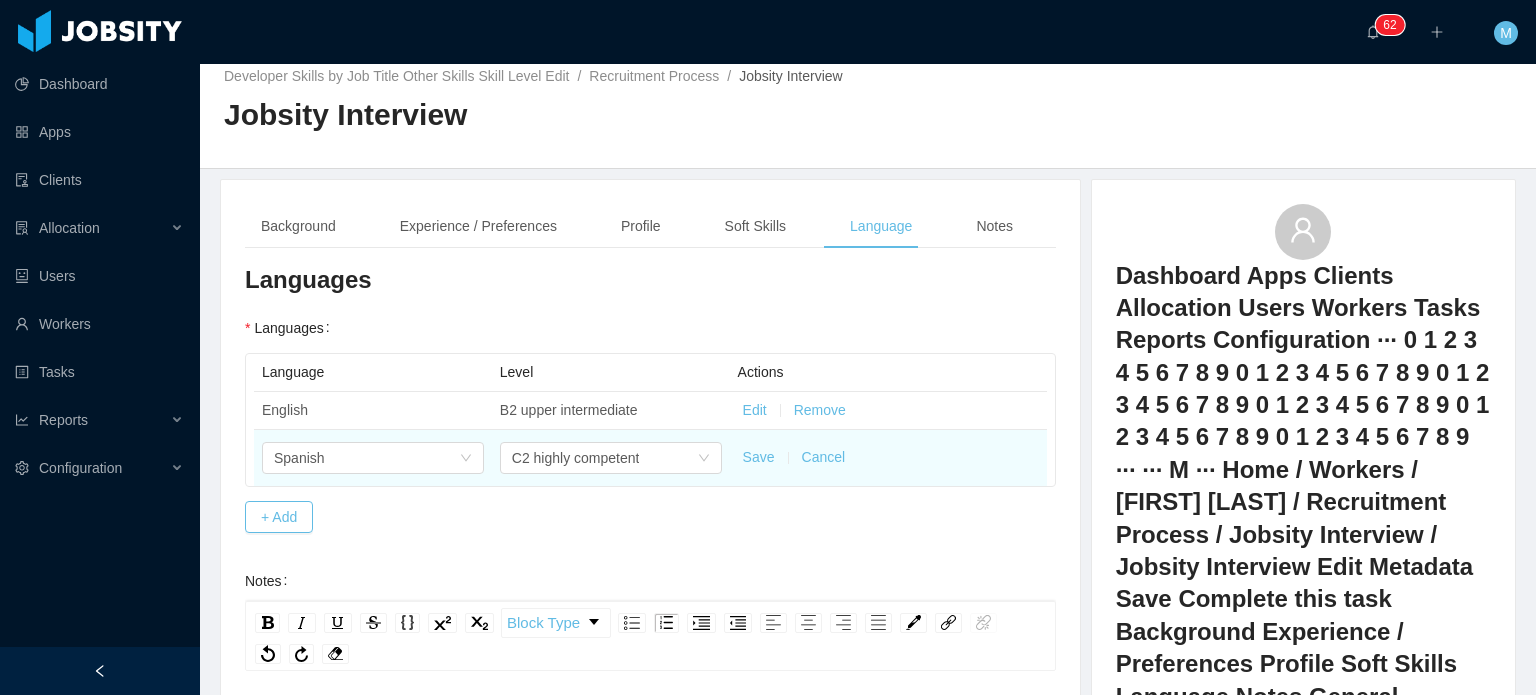 click on "Save Cancel" at bounding box center (888, 458) 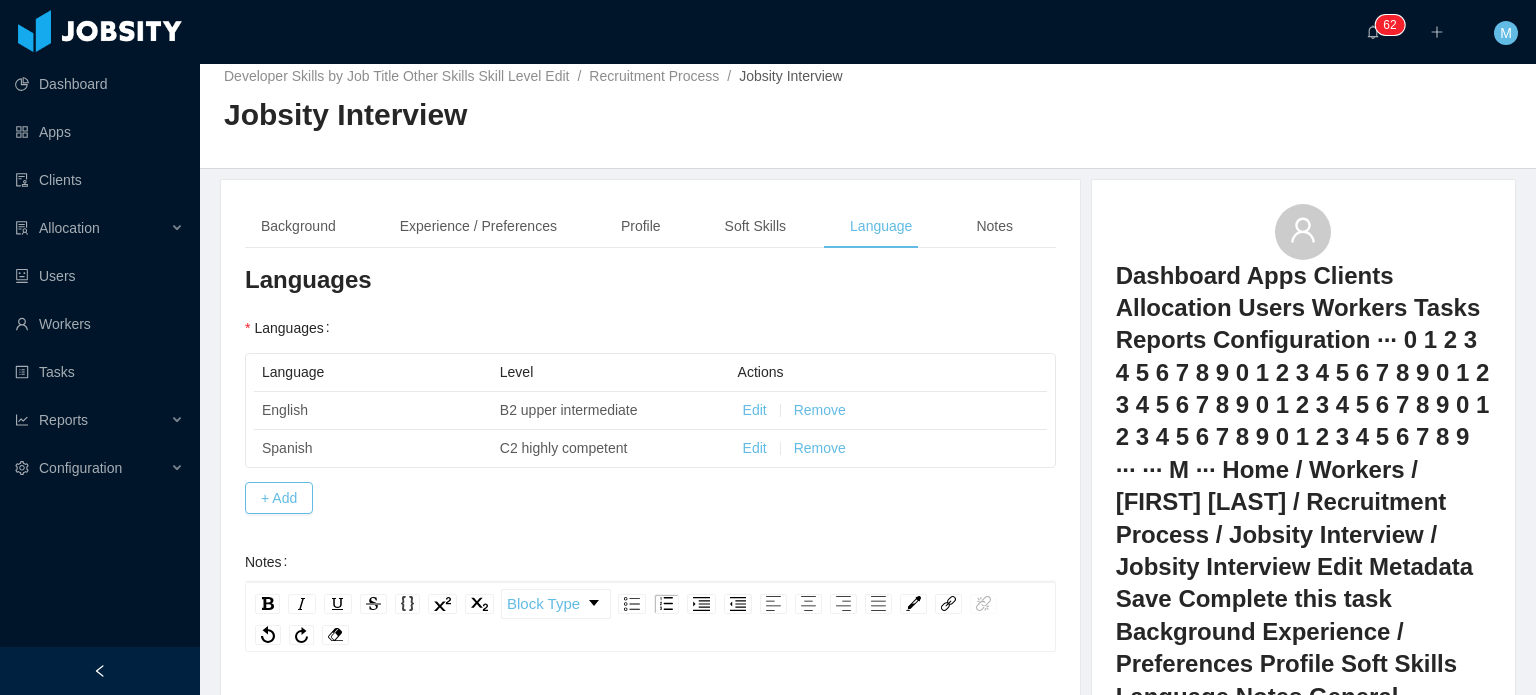 scroll, scrollTop: 0, scrollLeft: 0, axis: both 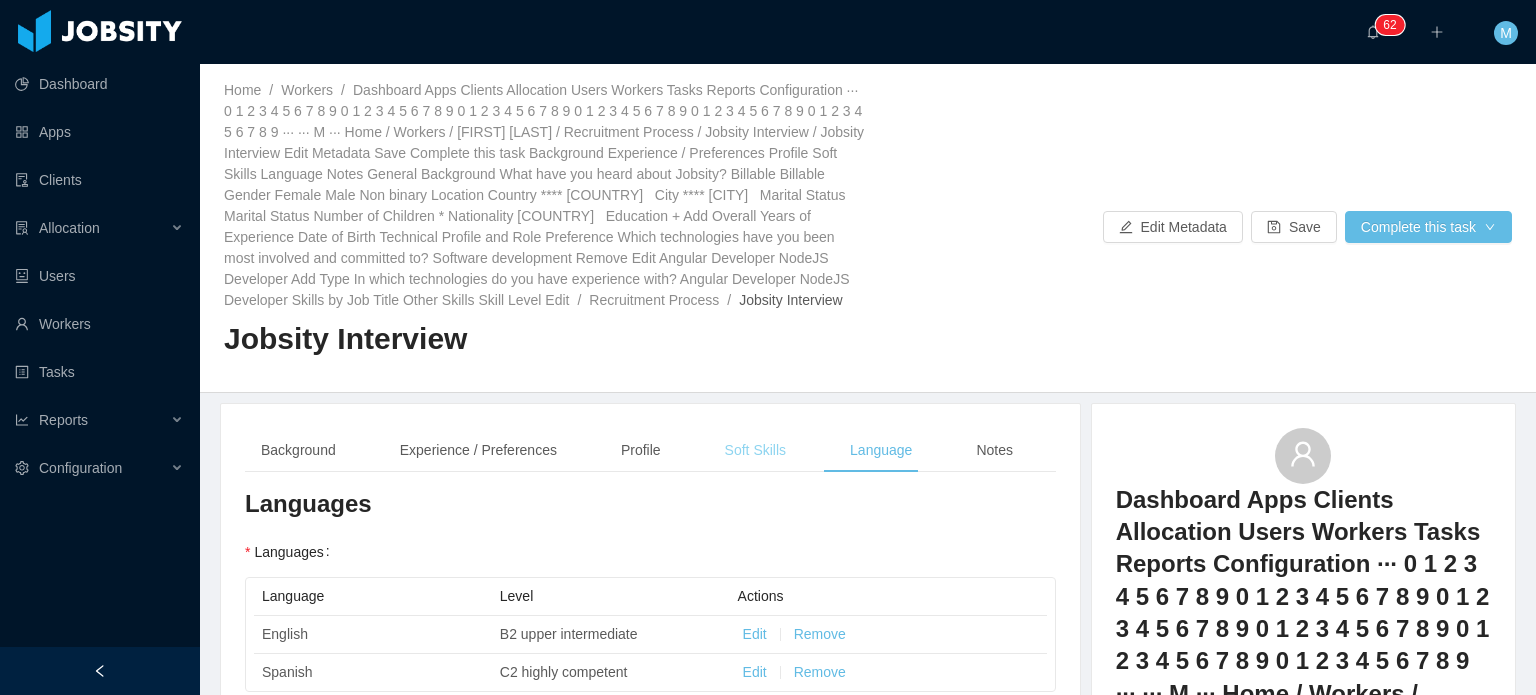 click on "Soft Skills" at bounding box center [755, 450] 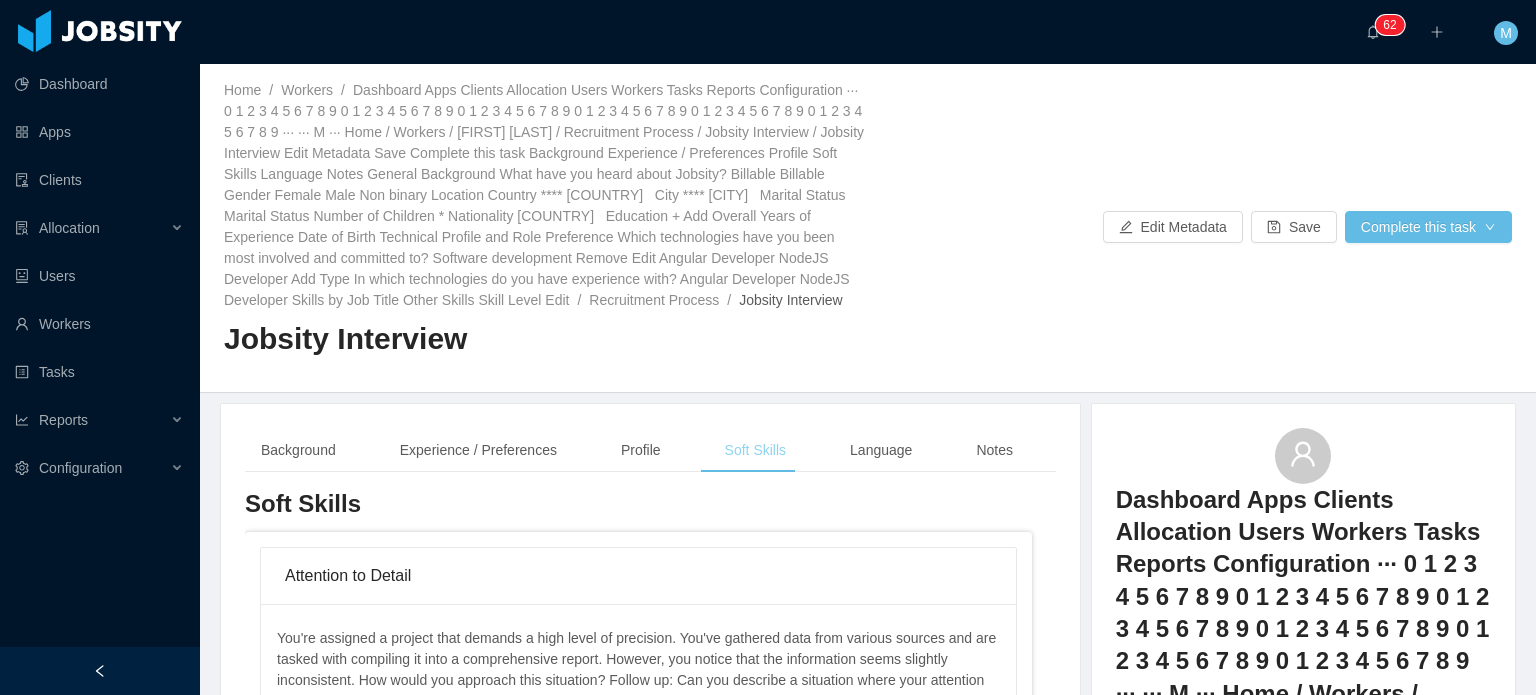 scroll, scrollTop: 211, scrollLeft: 0, axis: vertical 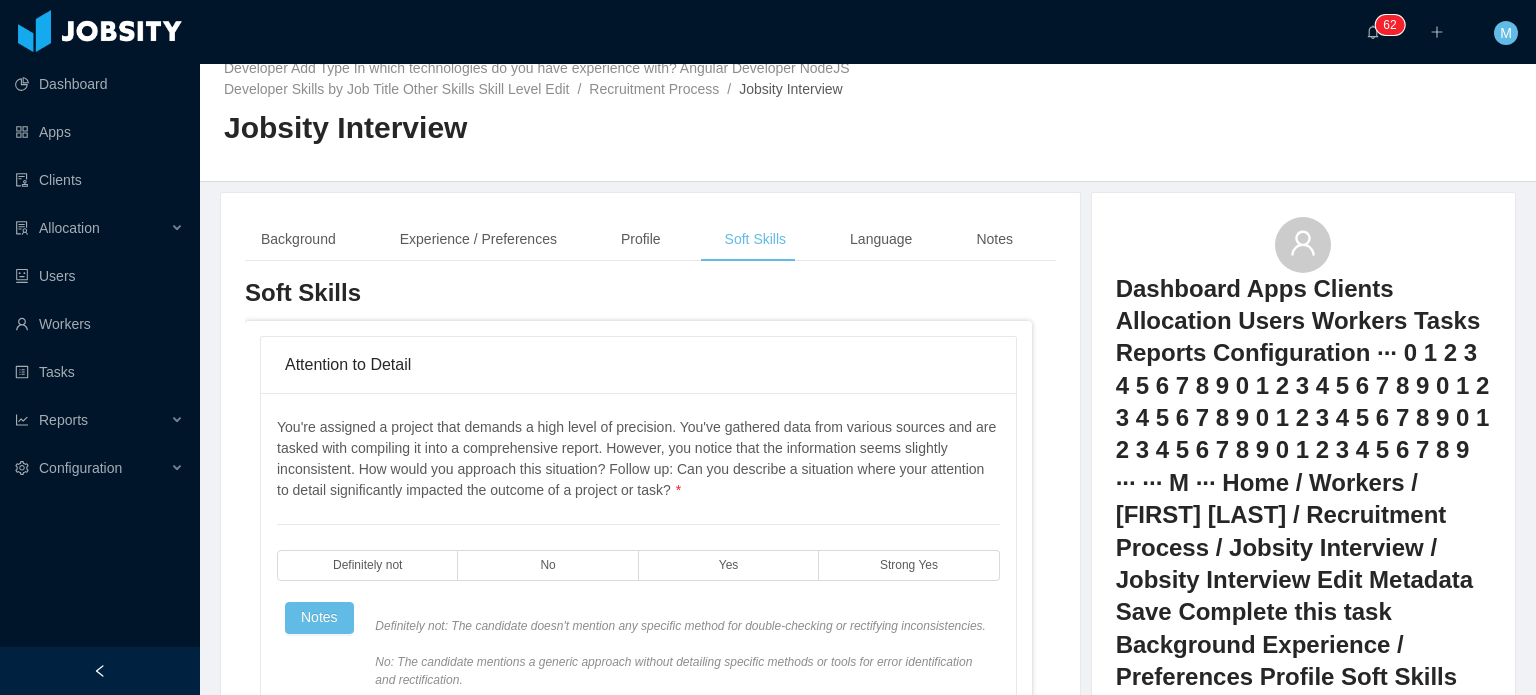 click on "You're assigned a project that demands a high level of precision. You've gathered data from various sources and are tasked with compiling it into a comprehensive report. However, you notice that the information seems slightly inconsistent. How would you approach this situation? Follow up: Can you describe a situation where your attention to detail significantly impacted the outcome of a project or task? * Definitely not No Yes Strong Yes Notes" at bounding box center [638, 607] 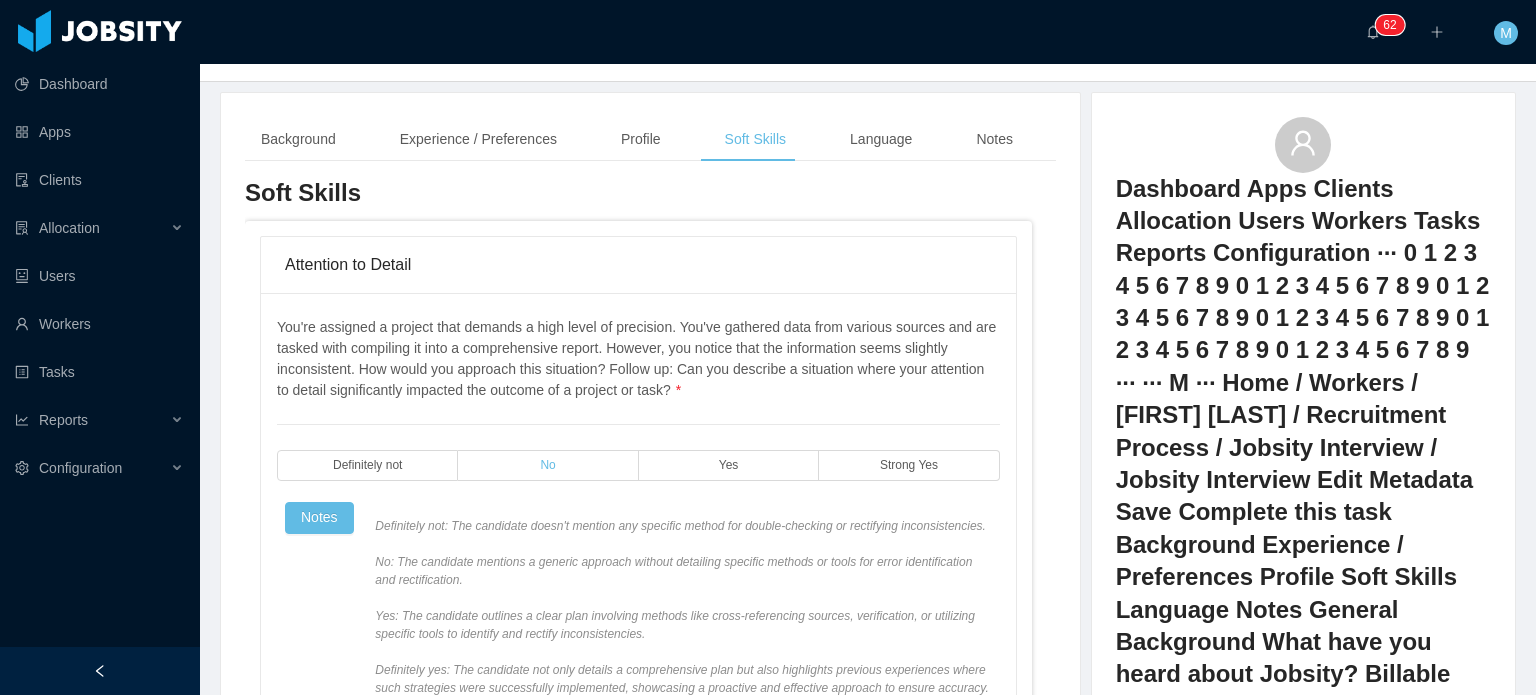 click on "No" at bounding box center (548, 465) 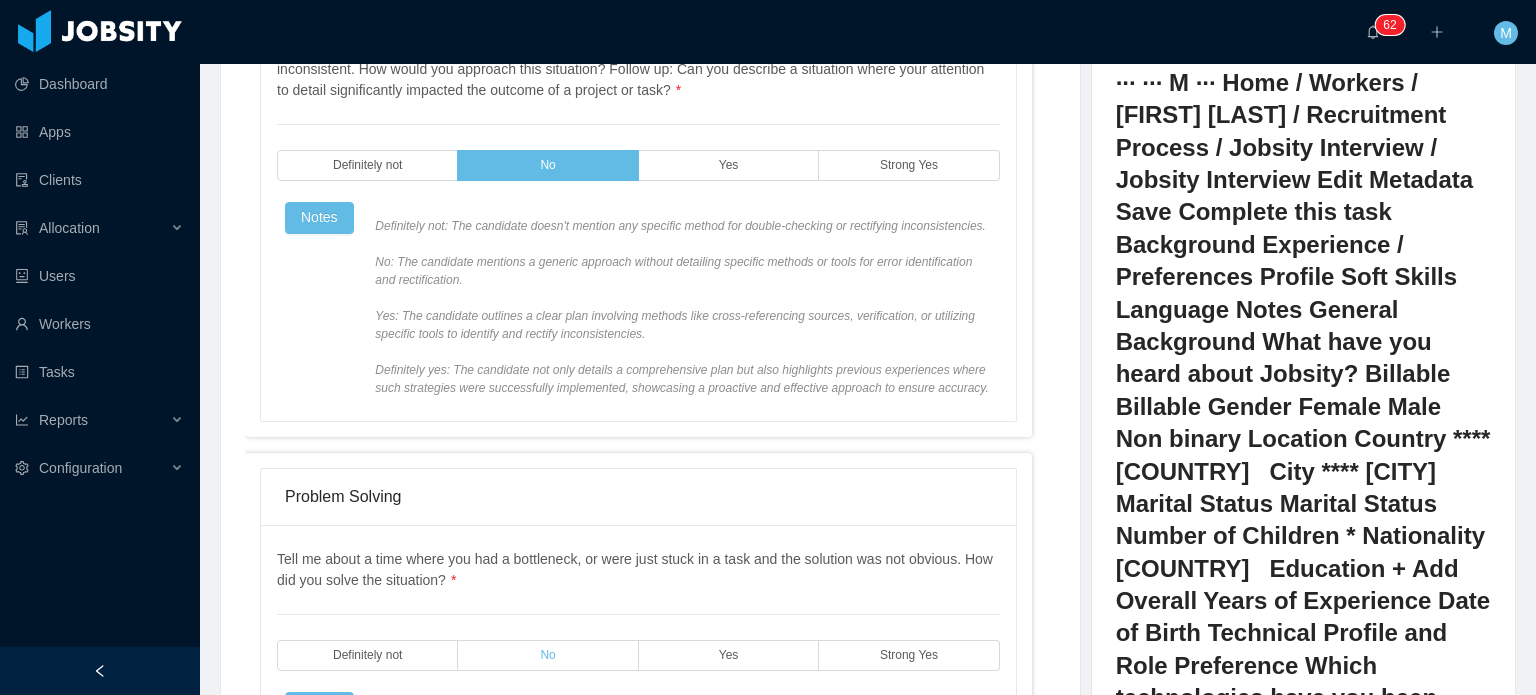 click on "No" at bounding box center (548, 655) 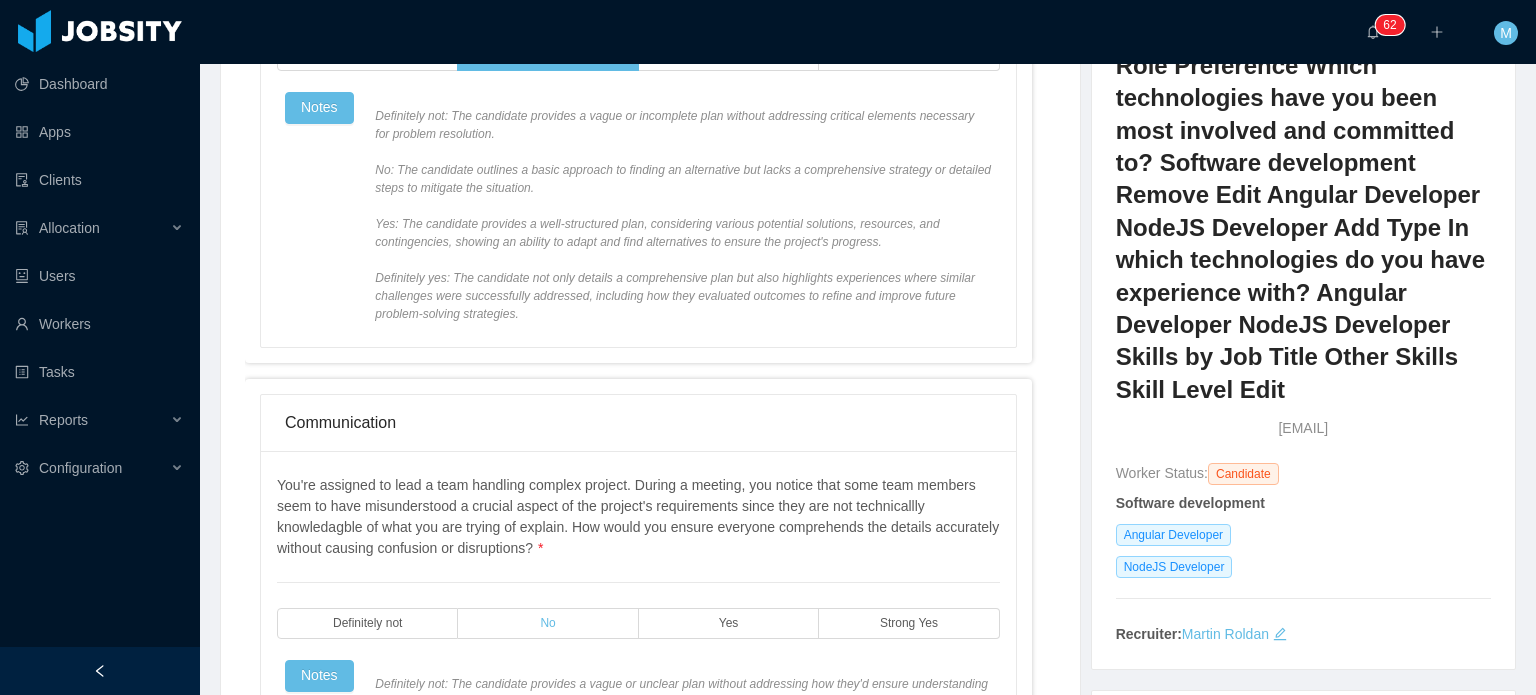 click on "No" at bounding box center (548, 623) 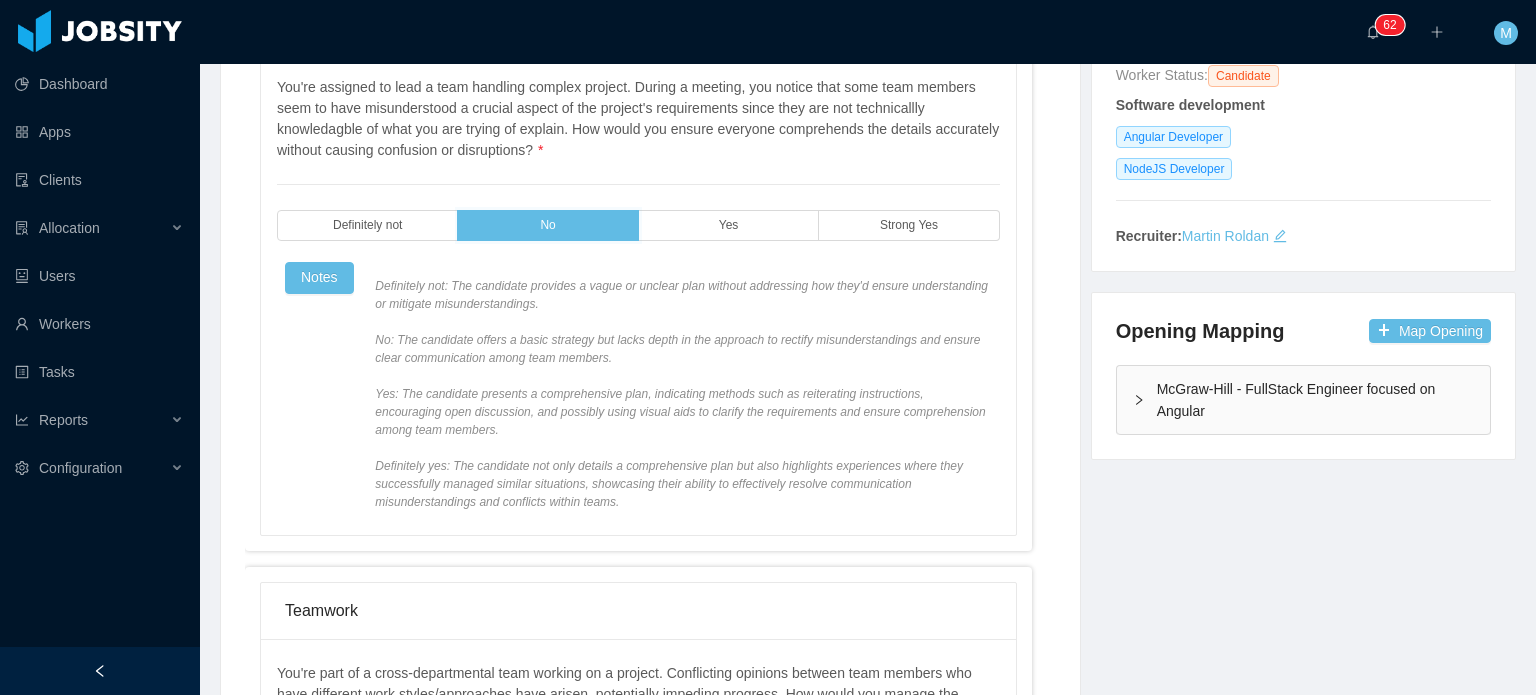 scroll, scrollTop: 1611, scrollLeft: 0, axis: vertical 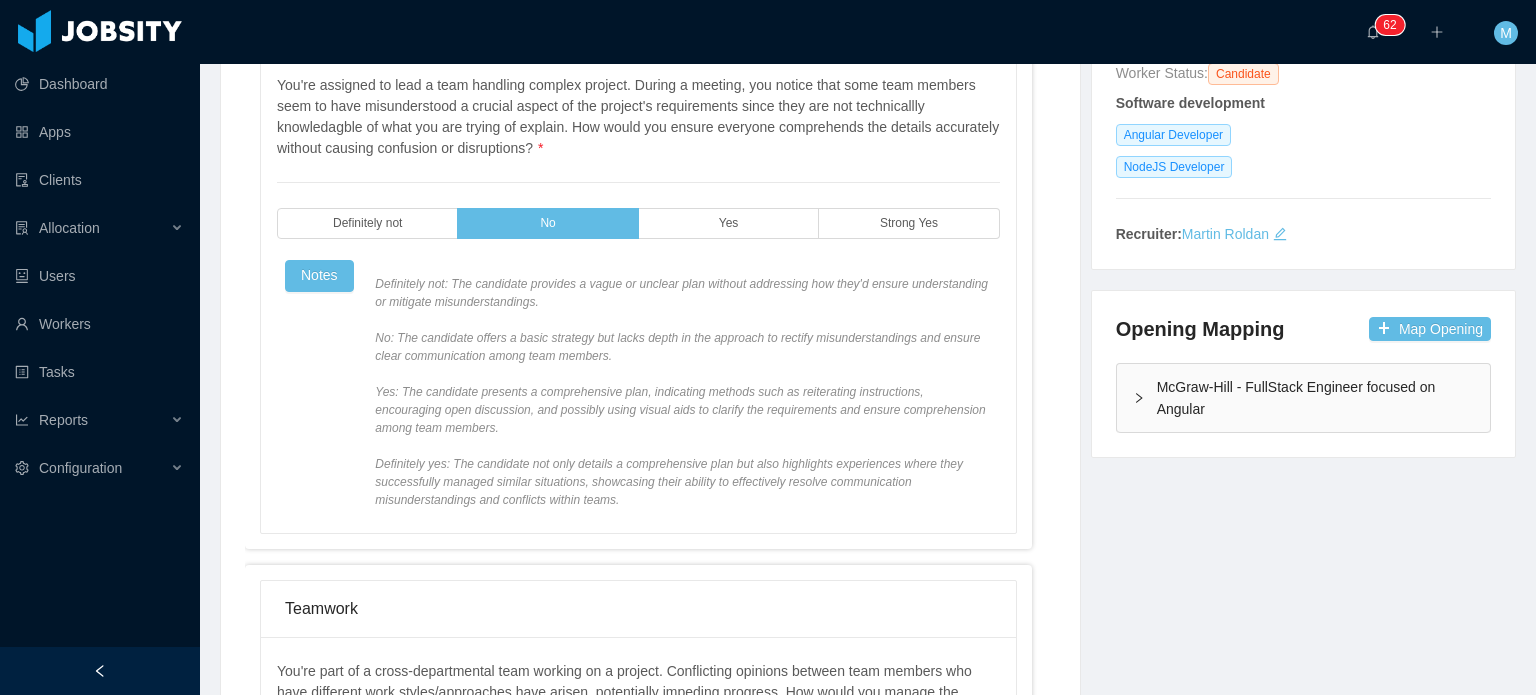 click on "You're part of a cross-departmental team working on a project. Conflicting opinions between team members who have different work styles/approaches have arisen, potentially impeding progress. How would you manage the collaboration effectively? * Definitely not No Yes Strong Yes Notes" at bounding box center [638, 858] 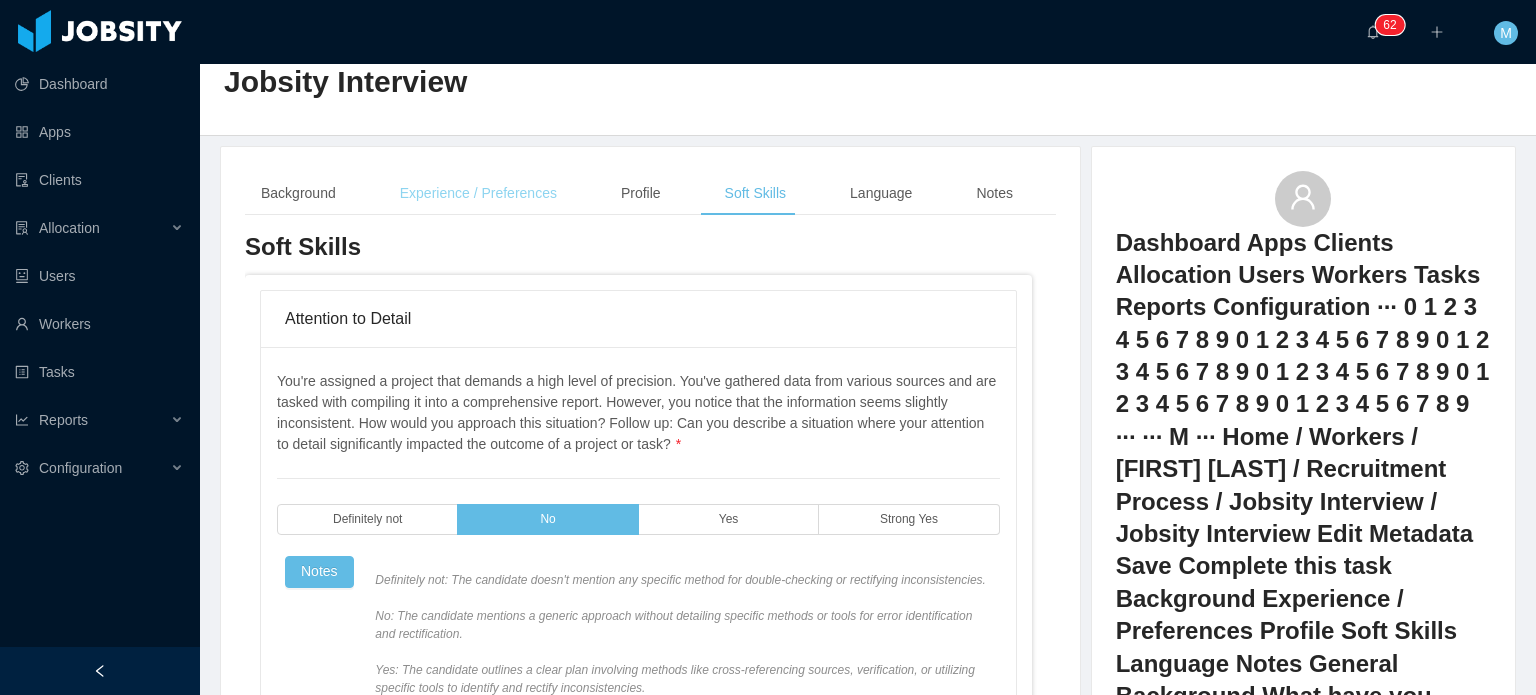 scroll, scrollTop: 0, scrollLeft: 0, axis: both 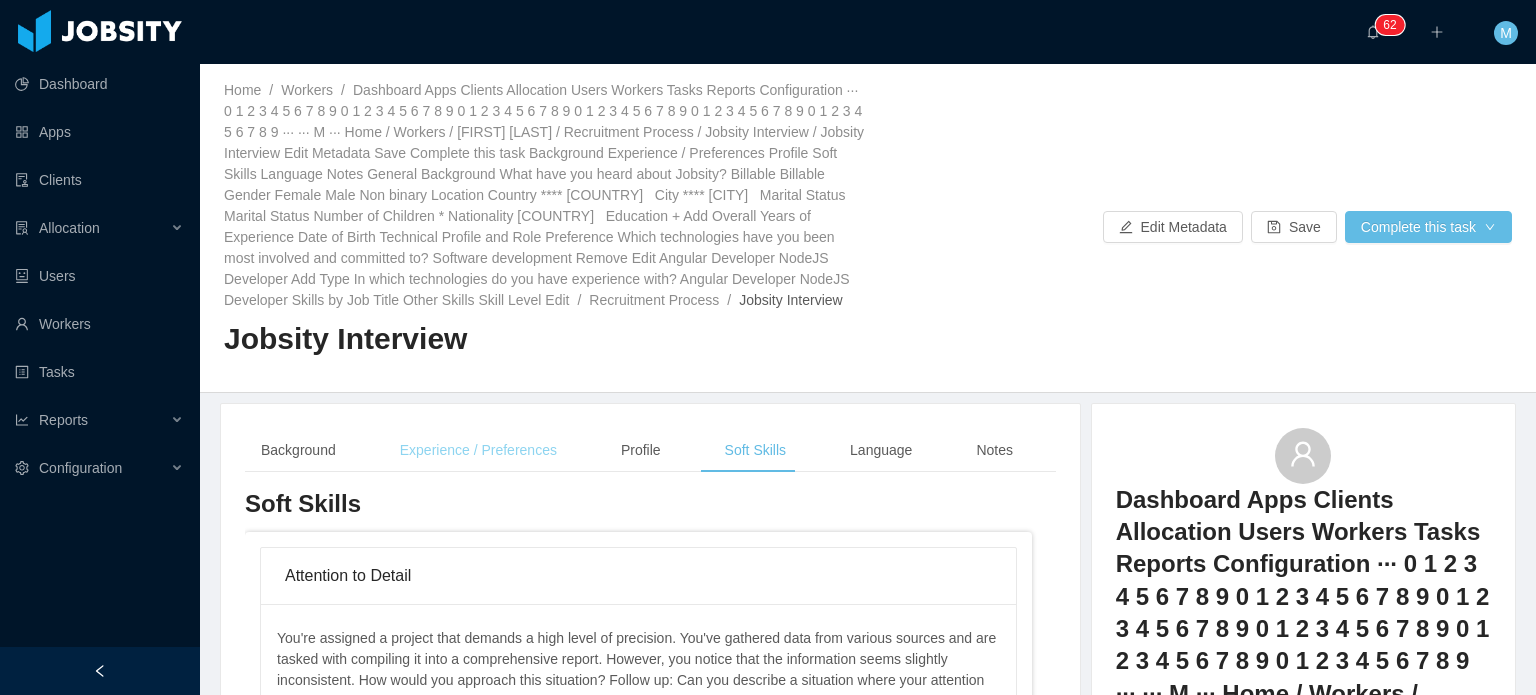 click on "Experience / Preferences" at bounding box center [478, 450] 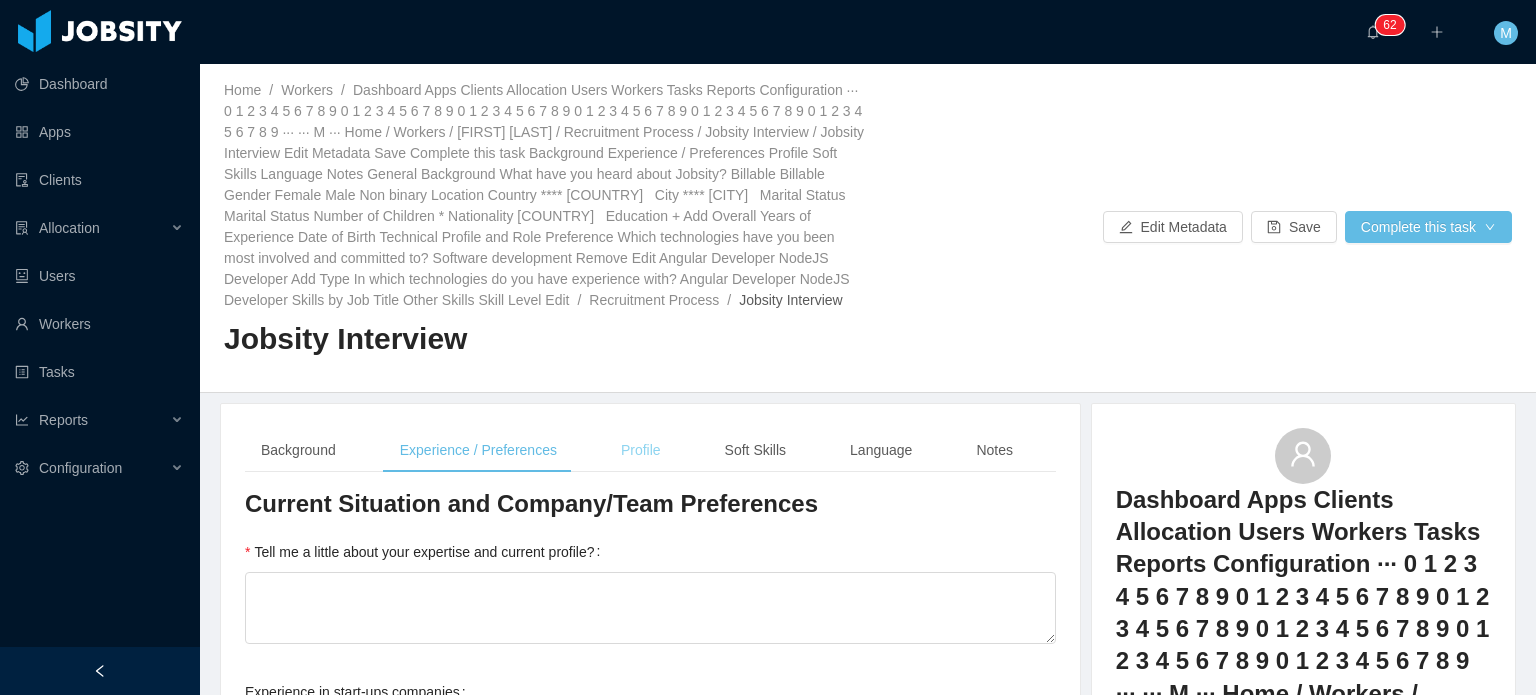 type 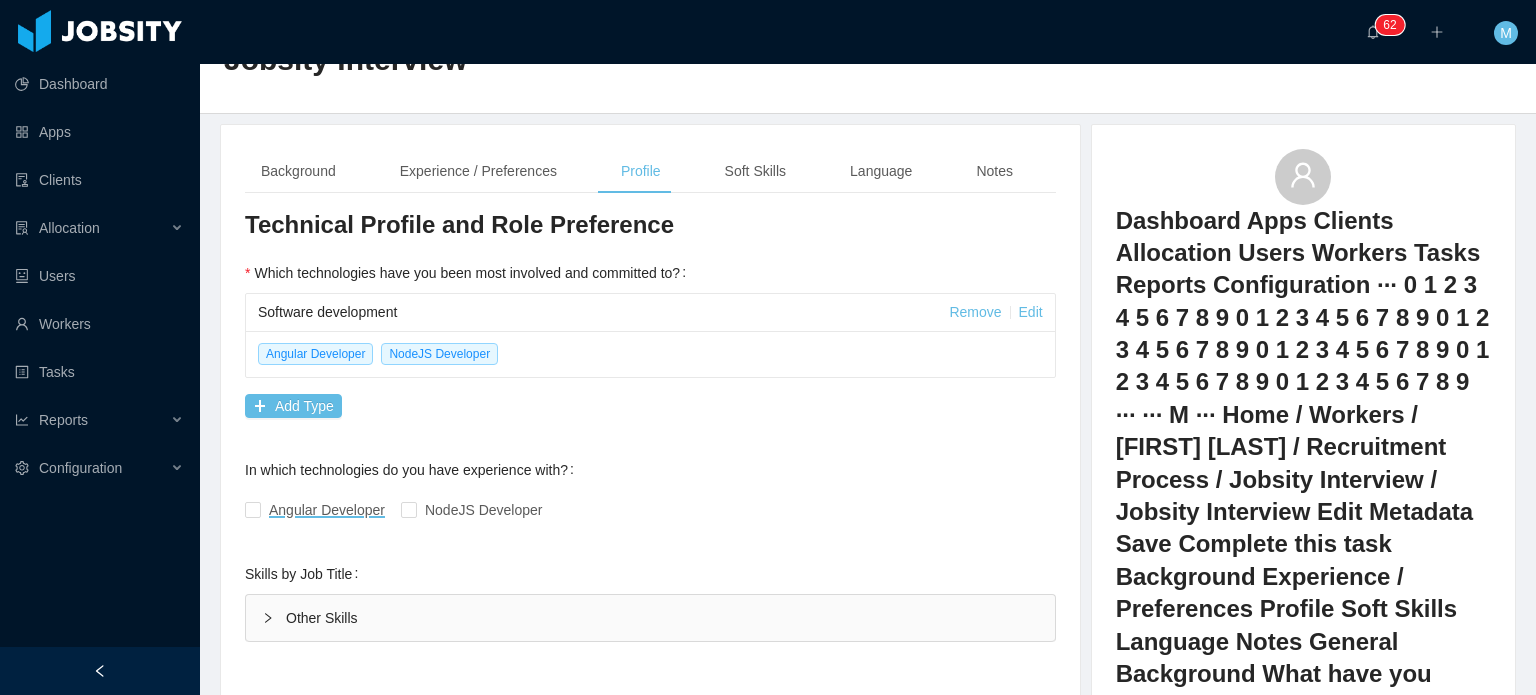 scroll, scrollTop: 300, scrollLeft: 0, axis: vertical 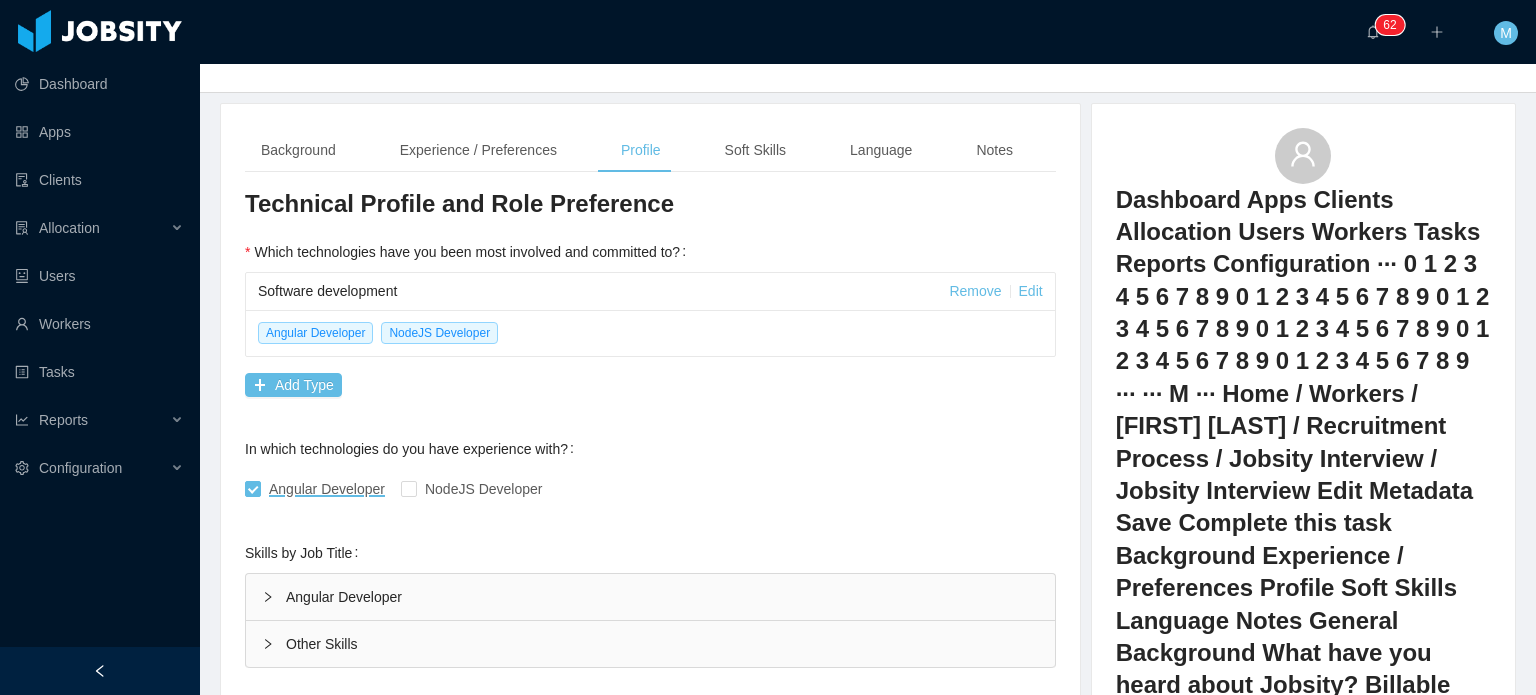 click on "Angular Developer" at bounding box center (650, 597) 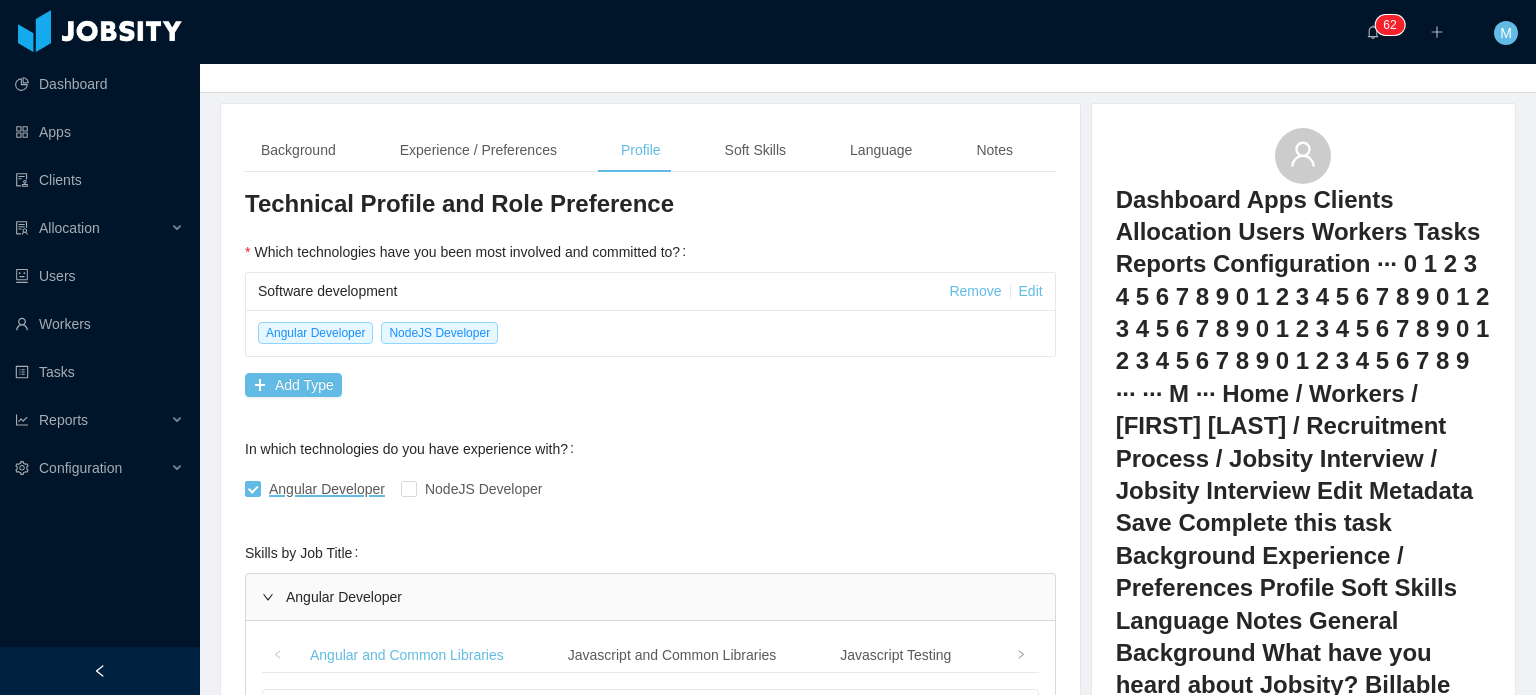 click on "Select one No Data" at bounding box center [575, 756] 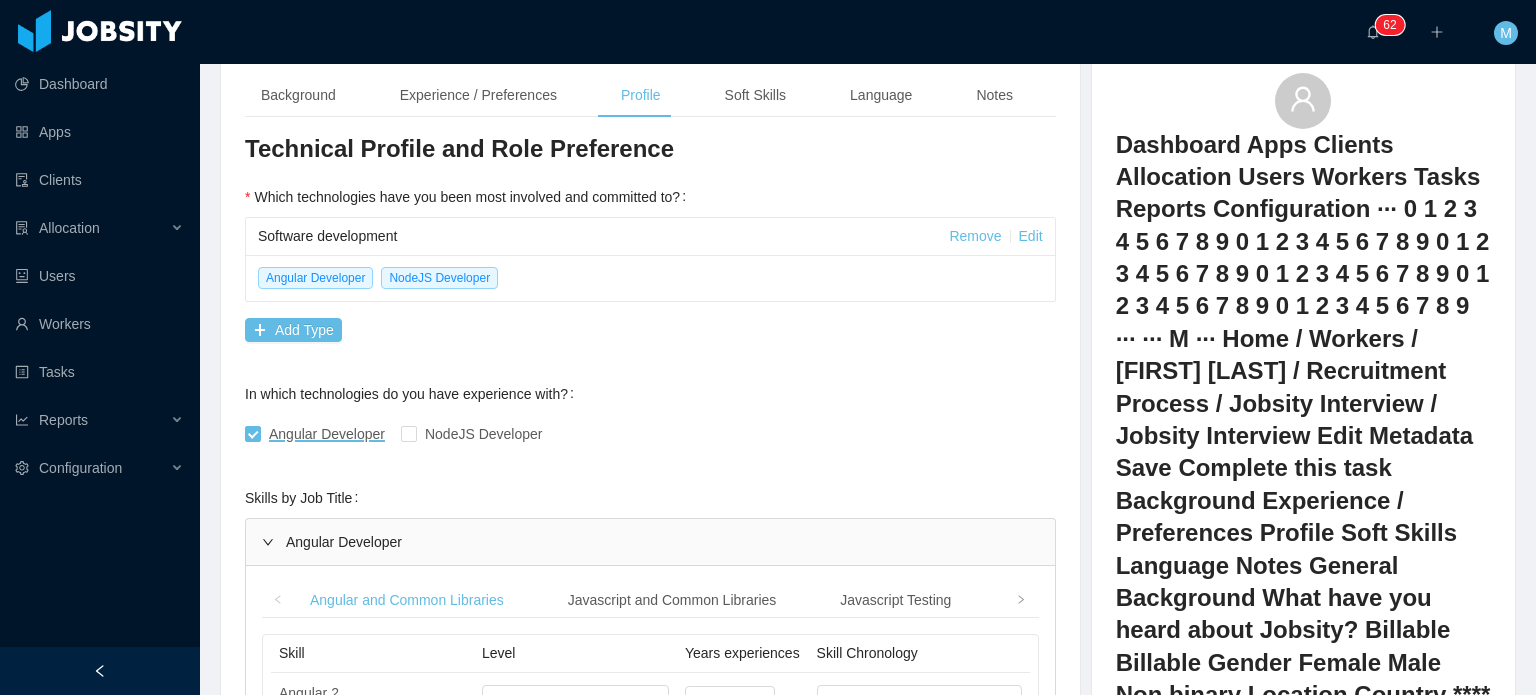 scroll, scrollTop: 500, scrollLeft: 0, axis: vertical 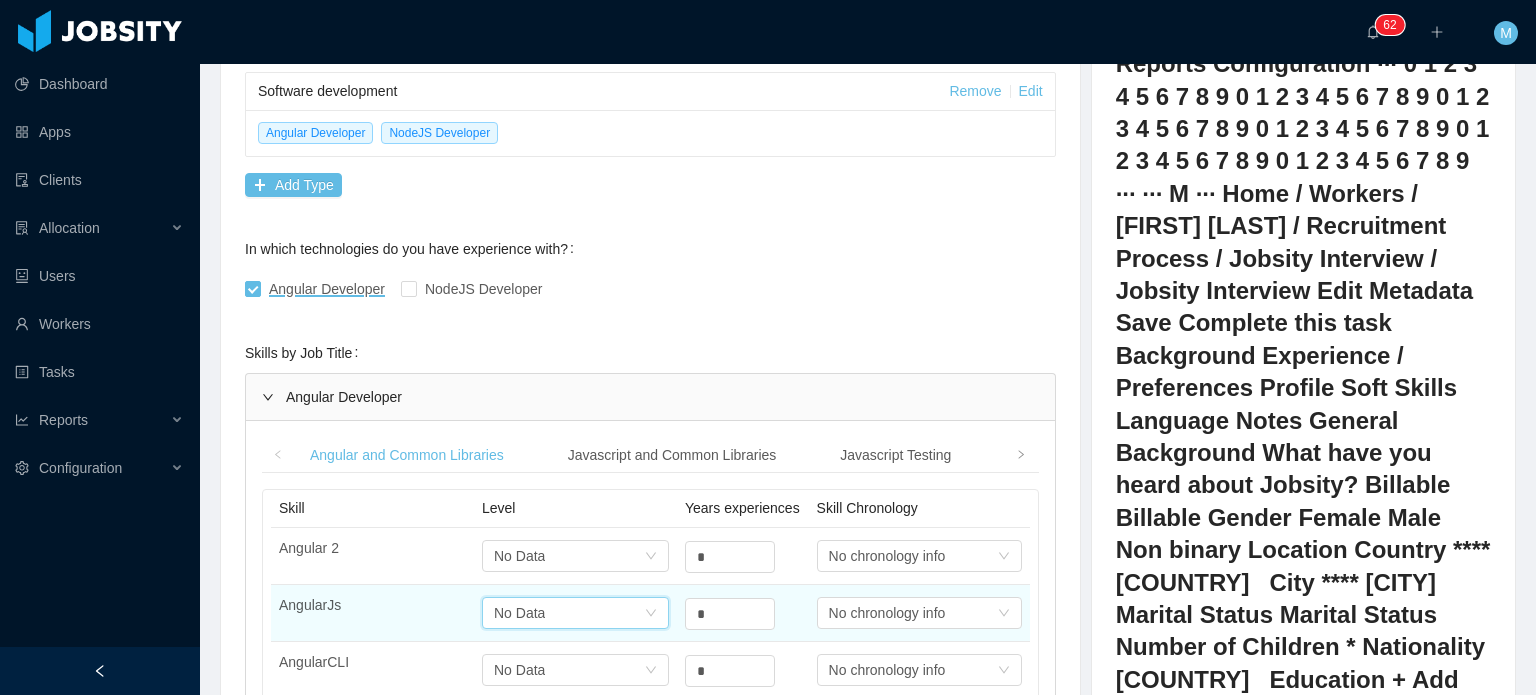 click on "Select one No Data" at bounding box center [569, 556] 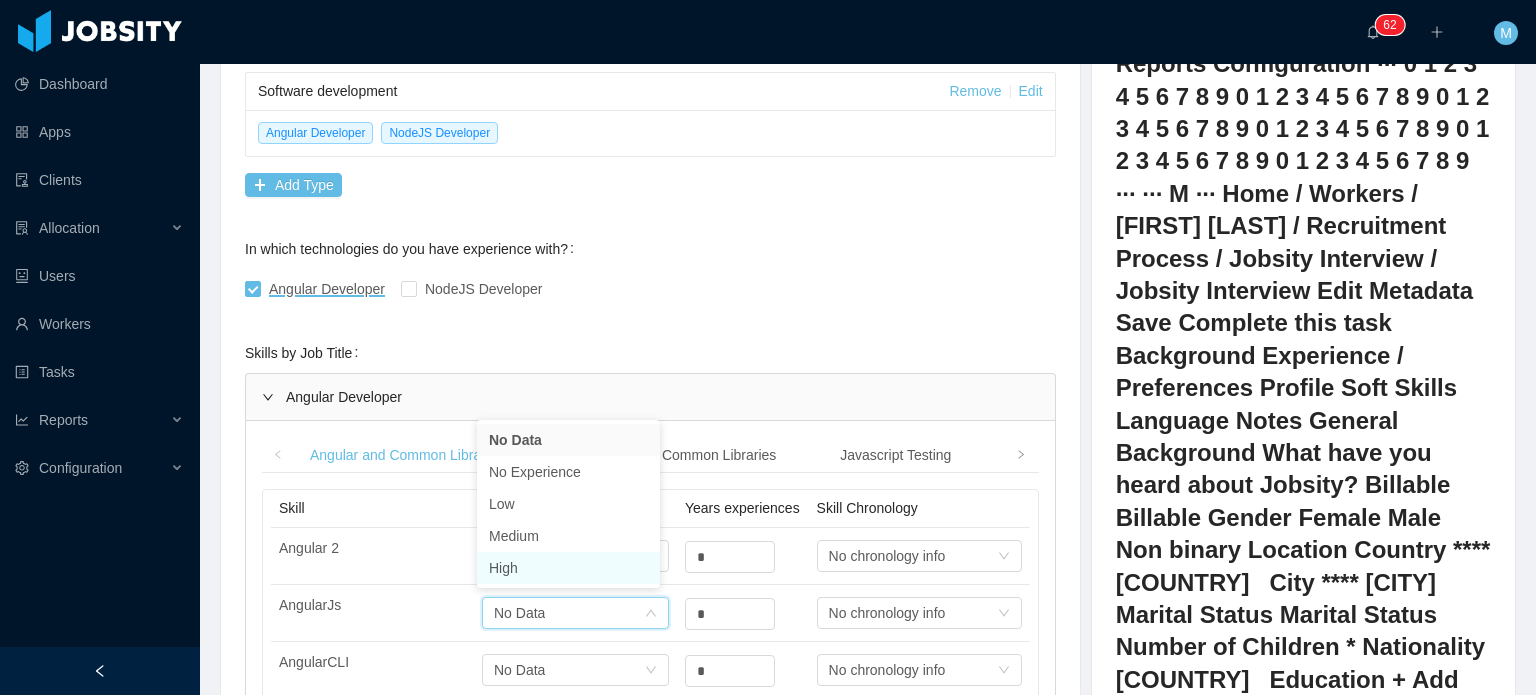 drag, startPoint x: 550, startPoint y: 575, endPoint x: 612, endPoint y: 503, distance: 95.015785 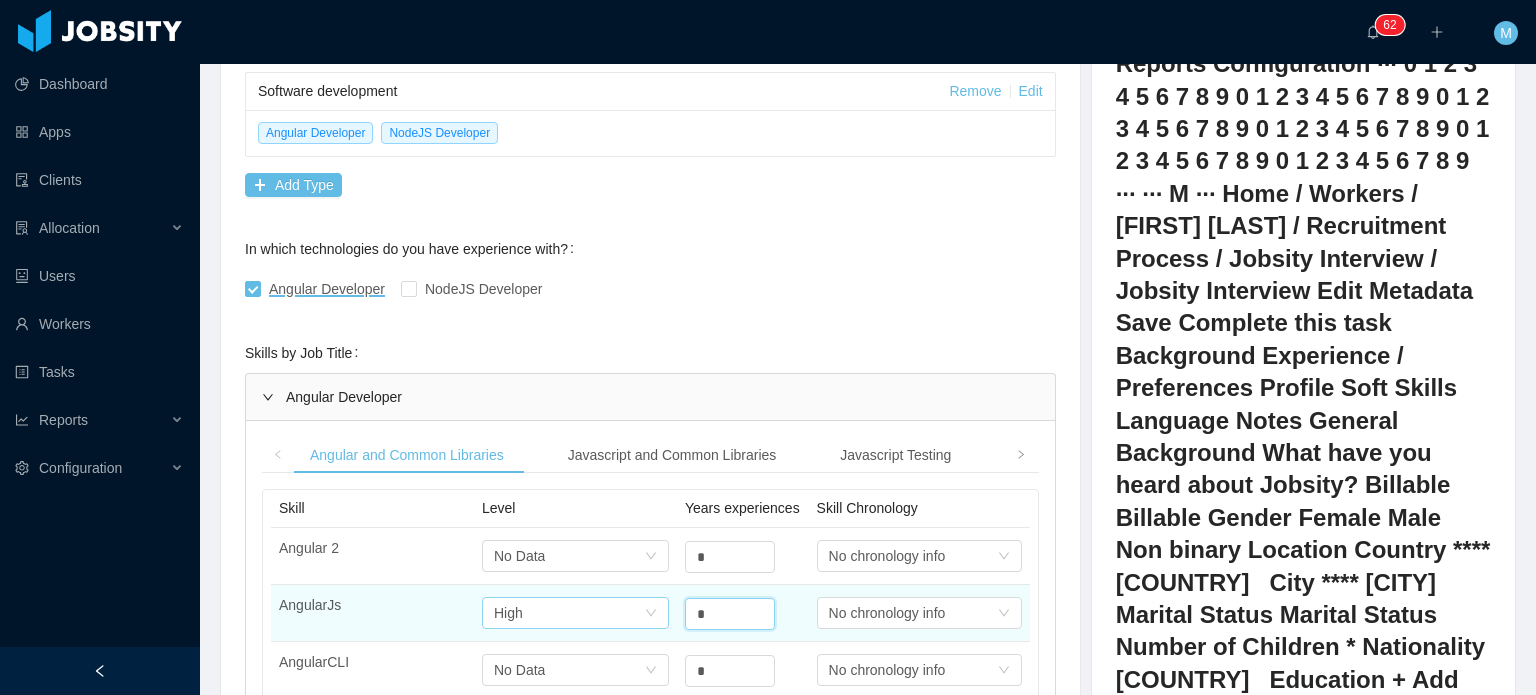 drag, startPoint x: 697, startPoint y: 407, endPoint x: 621, endPoint y: 410, distance: 76.05919 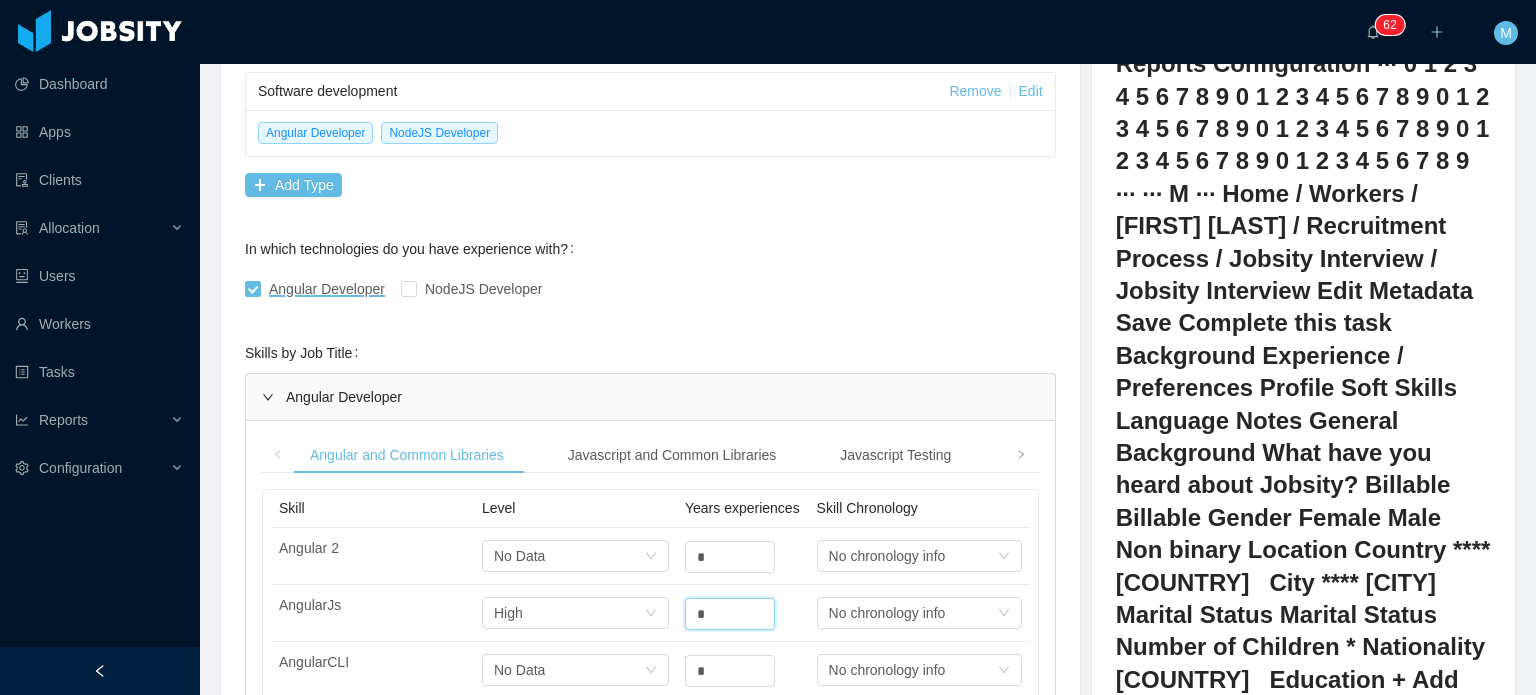 type on "*" 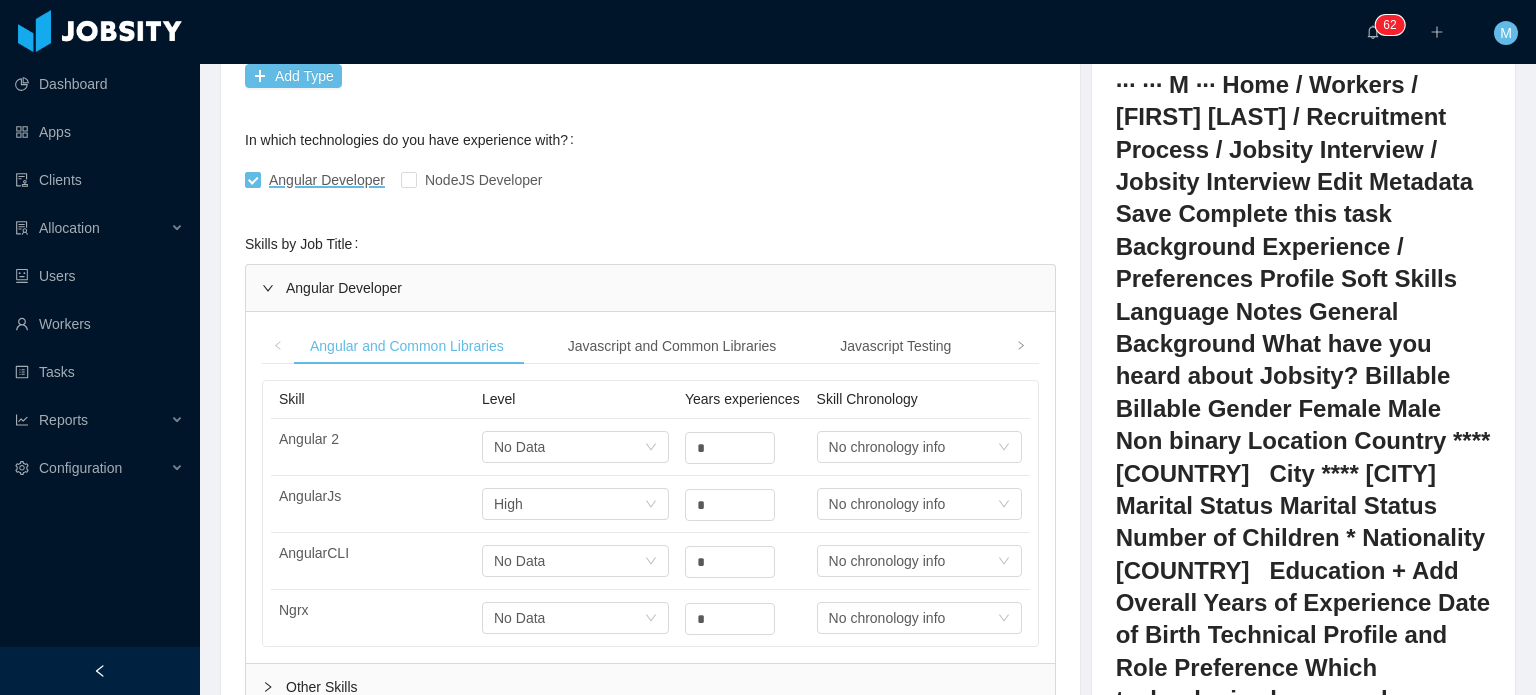 scroll, scrollTop: 700, scrollLeft: 0, axis: vertical 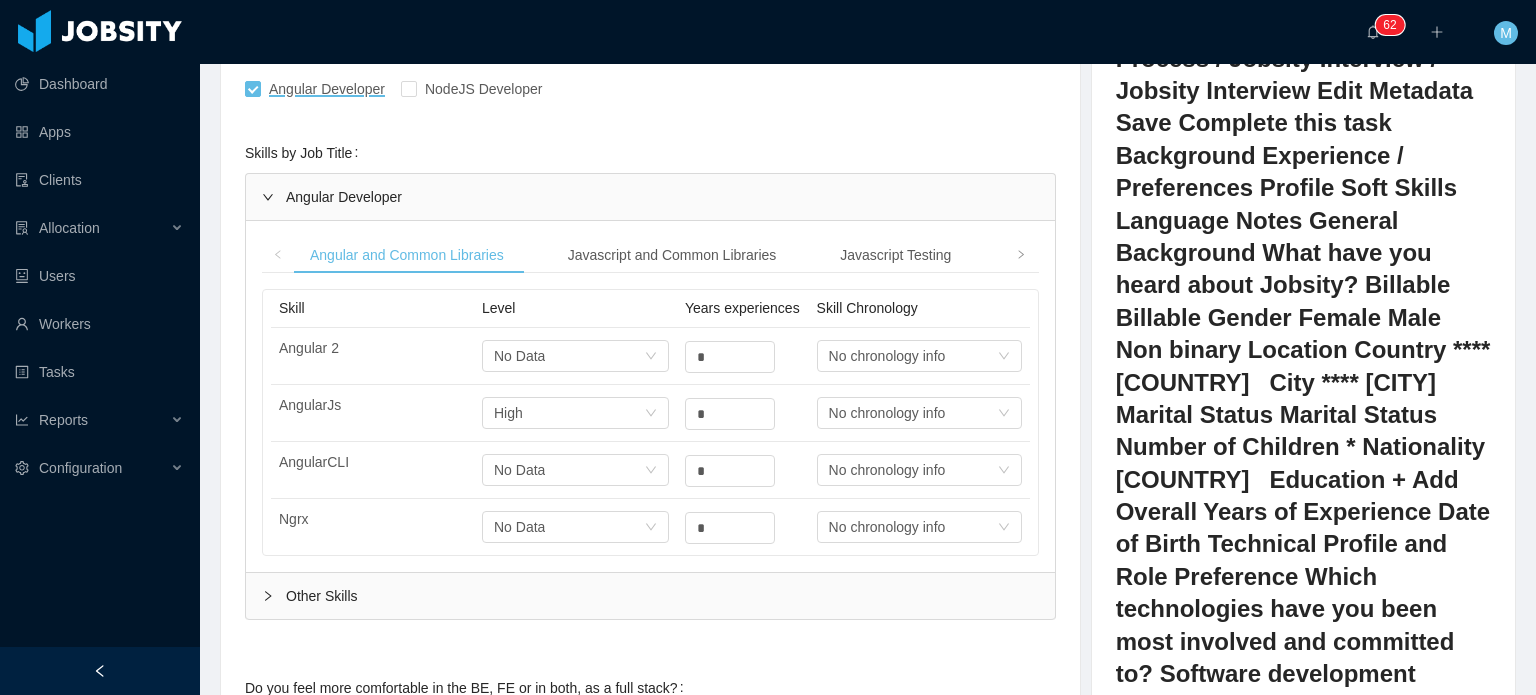 click on "Other Skills" at bounding box center (650, 596) 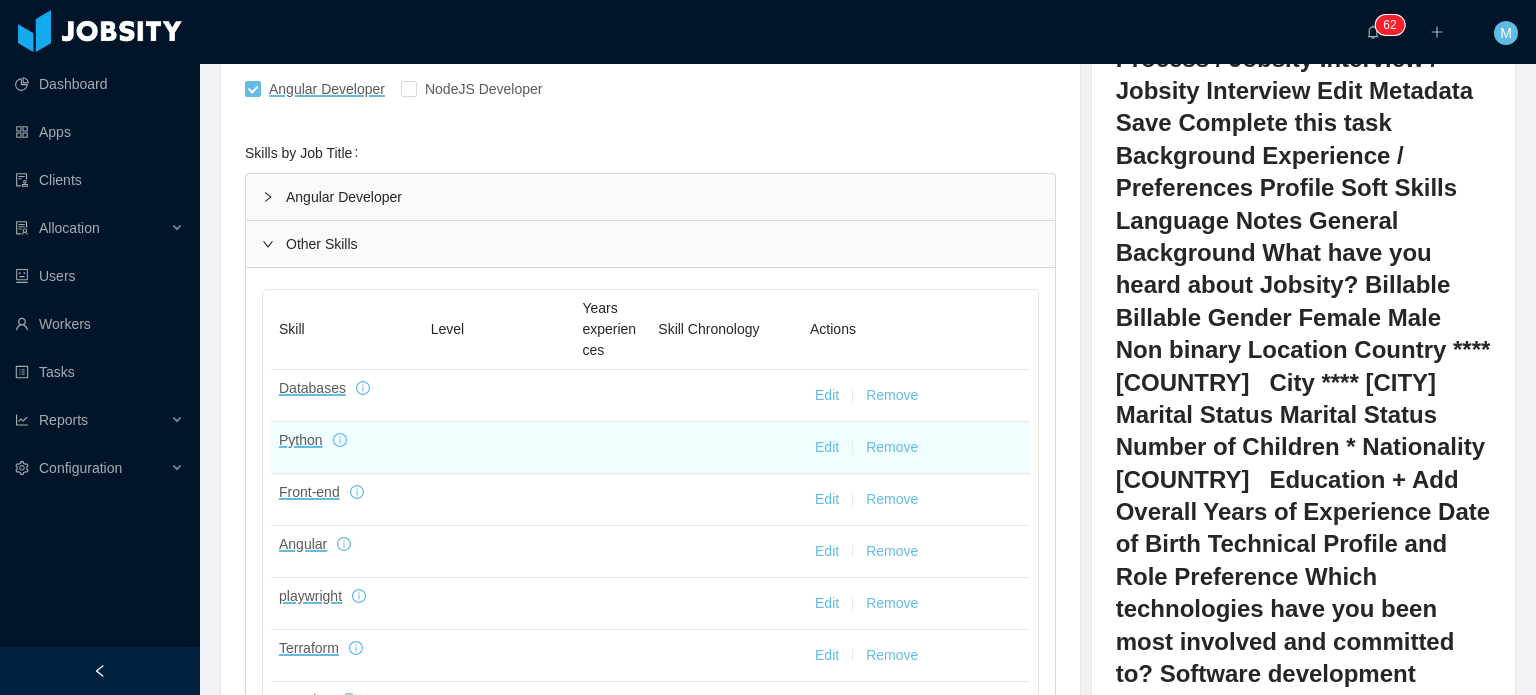 click on "Edit" at bounding box center [827, 447] 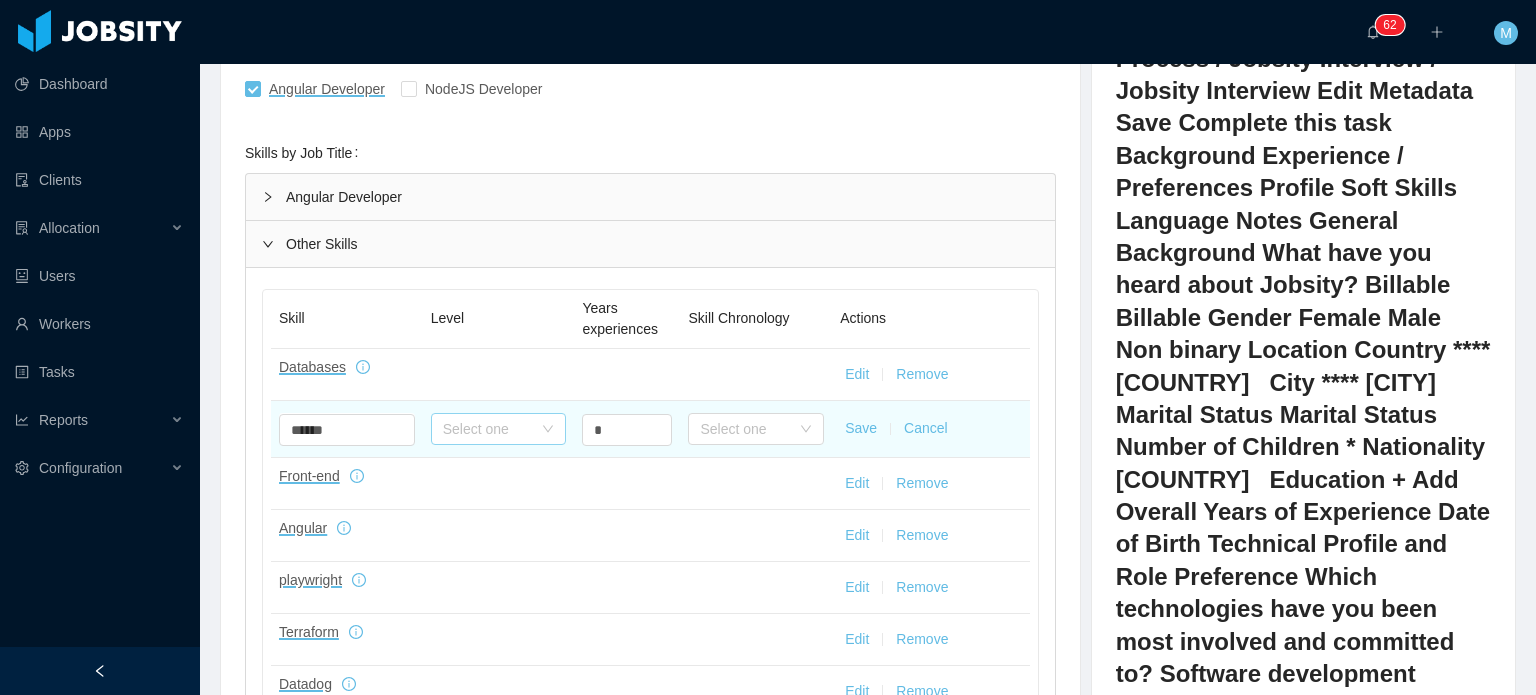 click on "Select one" at bounding box center [488, 429] 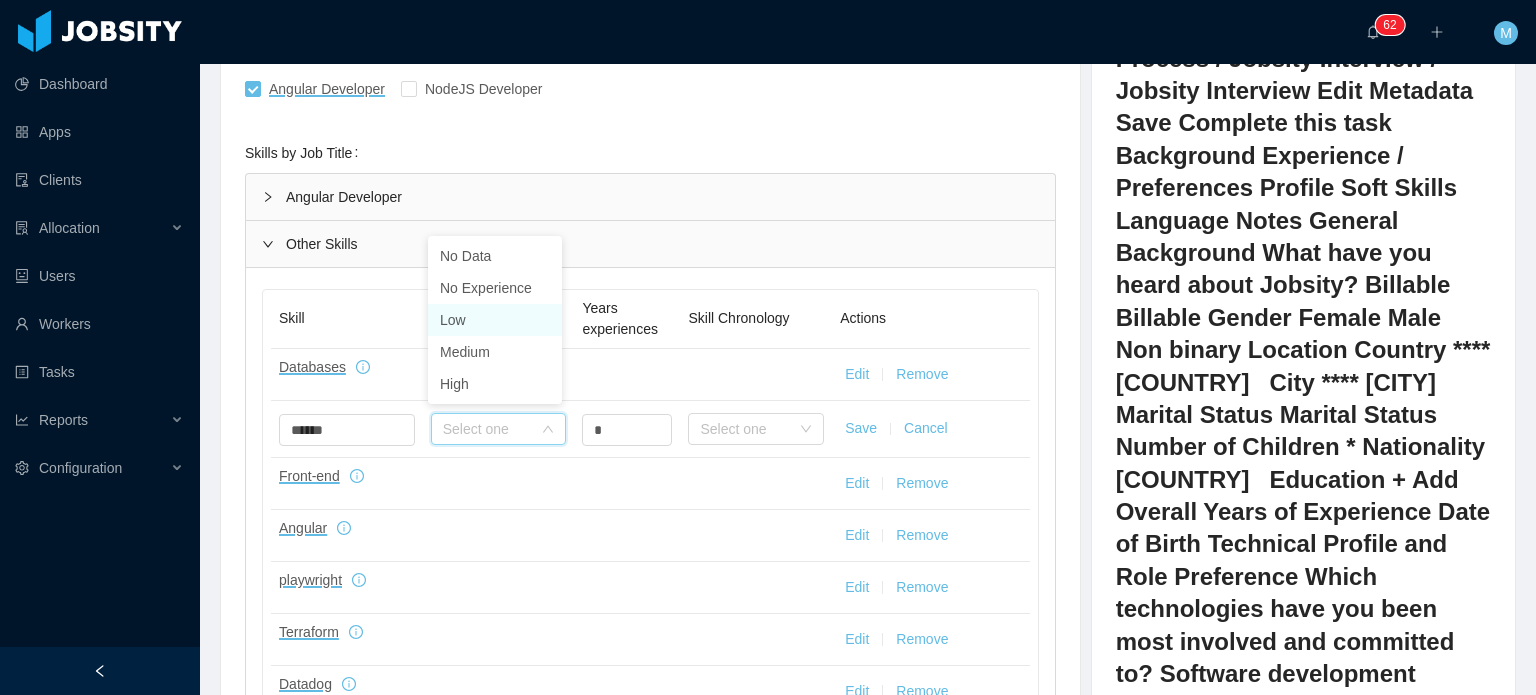 click on "Low" at bounding box center (495, 320) 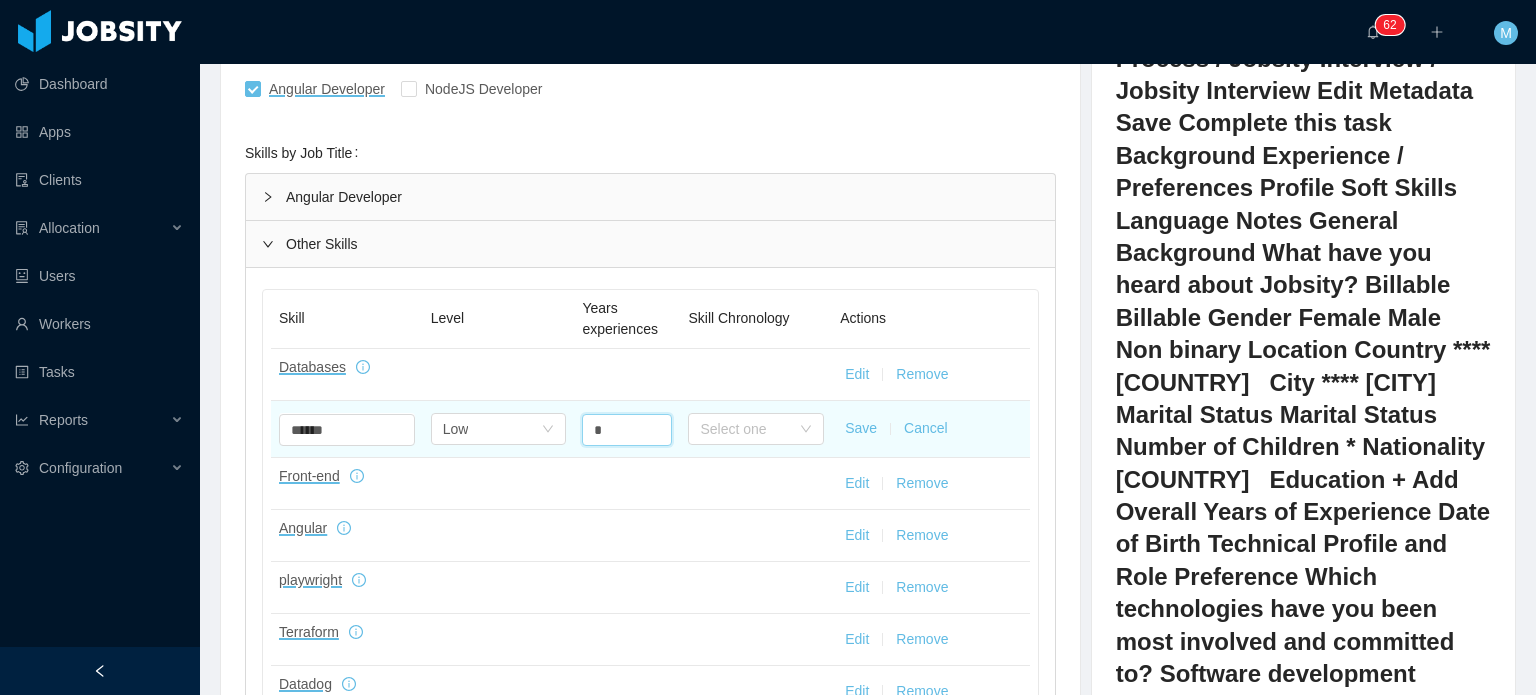 drag, startPoint x: 616, startPoint y: 213, endPoint x: 571, endPoint y: 213, distance: 45 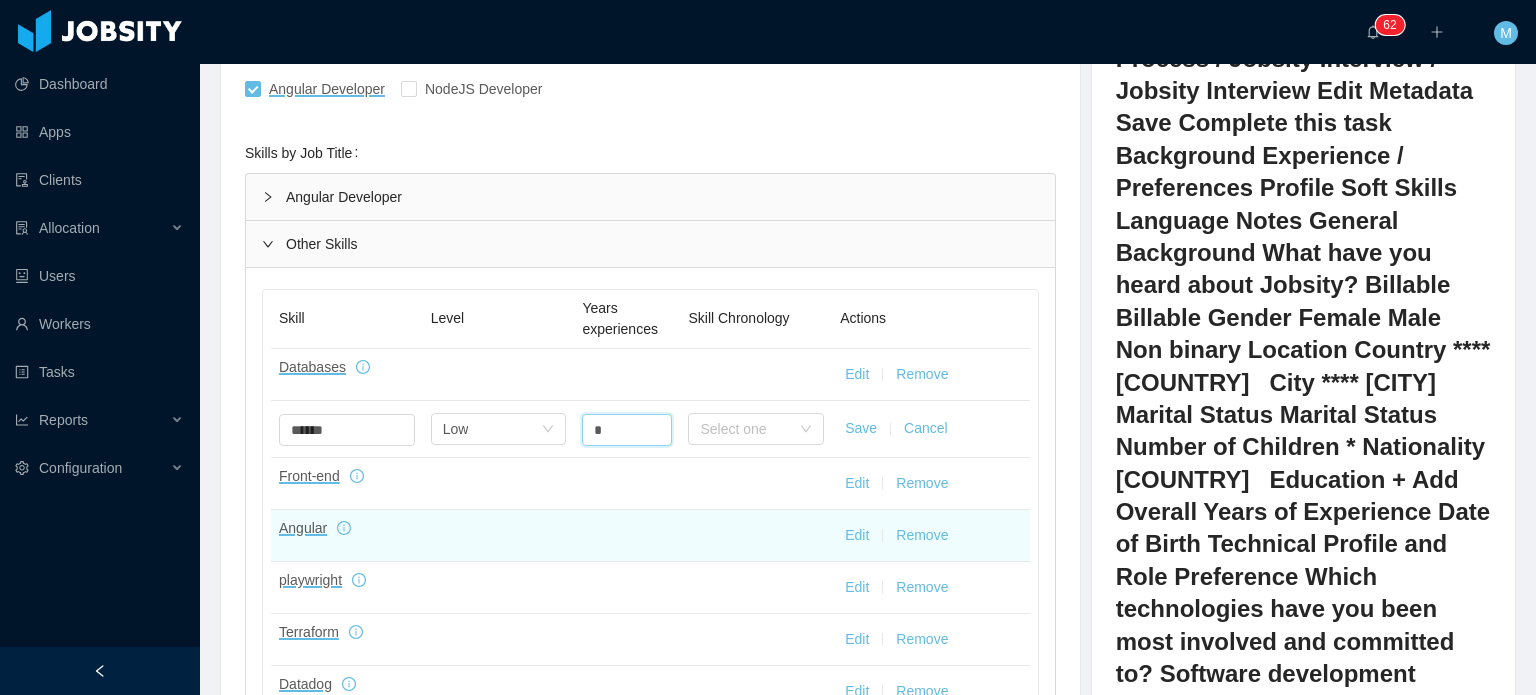type on "*" 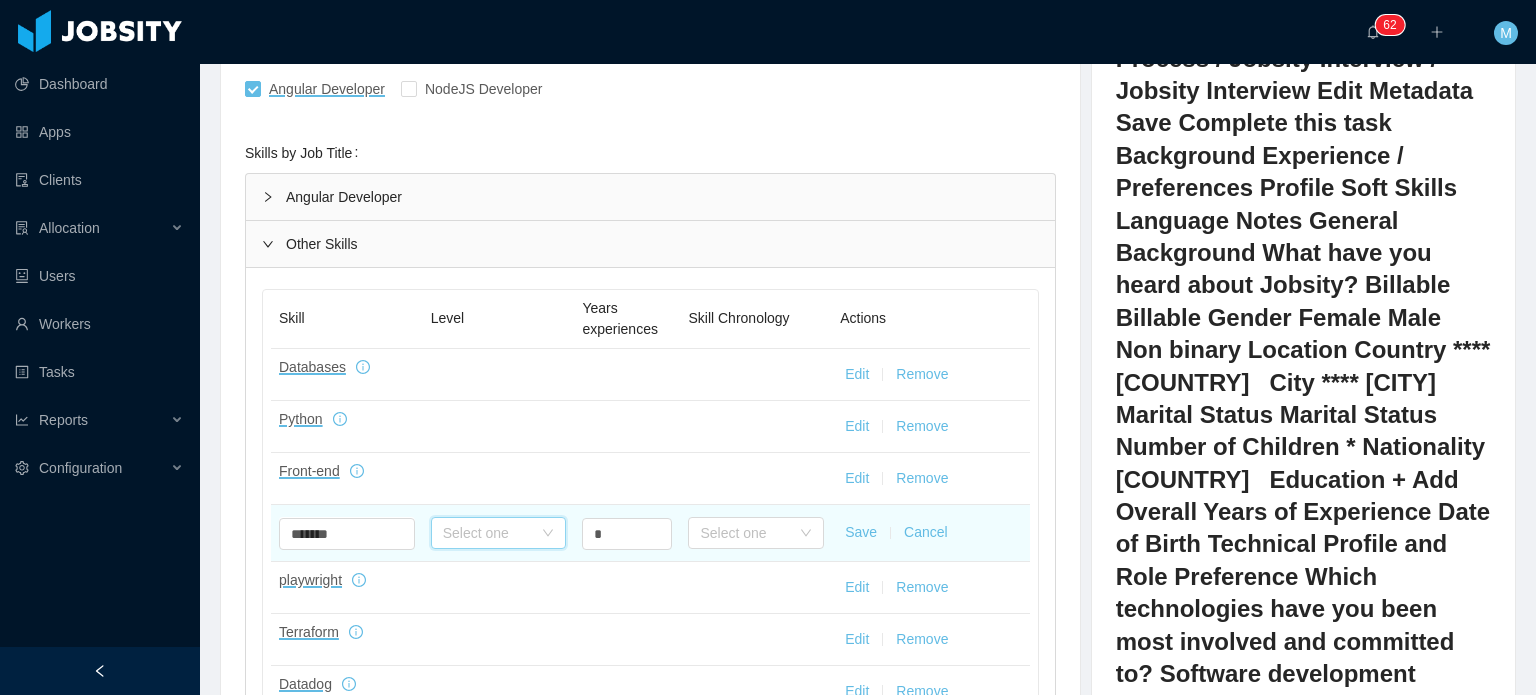 click on "Select one" at bounding box center [492, 533] 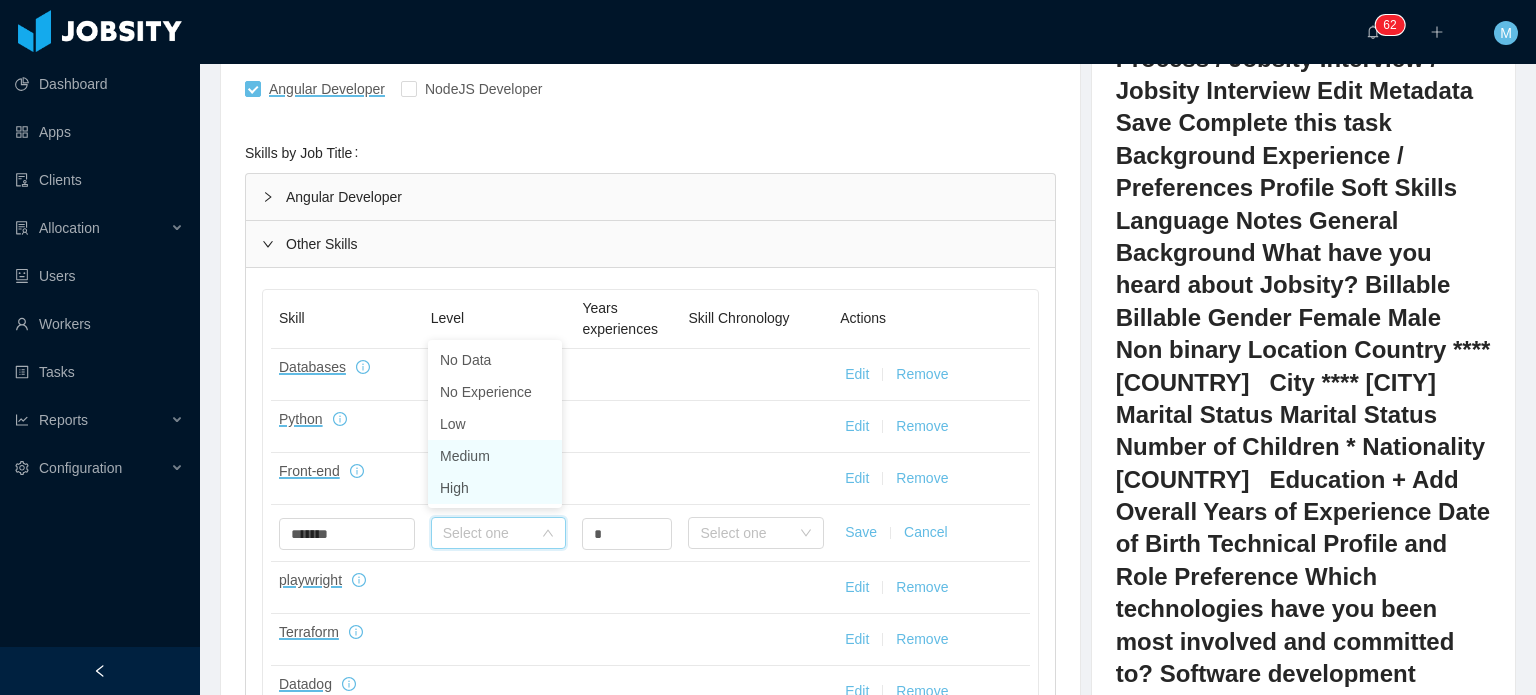 click on "High" at bounding box center (495, 488) 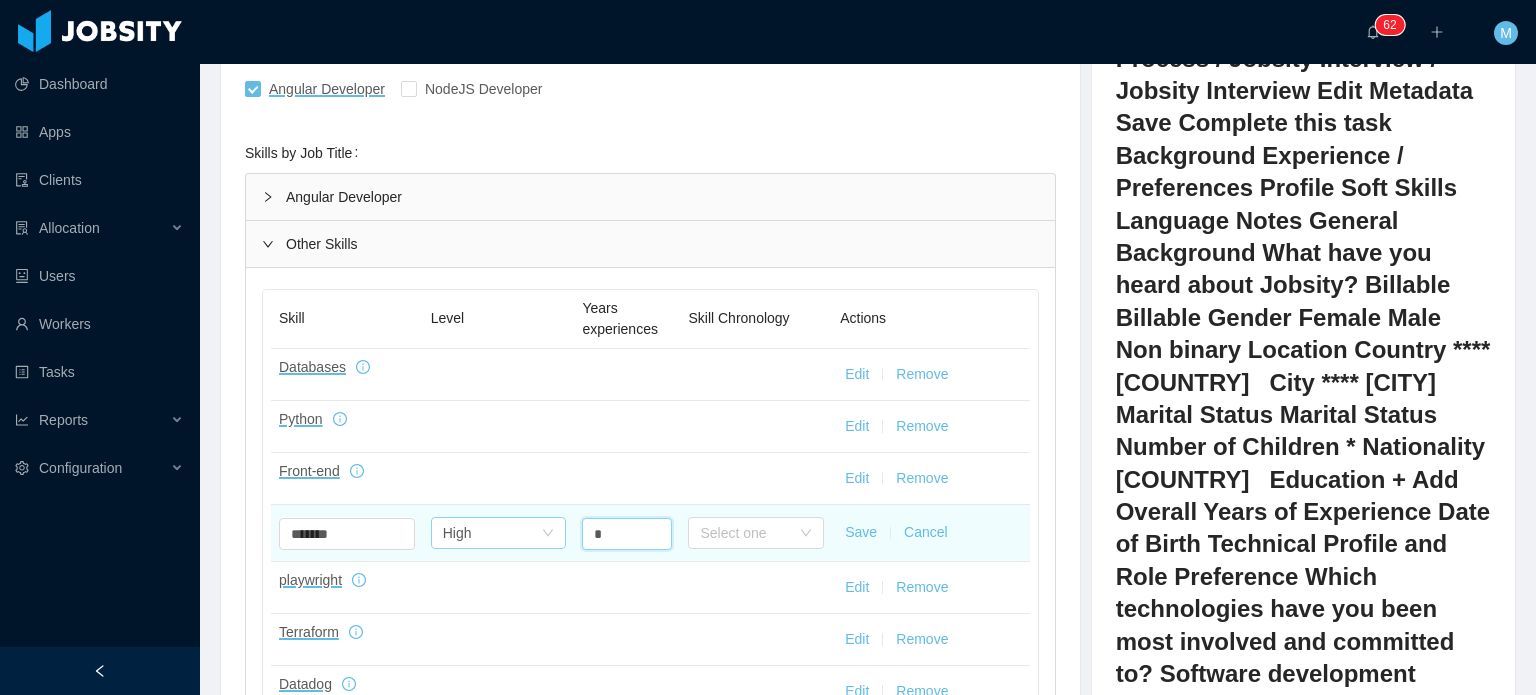 drag, startPoint x: 636, startPoint y: 318, endPoint x: 498, endPoint y: 317, distance: 138.00362 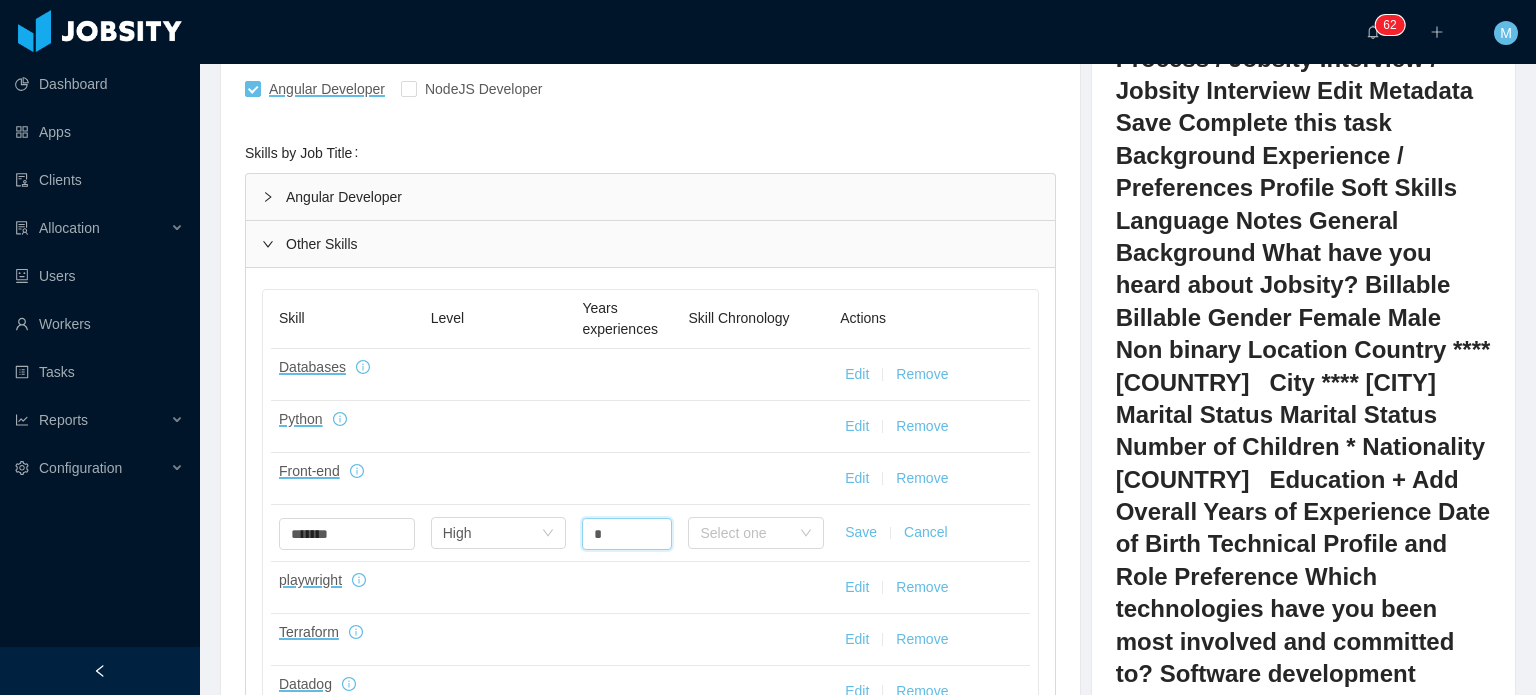 type on "*" 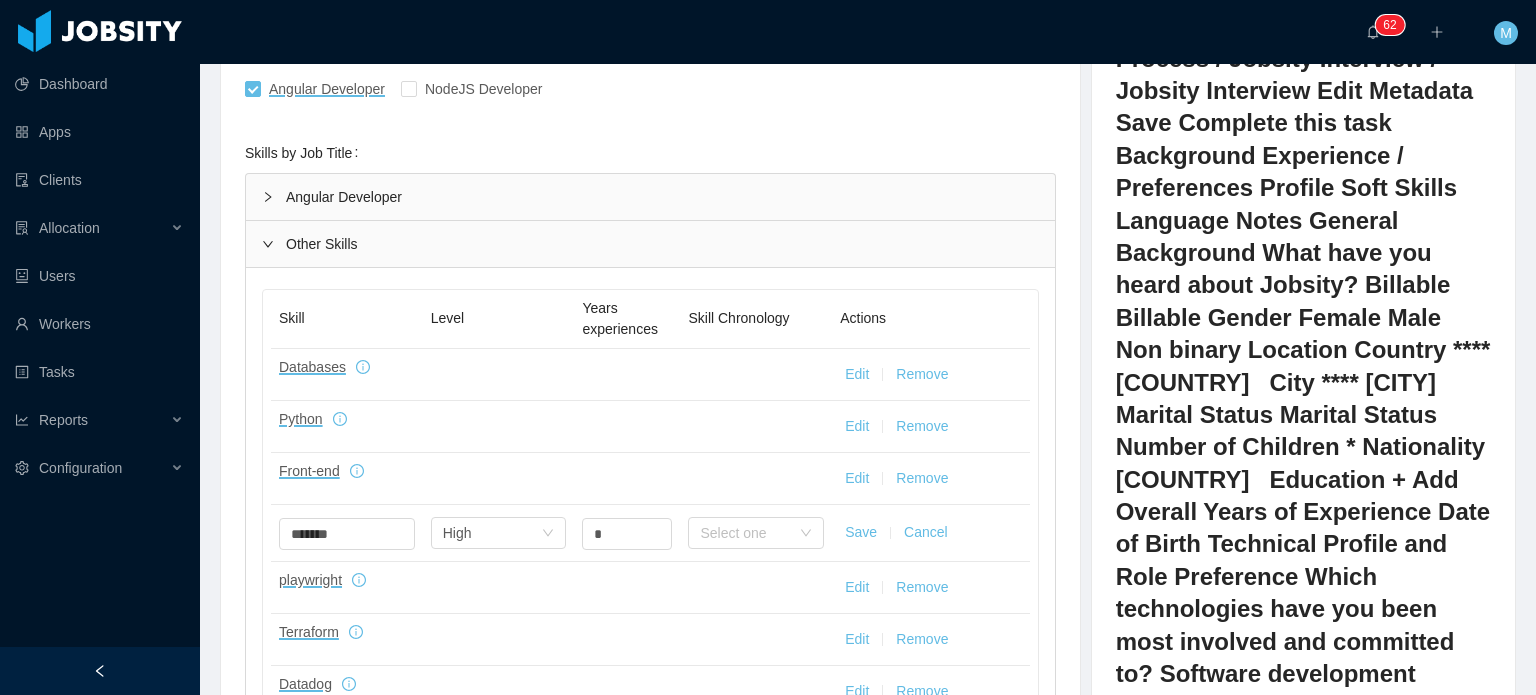 click on "Save" at bounding box center [861, 532] 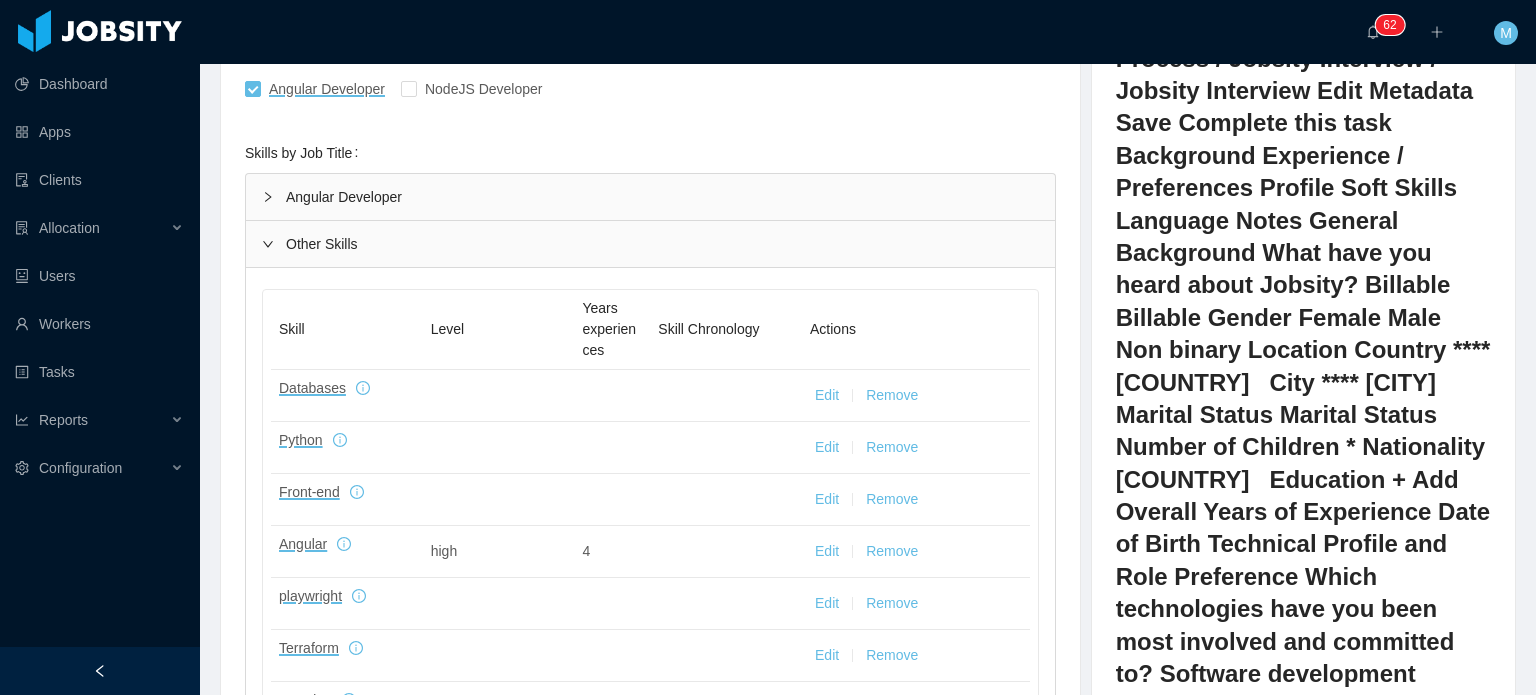 click on "Edit" at bounding box center (827, 447) 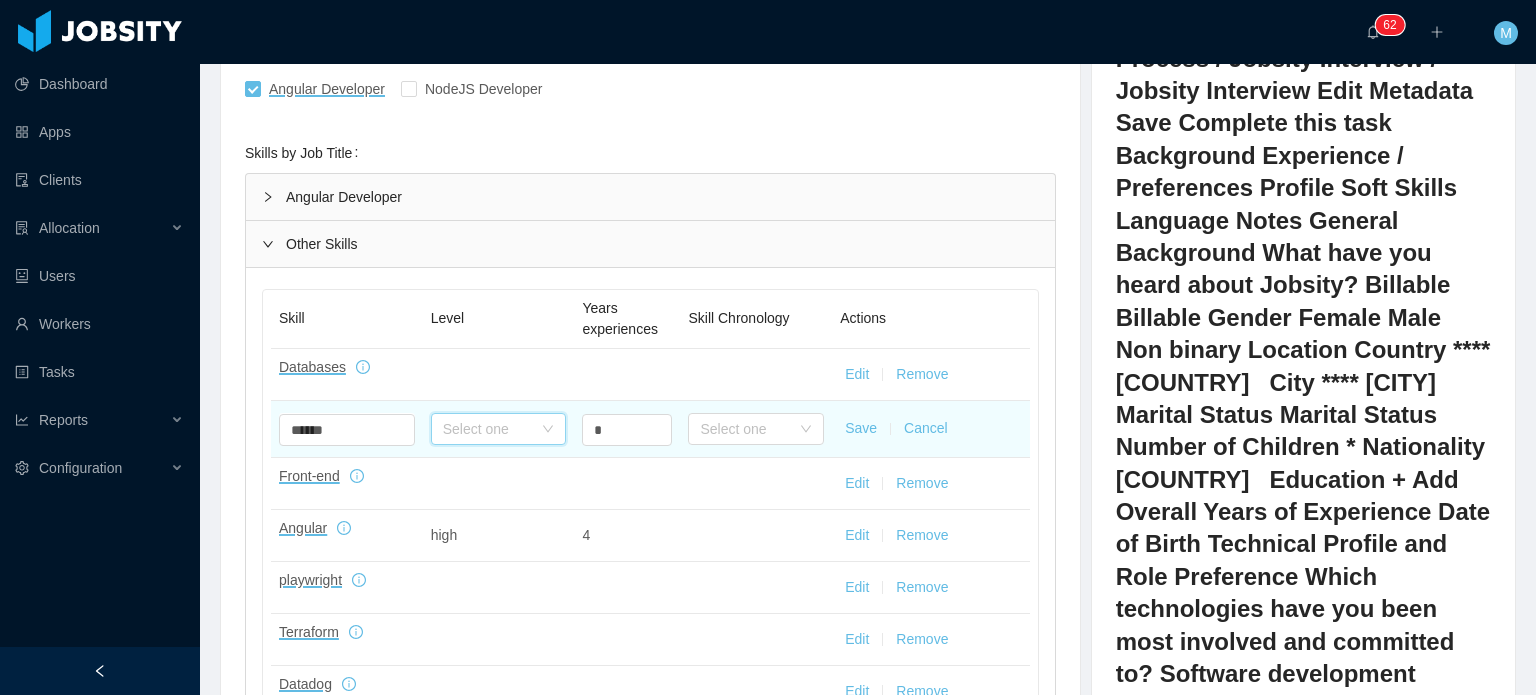 click on "Select one" at bounding box center (492, 429) 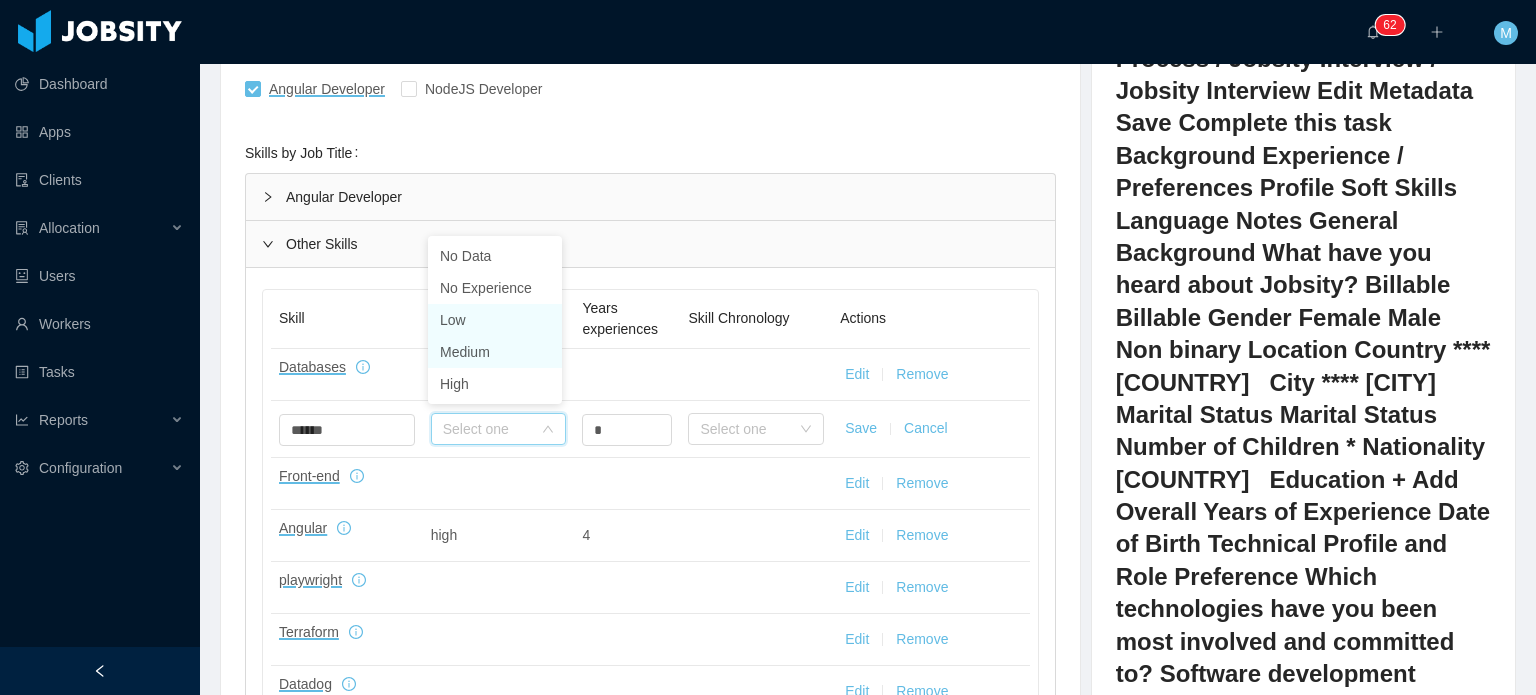 click on "Low" at bounding box center (495, 320) 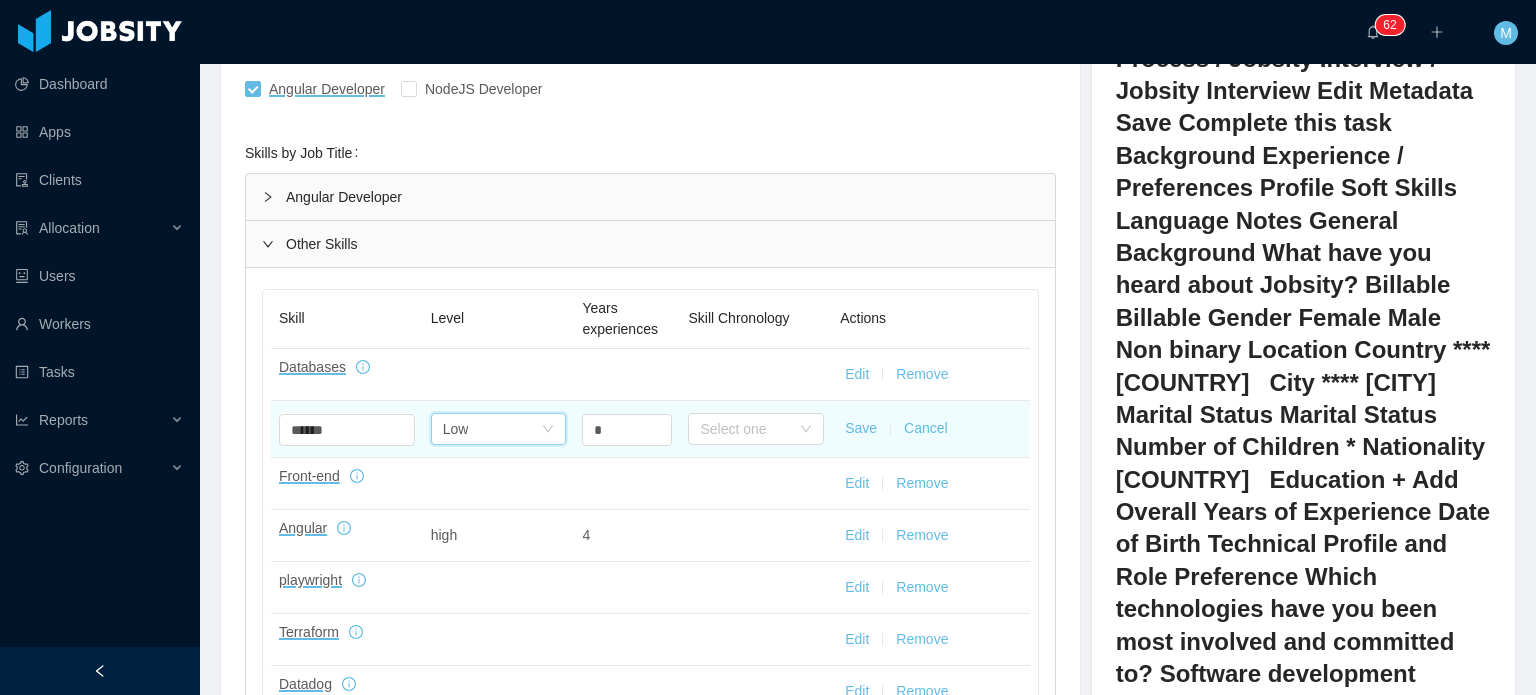 click on "*" at bounding box center (627, 429) 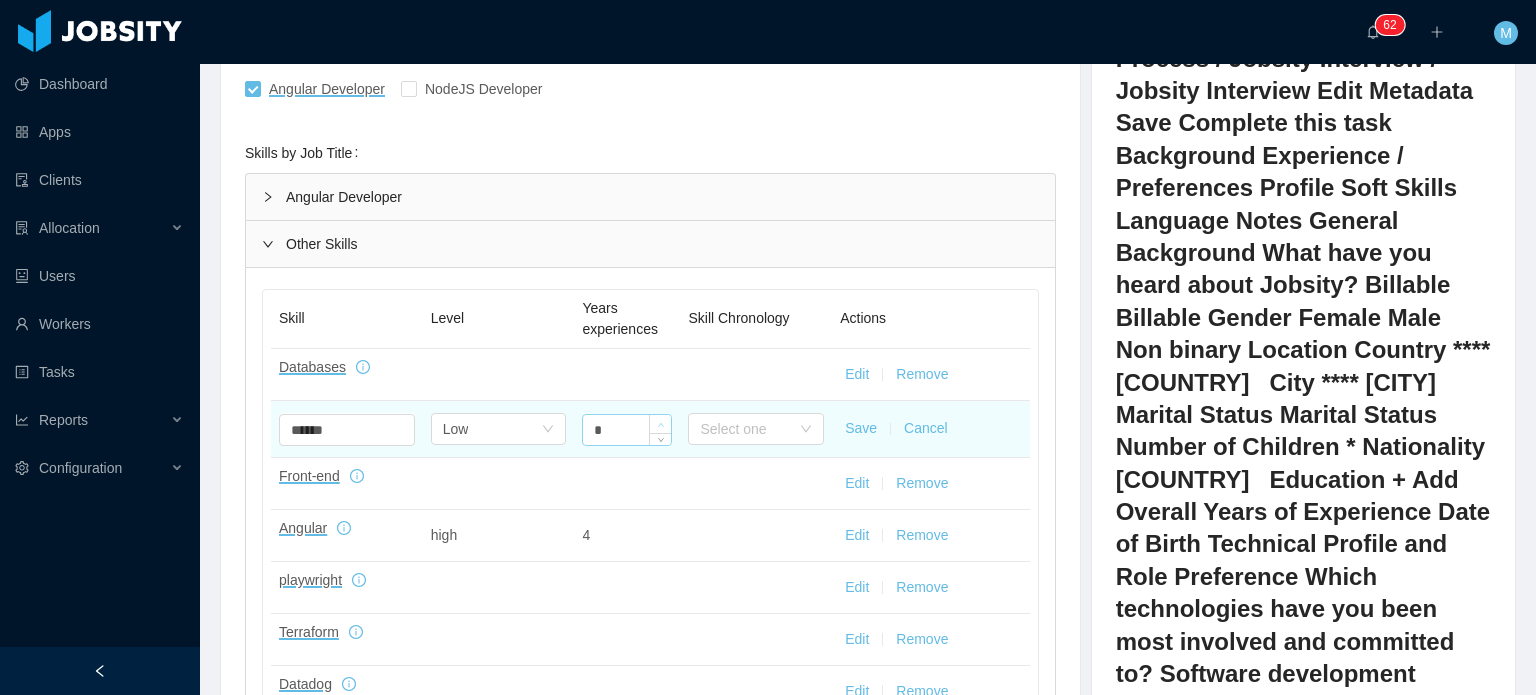 type on "*" 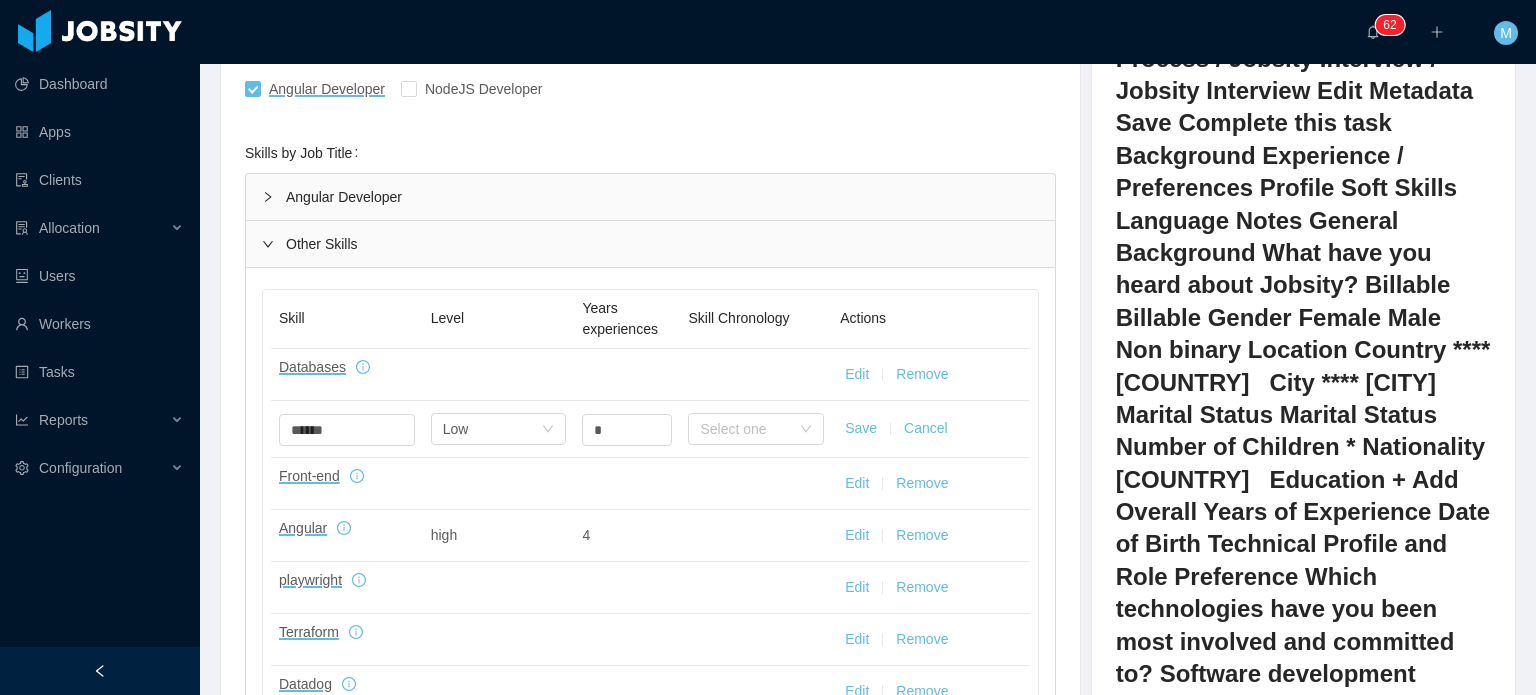 click on "Save" at bounding box center (861, 428) 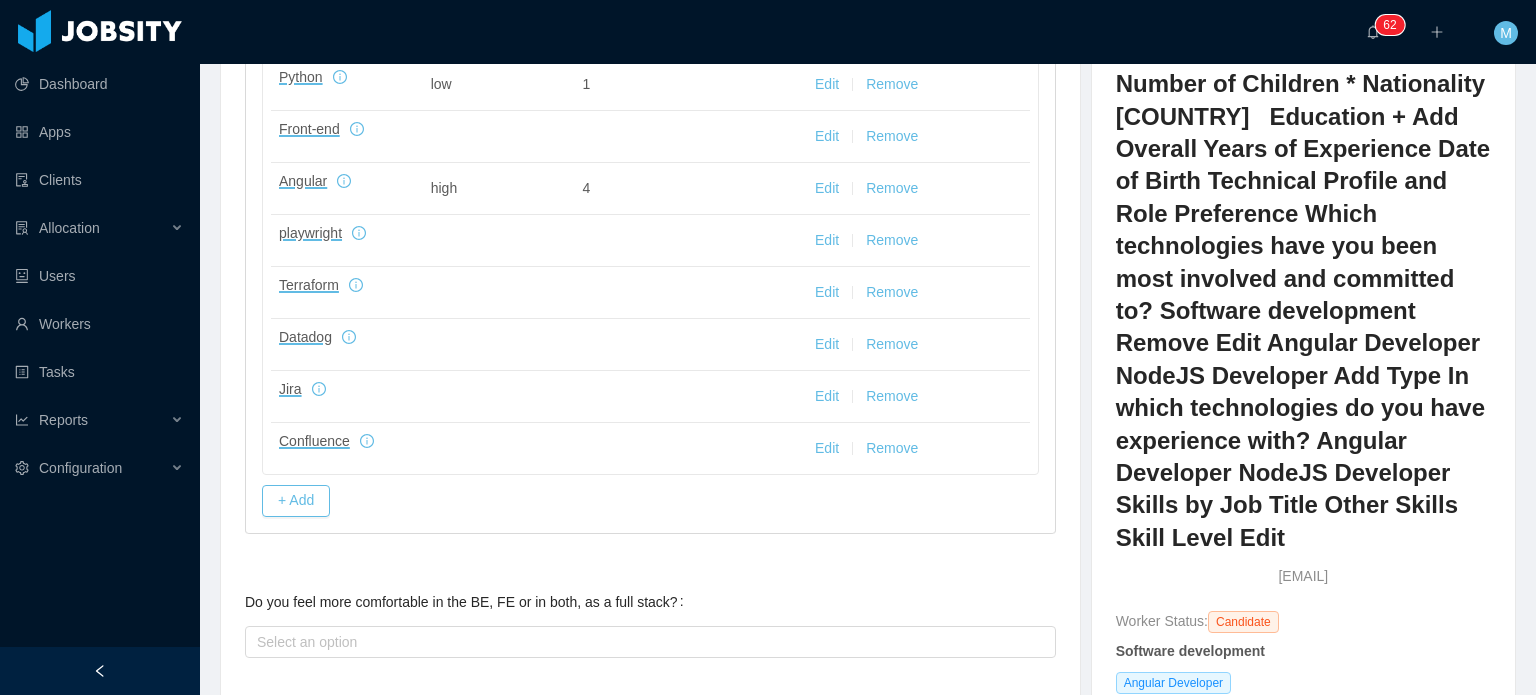 scroll, scrollTop: 1100, scrollLeft: 0, axis: vertical 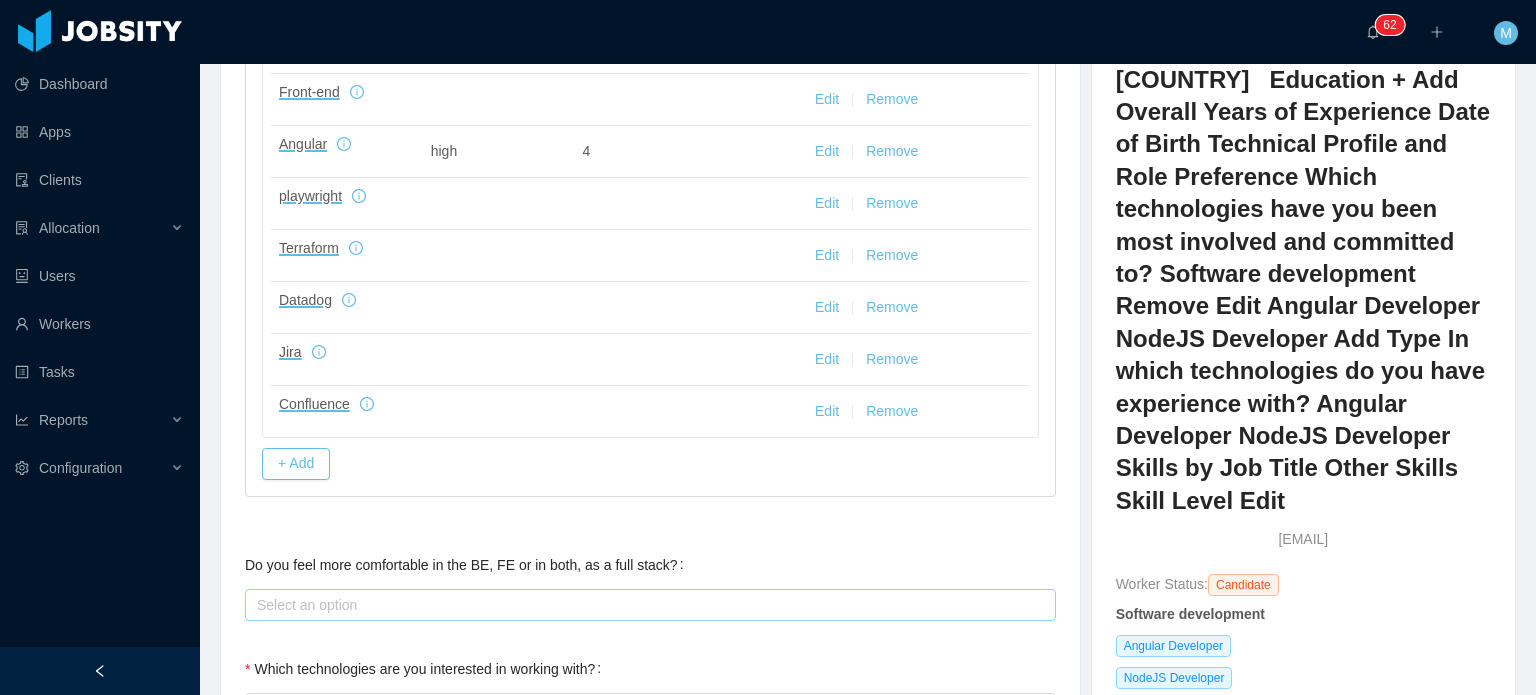 click on "Select an option" at bounding box center (646, 605) 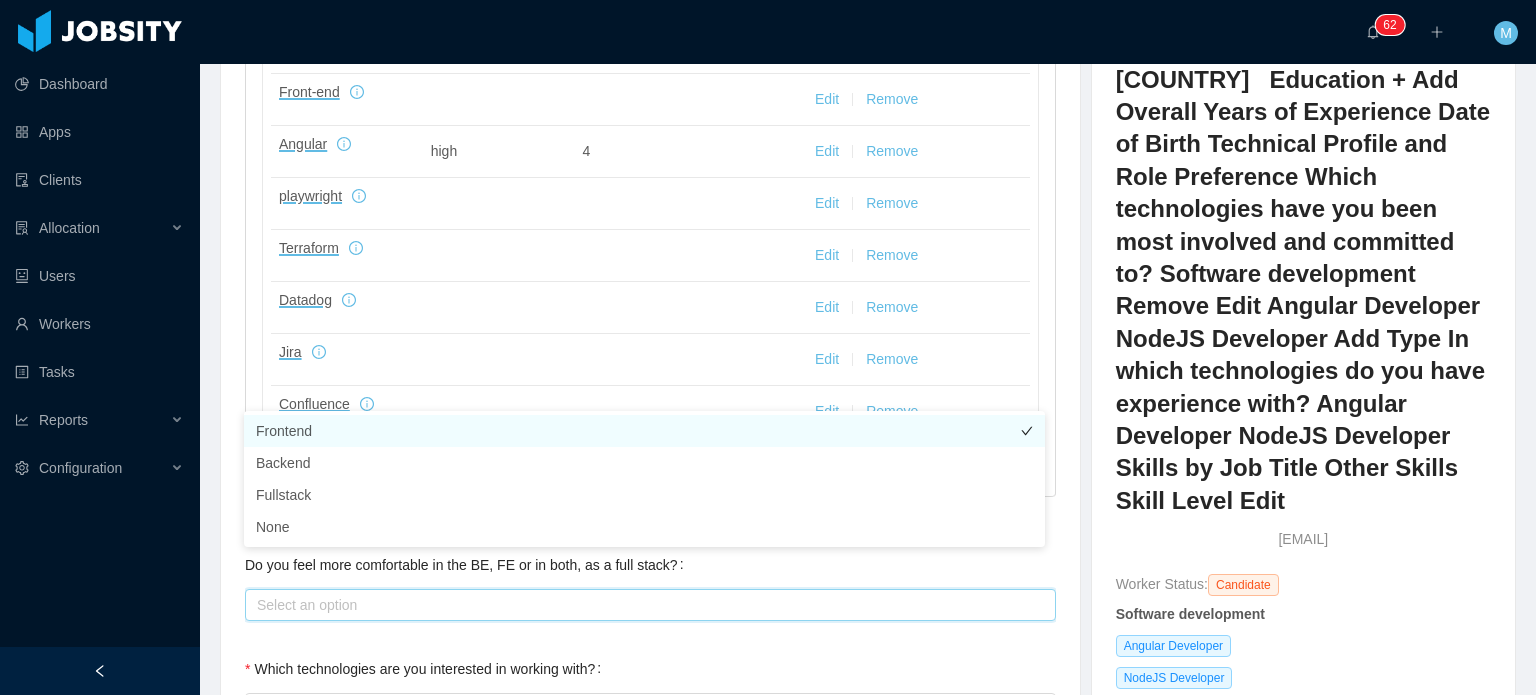 click on "Frontend" at bounding box center [644, 431] 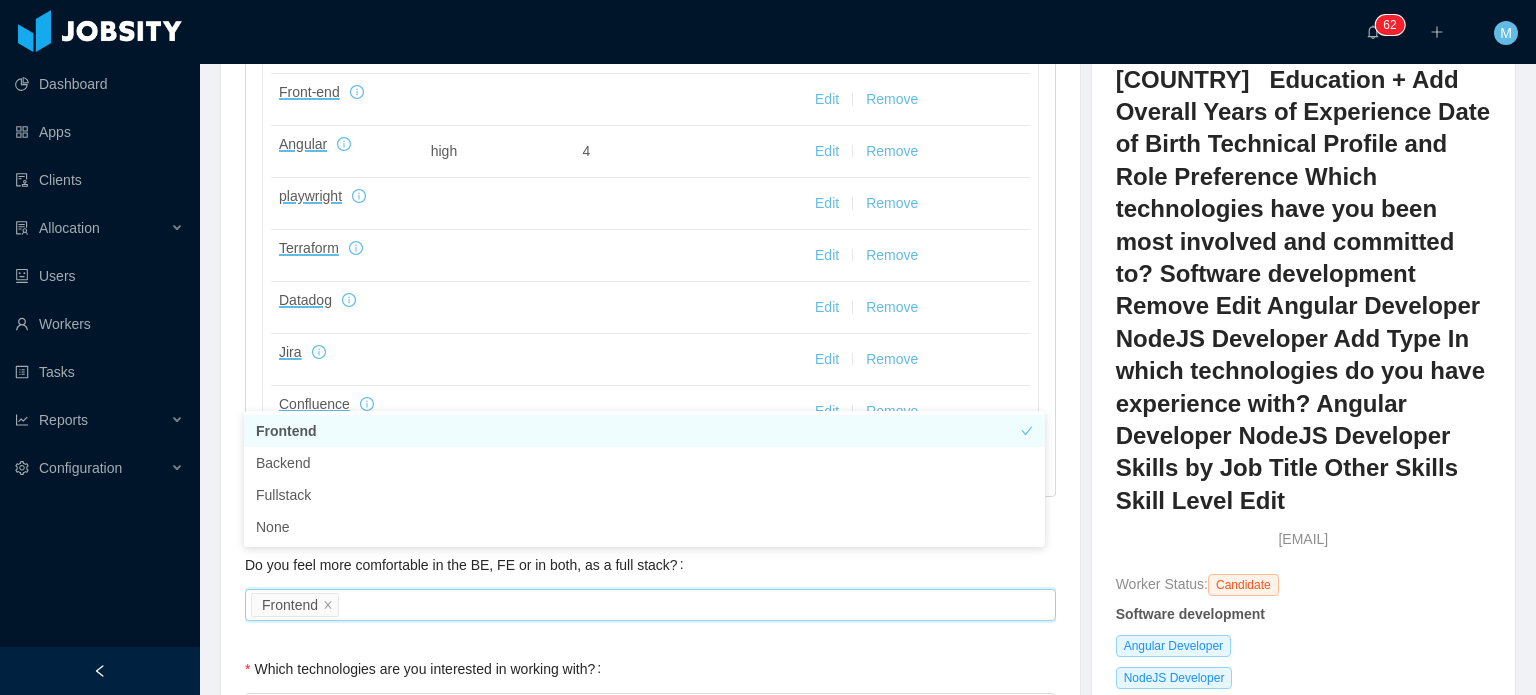 click on "Technical Profile and Role Preference Which technologies have you been most involved and committed to? Software development Remove Edit Angular Developer NodeJS Developer Add Type In which technologies do you have experience with? Angular Developer NodeJS Developer Skills by Job Title Angular Developer Angular and Common Libraries Javascript and Common Libraries Javascript Testing Software Development Infrastructure Skill Level Years experiences Skill Chronology Angular 2 Select one No Data * Select one No chronology info AngularJs Select one High * Select one No chronology info AngularCLI Select one No Data * Select one No chronology info Ngrx Select one No Data * Select one No chronology info Skill Level Years experiences Skill Chronology ES6 Select one No Data * Select one No chronology info Typescript Select one No Data * Select one No chronology info Babel Select one No Data * Select one No chronology info Skill Level Years experiences Skill Chronology Jest Select one No Data * Select one Karma No Data *" at bounding box center [650, 392] 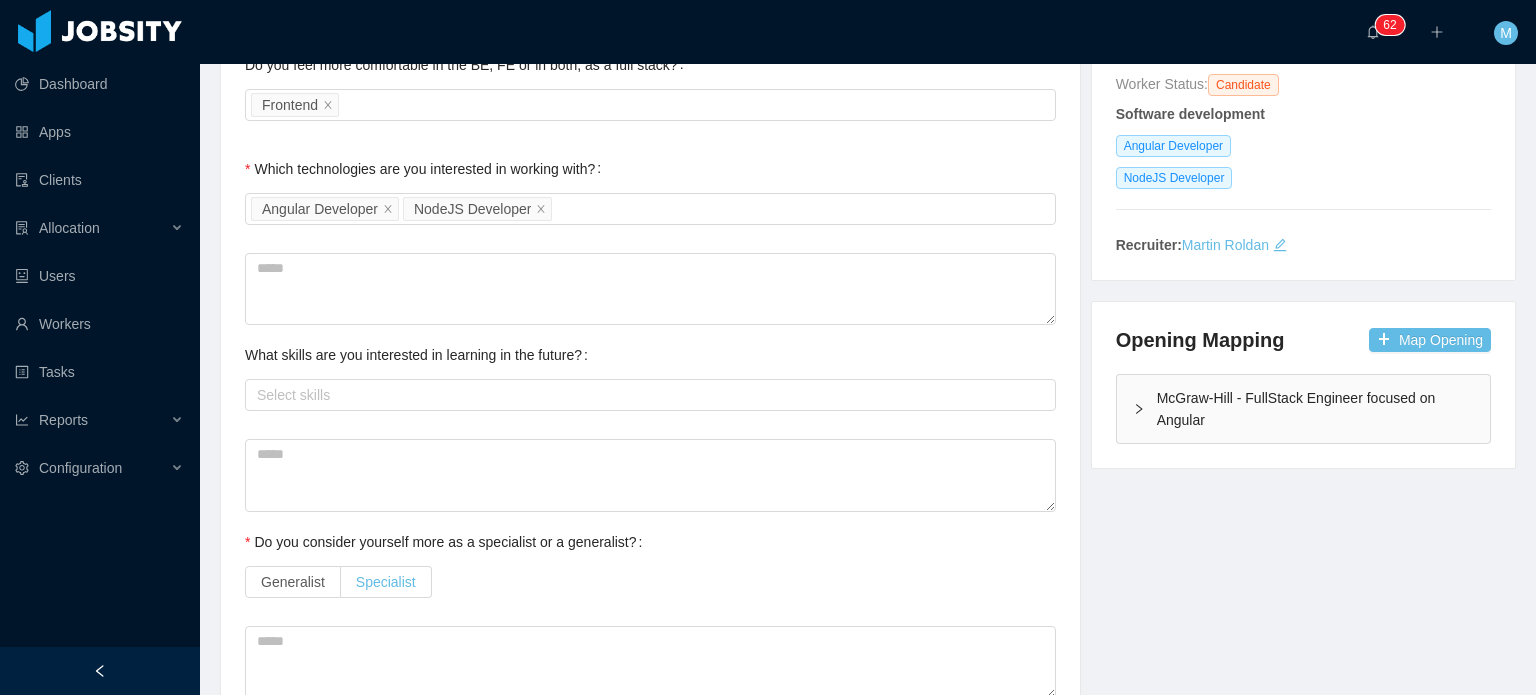 click on "Specialist" at bounding box center [386, 582] 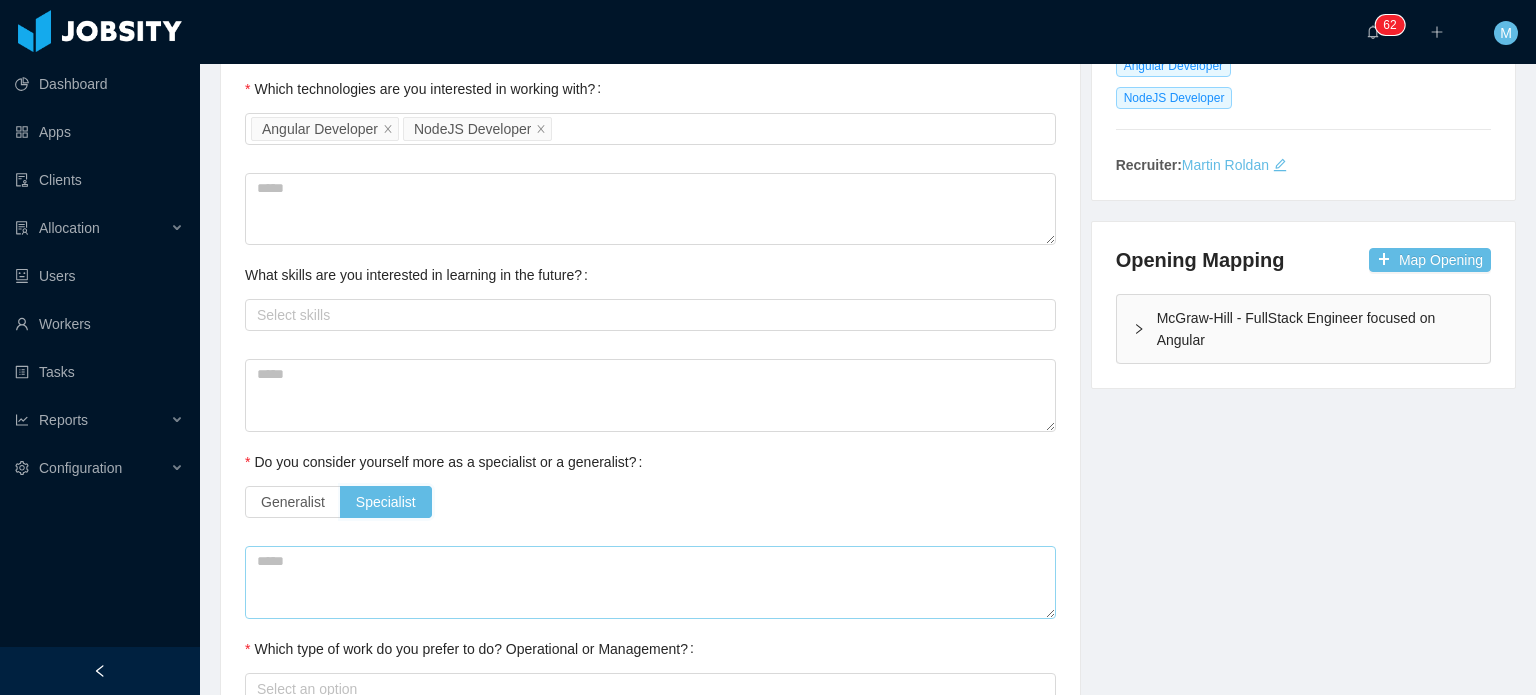 scroll, scrollTop: 1680, scrollLeft: 0, axis: vertical 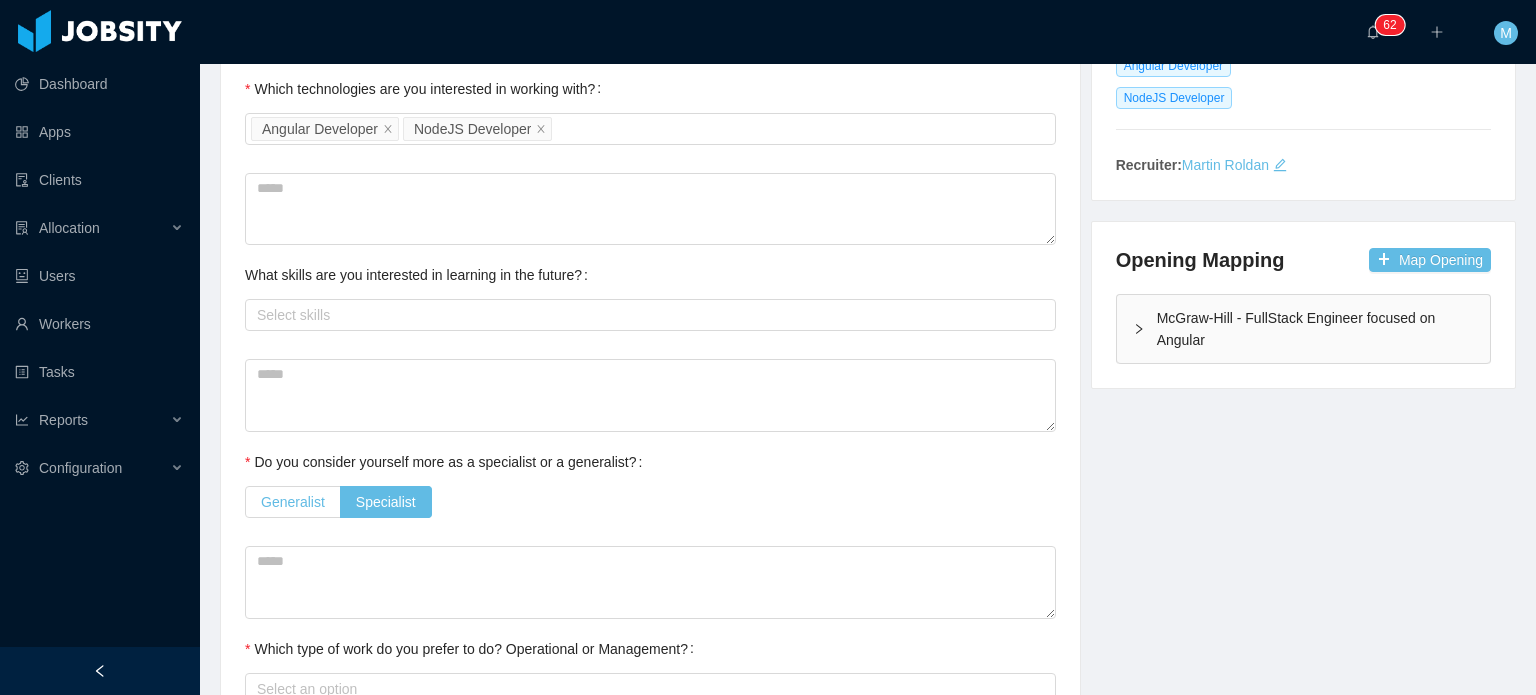 click on "Generalist" at bounding box center (293, 502) 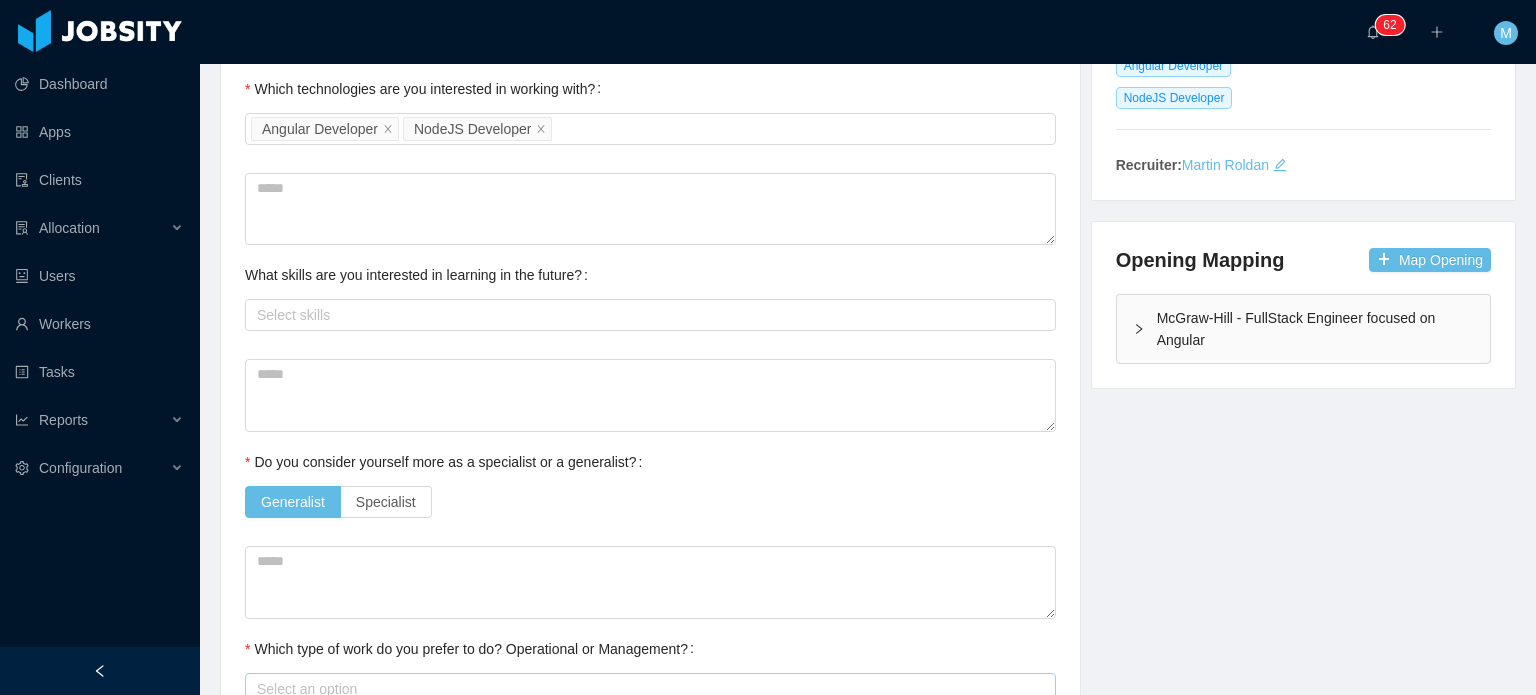 click on "Select an option" at bounding box center [646, 689] 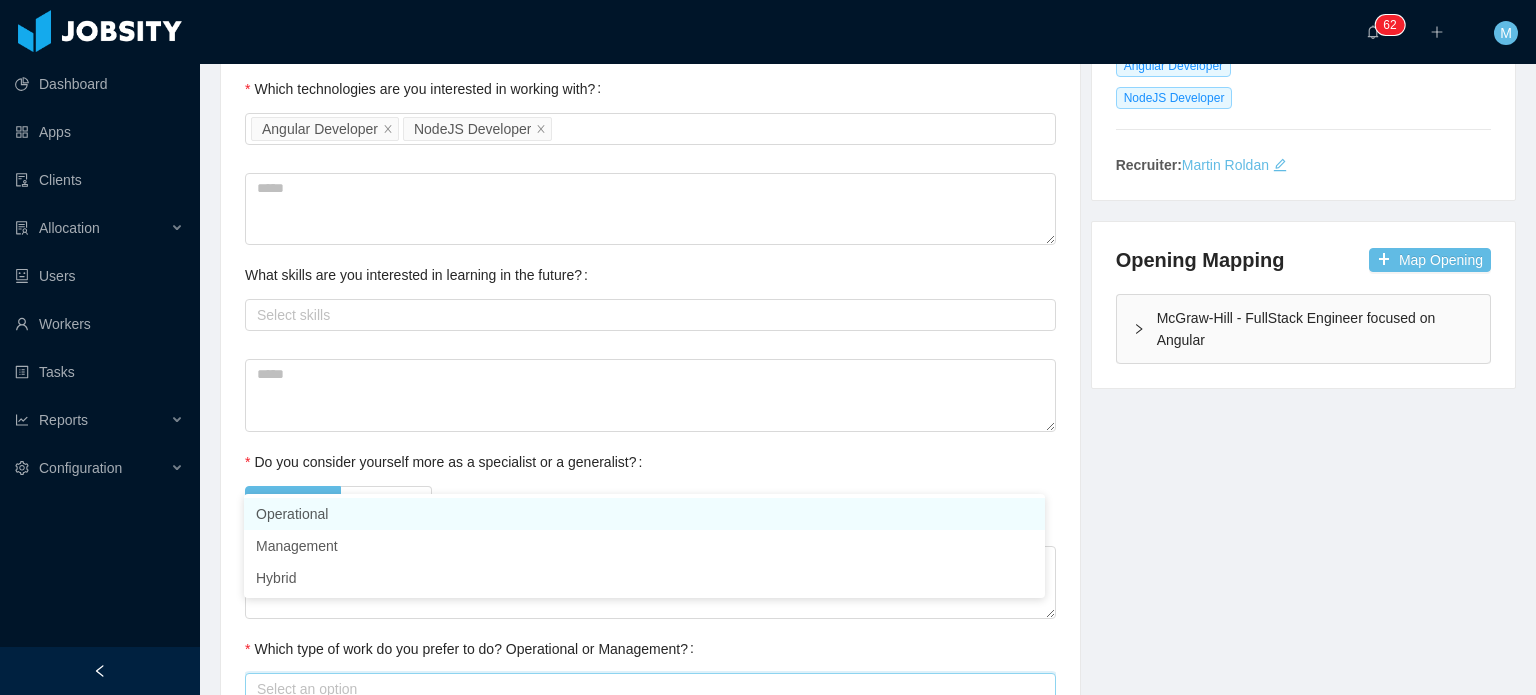 drag, startPoint x: 353, startPoint y: 508, endPoint x: 358, endPoint y: 495, distance: 13.928389 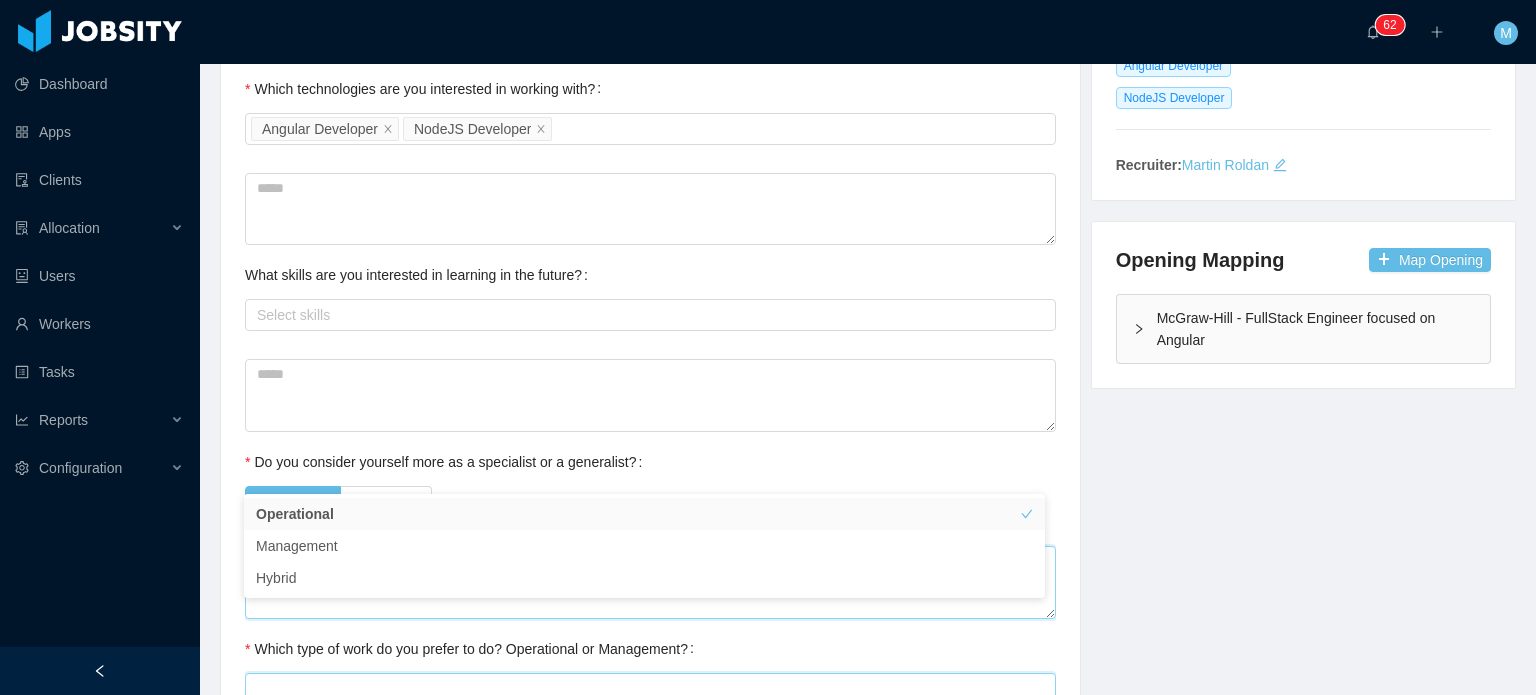 click at bounding box center (650, 582) 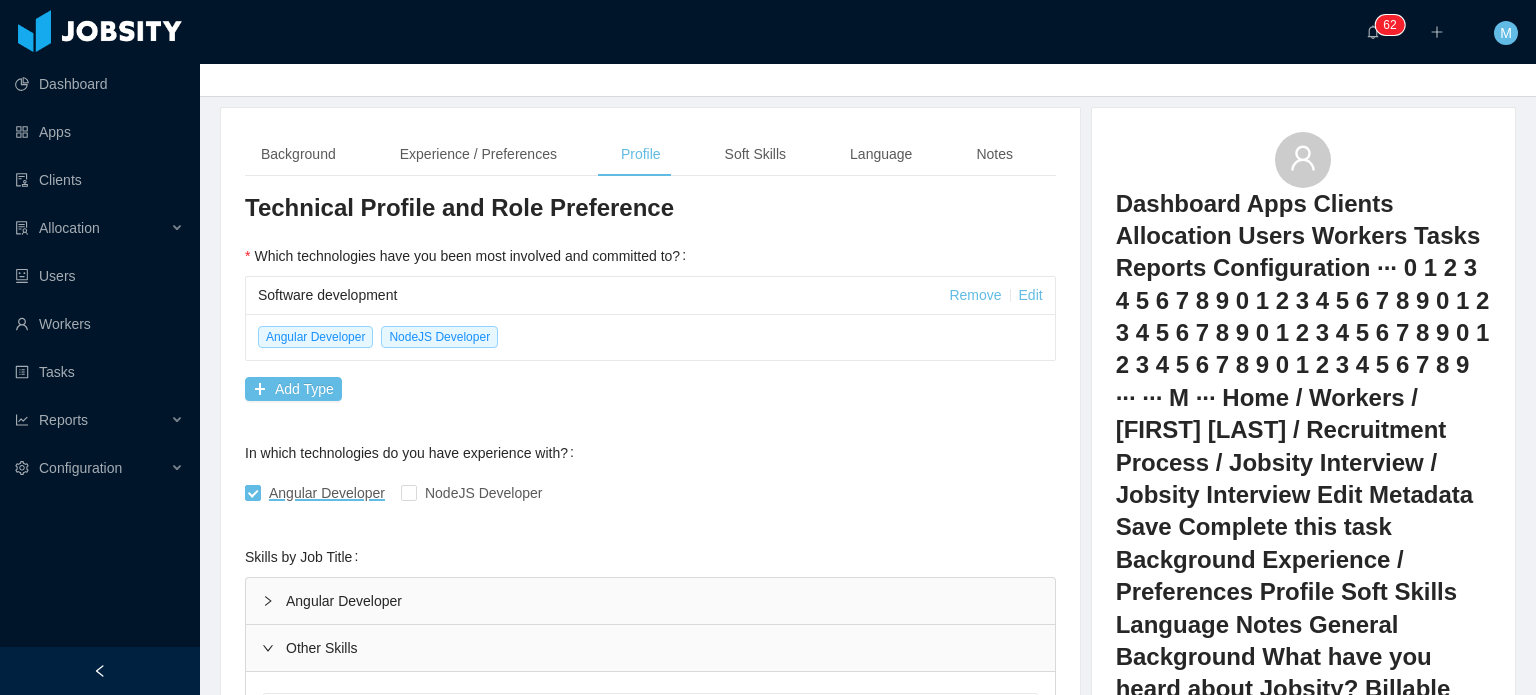 scroll, scrollTop: 0, scrollLeft: 0, axis: both 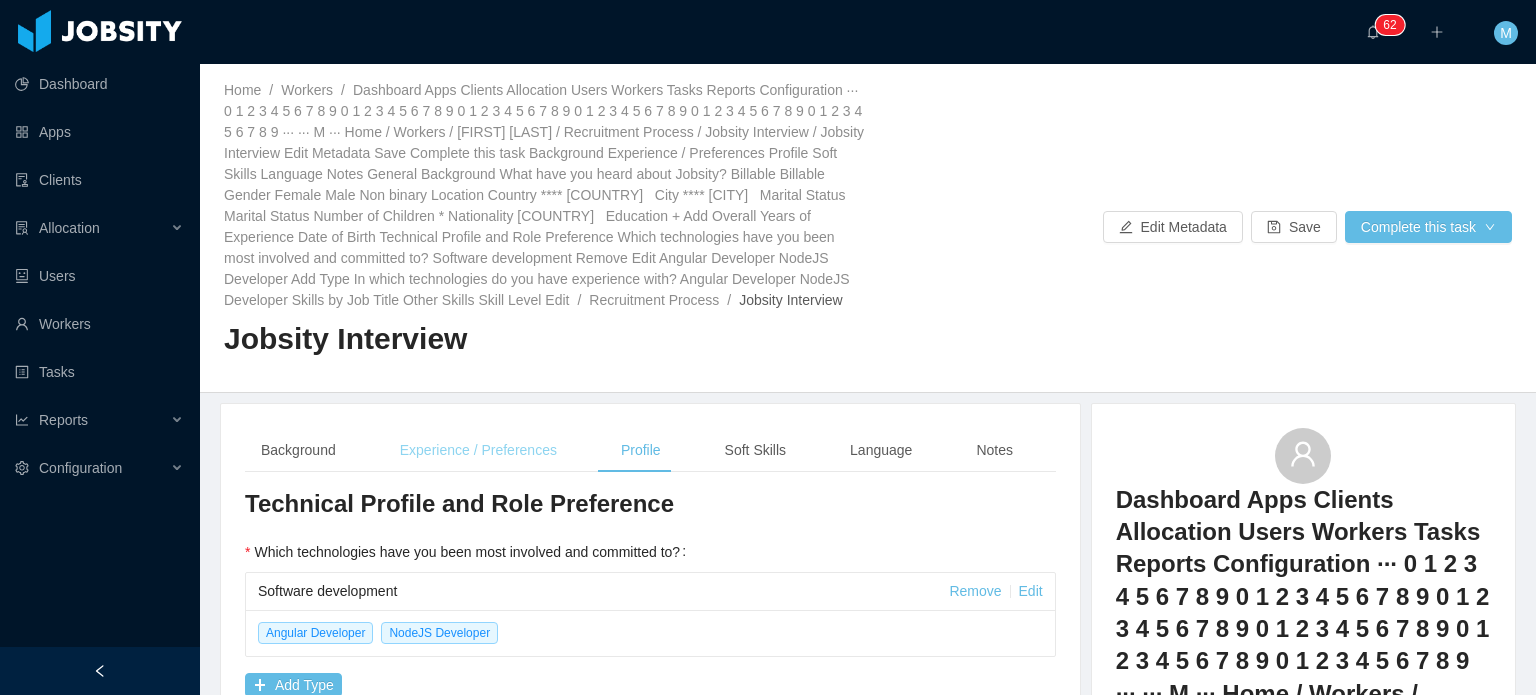 click on "Experience / Preferences" at bounding box center [478, 450] 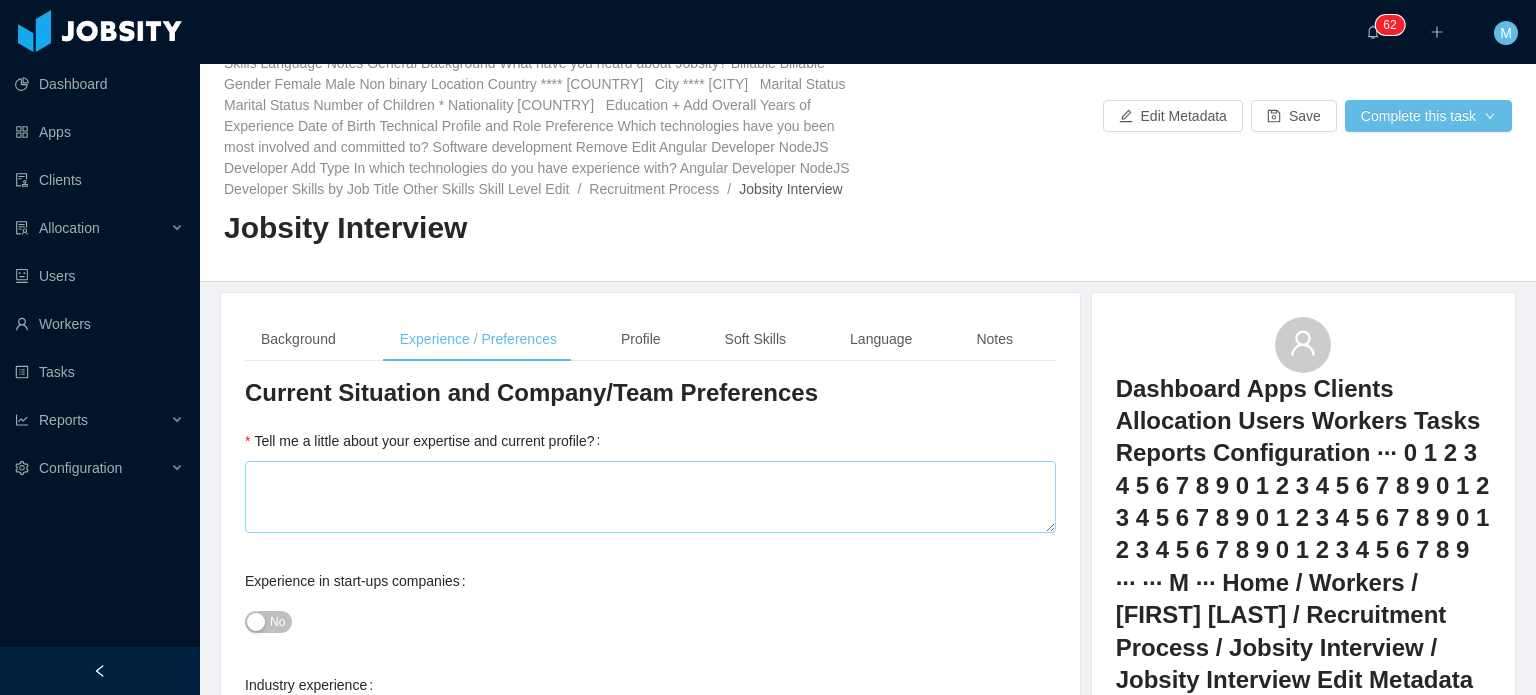 scroll, scrollTop: 100, scrollLeft: 0, axis: vertical 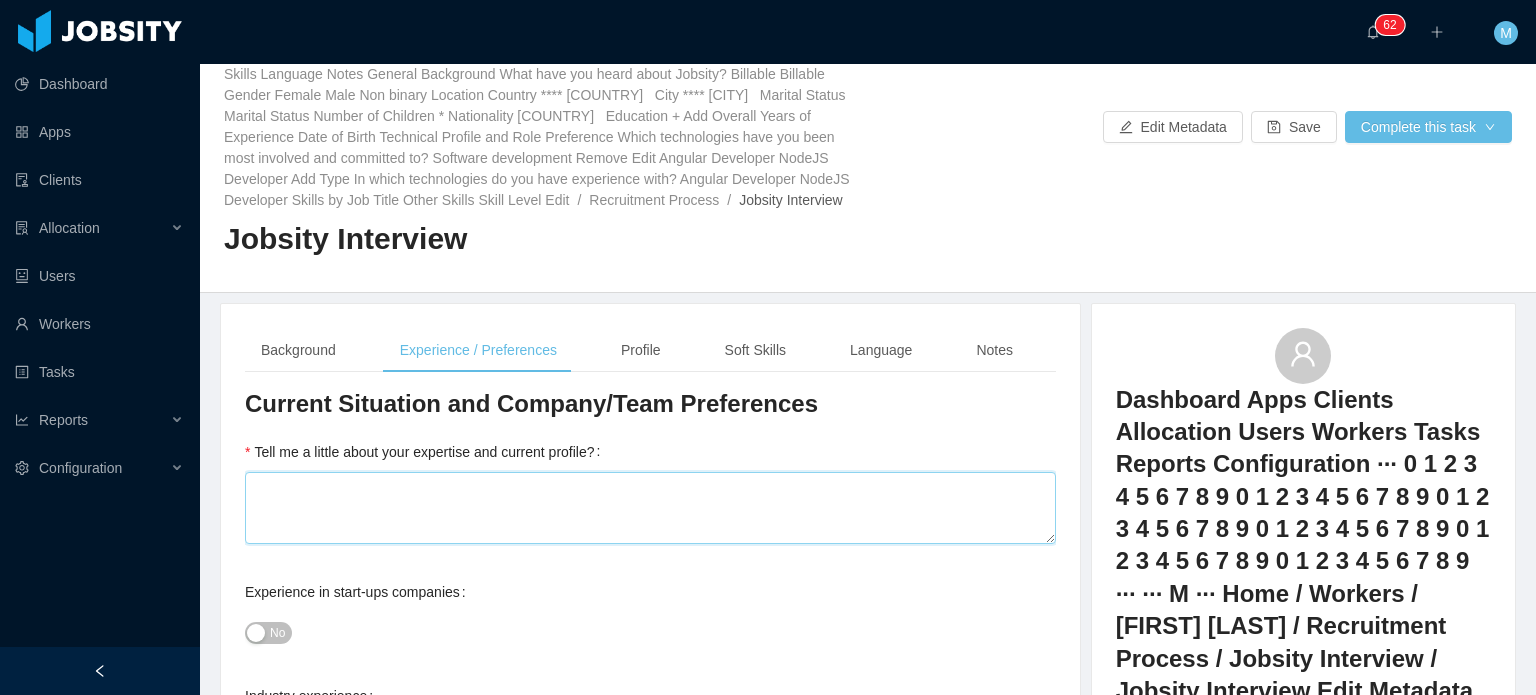 click on "Tell me a little about your expertise and current profile?" at bounding box center [650, 508] 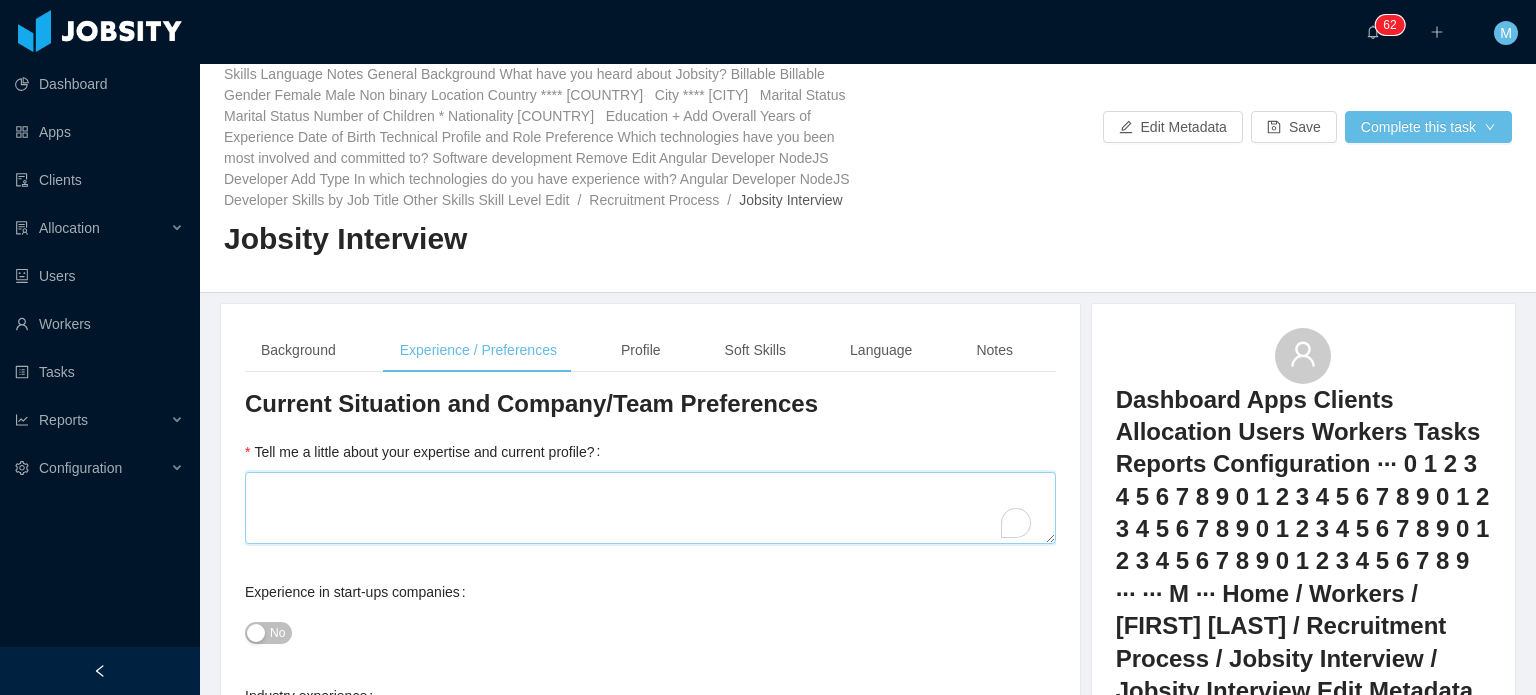 type 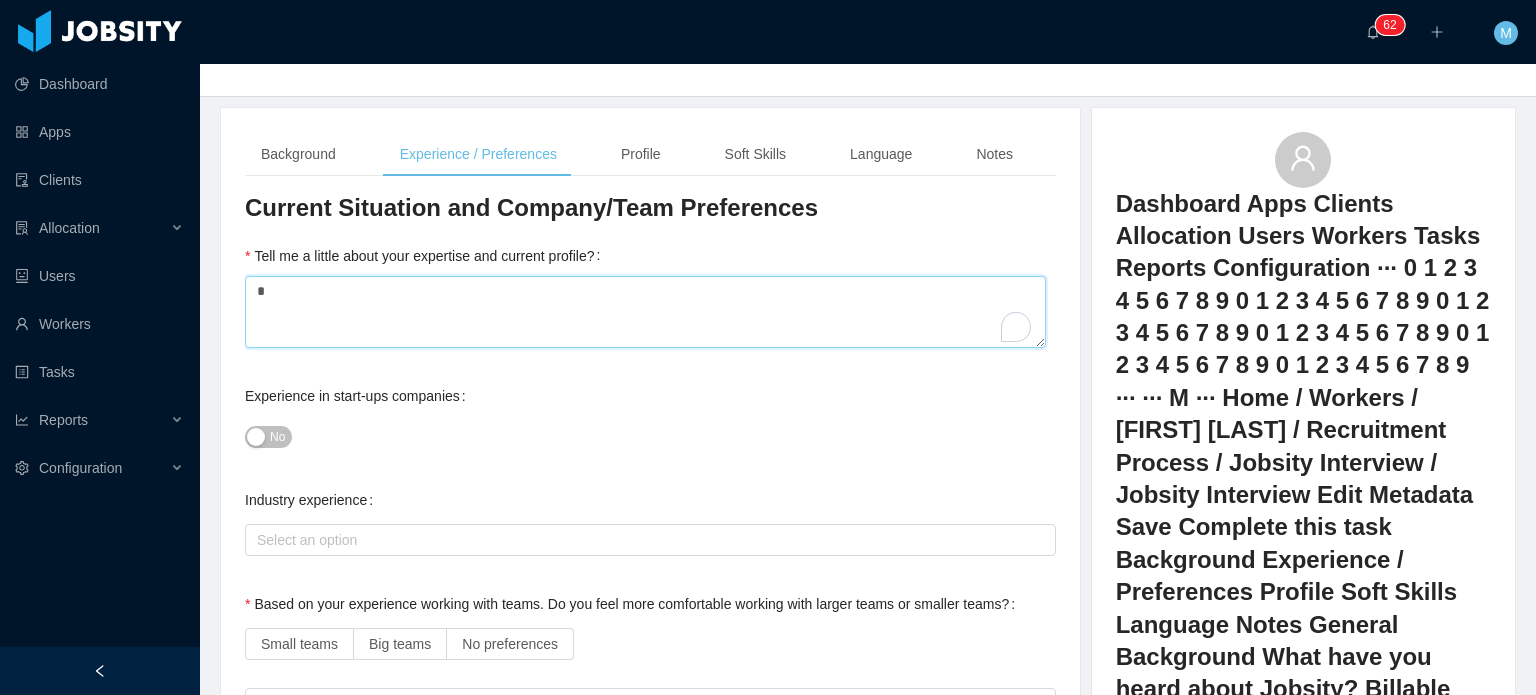 scroll, scrollTop: 500, scrollLeft: 0, axis: vertical 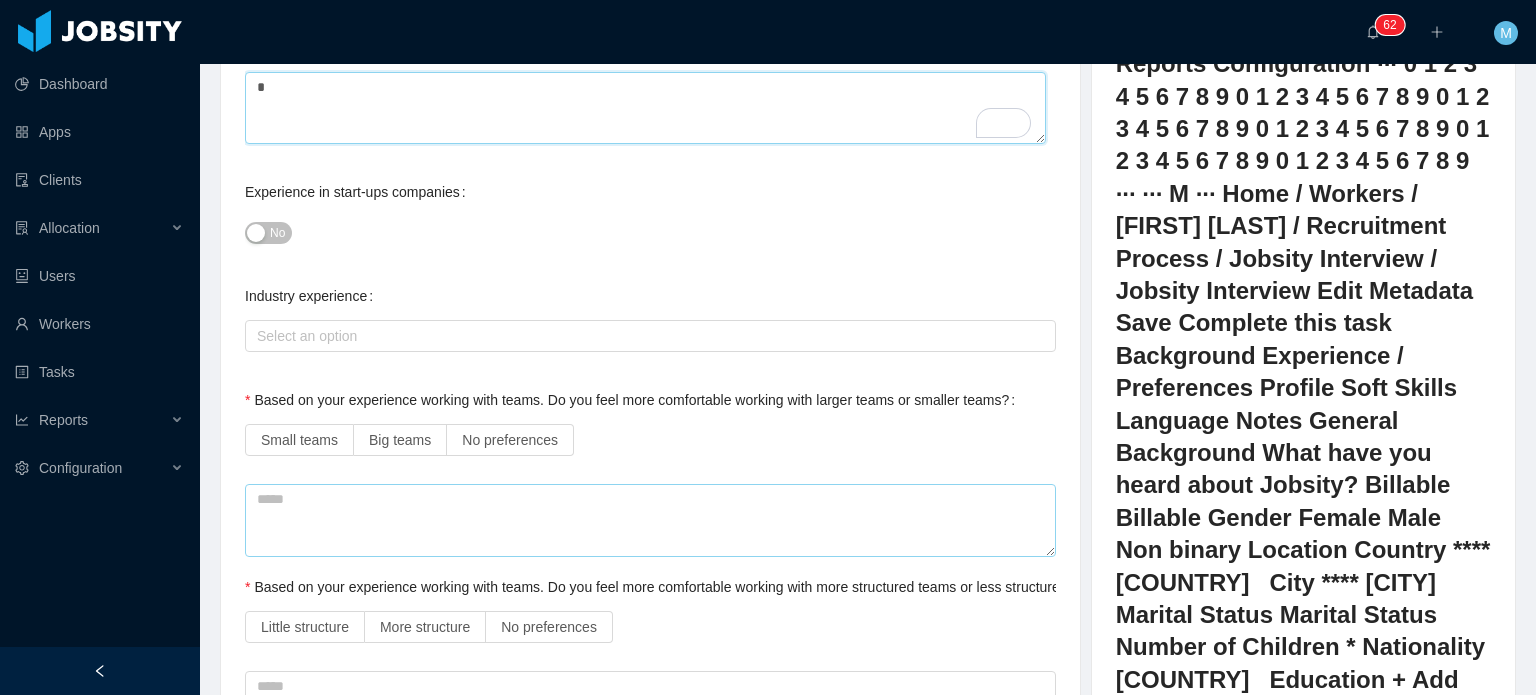 type on "*" 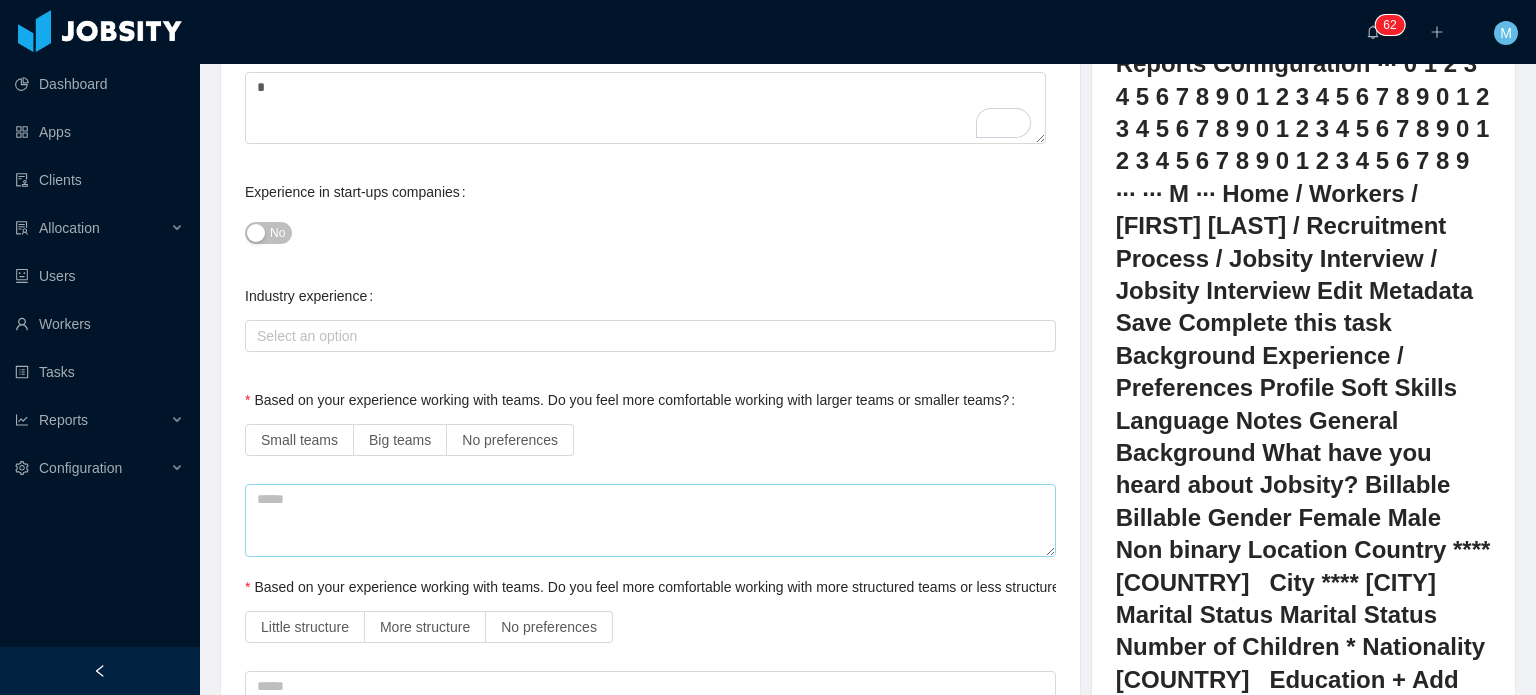 click on "No preferences" at bounding box center [510, 440] 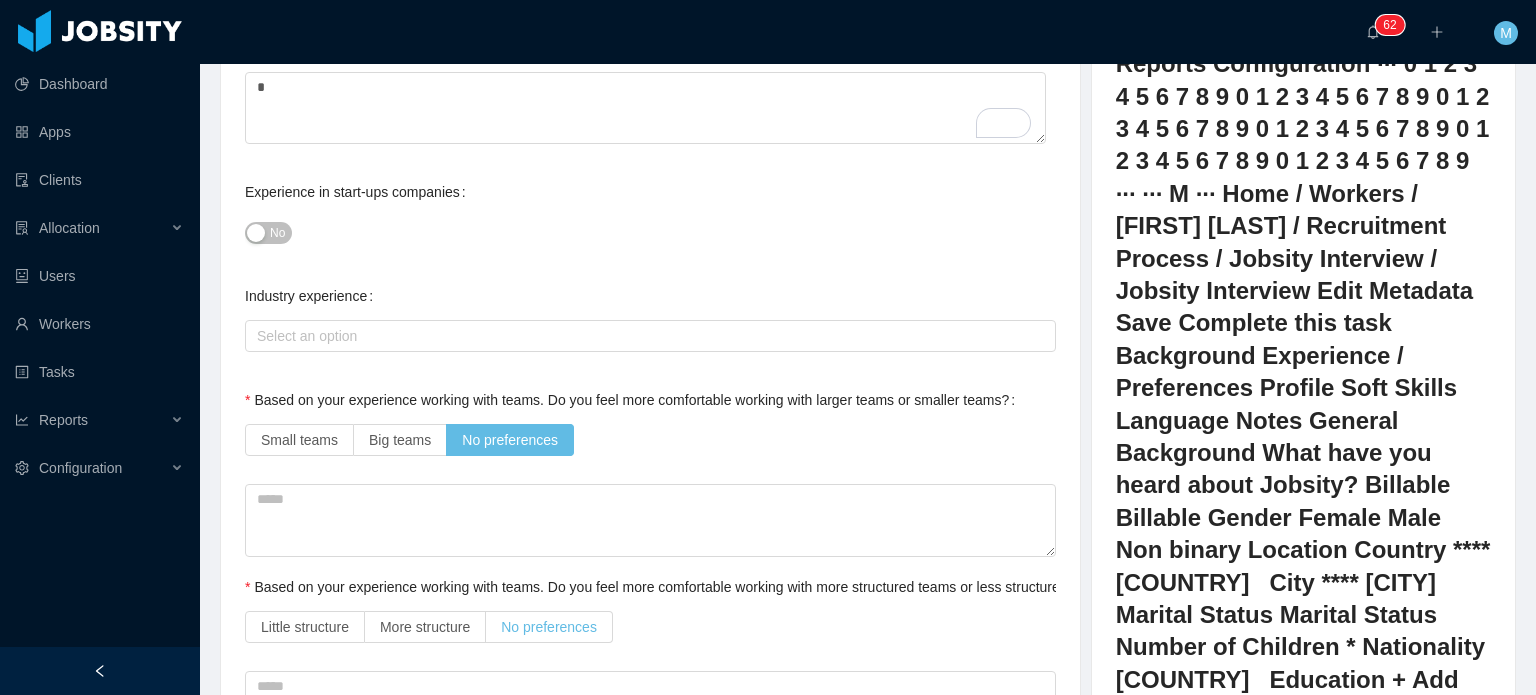 click on "No preferences" at bounding box center (549, 627) 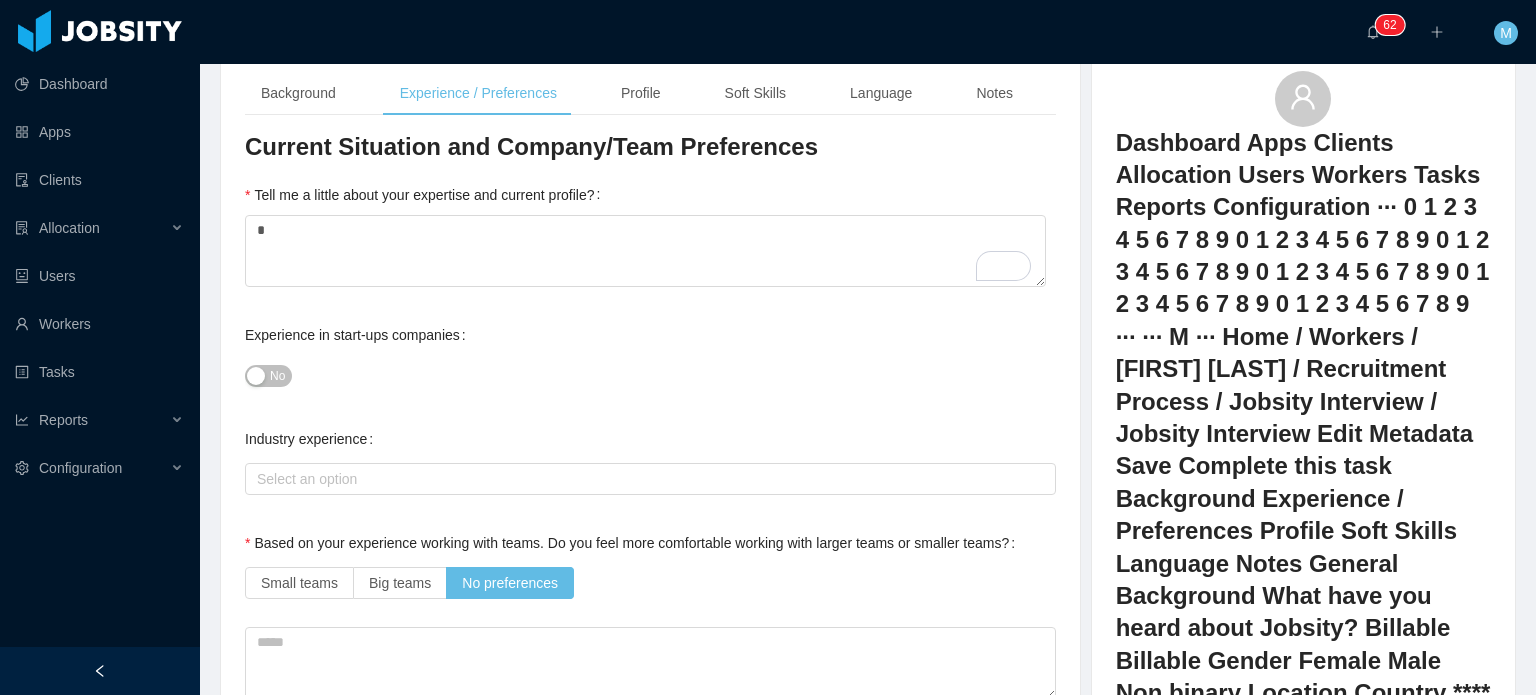 scroll, scrollTop: 300, scrollLeft: 0, axis: vertical 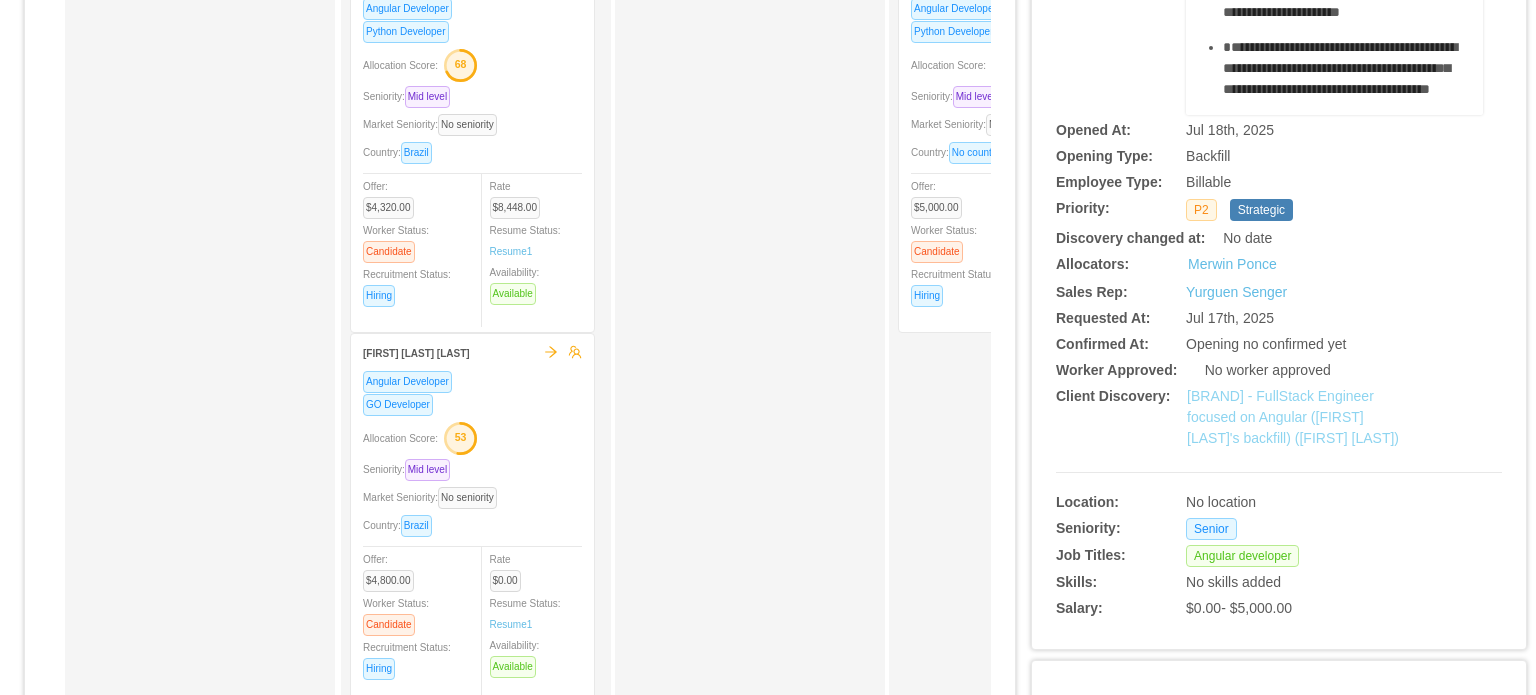 click on "[BRAND] - FullStack Engineer focused on Angular ([FIRST] [LAST]'s backfill) ([FIRST] [LAST])" at bounding box center (1293, 417) 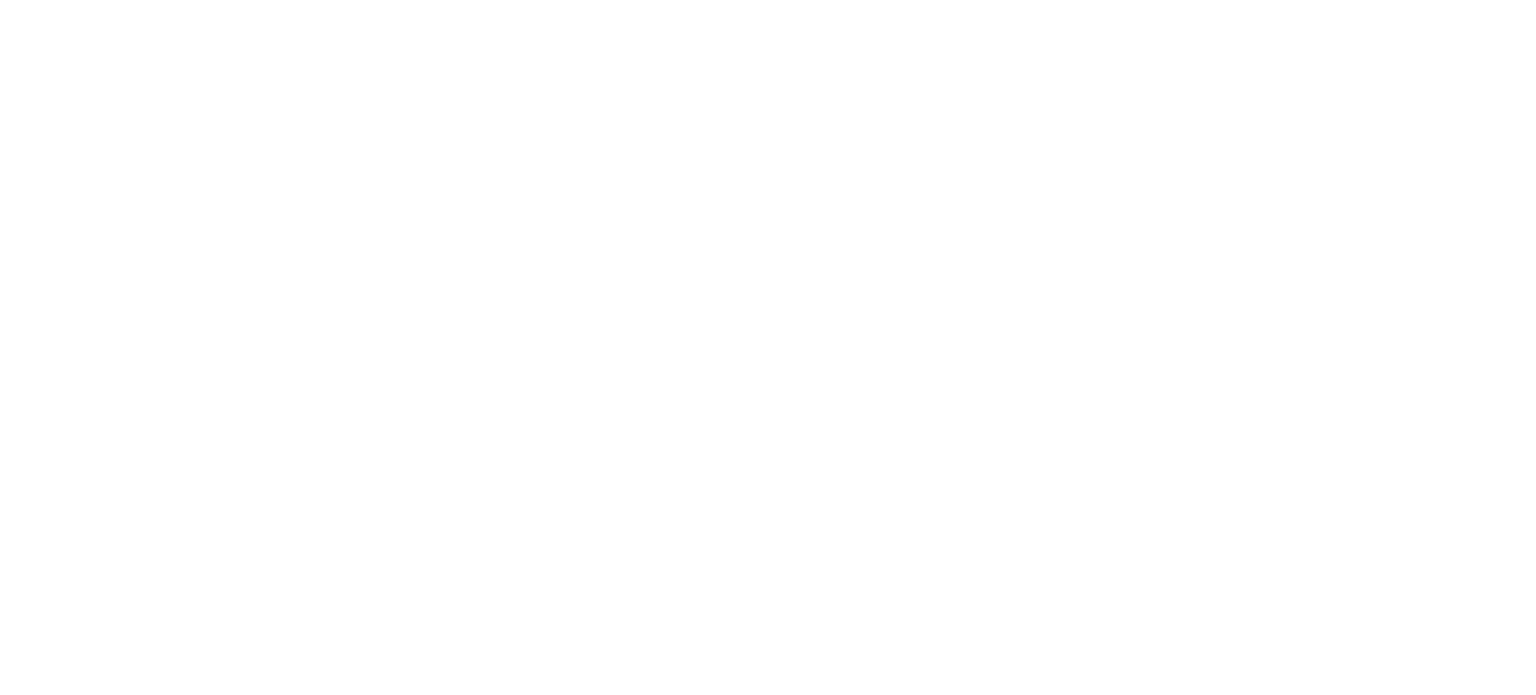 scroll, scrollTop: 0, scrollLeft: 0, axis: both 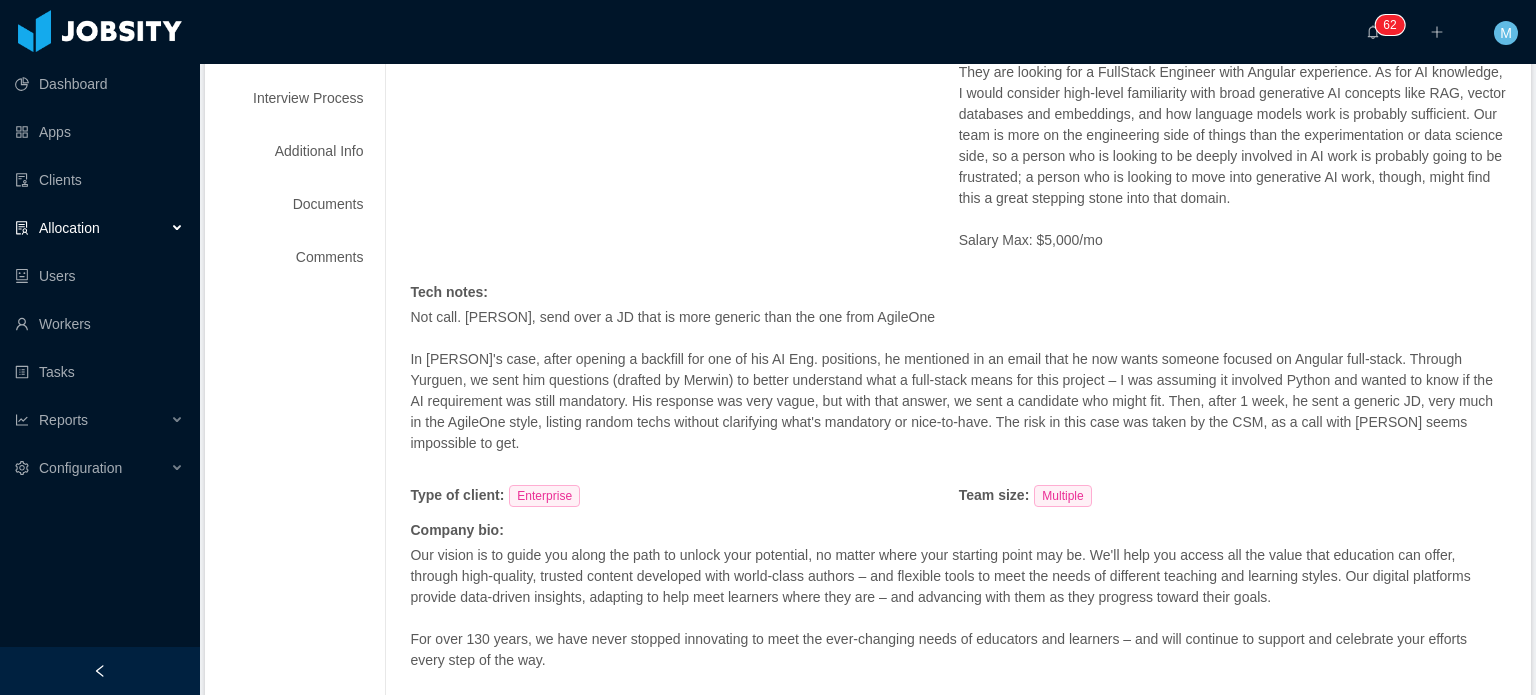 click on "In [PERSON]'s case, after opening a backfill for one of his AI Eng. positions, he mentioned in an email that he now wants someone focused on Angular full-stack. Through Yurguen, we sent him questions (drafted by Merwin) to better understand what a full-stack means for this project – I was assuming it involved Python and wanted to know if the AI requirement was still mandatory. His response was very vague, but with that answer, we sent a candidate who might fit. Then, after 1 week, he sent a generic JD, very much in the AgileOne style, listing random techs without clarifying what's mandatory or nice-to-have. The risk in this case was taken by the CSM, as a call with [PERSON] seems impossible to get." at bounding box center (958, 401) 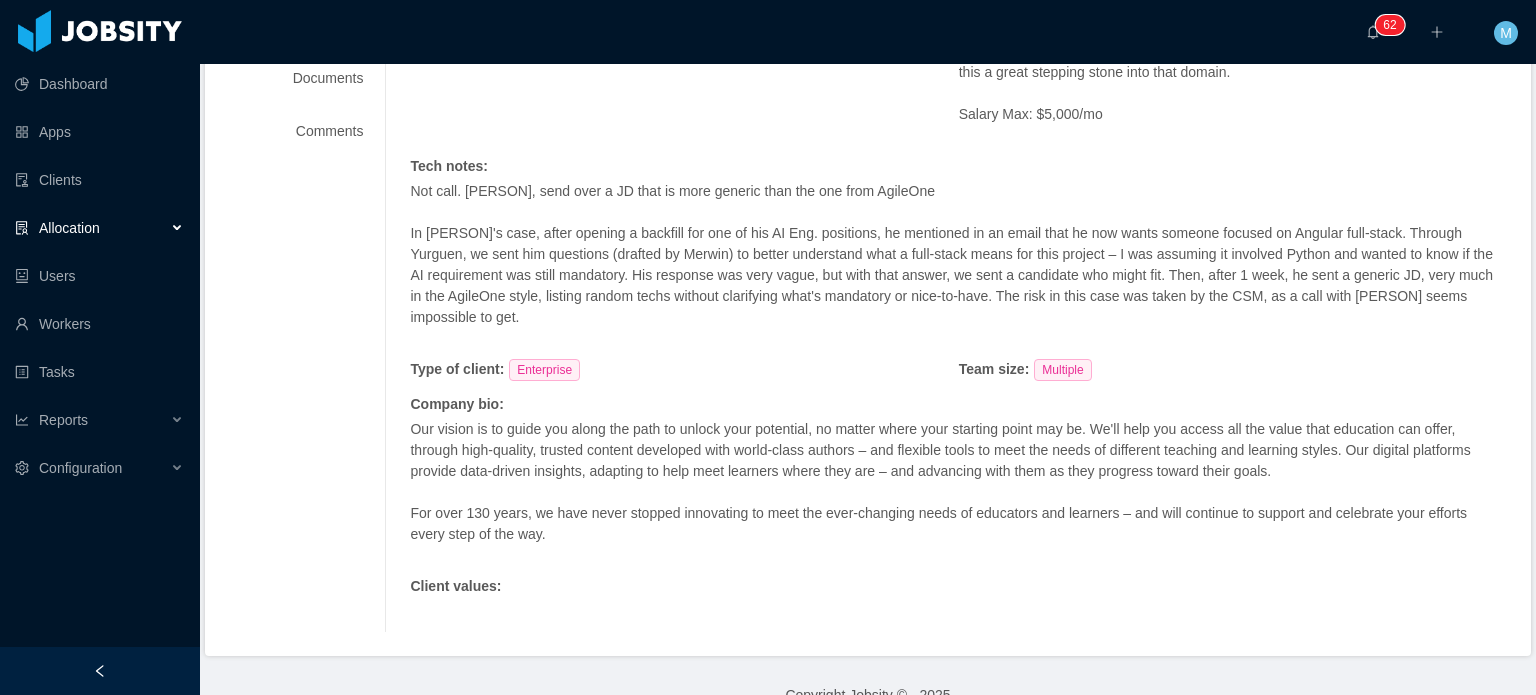 scroll, scrollTop: 522, scrollLeft: 0, axis: vertical 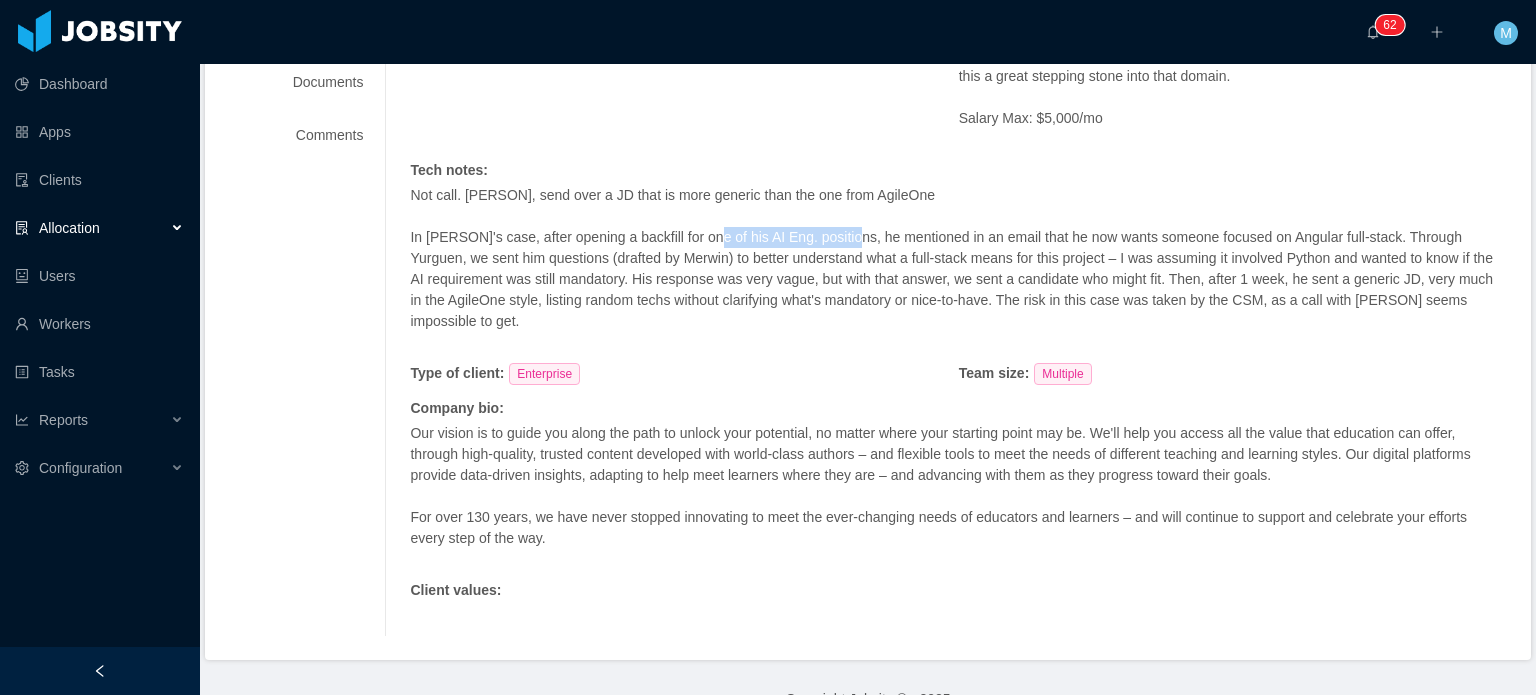 drag, startPoint x: 724, startPoint y: 304, endPoint x: 836, endPoint y: 304, distance: 112 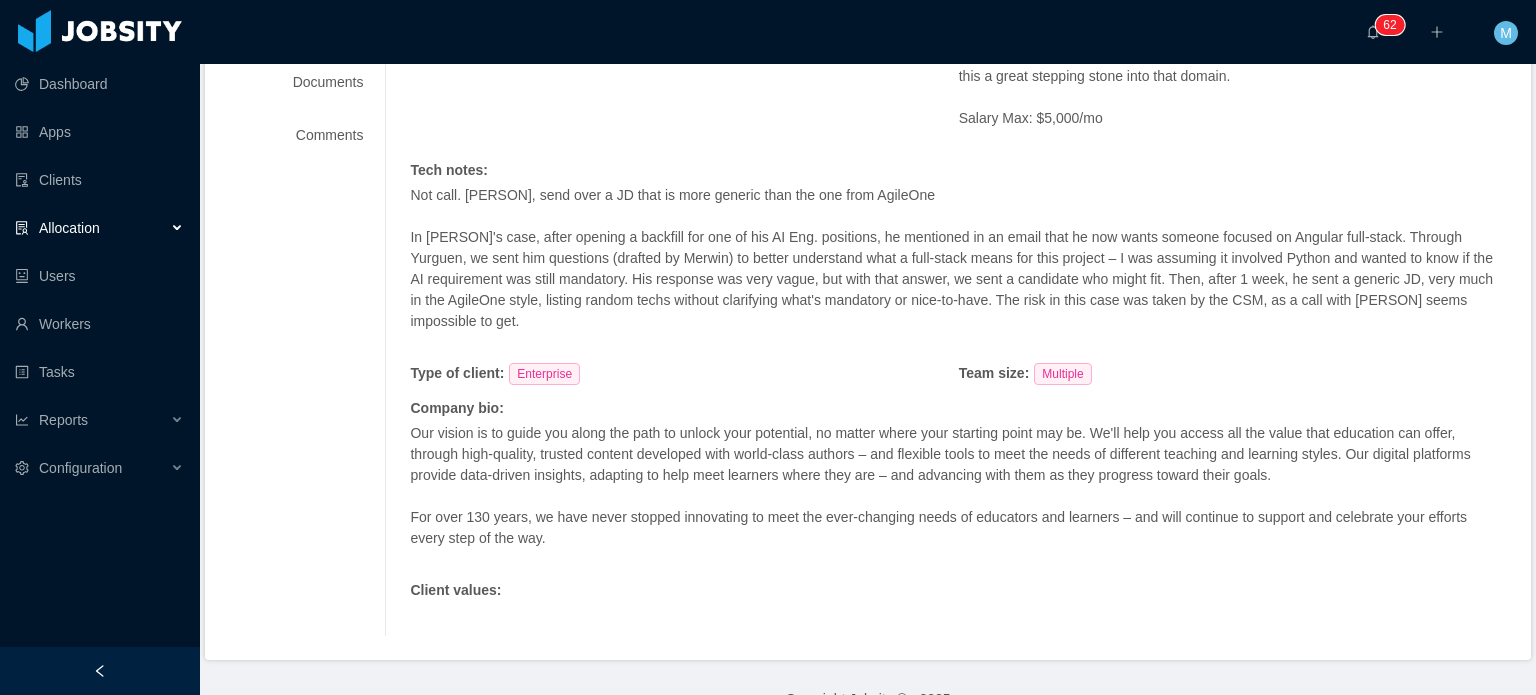 click on "In [PERSON]'s case, after opening a backfill for one of his AI Eng. positions, he mentioned in an email that he now wants someone focused on Angular full-stack. Through Yurguen, we sent him questions (drafted by Merwin) to better understand what a full-stack means for this project – I was assuming it involved Python and wanted to know if the AI requirement was still mandatory. His response was very vague, but with that answer, we sent a candidate who might fit. Then, after 1 week, he sent a generic JD, very much in the AgileOne style, listing random techs without clarifying what's mandatory or nice-to-have. The risk in this case was taken by the CSM, as a call with [PERSON] seems impossible to get." at bounding box center (958, 279) 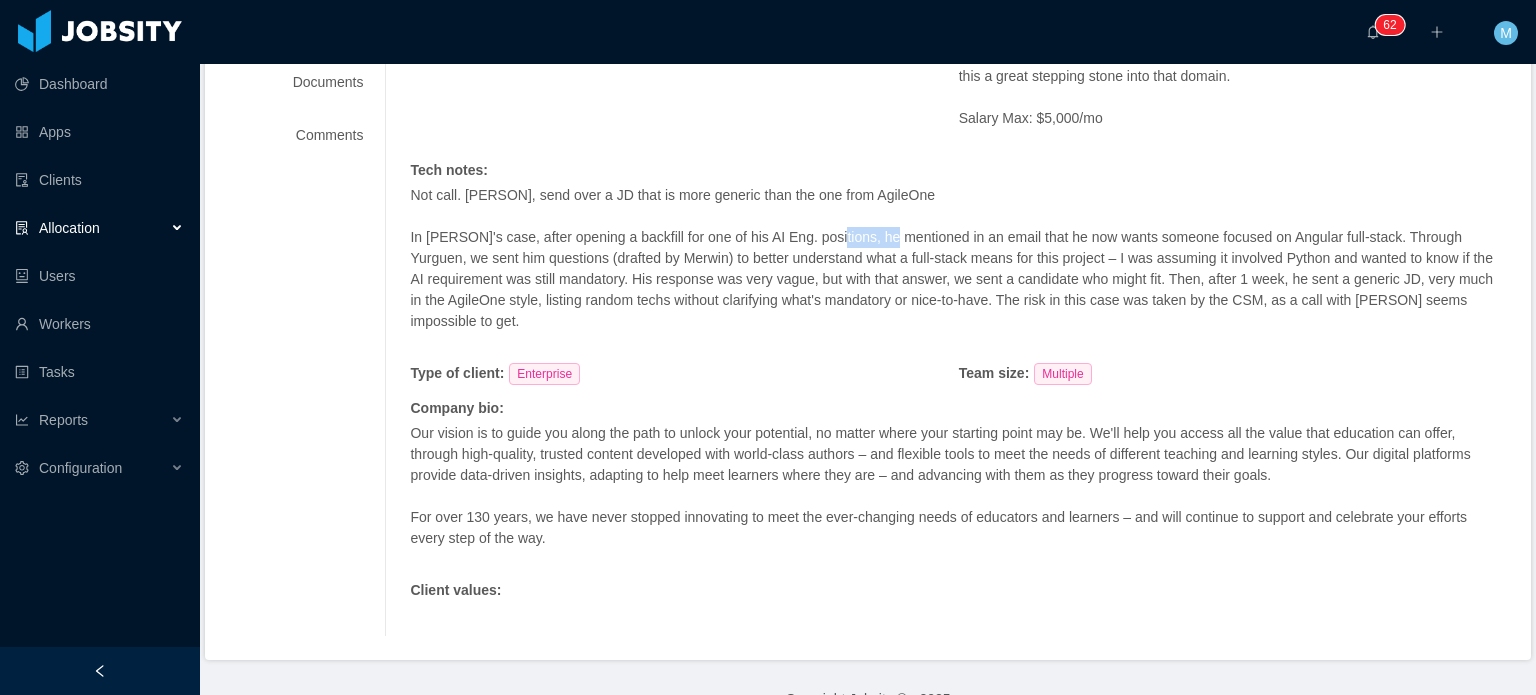 drag, startPoint x: 860, startPoint y: 304, endPoint x: 893, endPoint y: 304, distance: 33 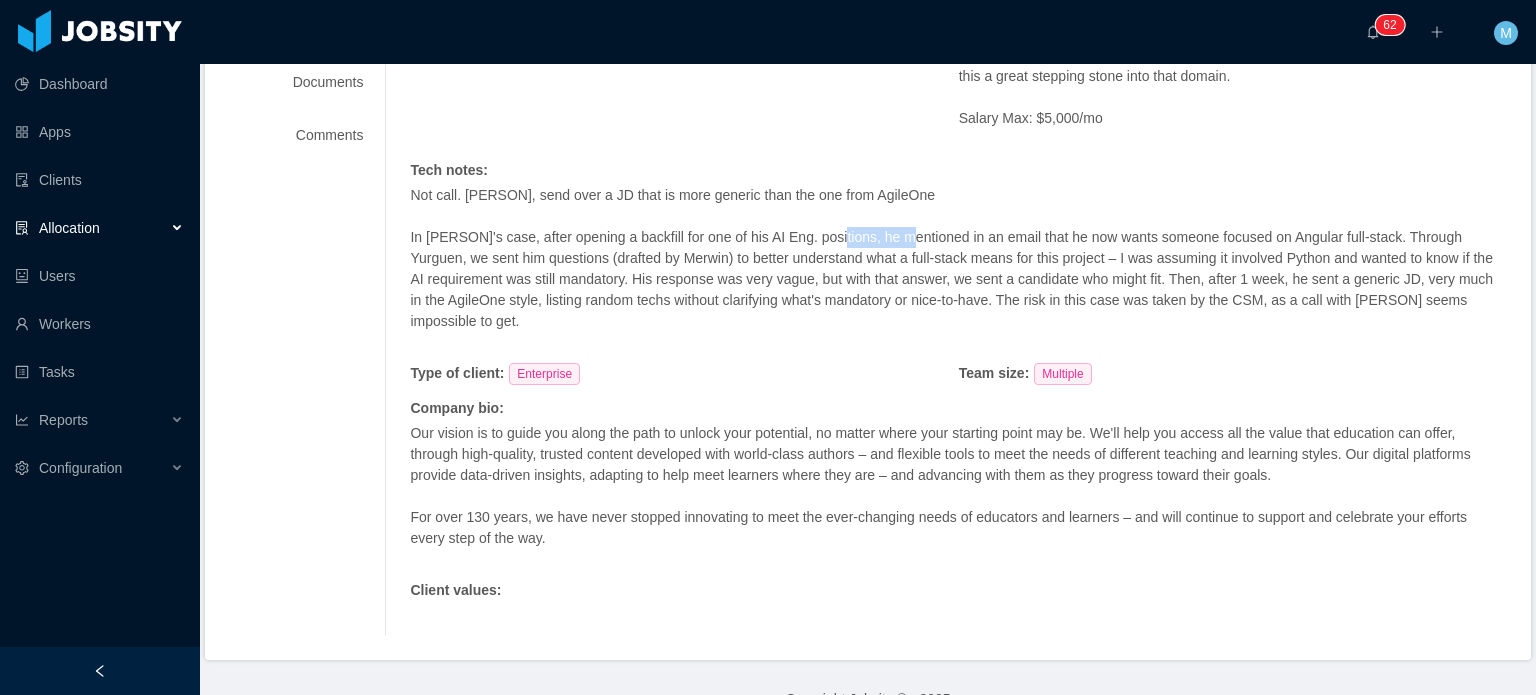 click on "In [PERSON]'s case, after opening a backfill for one of his AI Eng. positions, he mentioned in an email that he now wants someone focused on Angular full-stack. Through Yurguen, we sent him questions (drafted by Merwin) to better understand what a full-stack means for this project – I was assuming it involved Python and wanted to know if the AI requirement was still mandatory. His response was very vague, but with that answer, we sent a candidate who might fit. Then, after 1 week, he sent a generic JD, very much in the AgileOne style, listing random techs without clarifying what's mandatory or nice-to-have. The risk in this case was taken by the CSM, as a call with [PERSON] seems impossible to get." at bounding box center [958, 279] 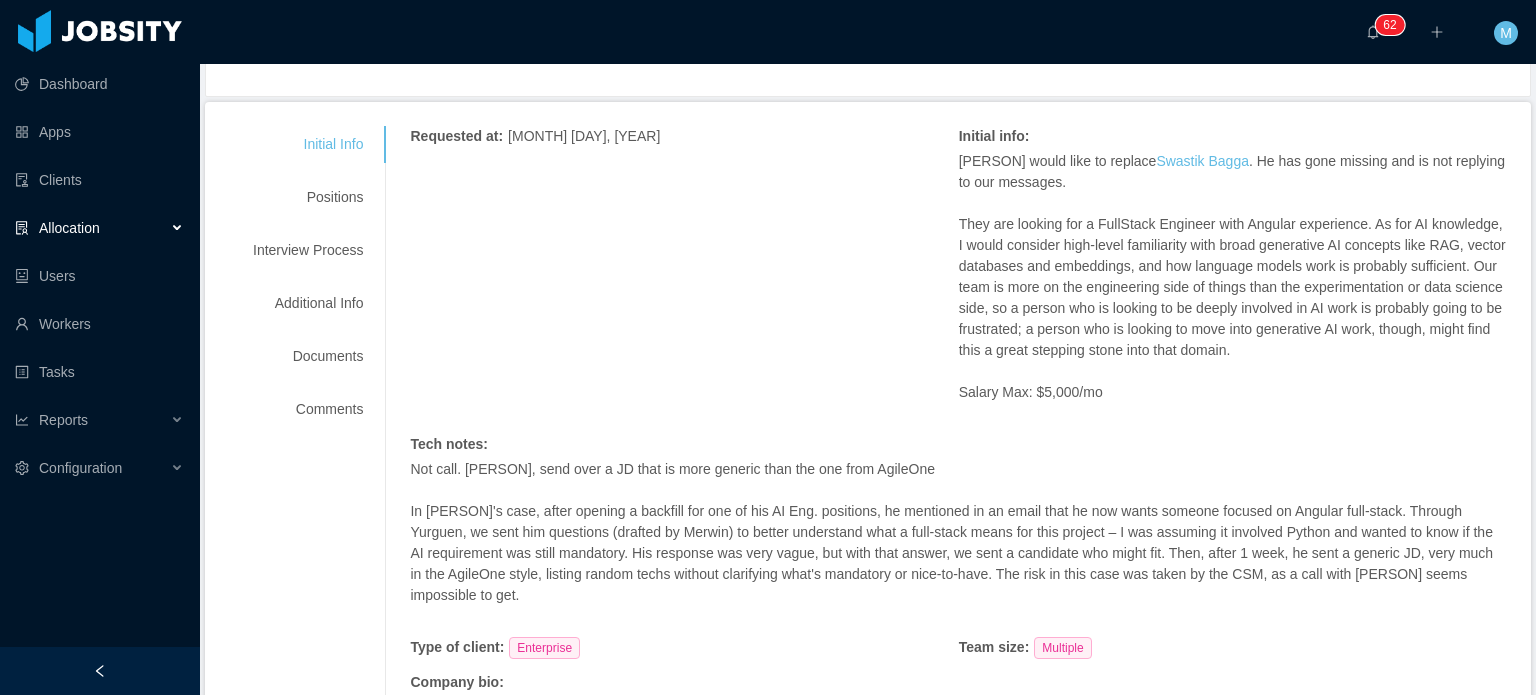 scroll, scrollTop: 222, scrollLeft: 0, axis: vertical 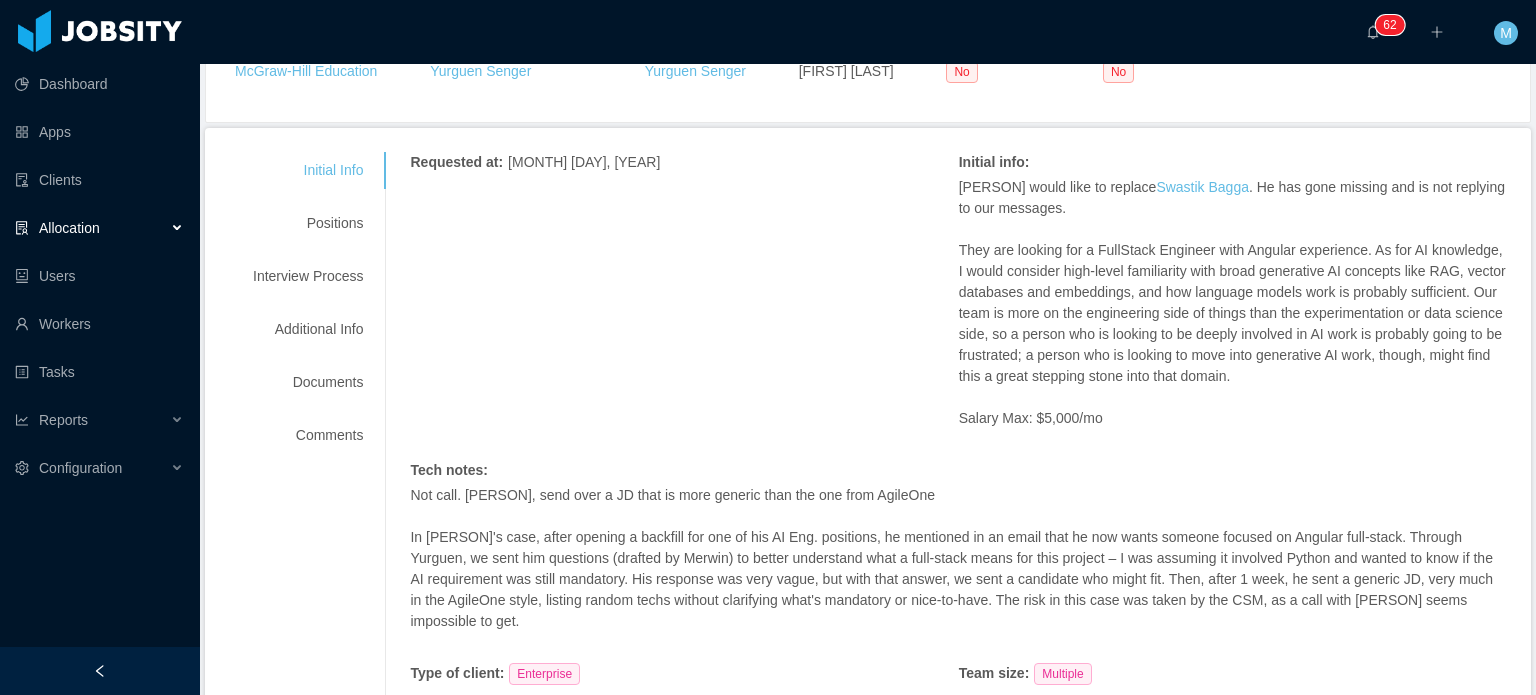 click on "Dashboard Apps Clients Allocation Users Workers Tasks Reports Configuration" at bounding box center [100, 299] 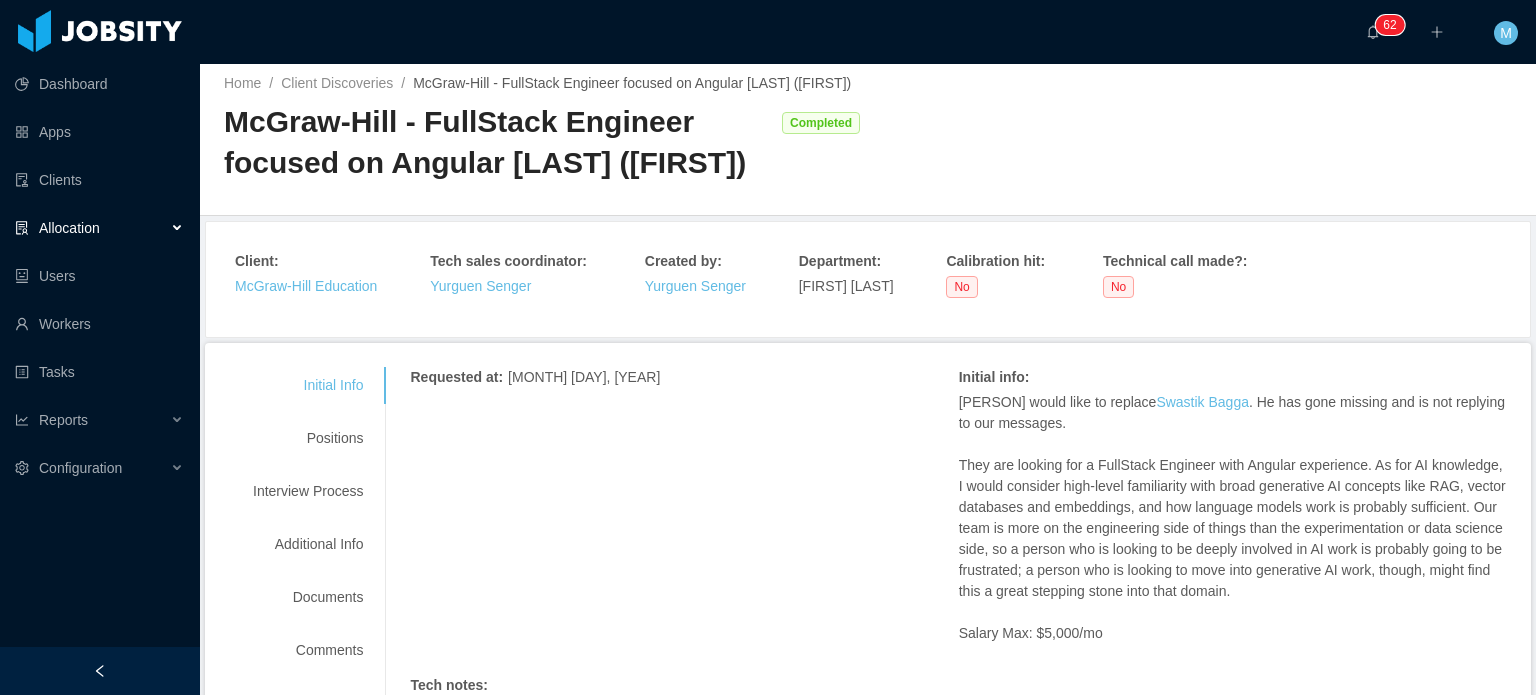 scroll, scrollTop: 0, scrollLeft: 0, axis: both 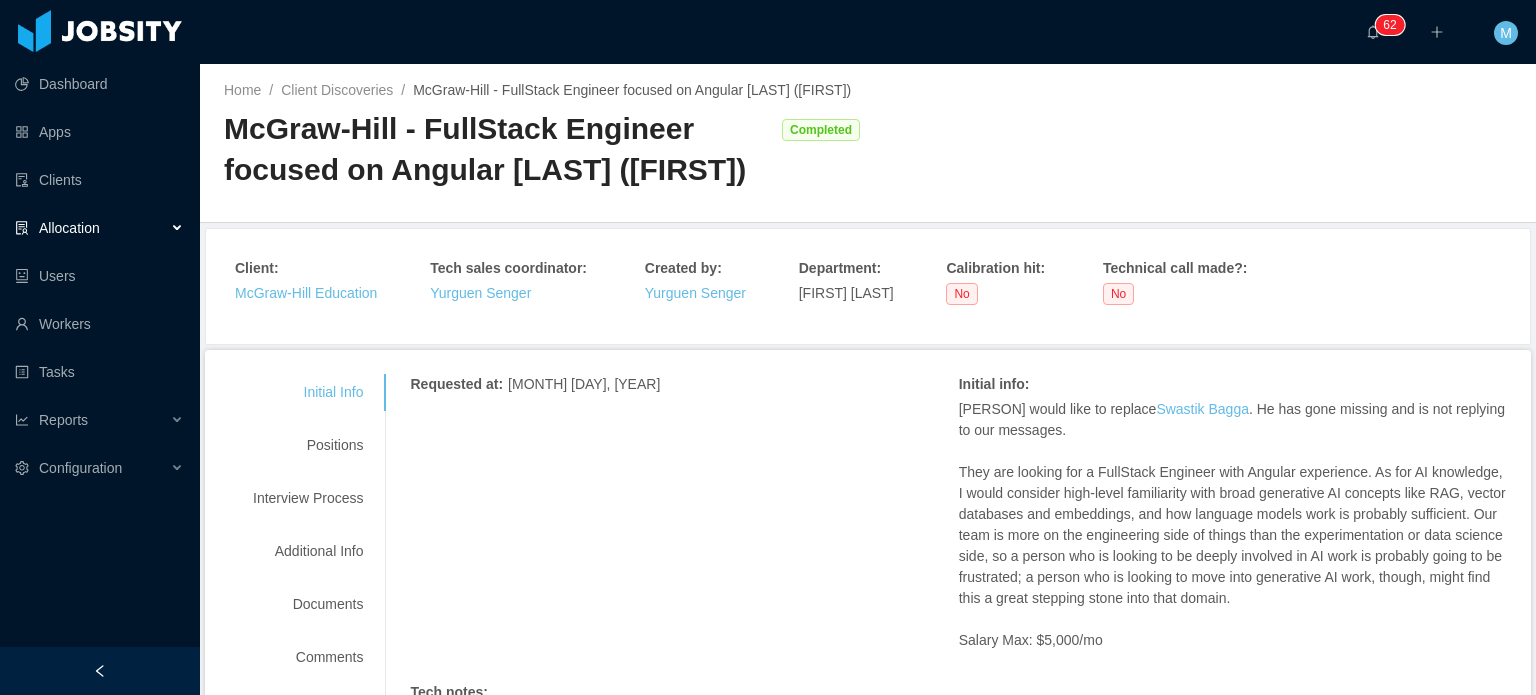 click on "[FIRST] [LAST]" at bounding box center (846, 293) 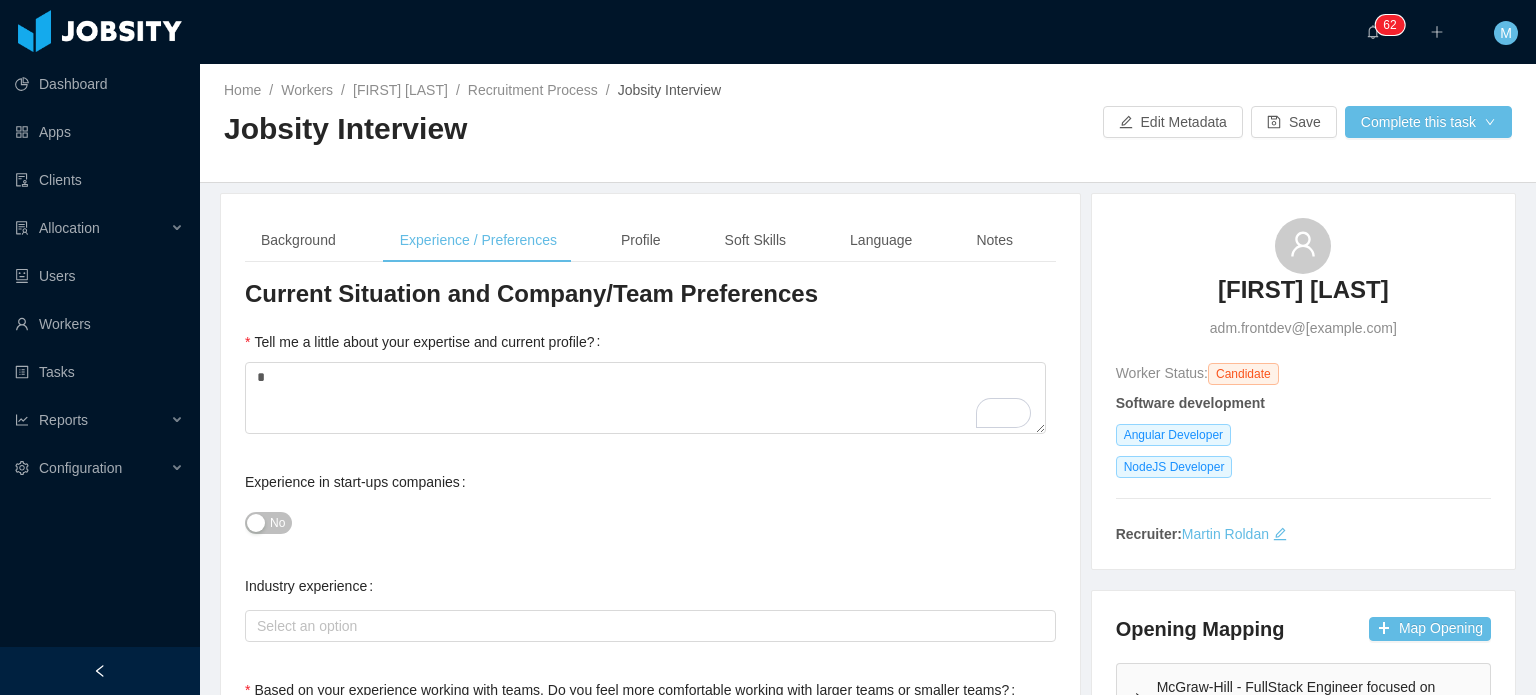 scroll, scrollTop: 0, scrollLeft: 0, axis: both 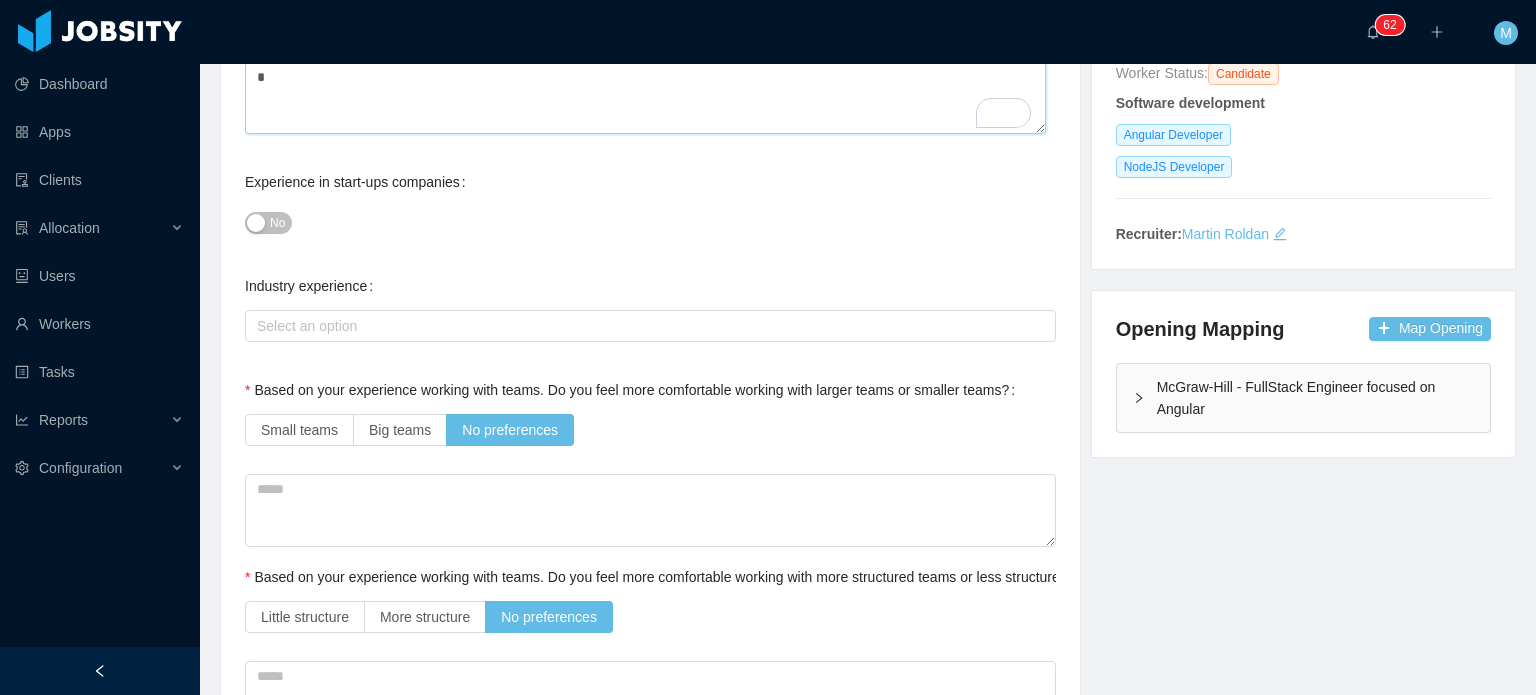 click on "*" at bounding box center [645, 98] 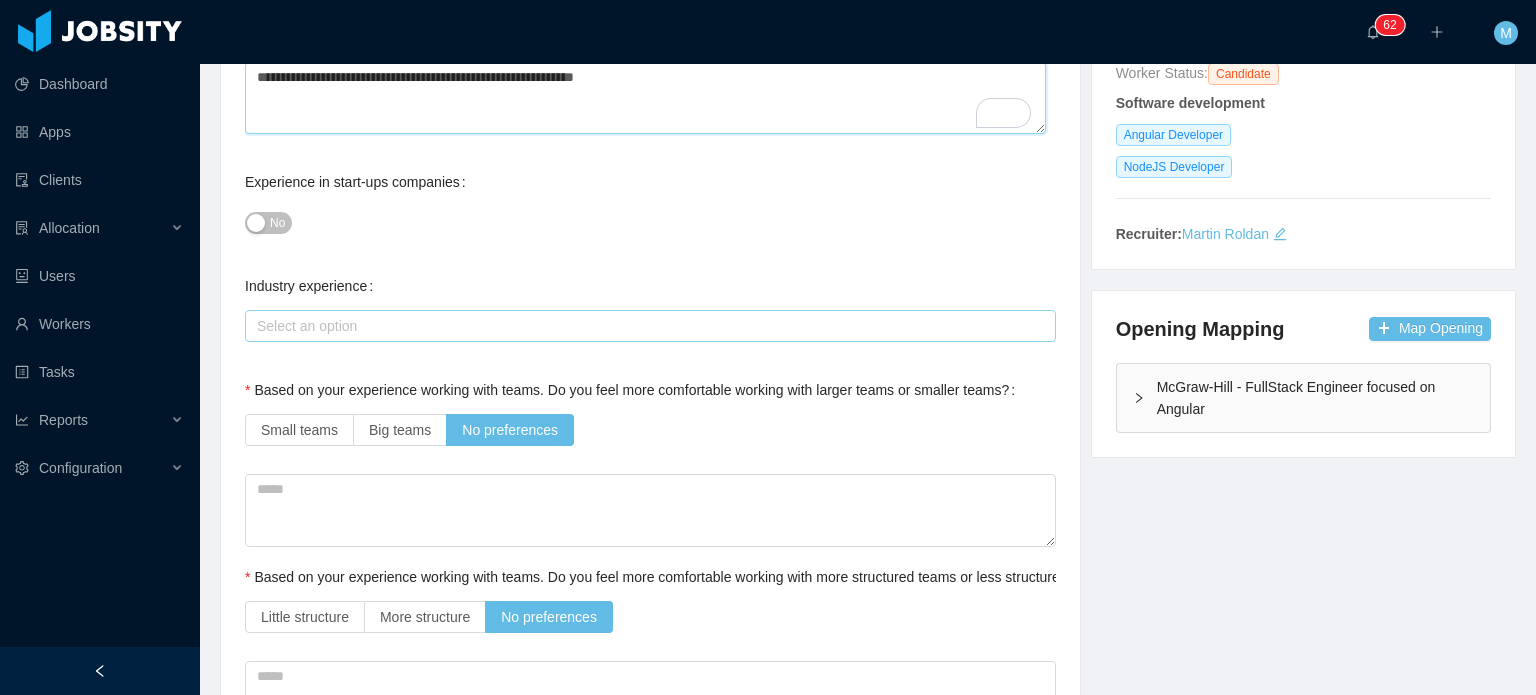 click on "Select an option" at bounding box center (646, 326) 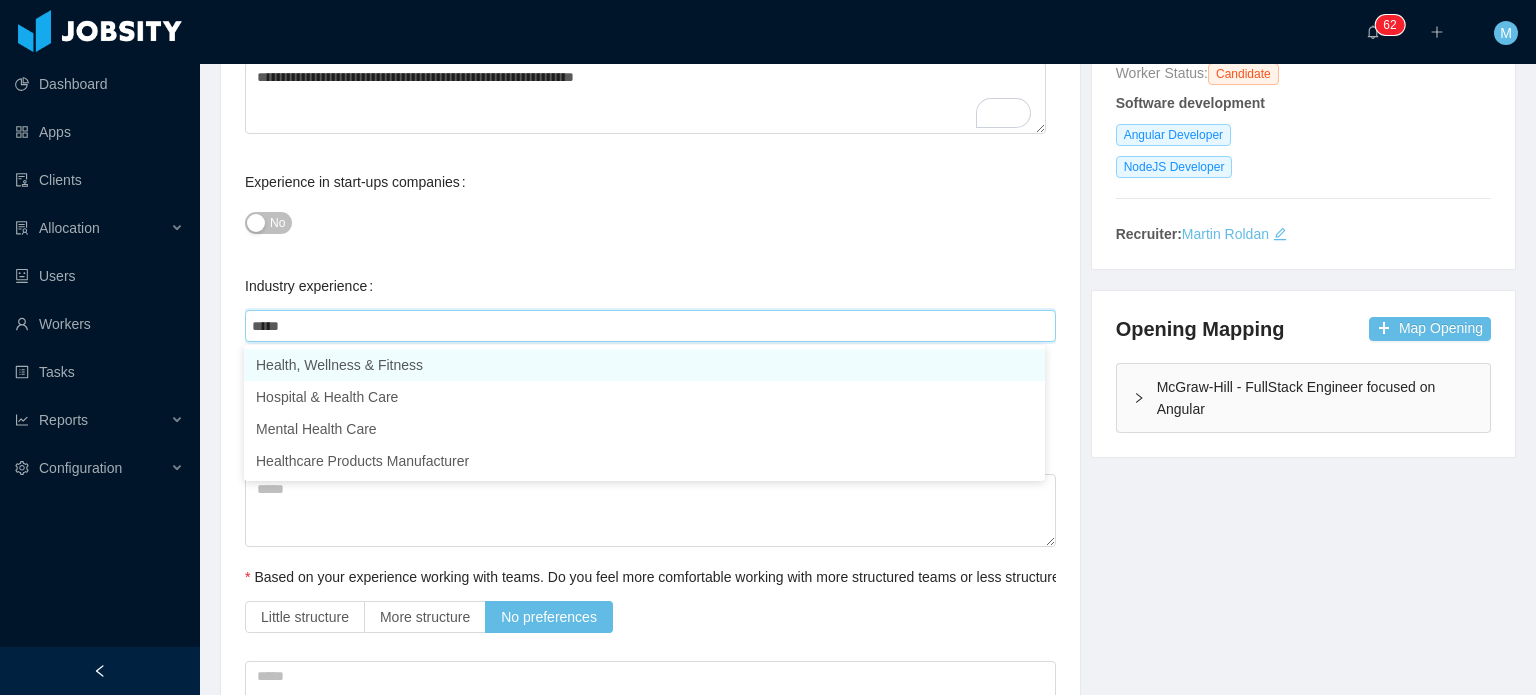 type on "******" 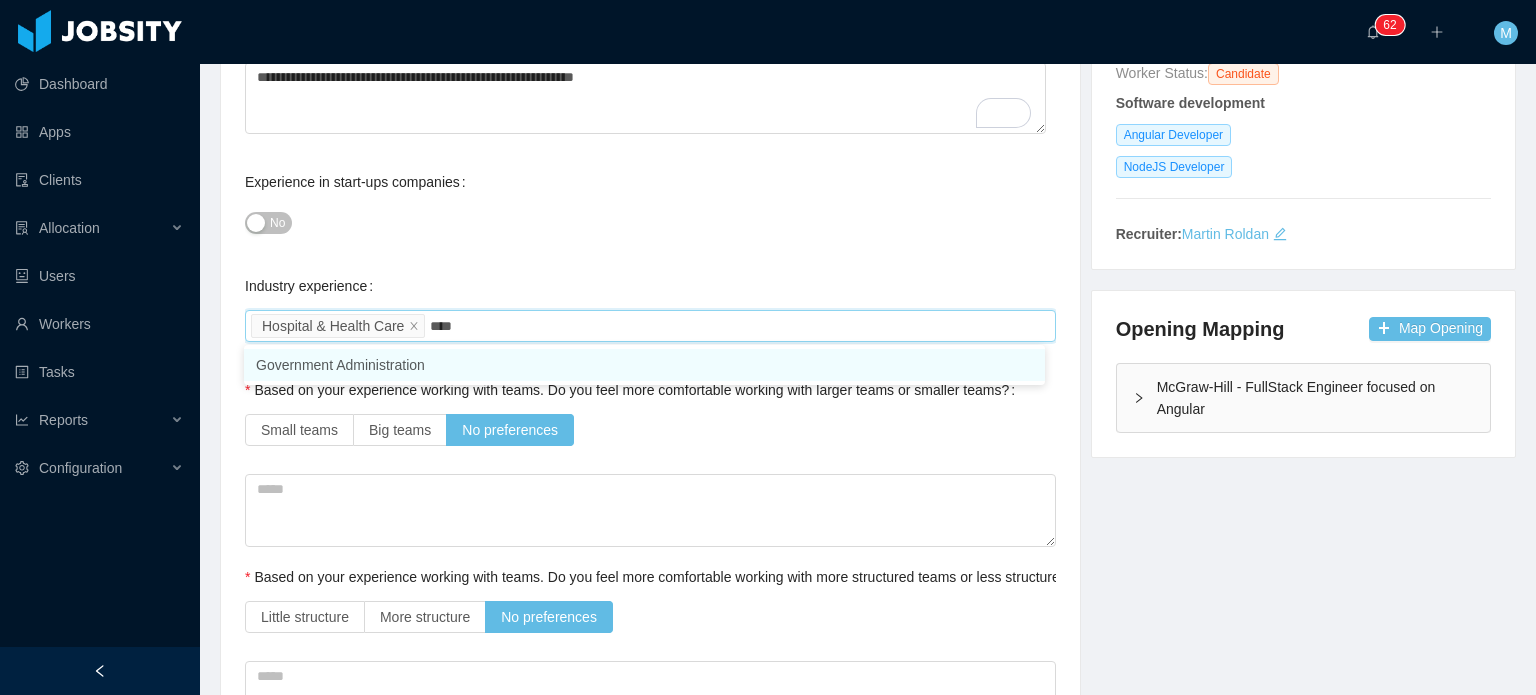 type on "*****" 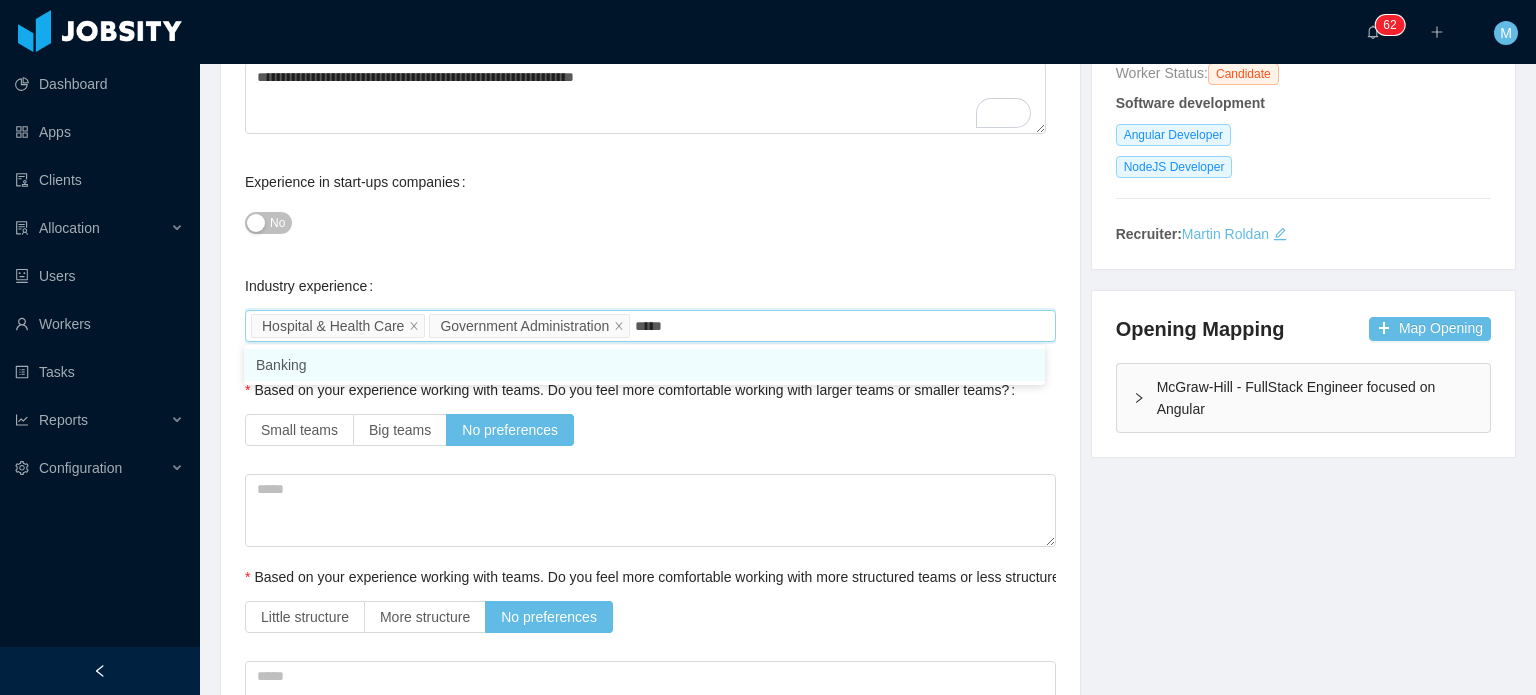 type on "******" 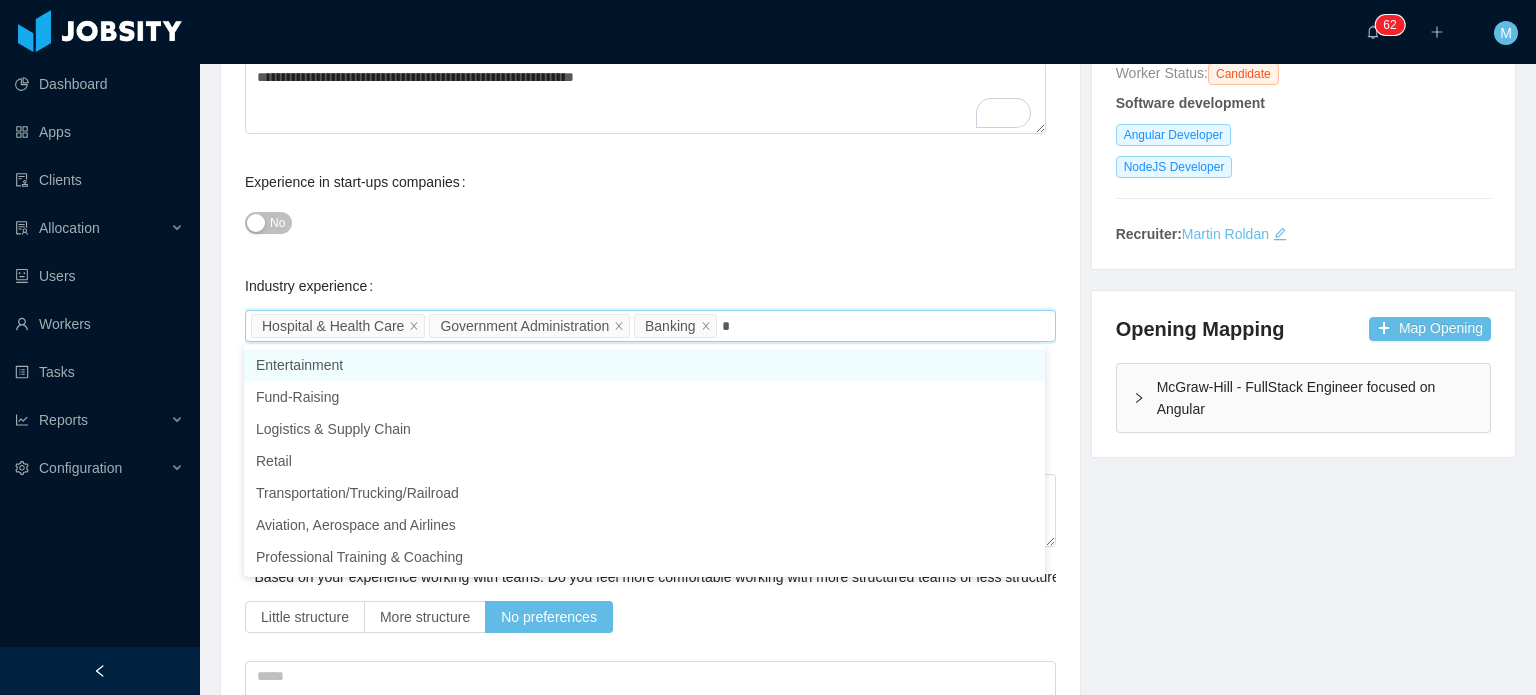 type on "**" 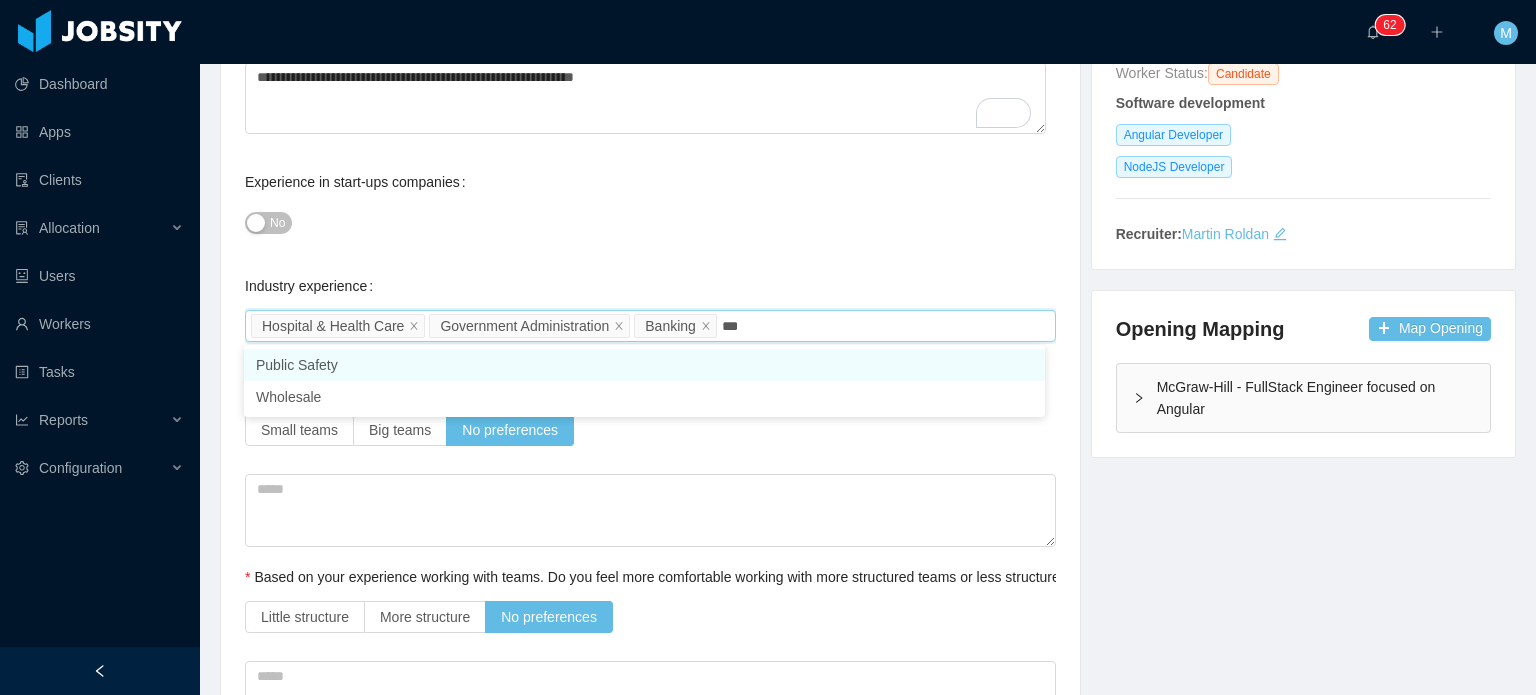 type on "****" 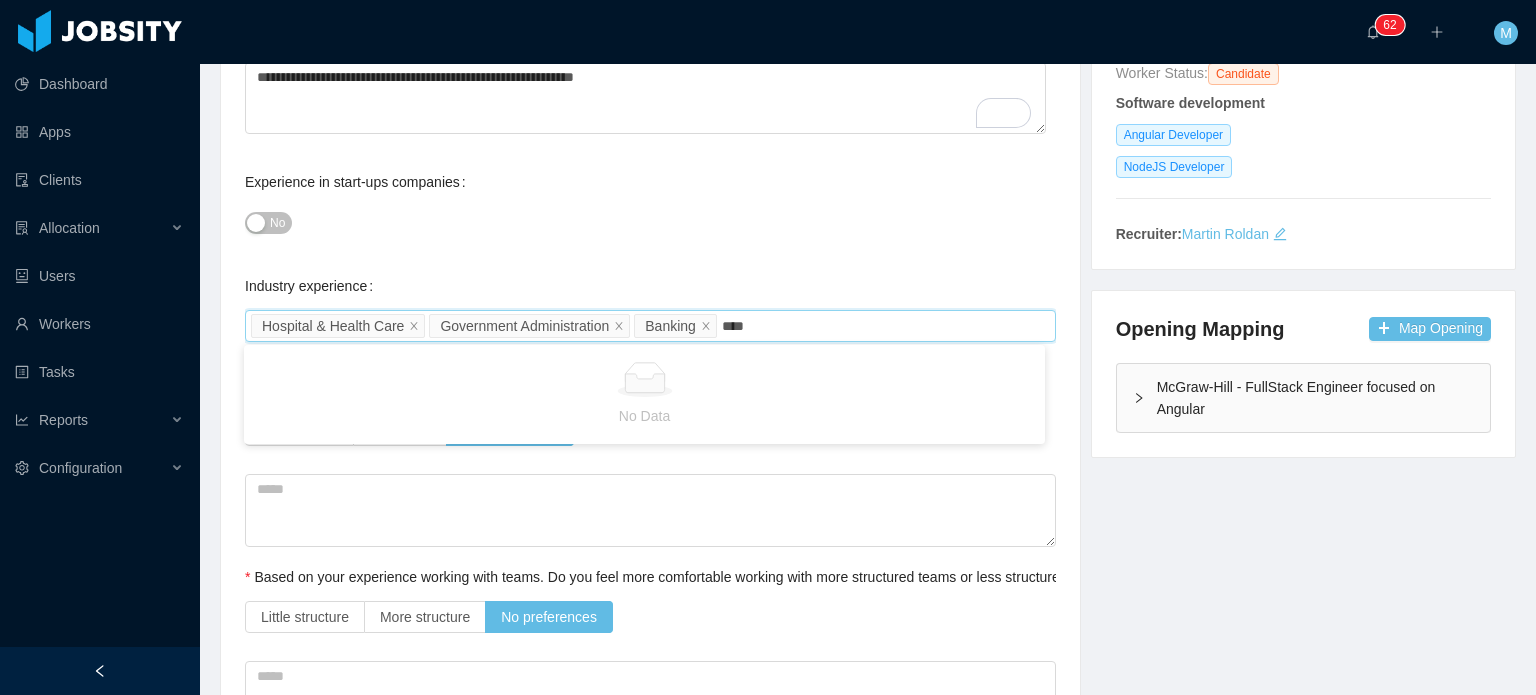 type 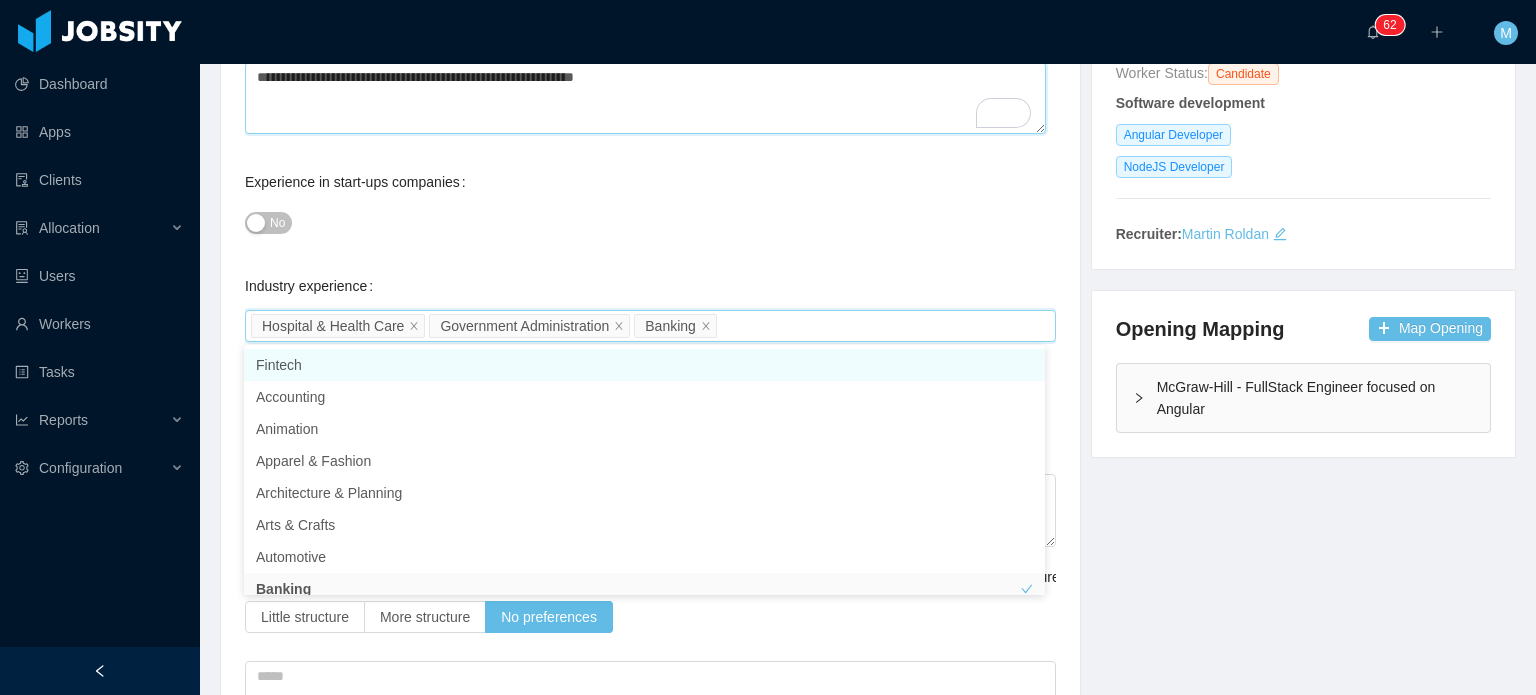 click on "**********" at bounding box center [868, 347] 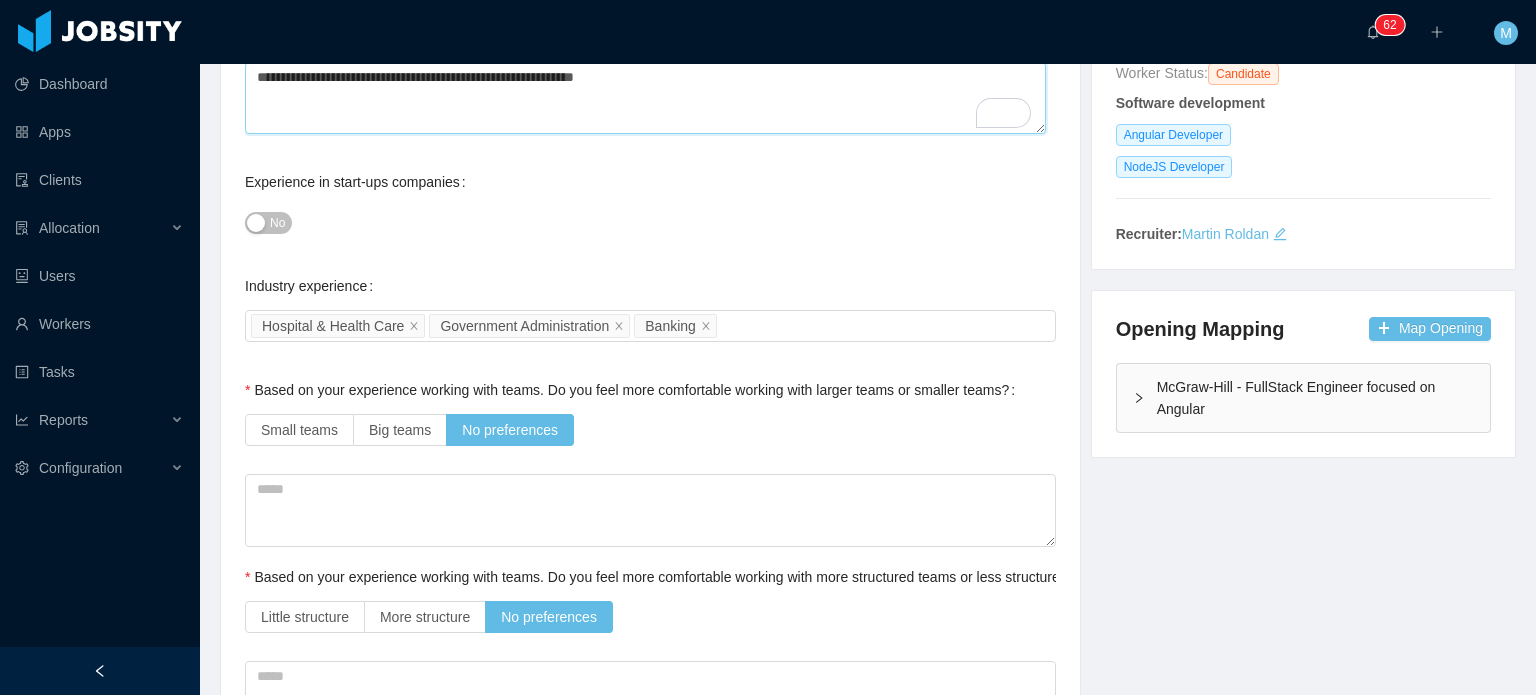 drag, startPoint x: 747, startPoint y: 79, endPoint x: 93, endPoint y: 49, distance: 654.6877 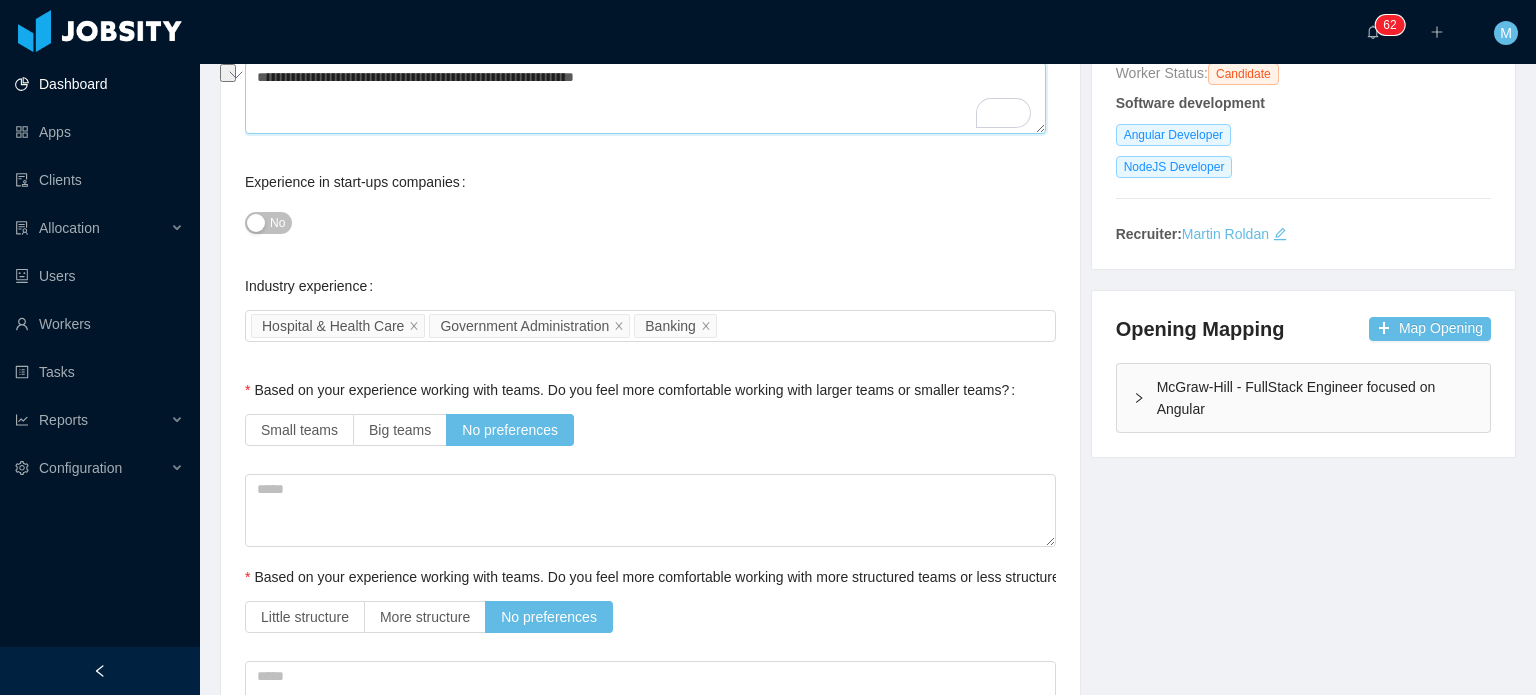 type on "*" 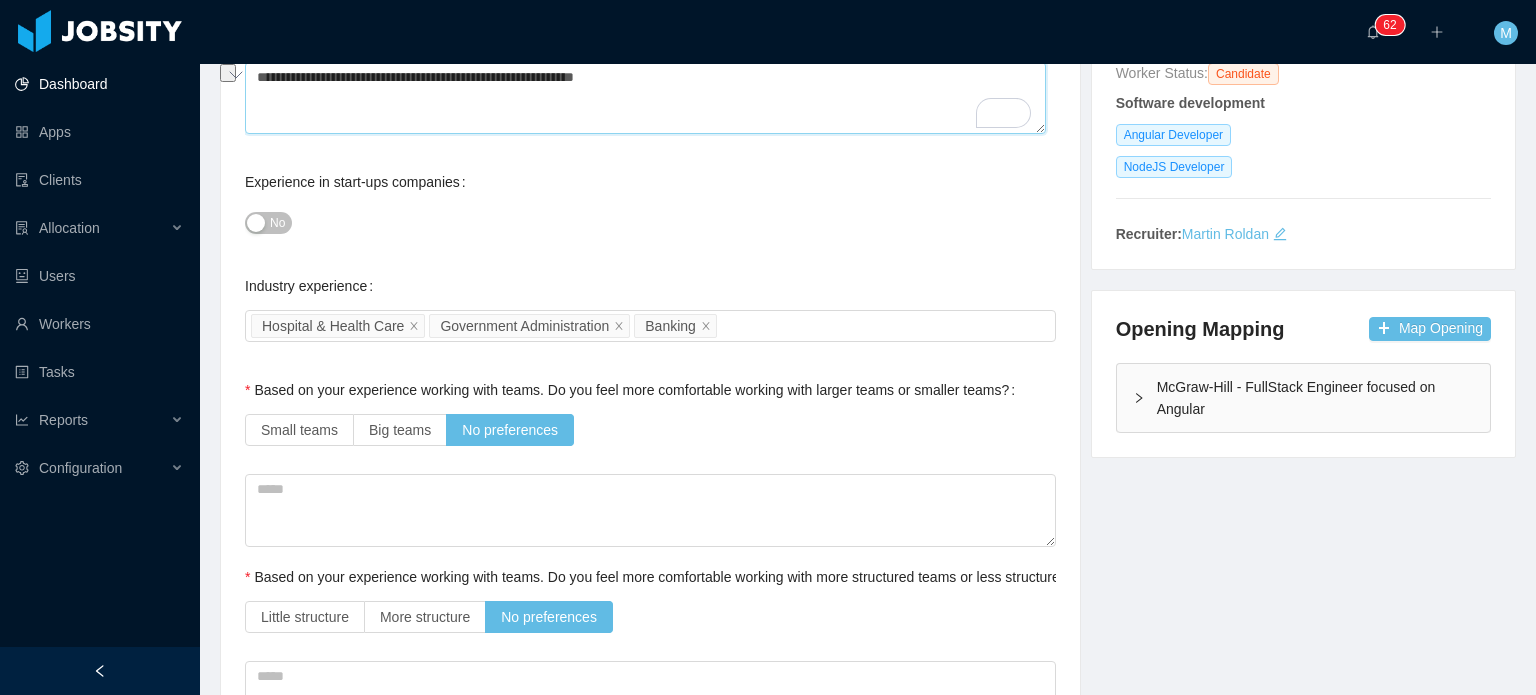 type 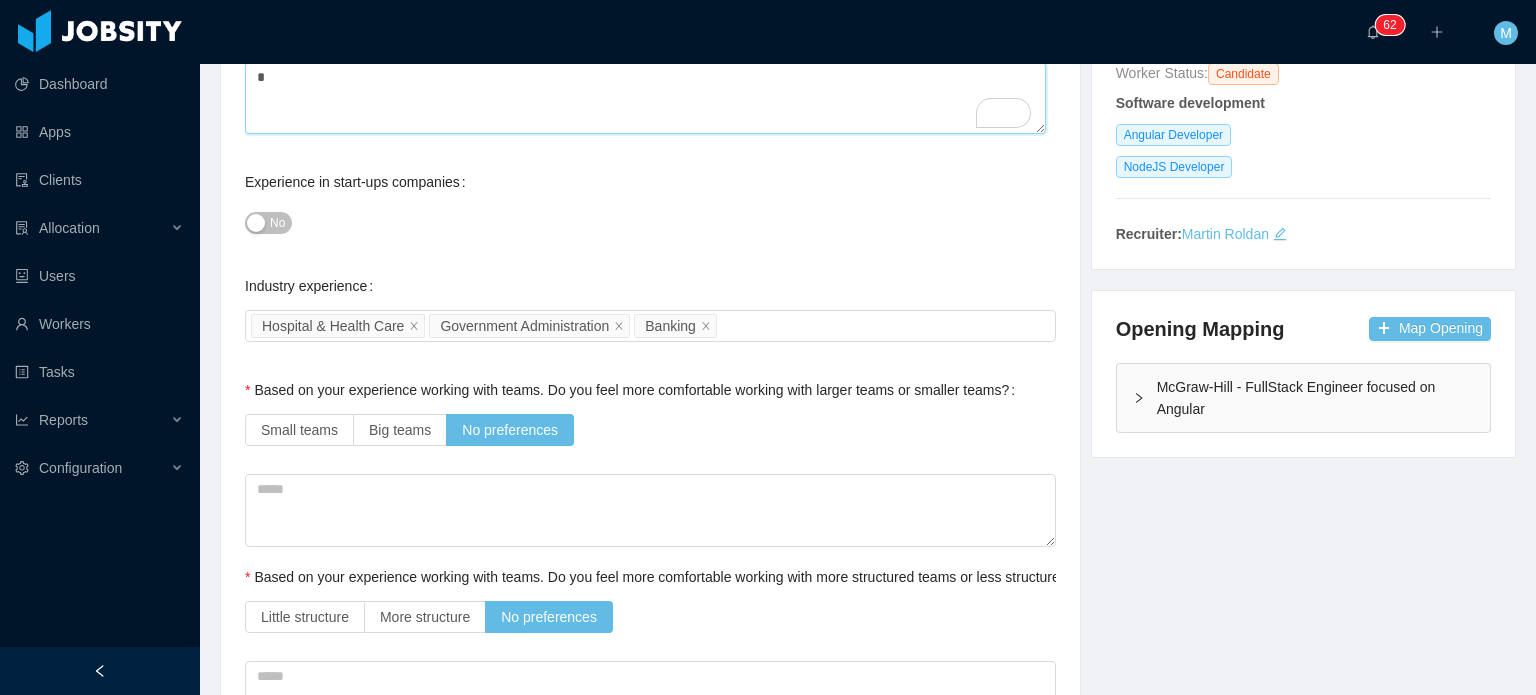 type on "*" 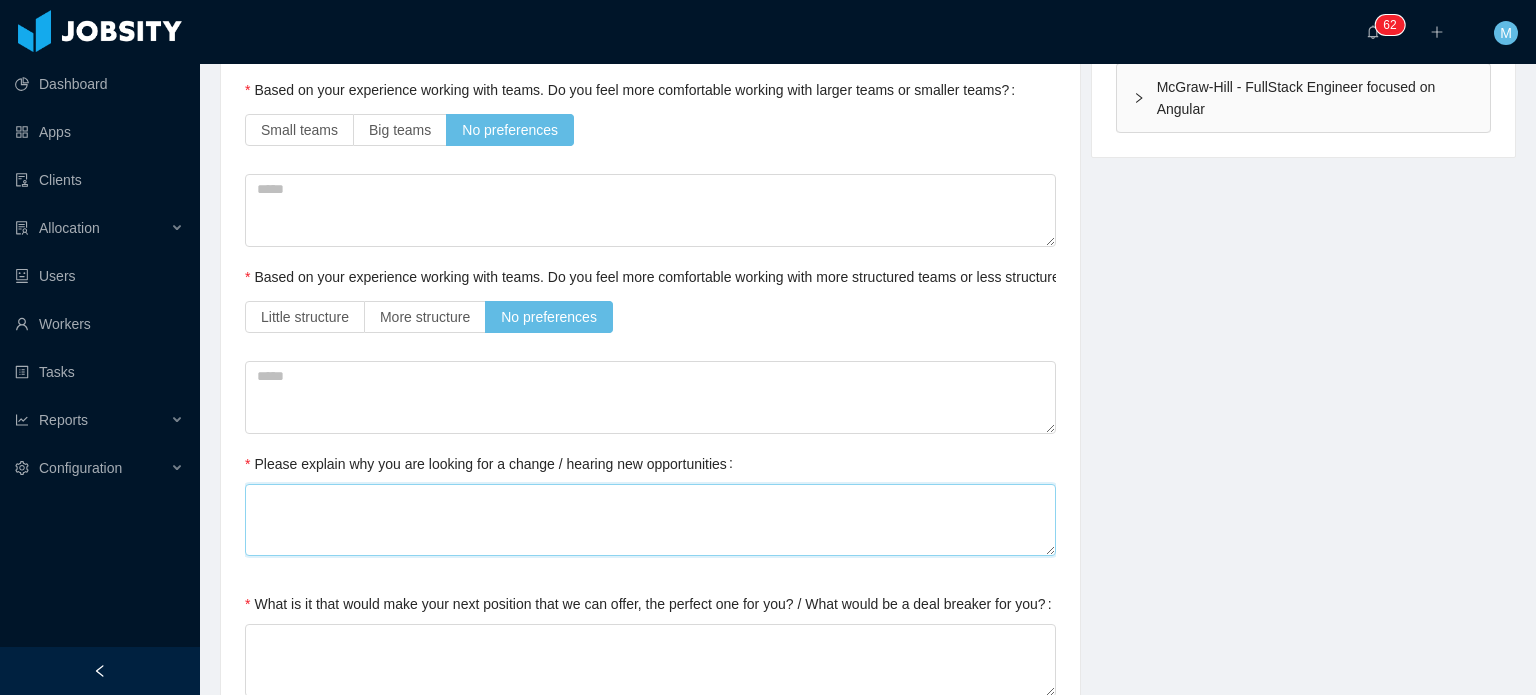 click on "Please explain why you are looking for a change / hearing new opportunities" at bounding box center [650, 520] 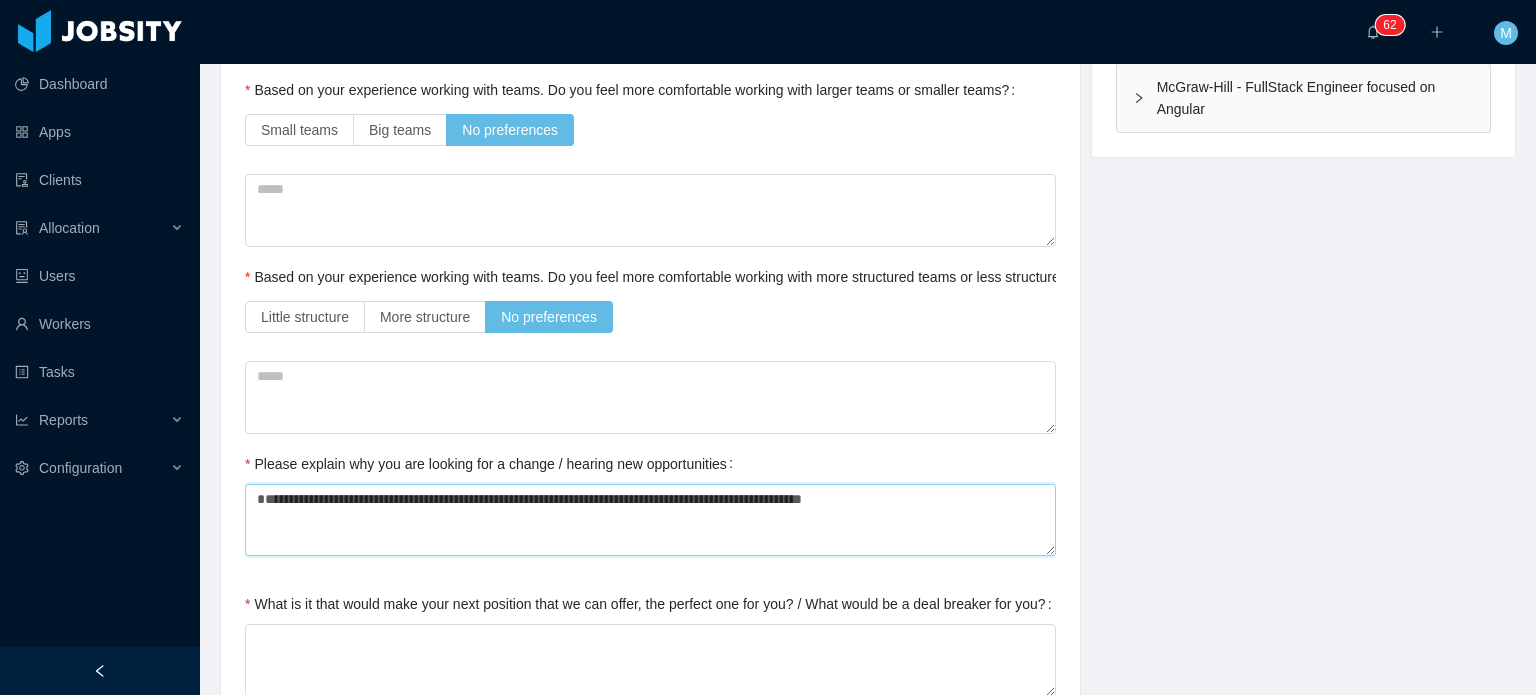 type 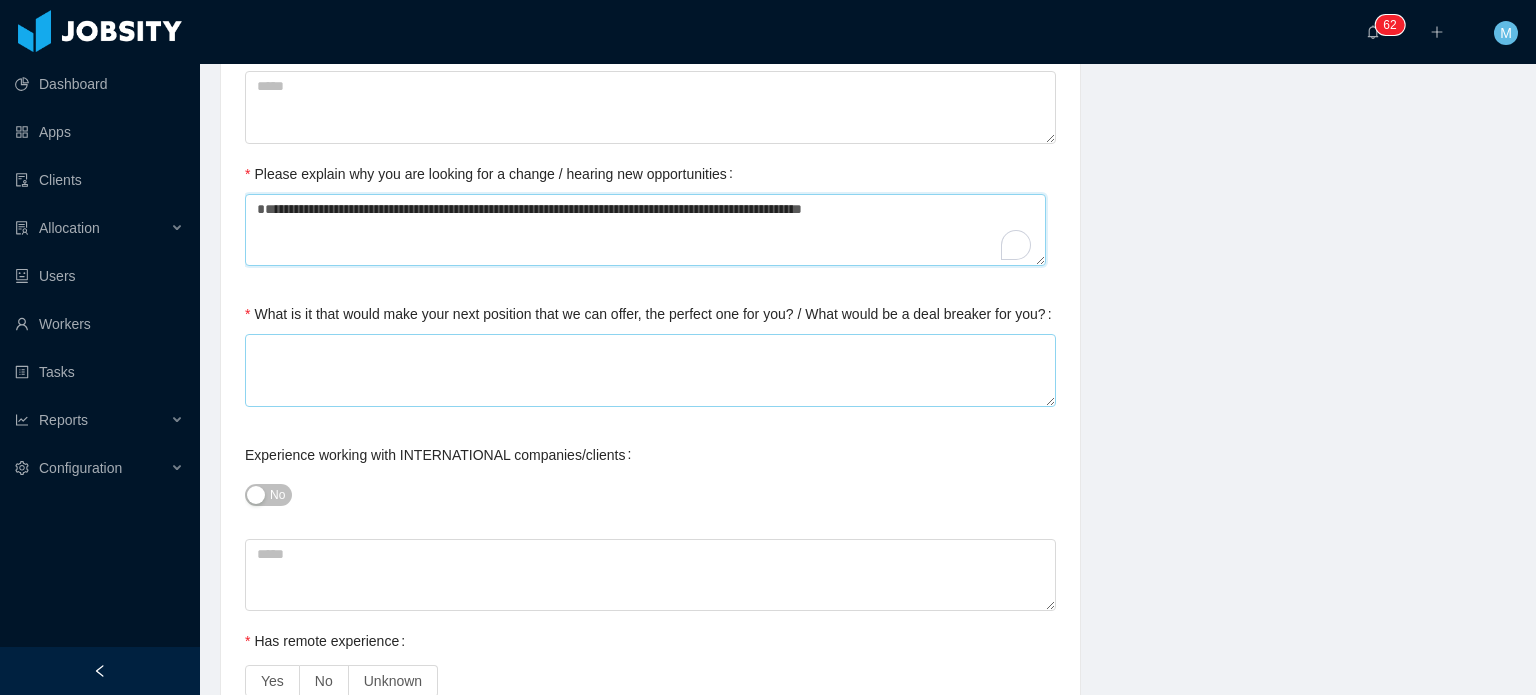 scroll, scrollTop: 900, scrollLeft: 0, axis: vertical 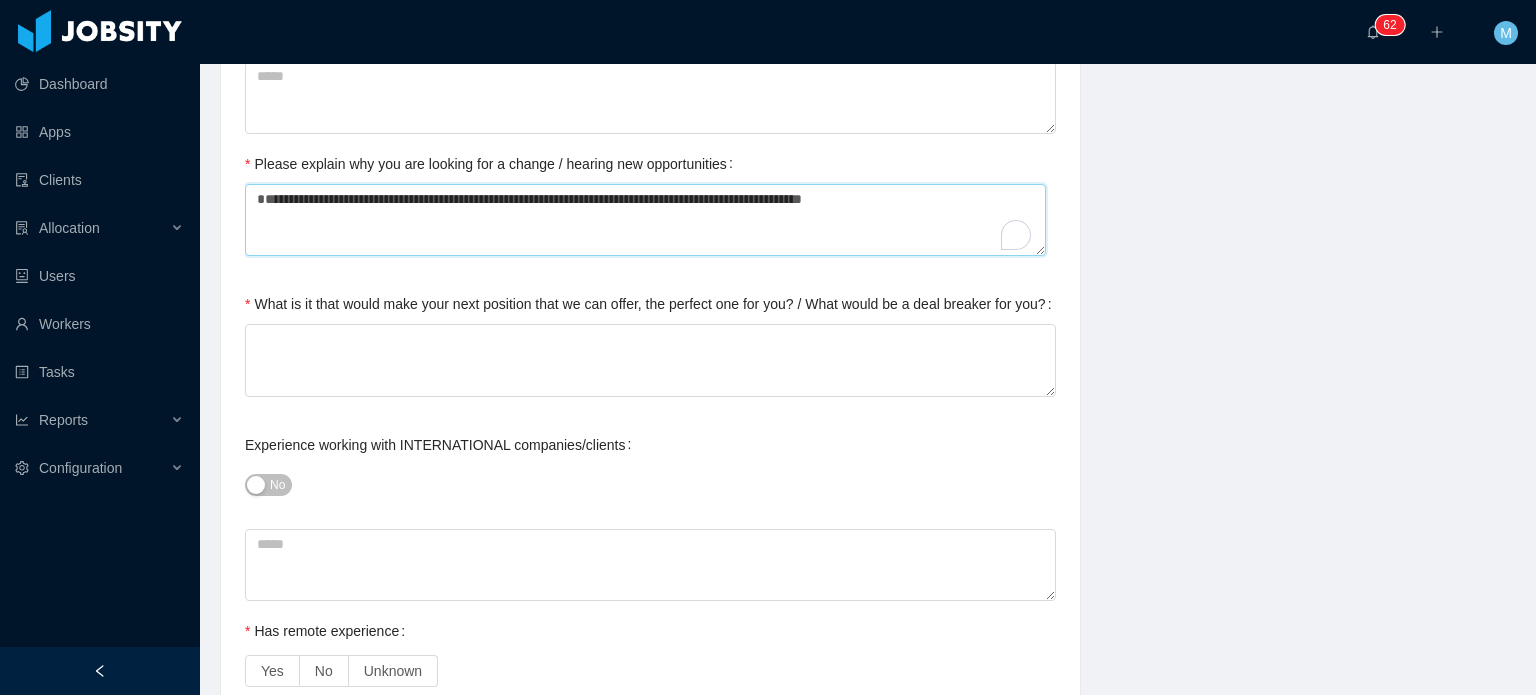 type on "**********" 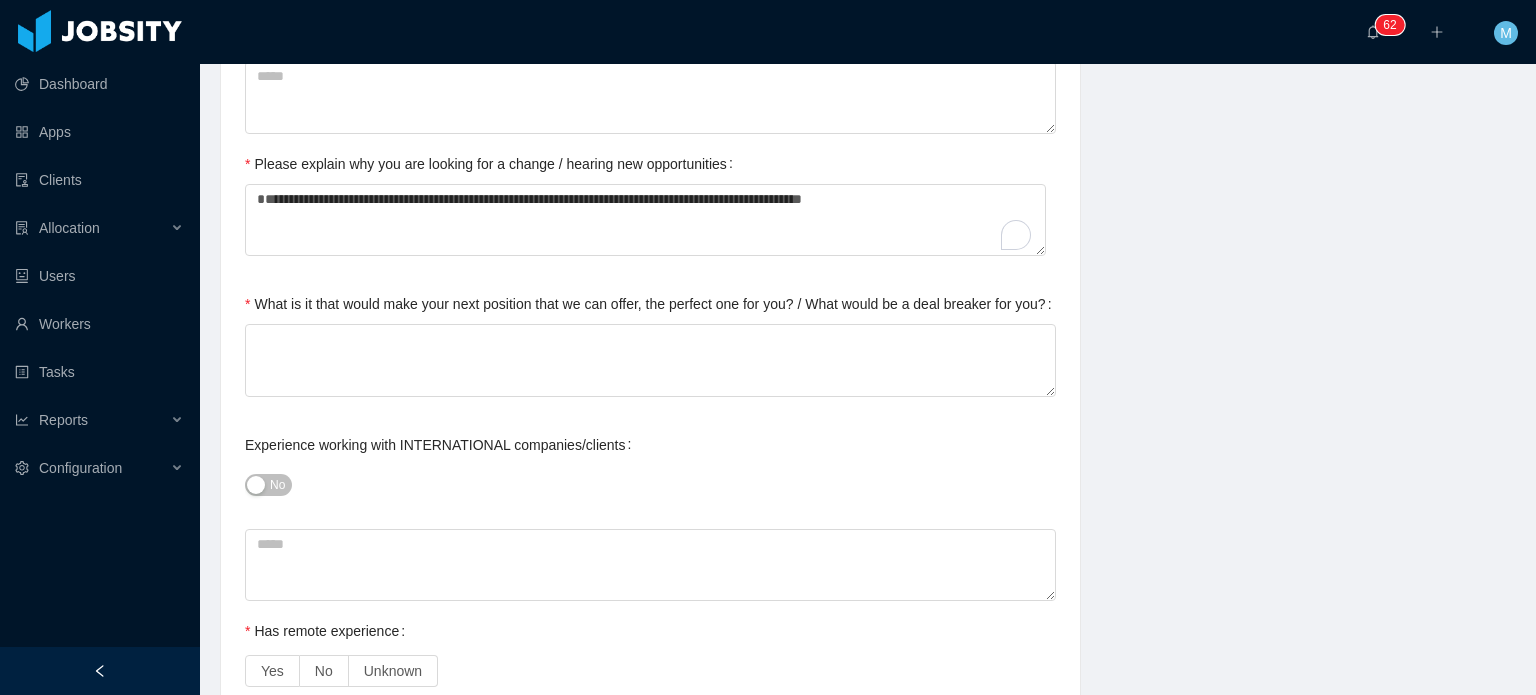 click on "What is it that would make your next position that we can offer, the perfect one for you? / What would be a deal breaker for you?" at bounding box center [652, 304] 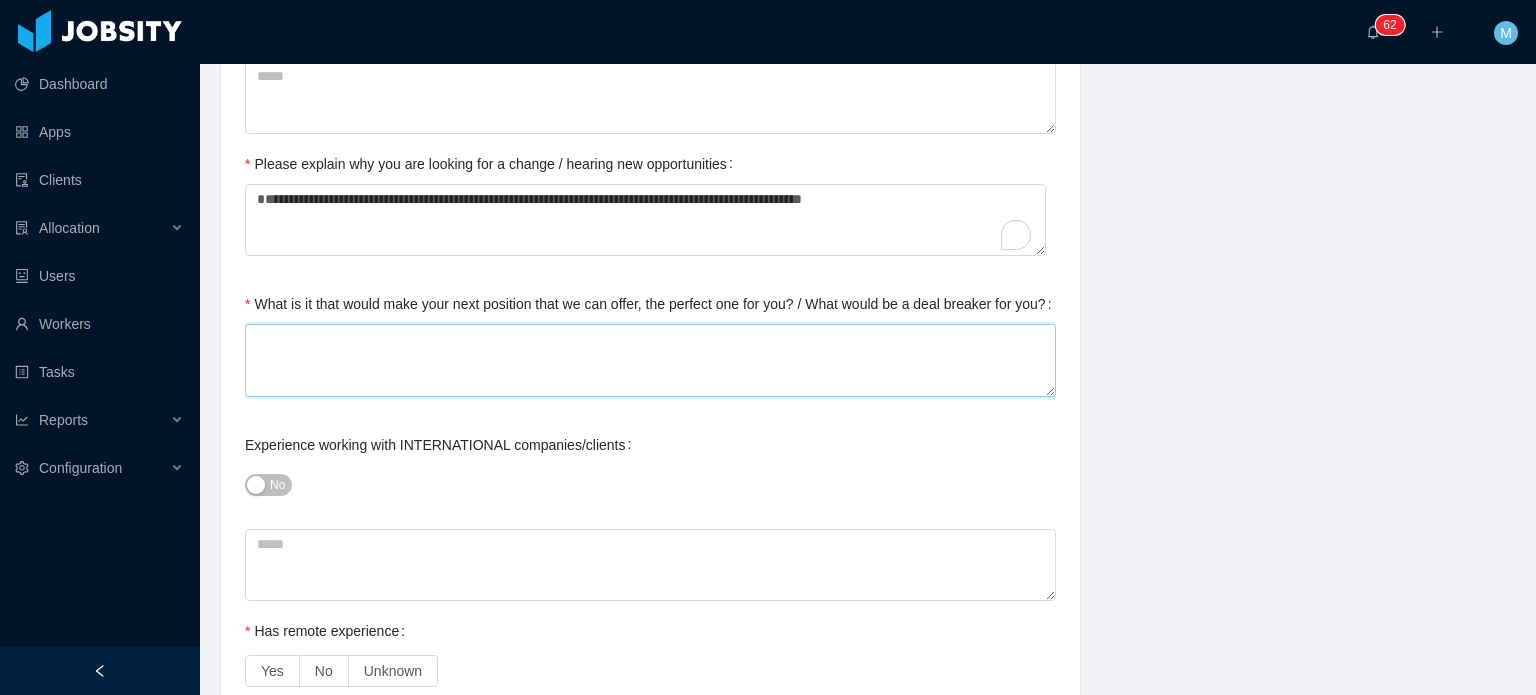 click on "What is it that would make your next position that we can offer, the perfect one for you? / What would be a deal breaker for you?" at bounding box center [650, 360] 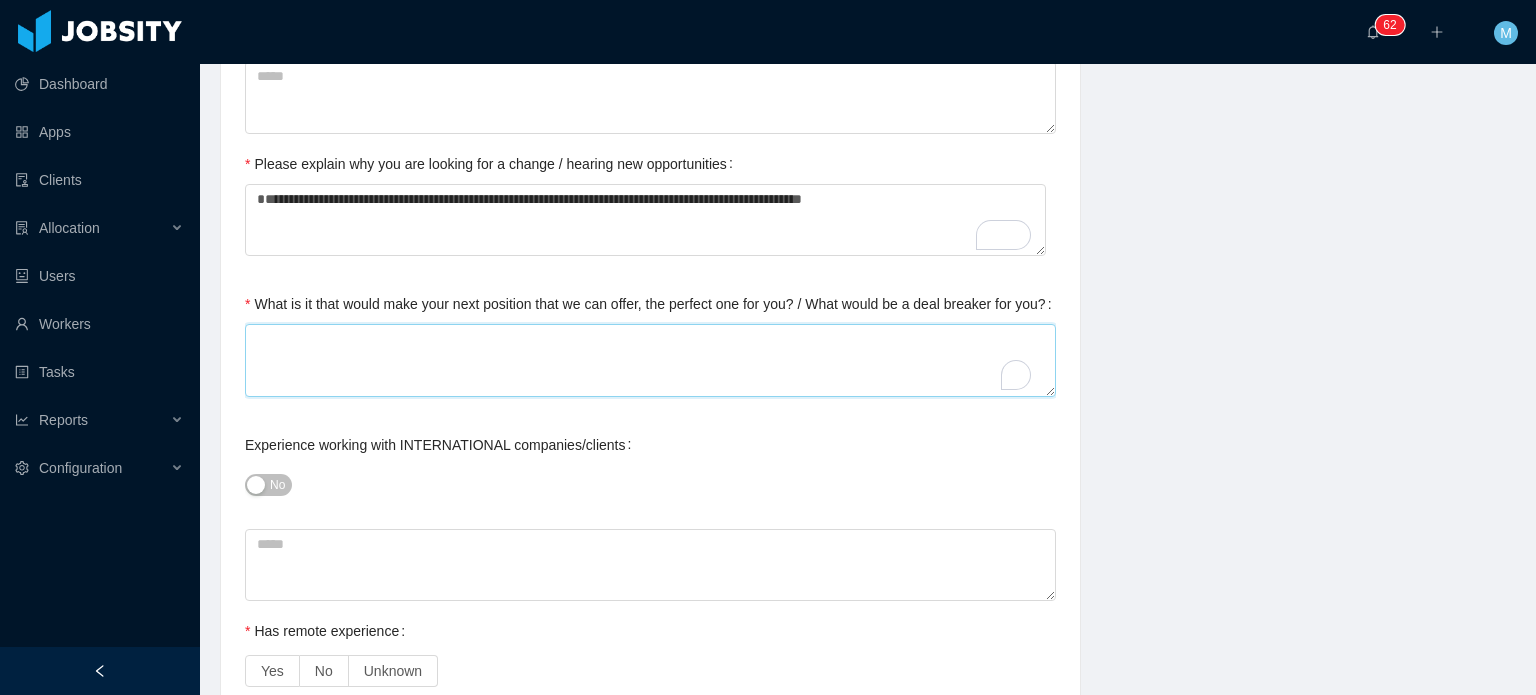 type on "*" 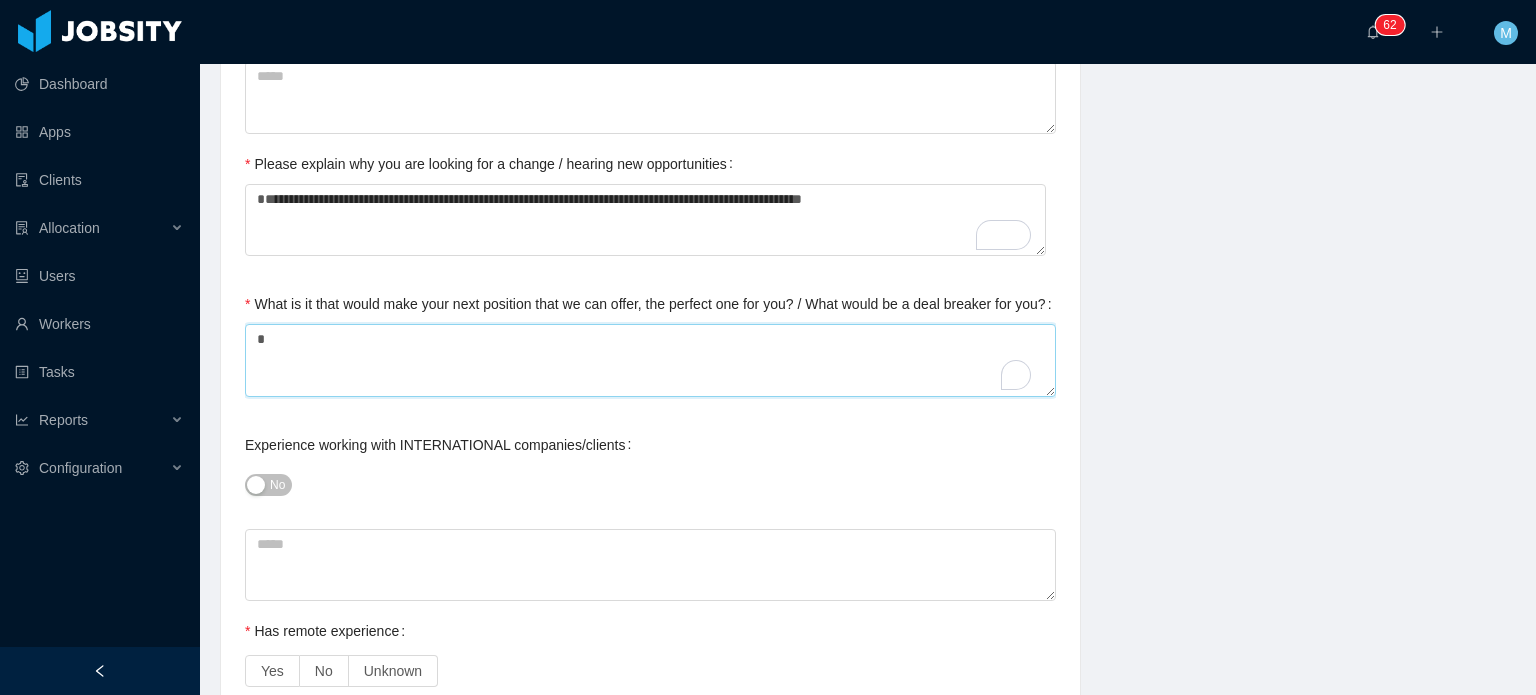 type 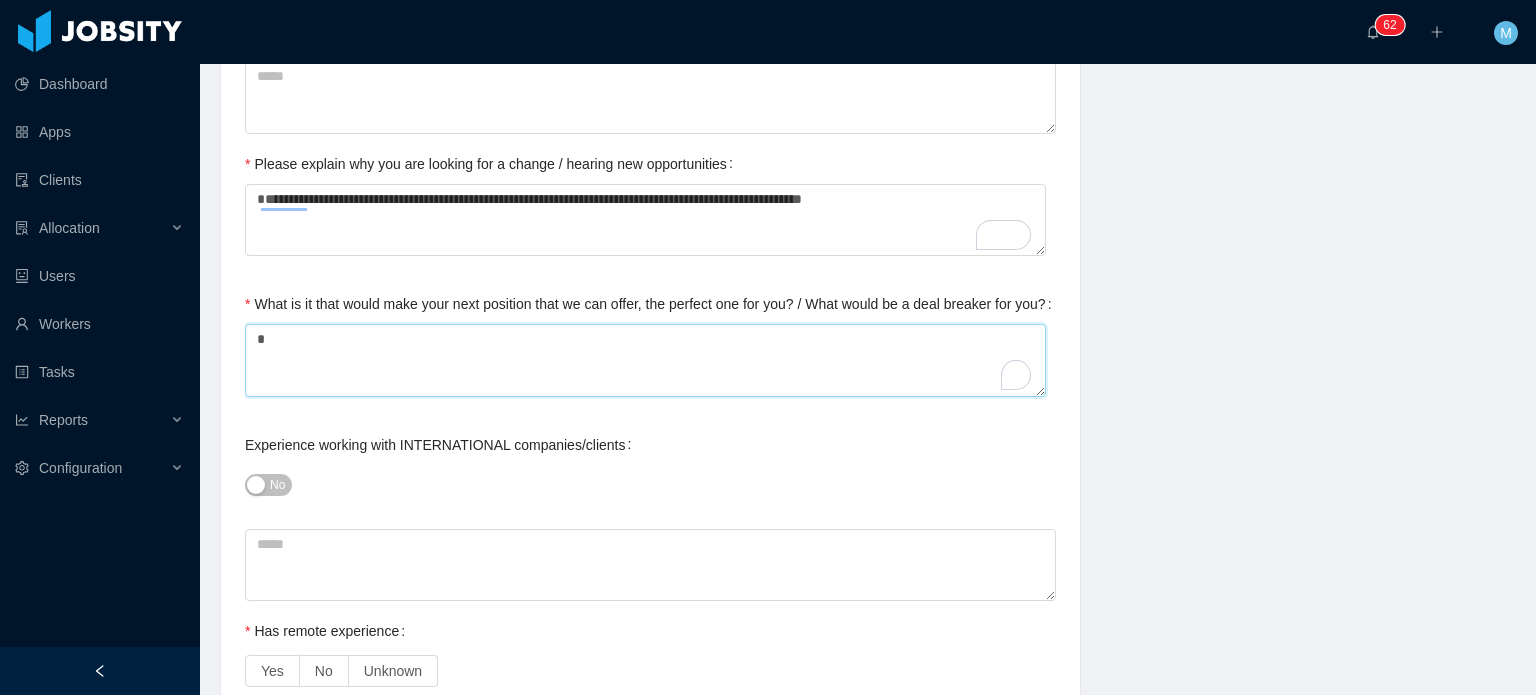scroll, scrollTop: 1200, scrollLeft: 0, axis: vertical 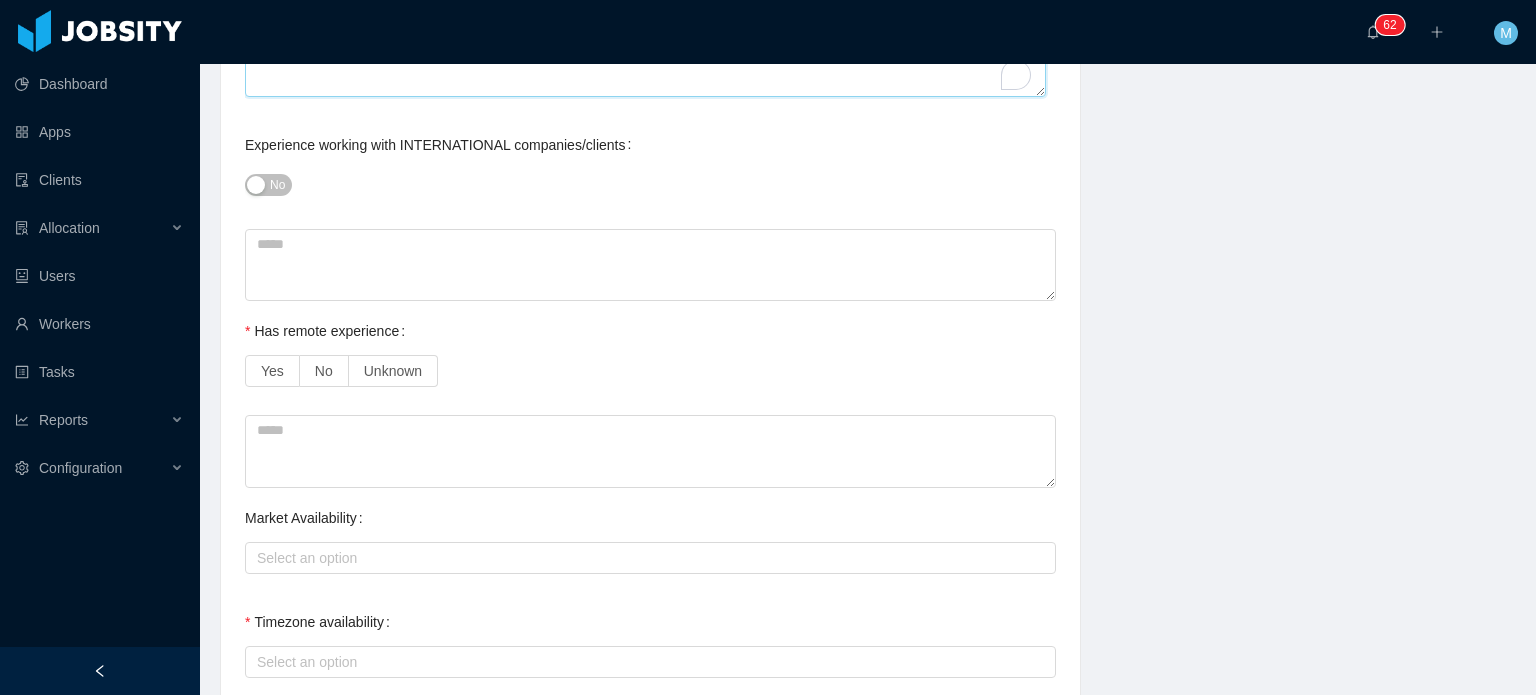 type on "*" 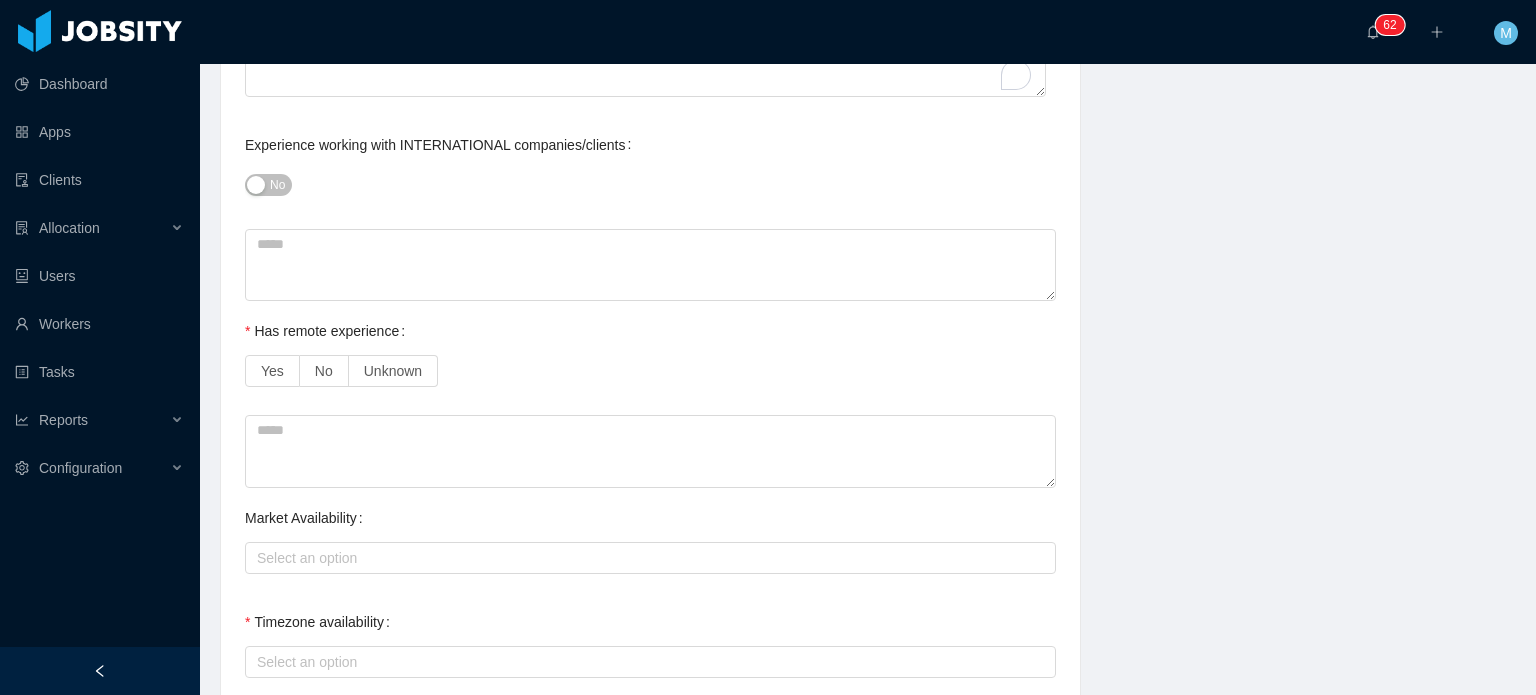 click on "No" at bounding box center (268, 185) 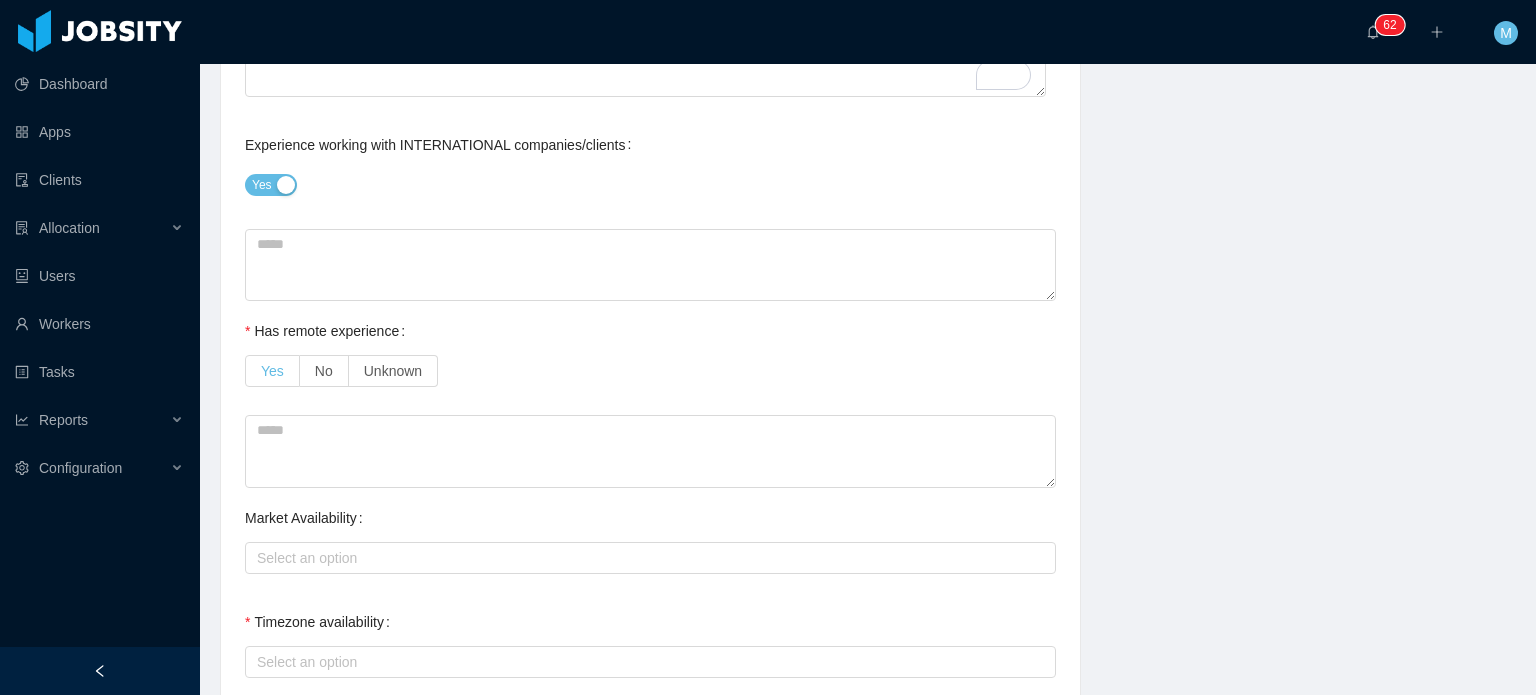 click on "Yes" at bounding box center [272, 371] 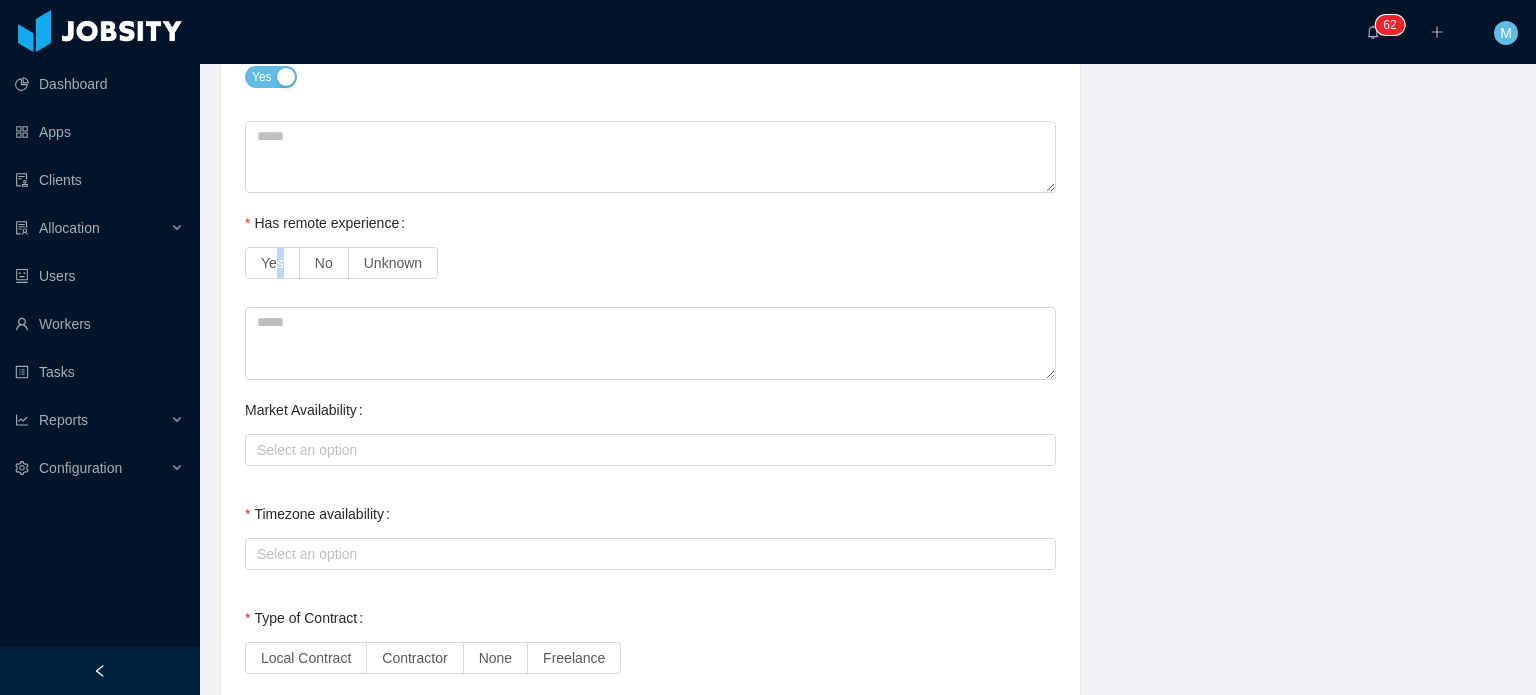 scroll, scrollTop: 1300, scrollLeft: 0, axis: vertical 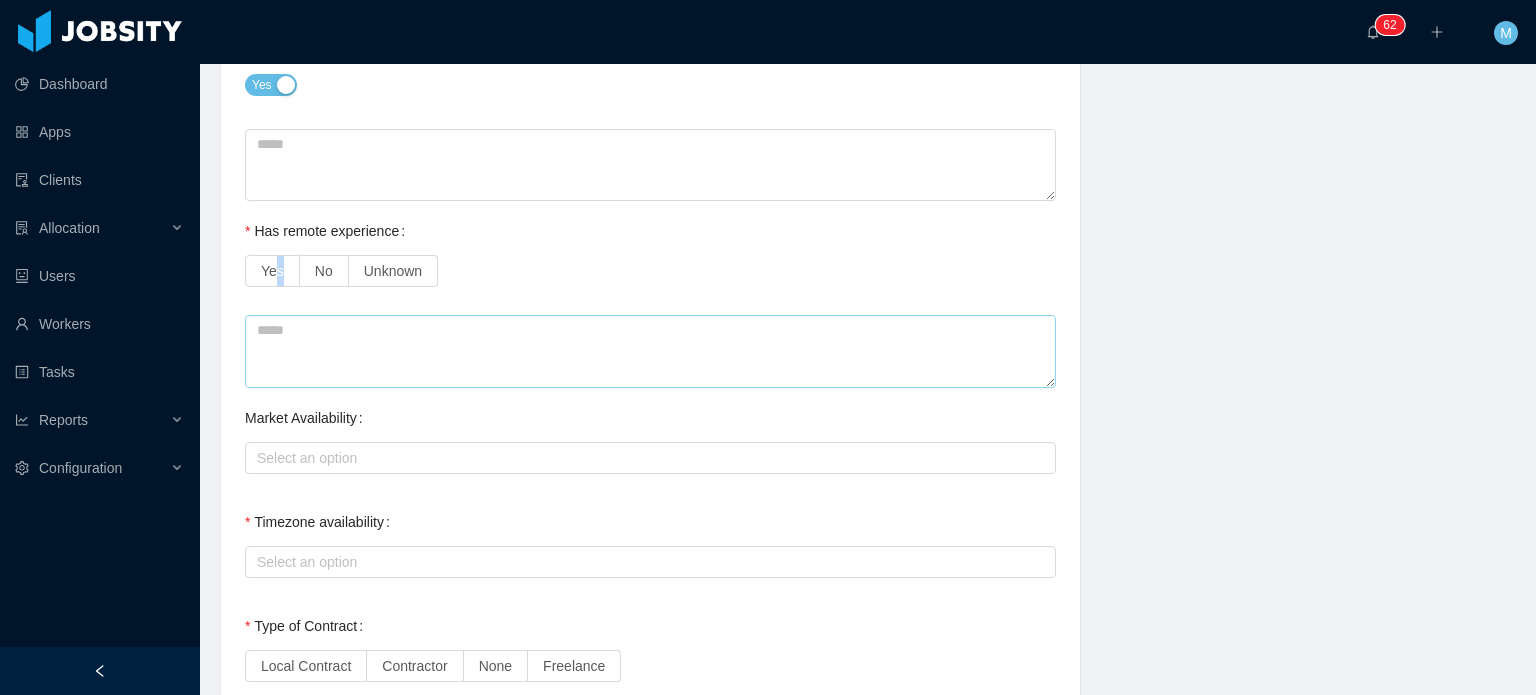 click on "Yes" at bounding box center [272, 271] 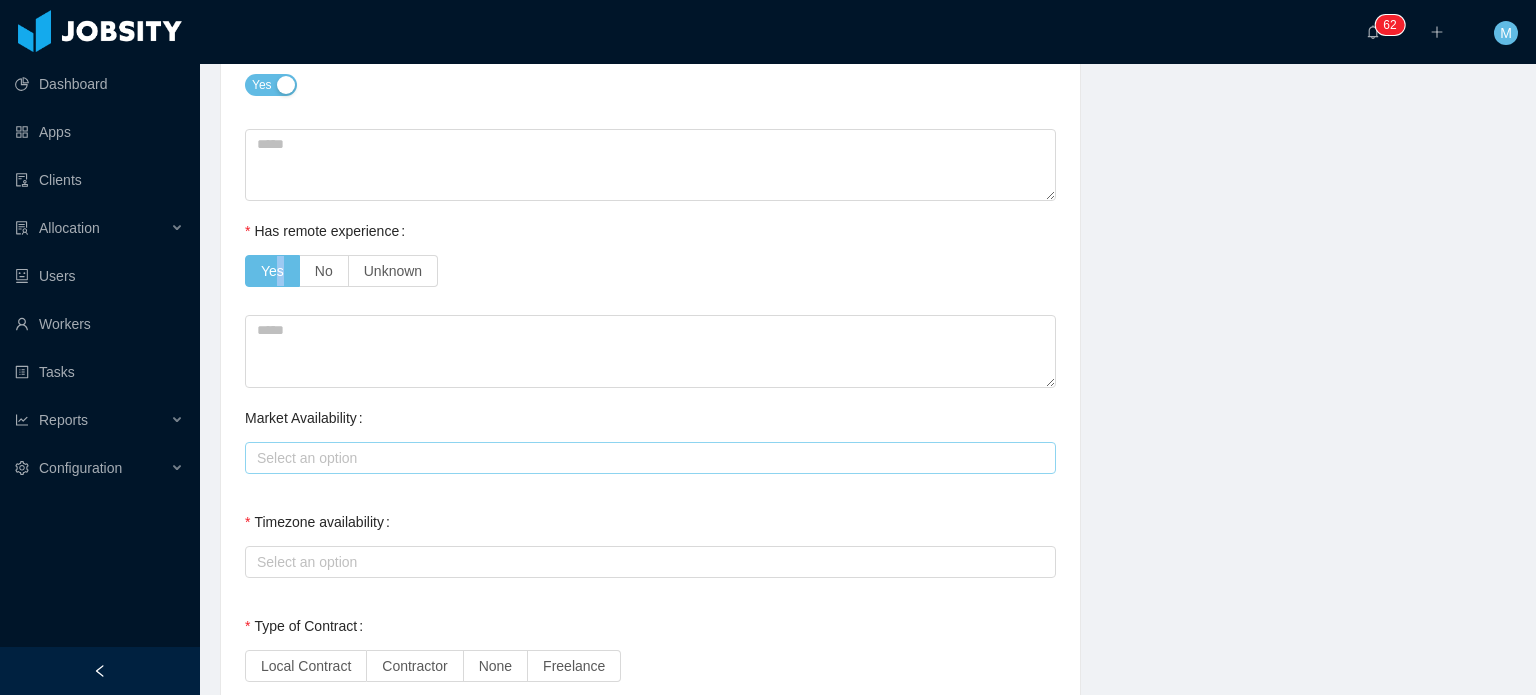 click on "Select an option" at bounding box center (647, 458) 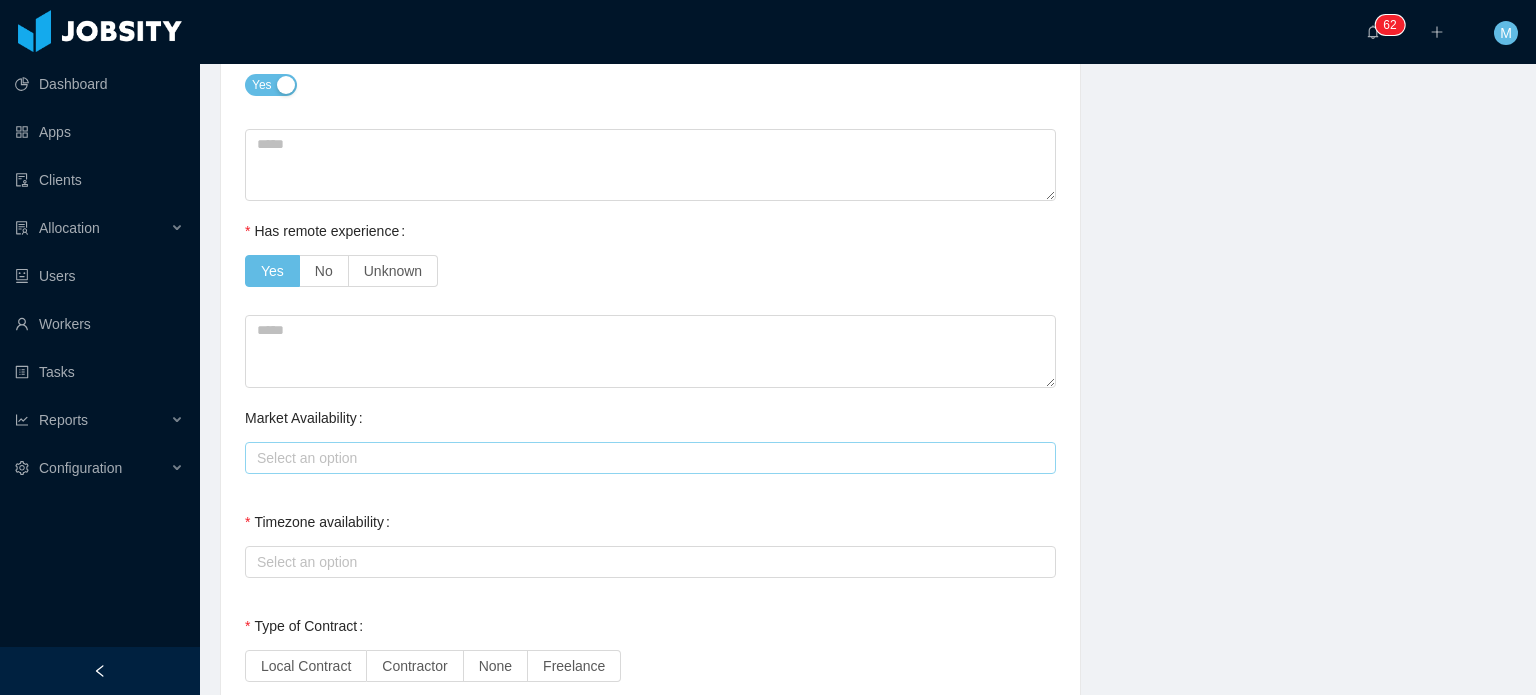 click on "Select an option" at bounding box center (646, 458) 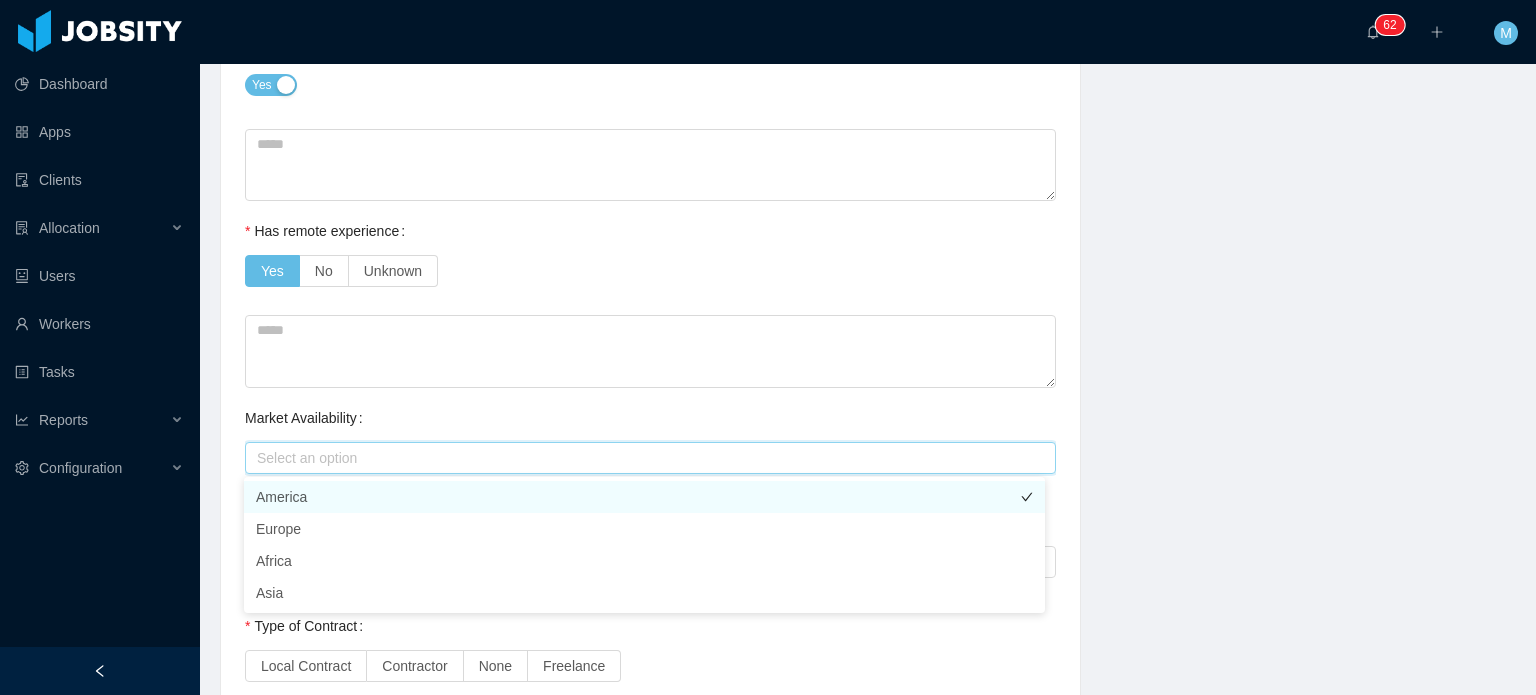 click on "America" at bounding box center (644, 497) 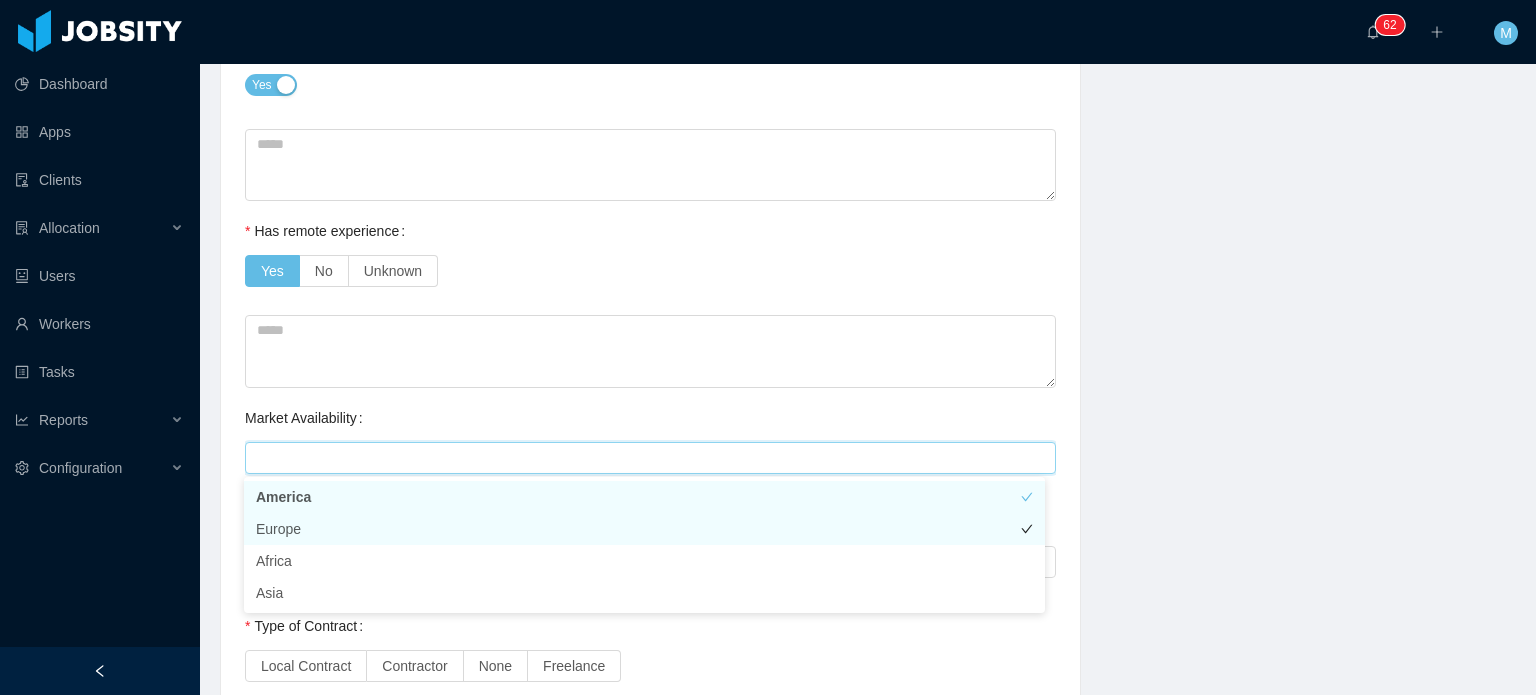 click on "America" at bounding box center (644, 497) 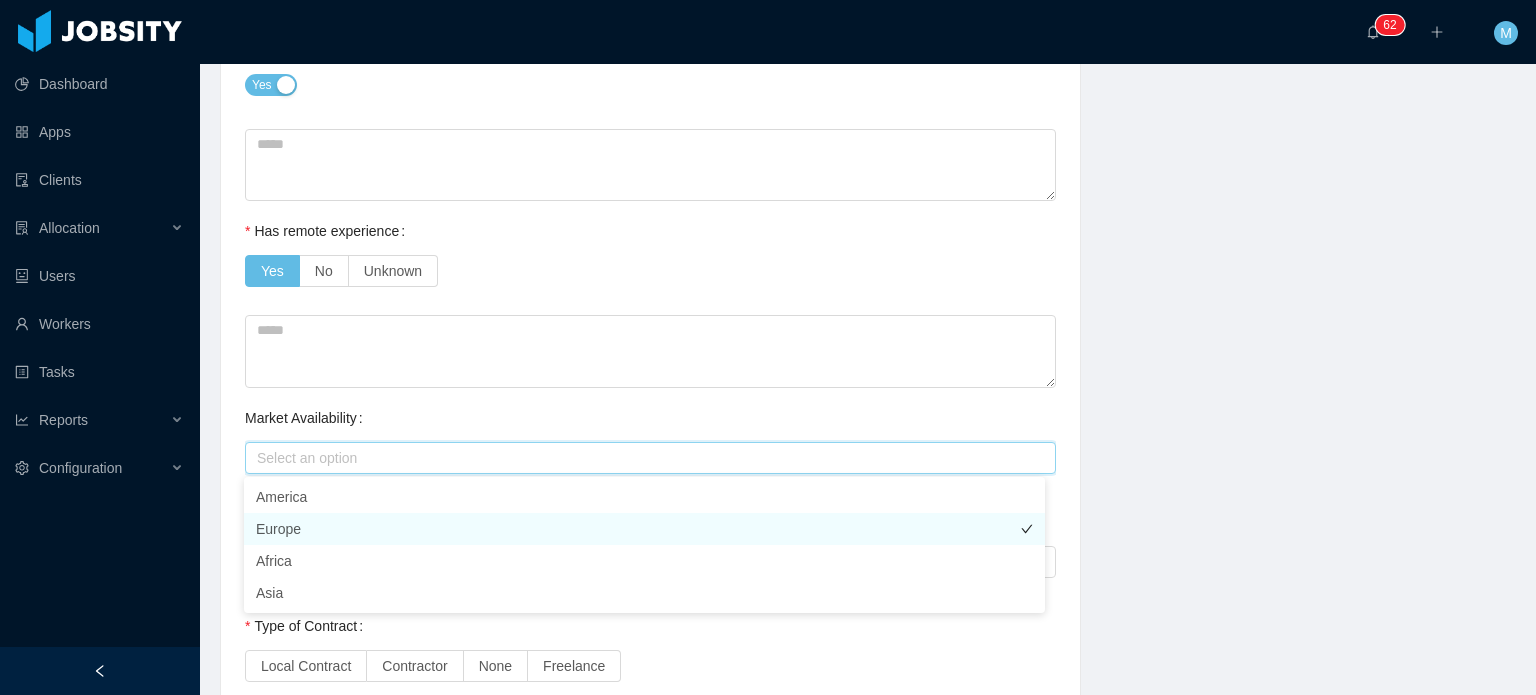 click on "Europe" at bounding box center [644, 529] 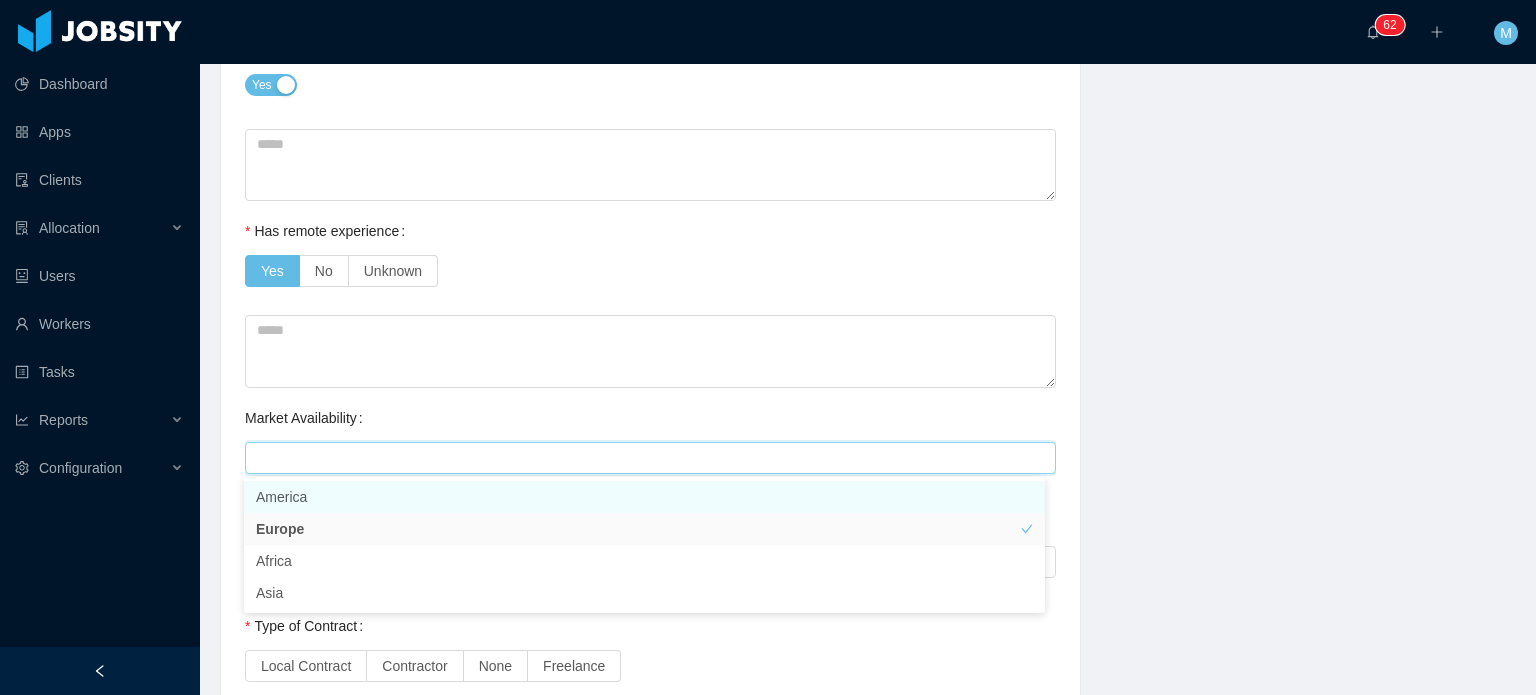 click on "America" at bounding box center (644, 497) 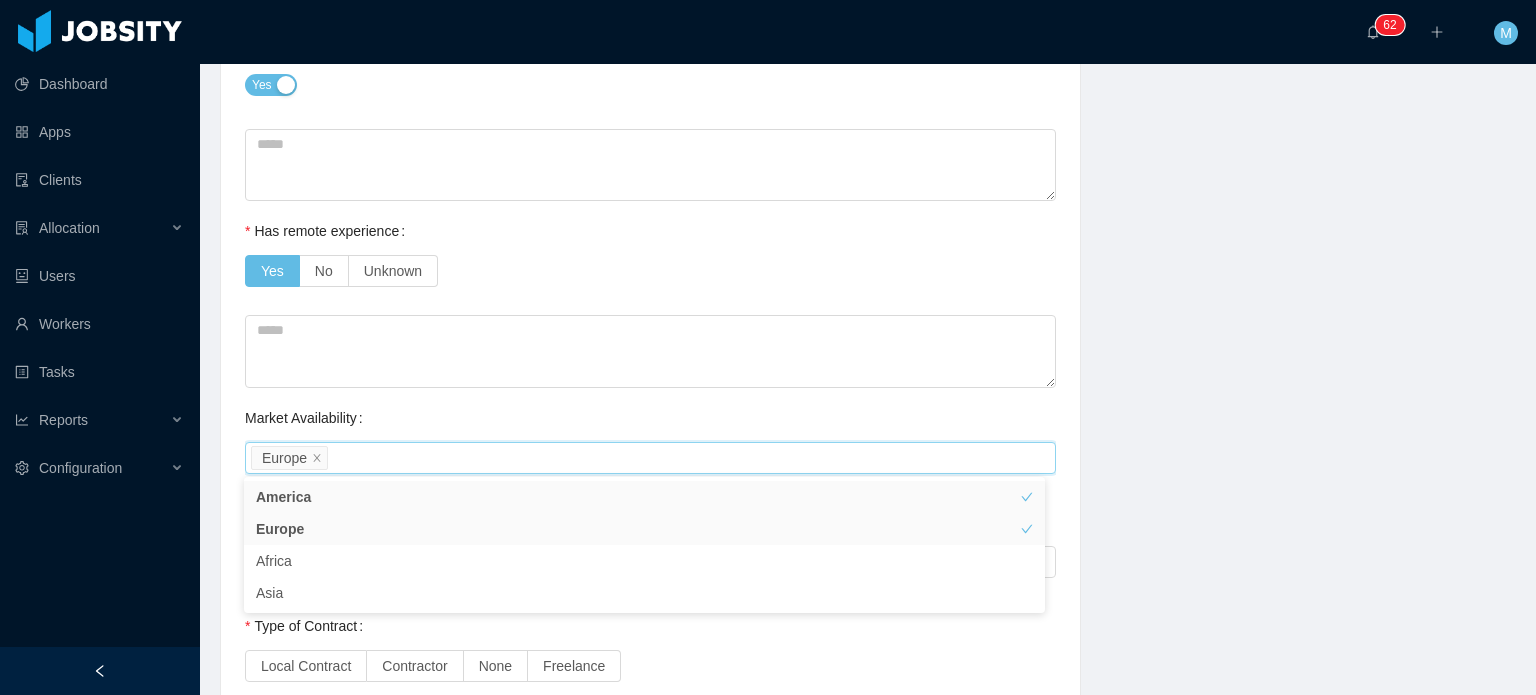 click on "Market Availability Select an option   Europe     America" at bounding box center [650, 438] 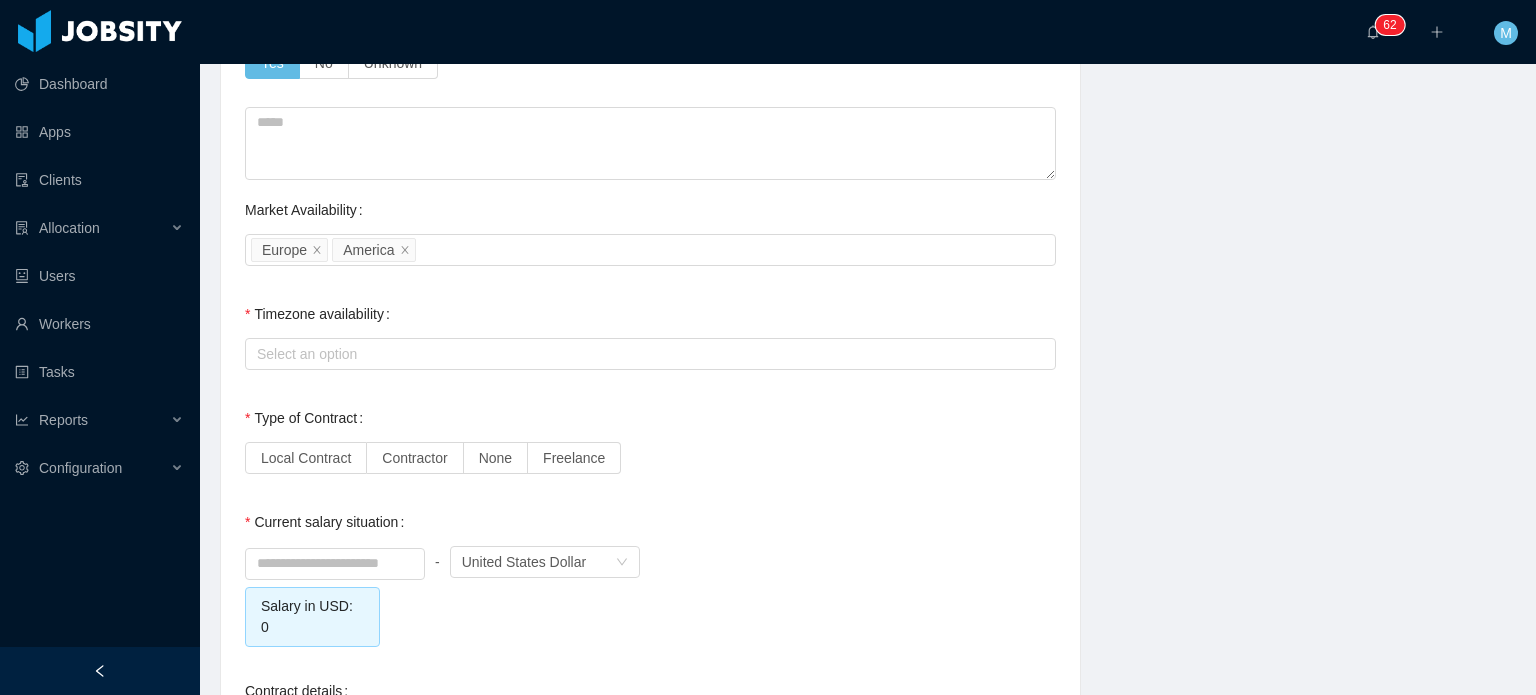 scroll, scrollTop: 1400, scrollLeft: 0, axis: vertical 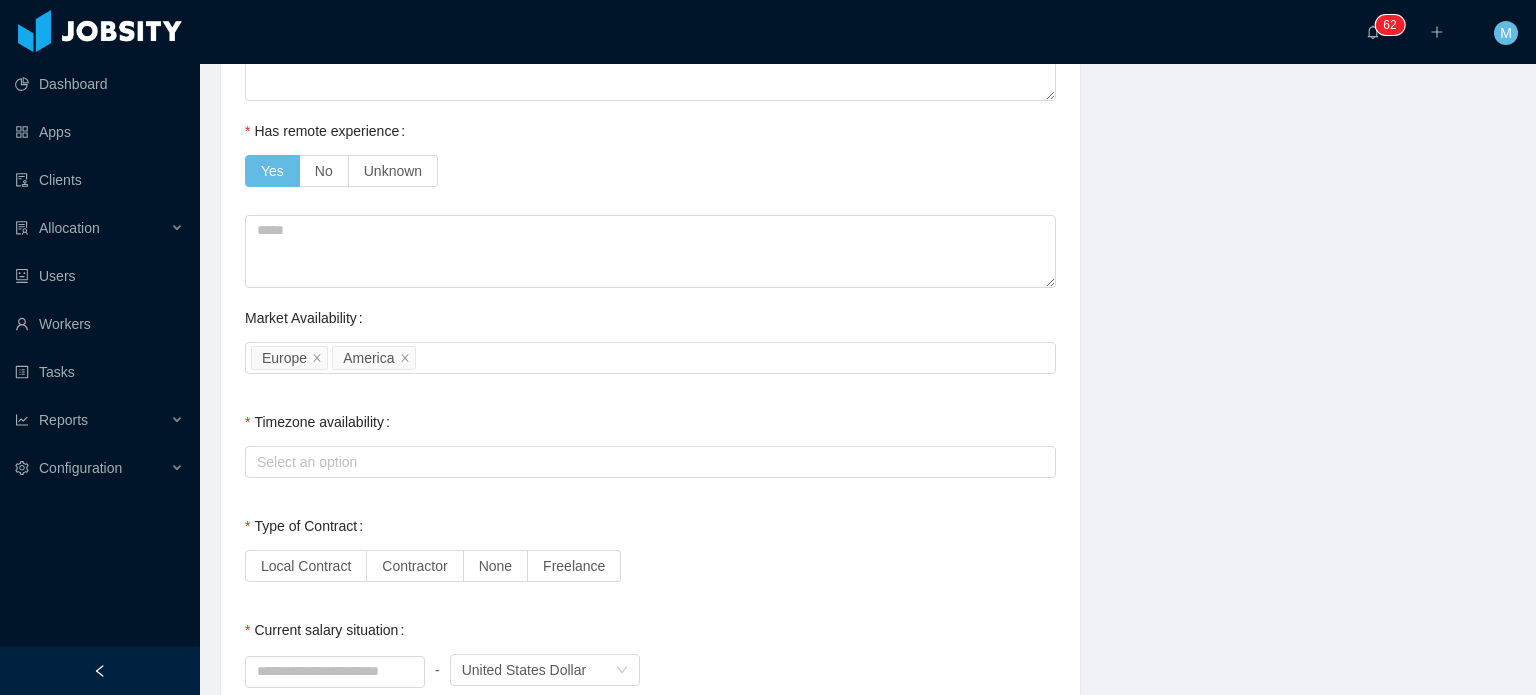 click on "Timezone availability" at bounding box center [321, 422] 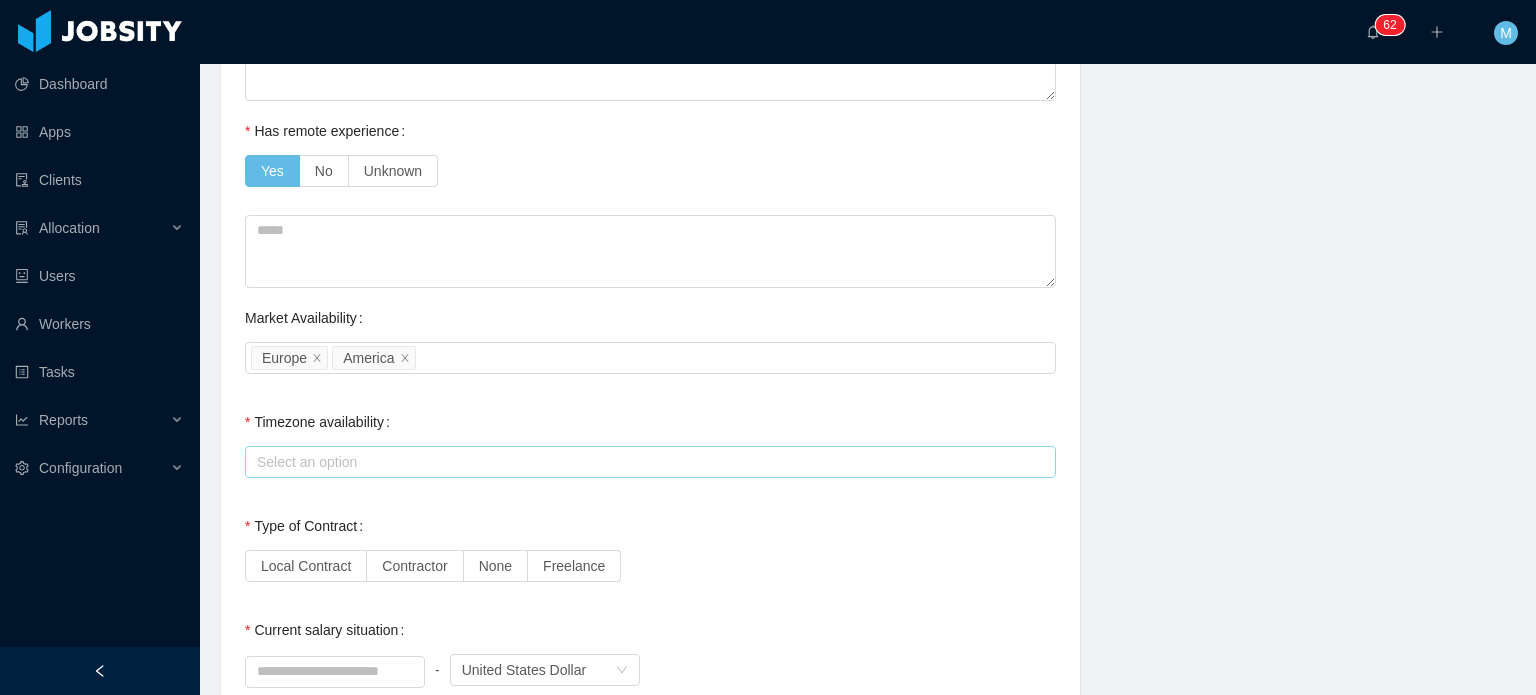 click on "Select an option" at bounding box center [646, 462] 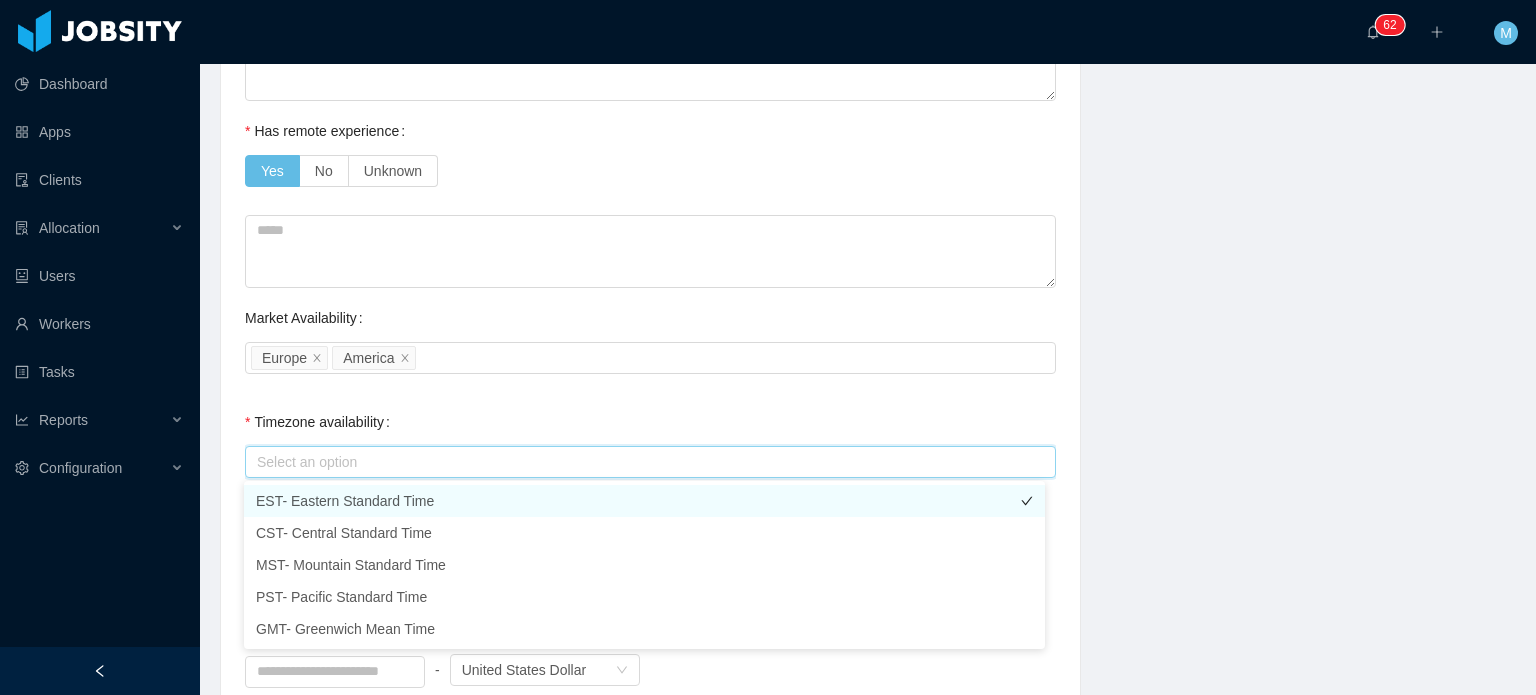 click on "EST- Eastern Standard Time" at bounding box center [644, 501] 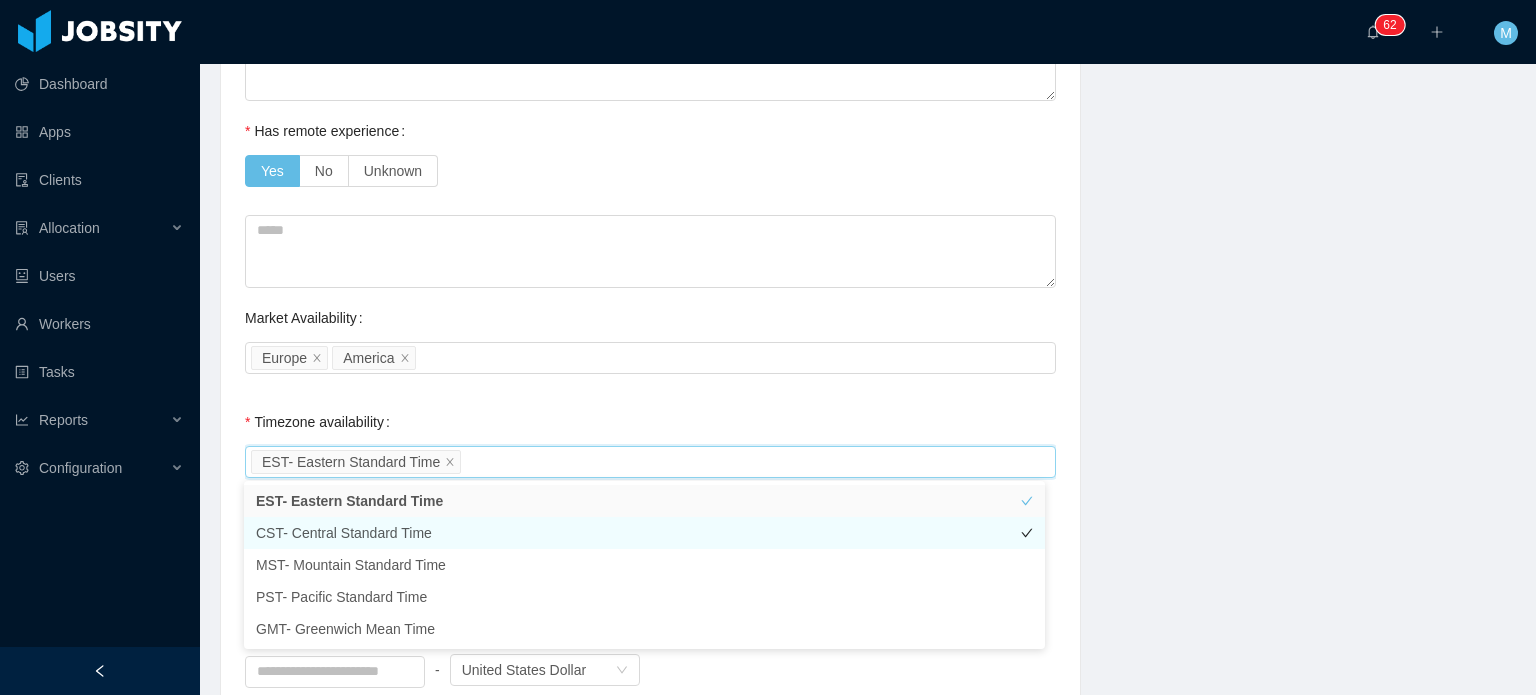click on "CST- Central Standard Time" at bounding box center (644, 533) 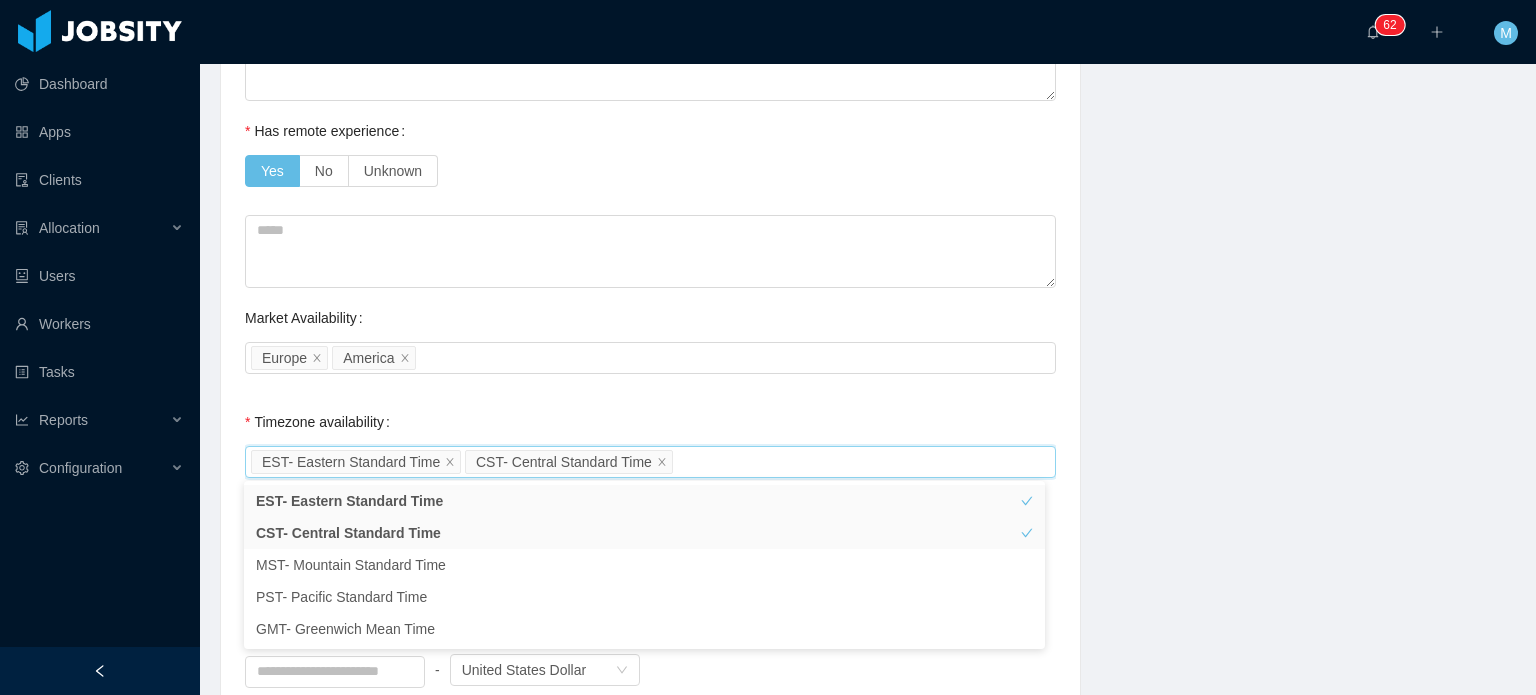 click on "Timezone availability Select an option EST- Eastern Standard Time CST- Central Standard Time" at bounding box center (650, 442) 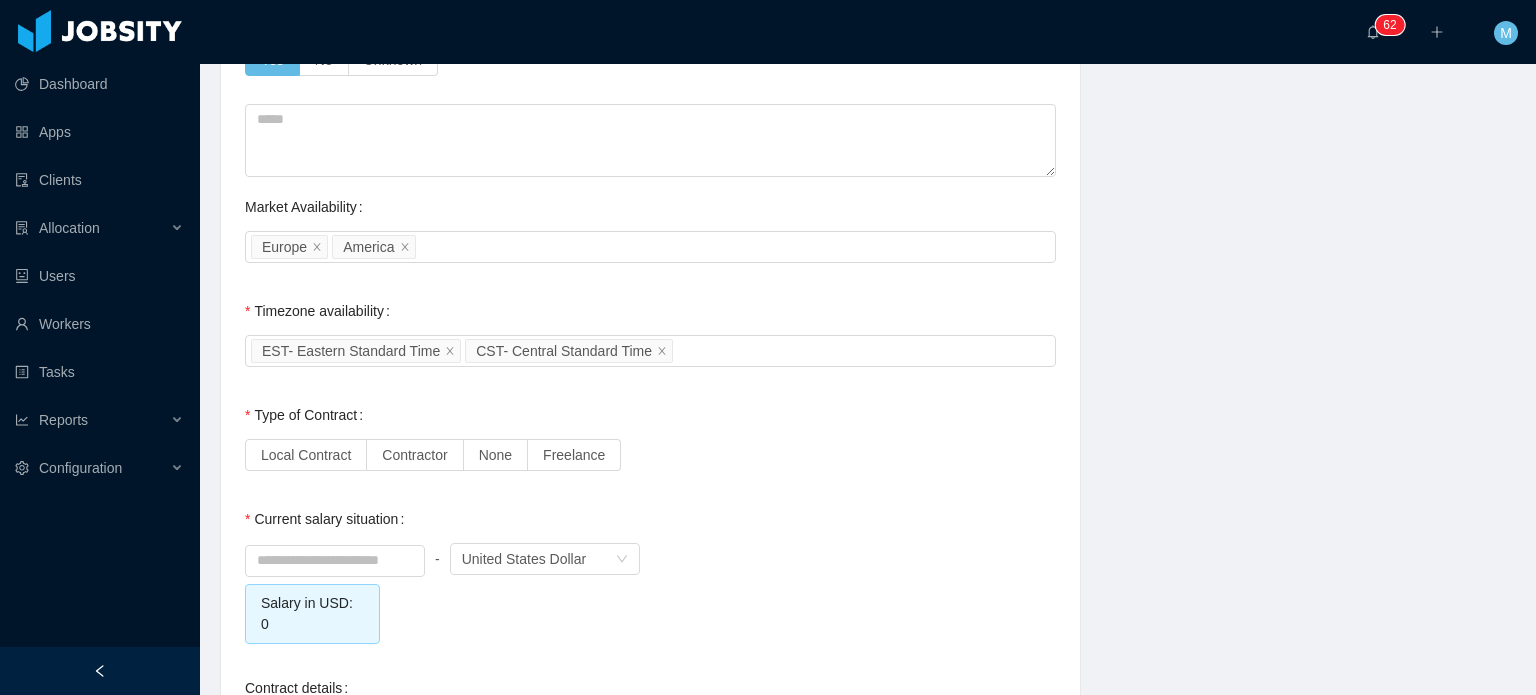 scroll, scrollTop: 1500, scrollLeft: 0, axis: vertical 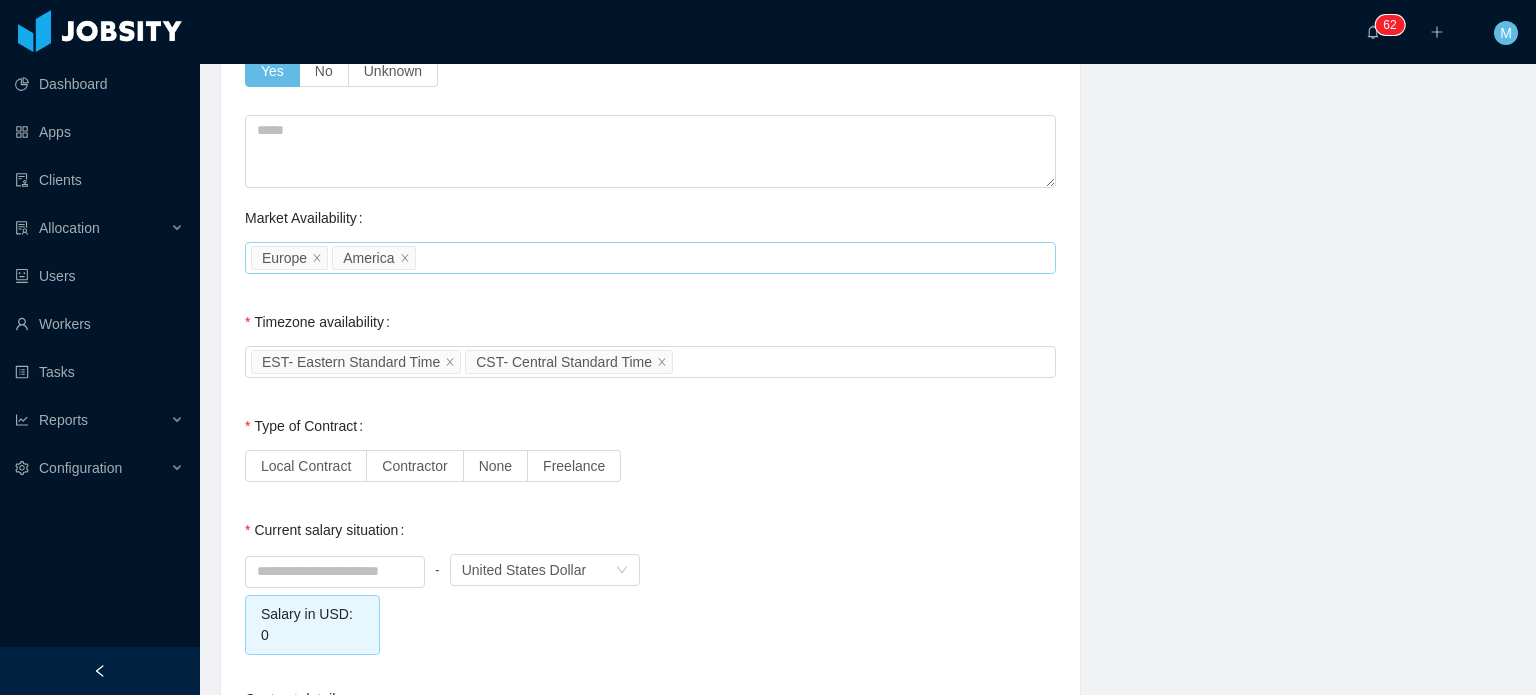 click on "Europe" at bounding box center (289, 258) 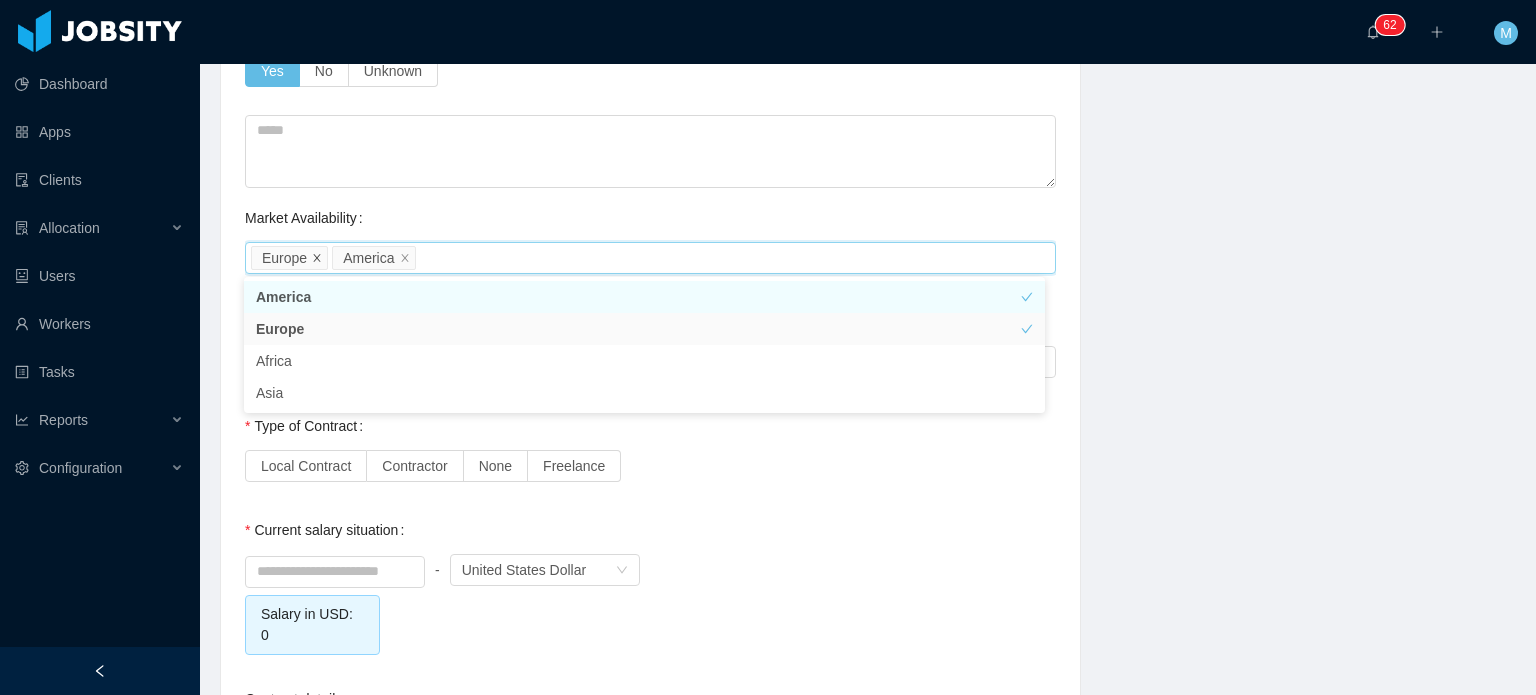 click 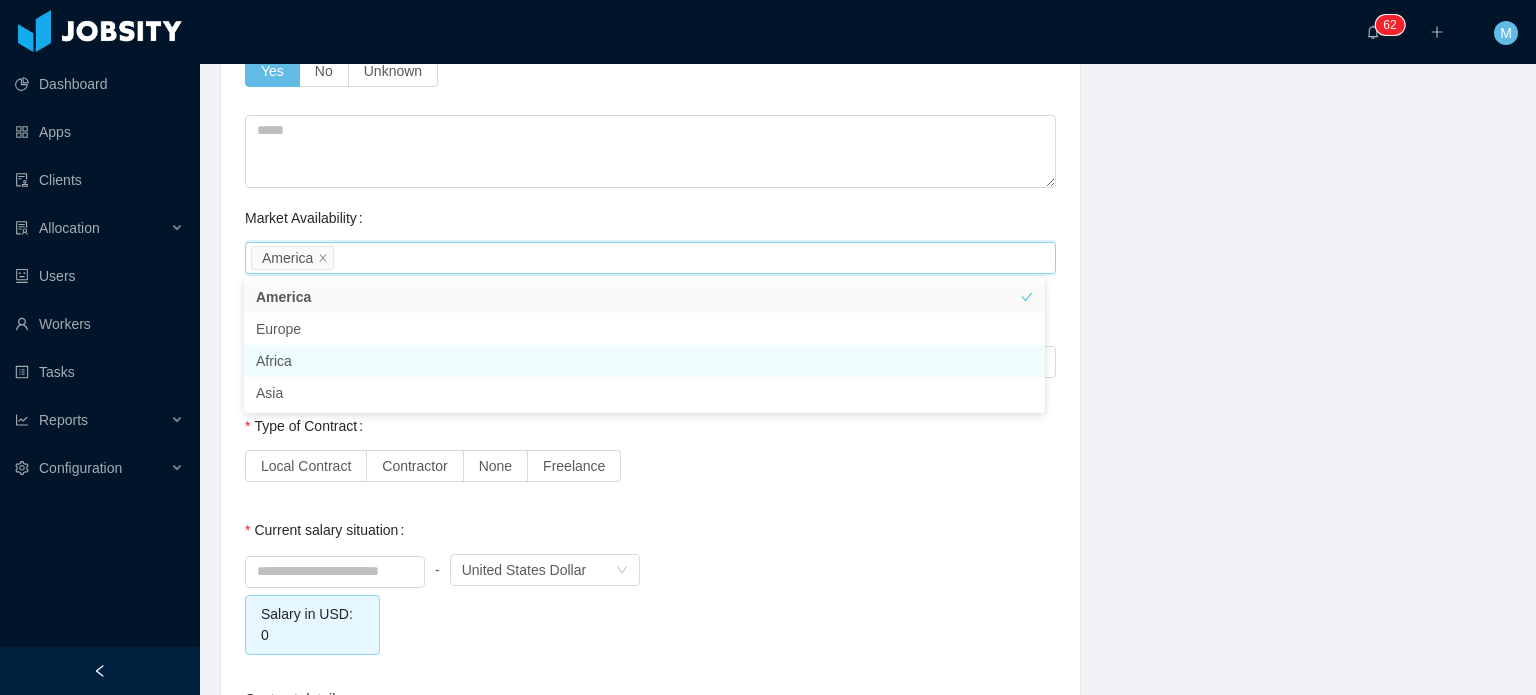 click on "Dashboard Apps Clients Allocation Users Workers Tasks Reports Configuration" at bounding box center [100, 299] 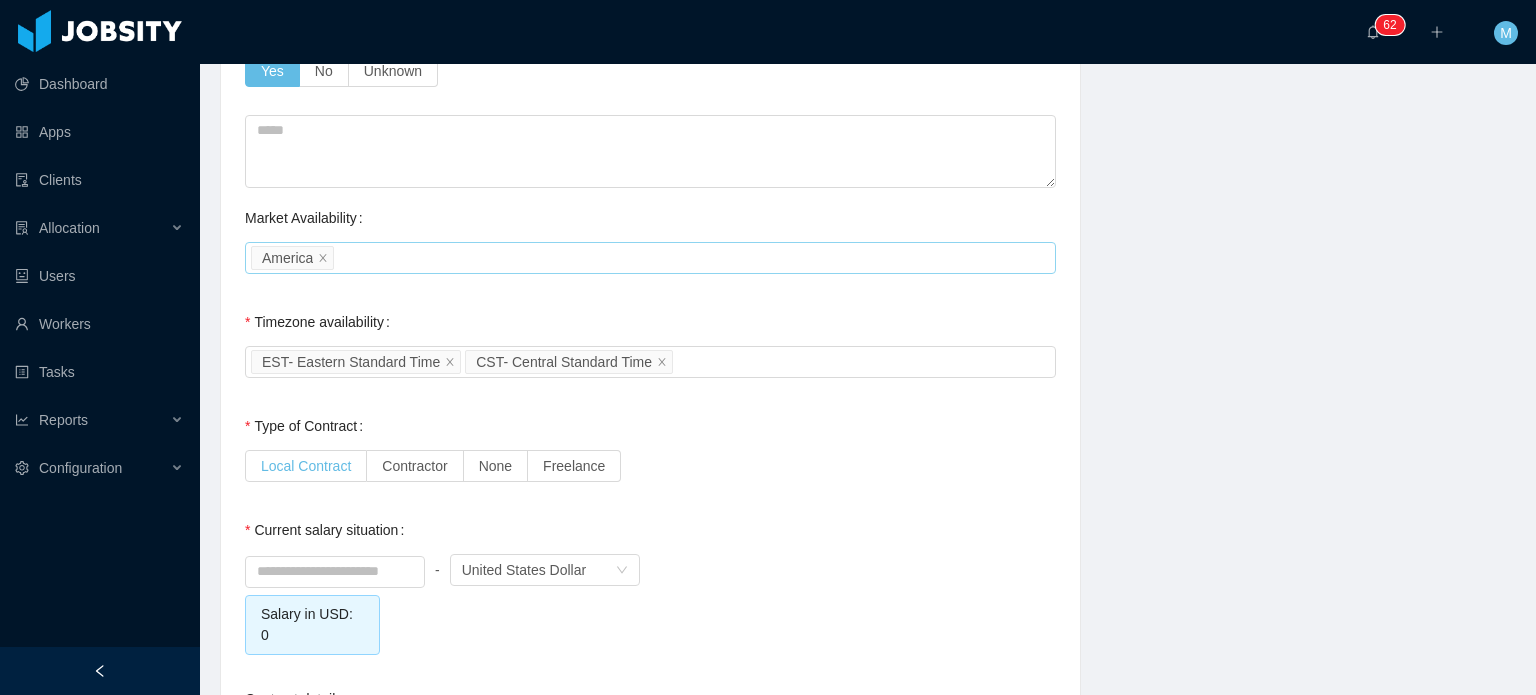 click on "Local Contract" at bounding box center (306, 466) 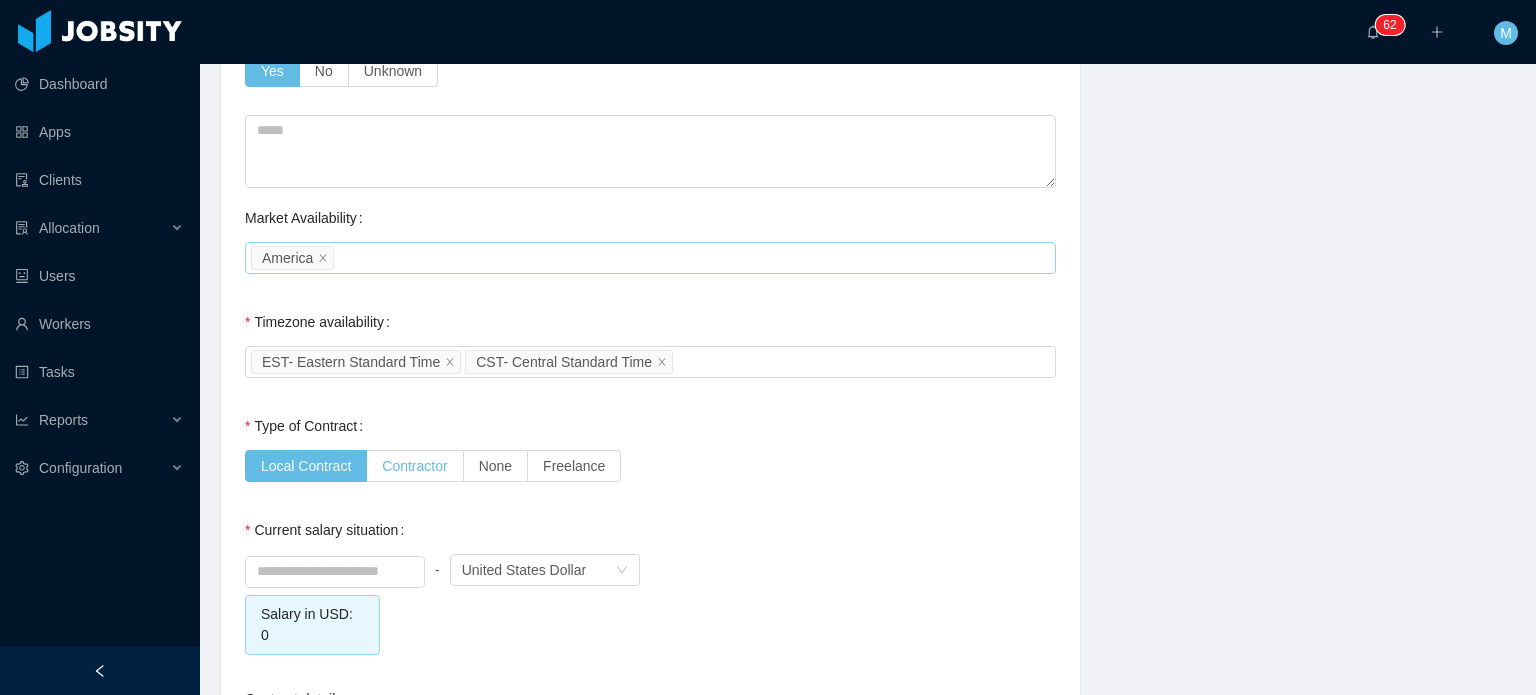 click on "Contractor" at bounding box center (415, 466) 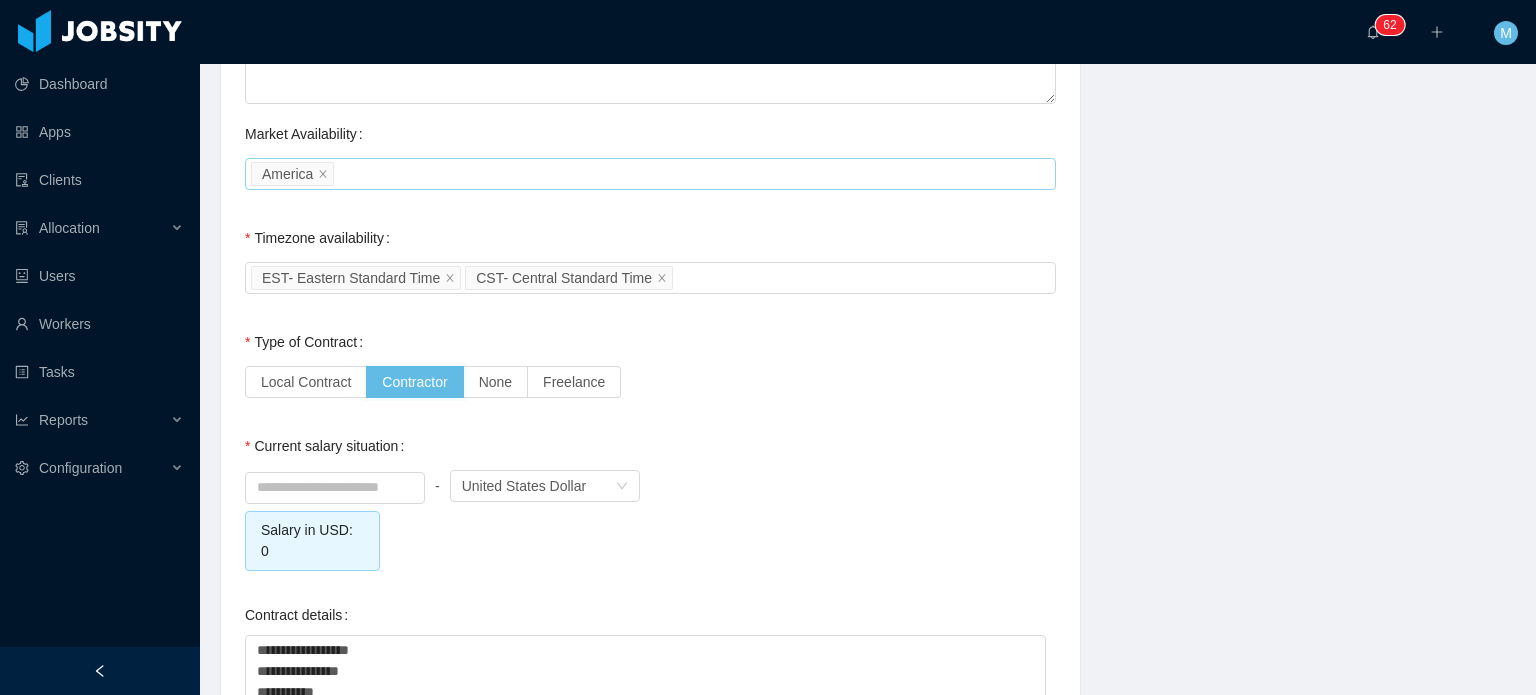 scroll, scrollTop: 1700, scrollLeft: 0, axis: vertical 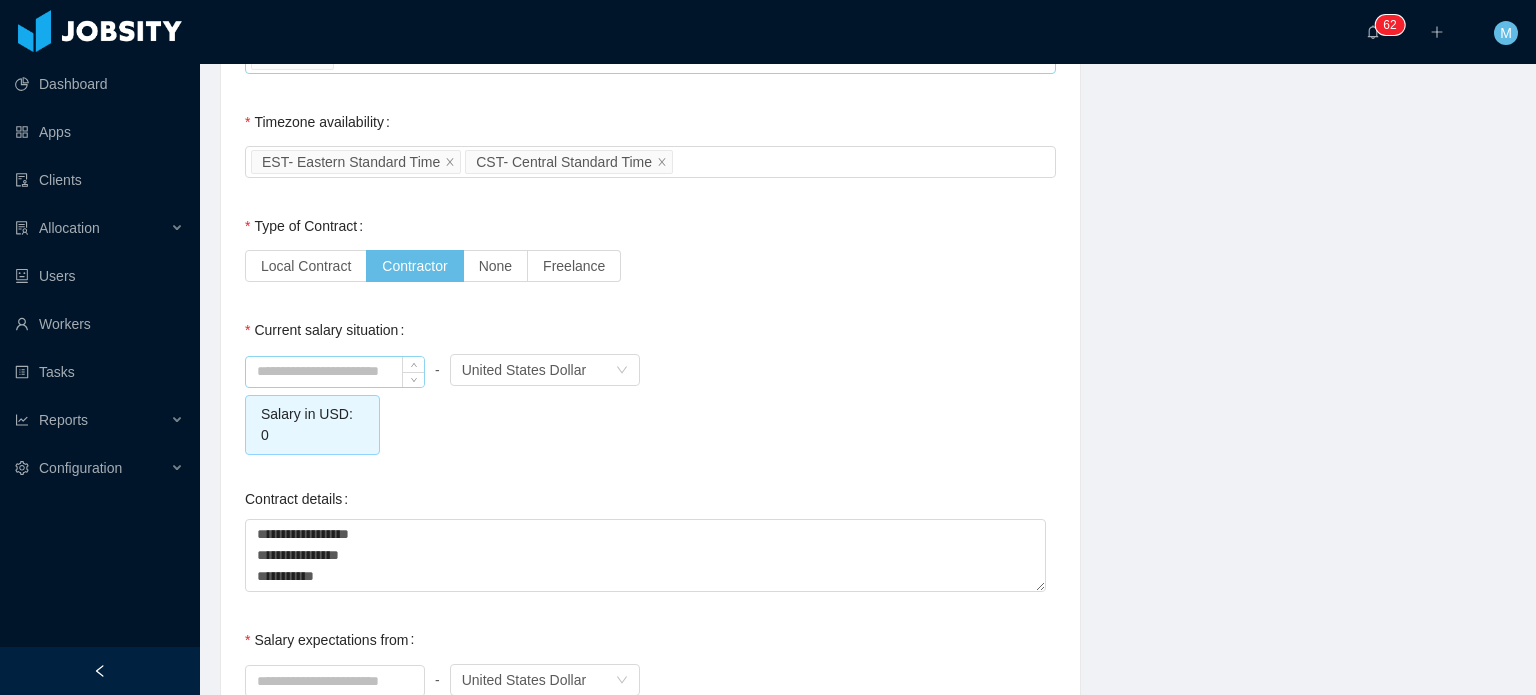click at bounding box center [335, 372] 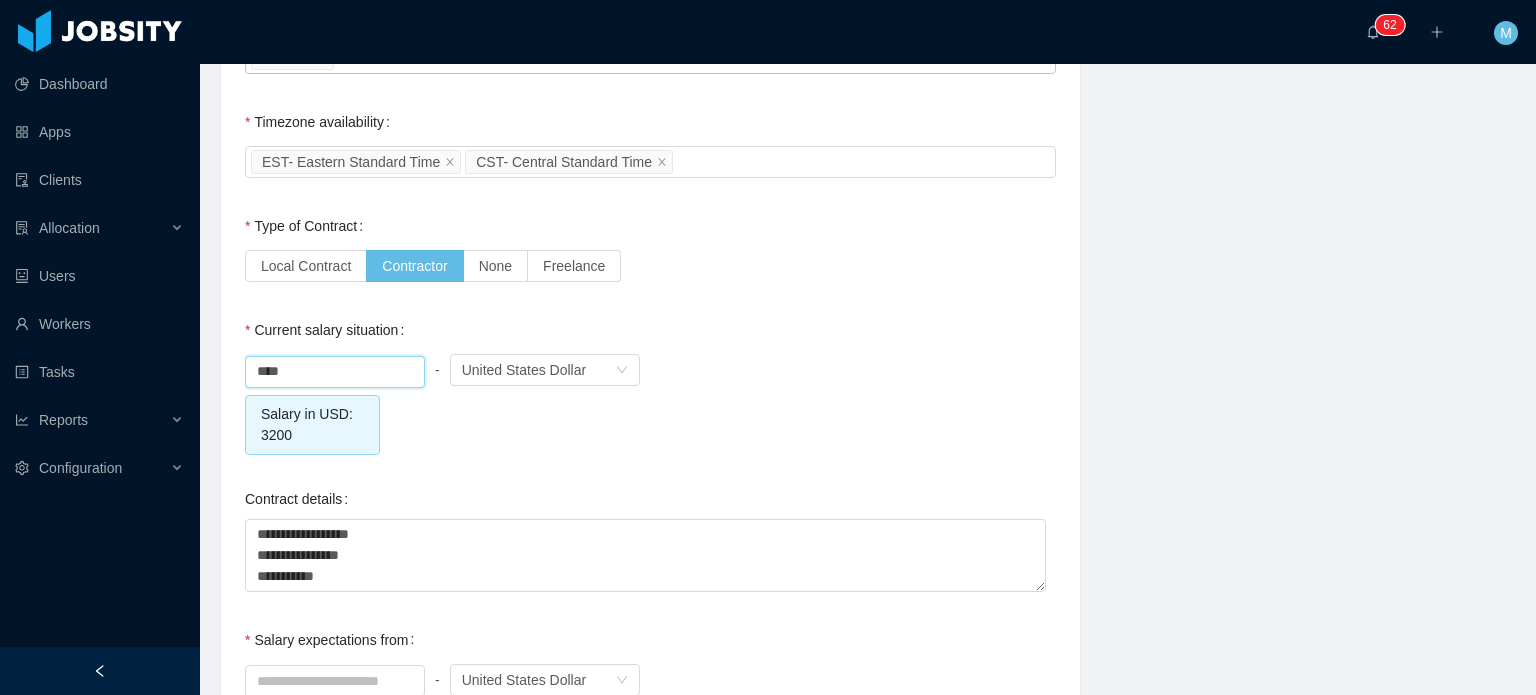scroll, scrollTop: 1876, scrollLeft: 0, axis: vertical 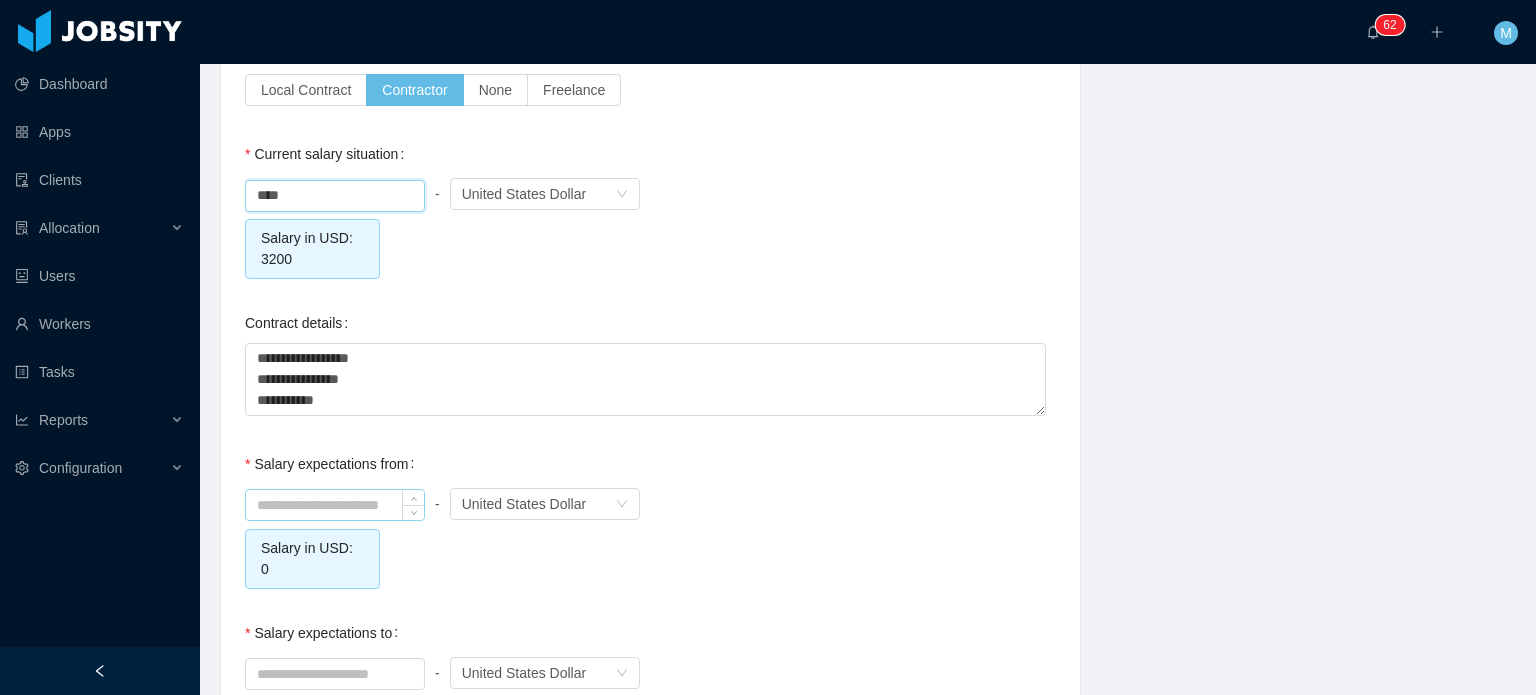 type on "****" 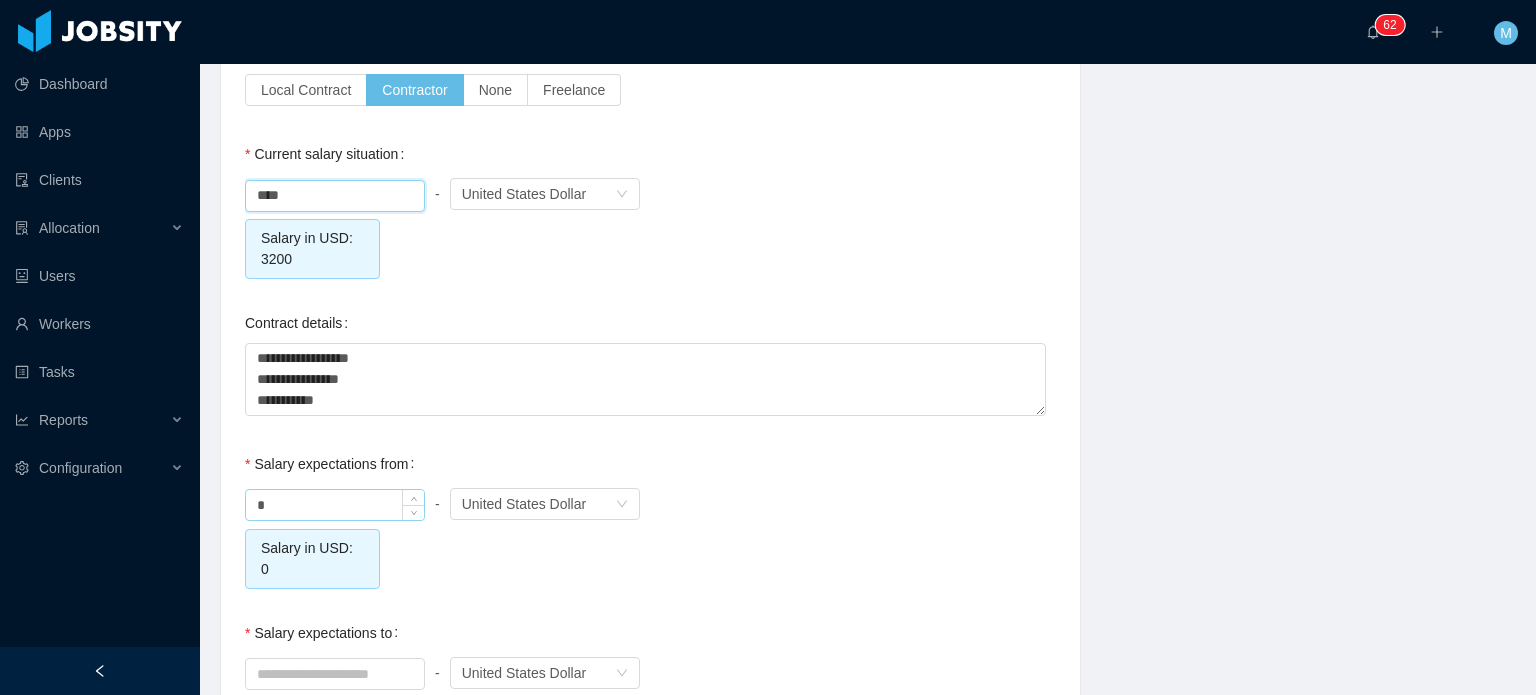 type on "**" 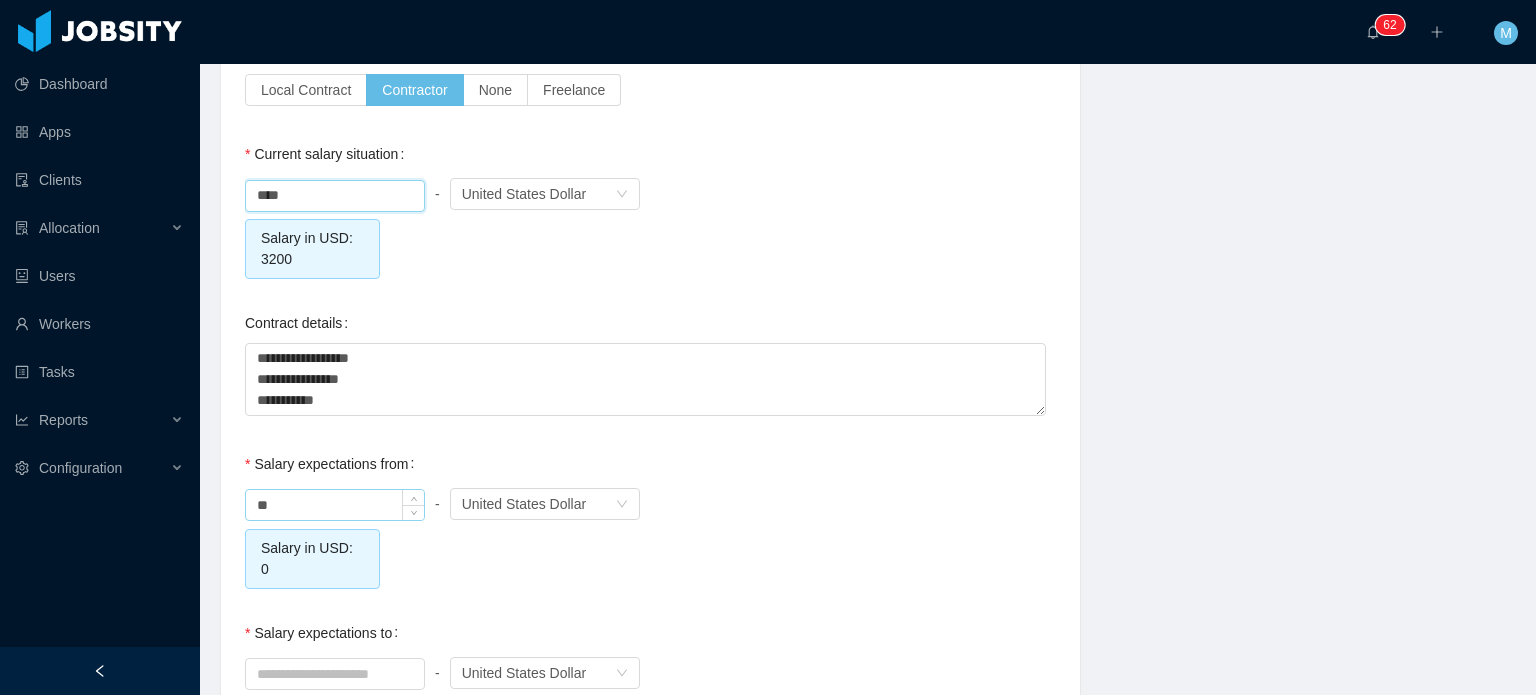 type on "*******" 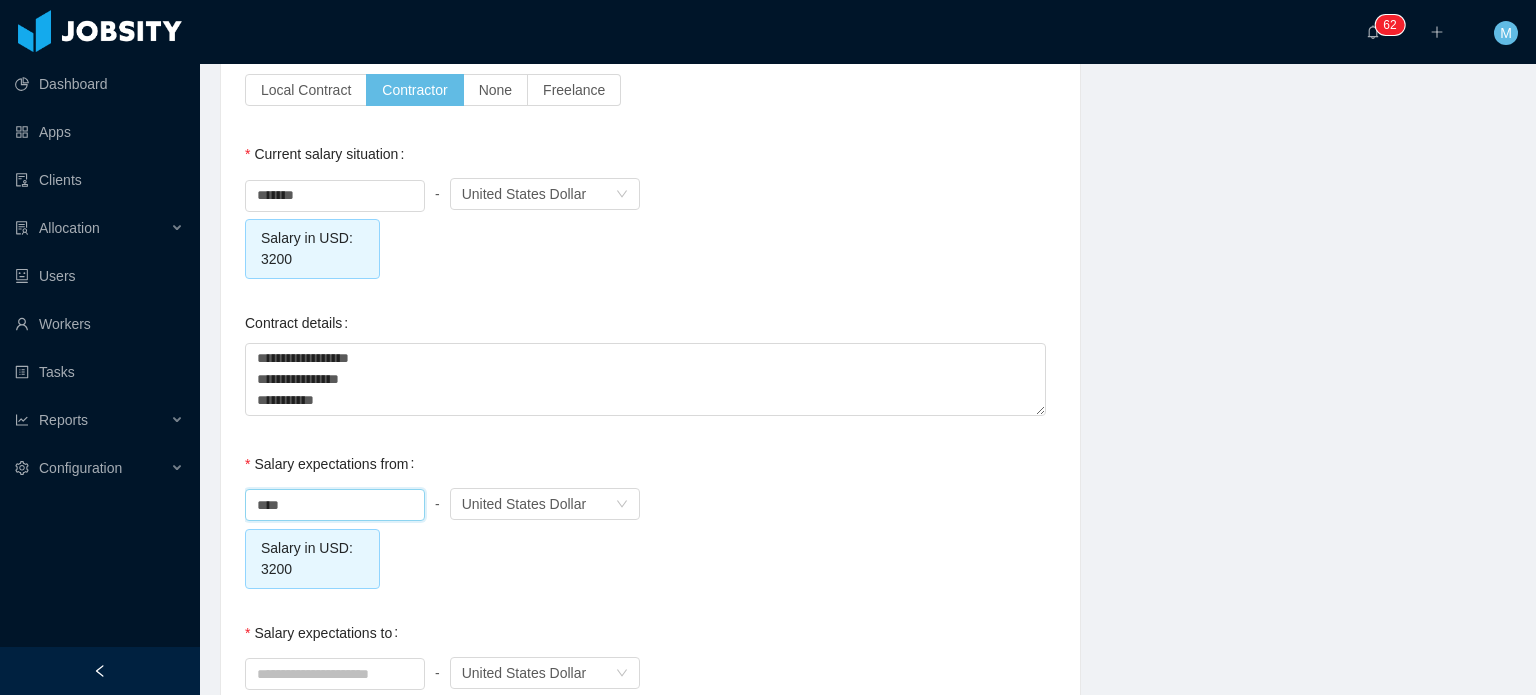 type on "*******" 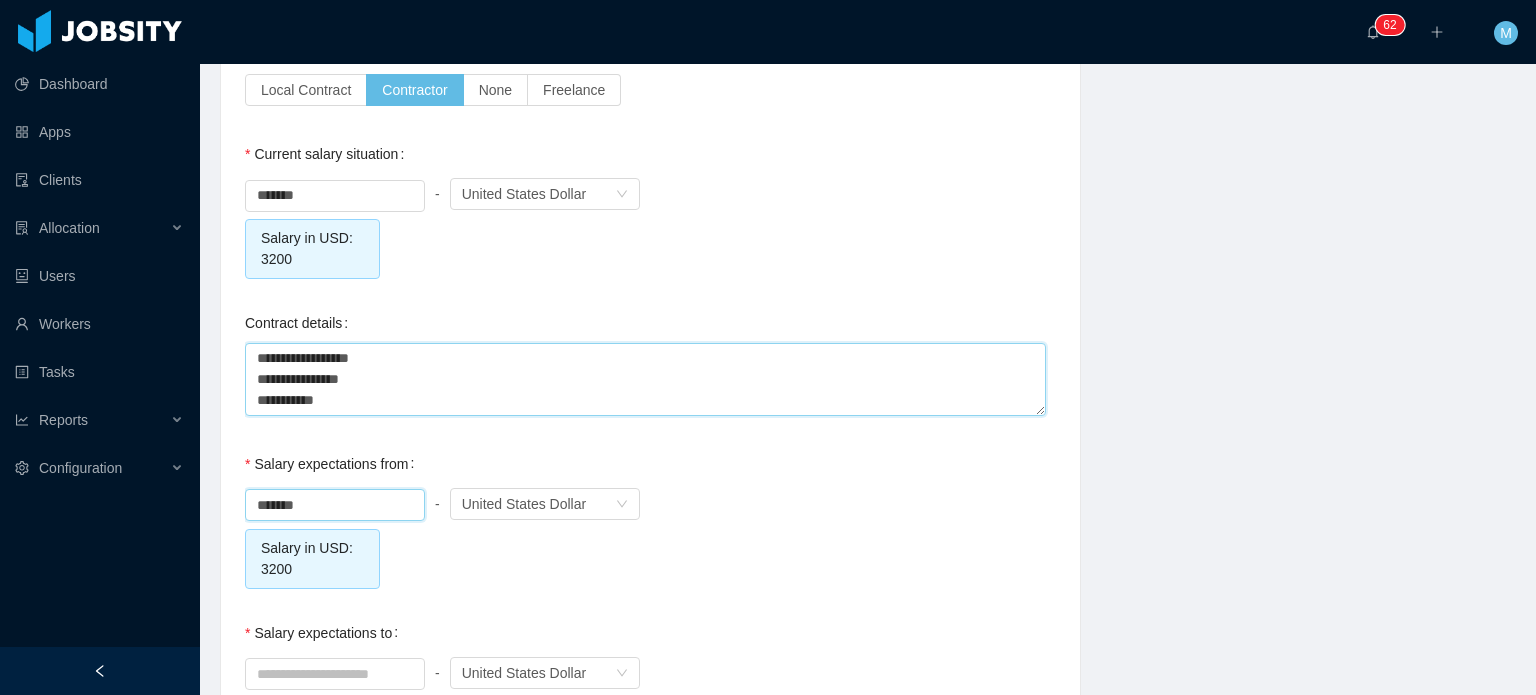 click on "**********" at bounding box center (645, 379) 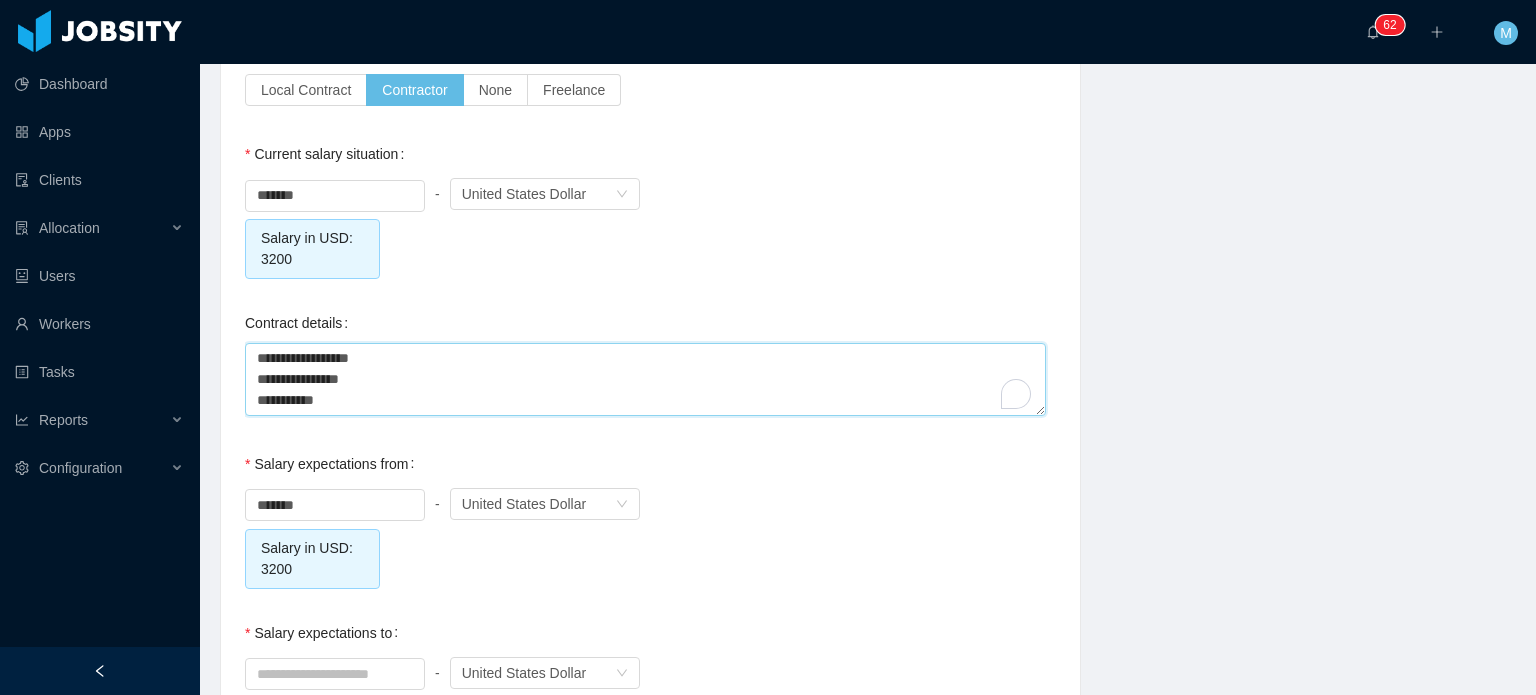 paste on "**********" 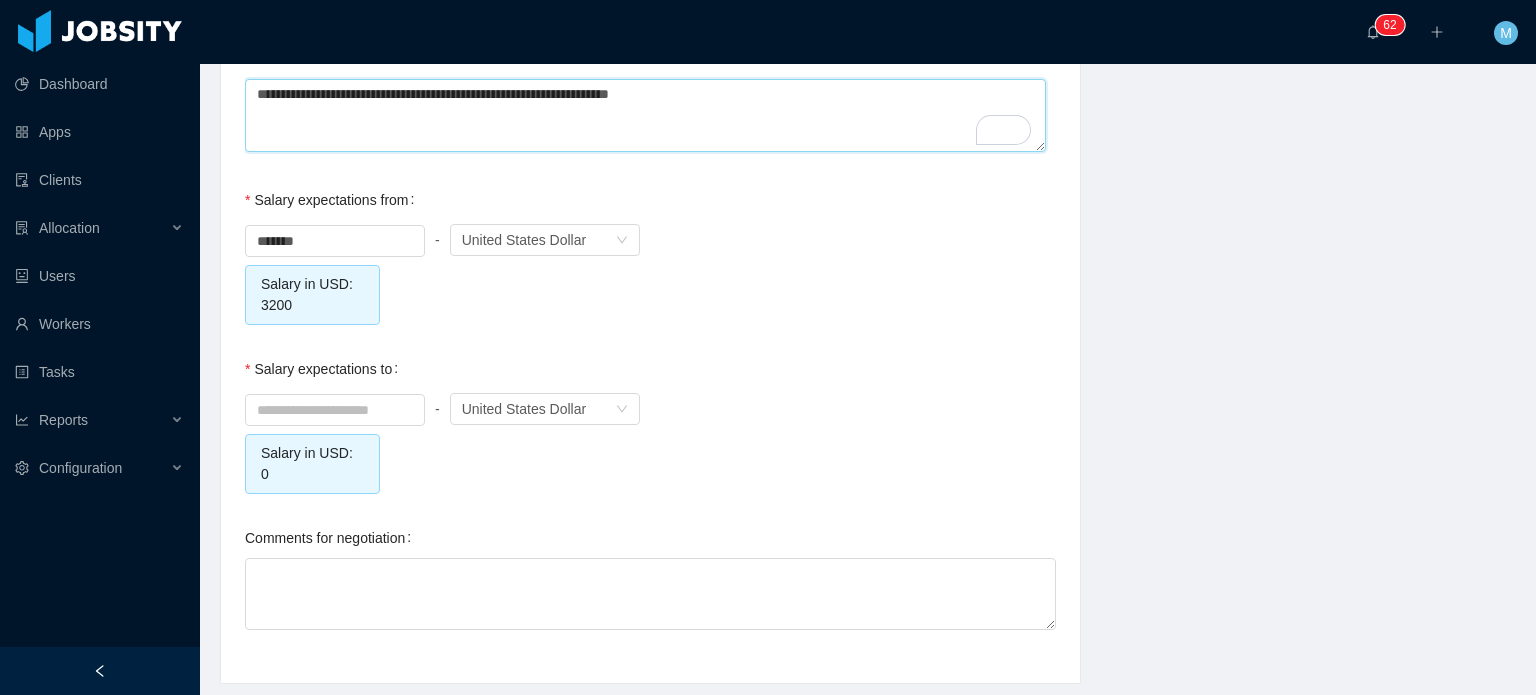 scroll, scrollTop: 2175, scrollLeft: 0, axis: vertical 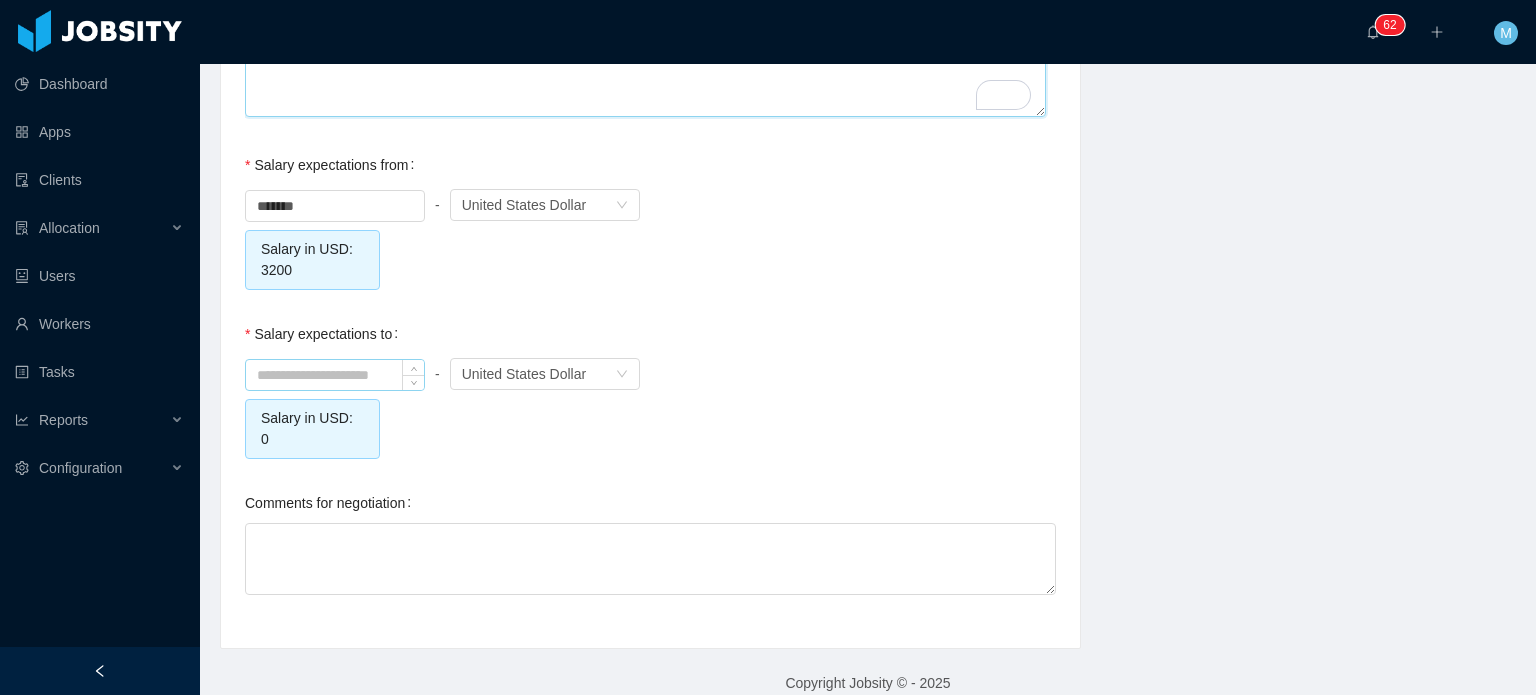 type on "**********" 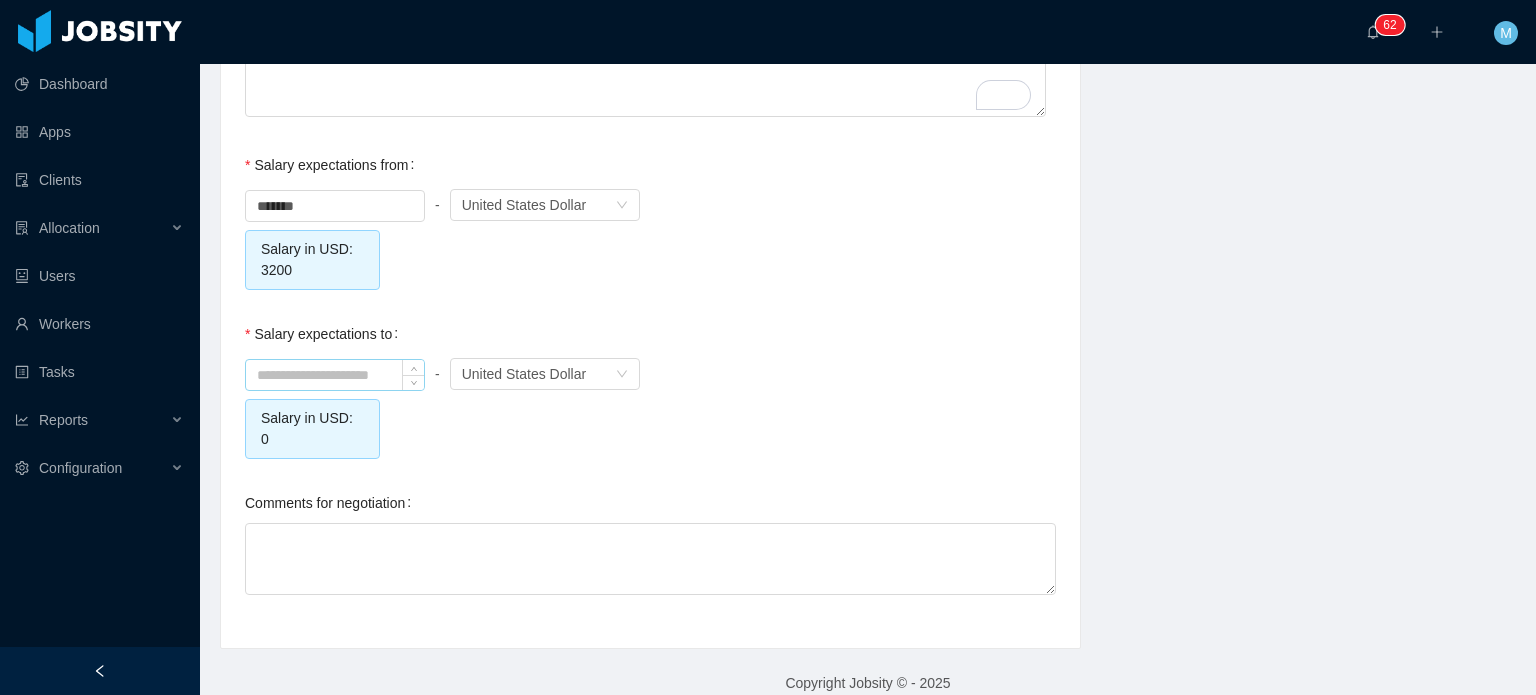 click at bounding box center (335, 375) 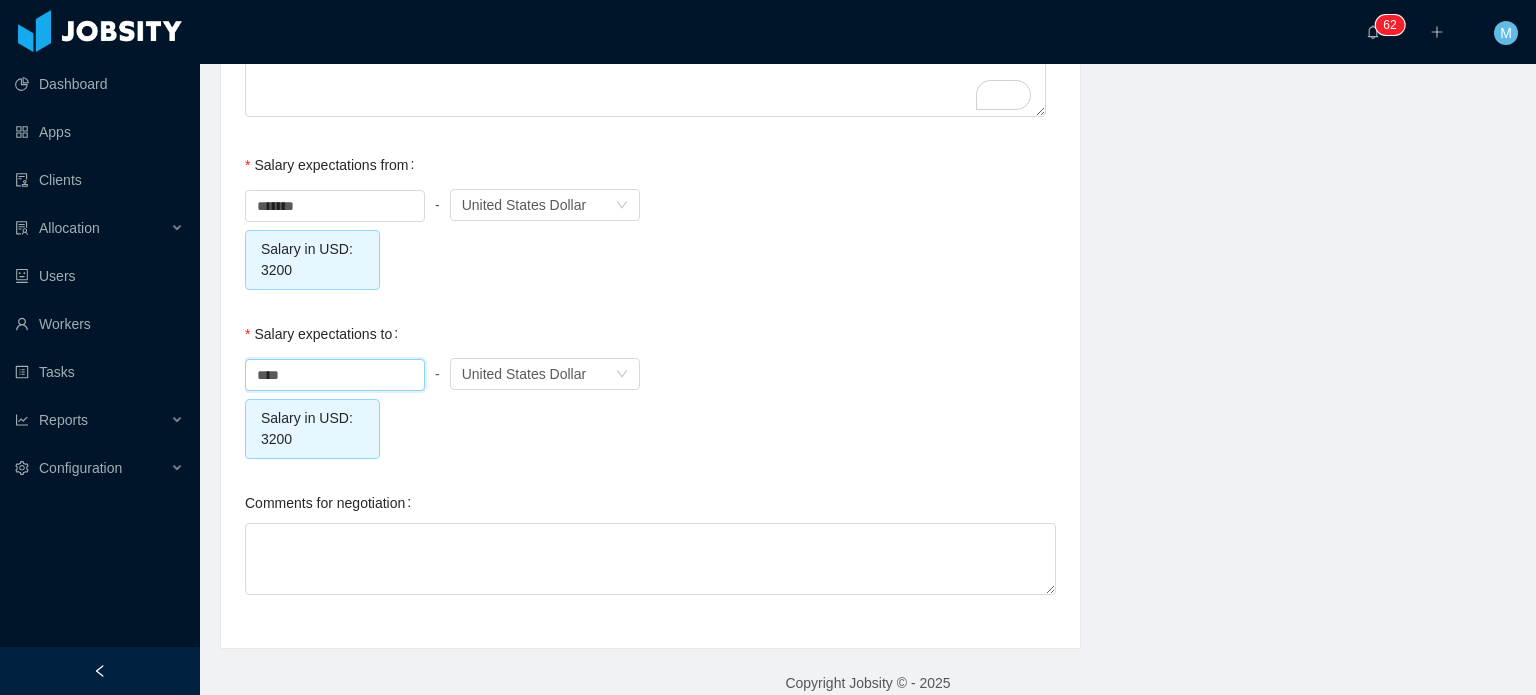 click on "Salary expectations to **** - Currency United States Dollar   Salary in USD: 3200" at bounding box center [650, 386] 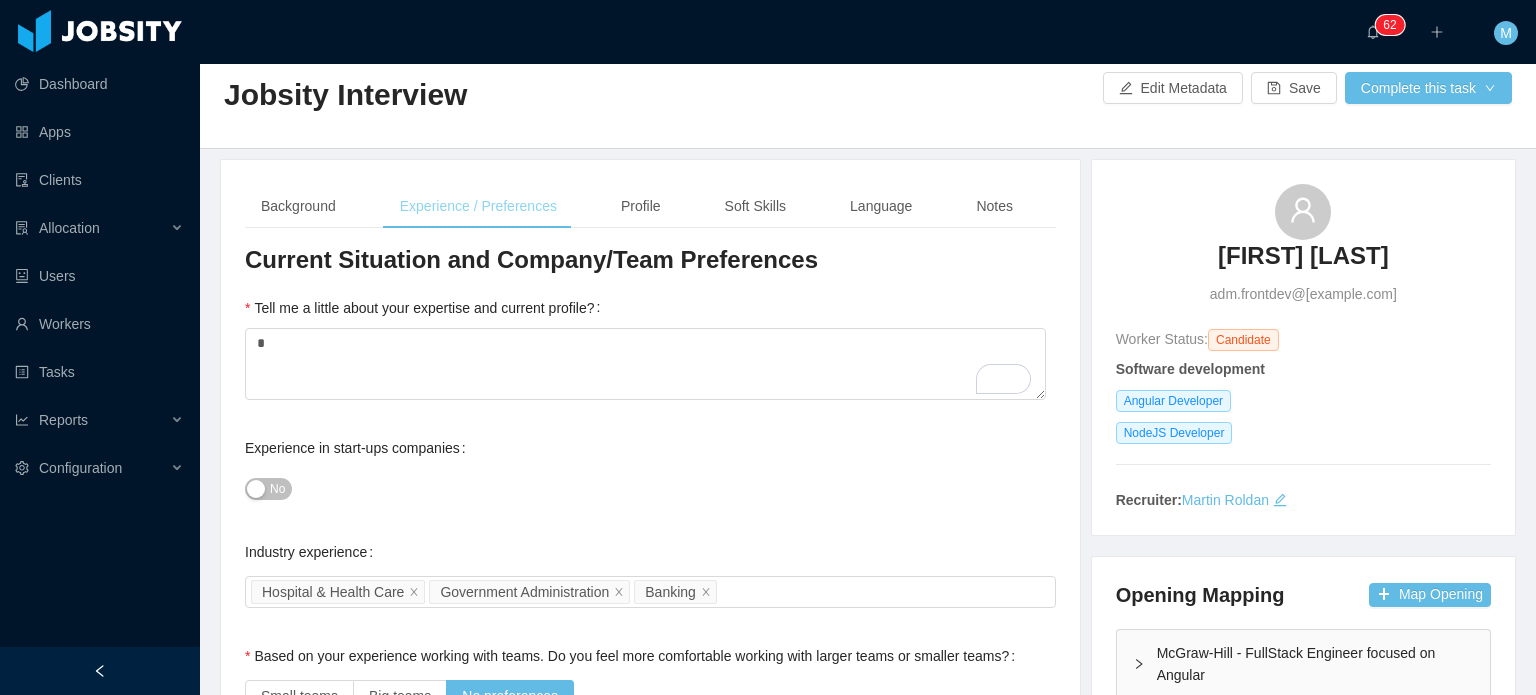 scroll, scrollTop: 0, scrollLeft: 0, axis: both 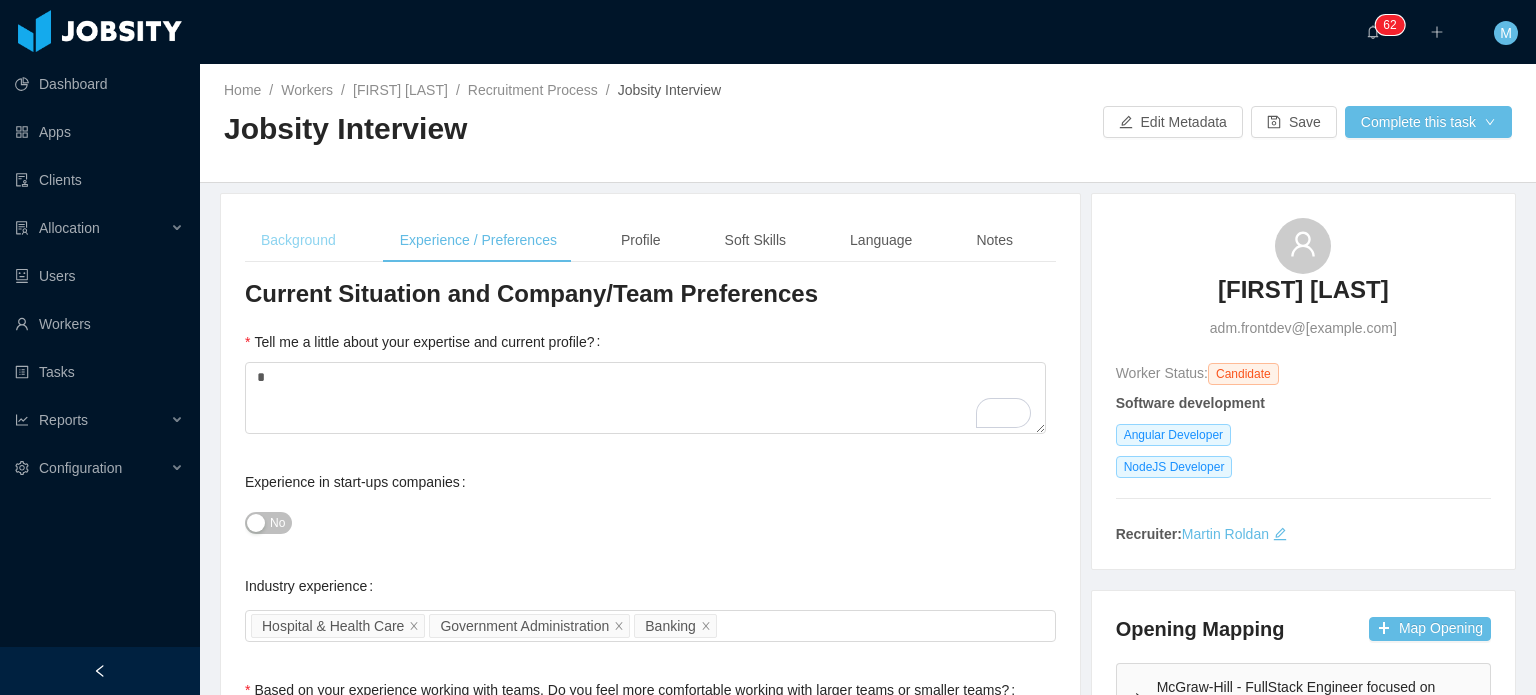 click on "Background" at bounding box center [298, 240] 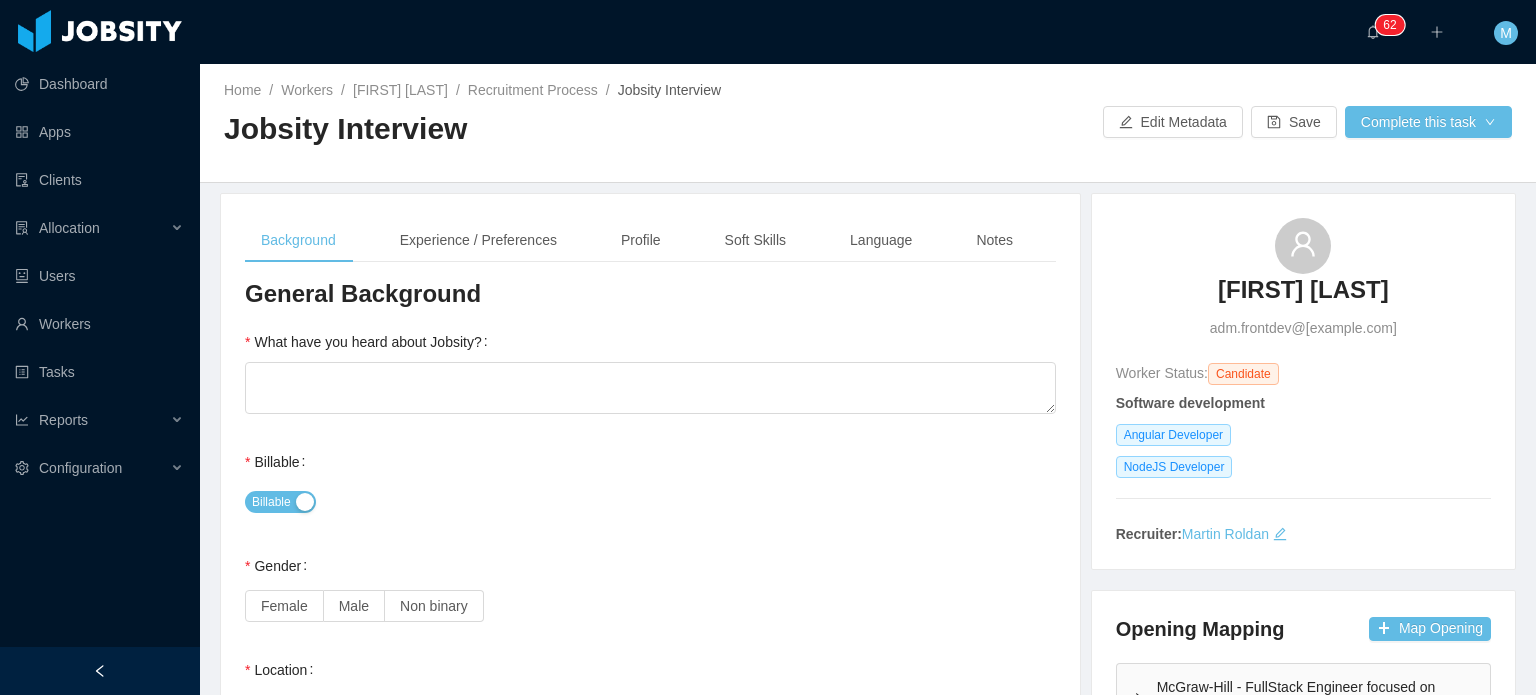 click on "What have you heard about Jobsity?" at bounding box center (370, 342) 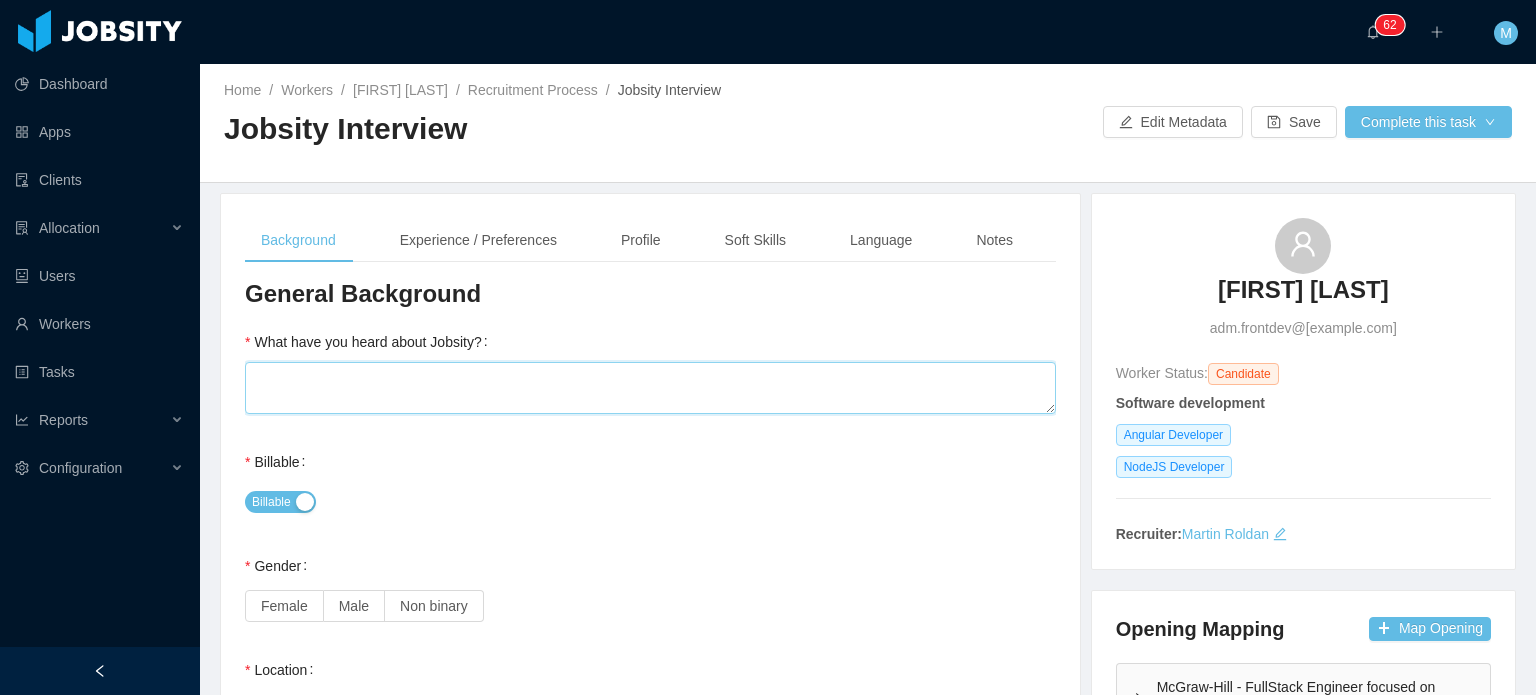 click on "What have you heard about Jobsity?" at bounding box center (650, 388) 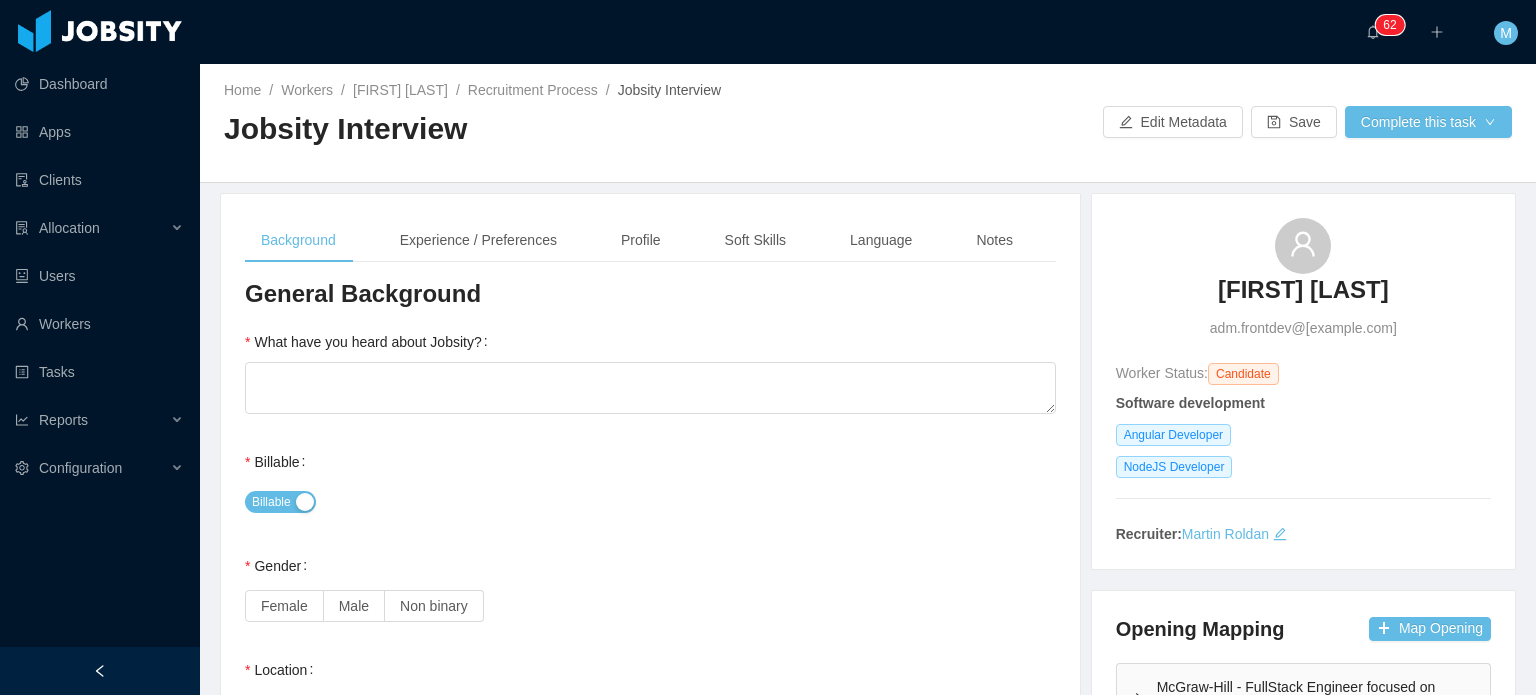 click at bounding box center (650, 390) 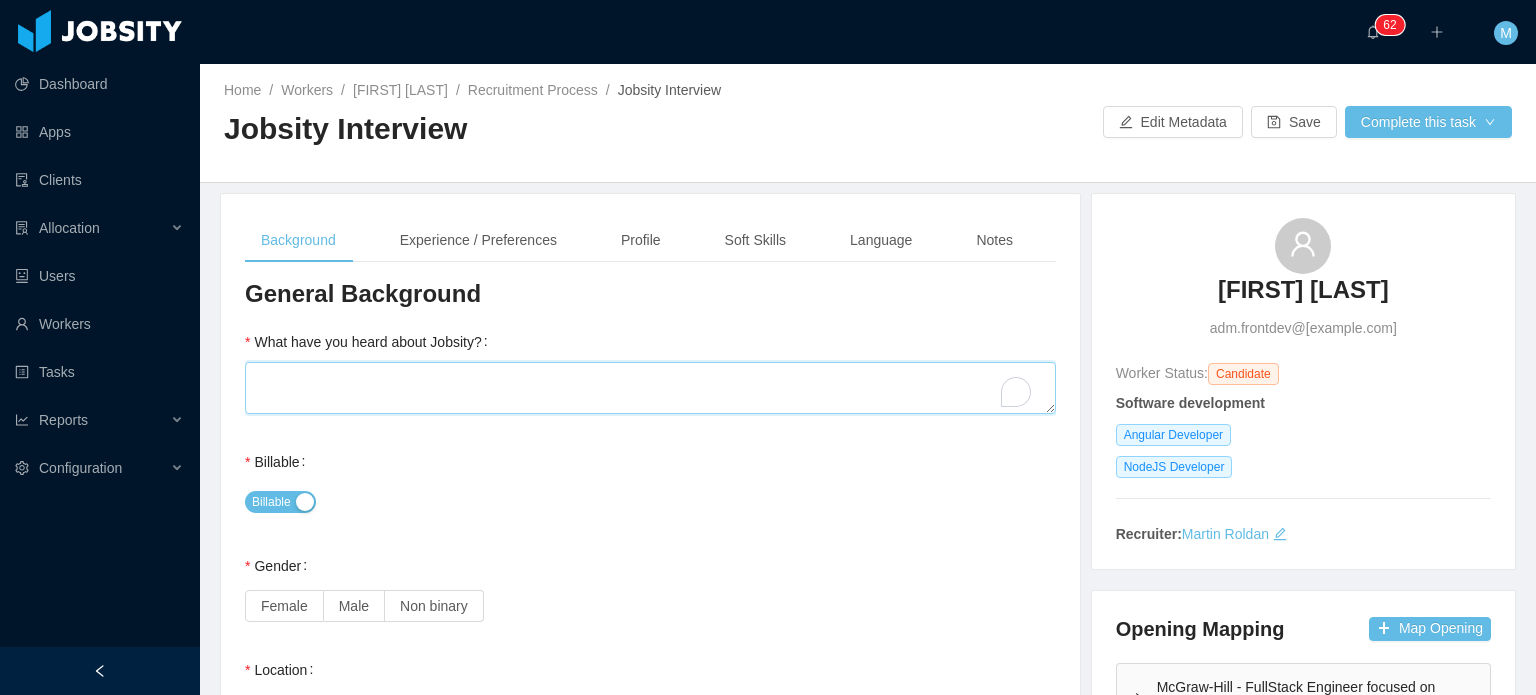 click on "What have you heard about Jobsity?" at bounding box center [650, 388] 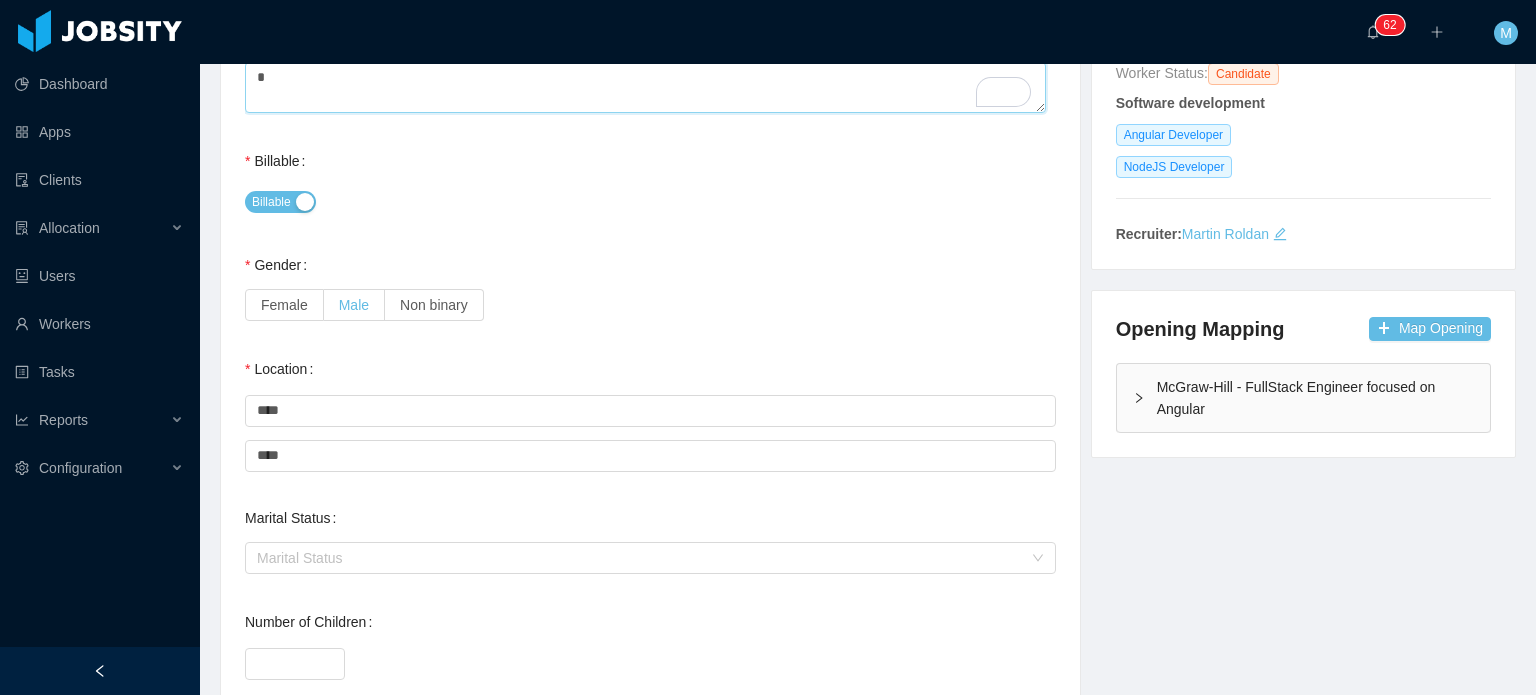 type on "*" 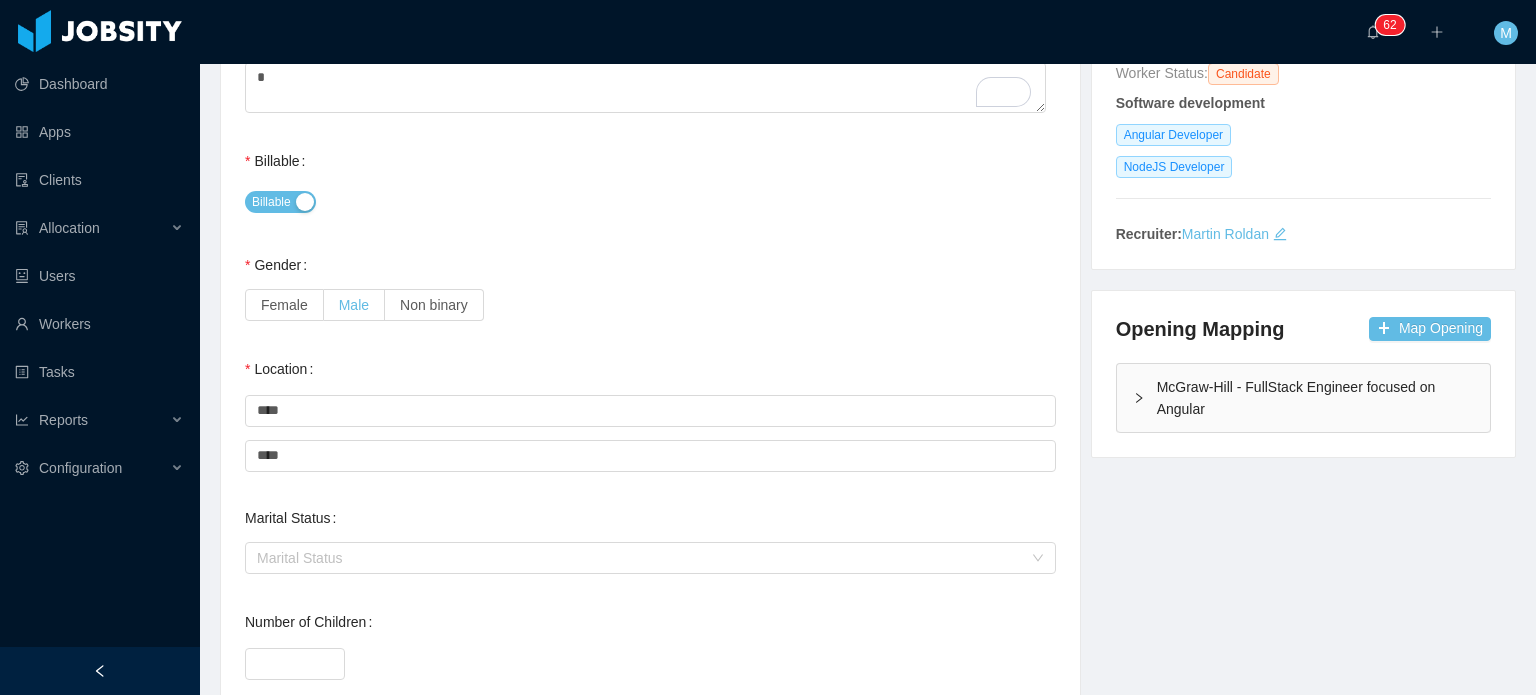 click on "Male" at bounding box center [354, 305] 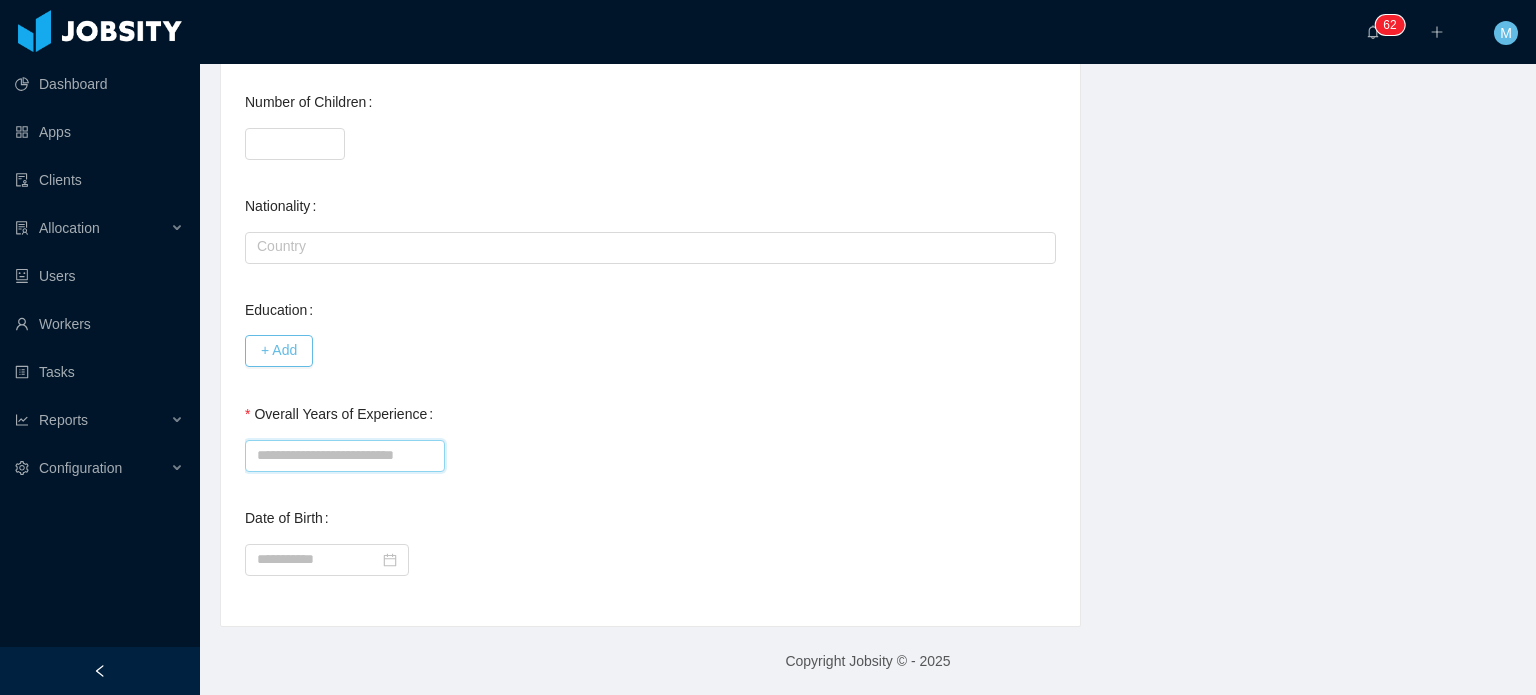 click on "Overall Years of Experience" at bounding box center [345, 456] 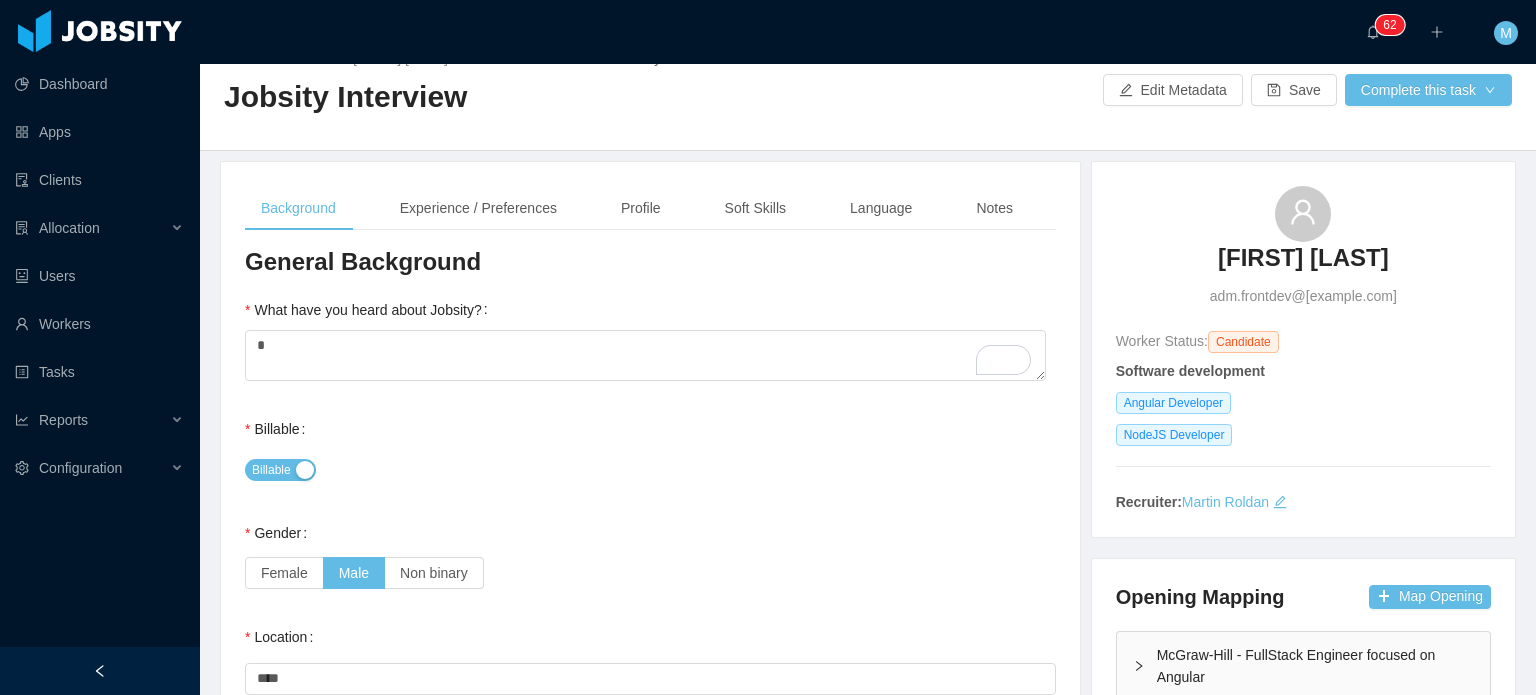 scroll, scrollTop: 0, scrollLeft: 0, axis: both 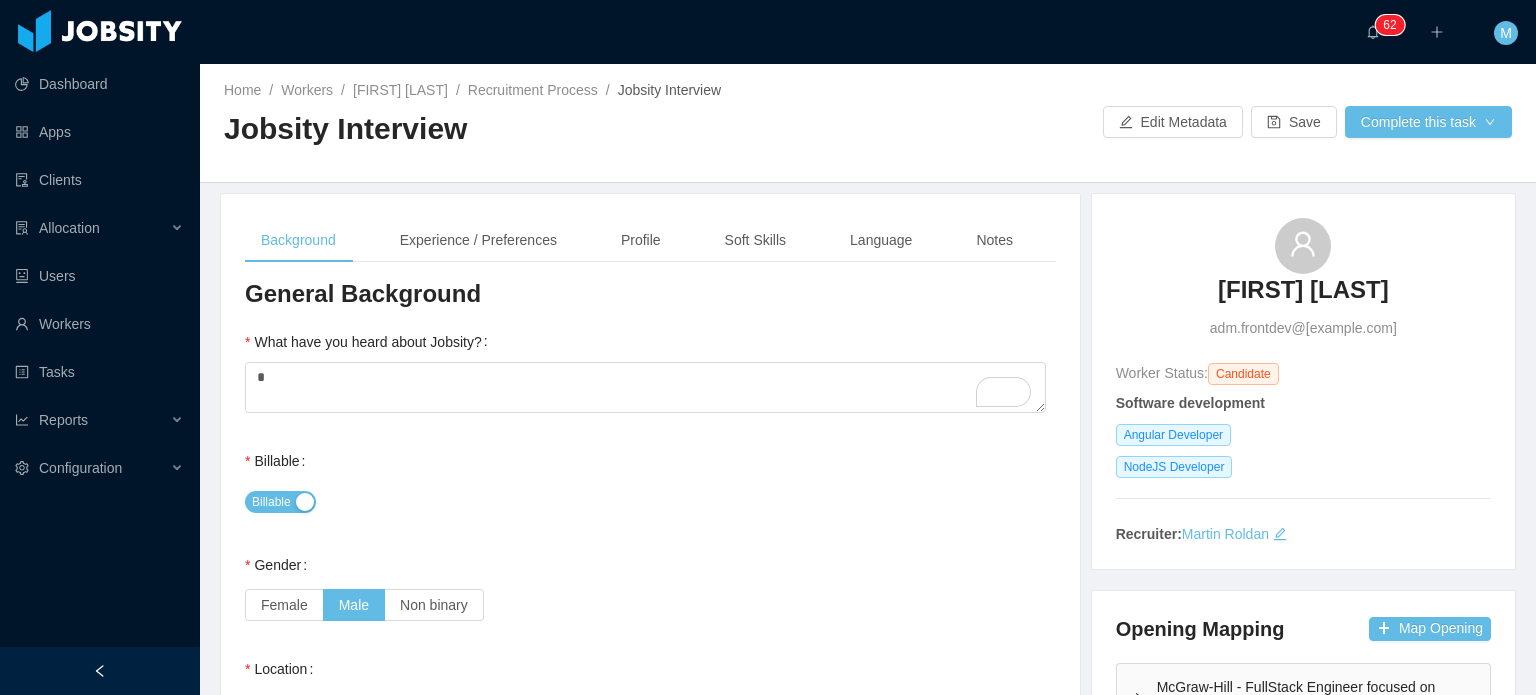 type on "*" 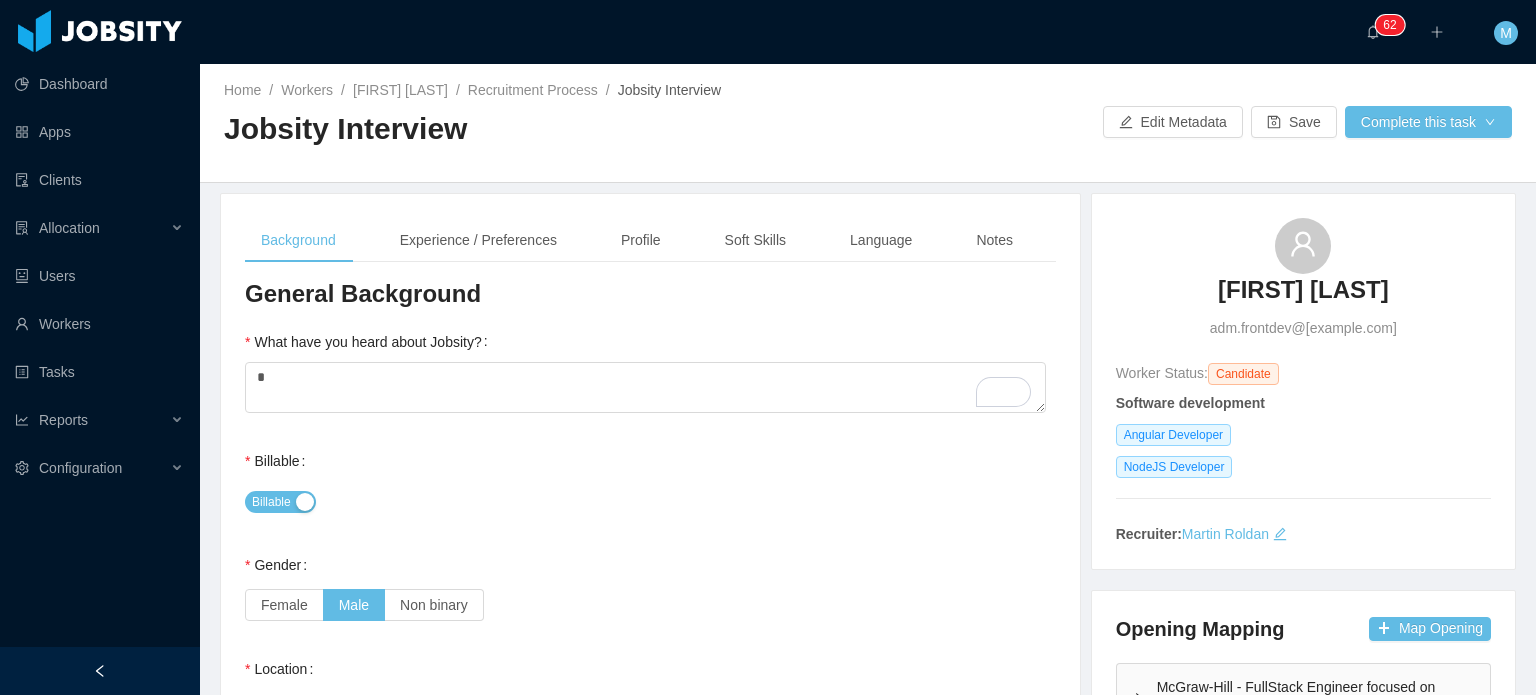 click on "Background Experience / Preferences Profile Soft Skills Language Notes General Background What have you heard about Jobsity? * Billable Billable Gender Female Male Non binary Location Country **** Peru   City **** Lima   Marital Status Marital Status Number of Children * Nationality Country   Education + Add Overall Years of Experience * Date of Birth Current Situation and Company/Team Preferences Tell me a little about your expertise and current profile? * Experience in start-ups companies No Industry experience Select an option Hospital & Health Care Government Administration Banking   Based on your experience working with teams. Do you feel more comfortable working with larger teams or smaller teams? Small teams Big teams No preferences Based on your experience working with teams. Do you feel more comfortable working with more structured teams or less structured teams? Little structure More structure No preferences Please explain why you are looking for a change / hearing new opportunities * Yes Yes No" at bounding box center [650, 820] 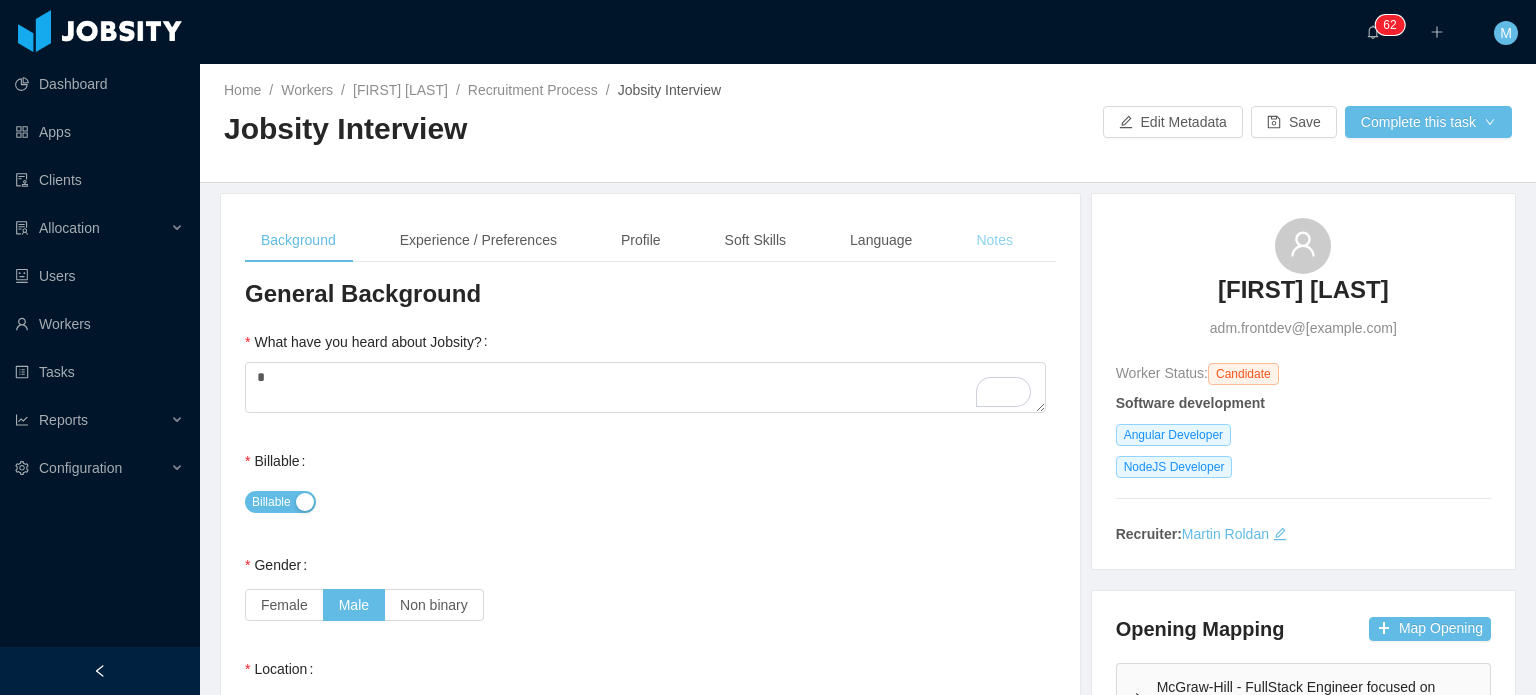 click on "Notes" at bounding box center (994, 240) 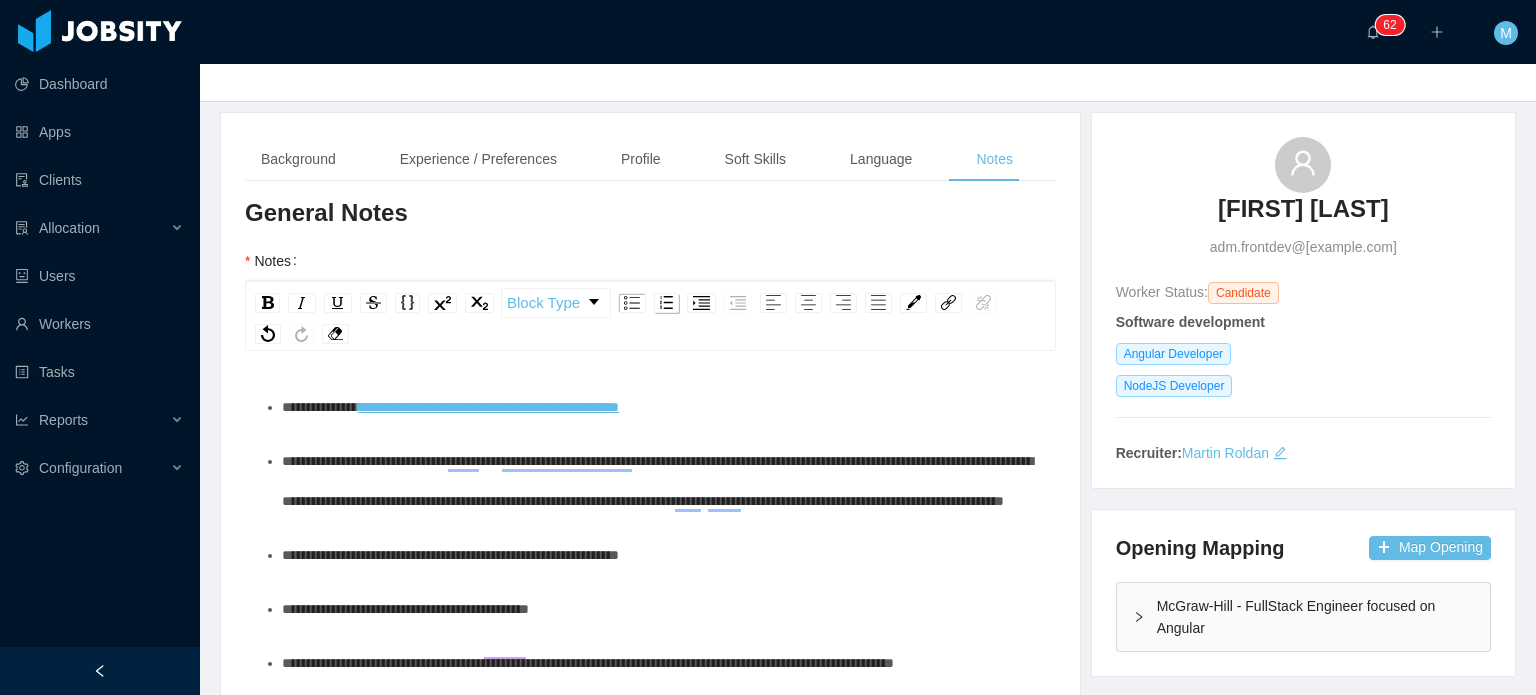 scroll, scrollTop: 200, scrollLeft: 0, axis: vertical 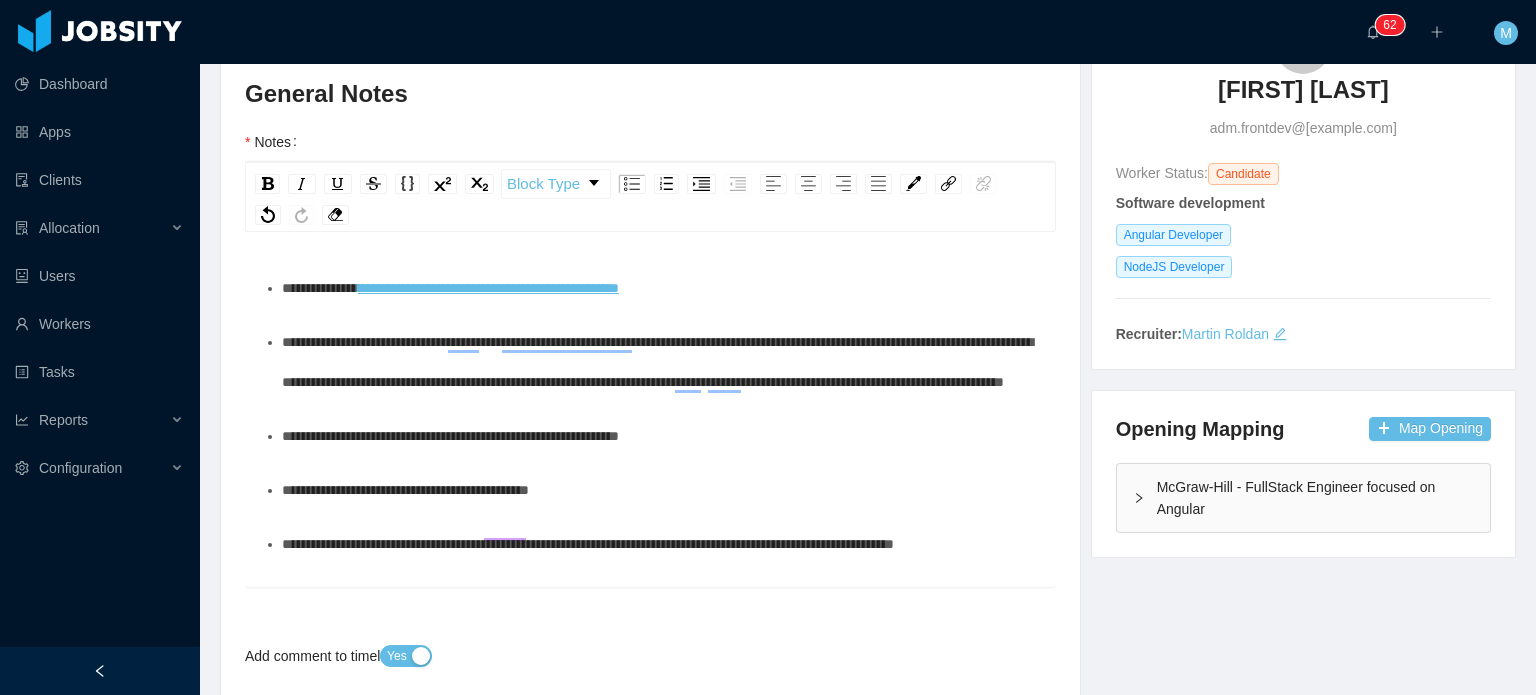 click on "**********" at bounding box center [657, 362] 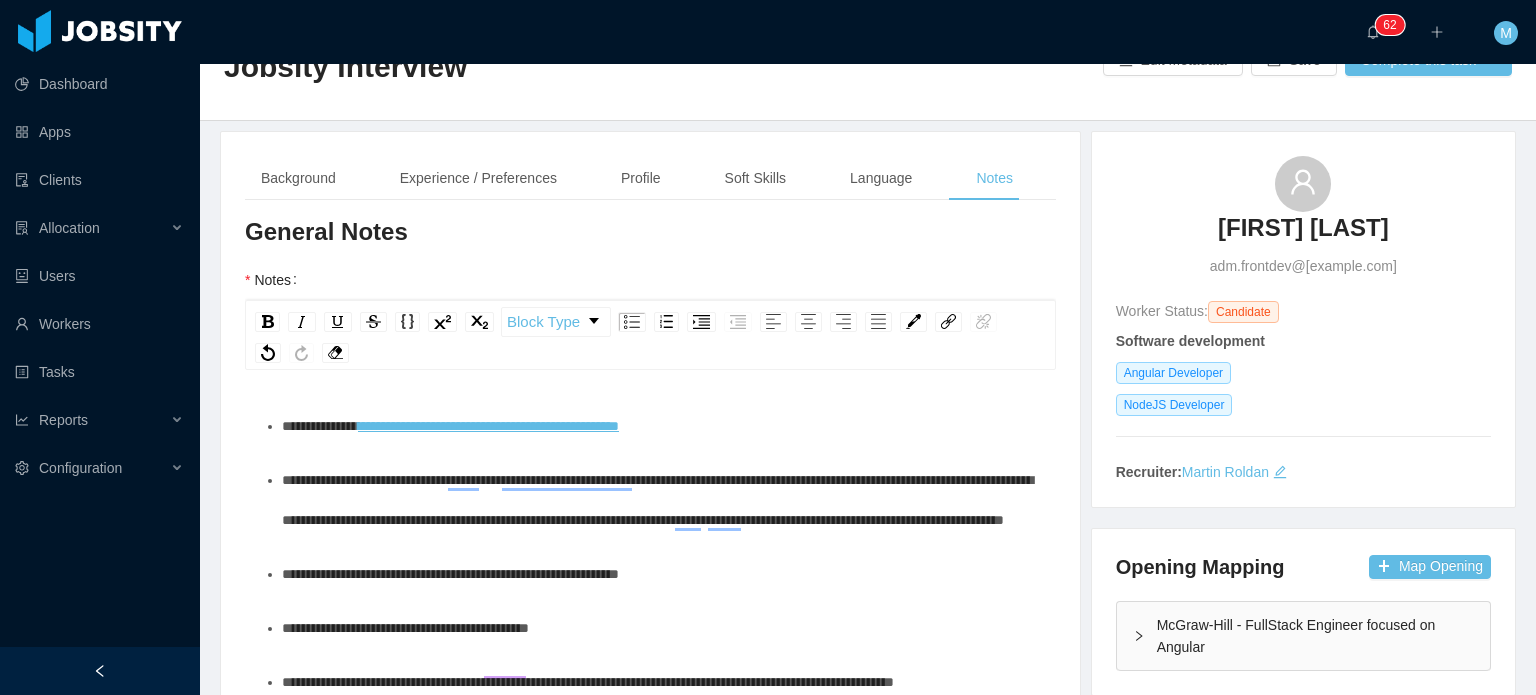 scroll, scrollTop: 0, scrollLeft: 0, axis: both 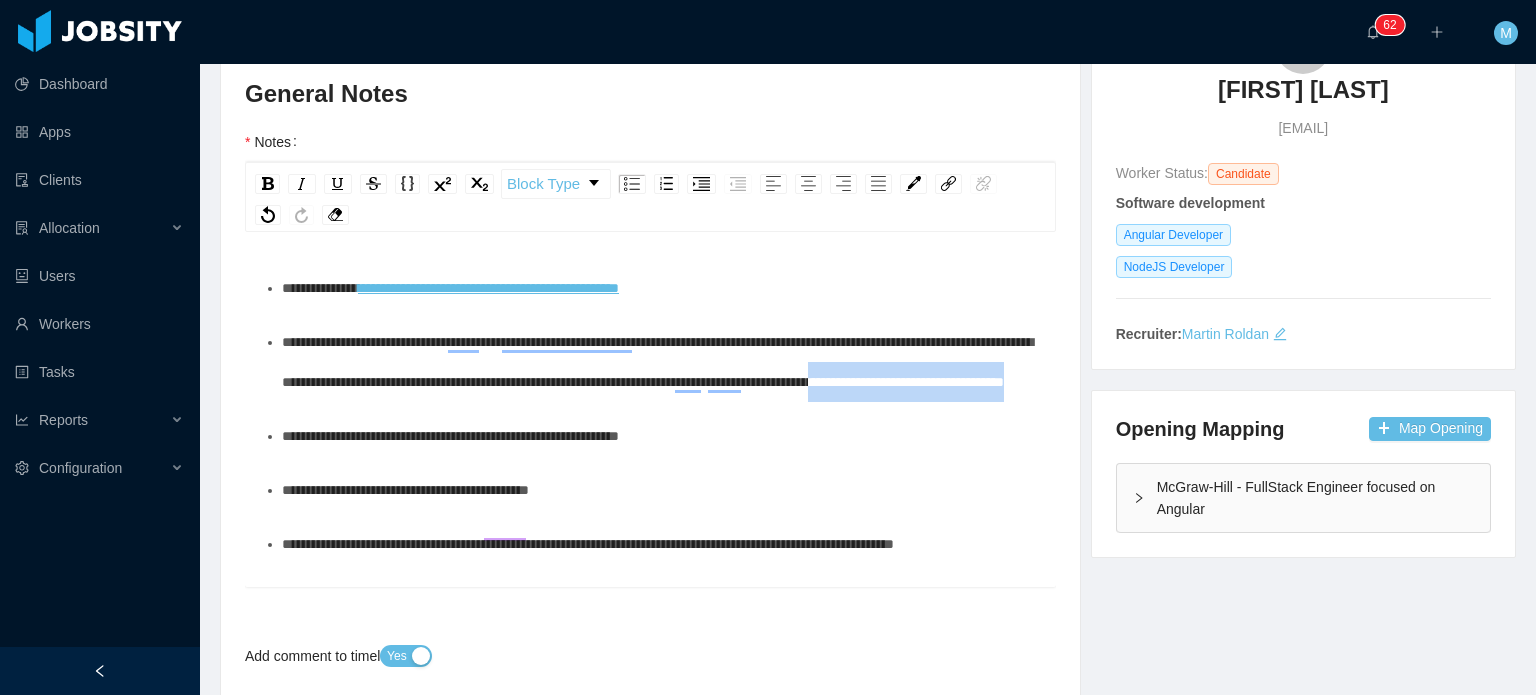 drag, startPoint x: 716, startPoint y: 419, endPoint x: 470, endPoint y: 431, distance: 246.29251 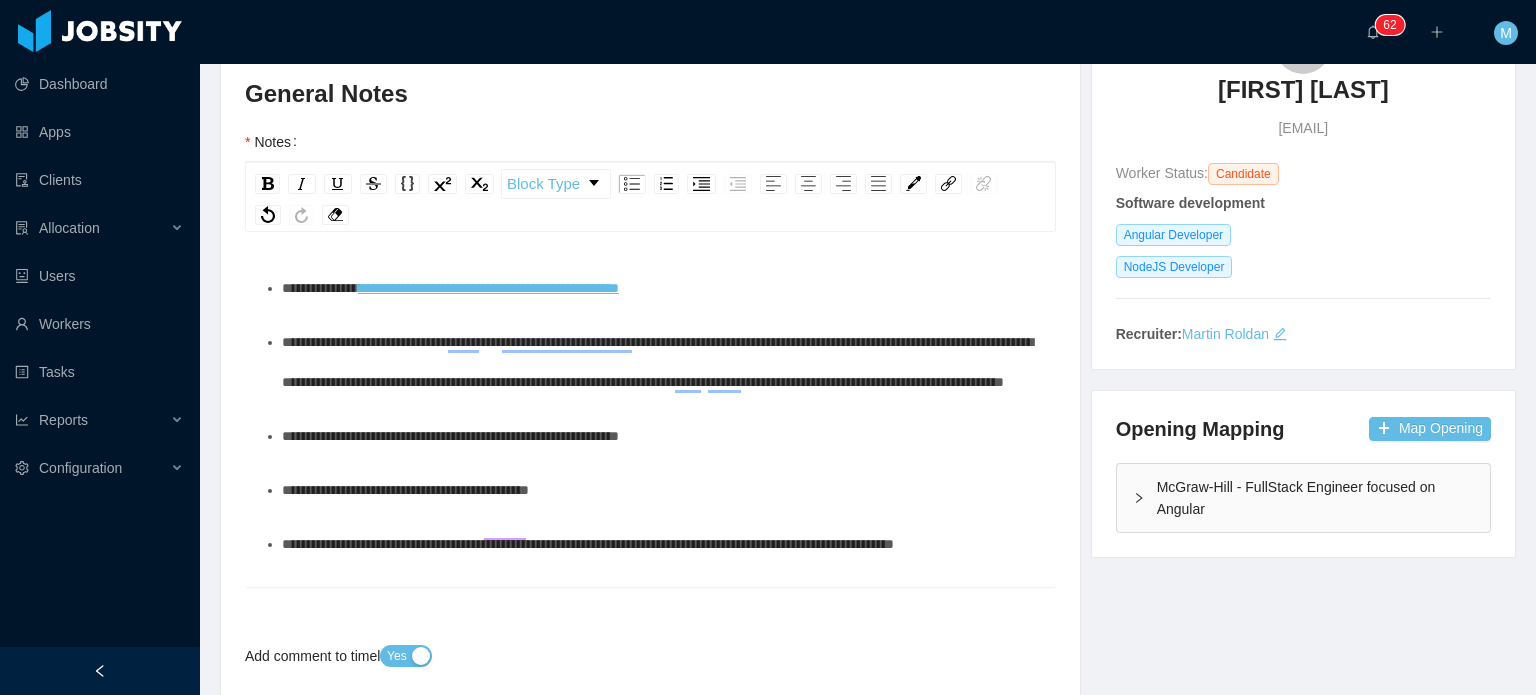 click on "**********" at bounding box center [657, 362] 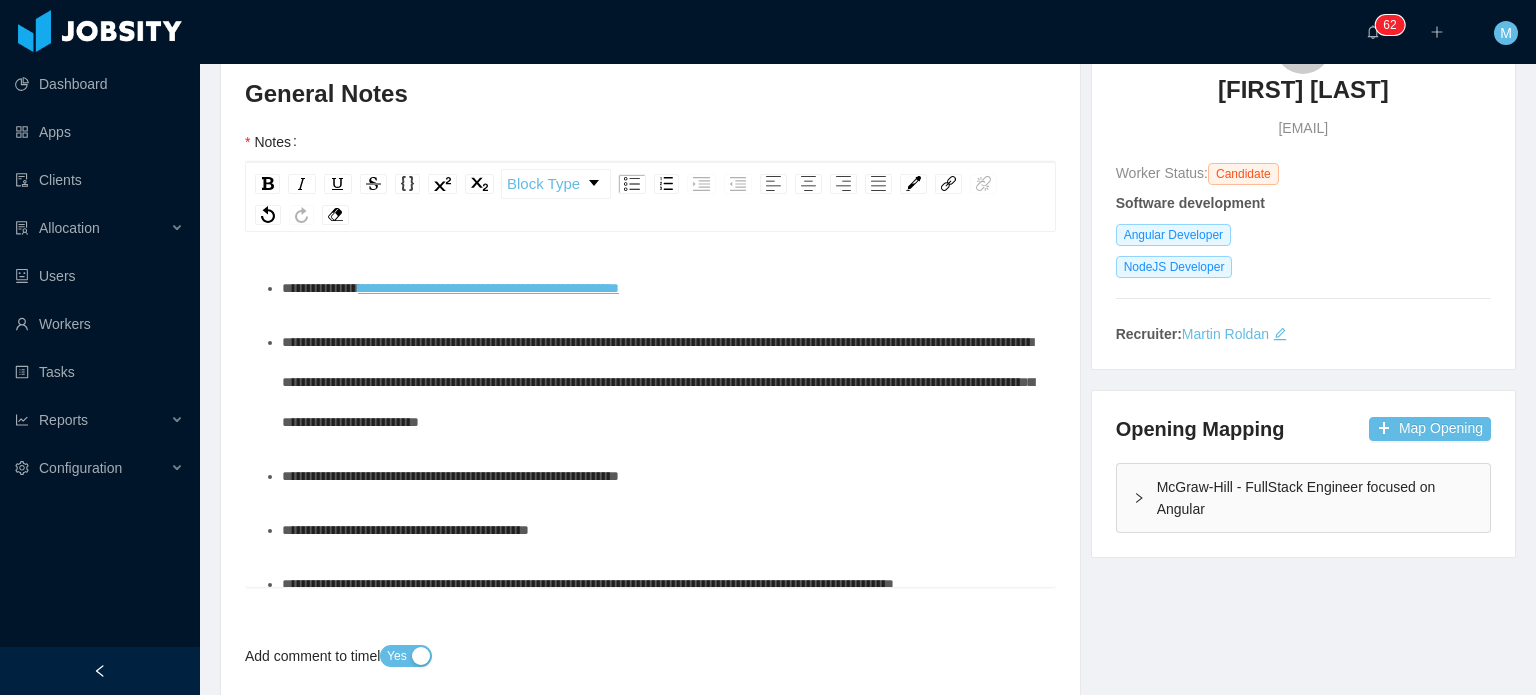 click on "**********" at bounding box center [661, 382] 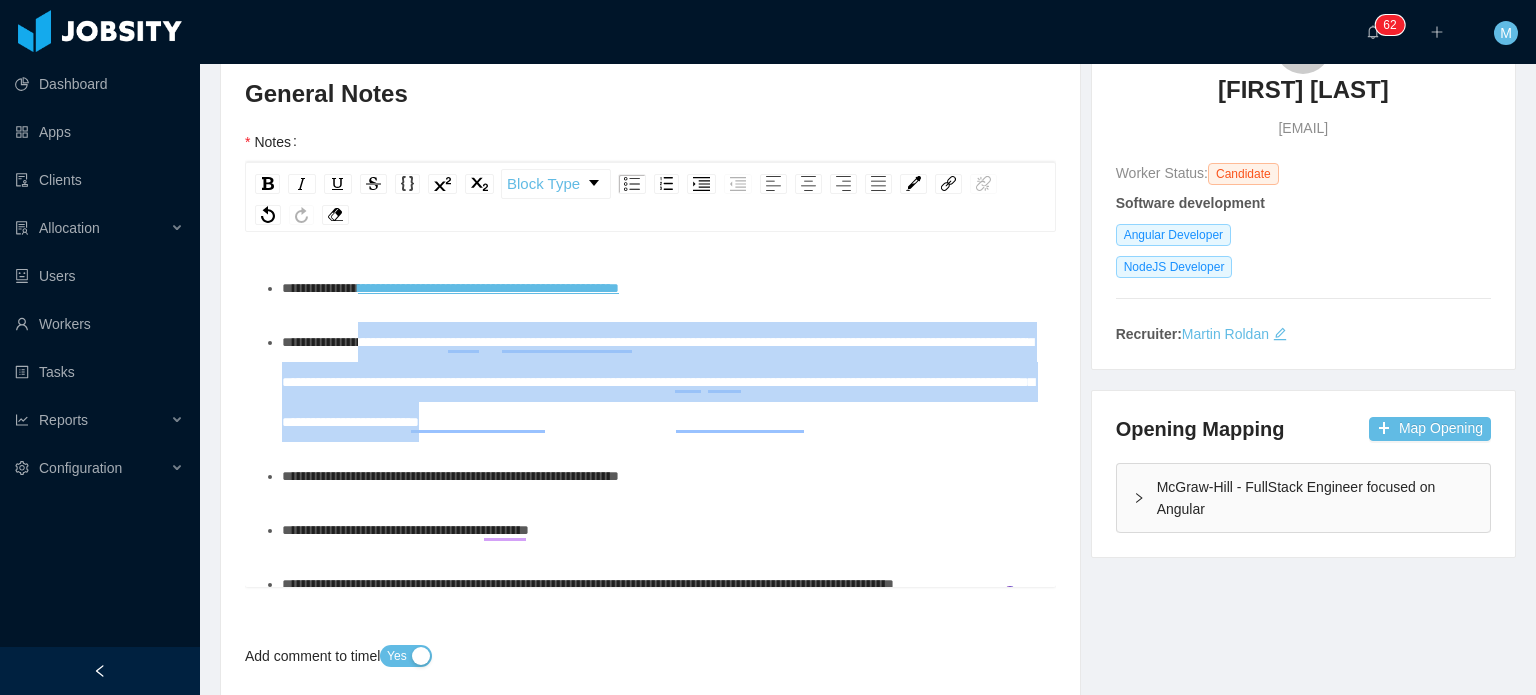 drag, startPoint x: 846, startPoint y: 411, endPoint x: 388, endPoint y: 343, distance: 463.0205 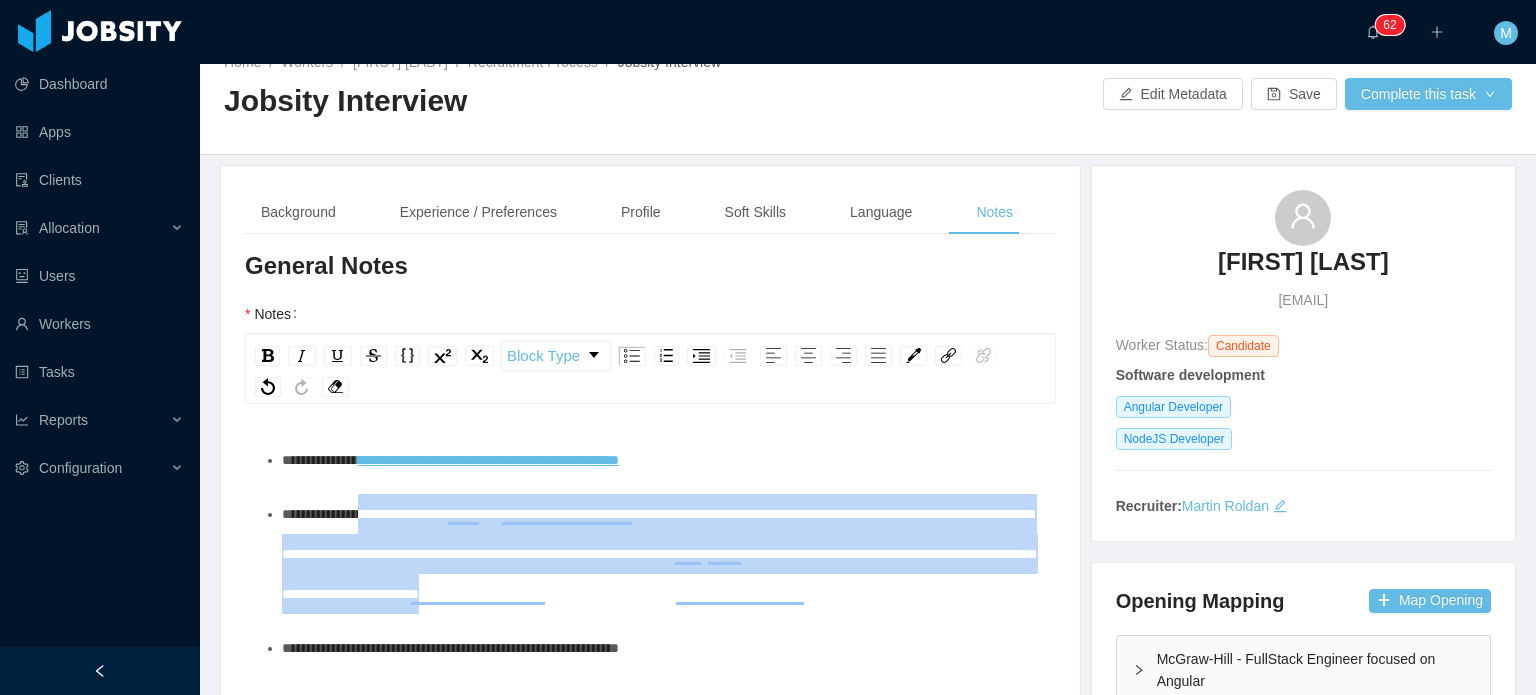 scroll, scrollTop: 0, scrollLeft: 0, axis: both 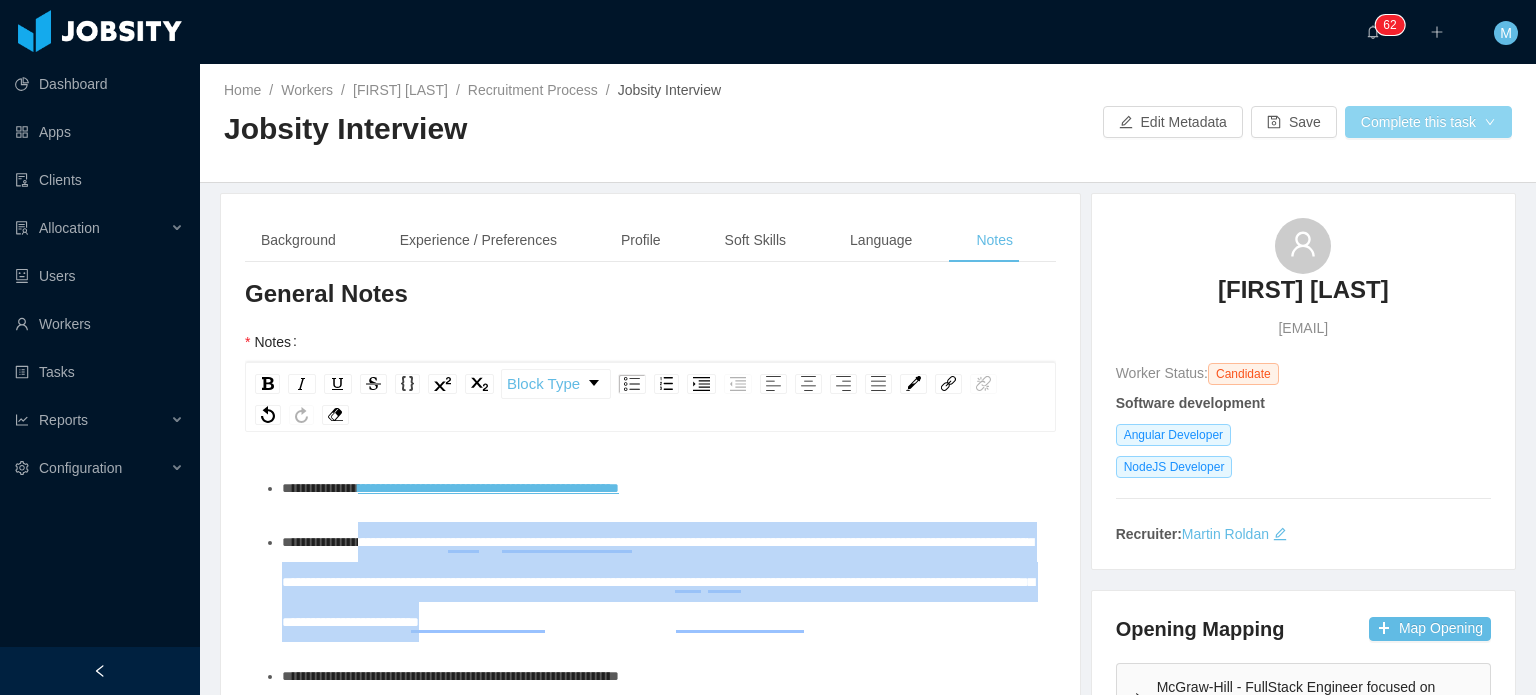 click on "Complete this task" at bounding box center (1428, 122) 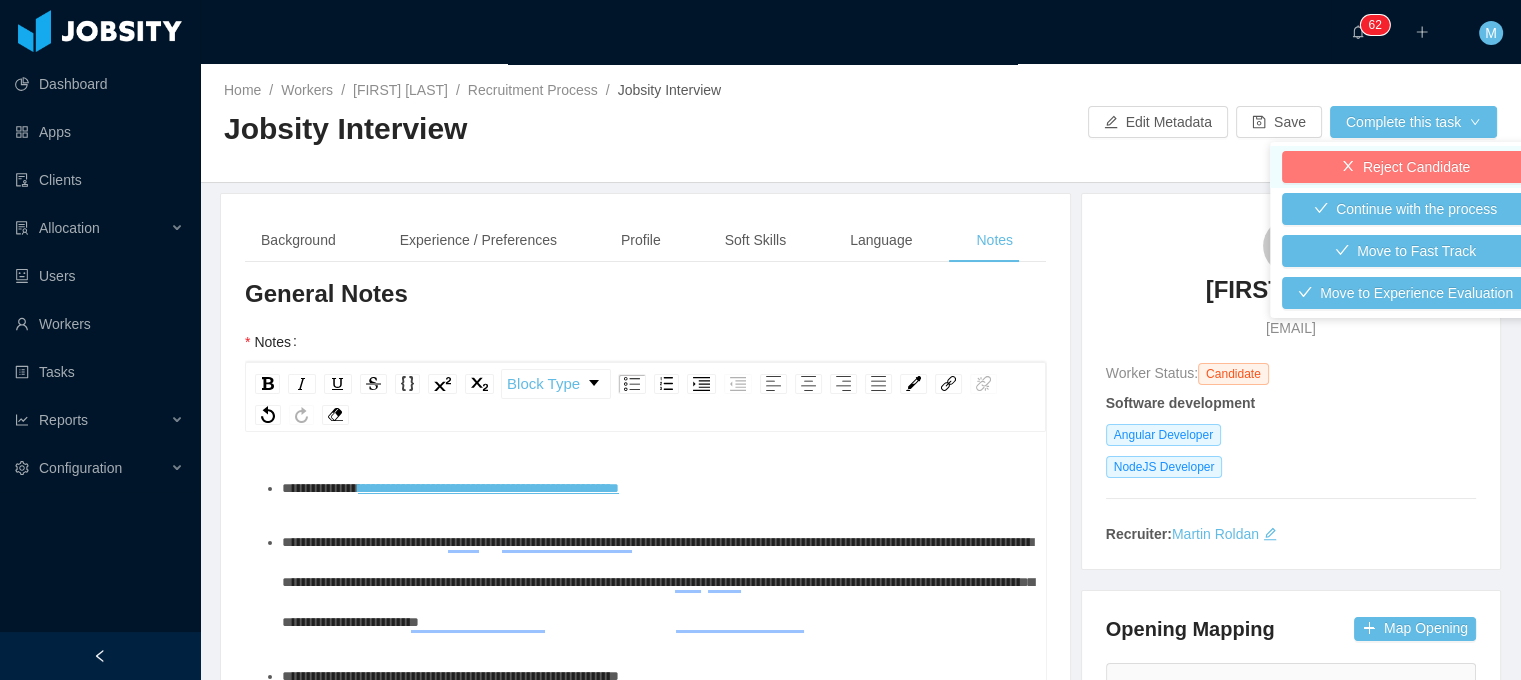 click on "Reject Candidate" at bounding box center [1405, 167] 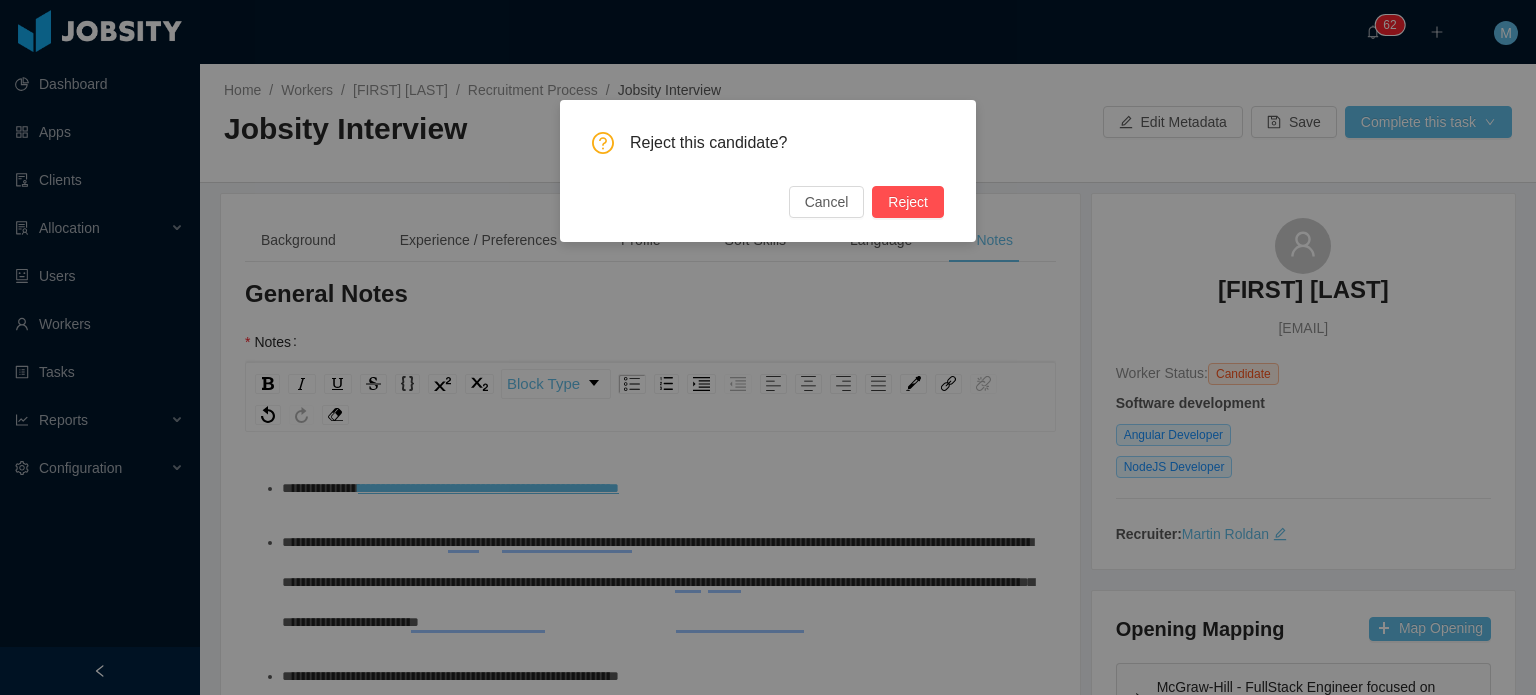 click on "Reject" at bounding box center (908, 202) 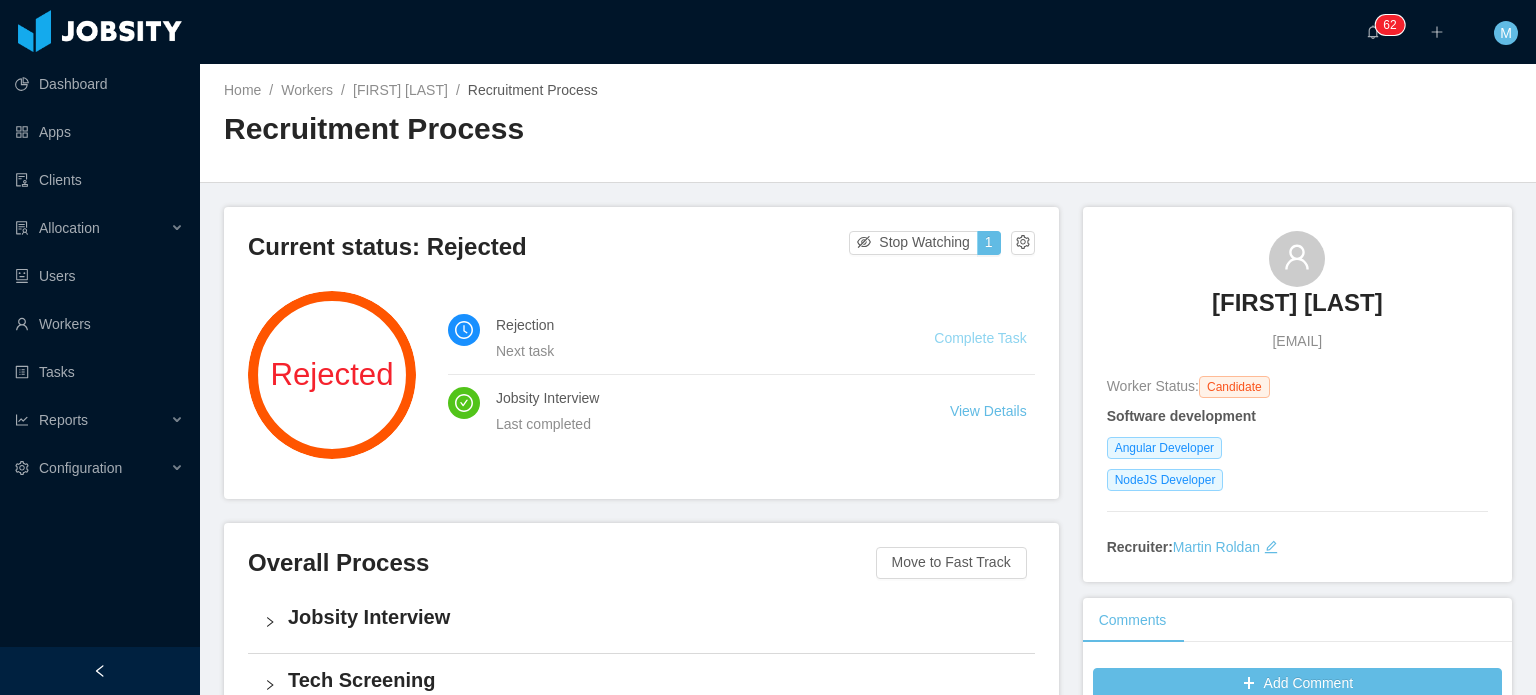 click on "Complete Task" at bounding box center (980, 338) 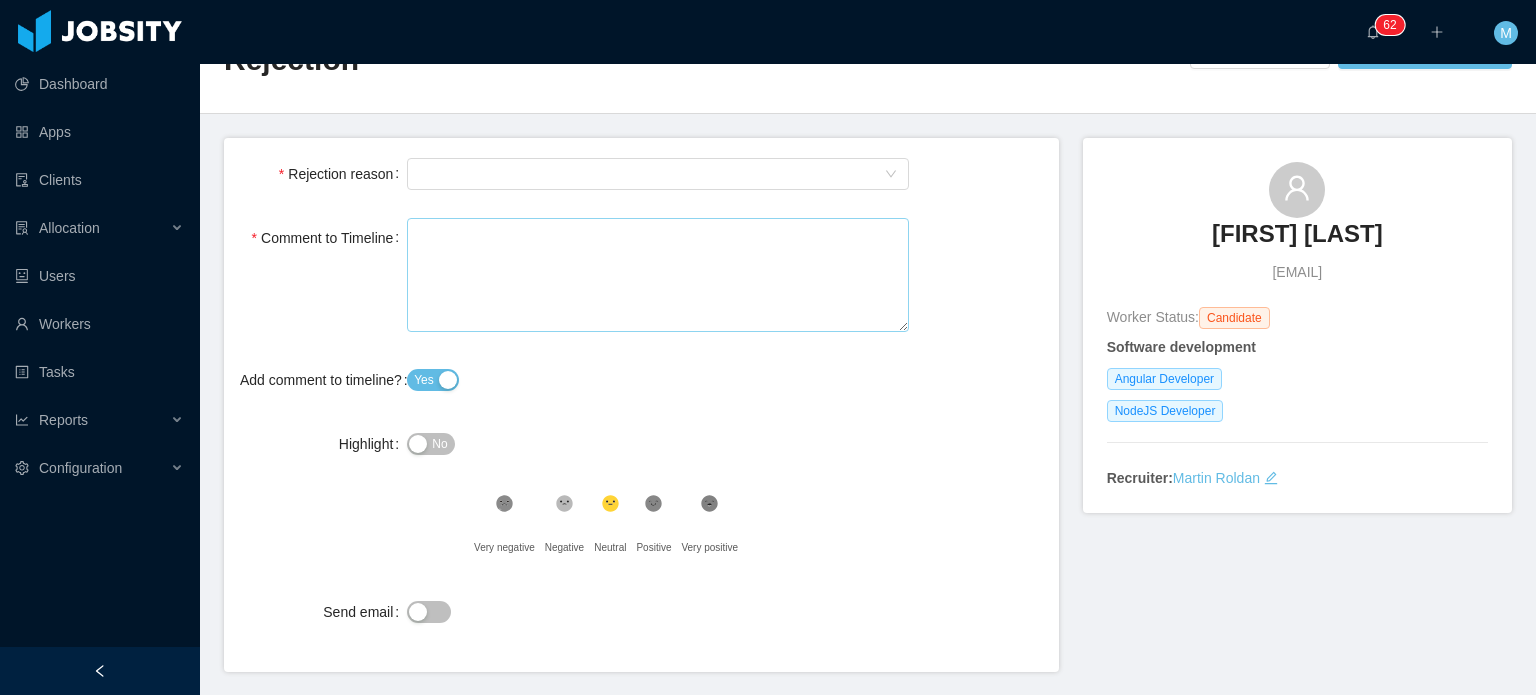 scroll, scrollTop: 104, scrollLeft: 0, axis: vertical 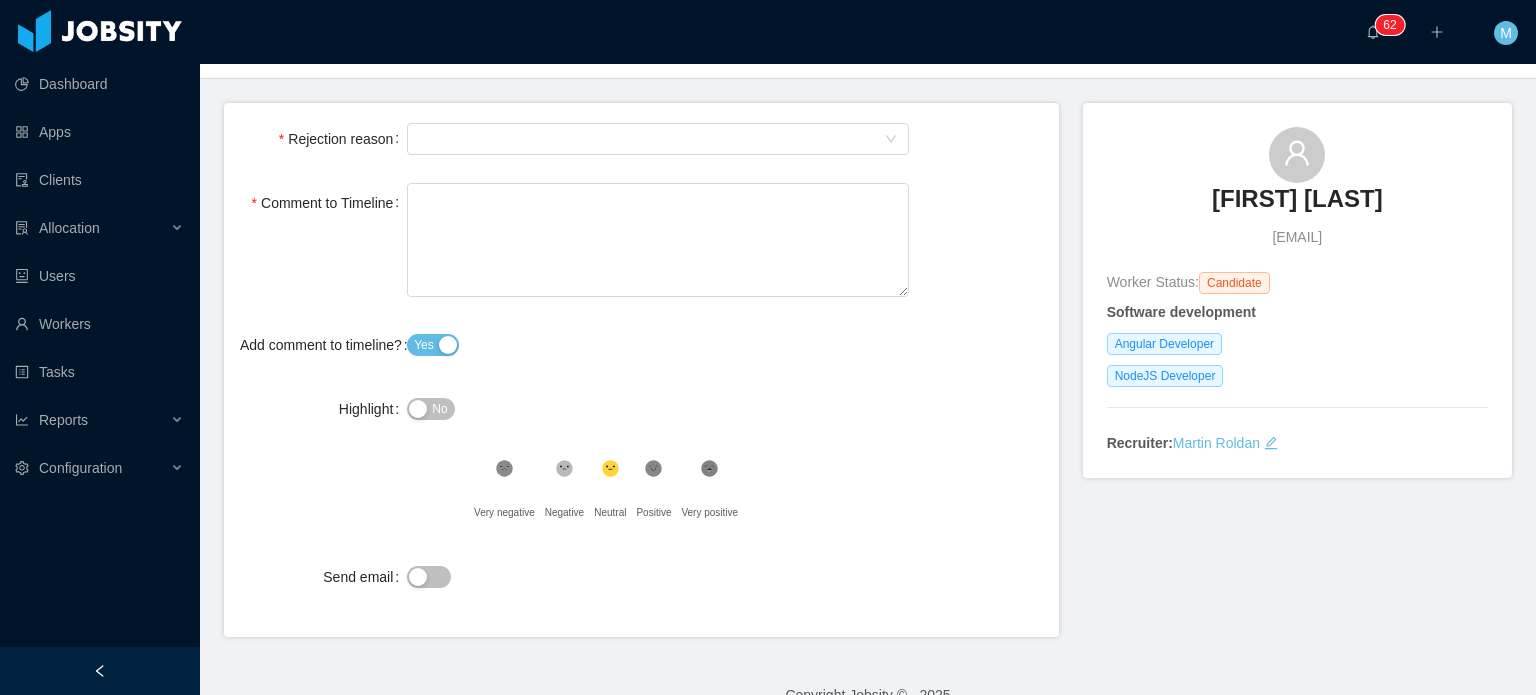 click on "Rejection reason Select Type   Comment to Timeline Add comment to timeline? Yes Highlight No .st0{fill:#8a8a8a}.st2{fill:#262626} Very negative .st1{fill:#262626} Negative .st2{fill:#2a2522} Neutral .st1{fill:#232323} Positive .st1{fill:#222} Very positive Send email" at bounding box center [641, 370] 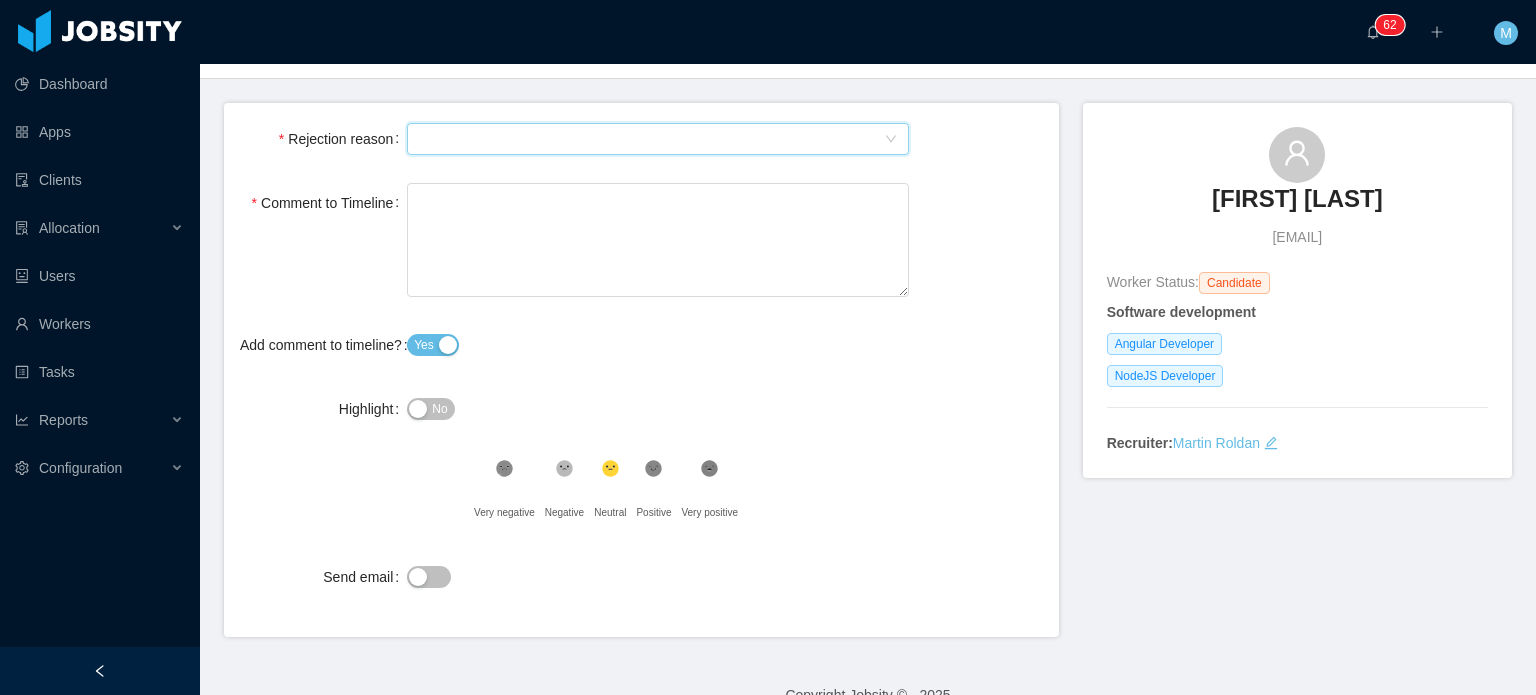 click on "Select Type" at bounding box center [651, 139] 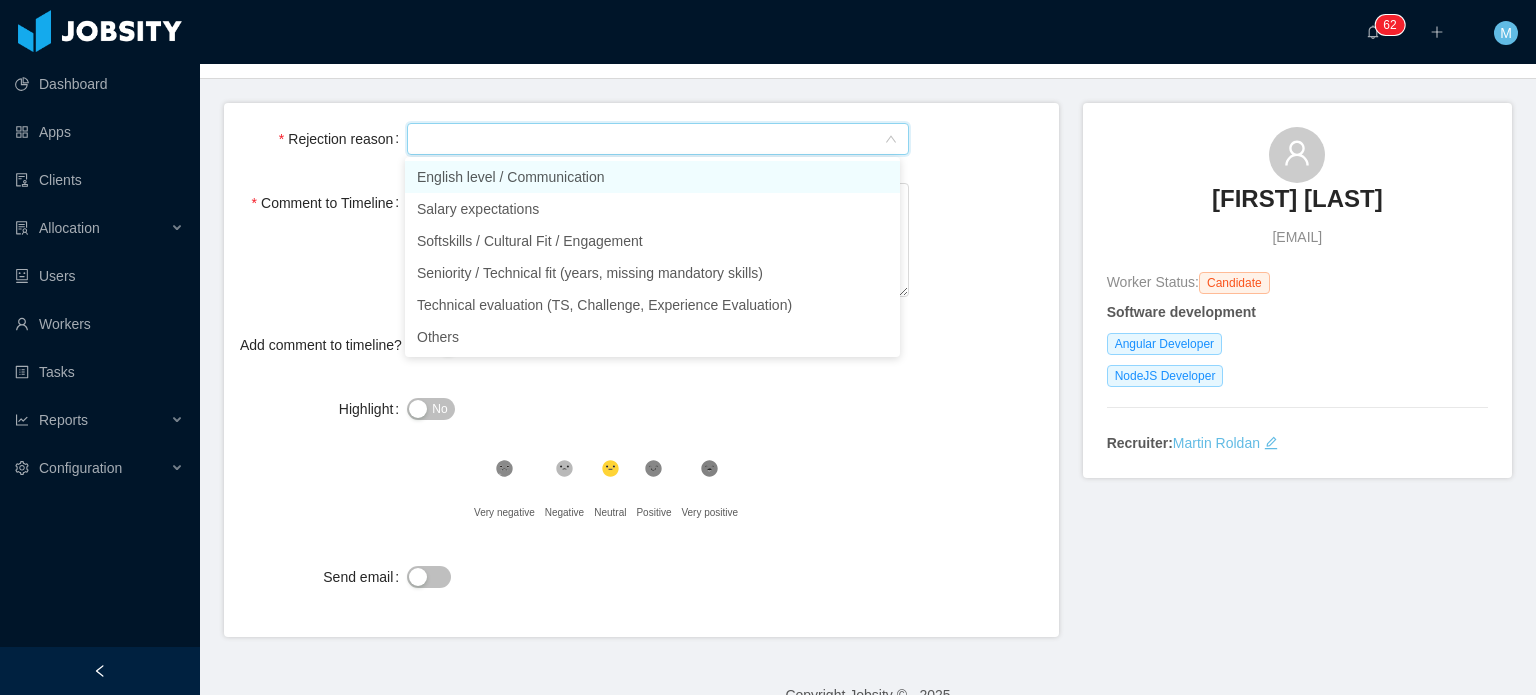 click on "English level / Communication" at bounding box center (652, 177) 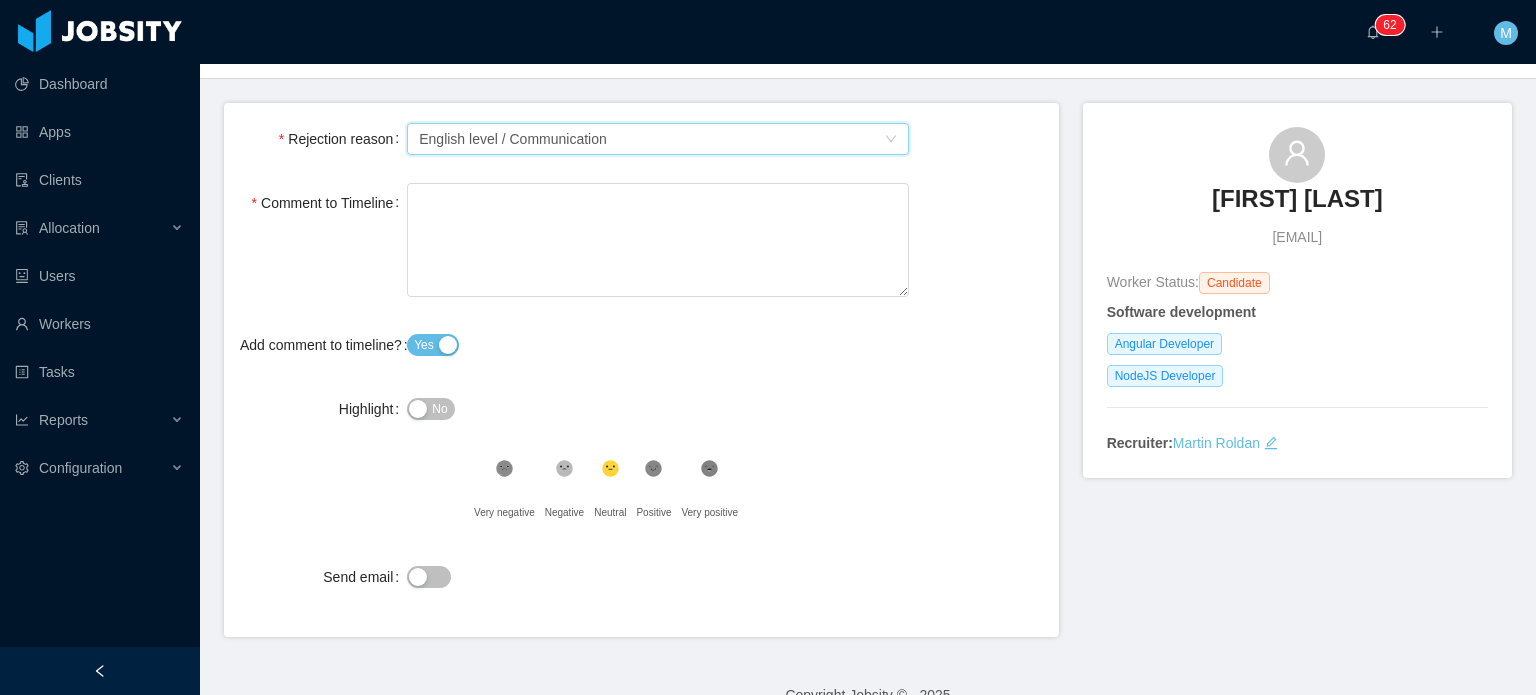 click on "English level / Communication" at bounding box center [513, 139] 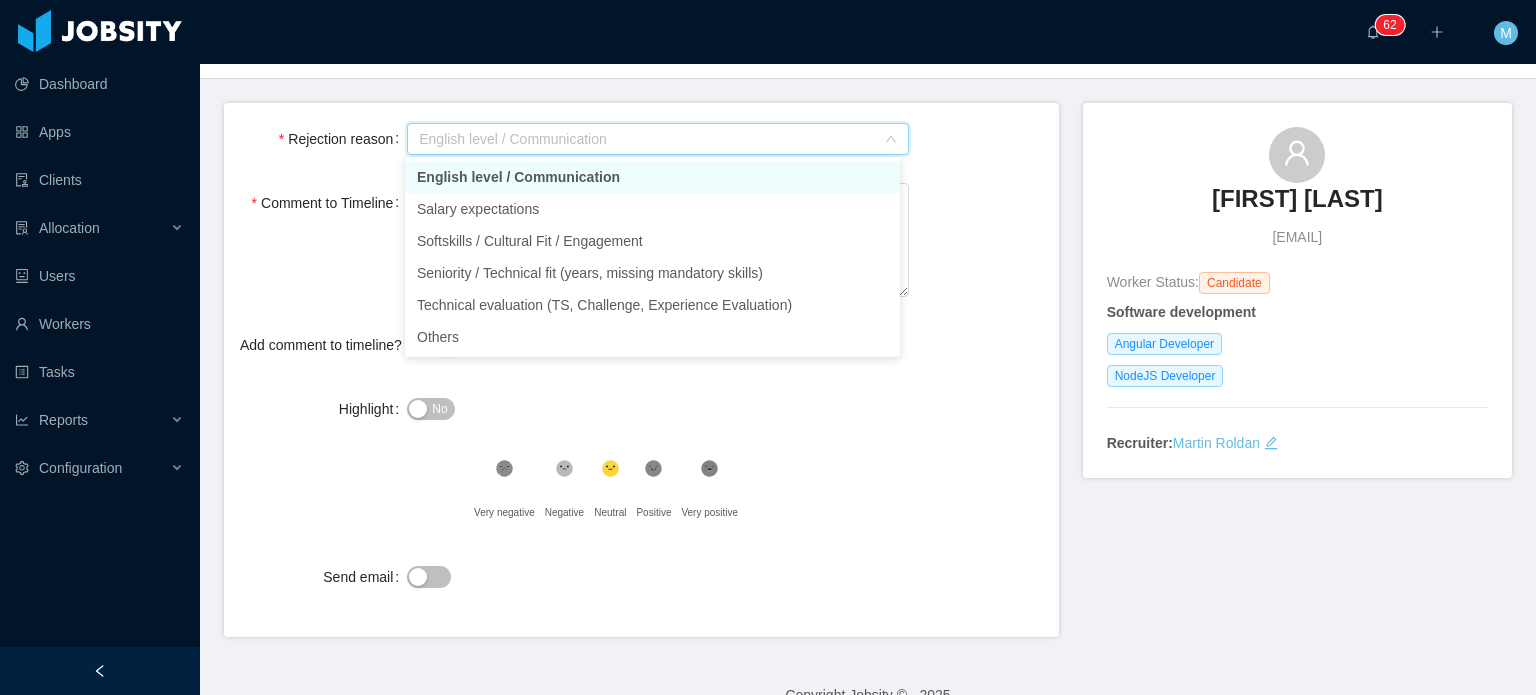 click on "English level / Communication" at bounding box center (652, 177) 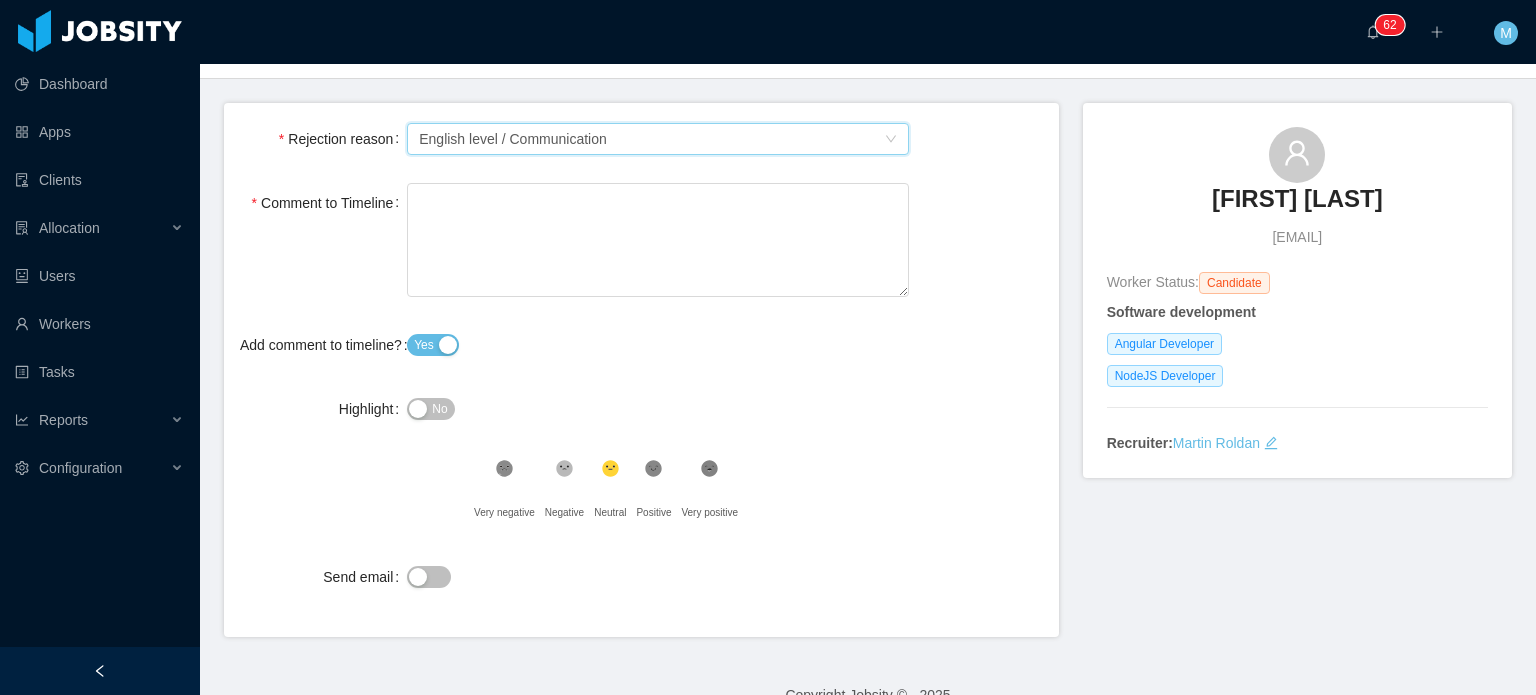 click on "Select Type English level / Communication" at bounding box center (651, 139) 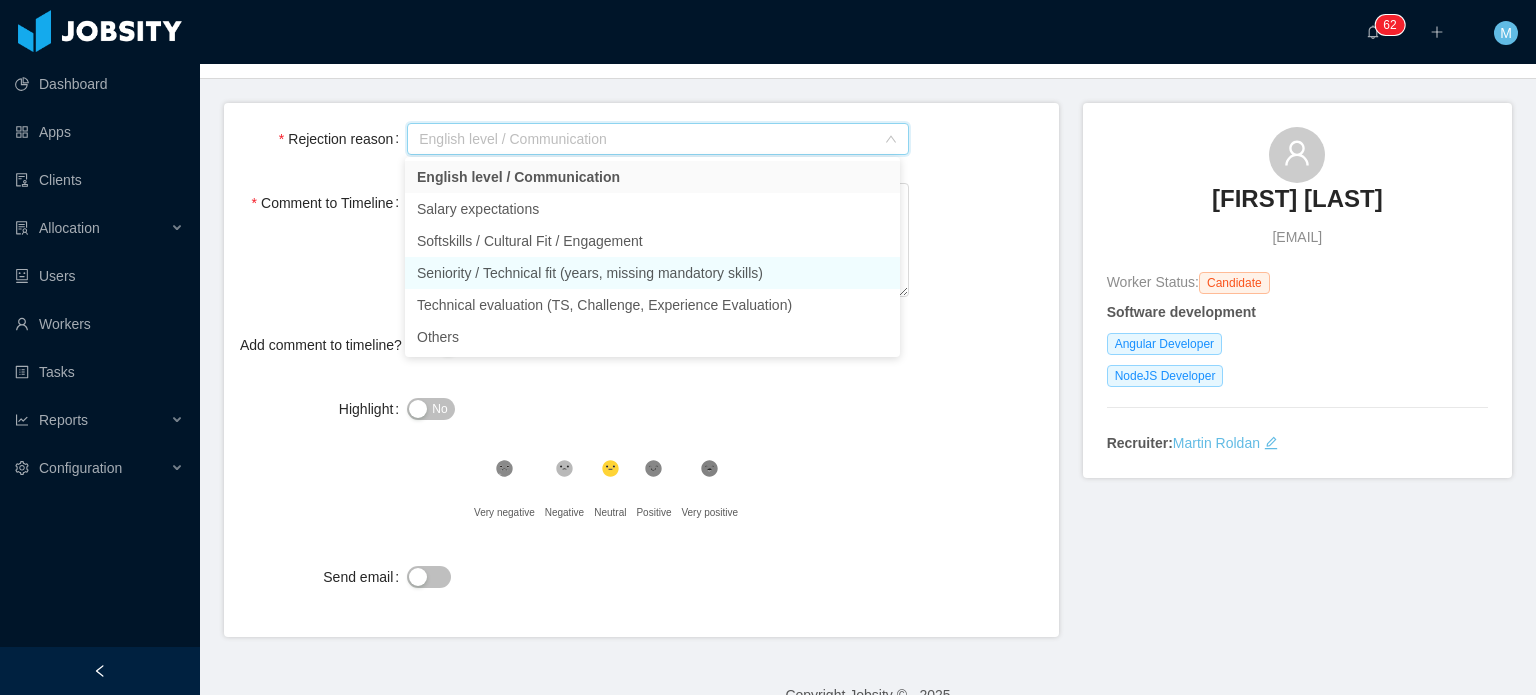 click on "Seniority / Technical fit (years, missing mandatory skills)" at bounding box center (652, 273) 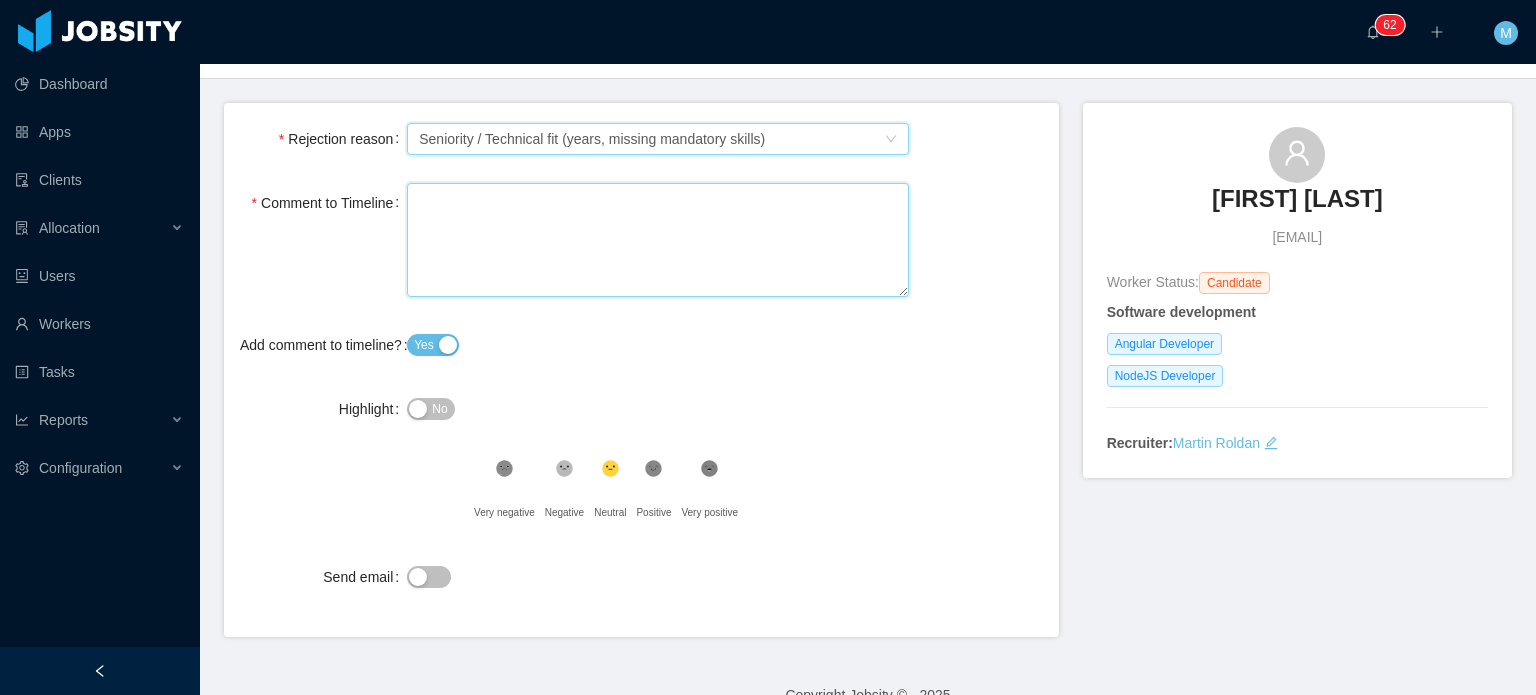 click on "Comment to Timeline" at bounding box center (658, 240) 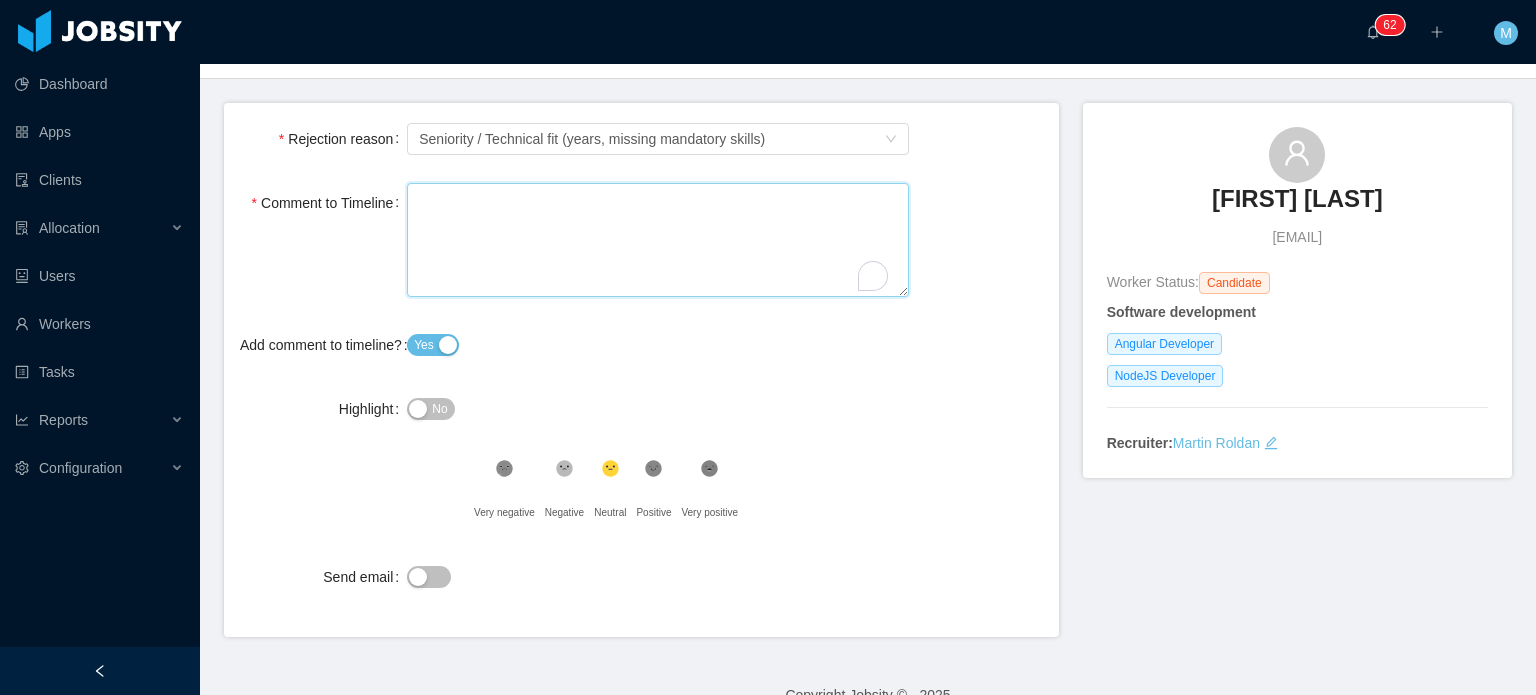 paste on "**********" 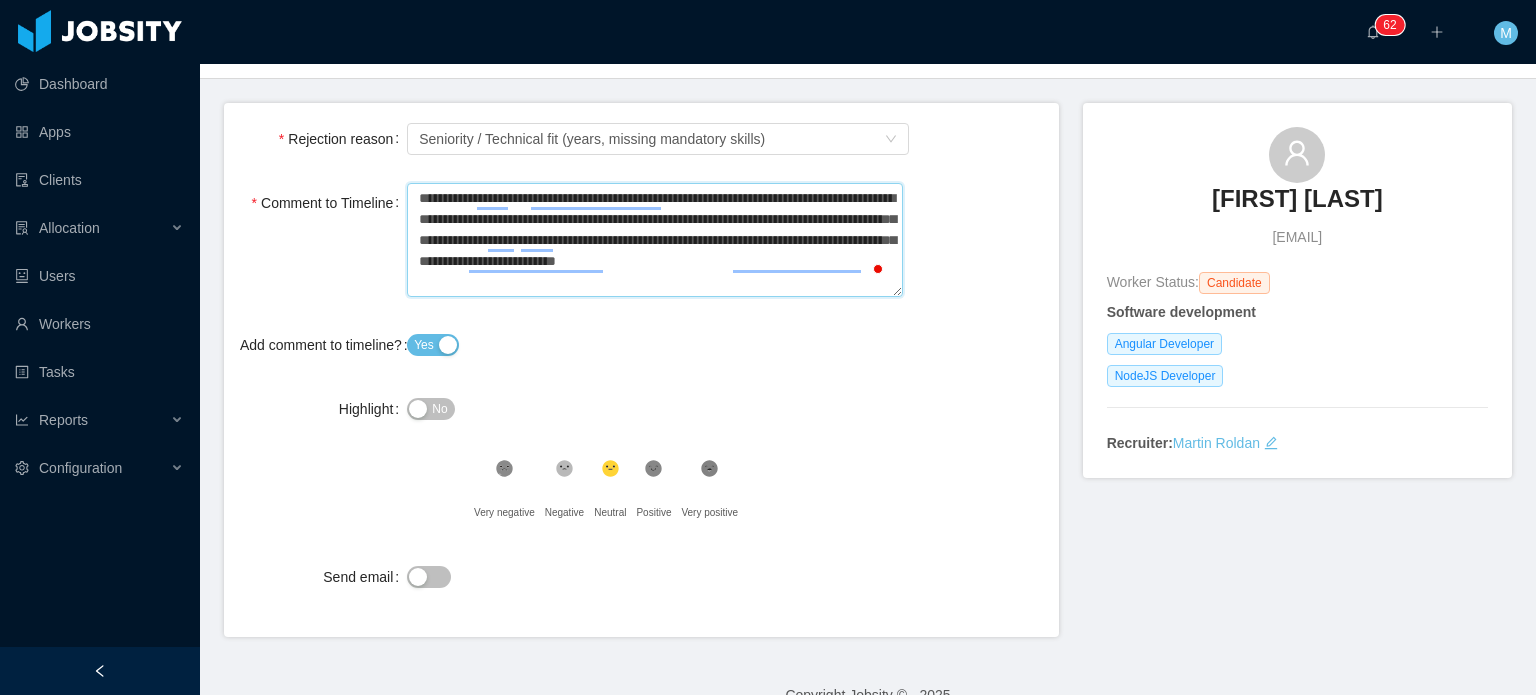type on "**********" 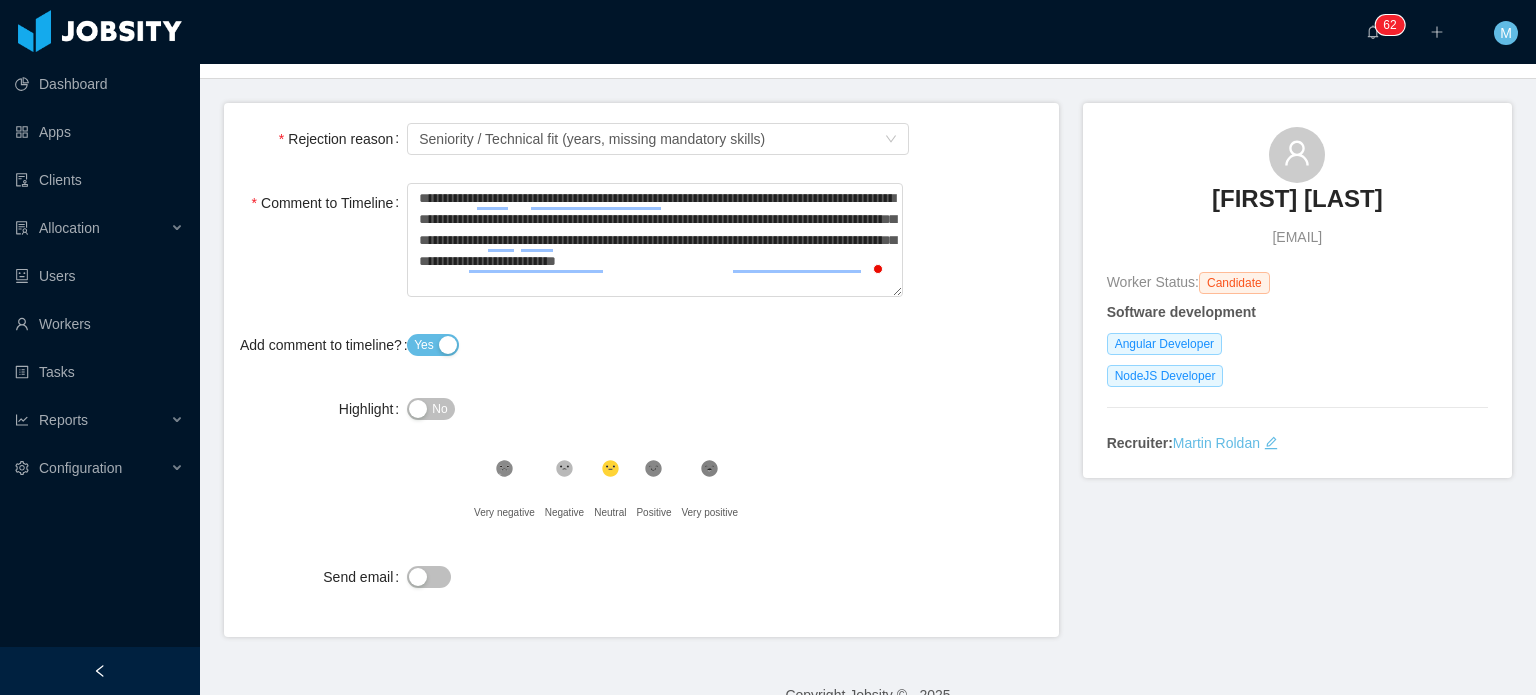 click on "Dashboard Apps Clients Allocation Users Workers Tasks Reports Configuration" at bounding box center (100, 299) 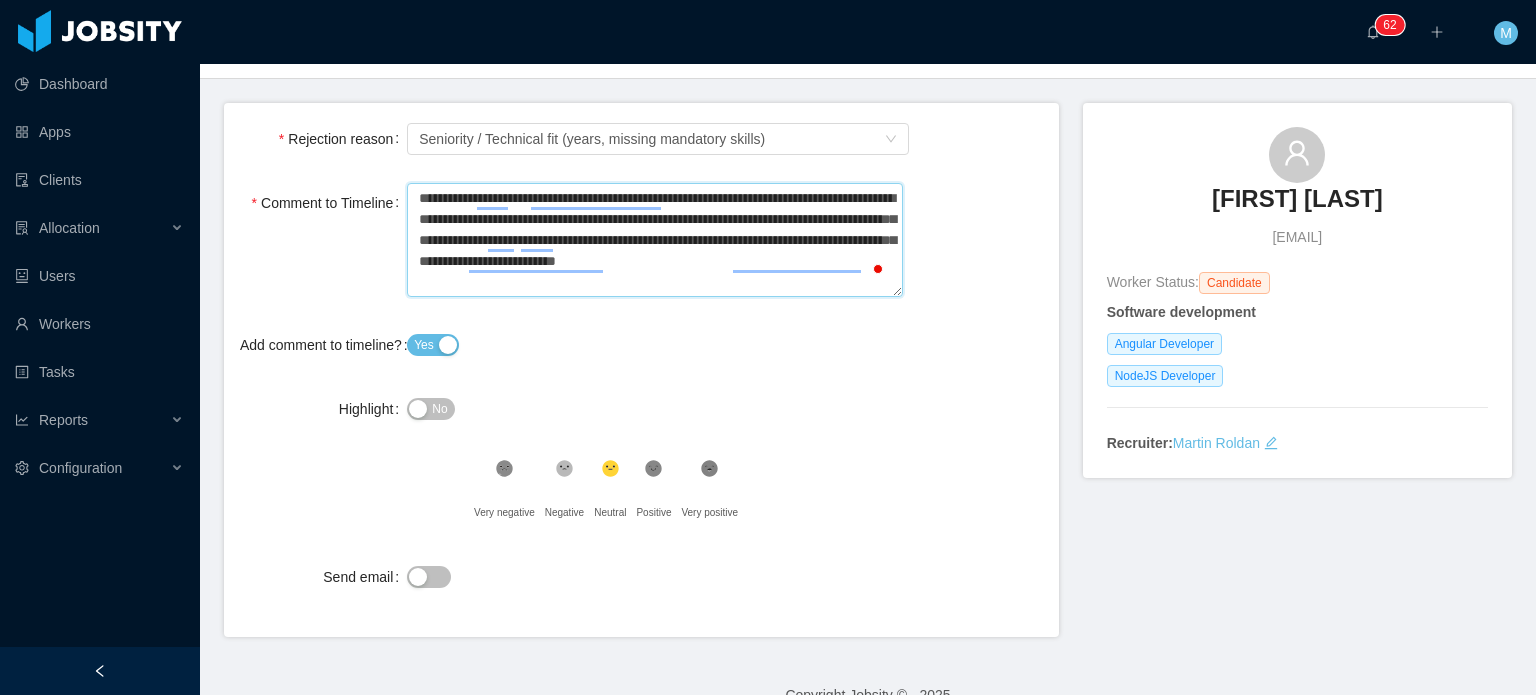 click on "**********" at bounding box center [654, 240] 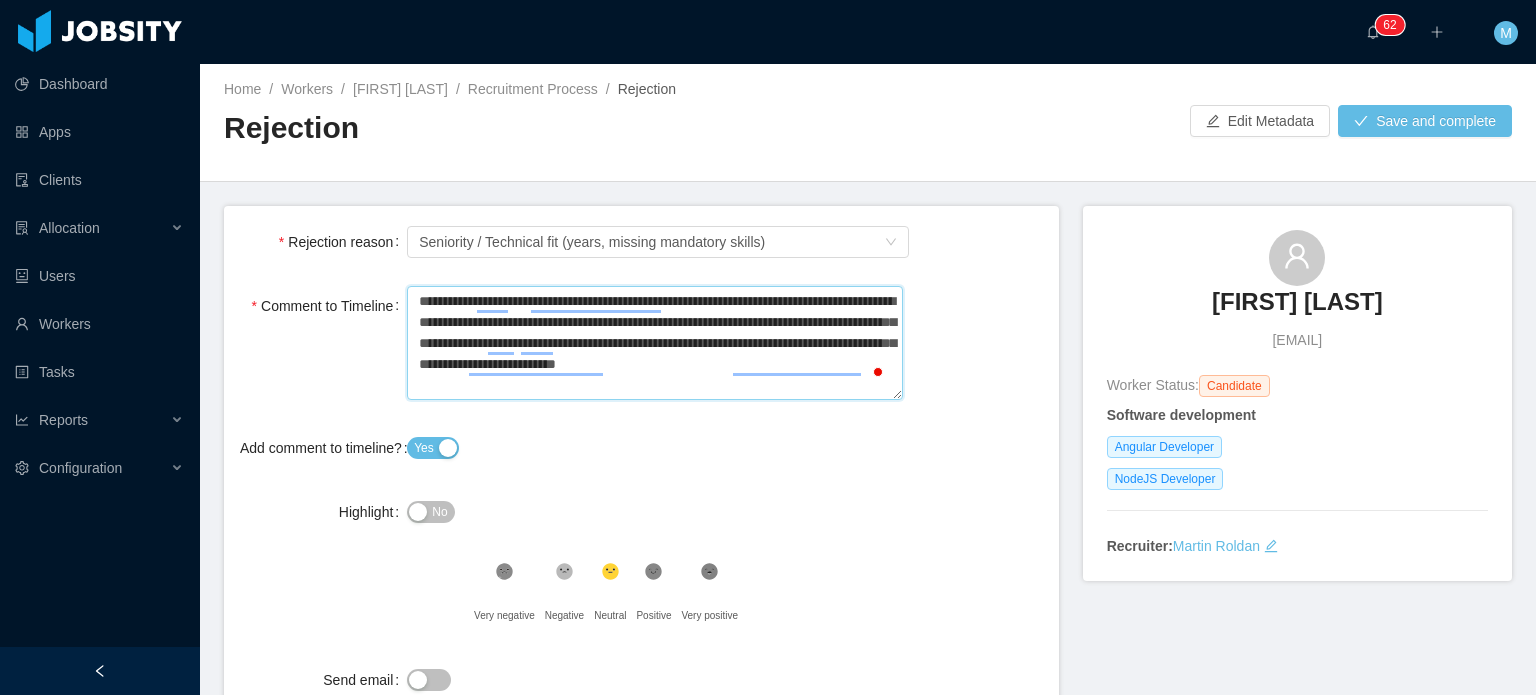 scroll, scrollTop: 0, scrollLeft: 0, axis: both 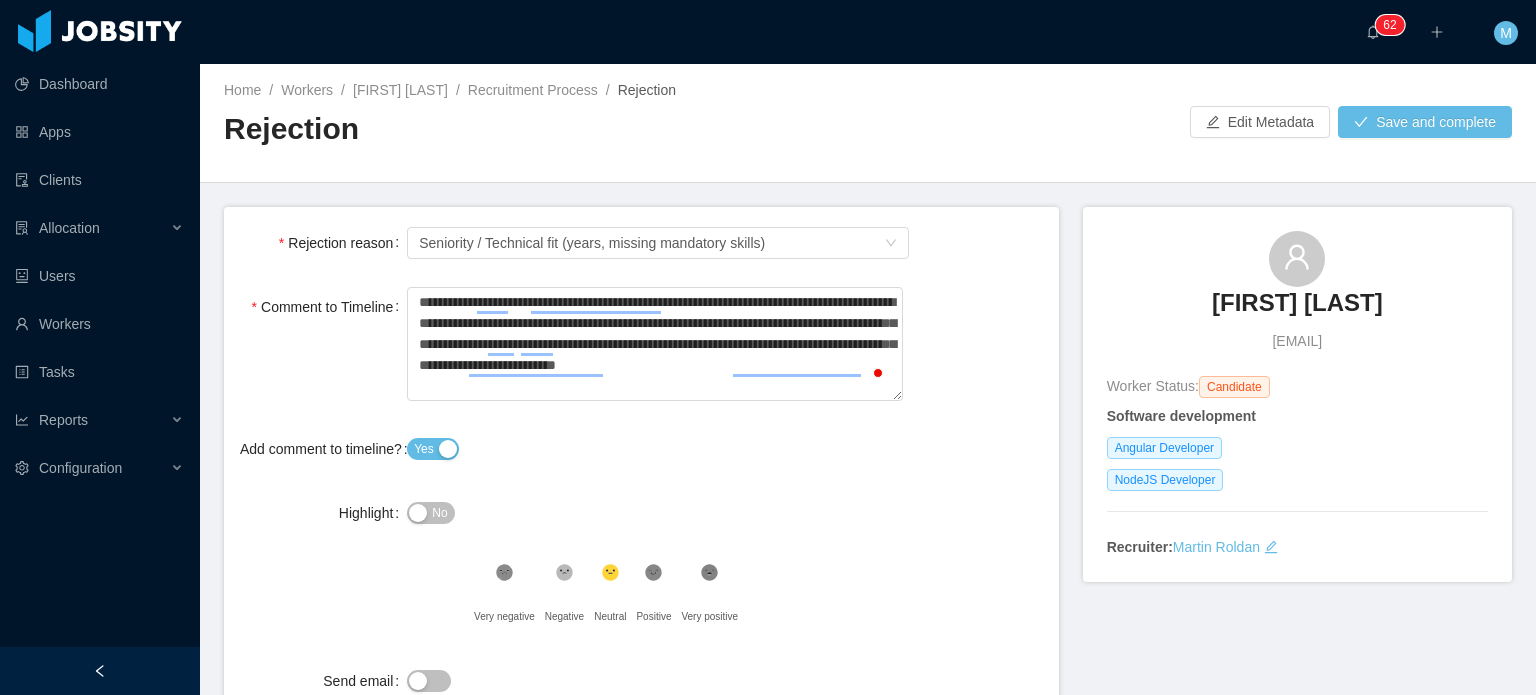 click on "**********" at bounding box center (658, 346) 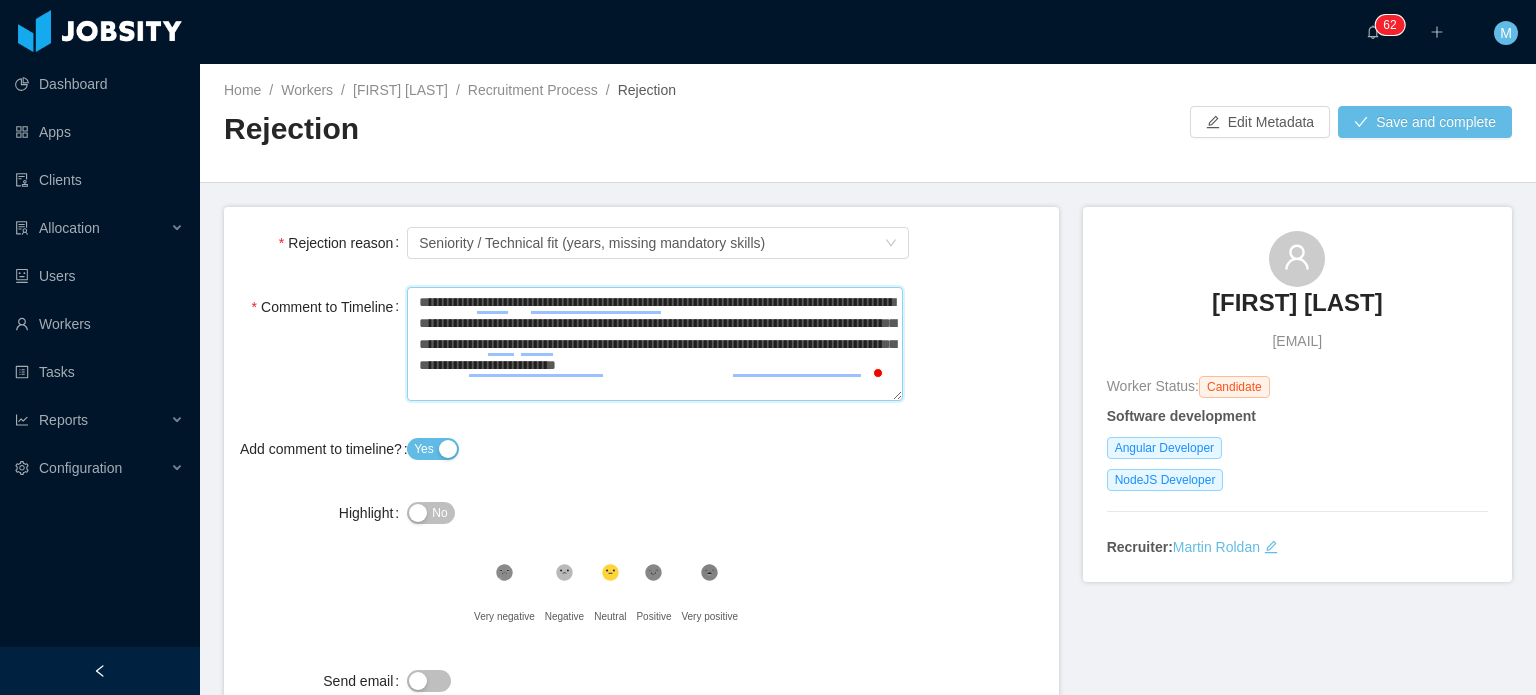 click on "**********" at bounding box center (654, 344) 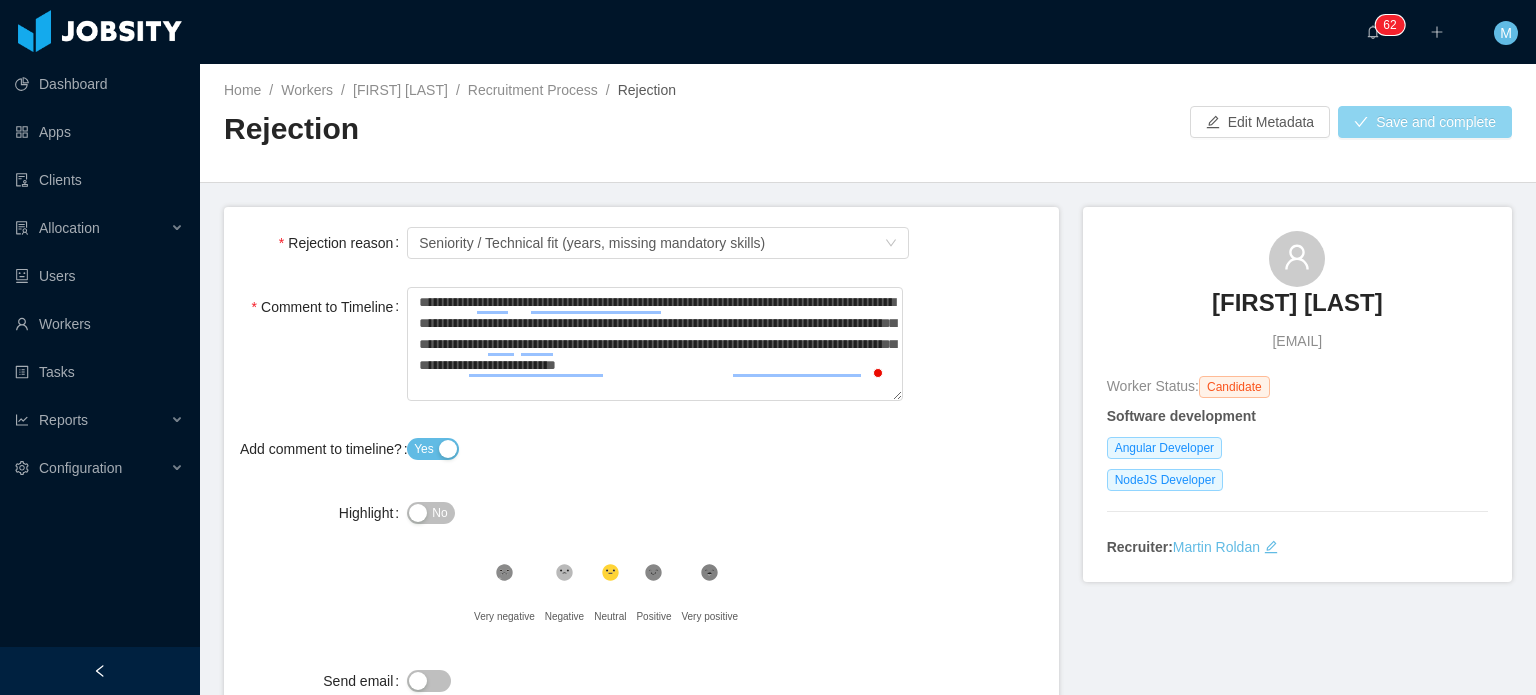 click on "Save and complete" at bounding box center [1425, 122] 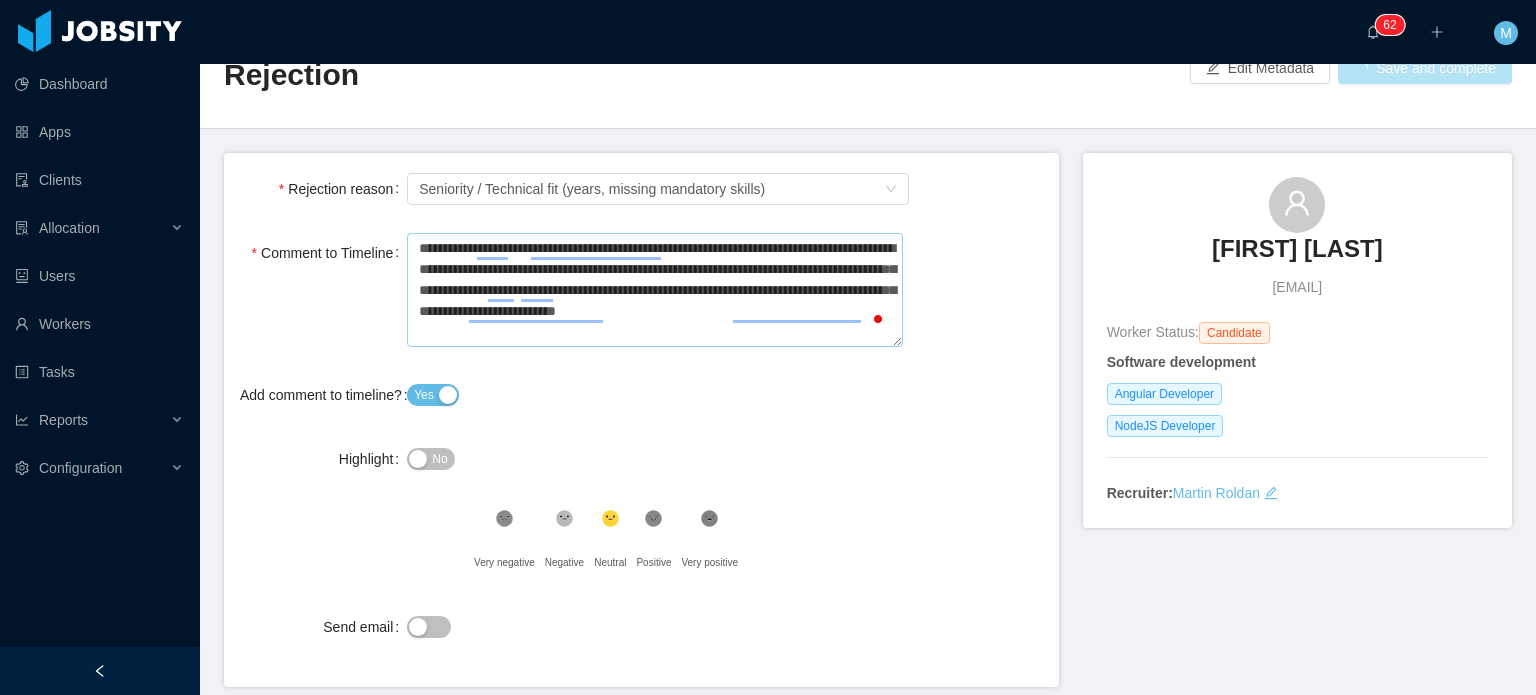 scroll, scrollTop: 0, scrollLeft: 0, axis: both 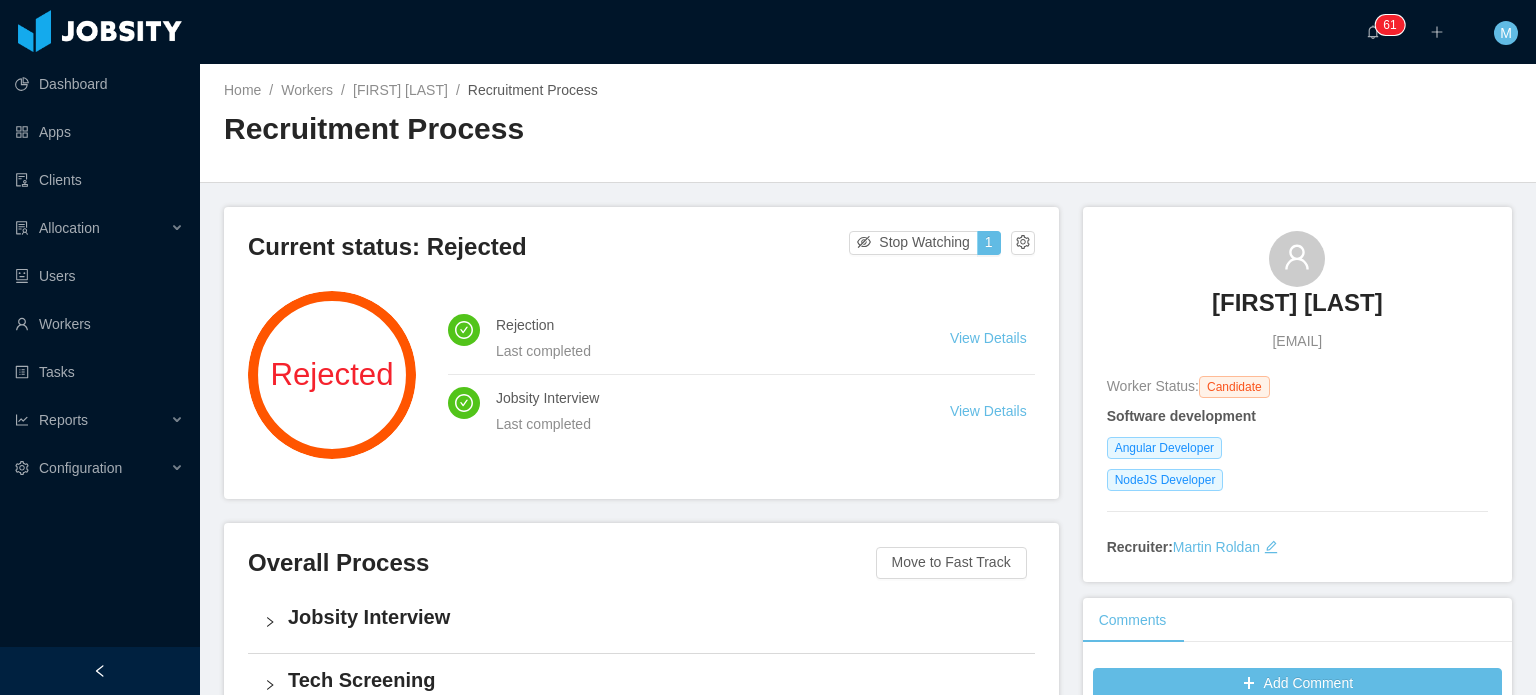 click on "Dashboard Apps Clients Allocation Users Workers Tasks Reports Configuration" at bounding box center (100, 299) 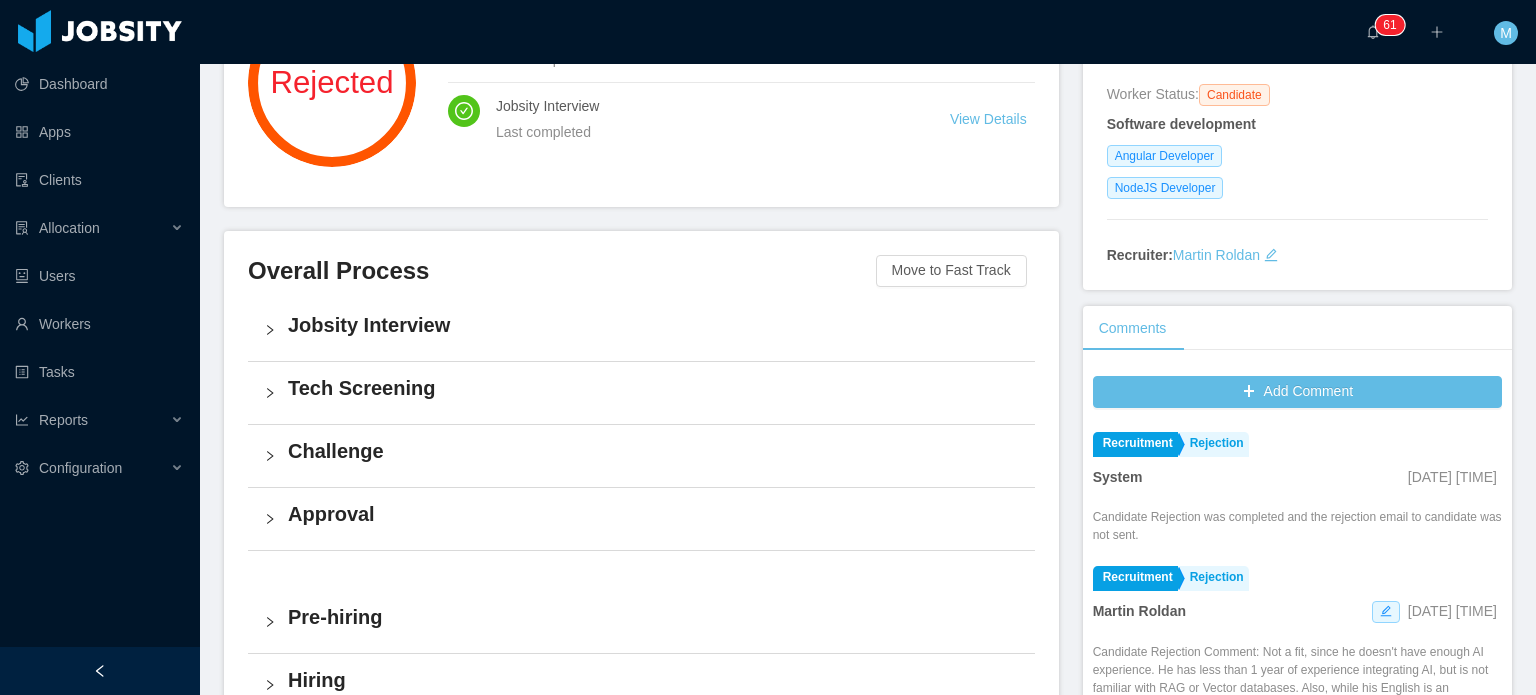 scroll, scrollTop: 0, scrollLeft: 0, axis: both 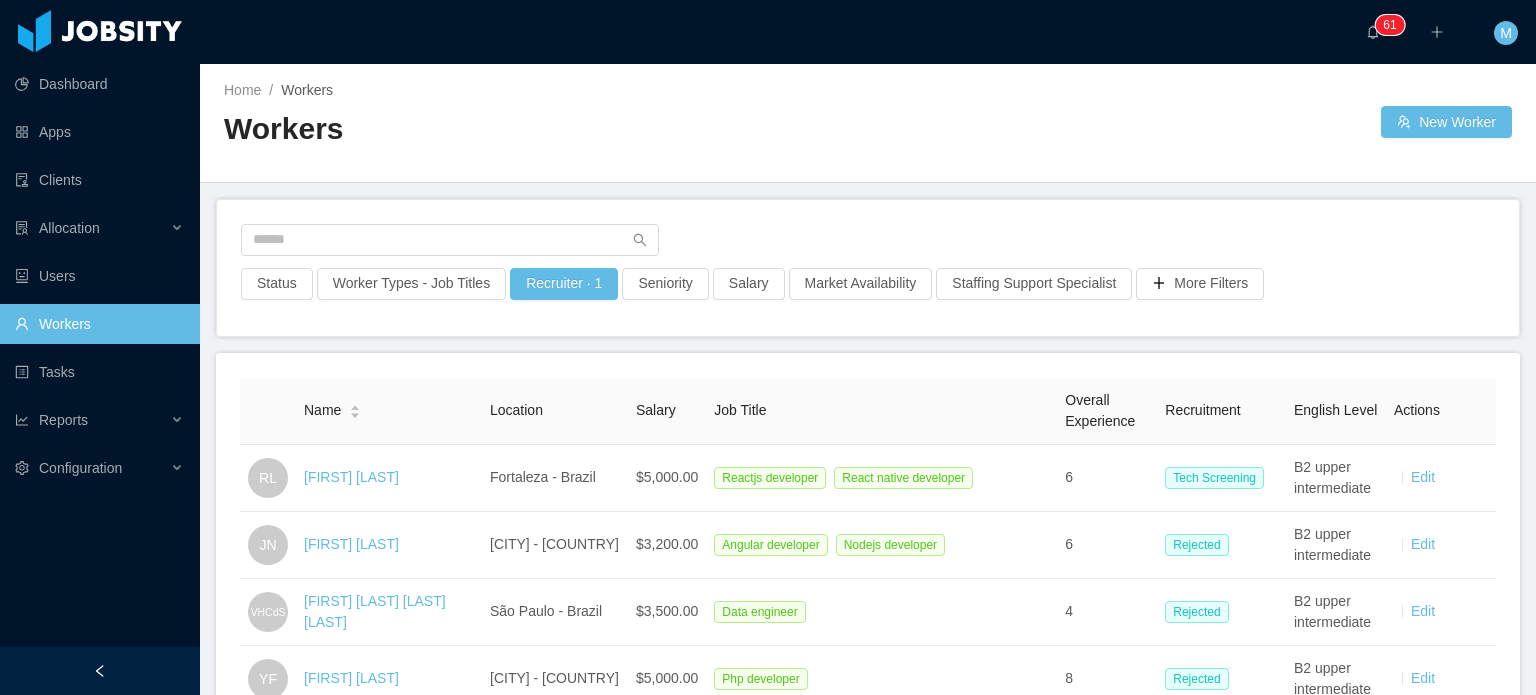 click on "Home / Workers / Workers New Worker" at bounding box center [868, 123] 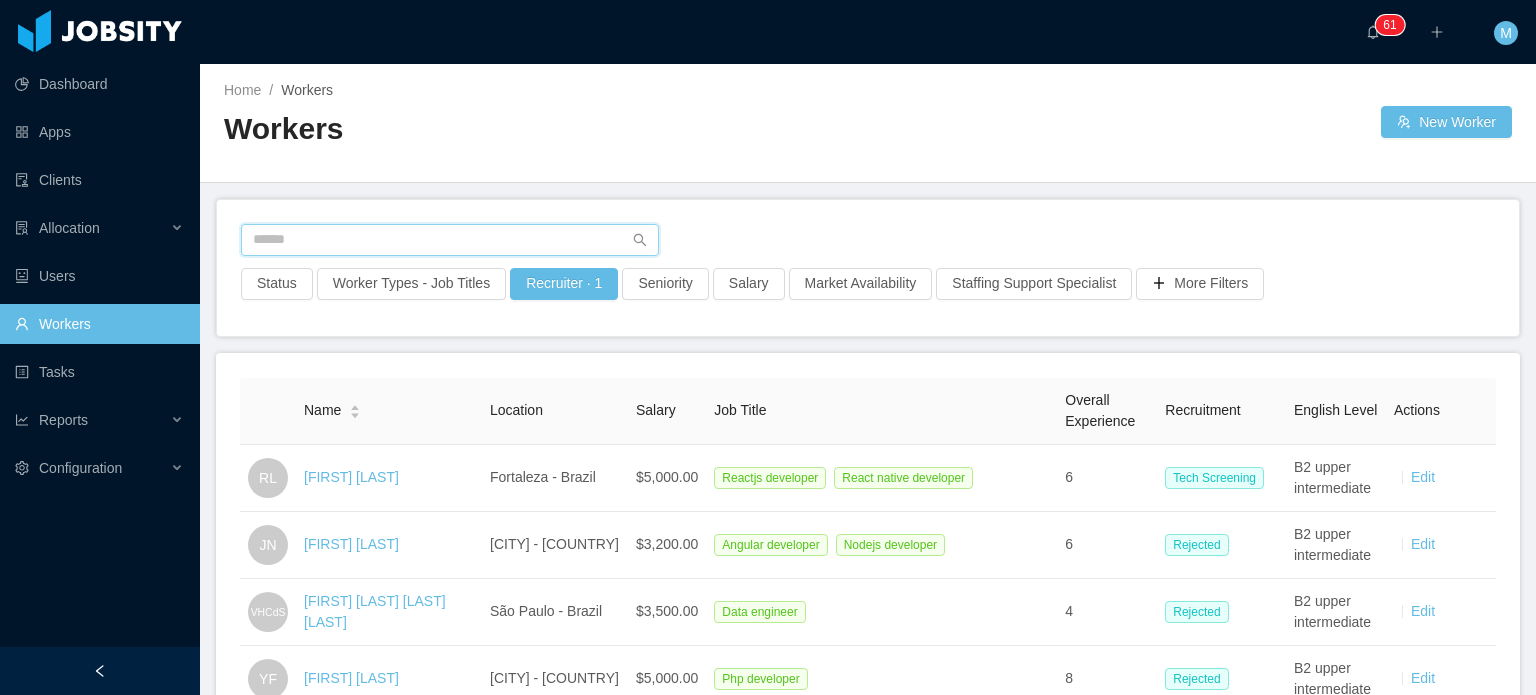 click at bounding box center [450, 240] 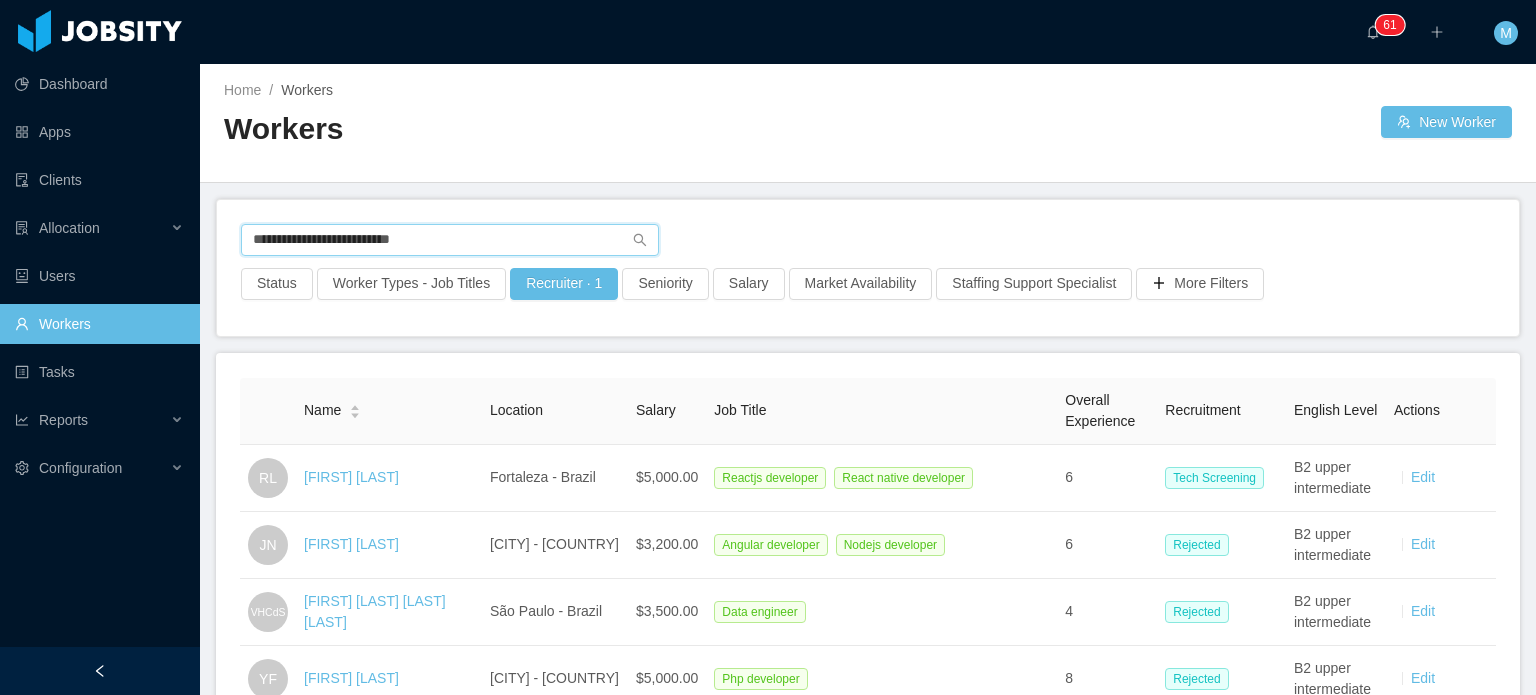 type on "**********" 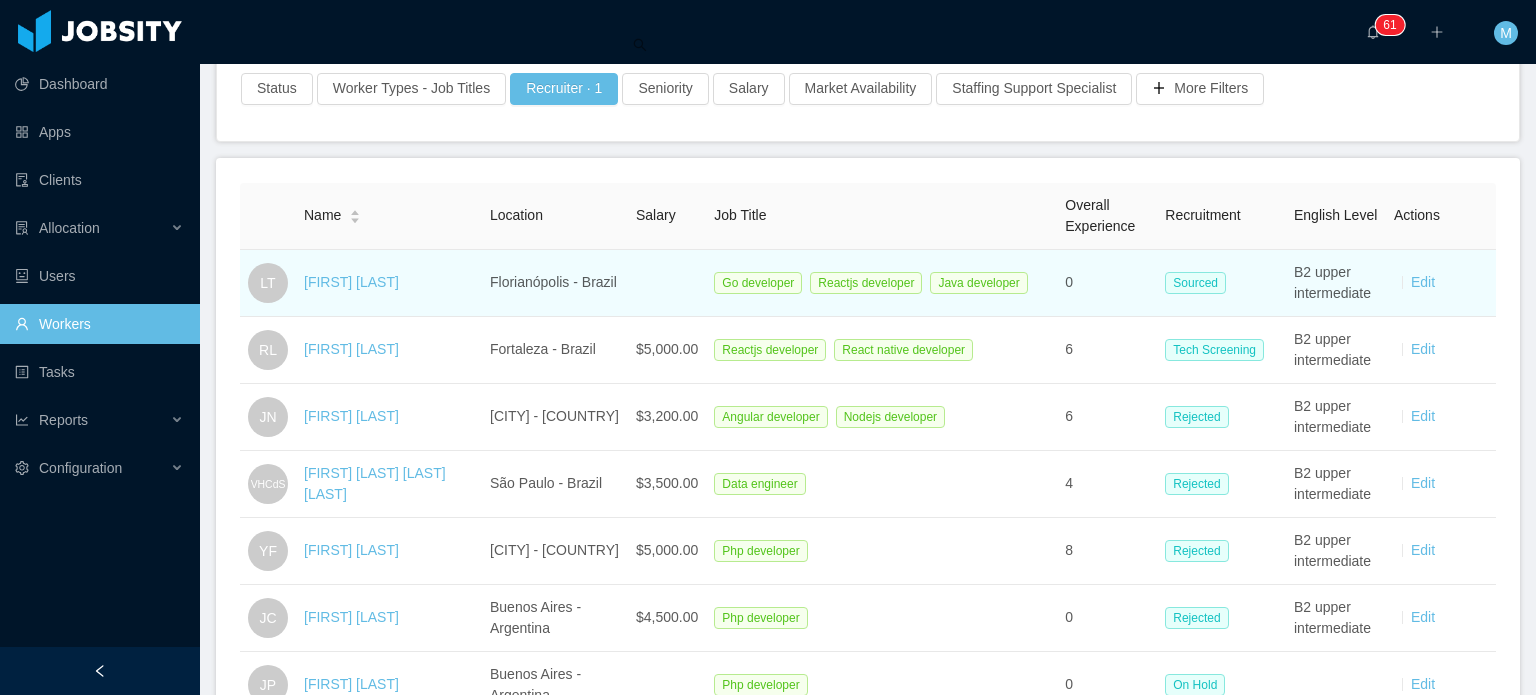 scroll, scrollTop: 200, scrollLeft: 0, axis: vertical 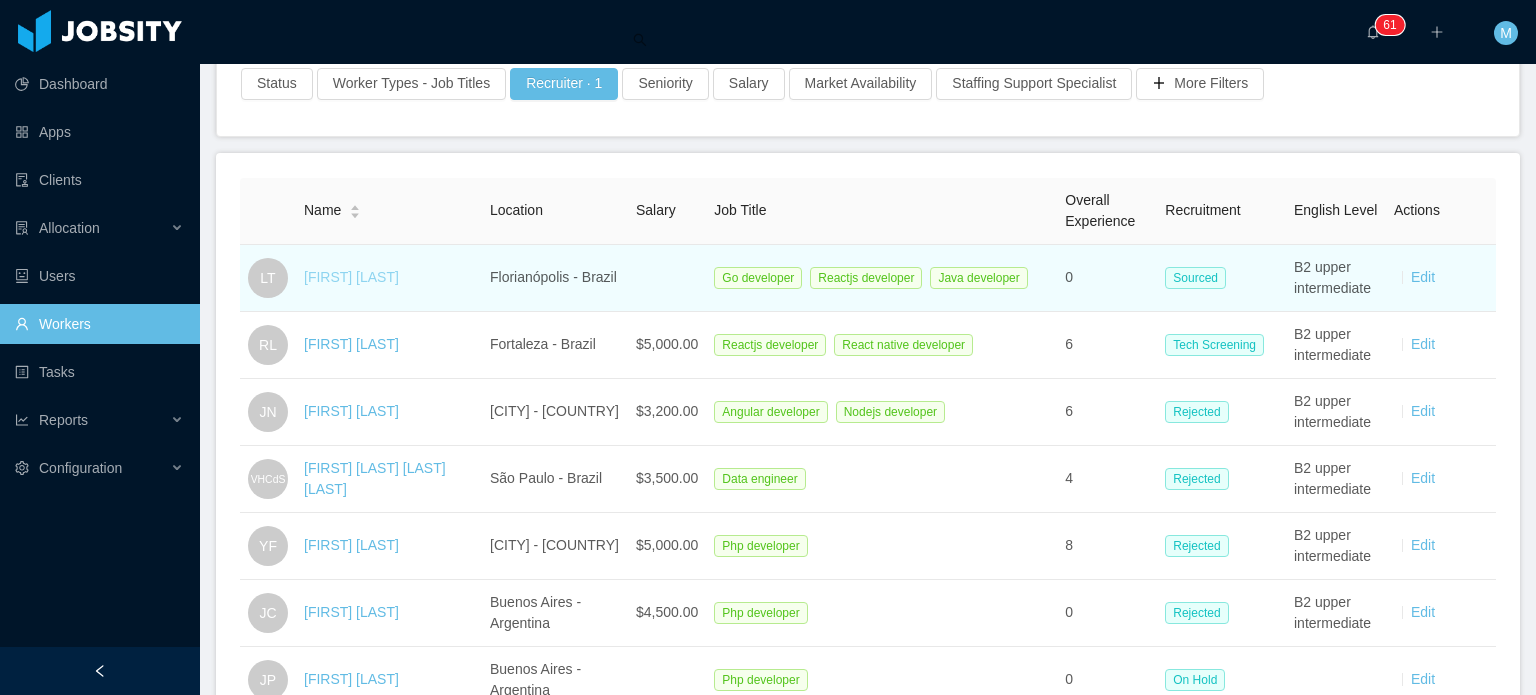 click on "[FIRST] [LAST]" at bounding box center [351, 277] 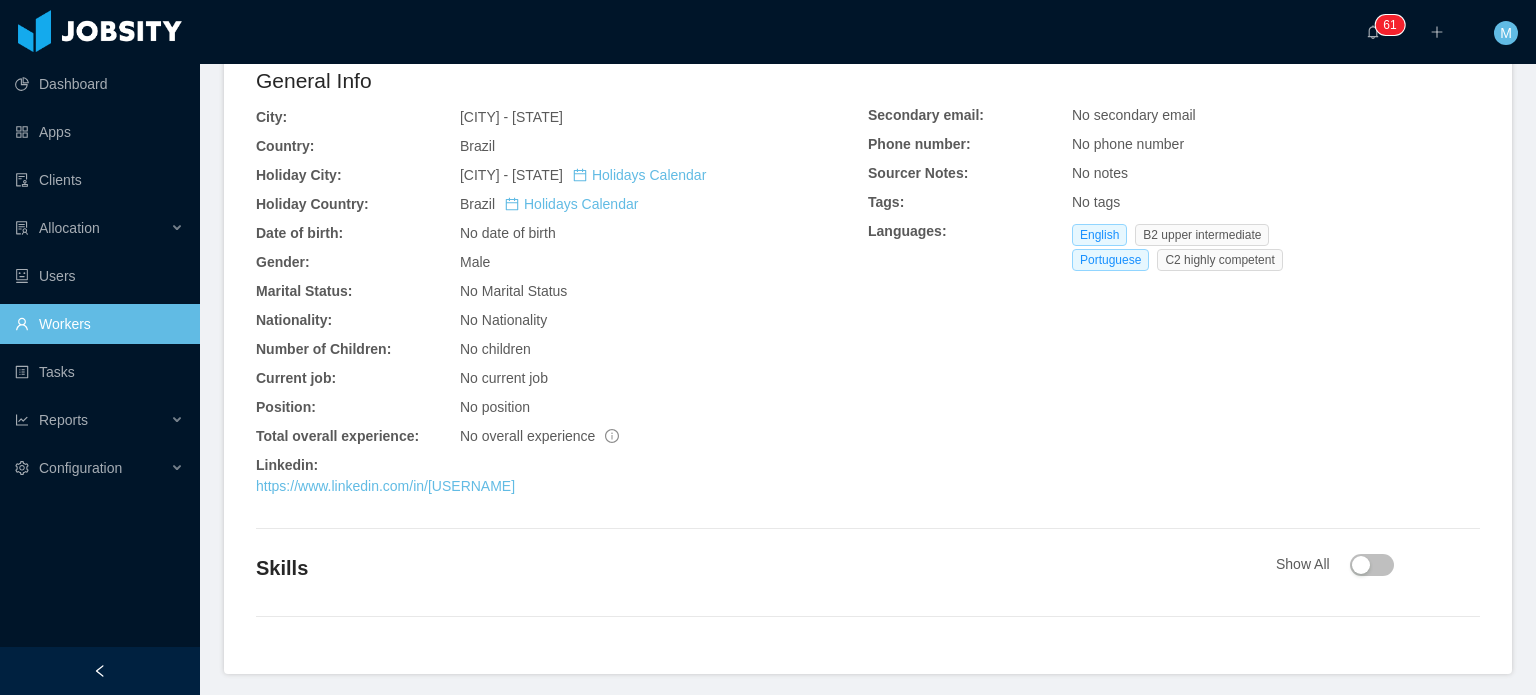scroll, scrollTop: 600, scrollLeft: 0, axis: vertical 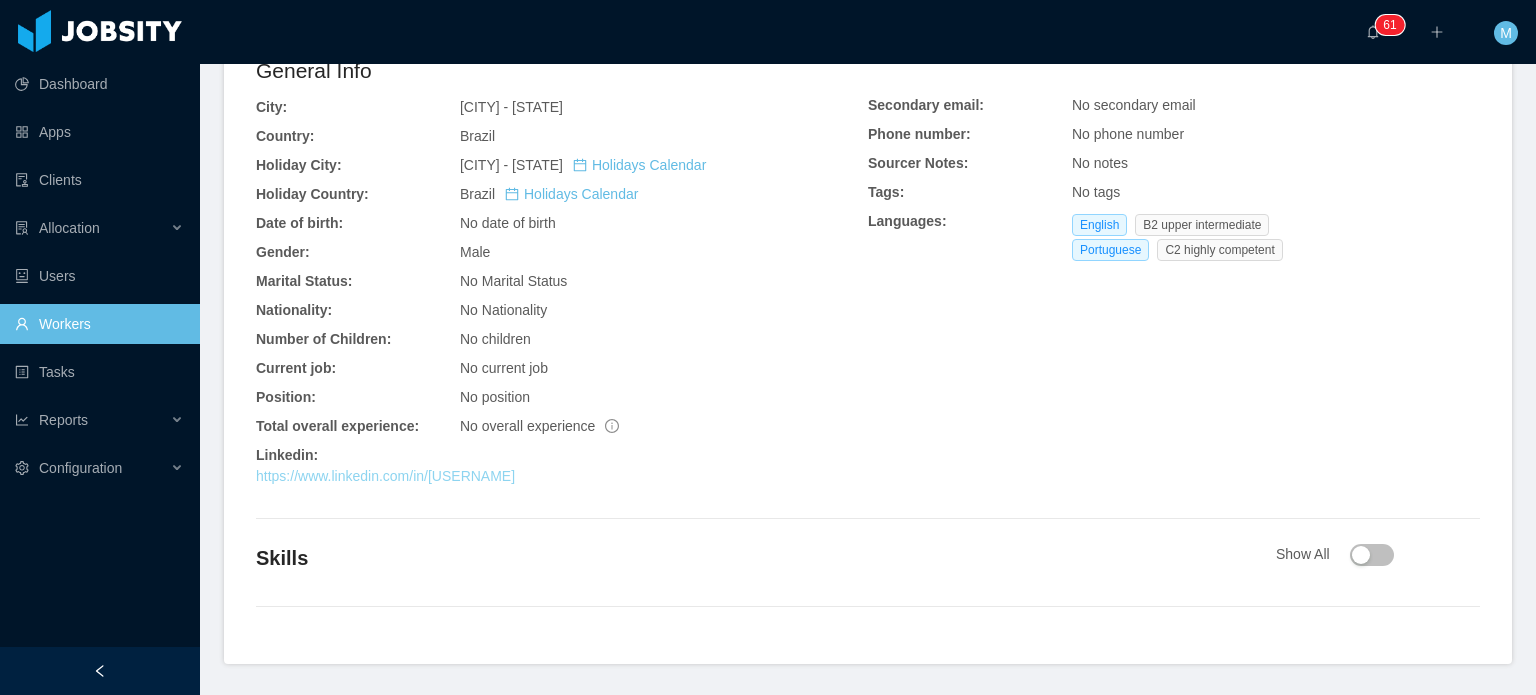 click on "https://www.linkedin.com/in/[USERNAME]" at bounding box center [385, 476] 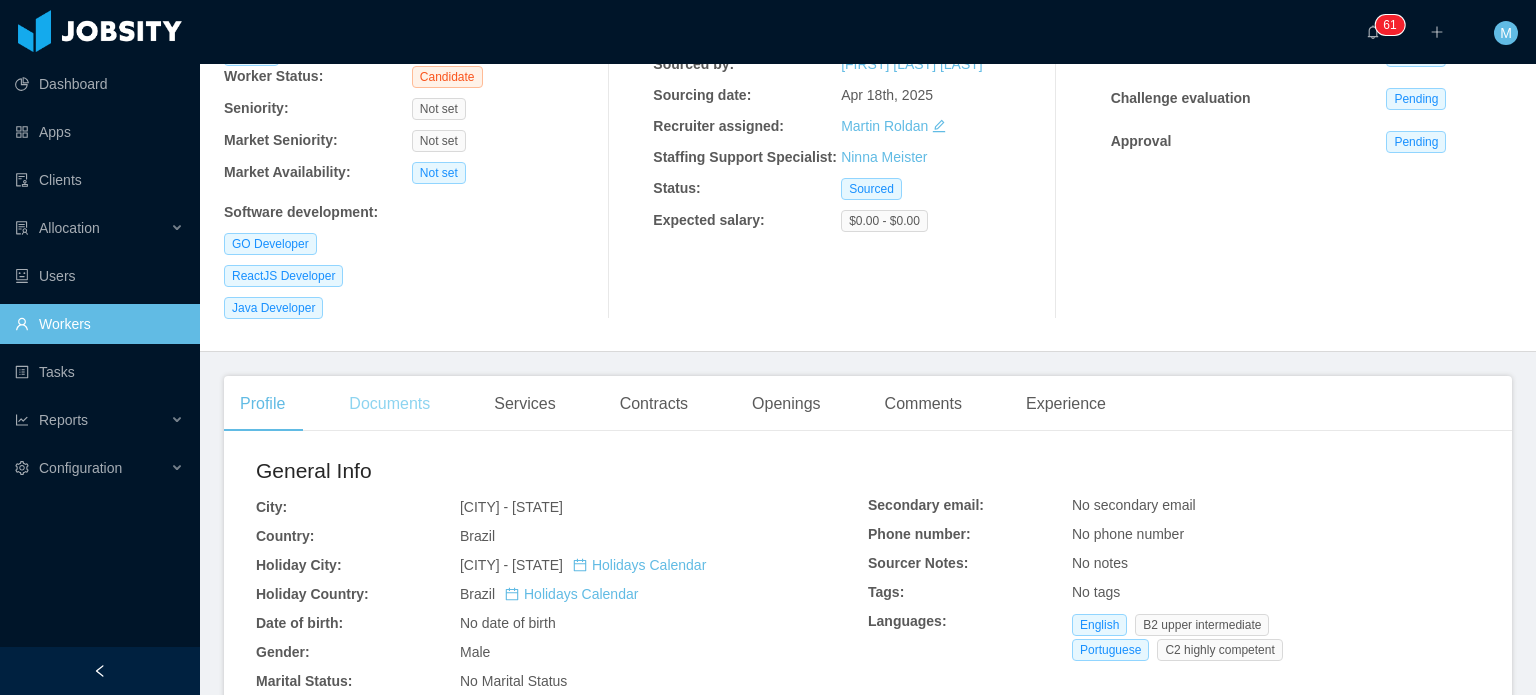 click on "Documents" at bounding box center [389, 404] 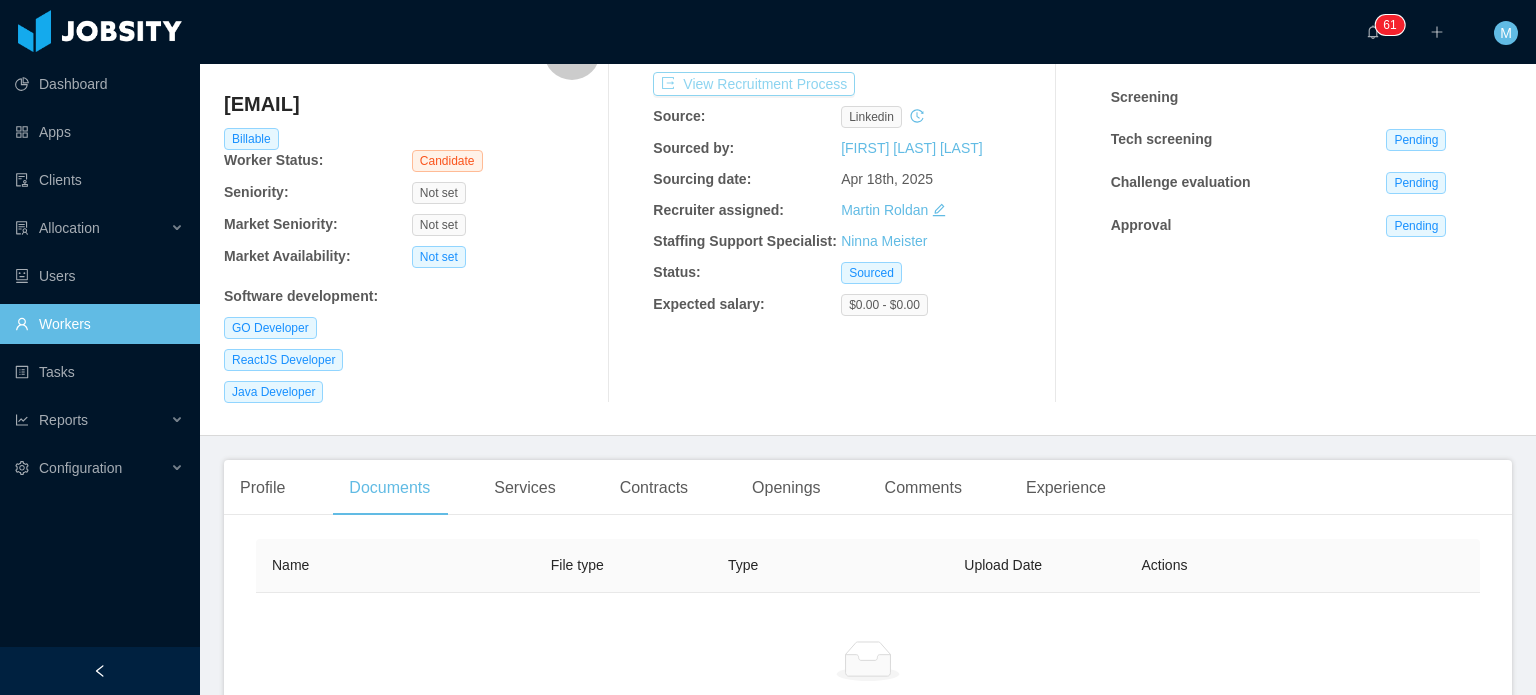 scroll, scrollTop: 0, scrollLeft: 0, axis: both 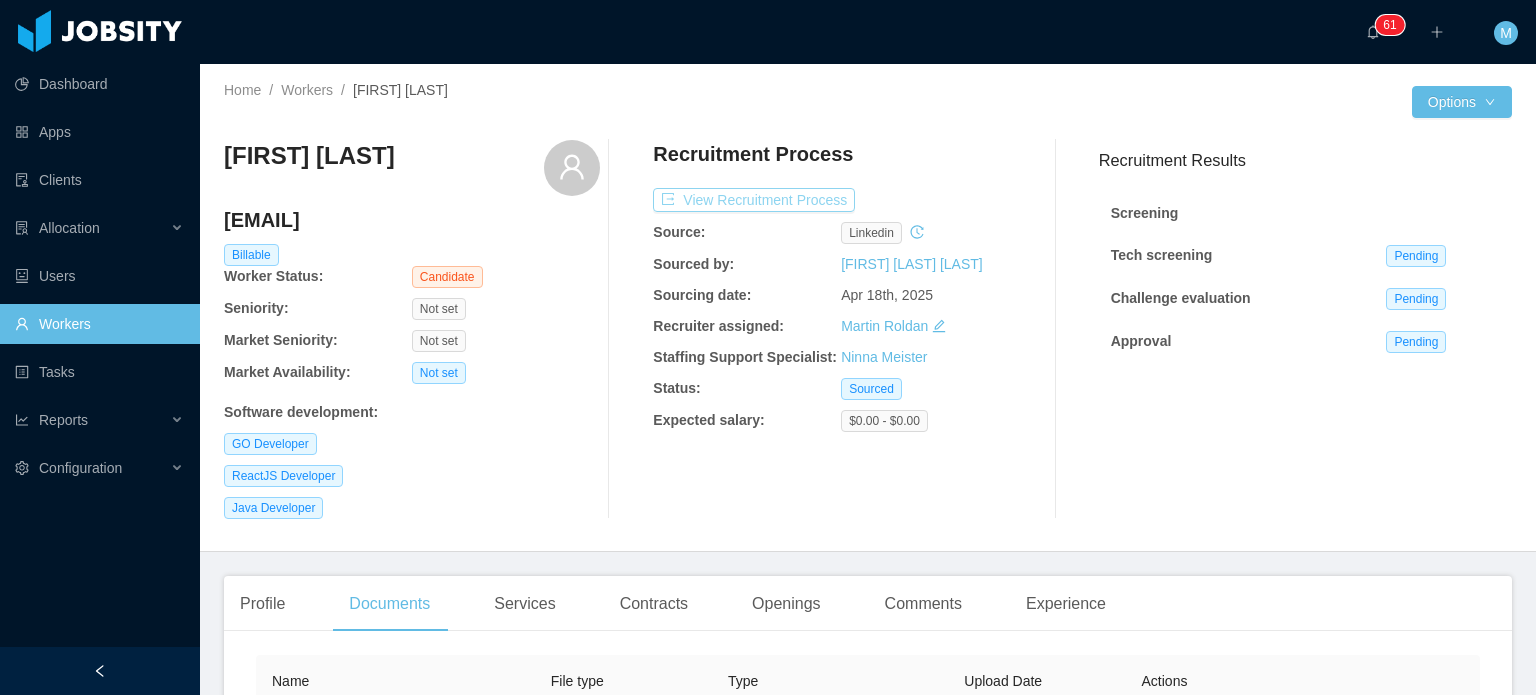 click on "View Recruitment Process" at bounding box center [754, 200] 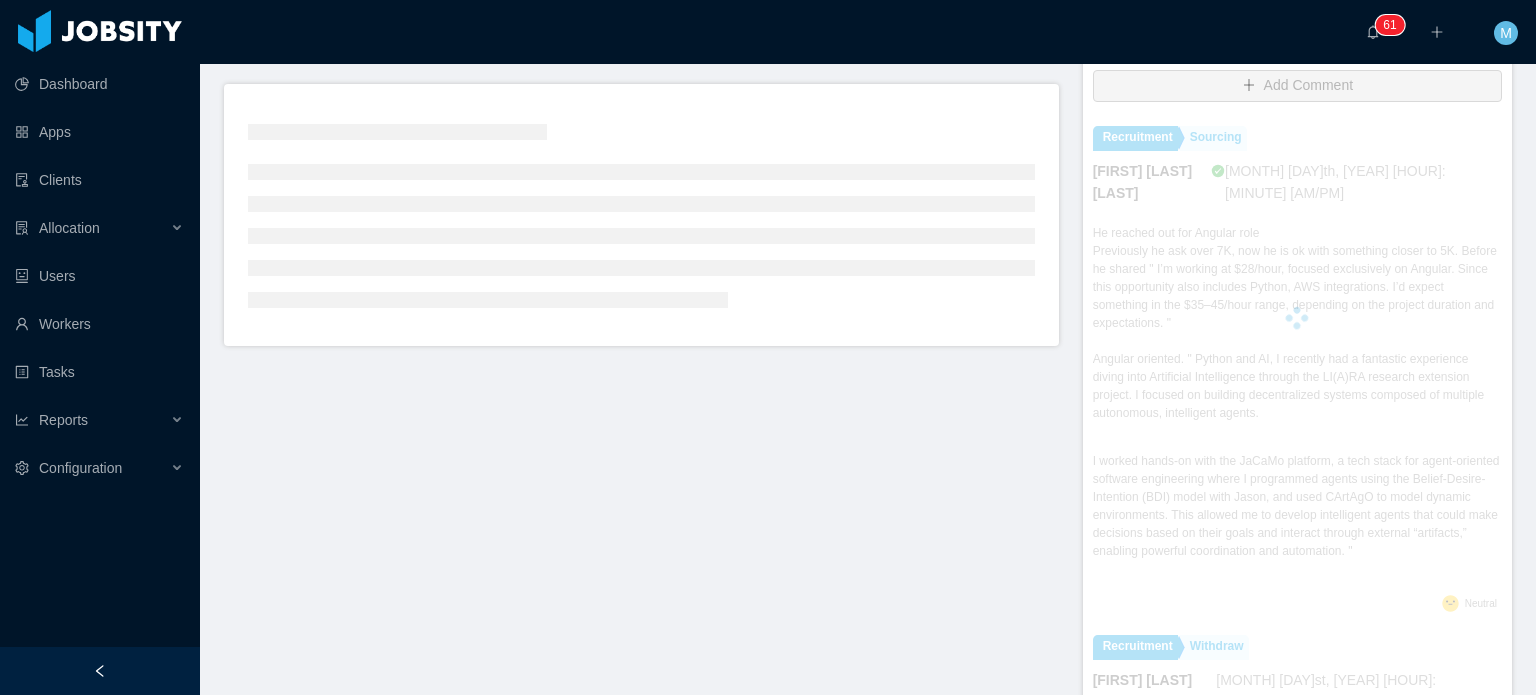 scroll, scrollTop: 500, scrollLeft: 0, axis: vertical 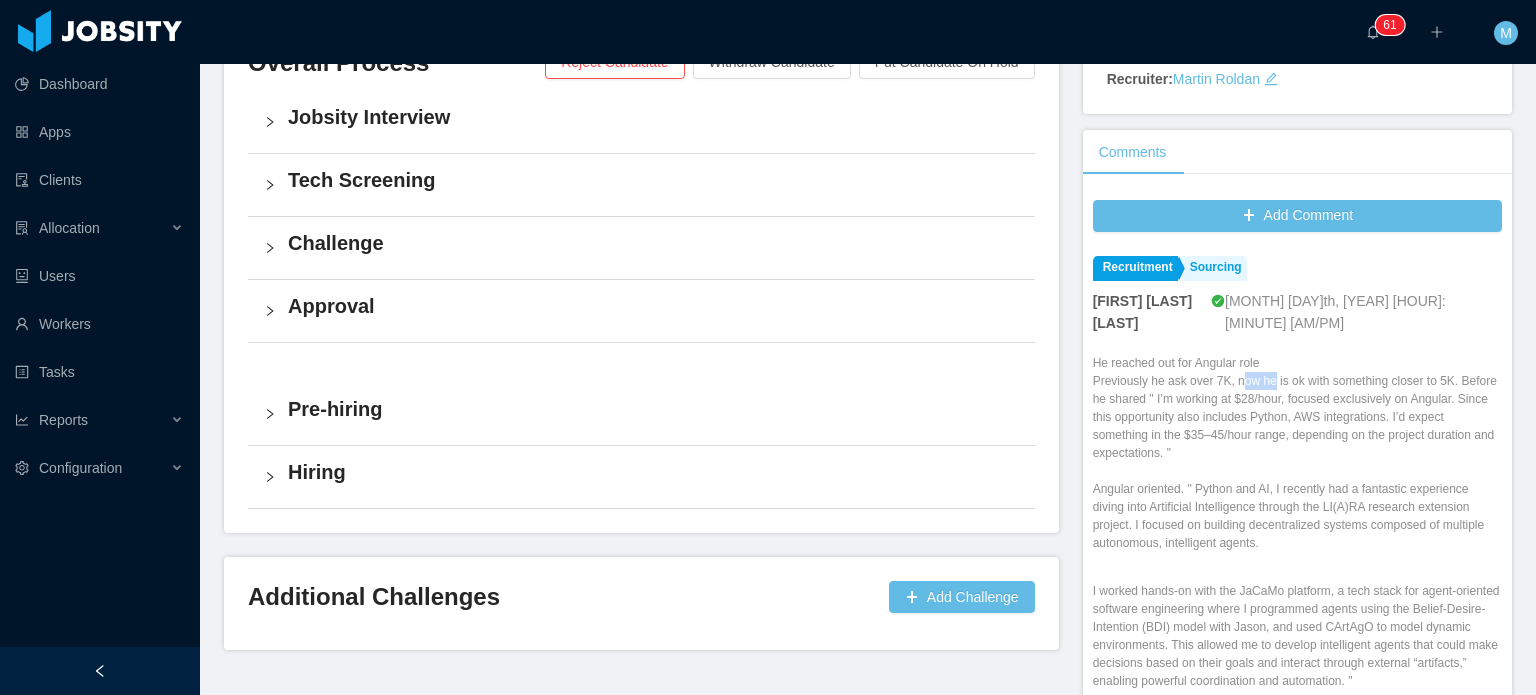 drag, startPoint x: 1322, startPoint y: 363, endPoint x: 1348, endPoint y: 363, distance: 26 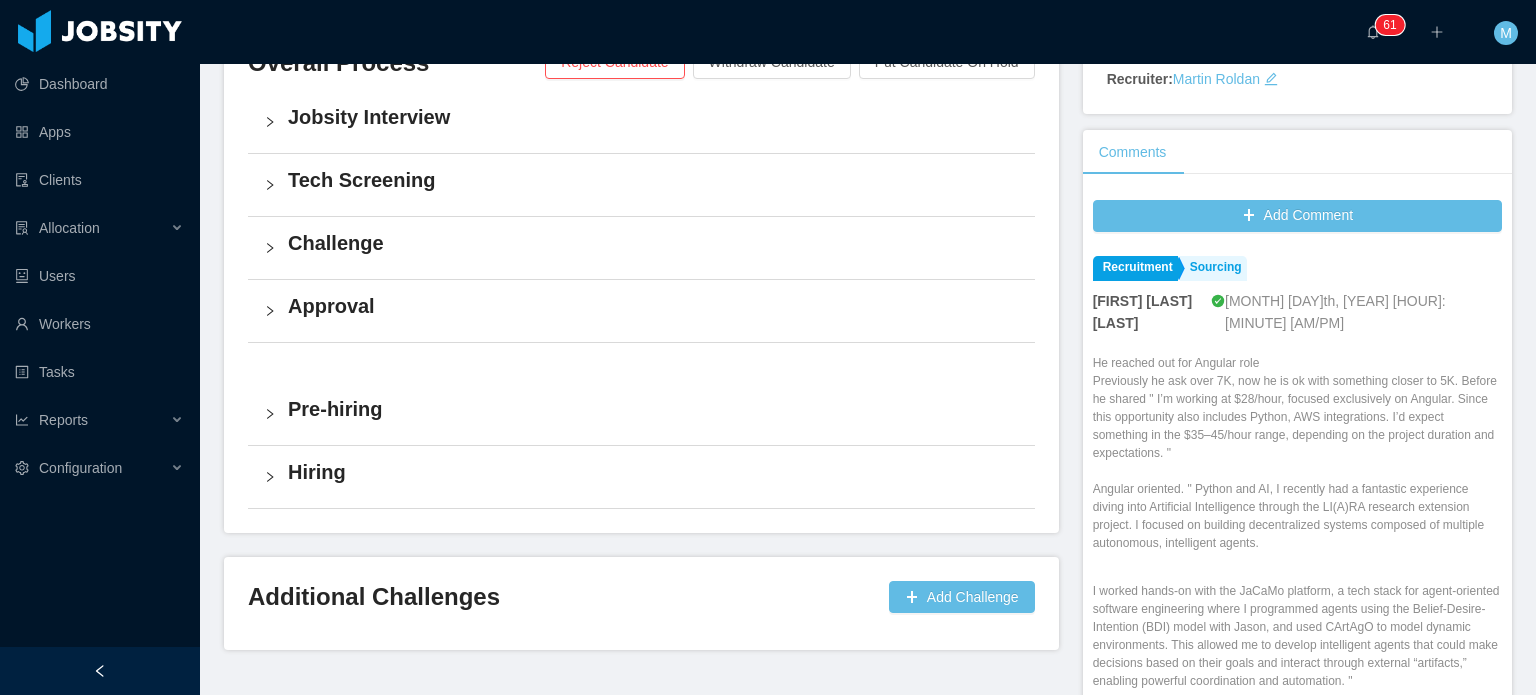click on "He reached out for Angular role Previously he ask over [PRICE]K, now he is ok with something closer to [PRICE]K. Before he shared " I’m working at $[PRICE]/hour, focused exclusively on Angular. Since this opportunity also includes Python, AWS integrations. I’d expect something in the $[PRICE]–$[PRICE]/hour range, depending on the project duration and expectations. " Angular oriented. " Python and AI, I recently had a fantastic experience diving into Artificial Intelligence through the LI(A)RA research extension project. I focused on building decentralized systems composed of multiple autonomous, intelligent agents." at bounding box center [1297, 453] 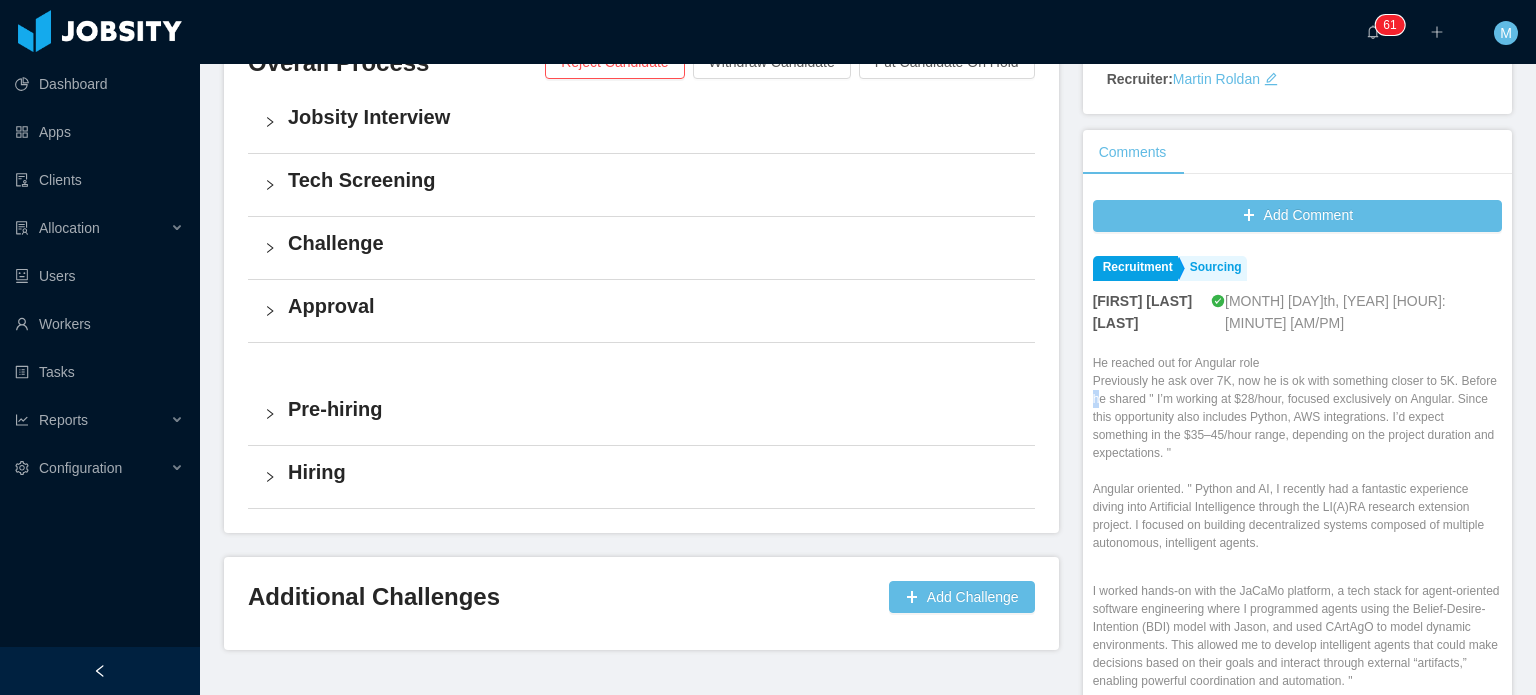drag, startPoint x: 1117, startPoint y: 383, endPoint x: 1177, endPoint y: 383, distance: 60 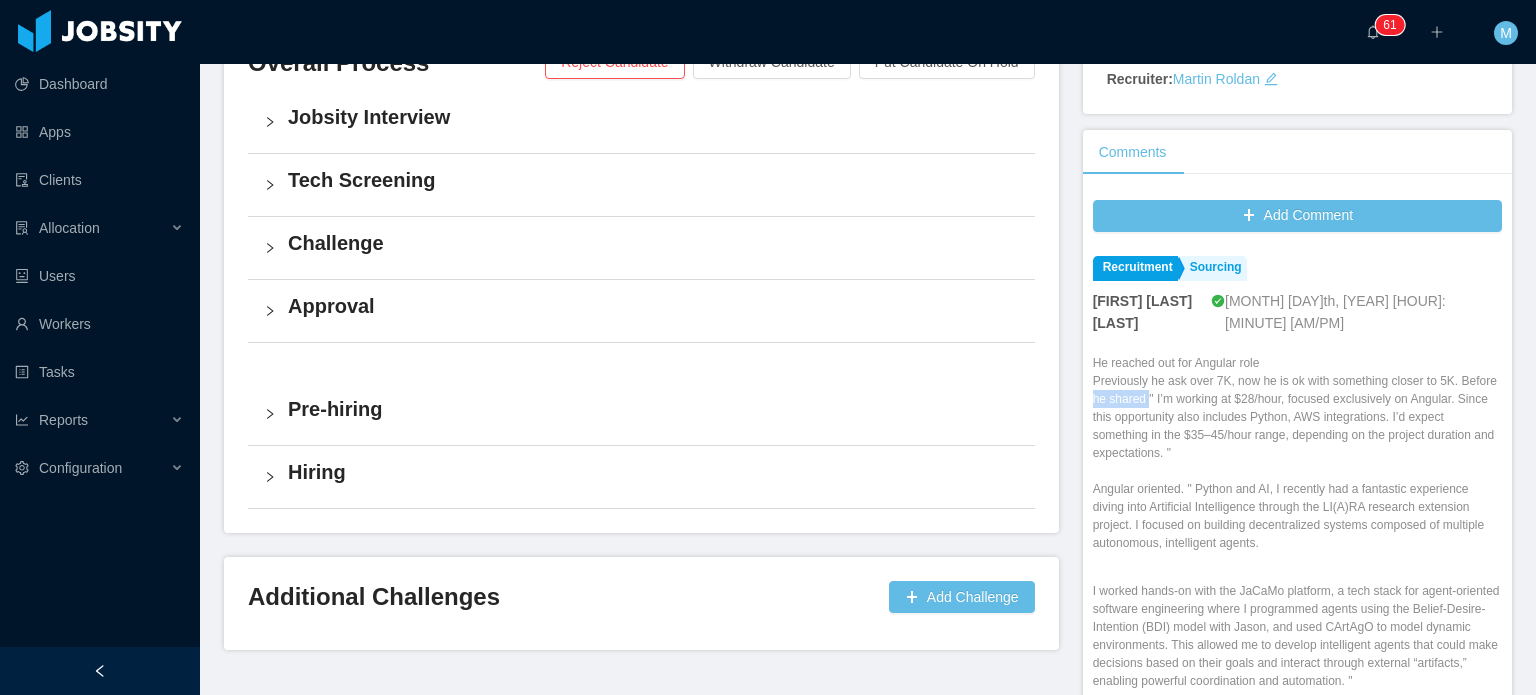 click on "He reached out for Angular role Previously he ask over [PRICE]K, now he is ok with something closer to [PRICE]K. Before he shared " I’m working at $[PRICE]/hour, focused exclusively on Angular. Since this opportunity also includes Python, AWS integrations. I’d expect something in the $[PRICE]–$[PRICE]/hour range, depending on the project duration and expectations. " Angular oriented. " Python and AI, I recently had a fantastic experience diving into Artificial Intelligence through the LI(A)RA research extension project. I focused on building decentralized systems composed of multiple autonomous, intelligent agents." at bounding box center (1297, 453) 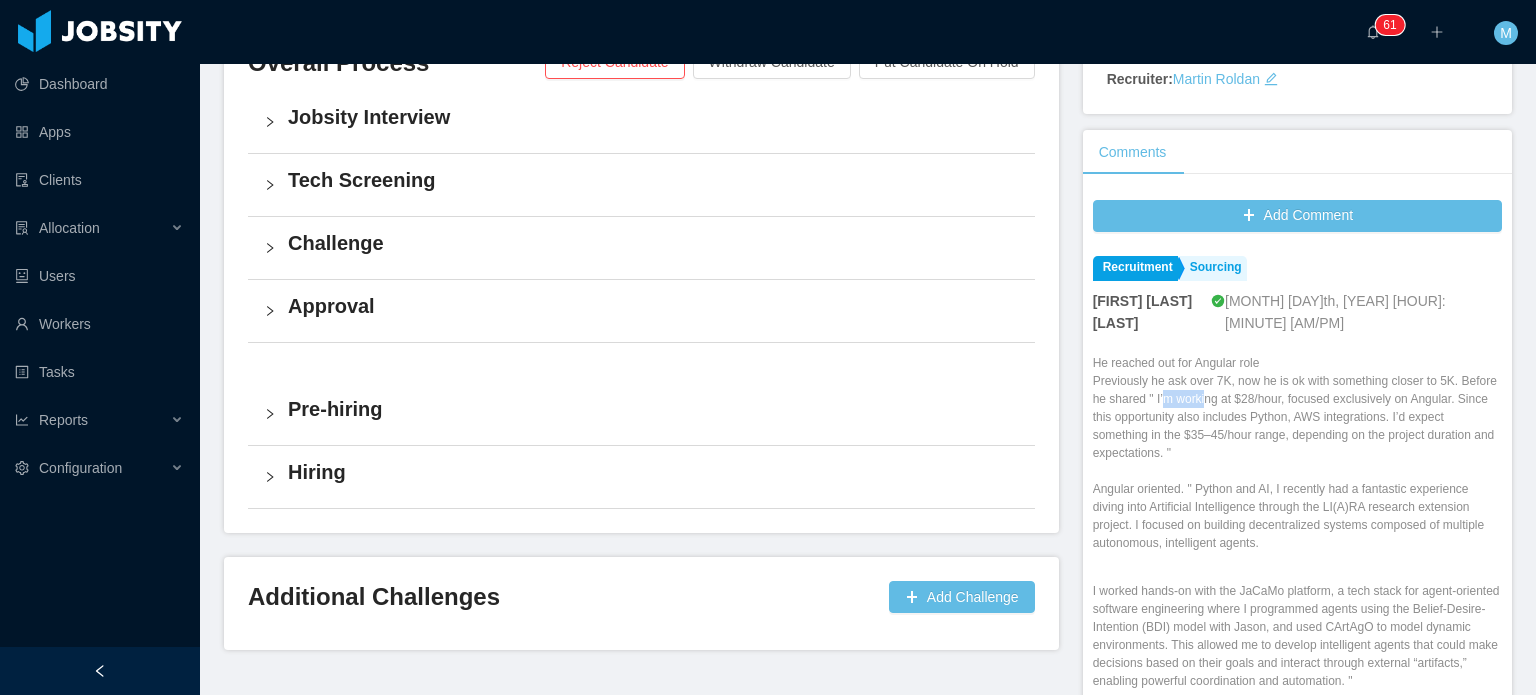 drag, startPoint x: 1192, startPoint y: 377, endPoint x: 1307, endPoint y: 377, distance: 115 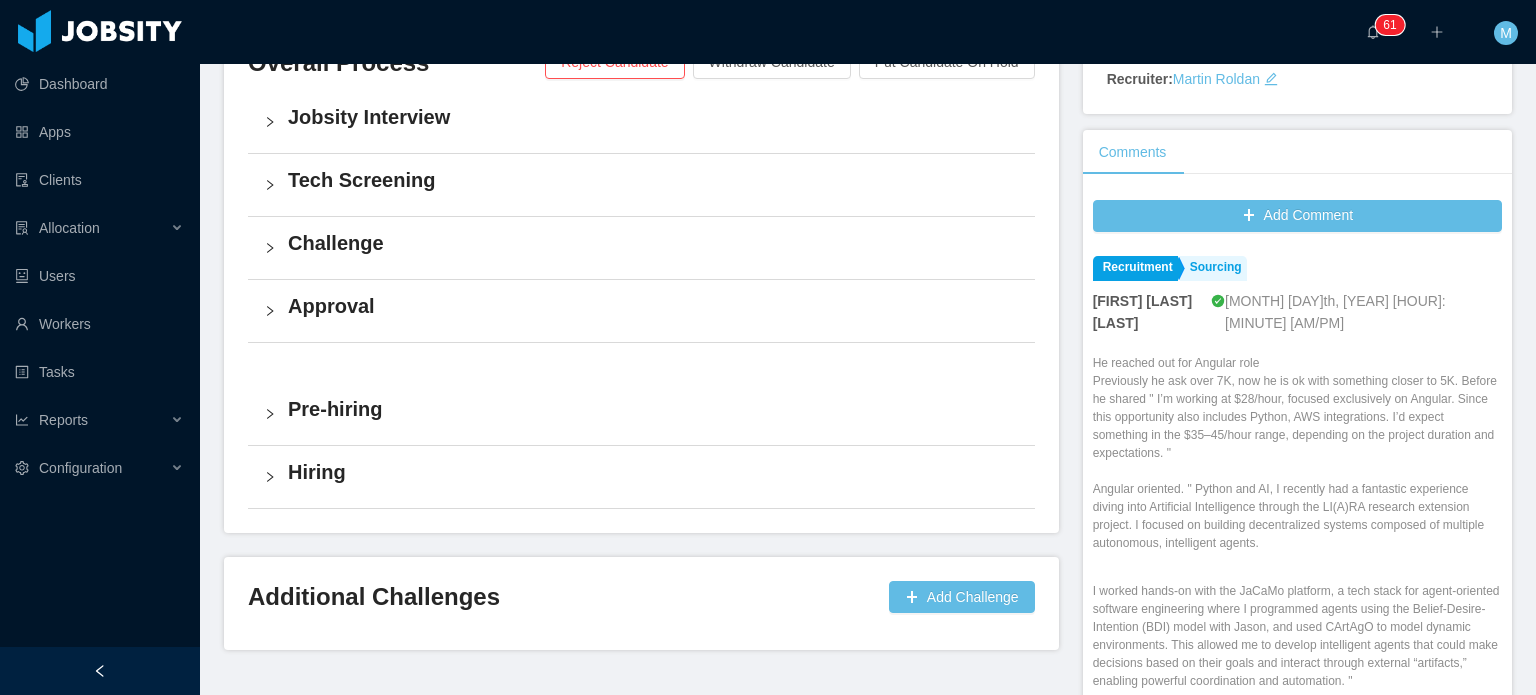 click on "He reached out for Angular role Previously he ask over [PRICE]K, now he is ok with something closer to [PRICE]K. Before he shared " I’m working at $[PRICE]/hour, focused exclusively on Angular. Since this opportunity also includes Python, AWS integrations. I’d expect something in the $[PRICE]–$[PRICE]/hour range, depending on the project duration and expectations. " Angular oriented. " Python and AI, I recently had a fantastic experience diving into Artificial Intelligence through the LI(A)RA research extension project. I focused on building decentralized systems composed of multiple autonomous, intelligent agents." at bounding box center (1297, 453) 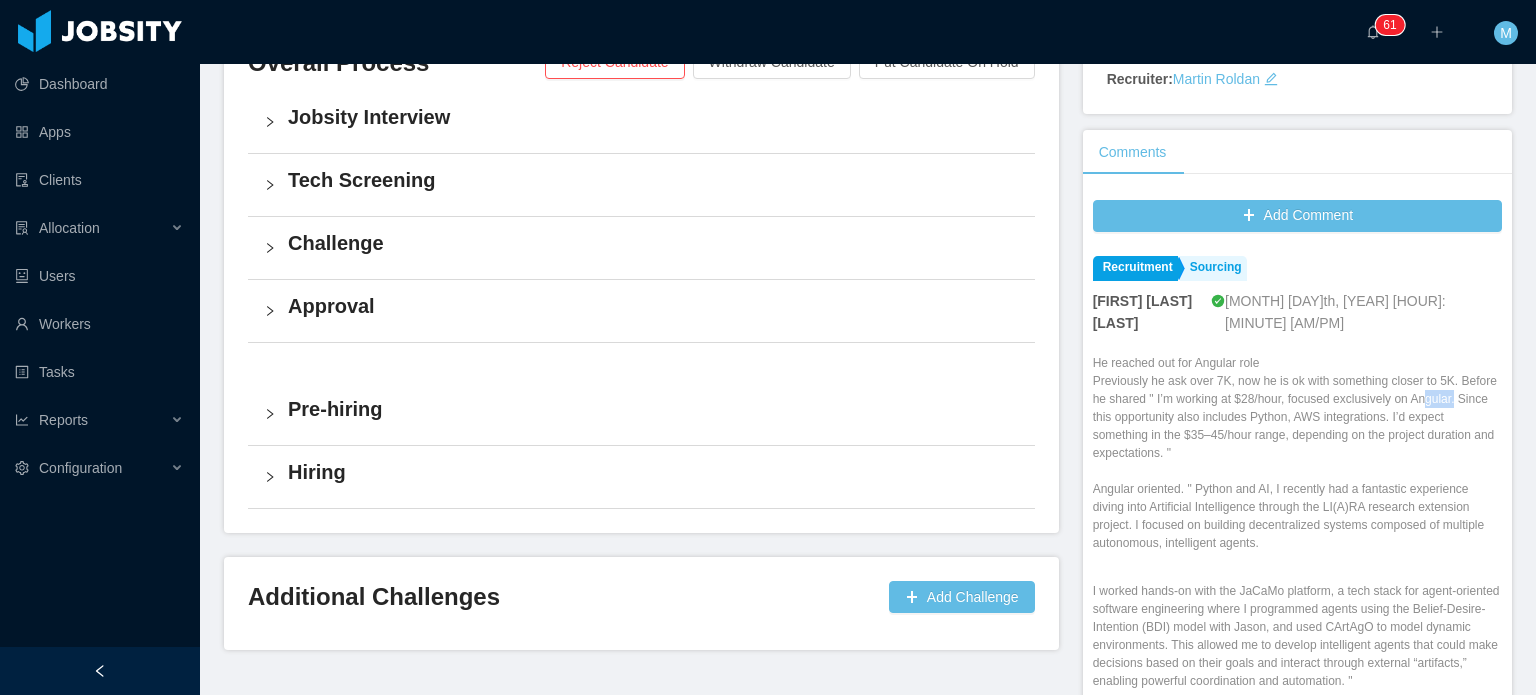 drag, startPoint x: 1140, startPoint y: 403, endPoint x: 1161, endPoint y: 403, distance: 21 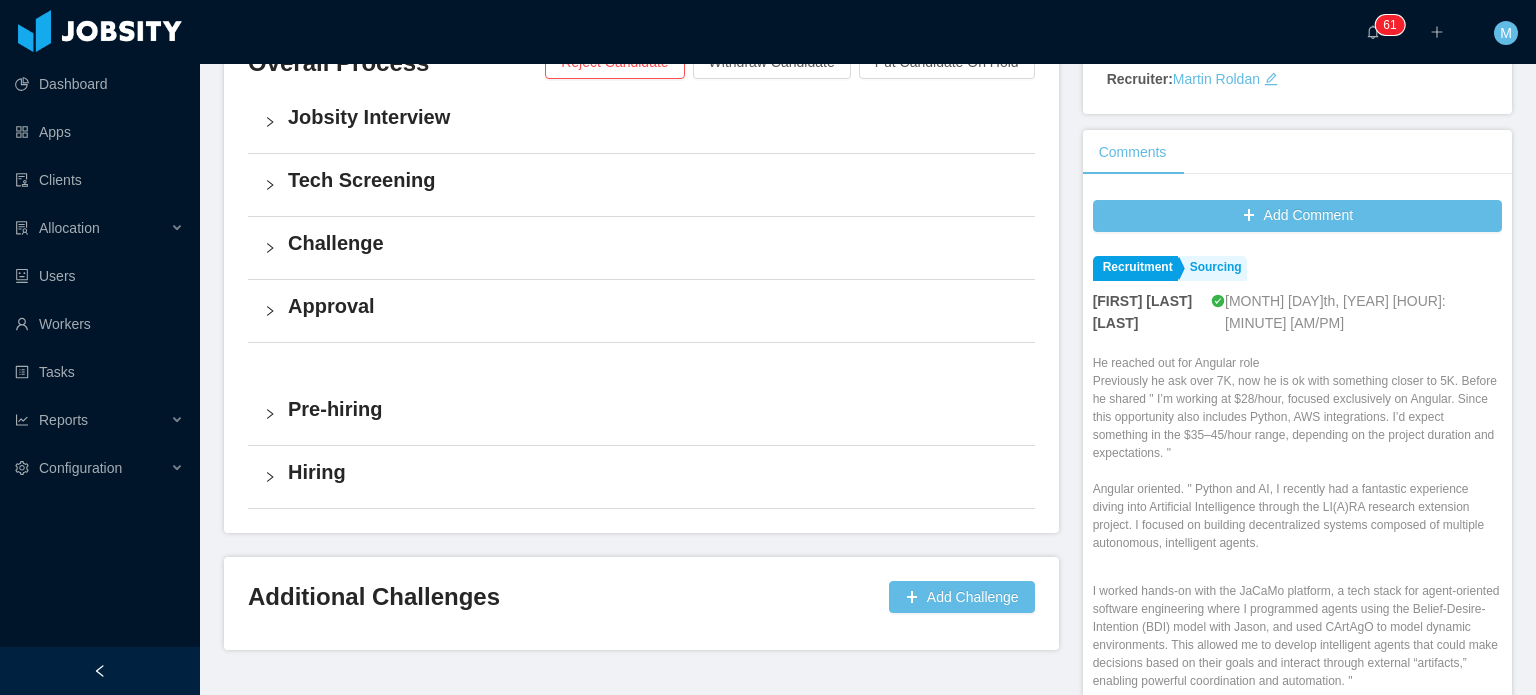 click on "He reached out for Angular role Previously he ask over [PRICE]K, now he is ok with something closer to [PRICE]K. Before he shared " I’m working at $[PRICE]/hour, focused exclusively on Angular. Since this opportunity also includes Python, AWS integrations. I’d expect something in the $[PRICE]–$[PRICE]/hour range, depending on the project duration and expectations. " Angular oriented. " Python and AI, I recently had a fantastic experience diving into Artificial Intelligence through the LI(A)RA research extension project. I focused on building decentralized systems composed of multiple autonomous, intelligent agents." at bounding box center [1297, 453] 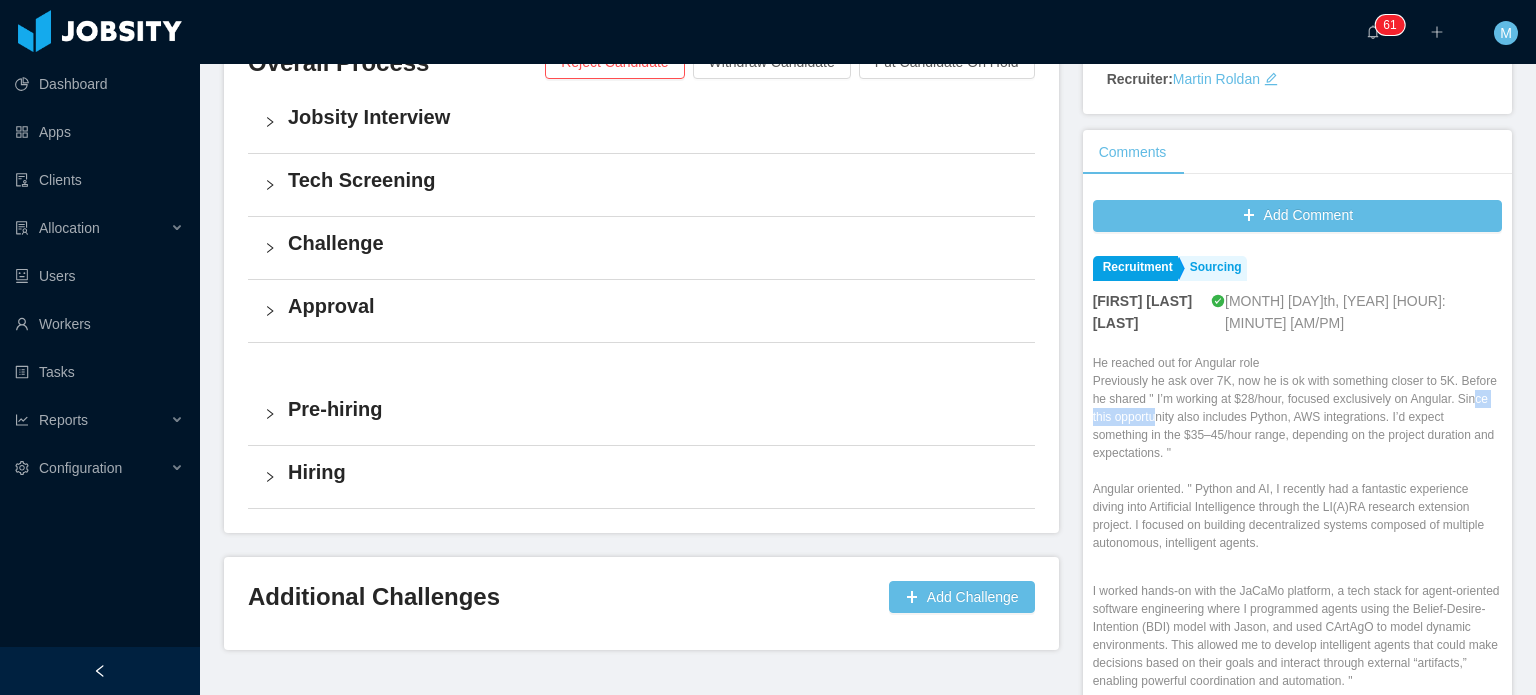 drag, startPoint x: 1176, startPoint y: 403, endPoint x: 1276, endPoint y: 403, distance: 100 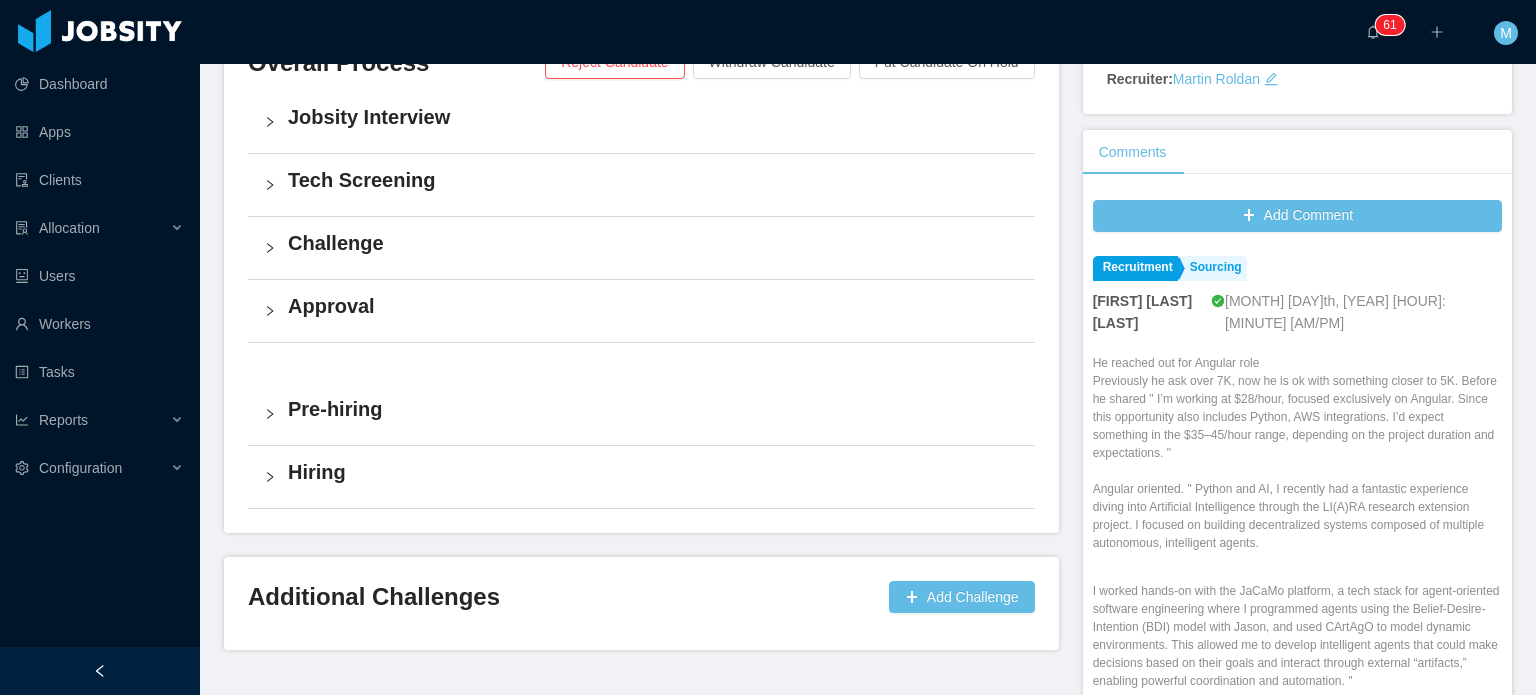 click on "He reached out for Angular role Previously he ask over [PRICE]K, now he is ok with something closer to [PRICE]K. Before he shared " I’m working at $[PRICE]/hour, focused exclusively on Angular. Since this opportunity also includes Python, AWS integrations. I’d expect something in the $[PRICE]–$[PRICE]/hour range, depending on the project duration and expectations. " Angular oriented. " Python and AI, I recently had a fantastic experience diving into Artificial Intelligence through the LI(A)RA research extension project. I focused on building decentralized systems composed of multiple autonomous, intelligent agents." at bounding box center [1297, 453] 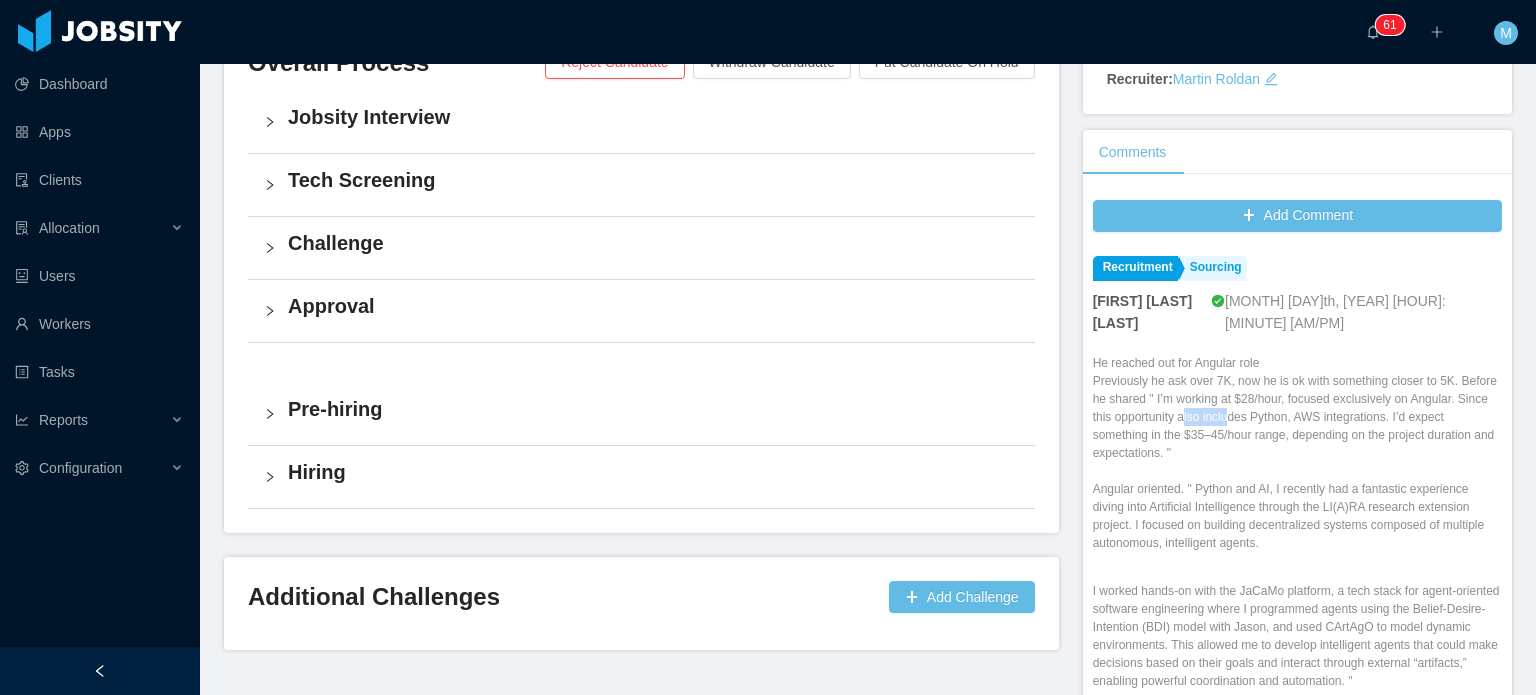 drag, startPoint x: 1253, startPoint y: 403, endPoint x: 1336, endPoint y: 405, distance: 83.02409 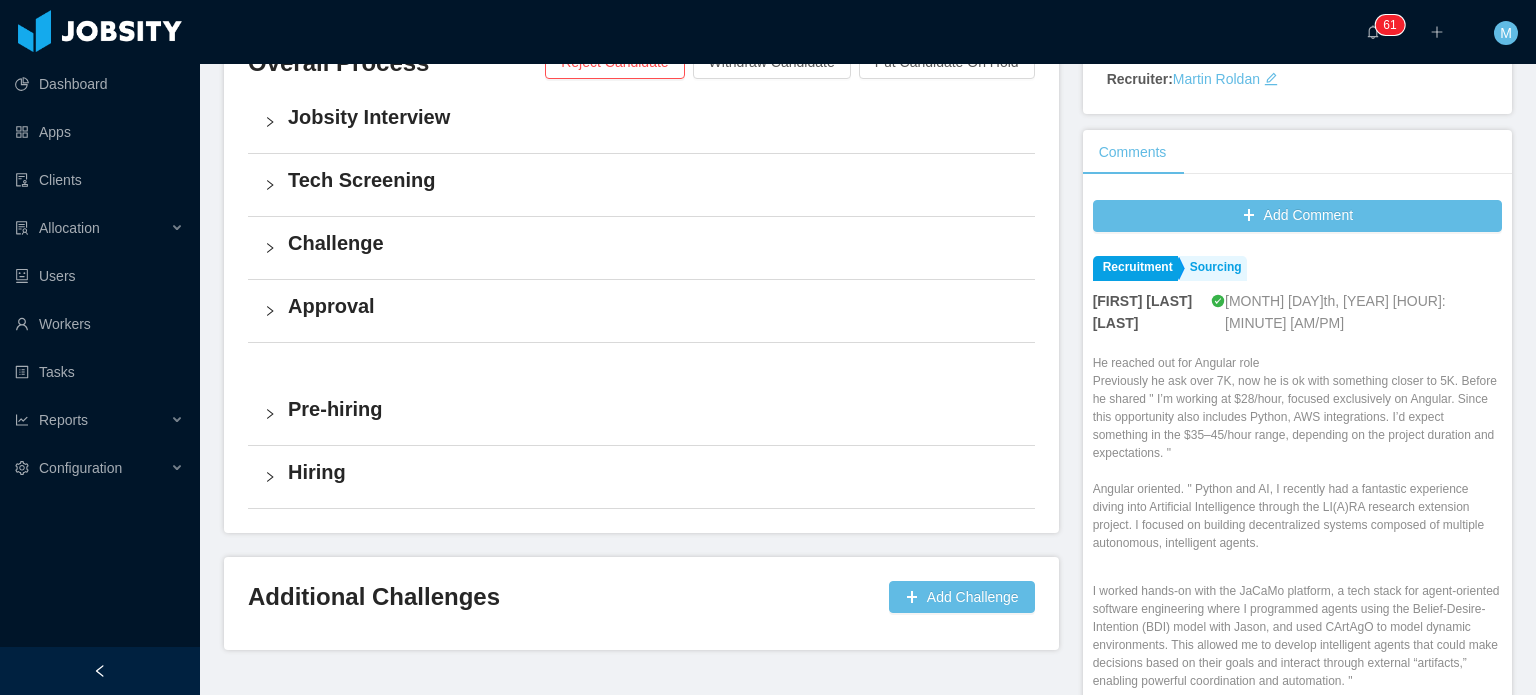 click on "He reached out for Angular role Previously he ask over [PRICE]K, now he is ok with something closer to [PRICE]K. Before he shared " I’m working at $[PRICE]/hour, focused exclusively on Angular. Since this opportunity also includes Python, AWS integrations. I’d expect something in the $[PRICE]–$[PRICE]/hour range, depending on the project duration and expectations. " Angular oriented. " Python and AI, I recently had a fantastic experience diving into Artificial Intelligence through the LI(A)RA research extension project. I focused on building decentralized systems composed of multiple autonomous, intelligent agents." at bounding box center [1297, 453] 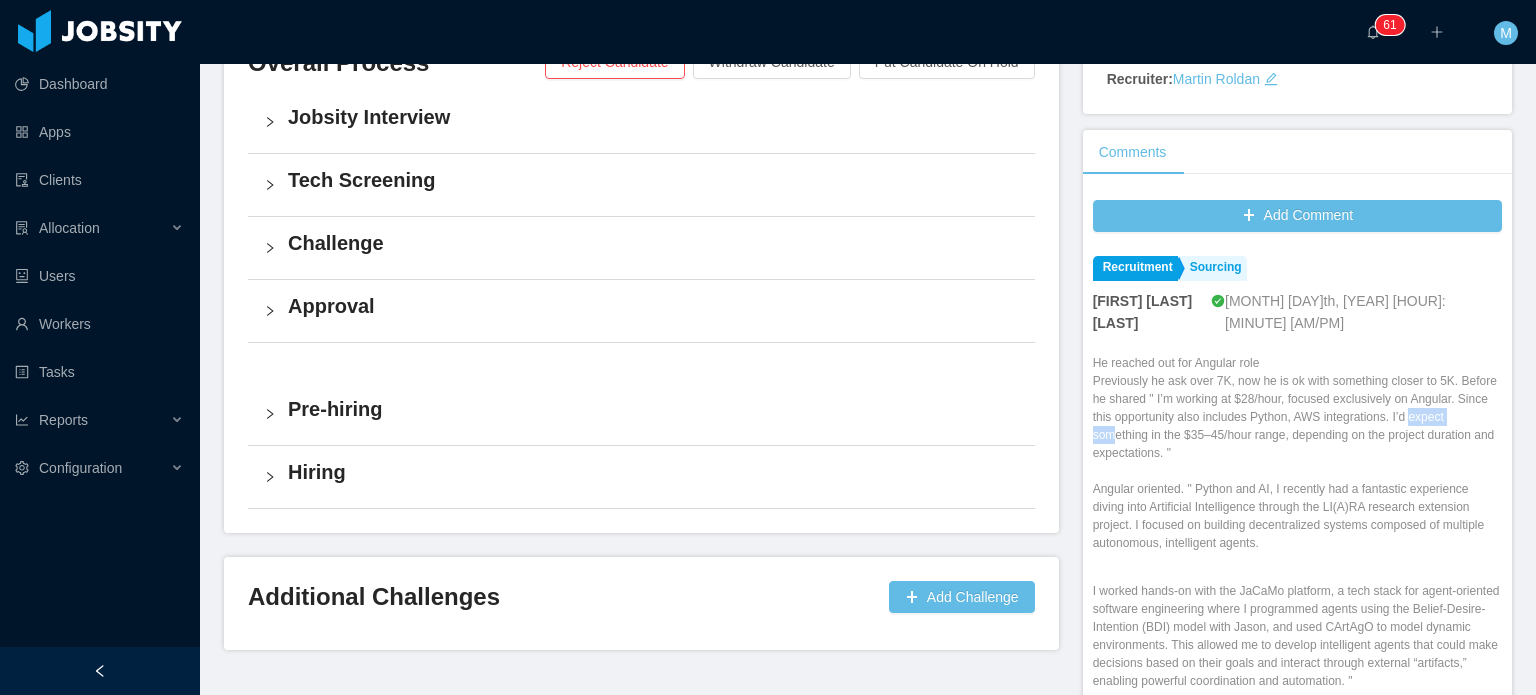 drag, startPoint x: 1098, startPoint y: 418, endPoint x: 1208, endPoint y: 421, distance: 110.0409 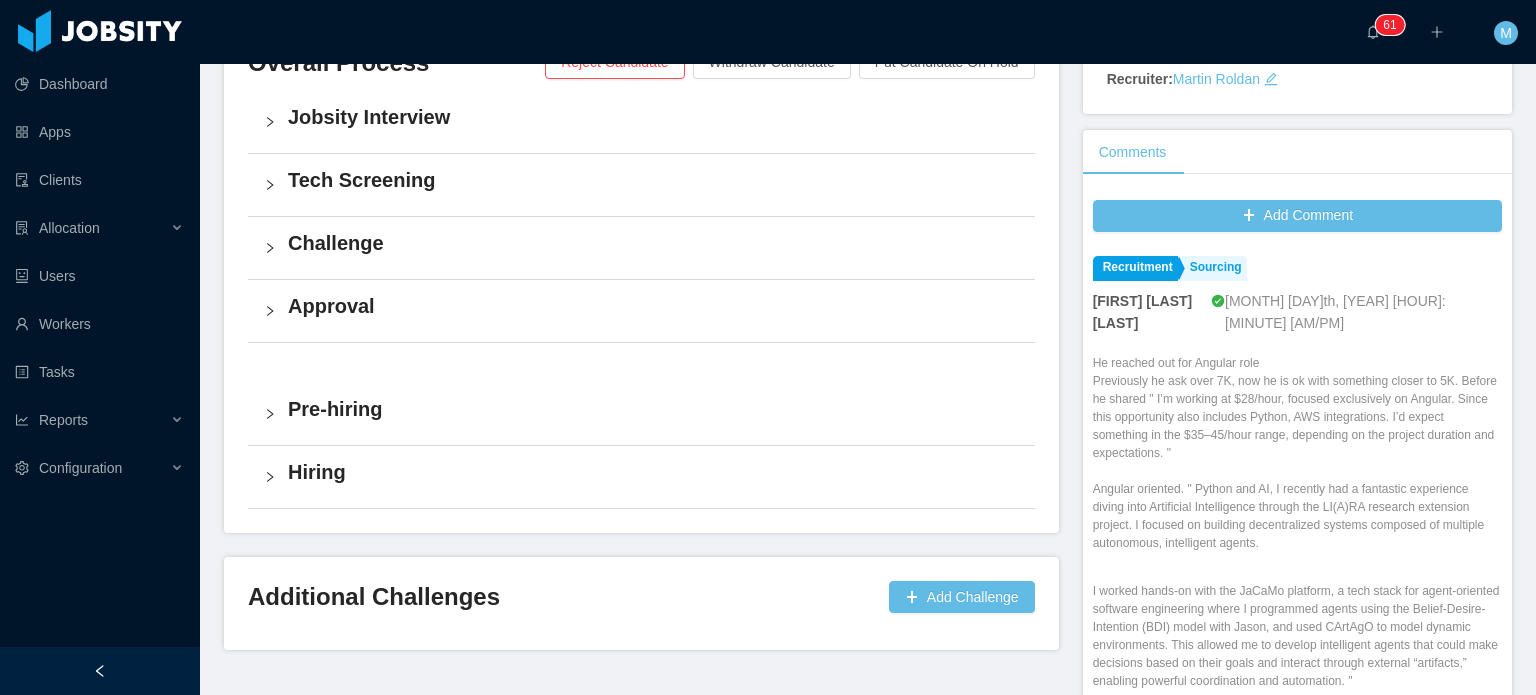 click on "He reached out for Angular role Previously he ask over [PRICE]K, now he is ok with something closer to [PRICE]K. Before he shared " I’m working at $[PRICE]/hour, focused exclusively on Angular. Since this opportunity also includes Python, AWS integrations. I’d expect something in the $[PRICE]–$[PRICE]/hour range, depending on the project duration and expectations. " Angular oriented. " Python and AI, I recently had a fantastic experience diving into Artificial Intelligence through the LI(A)RA research extension project. I focused on building decentralized systems composed of multiple autonomous, intelligent agents." at bounding box center [1297, 453] 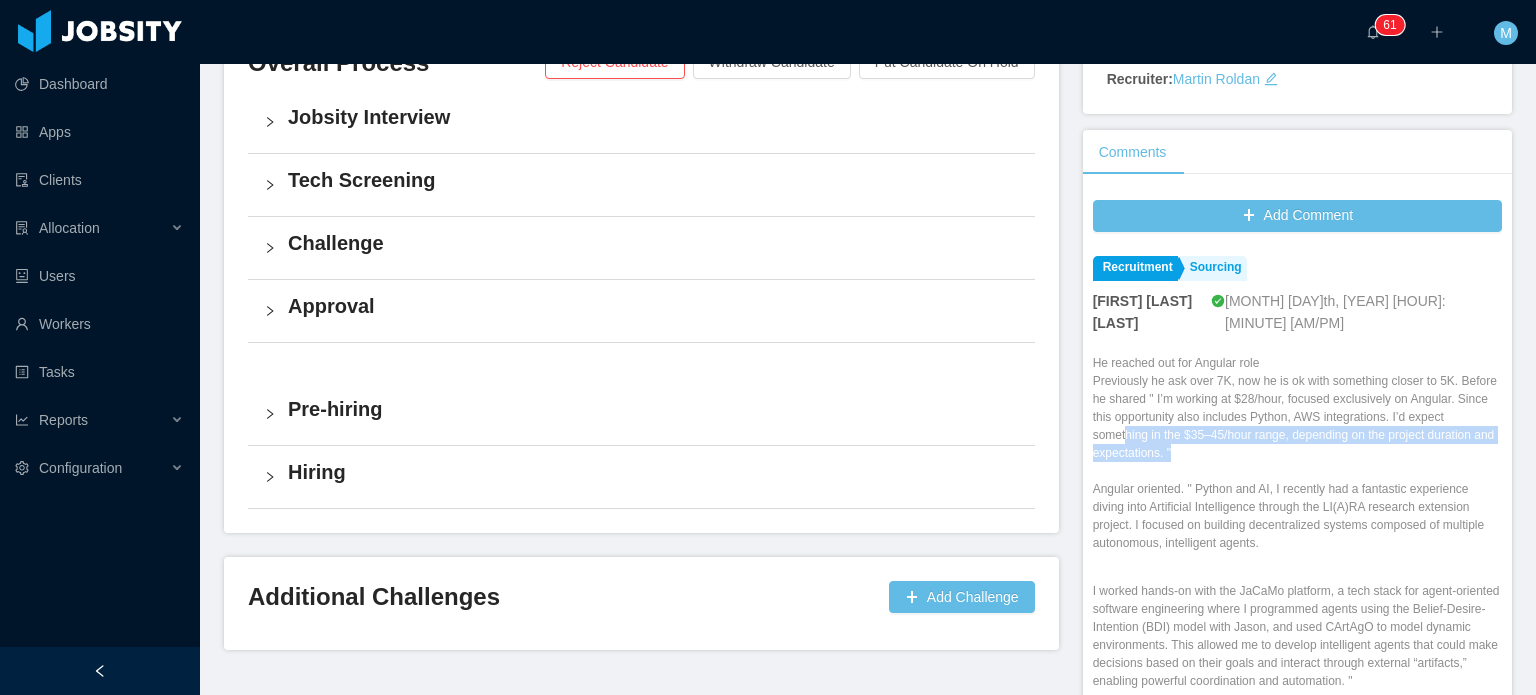 drag, startPoint x: 1172, startPoint y: 420, endPoint x: 1316, endPoint y: 435, distance: 144.77914 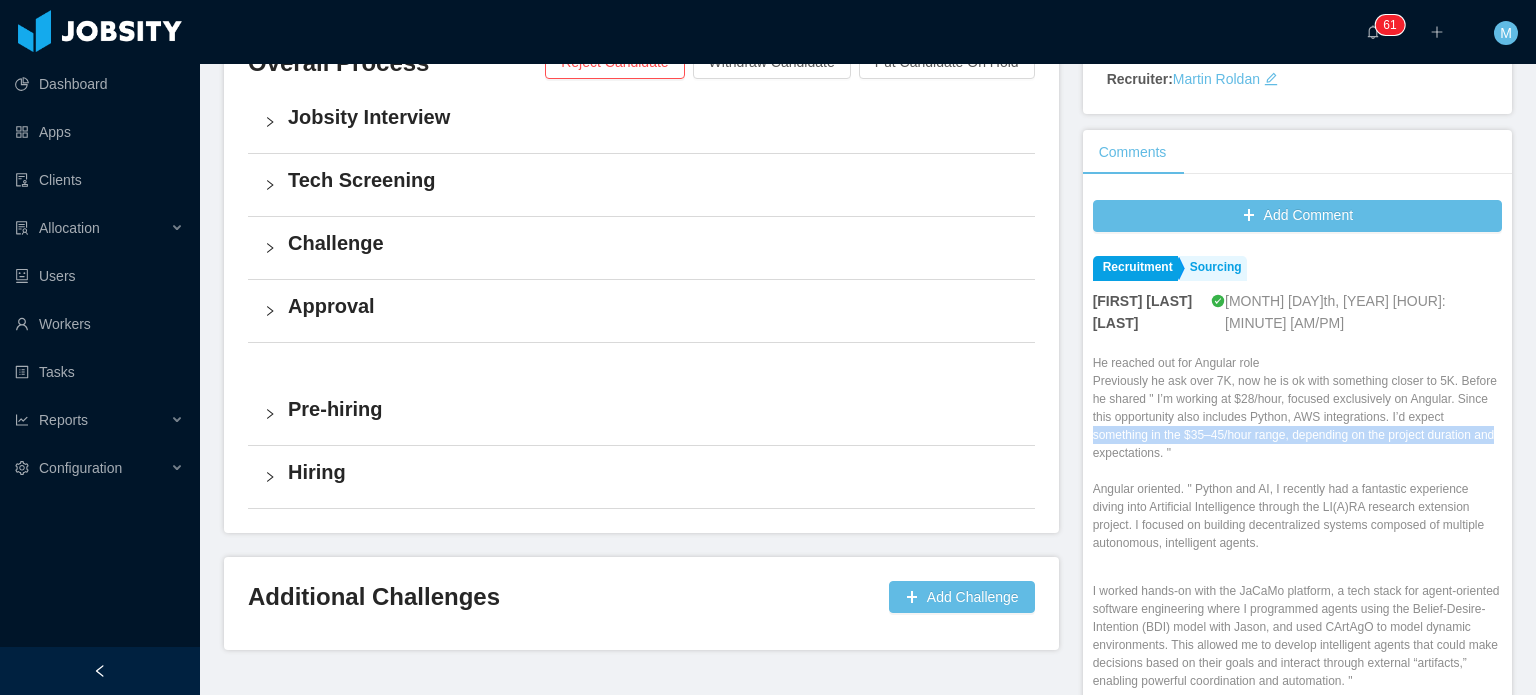 drag, startPoint x: 1145, startPoint y: 428, endPoint x: 1228, endPoint y: 431, distance: 83.0542 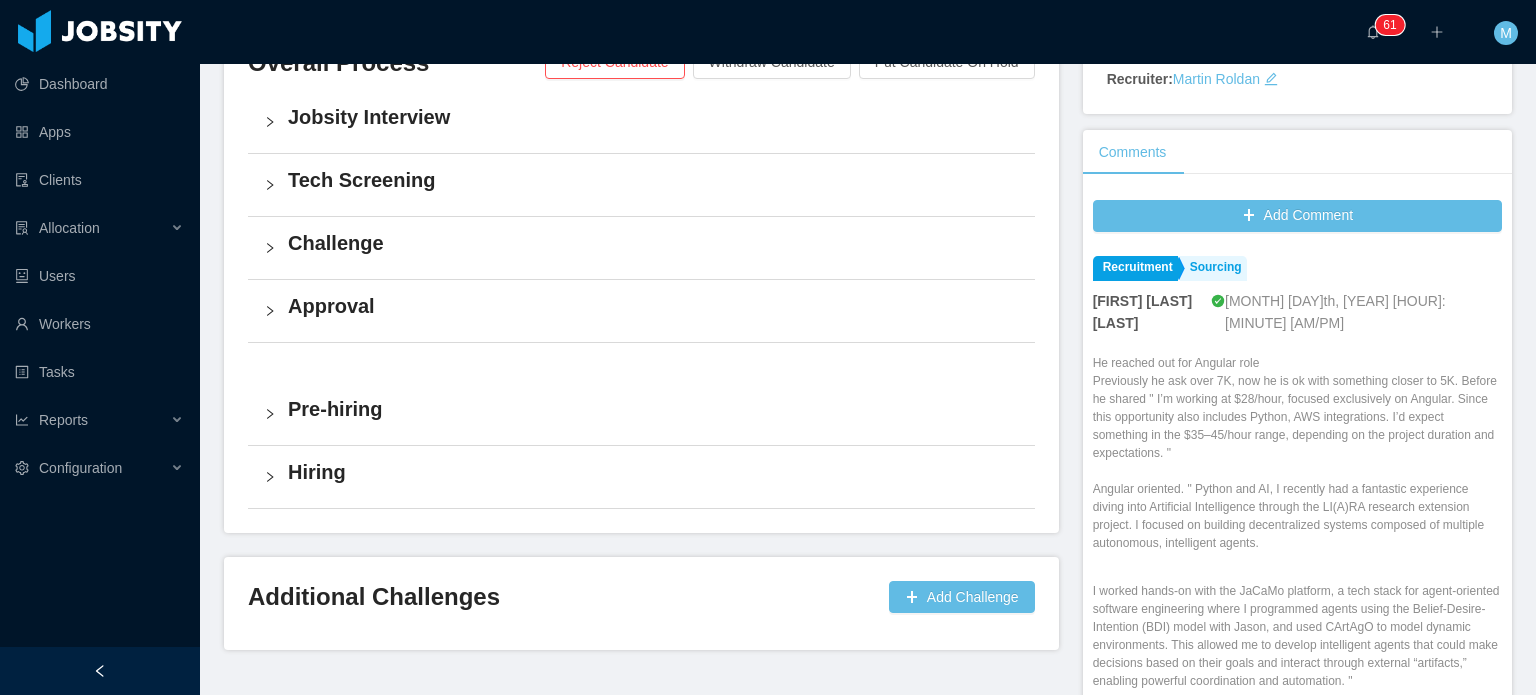 click on "He reached out for Angular role Previously he ask over [PRICE]K, now he is ok with something closer to [PRICE]K. Before he shared " I’m working at $[PRICE]/hour, focused exclusively on Angular. Since this opportunity also includes Python, AWS integrations. I’d expect something in the $[PRICE]–$[PRICE]/hour range, depending on the project duration and expectations. " Angular oriented. " Python and AI, I recently had a fantastic experience diving into Artificial Intelligence through the LI(A)RA research extension project. I focused on building decentralized systems composed of multiple autonomous, intelligent agents." at bounding box center (1297, 453) 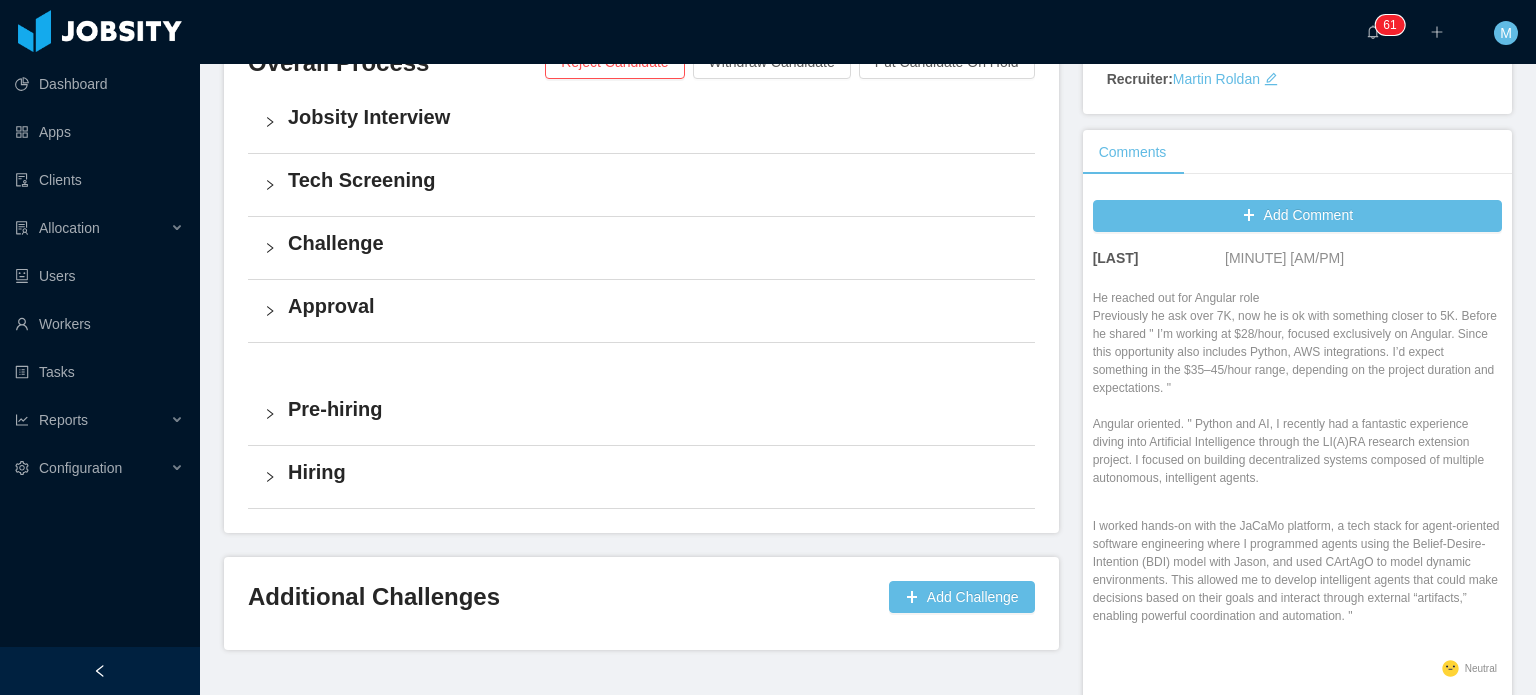 scroll, scrollTop: 100, scrollLeft: 0, axis: vertical 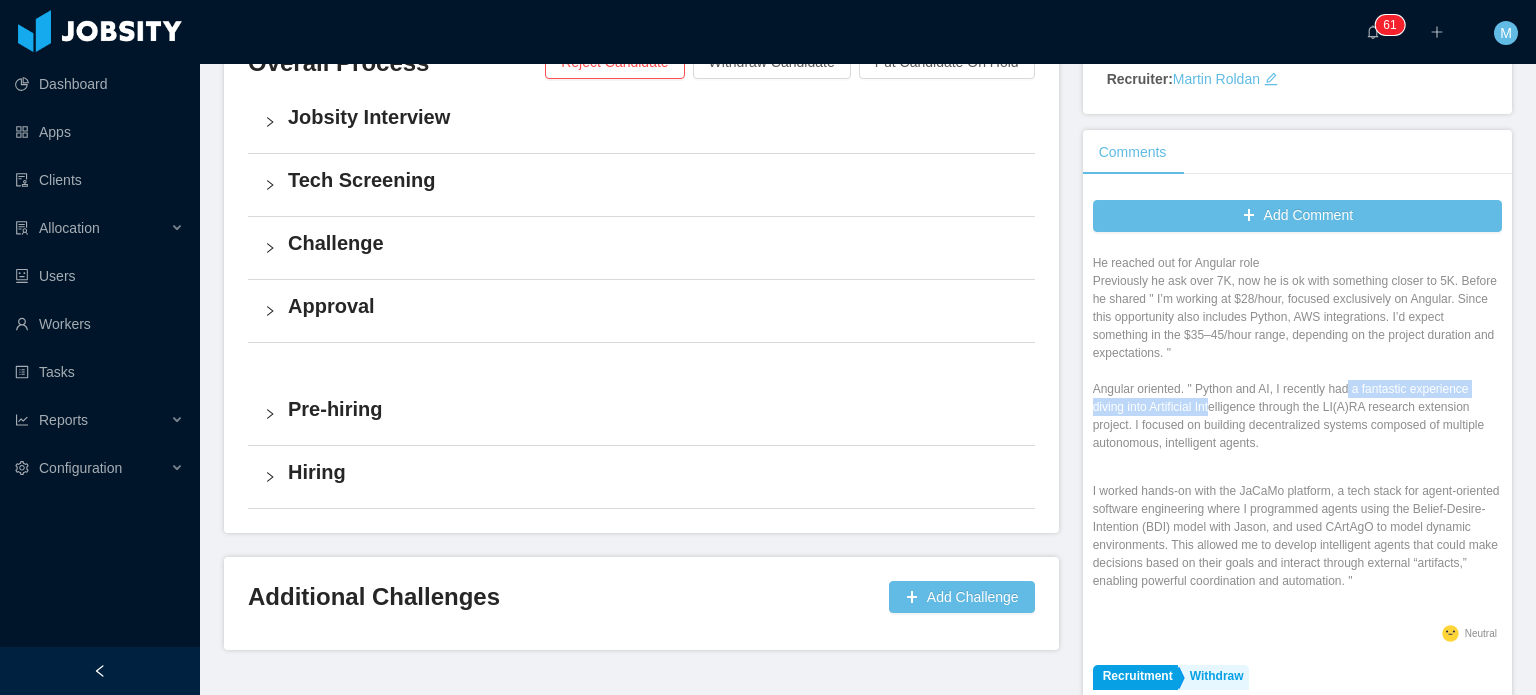 drag, startPoint x: 1200, startPoint y: 380, endPoint x: 1351, endPoint y: 372, distance: 151.21178 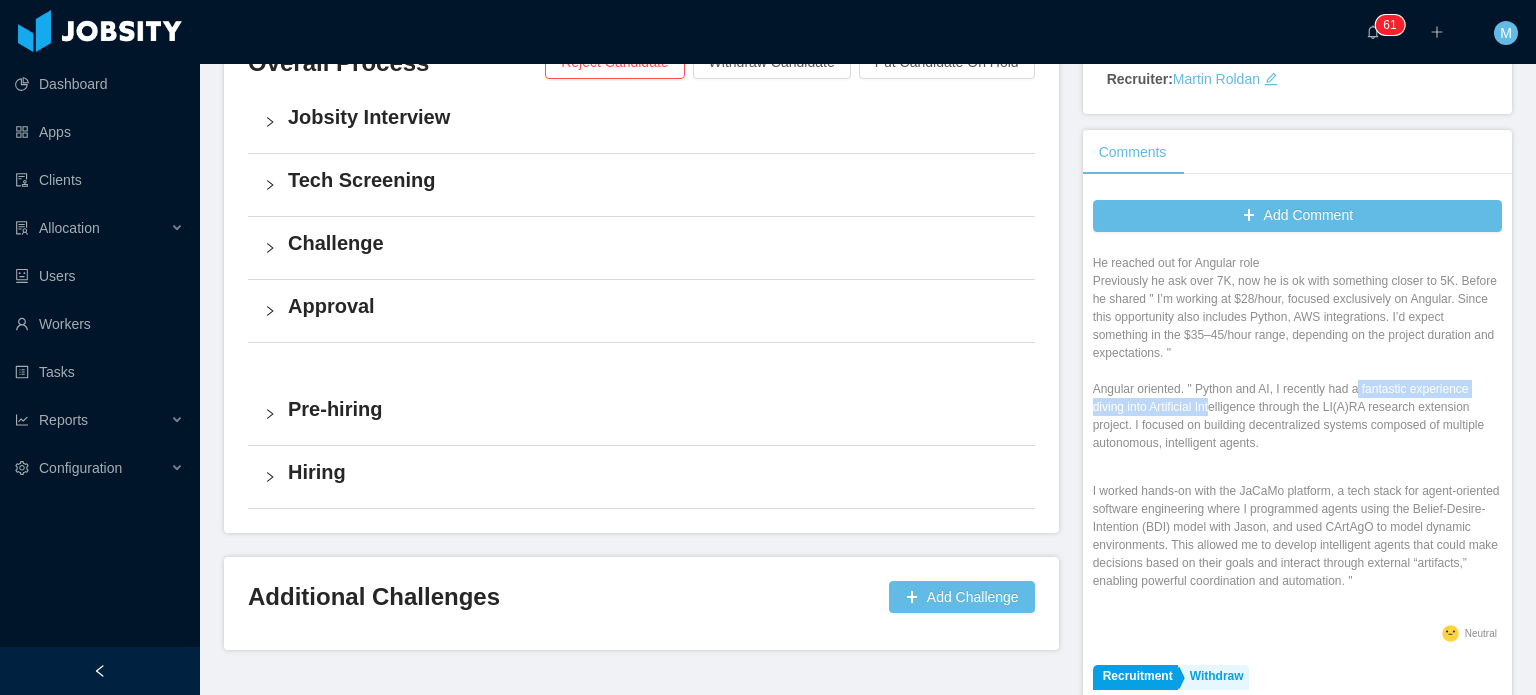 click on "He reached out for Angular role Previously he ask over [PRICE]K, now he is ok with something closer to [PRICE]K. Before he shared " I’m working at $[PRICE]/hour, focused exclusively on Angular. Since this opportunity also includes Python, AWS integrations. I’d expect something in the $[PRICE]–$[PRICE]/hour range, depending on the project duration and expectations. " Angular oriented. " Python and AI, I recently had a fantastic experience diving into Artificial Intelligence through the LI(A)RA research extension project. I focused on building decentralized systems composed of multiple autonomous, intelligent agents." at bounding box center [1297, 353] 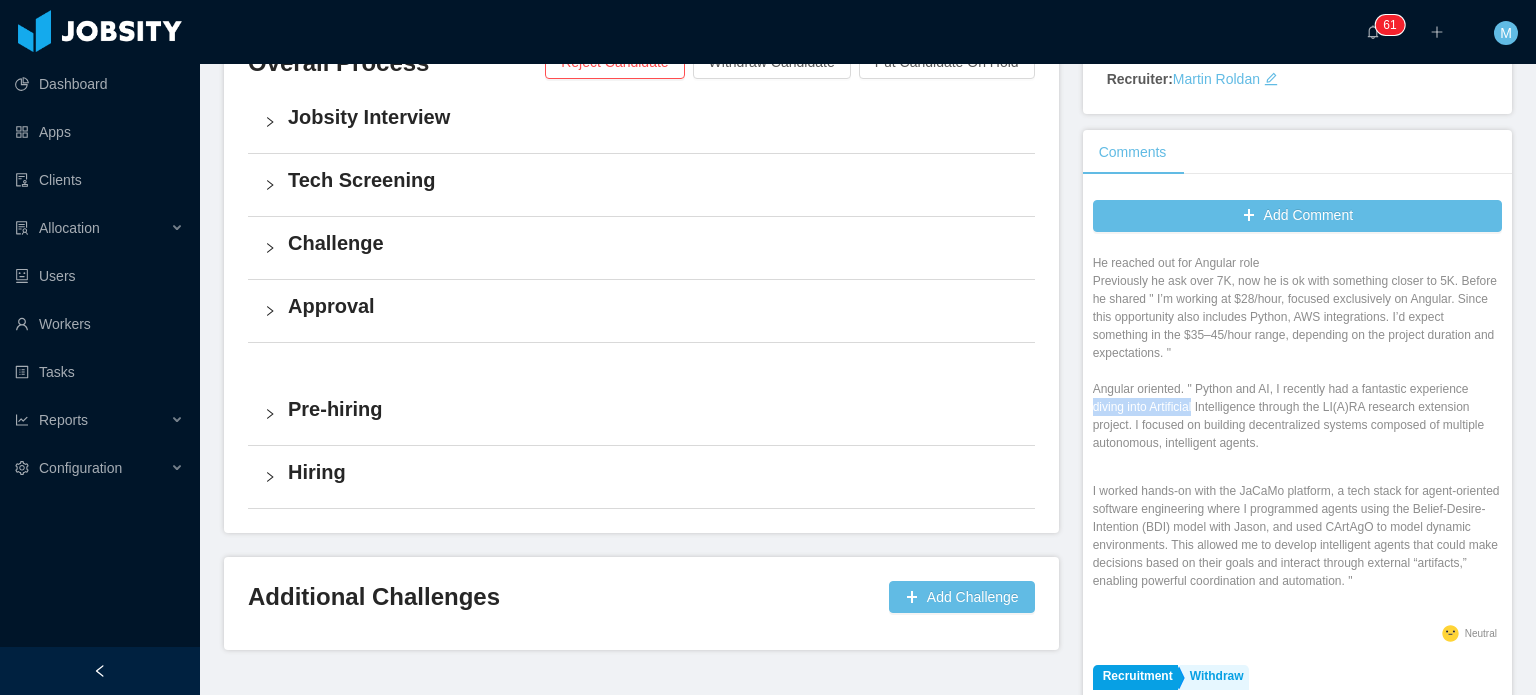 drag, startPoint x: 1084, startPoint y: 392, endPoint x: 1185, endPoint y: 387, distance: 101.12369 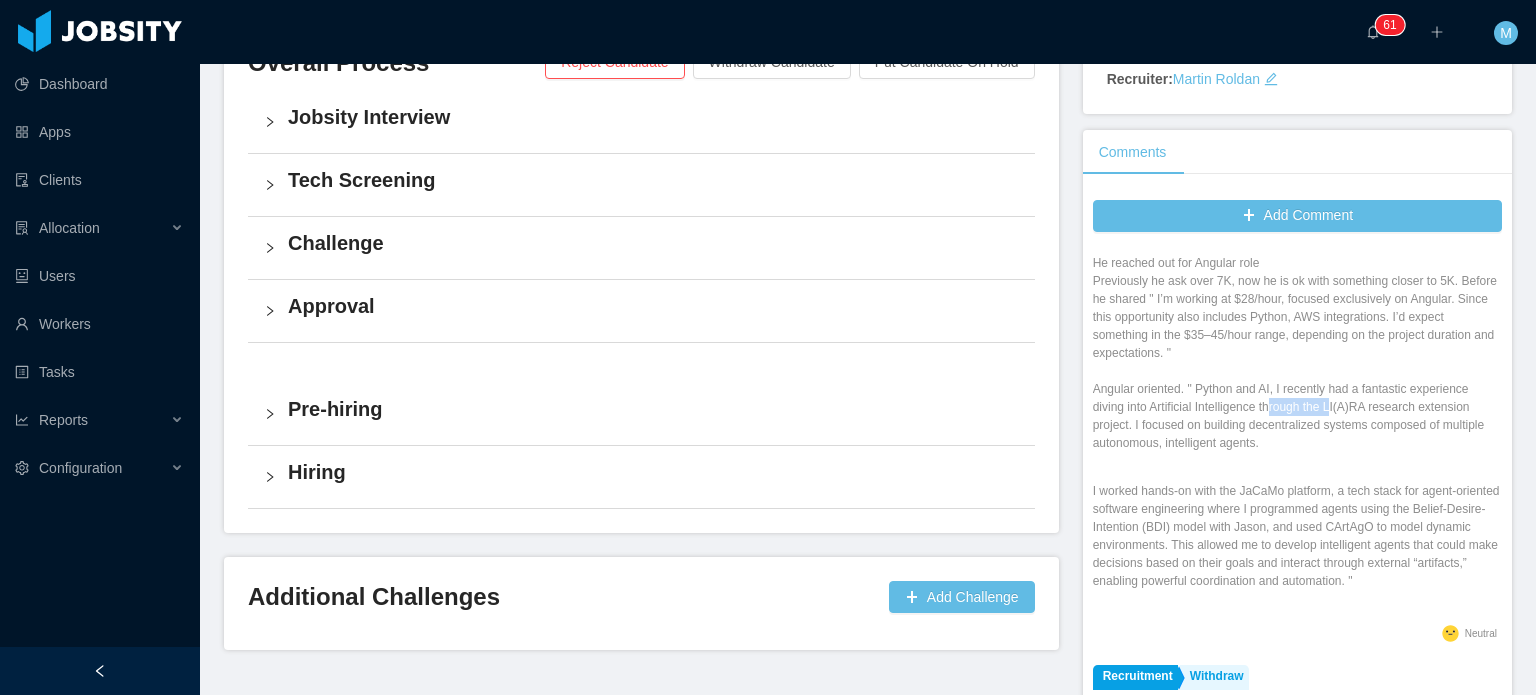 drag, startPoint x: 1264, startPoint y: 390, endPoint x: 1328, endPoint y: 392, distance: 64.03124 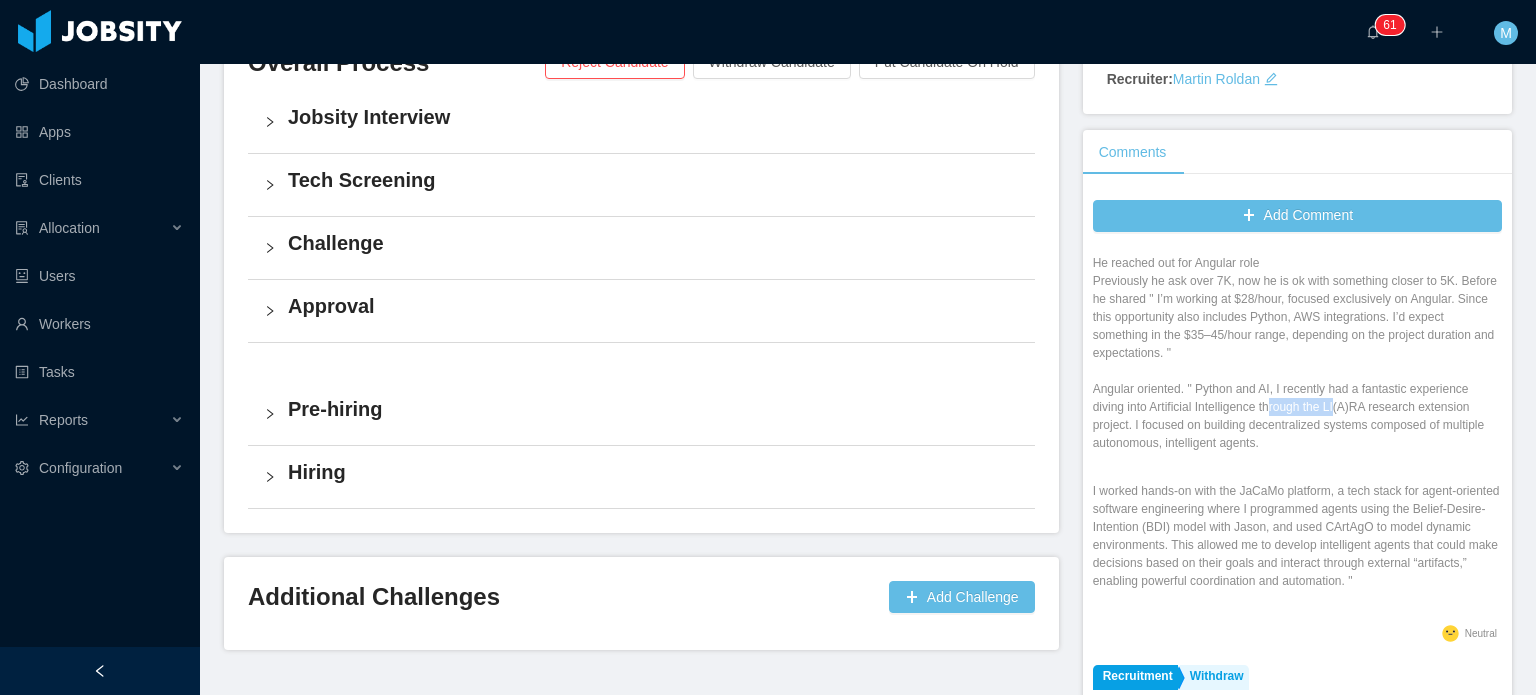 click on "He reached out for Angular role Previously he ask over [PRICE]K, now he is ok with something closer to [PRICE]K. Before he shared " I’m working at $[PRICE]/hour, focused exclusively on Angular. Since this opportunity also includes Python, AWS integrations. I’d expect something in the $[PRICE]–$[PRICE]/hour range, depending on the project duration and expectations. " Angular oriented. " Python and AI, I recently had a fantastic experience diving into Artificial Intelligence through the LI(A)RA research extension project. I focused on building decentralized systems composed of multiple autonomous, intelligent agents." at bounding box center (1297, 353) 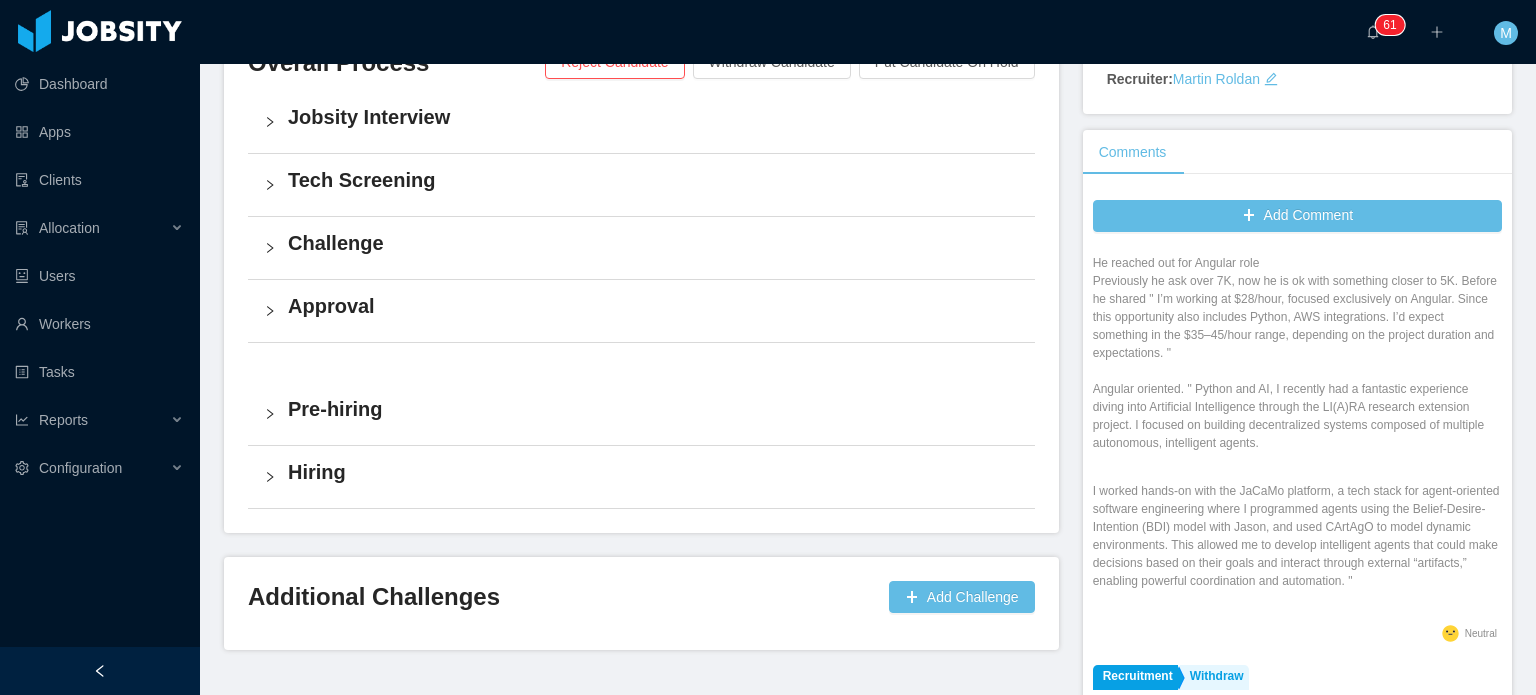 drag, startPoint x: 1100, startPoint y: 406, endPoint x: 1112, endPoint y: 404, distance: 12.165525 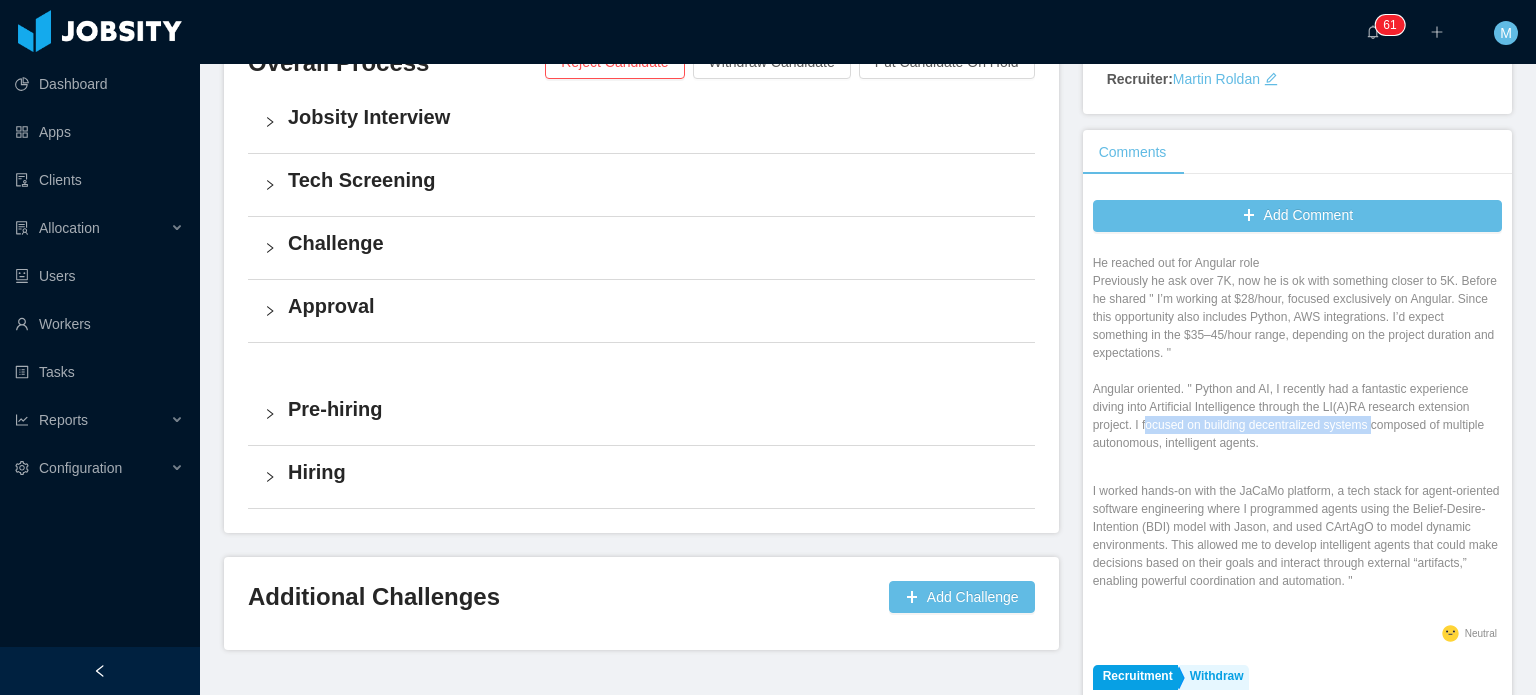 drag, startPoint x: 1156, startPoint y: 404, endPoint x: 1359, endPoint y: 409, distance: 203.06157 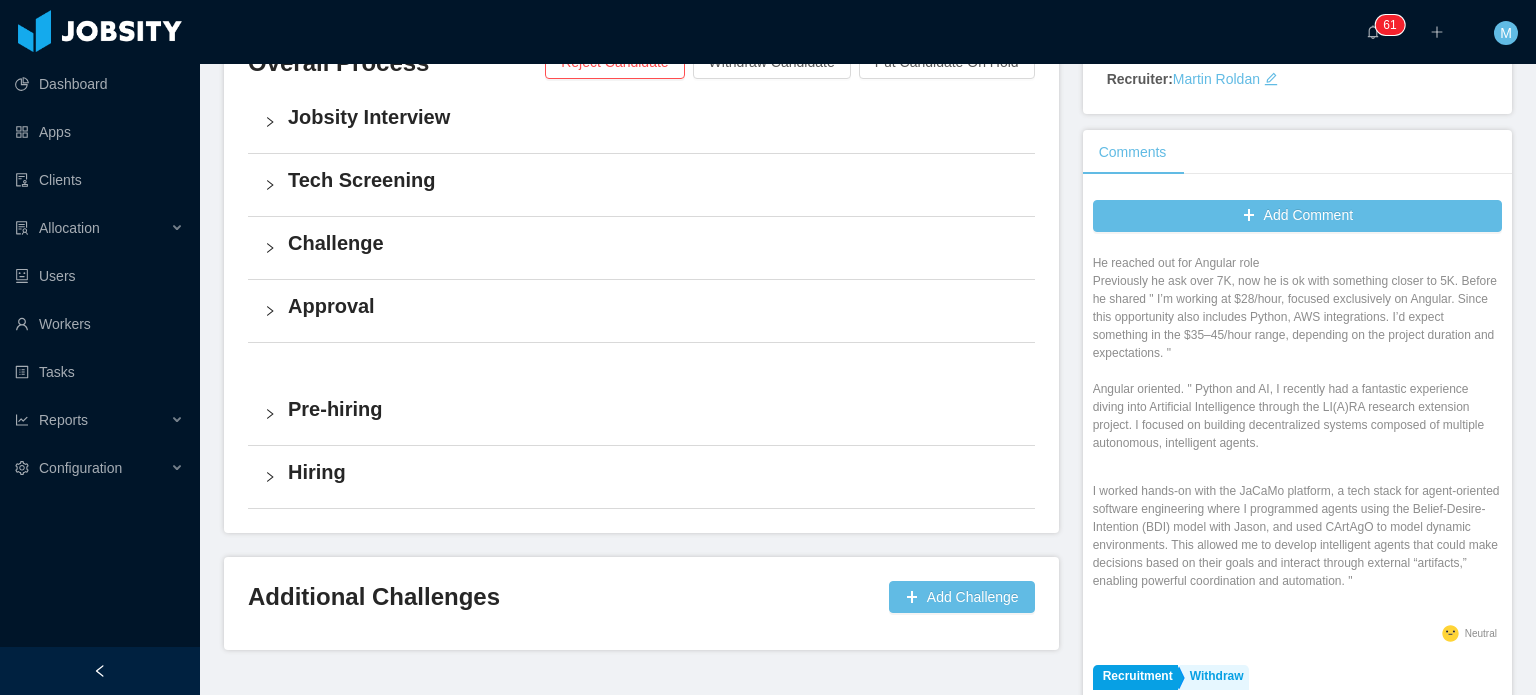 click on "He reached out for Angular role Previously he ask over [PRICE]K, now he is ok with something closer to [PRICE]K. Before he shared " I’m working at $[PRICE]/hour, focused exclusively on Angular. Since this opportunity also includes Python, AWS integrations. I’d expect something in the $[PRICE]–$[PRICE]/hour range, depending on the project duration and expectations. " Angular oriented. " Python and AI, I recently had a fantastic experience diving into Artificial Intelligence through the LI(A)RA research extension project. I focused on building decentralized systems composed of multiple autonomous, intelligent agents." at bounding box center (1297, 353) 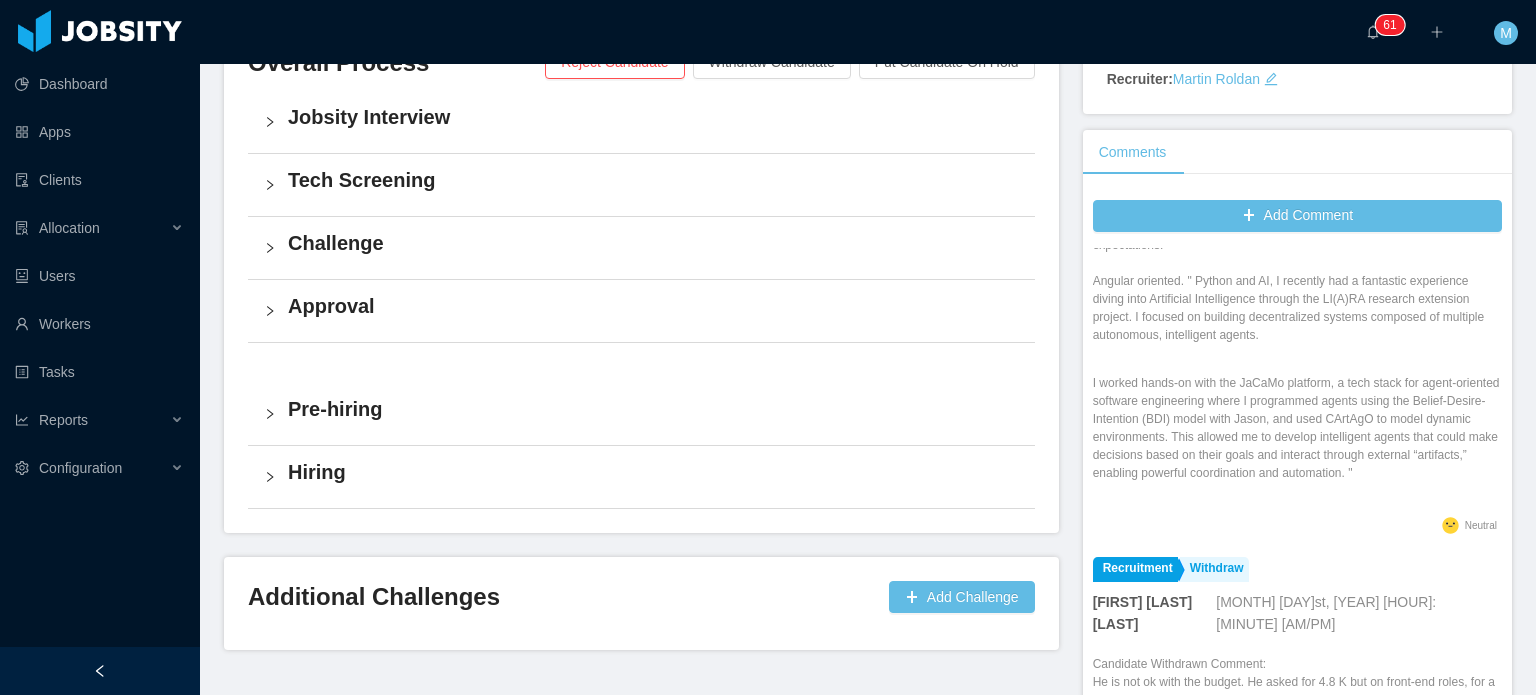 scroll, scrollTop: 200, scrollLeft: 0, axis: vertical 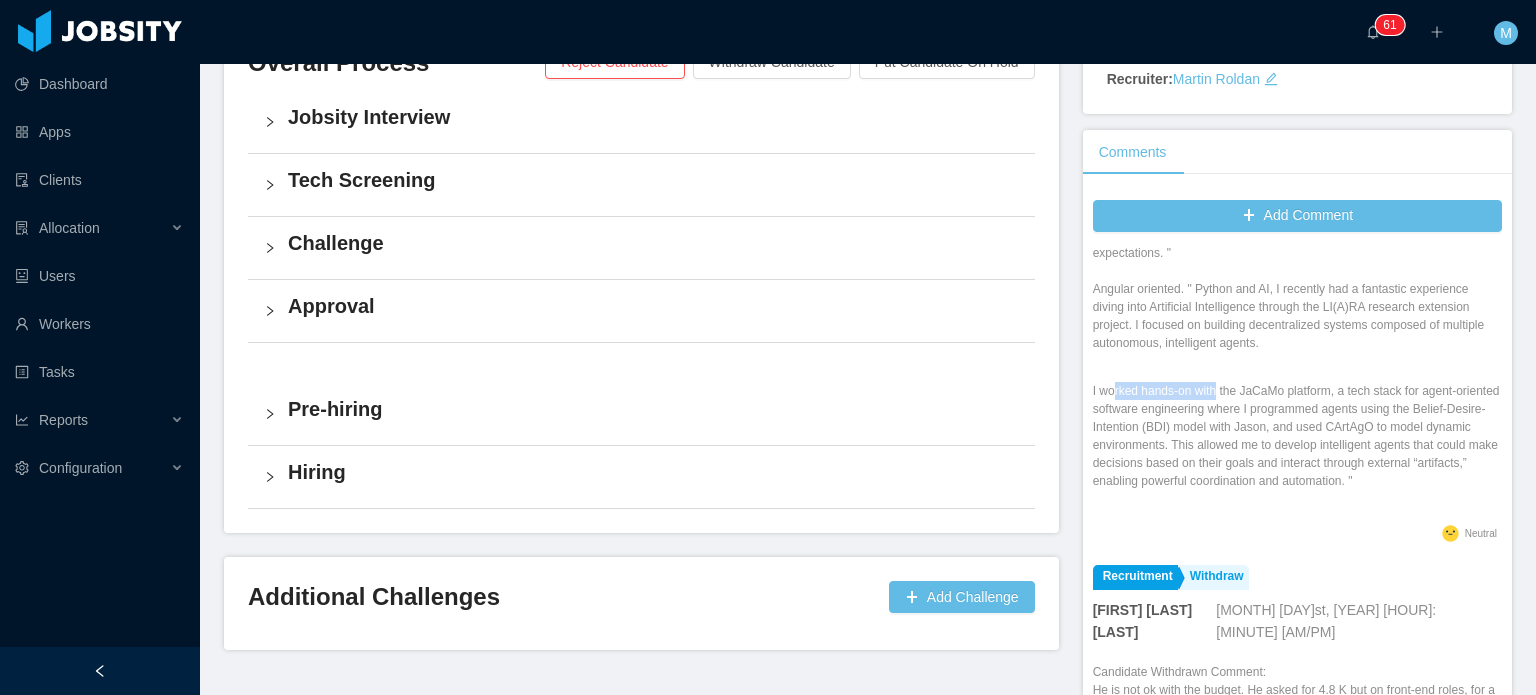 drag, startPoint x: 1105, startPoint y: 375, endPoint x: 1207, endPoint y: 375, distance: 102 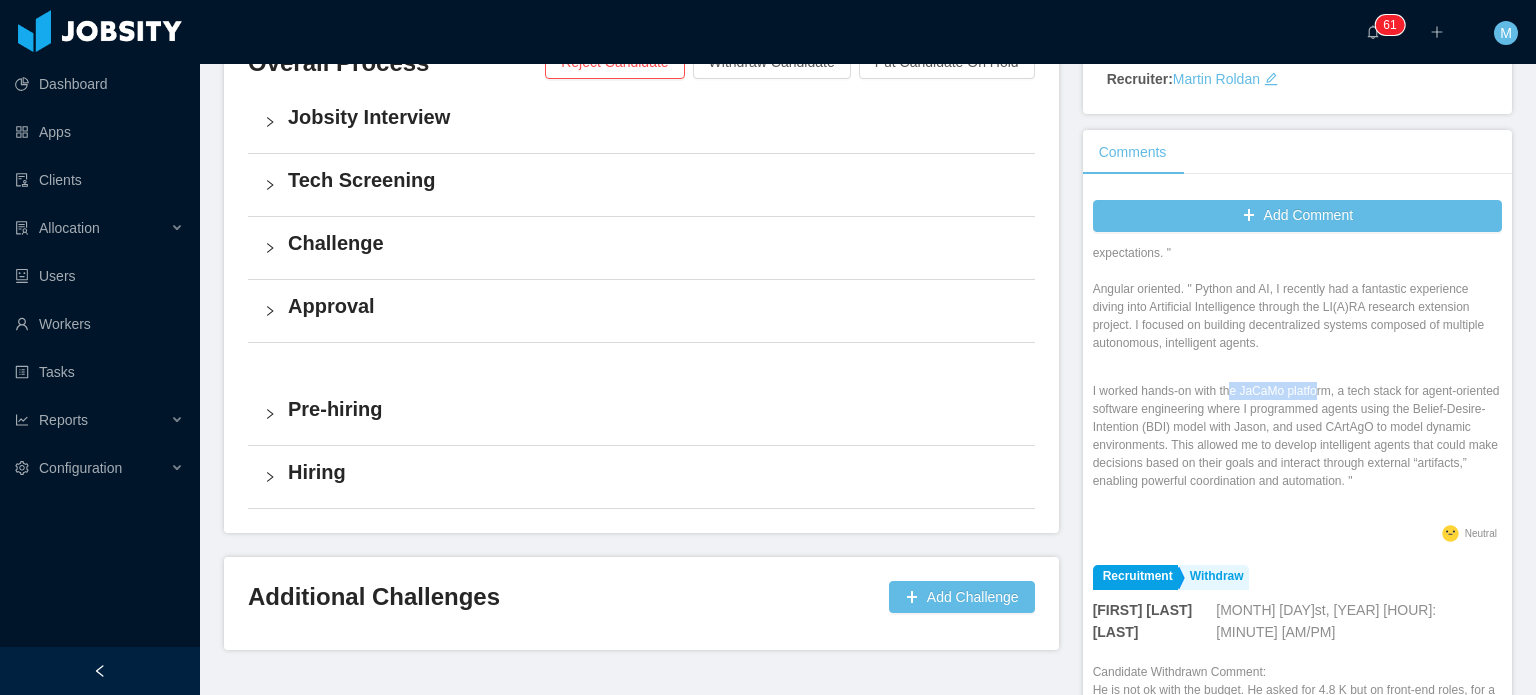 click on "I worked hands-on with the JaCaMo platform, a tech stack for agent-oriented software engineering where I programmed agents using the Belief-Desire-Intention (BDI) model with Jason, and used CArtAgO to model dynamic environments. This allowed me to develop intelligent agents that could make decisions based on their goals and interact through external “artifacts,” enabling powerful coordination and automation. "" at bounding box center (1297, 436) 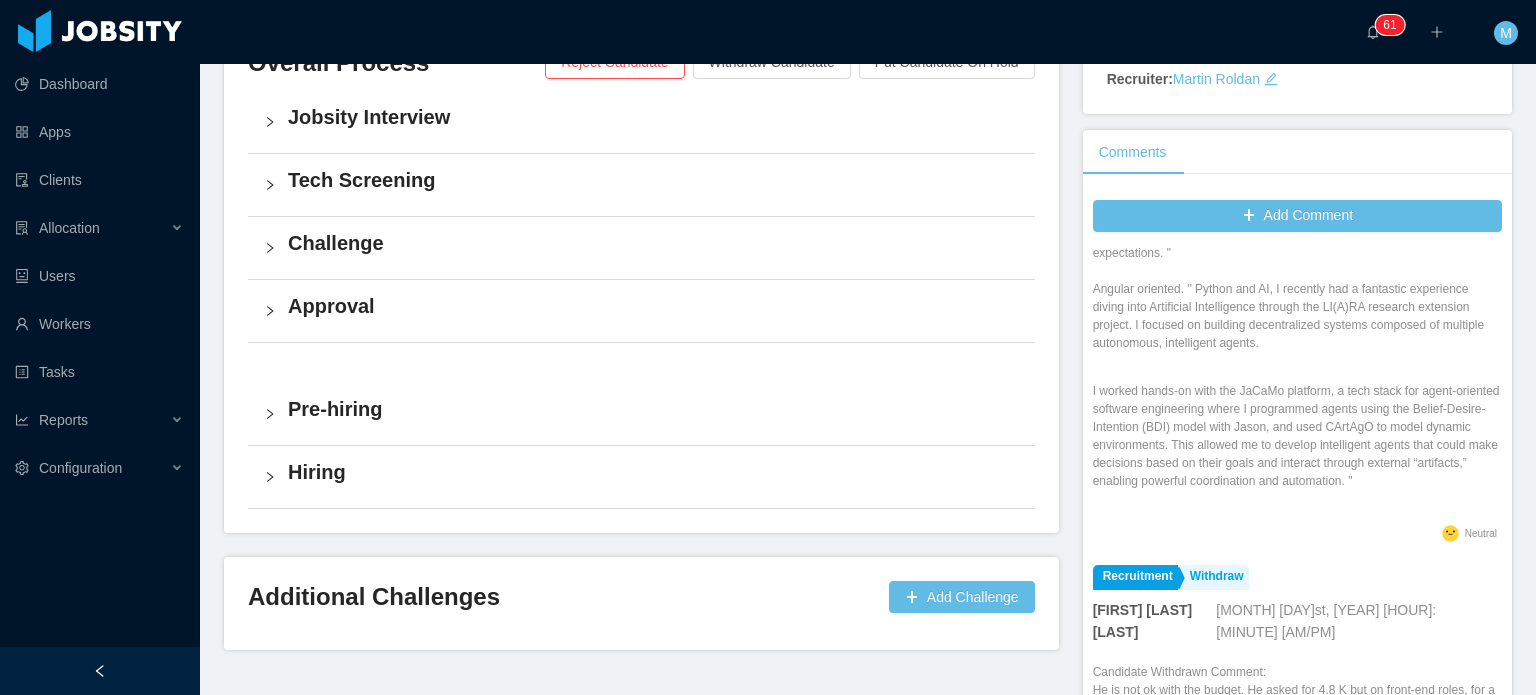 click on "I worked hands-on with the JaCaMo platform, a tech stack for agent-oriented software engineering where I programmed agents using the Belief-Desire-Intention (BDI) model with Jason, and used CArtAgO to model dynamic environments. This allowed me to develop intelligent agents that could make decisions based on their goals and interact through external “artifacts,” enabling powerful coordination and automation. "" at bounding box center [1297, 436] 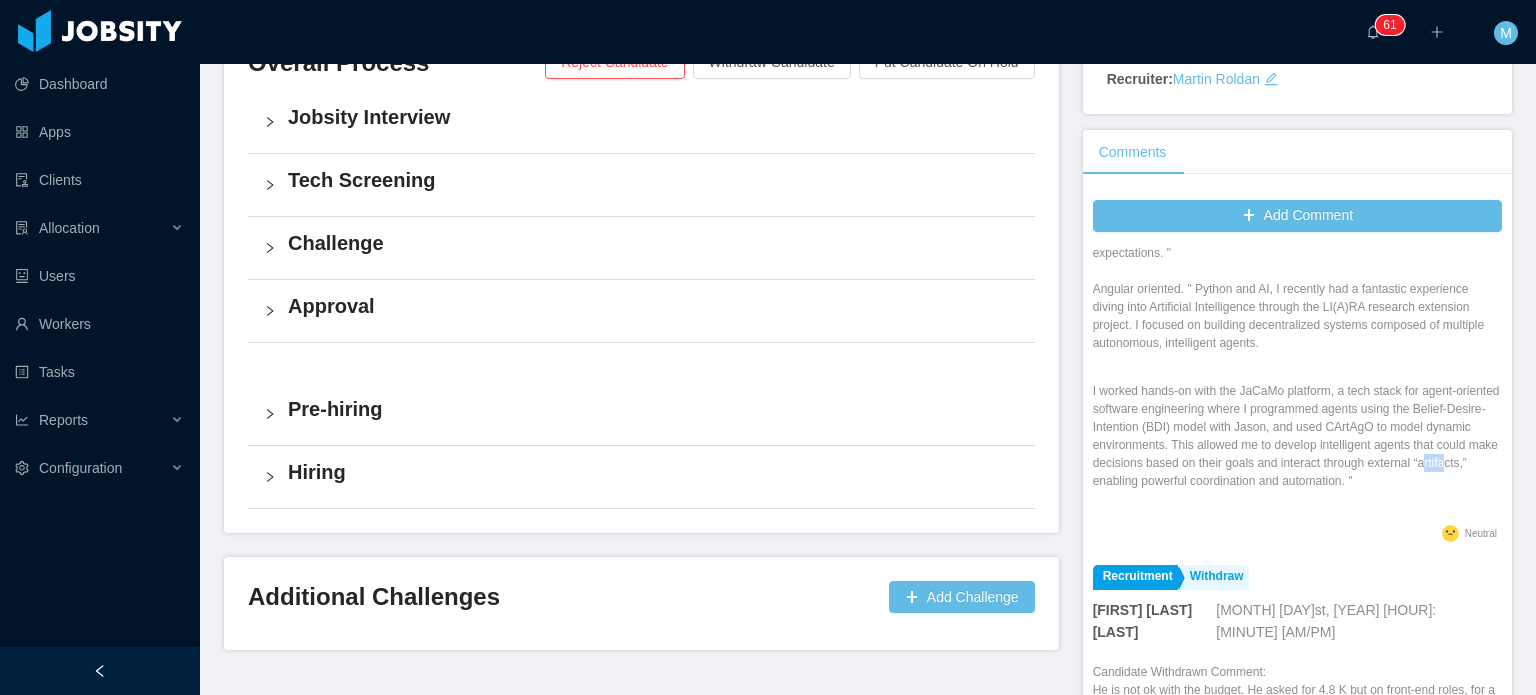 click on "I worked hands-on with the JaCaMo platform, a tech stack for agent-oriented software engineering where I programmed agents using the Belief-Desire-Intention (BDI) model with Jason, and used CArtAgO to model dynamic environments. This allowed me to develop intelligent agents that could make decisions based on their goals and interact through external “artifacts,” enabling powerful coordination and automation. "" at bounding box center [1297, 436] 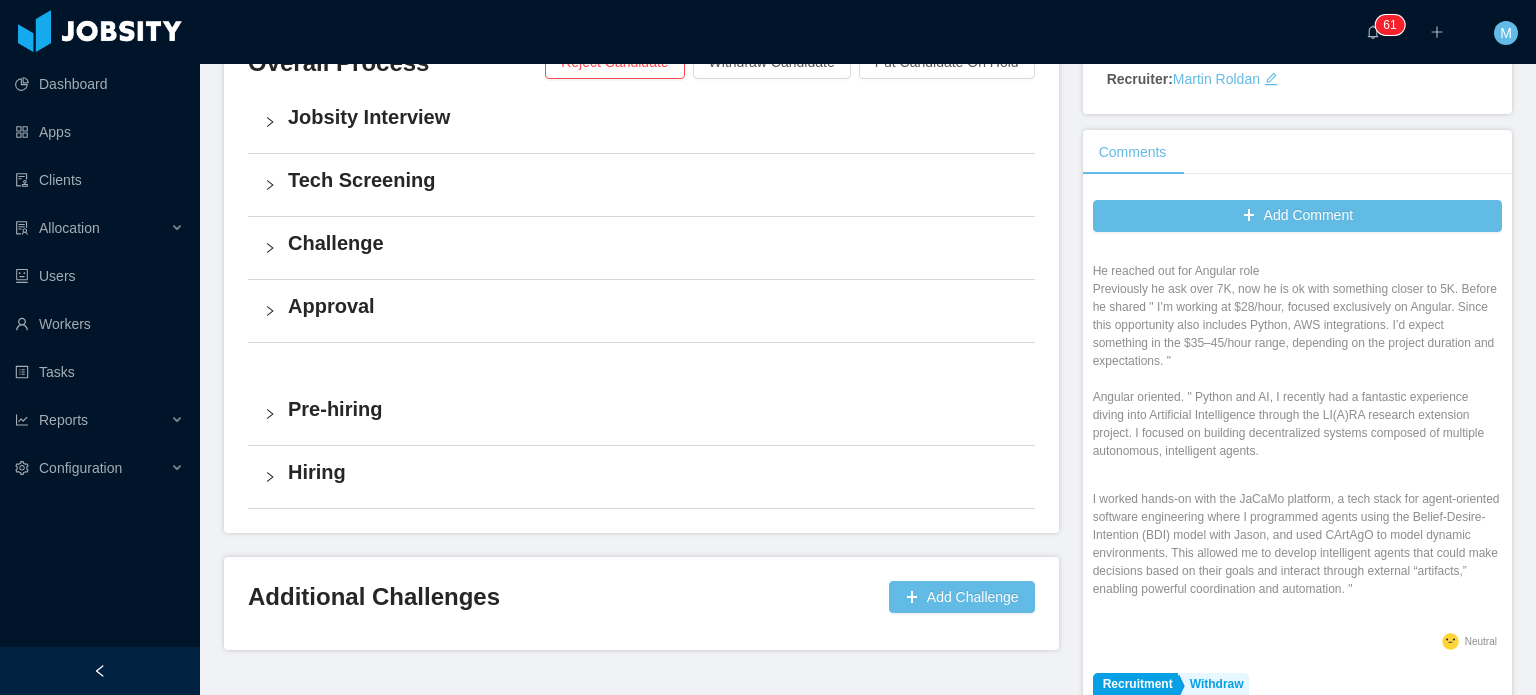 scroll, scrollTop: 0, scrollLeft: 0, axis: both 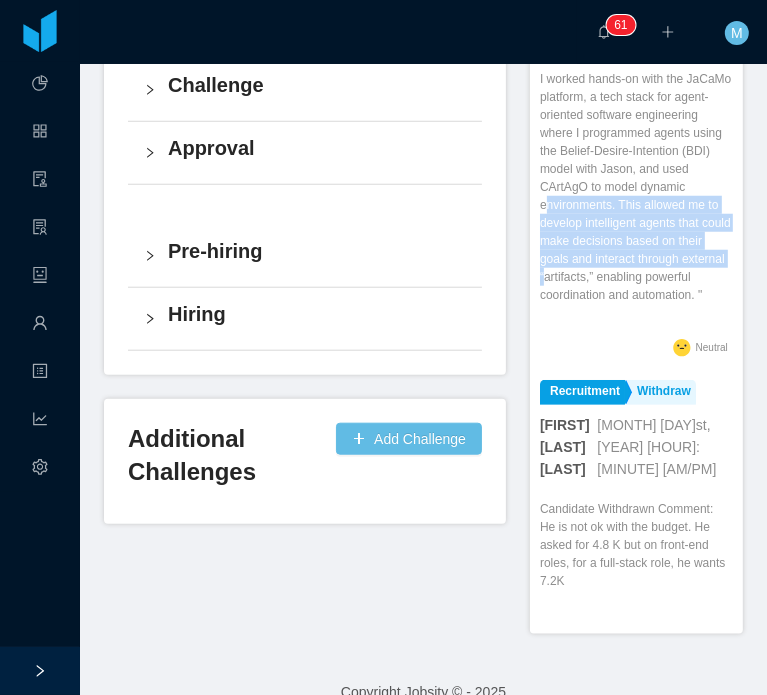 drag, startPoint x: 537, startPoint y: 246, endPoint x: 629, endPoint y: 317, distance: 116.21101 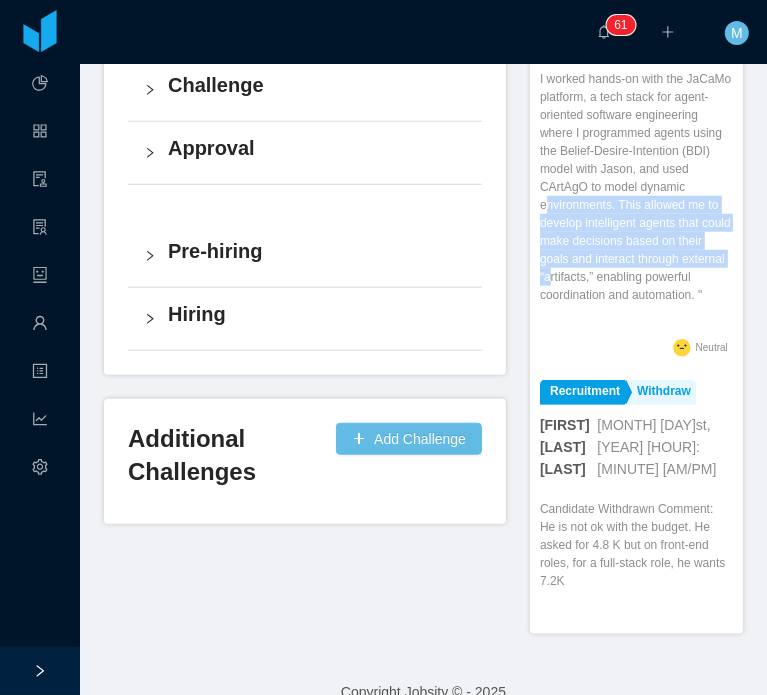 click on "I worked hands-on with the JaCaMo platform, a tech stack for agent-oriented software engineering where I programmed agents using the Belief-Desire-Intention (BDI) model with Jason, and used CArtAgO to model dynamic environments. This allowed me to develop intelligent agents that could make decisions based on their goals and interact through external “artifacts,” enabling powerful coordination and automation. "" at bounding box center [636, 187] 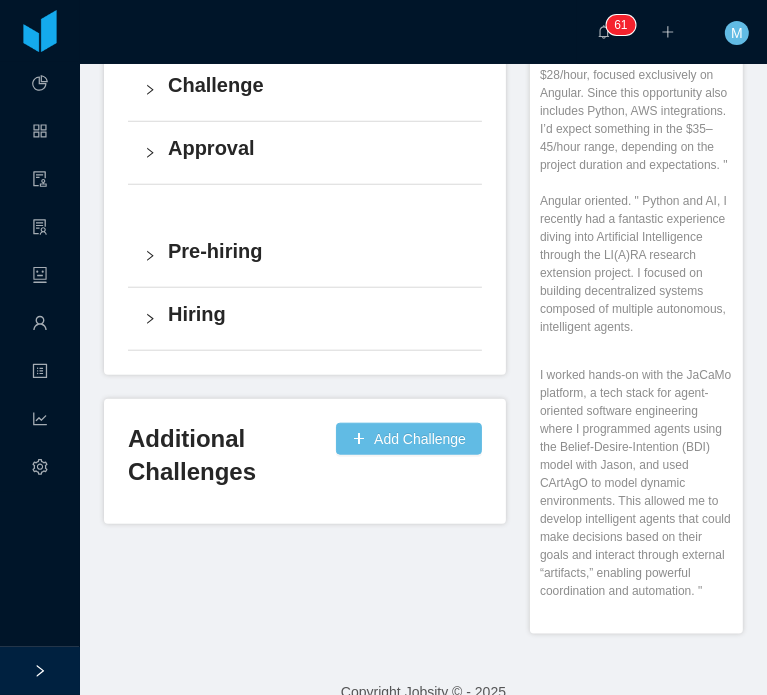 scroll, scrollTop: 0, scrollLeft: 0, axis: both 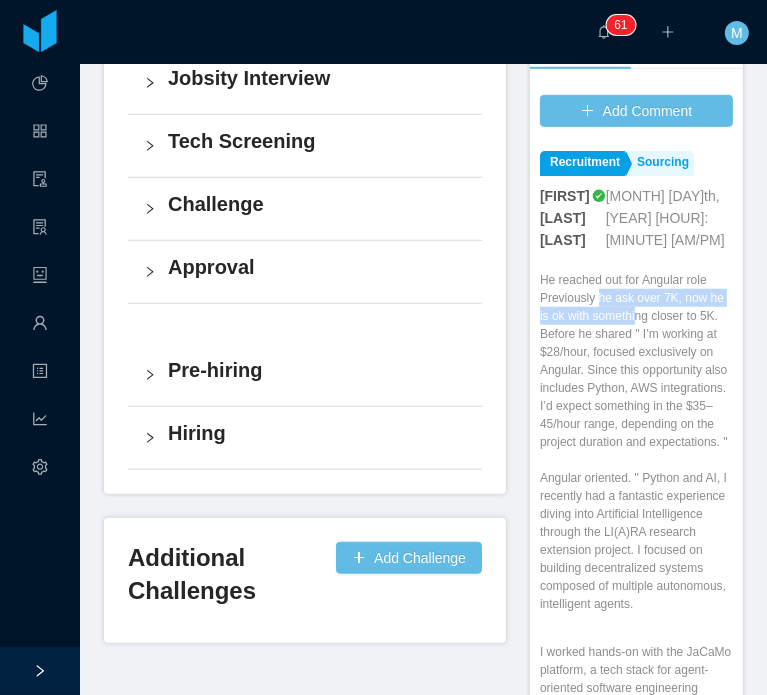 drag, startPoint x: 586, startPoint y: 275, endPoint x: 642, endPoint y: 294, distance: 59.135437 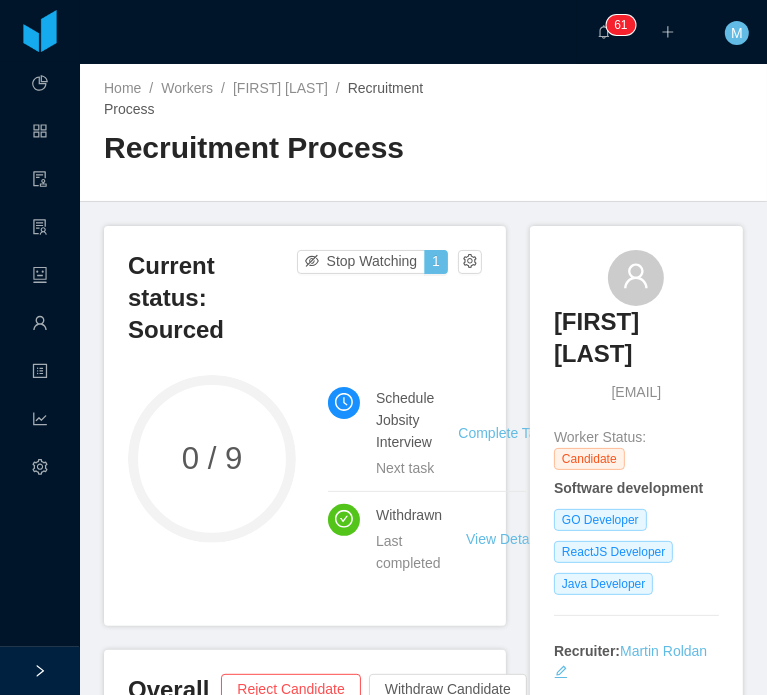 scroll, scrollTop: 0, scrollLeft: 0, axis: both 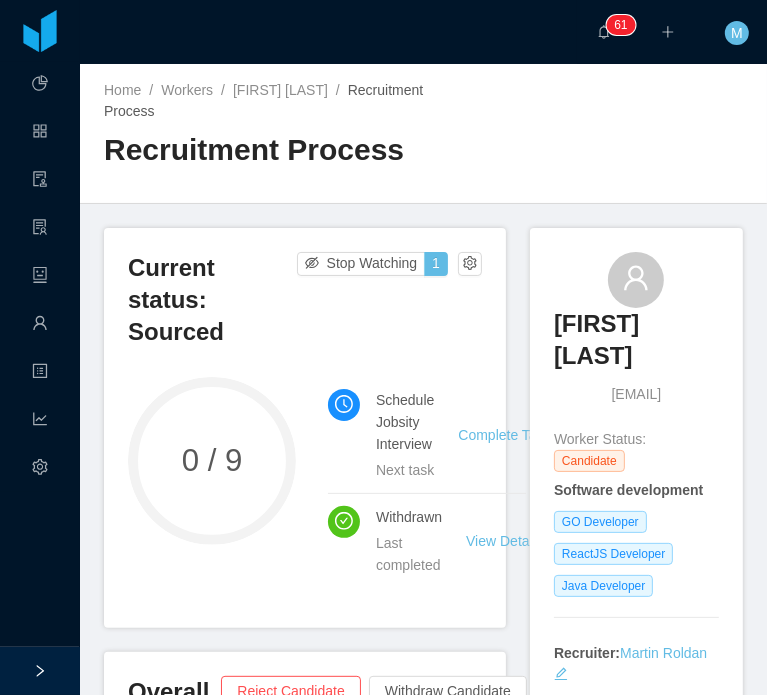click on "[FIRST] [LAST] [EMAIL]" at bounding box center (636, 329) 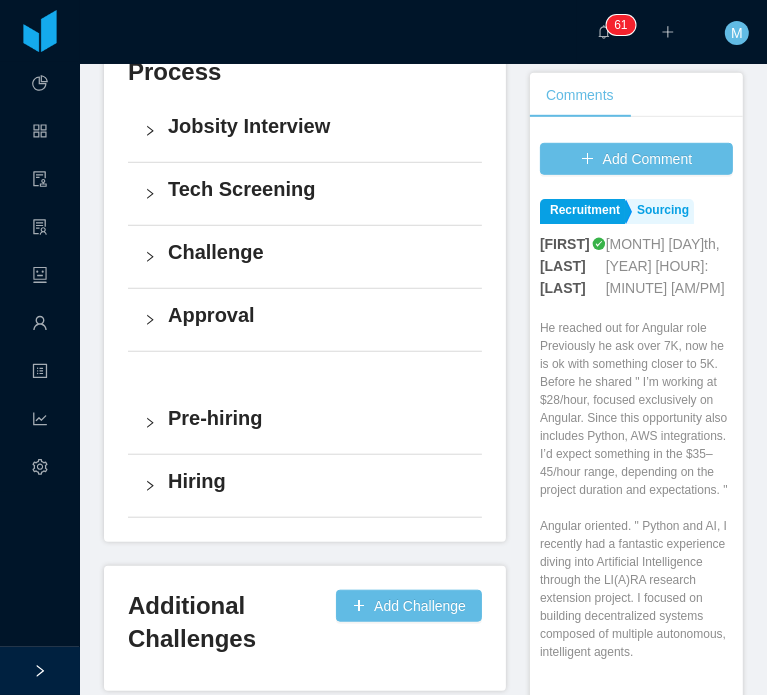 scroll, scrollTop: 700, scrollLeft: 0, axis: vertical 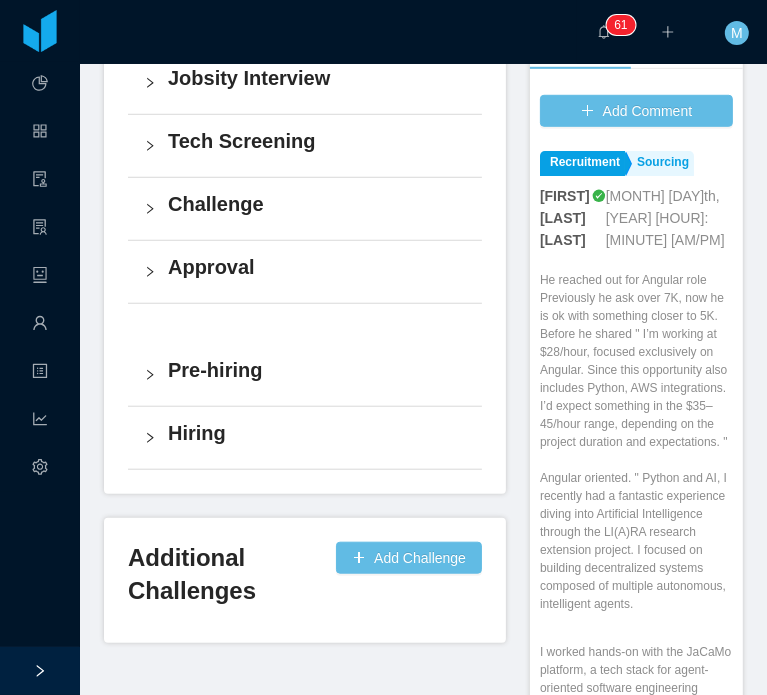 click on "Current status: Sourced Stop Watching 1 0 / 9 Schedule Jobsity Interview Next task Complete Task Withdrawn Last completed View Details Overall Process Reject Candidate Withdraw Candidate Put Candidate On Hold Jobsity Interview Tech Screening Challenge Approval Pre-hiring Hiring Additional Challenges Add Challenge Lucas Trentin lucasfragatrentin@gmail.com Worker Status:   Candidate Software development GO Developer ReactJS Developer Java Developer Recruiter:  Martin Roldan   Comments Add Comment Recruitment Sourcing Paola Cóndor Andrade Aug 5th, 2025 8:20 PM He reached out for Angular role Previously he ask over 7K, now he is ok with something closer to 5K. Before he shared " I’m working at $28/hour, focused exclusively on Angular. Since this opportunity also includes Python, AWS integrations. I’d expect something in the $35–45/hour range, depending on the project duration and expectations. " .st2{fill:#2a2522} Neutral Recruitment Withdraw Paola Cóndor Andrade Apr 22nd, 2025 1:17 PM Neutral" at bounding box center [423, 141] 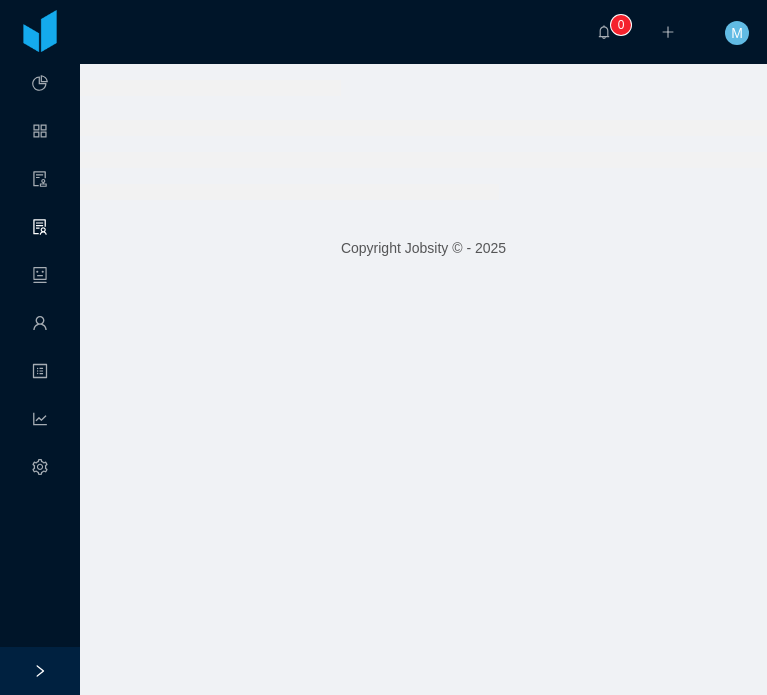 scroll, scrollTop: 0, scrollLeft: 0, axis: both 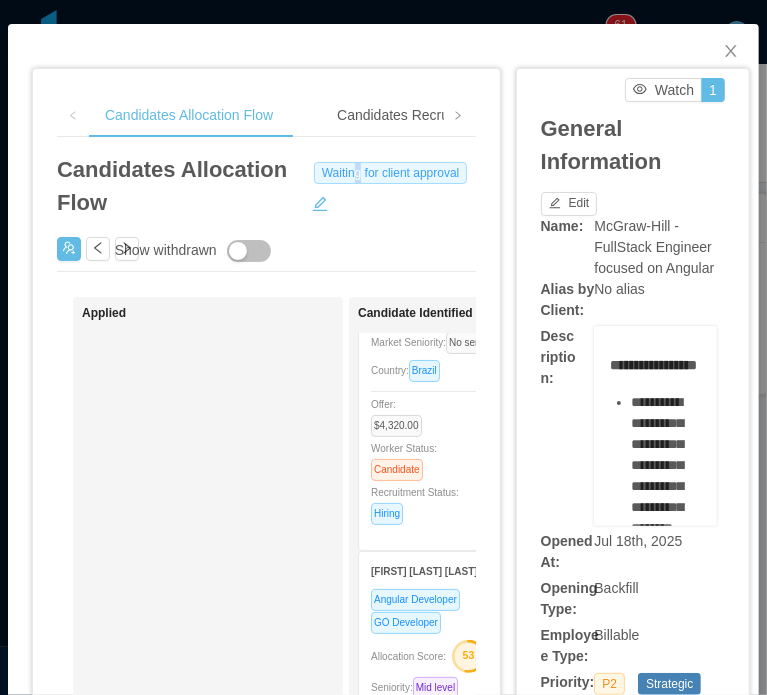 drag, startPoint x: 360, startPoint y: 164, endPoint x: 377, endPoint y: 164, distance: 17 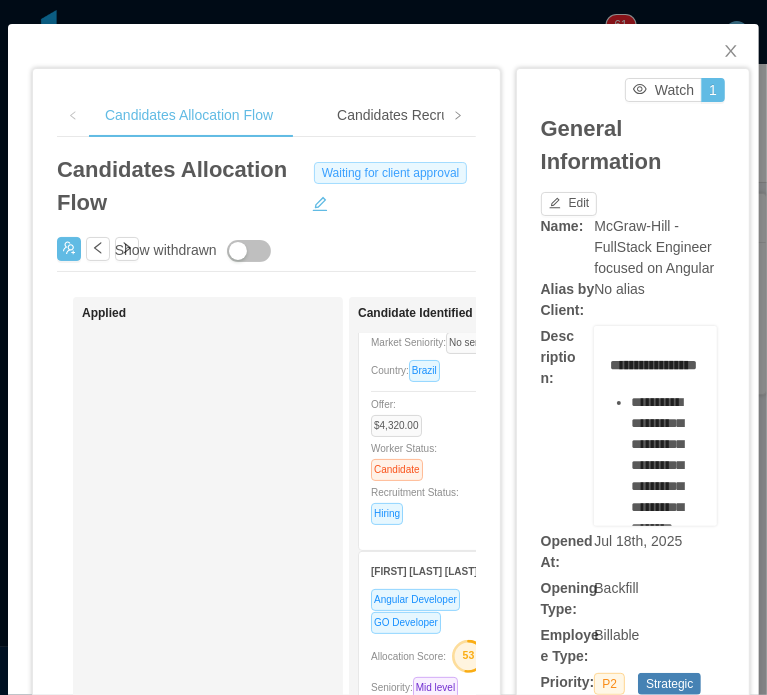 click on "Waiting for client approval" at bounding box center [391, 173] 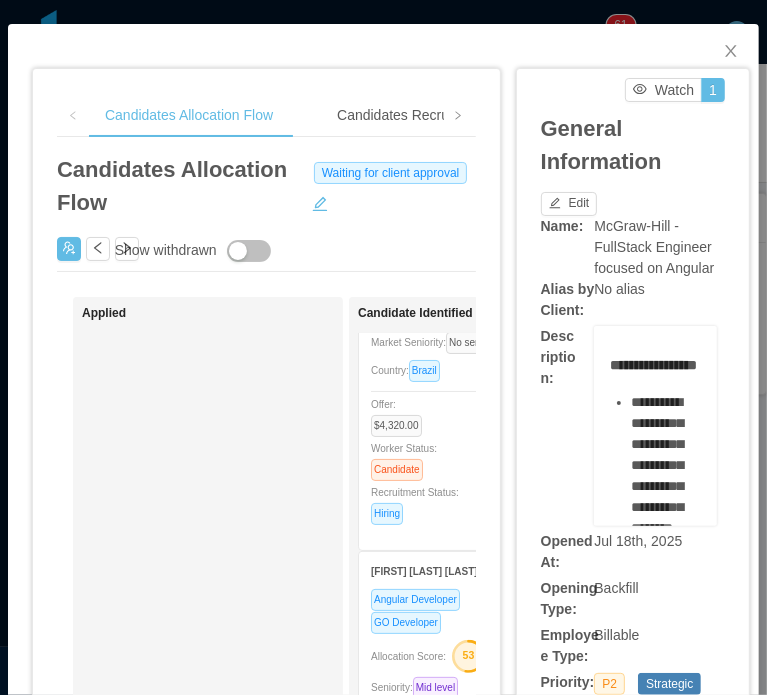 scroll, scrollTop: 100, scrollLeft: 0, axis: vertical 